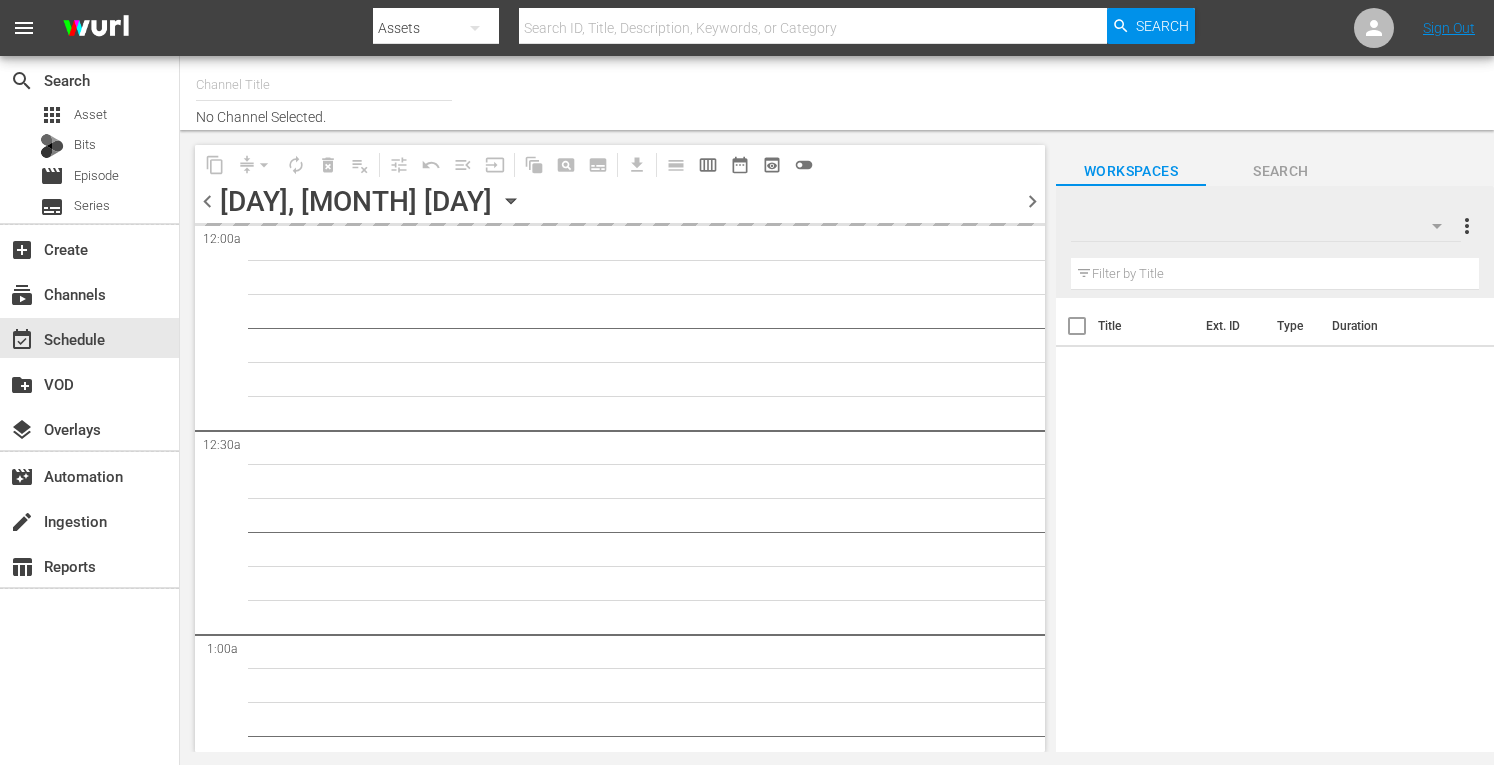scroll, scrollTop: 0, scrollLeft: 0, axis: both 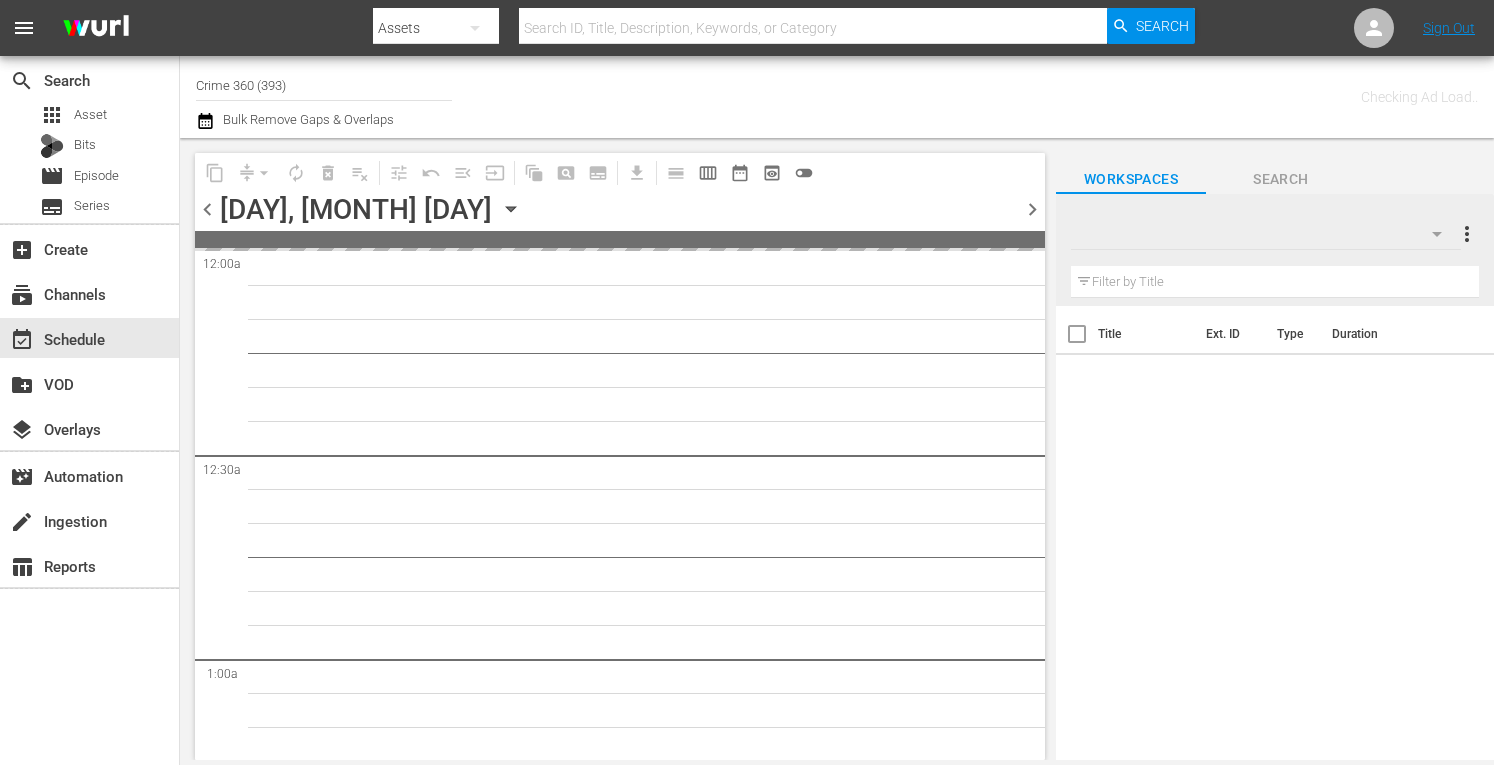 click on "Crime 360 (393)" at bounding box center (324, 85) 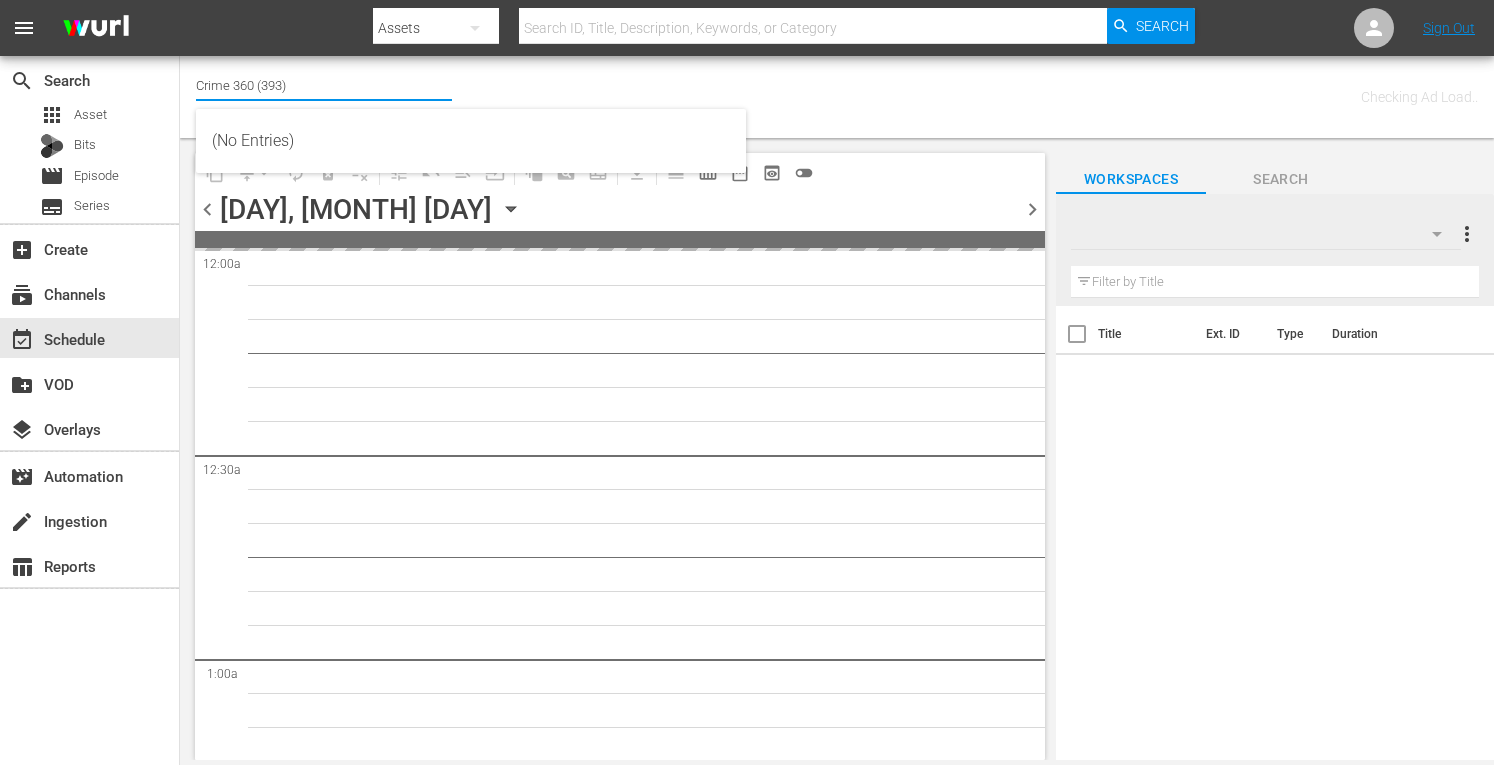 click on "Crime 360 (393)" at bounding box center (324, 85) 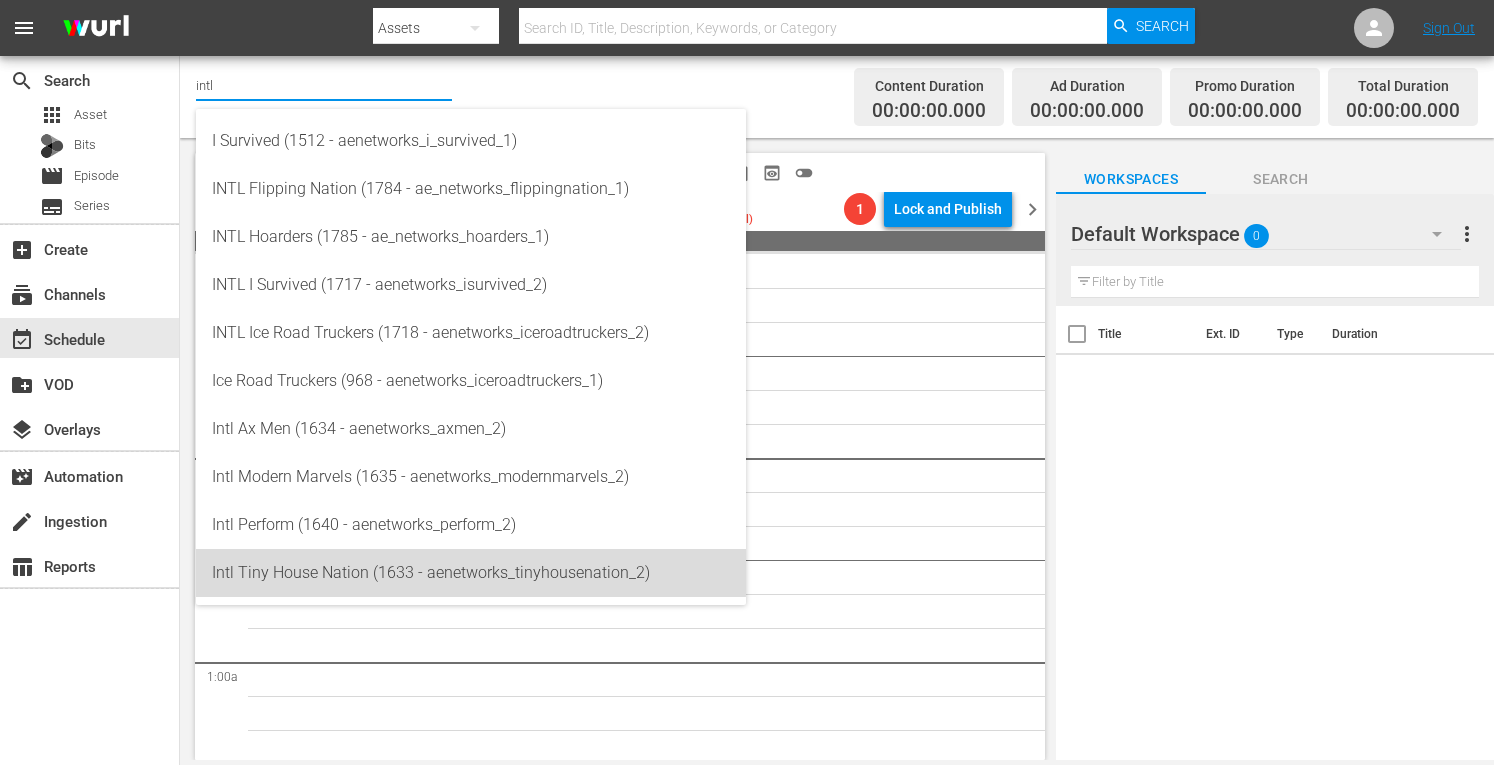 click on "Intl Tiny House Nation (1633 - aenetworks_tinyhousenation_2)" at bounding box center [471, 573] 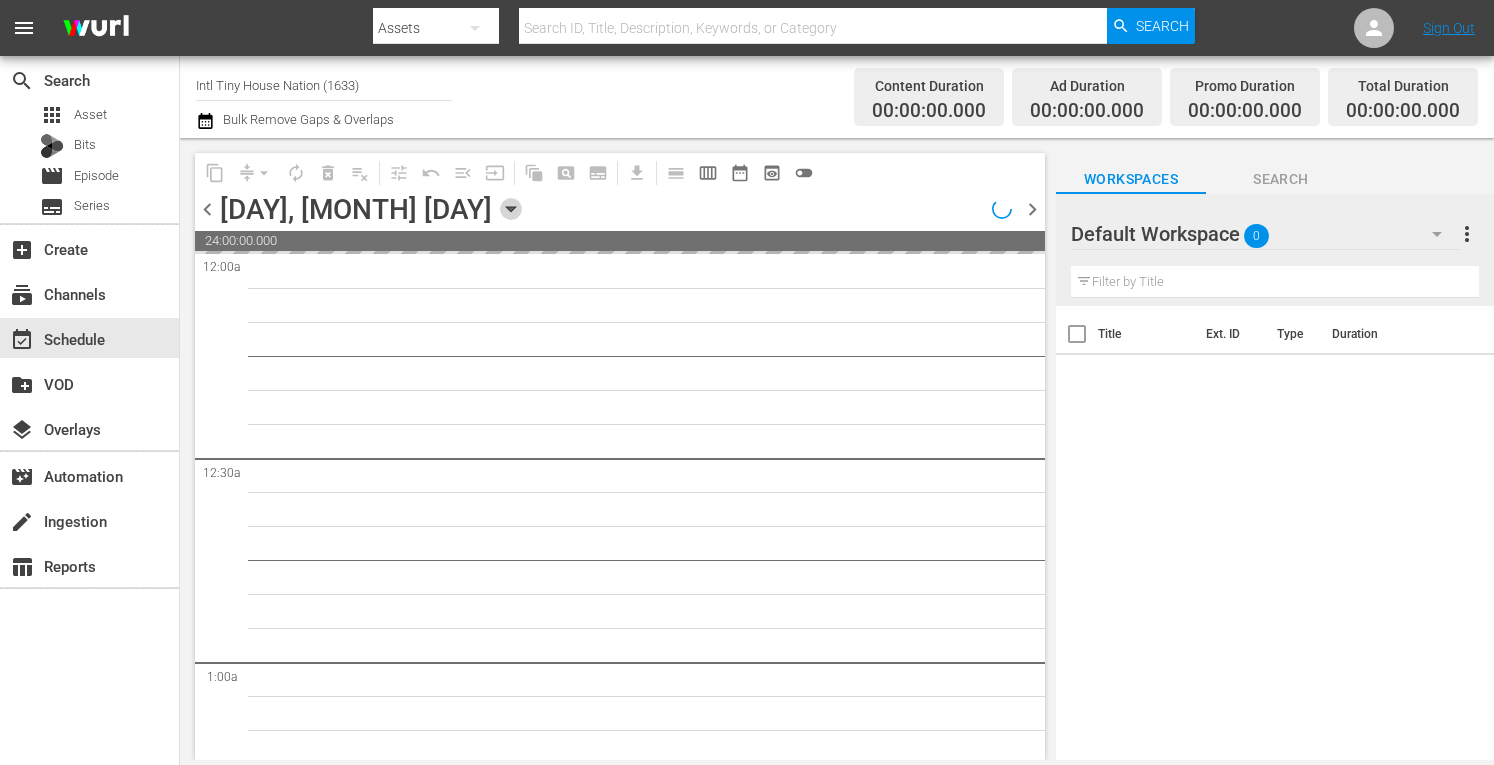 click 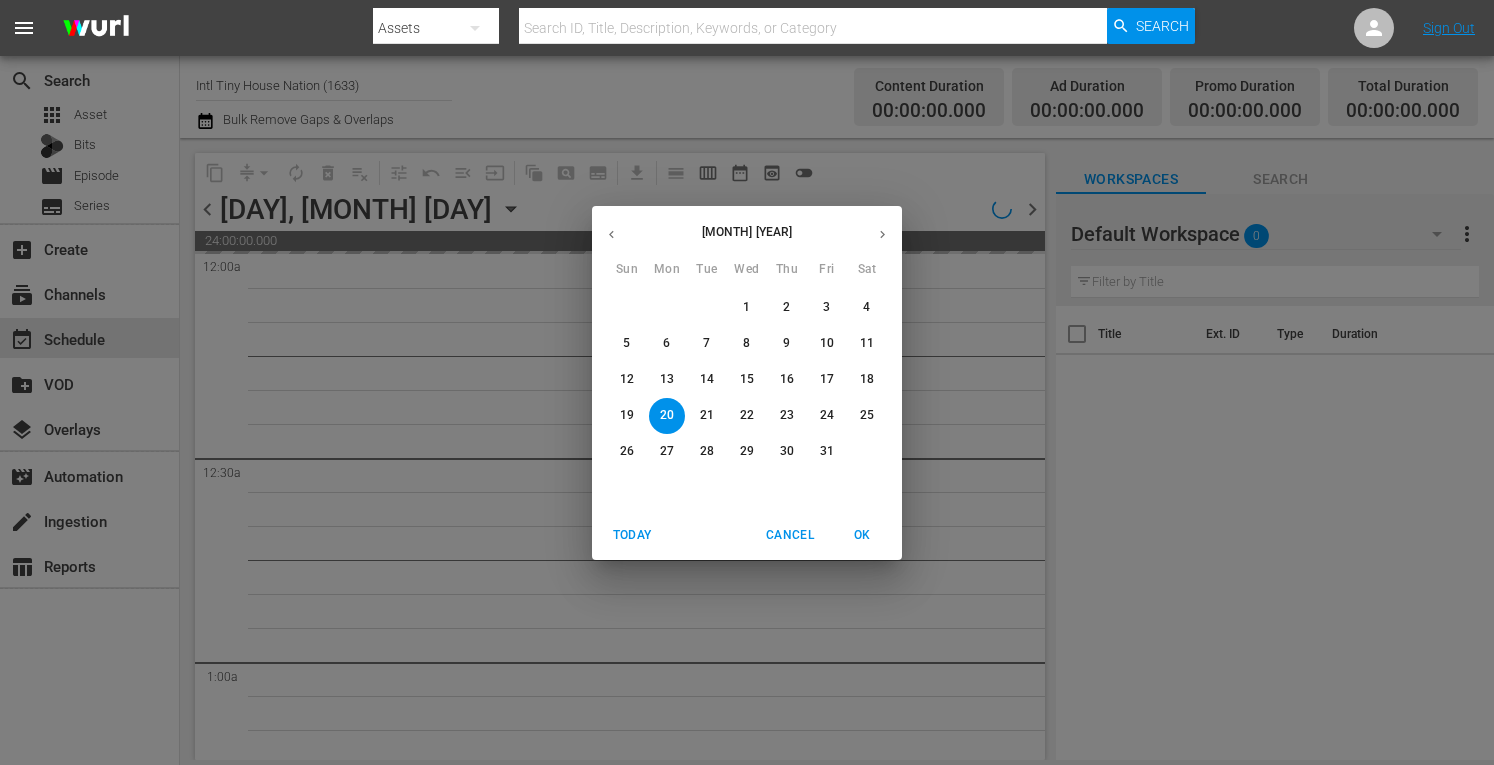 click on "Today" at bounding box center [632, 535] 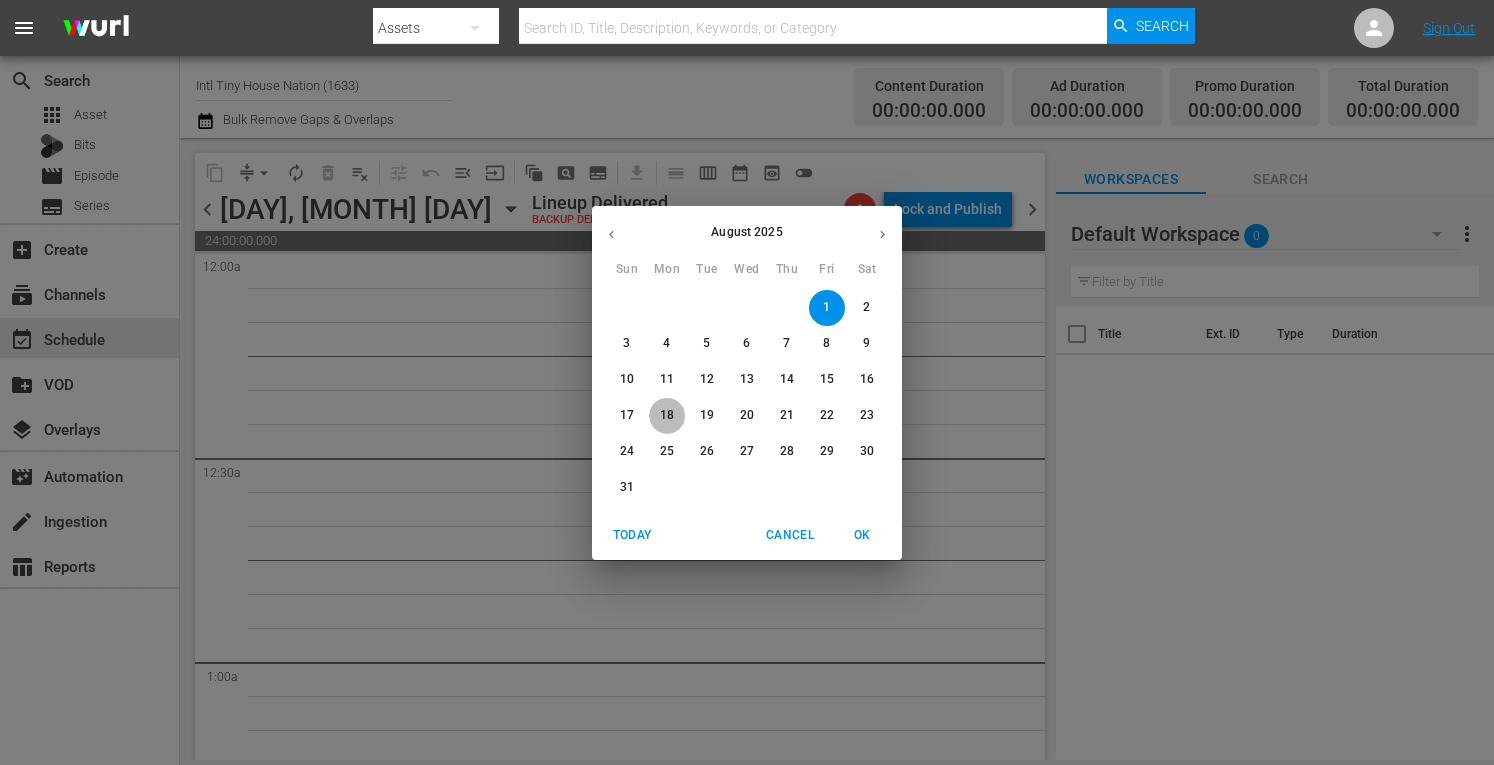 click on "18" at bounding box center [667, 415] 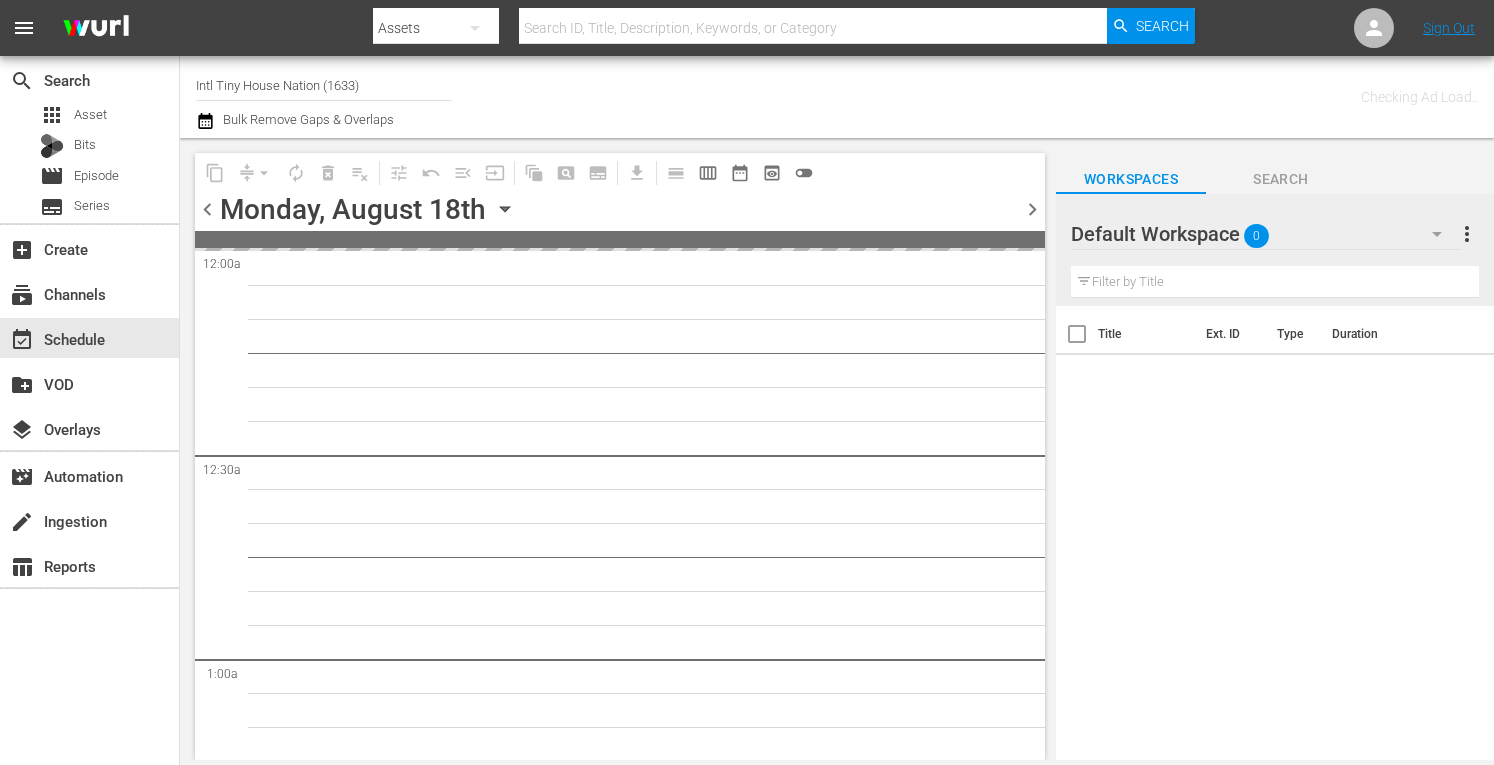 click on "more_vert" at bounding box center (1467, 234) 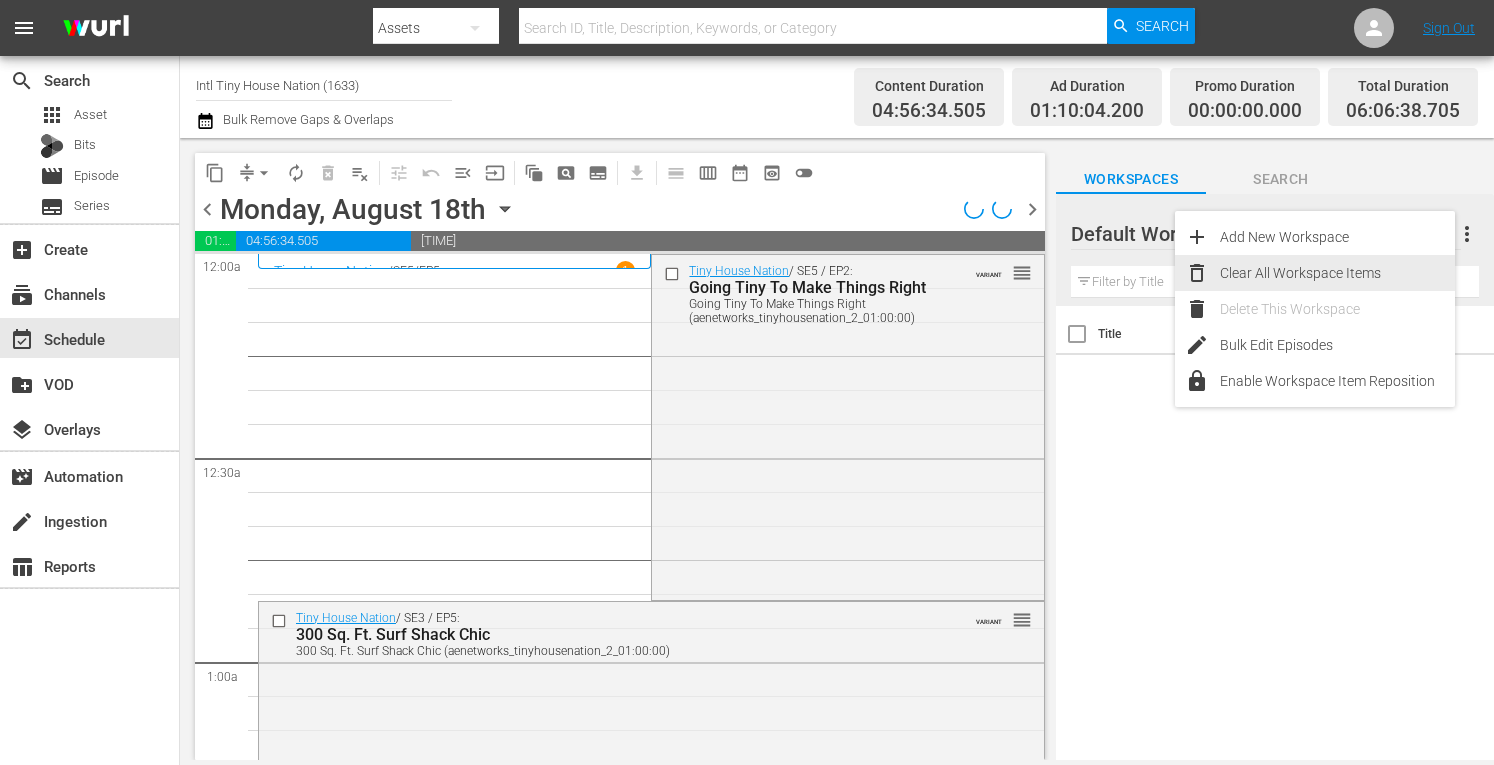 click on "Clear All Workspace Items" at bounding box center [1337, 273] 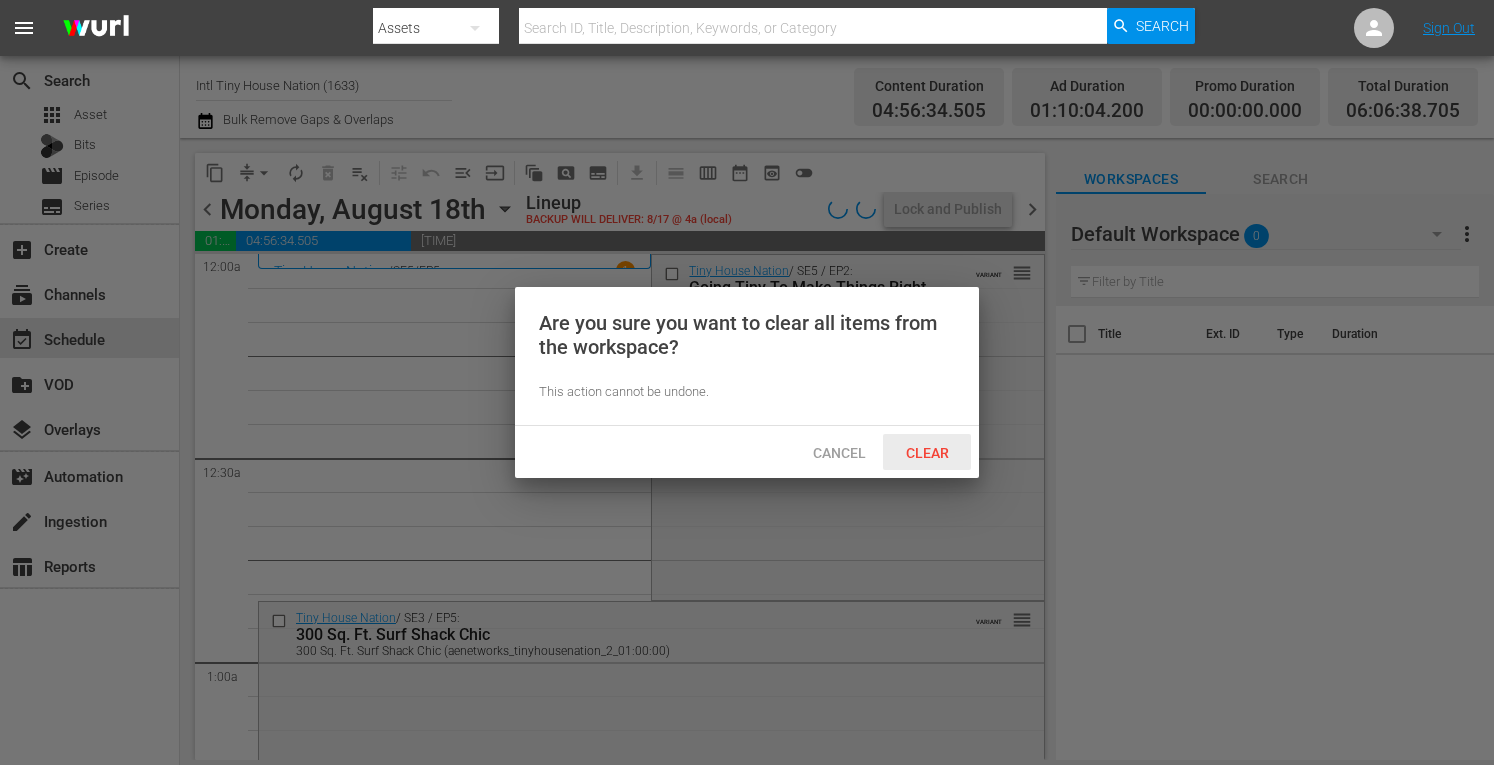 click on "Clear" at bounding box center (927, 452) 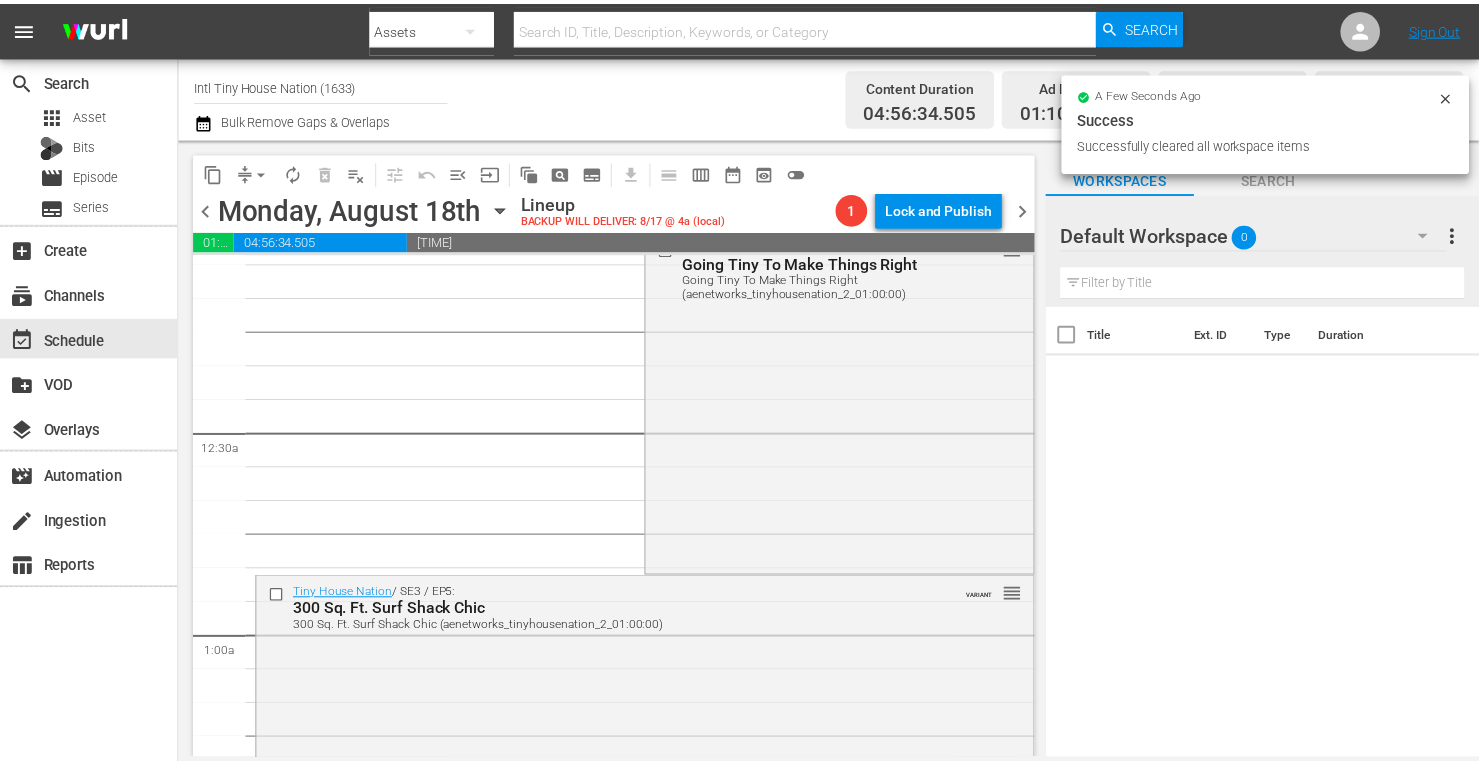 scroll, scrollTop: 0, scrollLeft: 0, axis: both 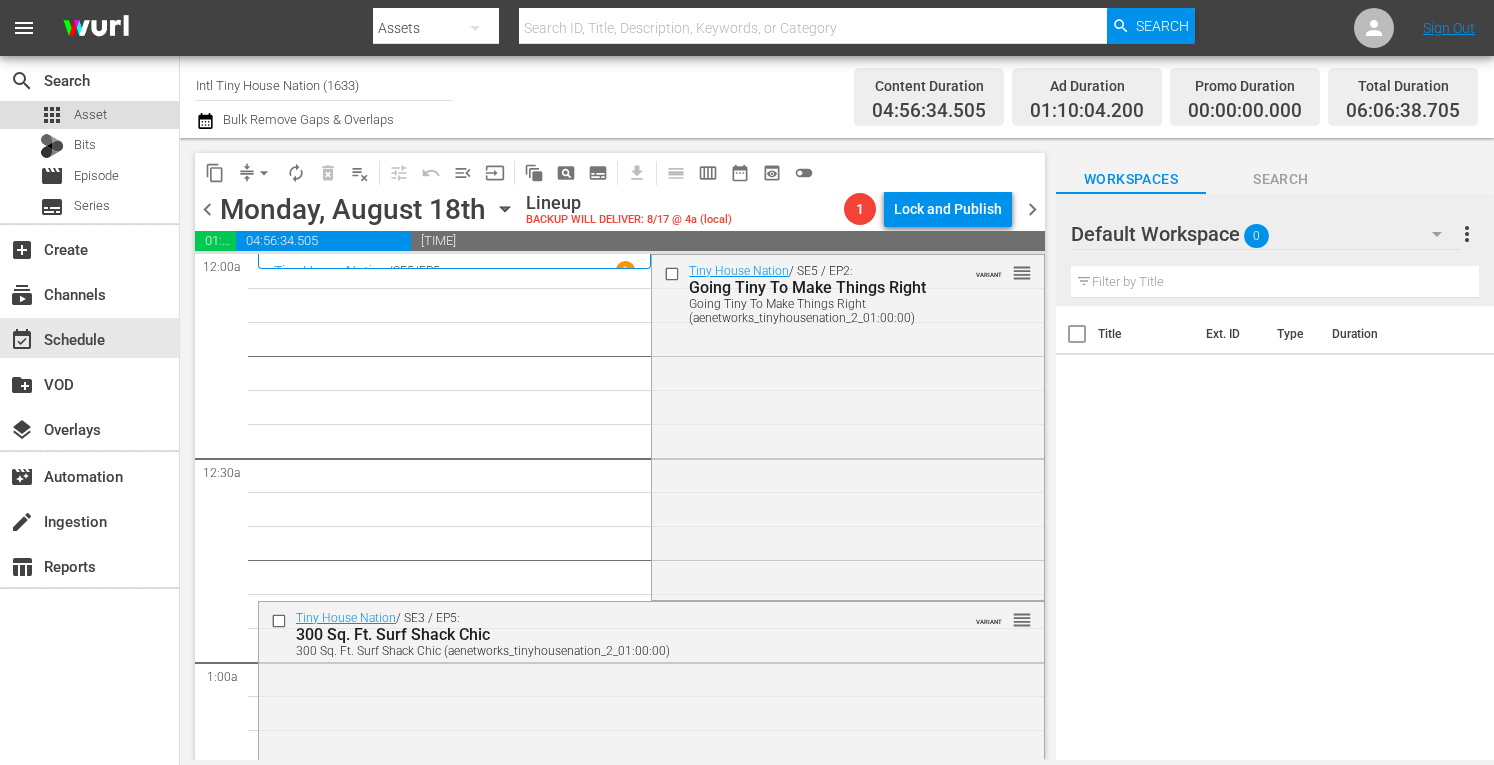 click on "apps Asset" at bounding box center (73, 115) 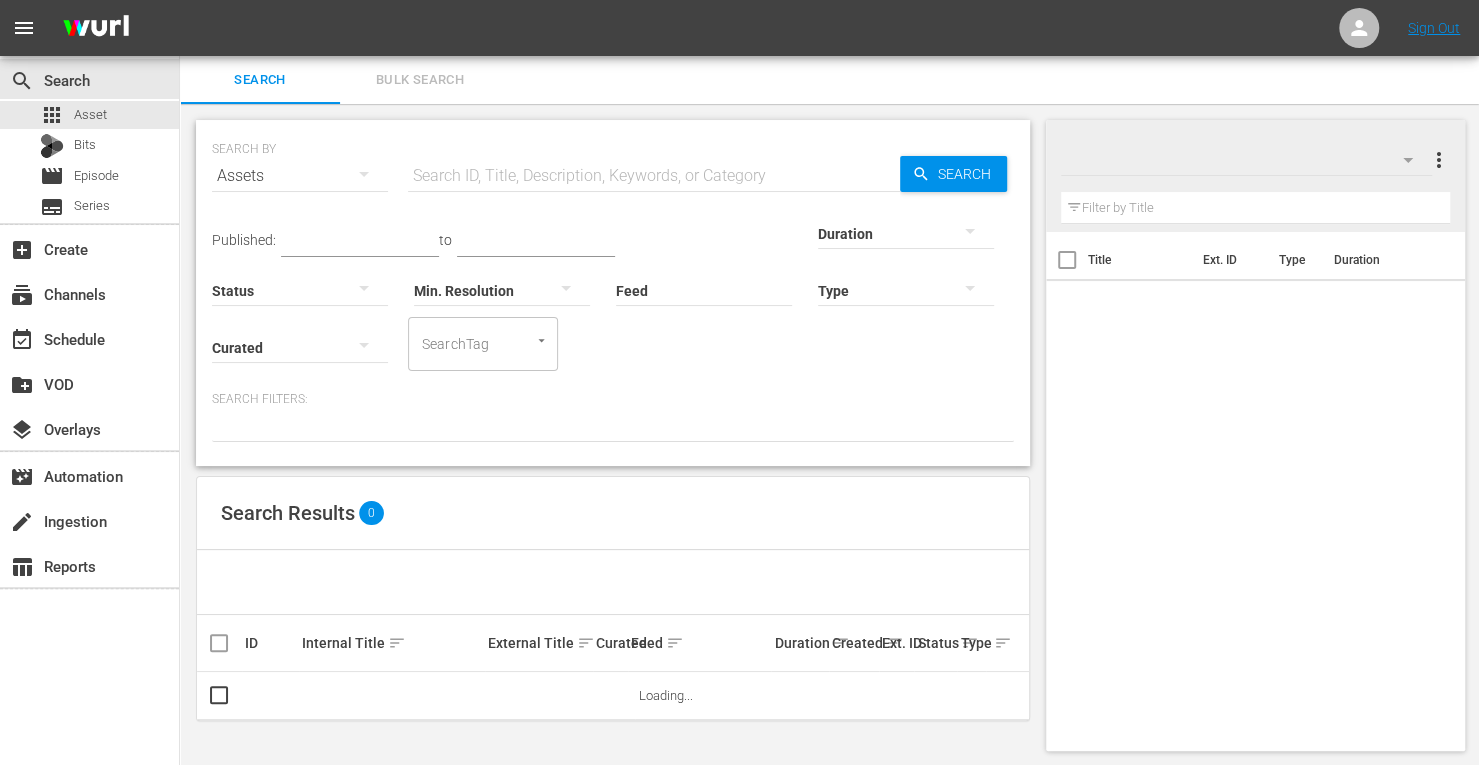 click at bounding box center (654, 176) 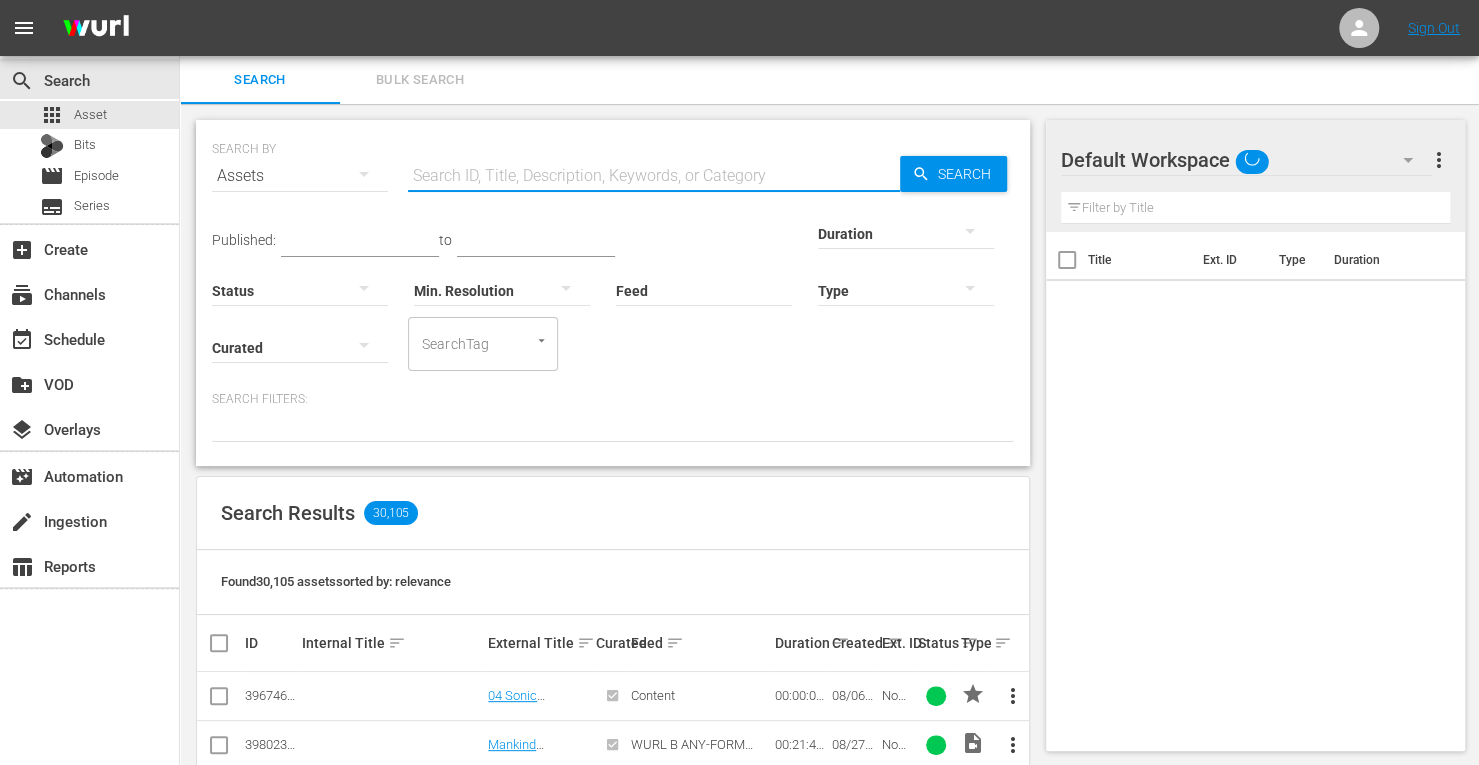 type on "intl tiny house" 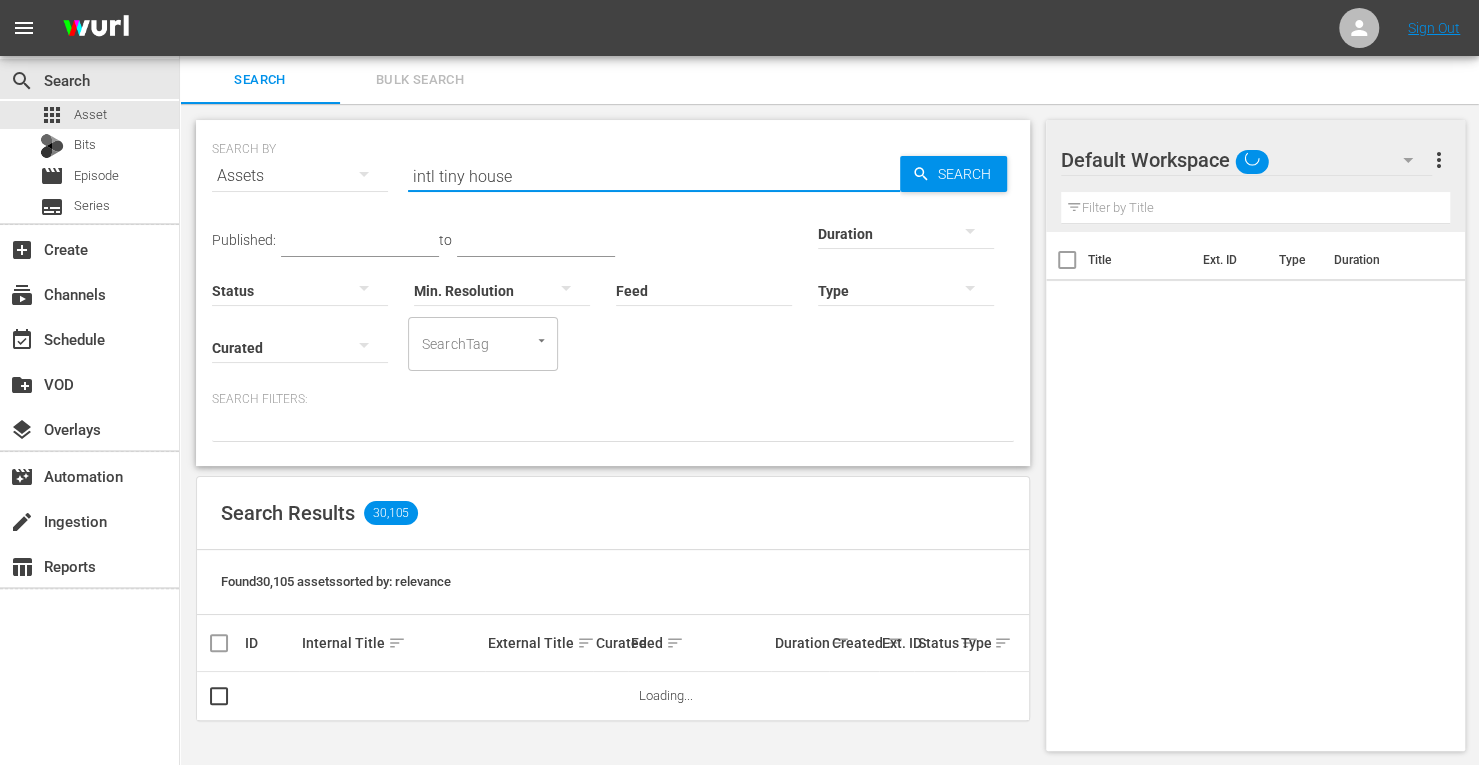 click at bounding box center [906, 233] 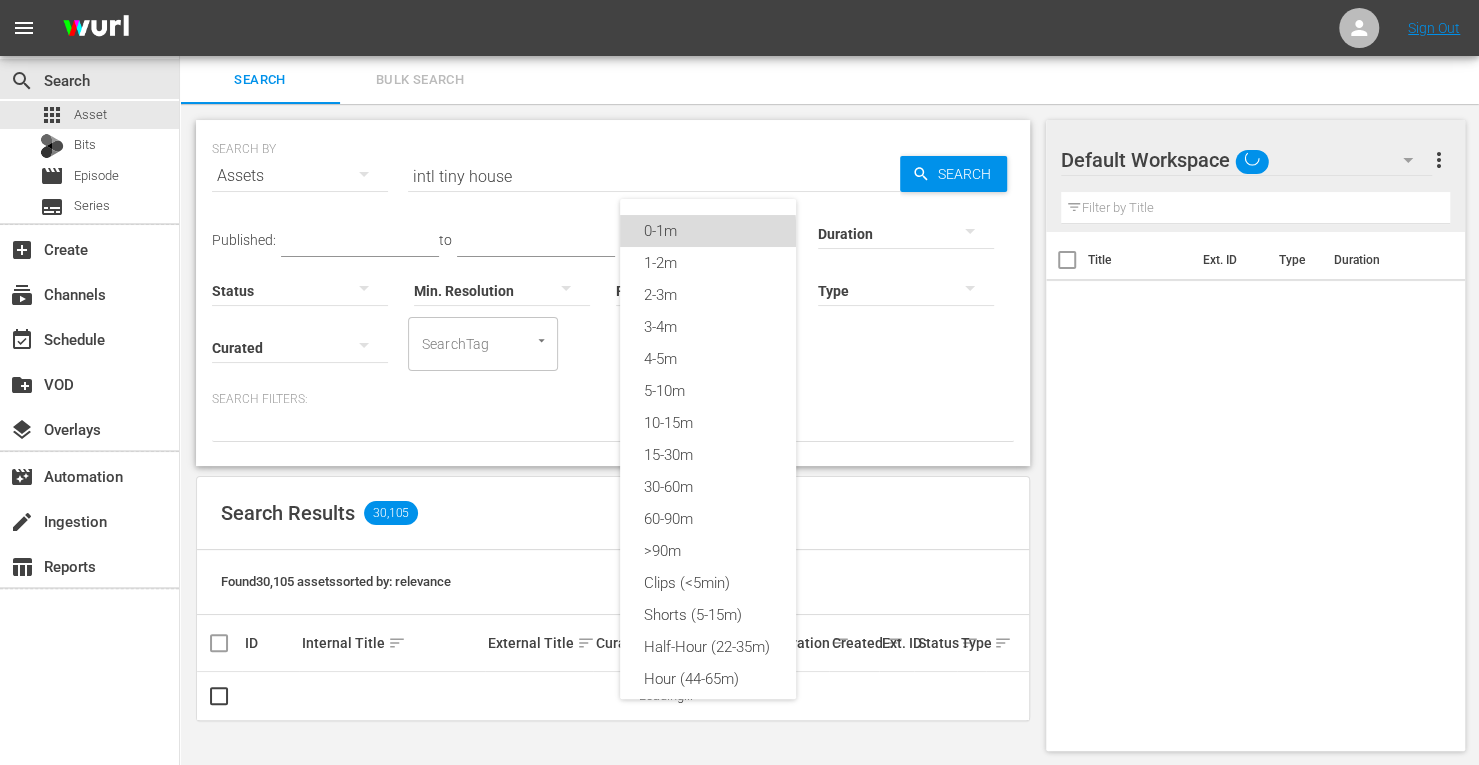 click on "0-1m" at bounding box center [708, 231] 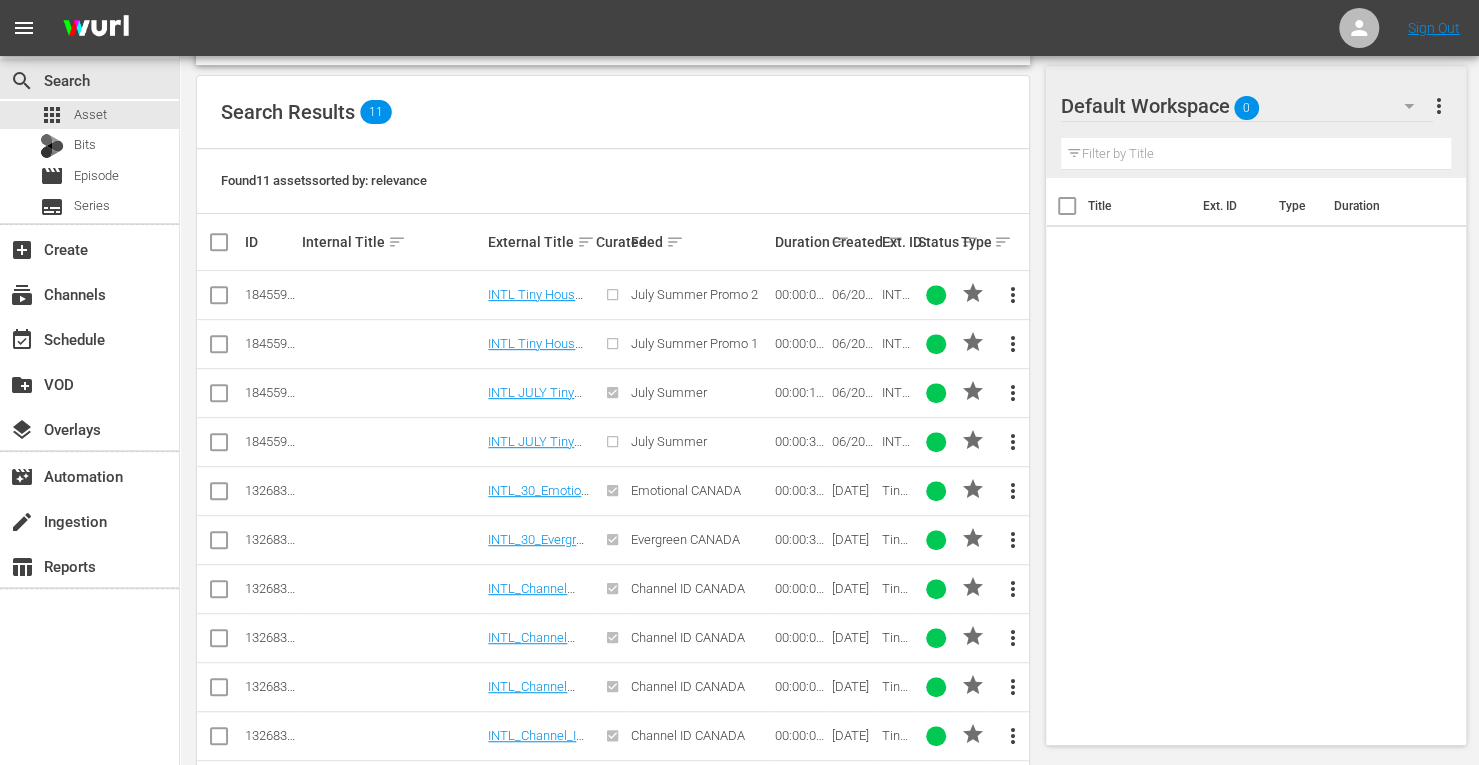scroll, scrollTop: 474, scrollLeft: 0, axis: vertical 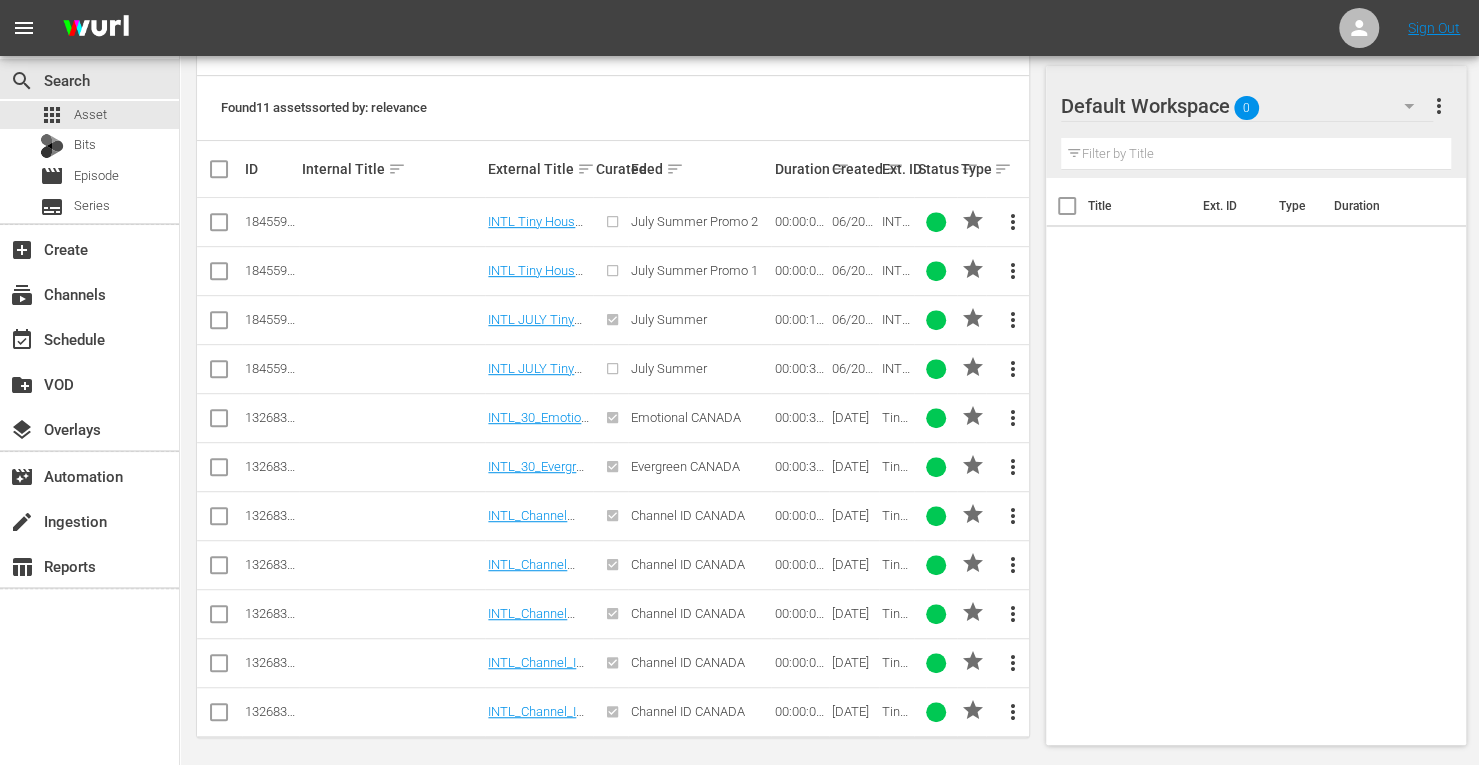 click at bounding box center (219, 422) 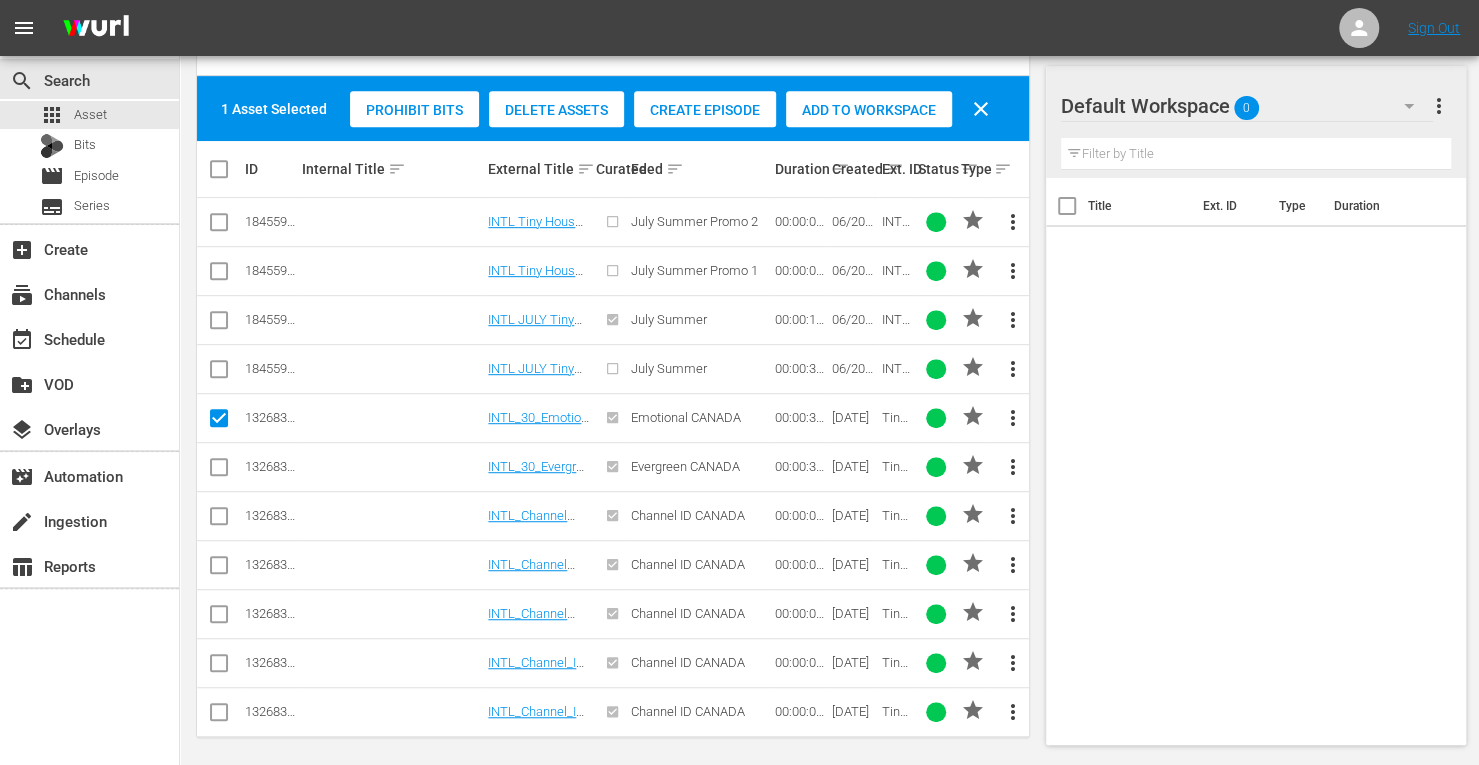 click at bounding box center (219, 471) 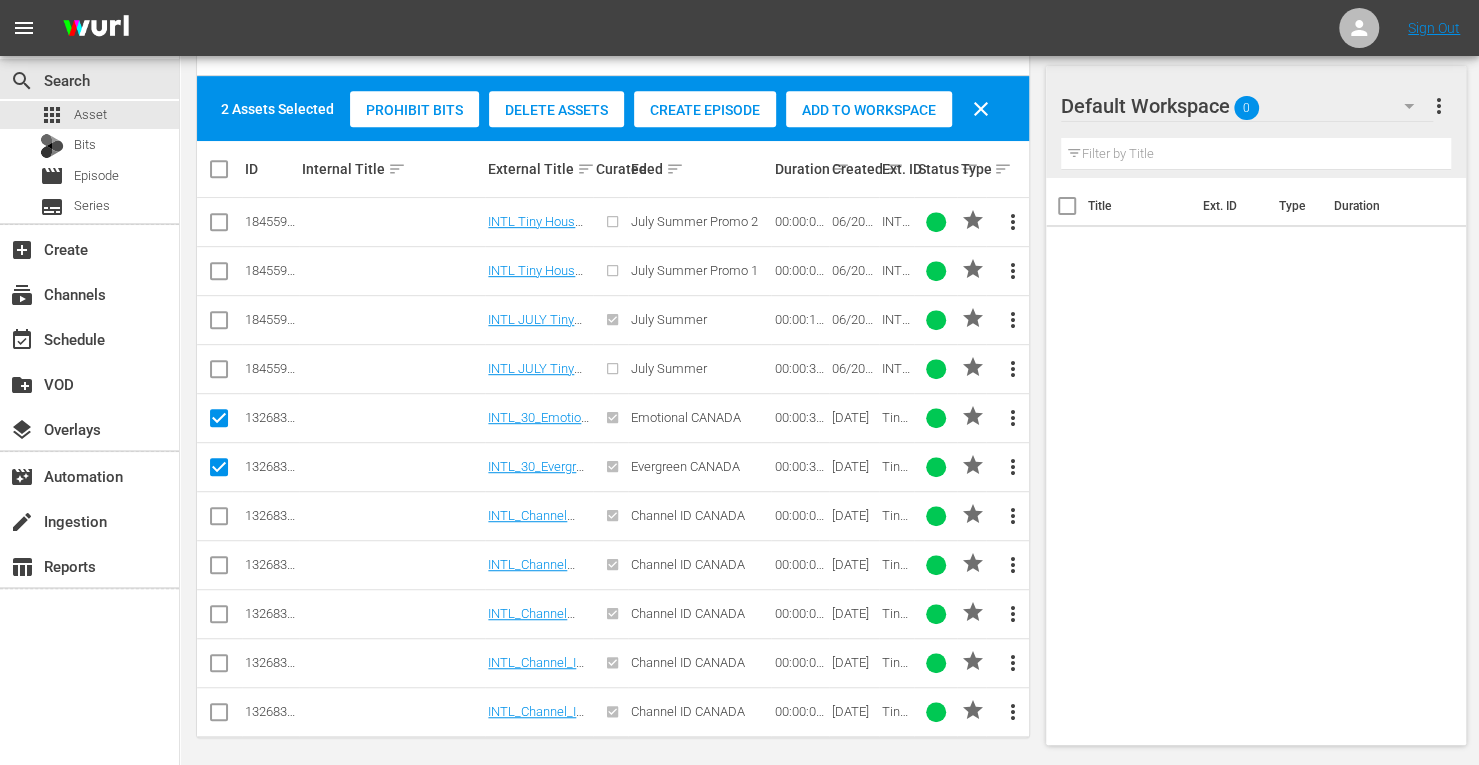 click at bounding box center (219, 520) 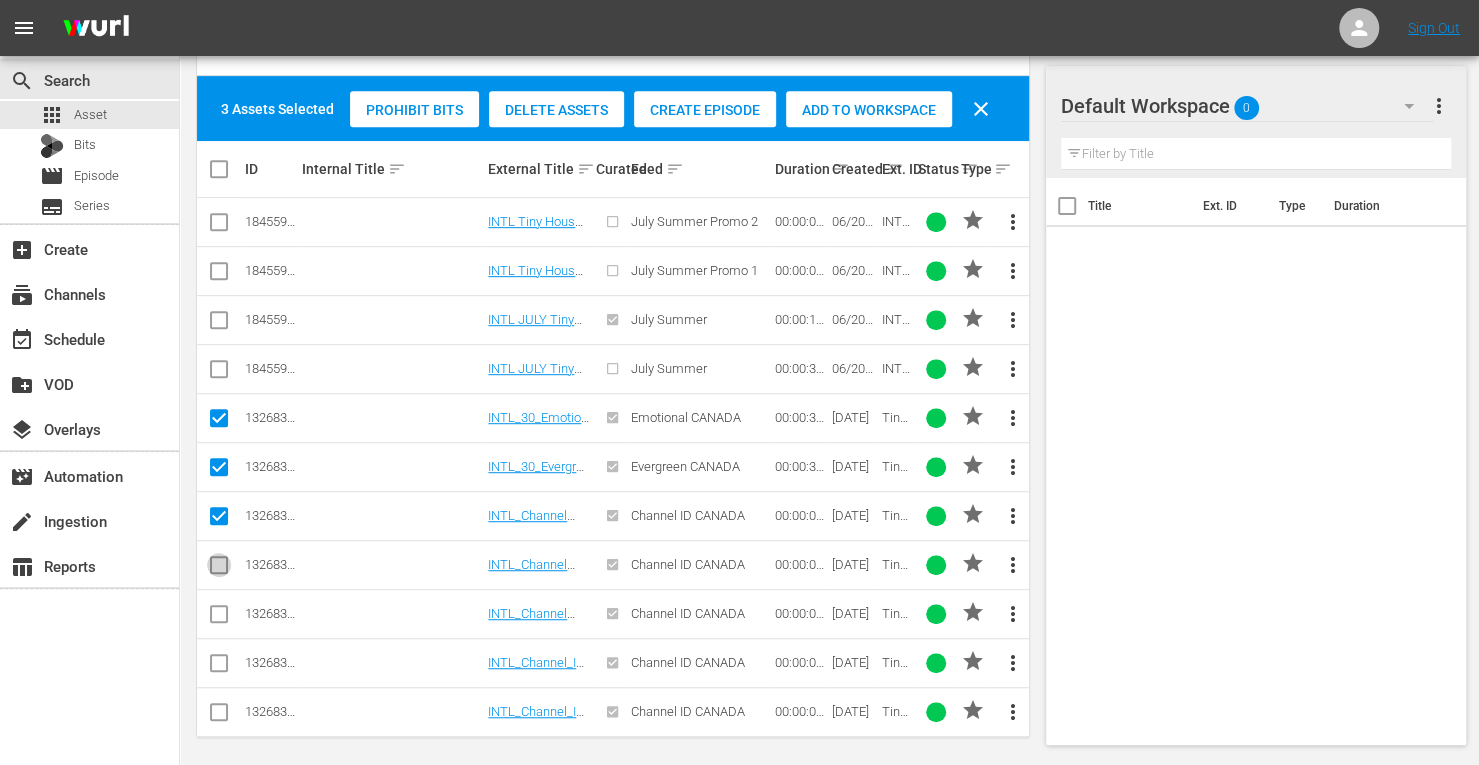 click at bounding box center [219, 569] 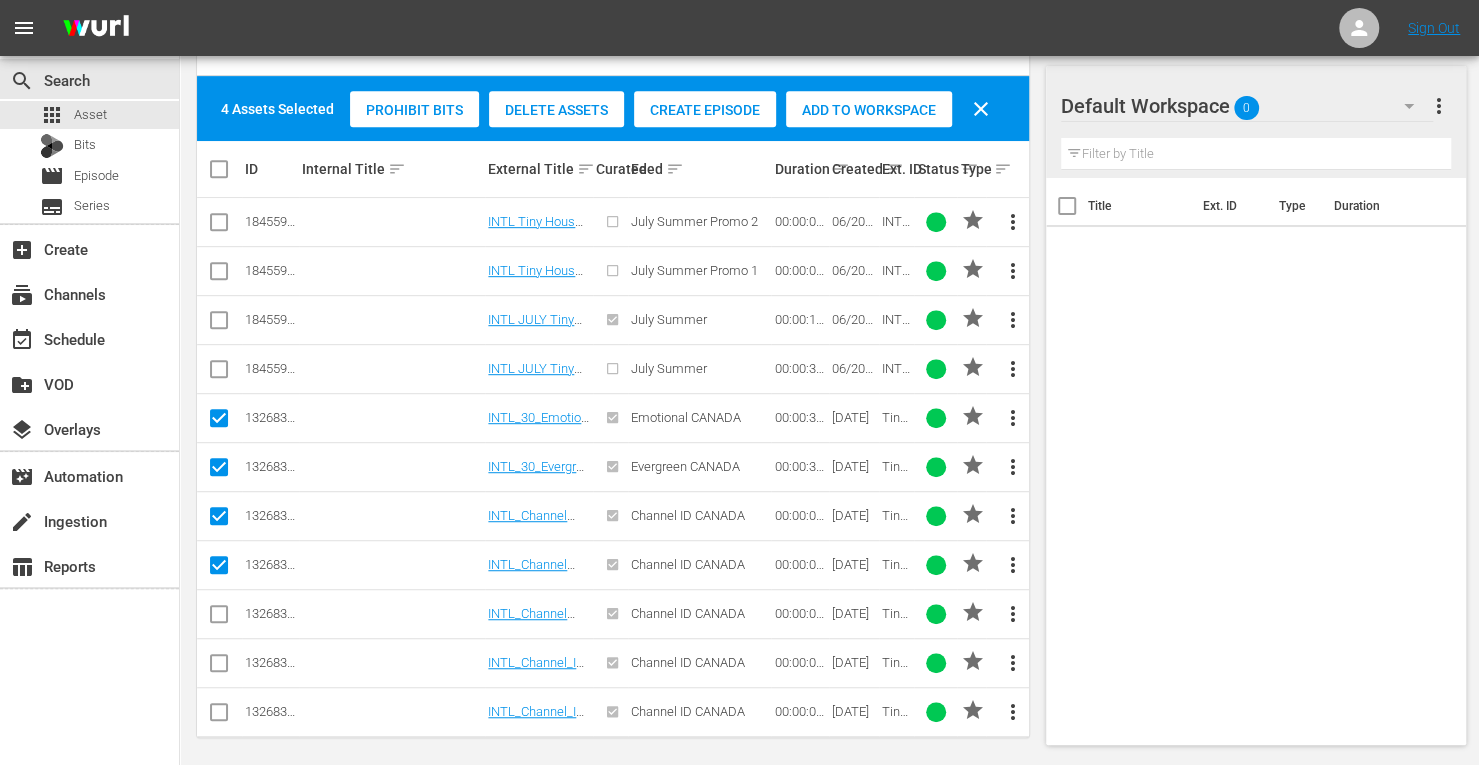 click at bounding box center (219, 618) 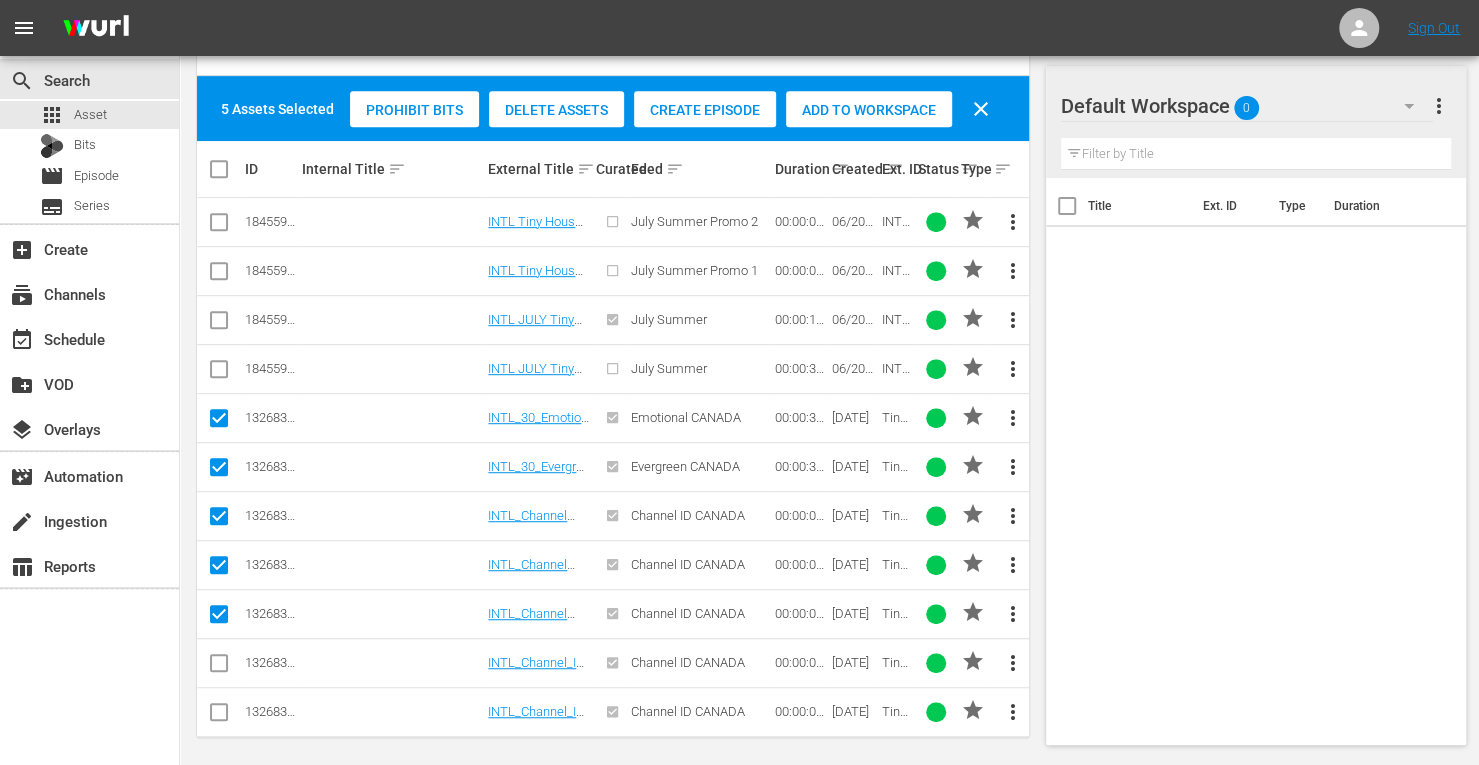 click at bounding box center [219, 667] 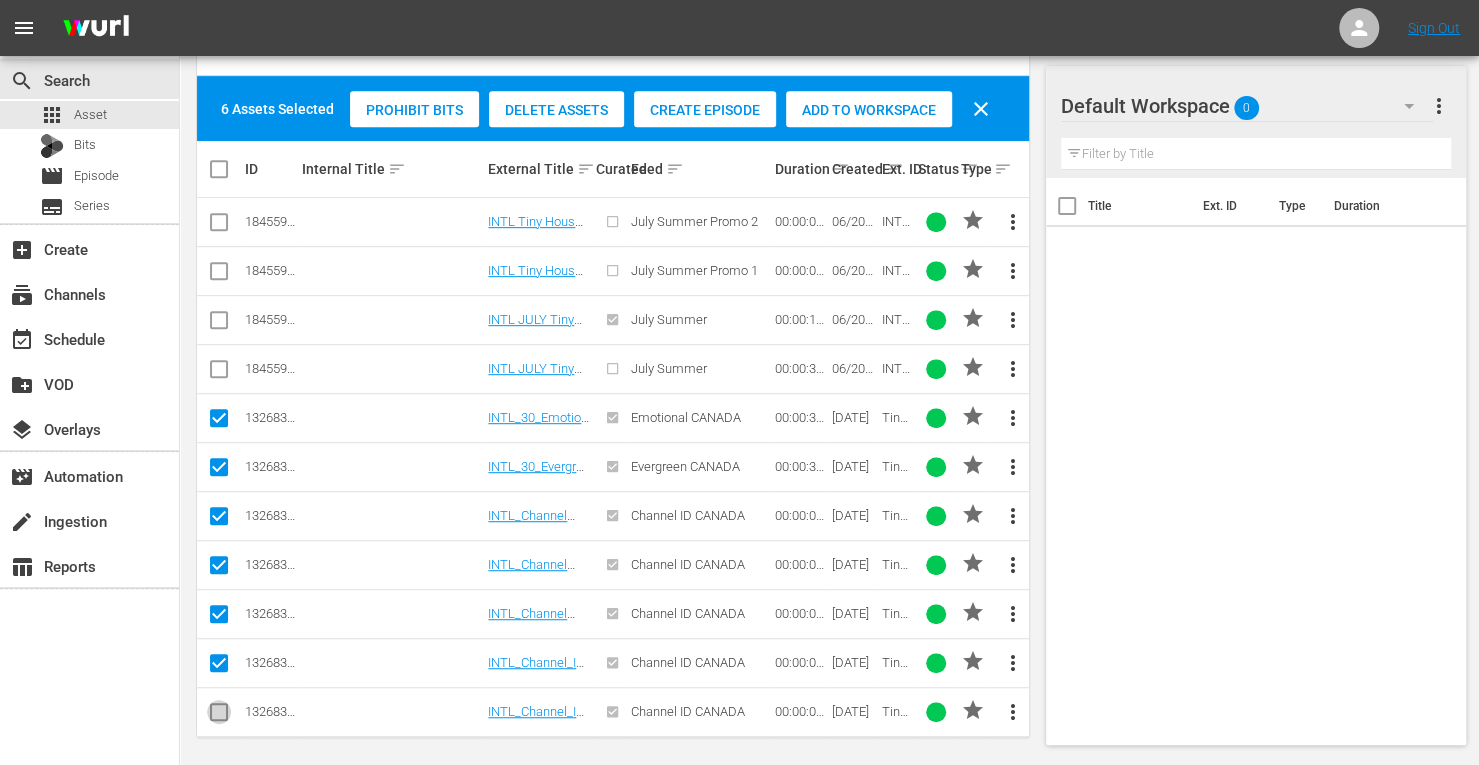 click at bounding box center [219, 716] 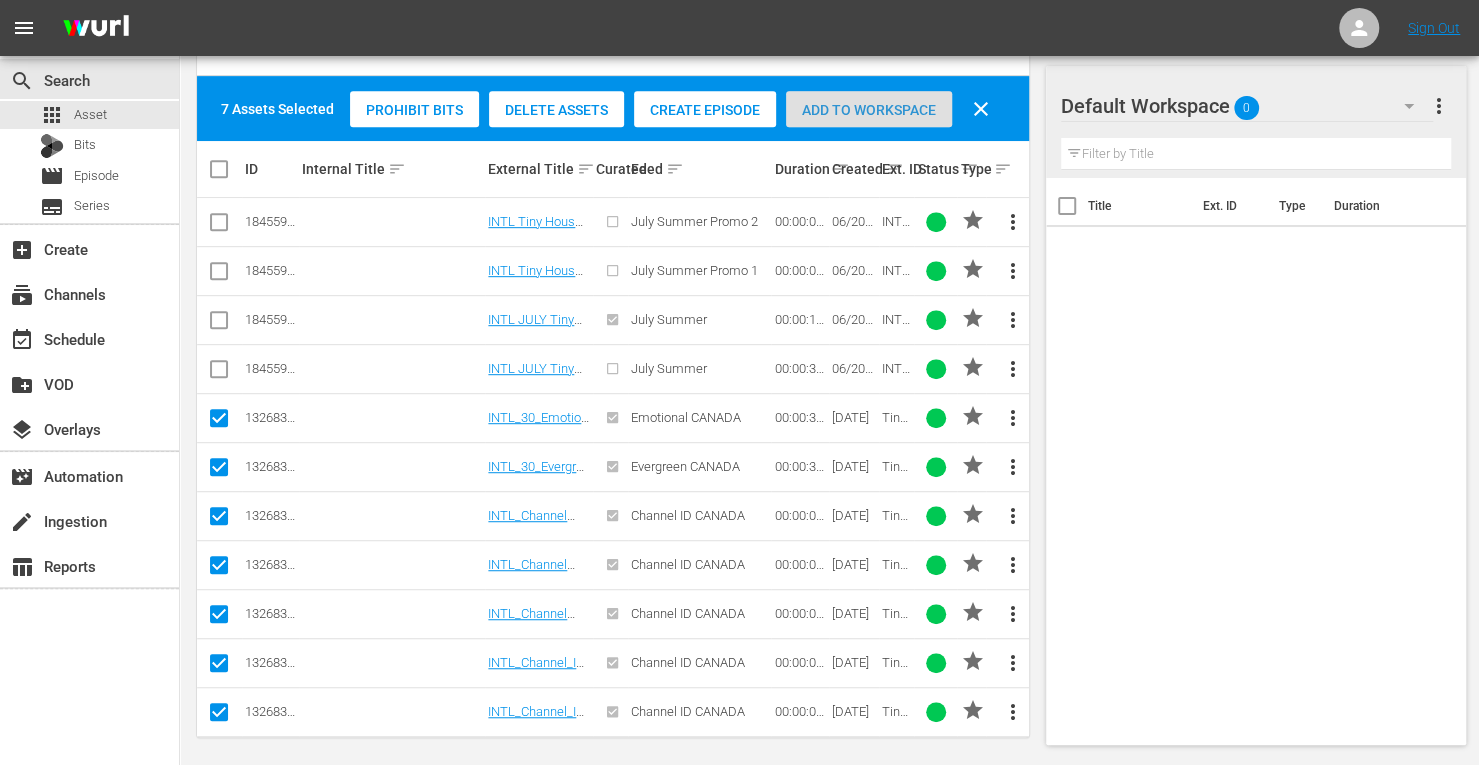 click on "Add to Workspace" at bounding box center (869, 110) 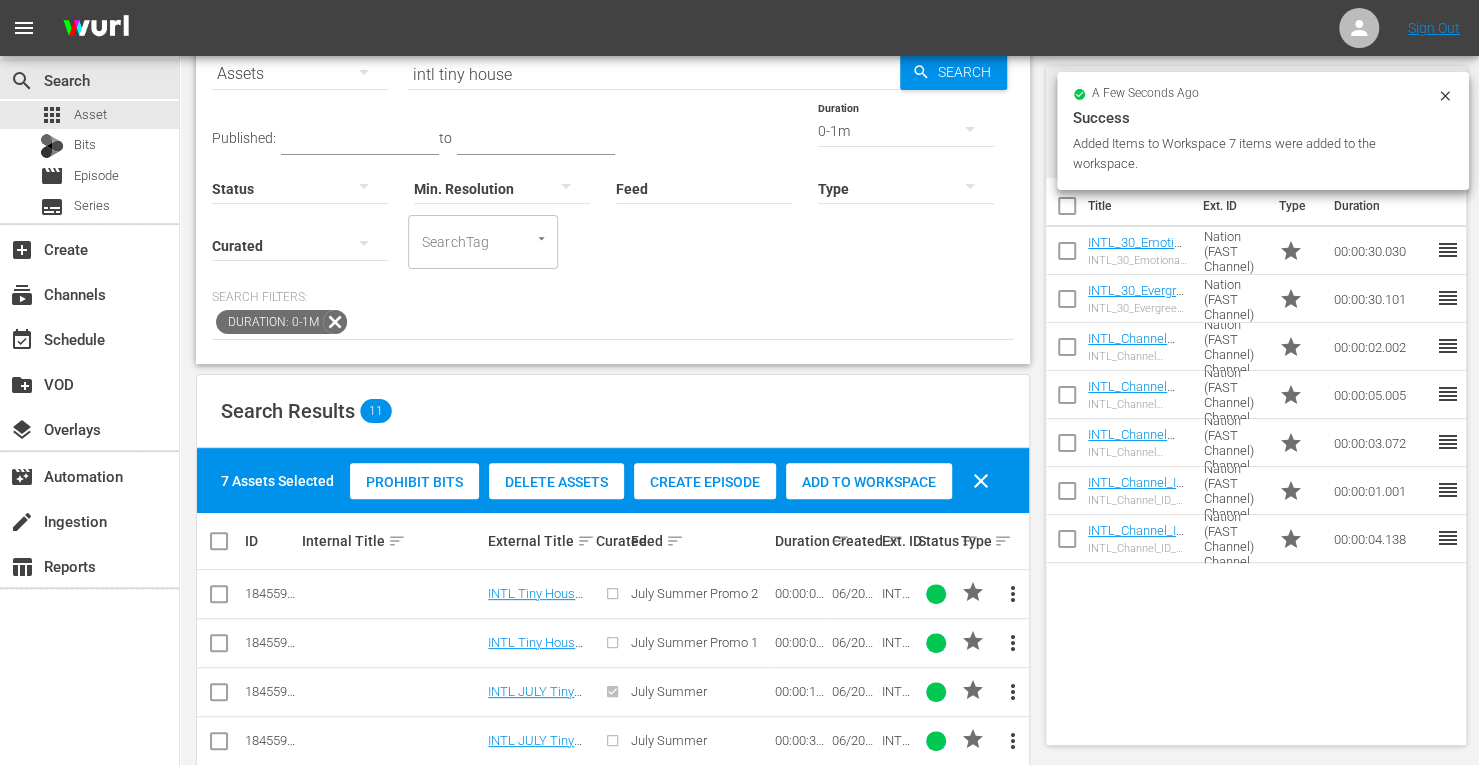 scroll, scrollTop: 102, scrollLeft: 0, axis: vertical 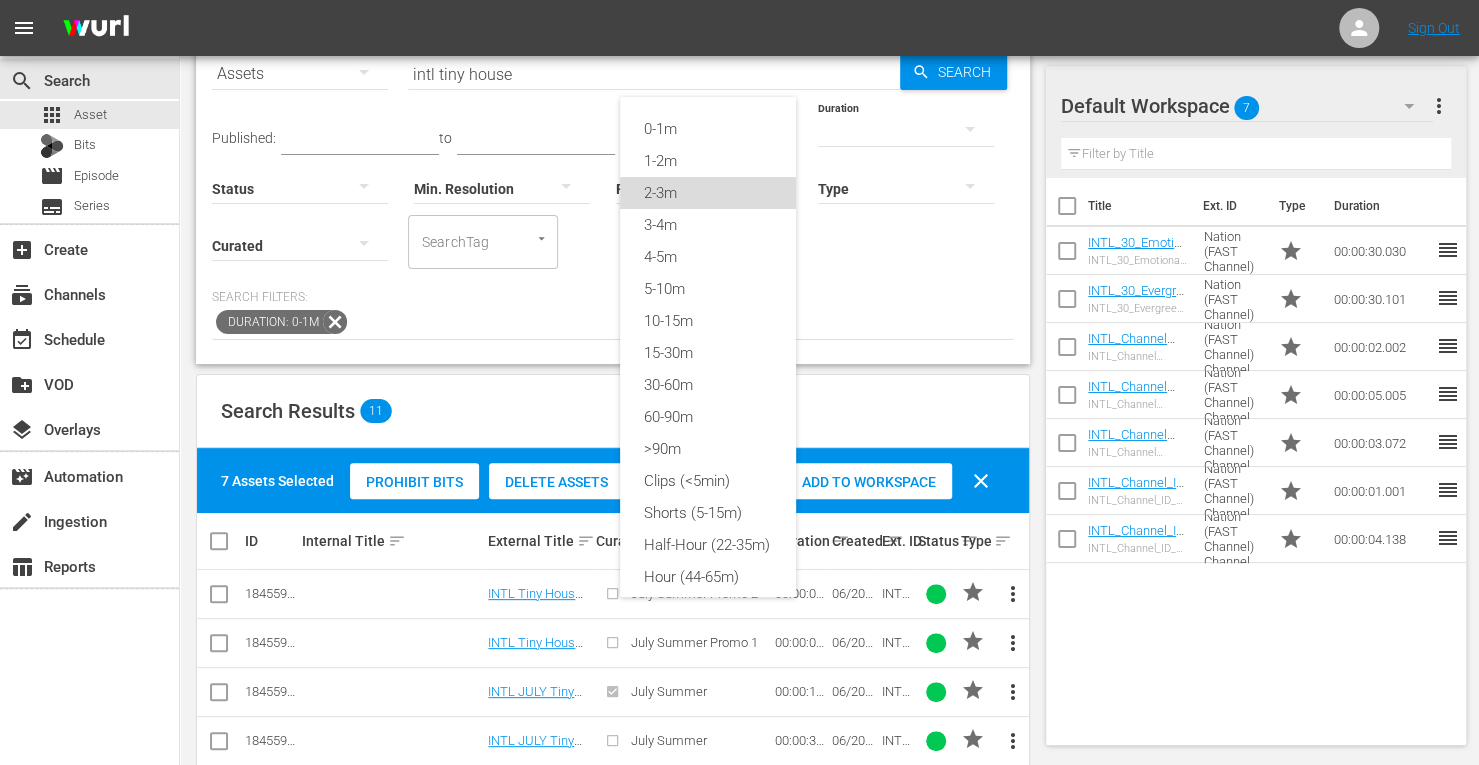 click on "2-3m" at bounding box center [708, 193] 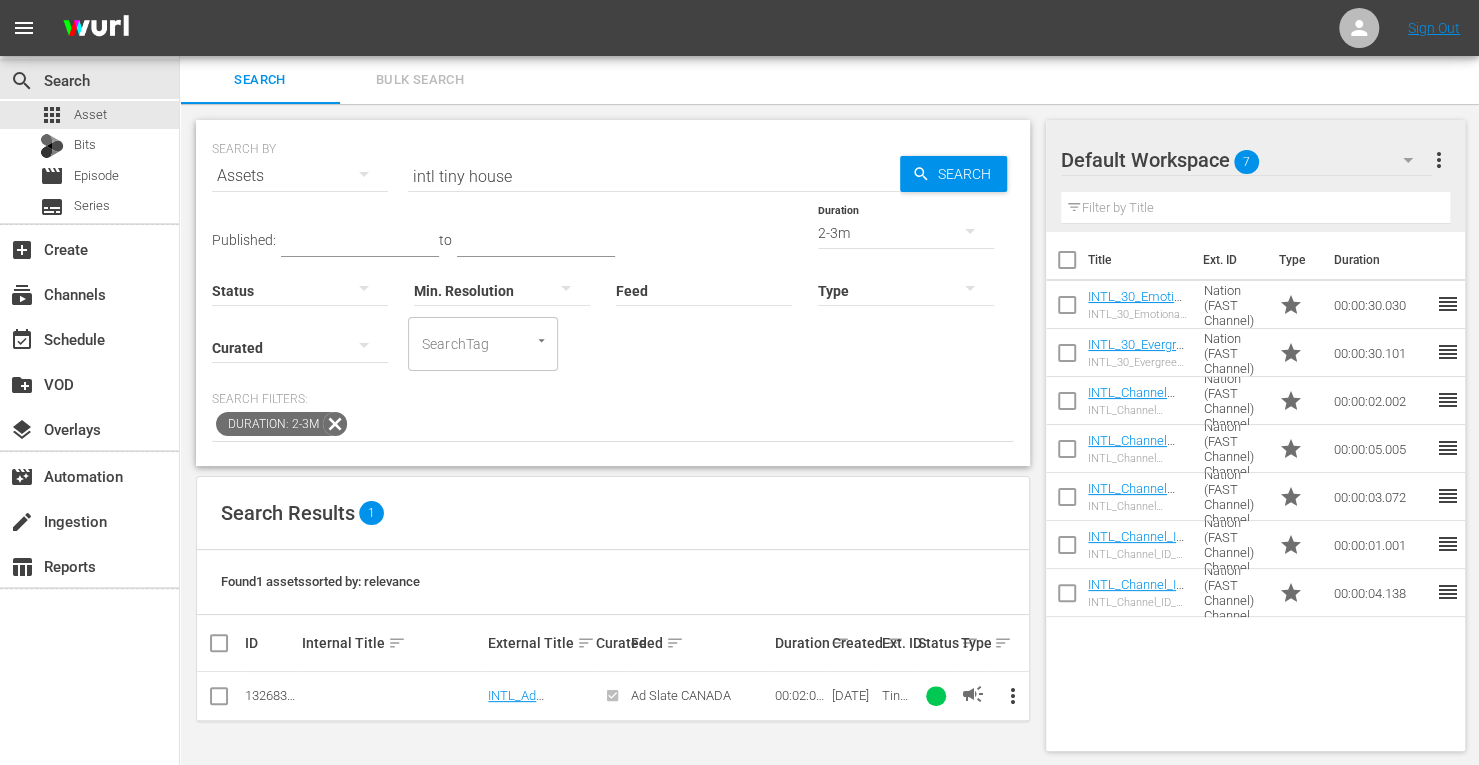 scroll, scrollTop: 2, scrollLeft: 0, axis: vertical 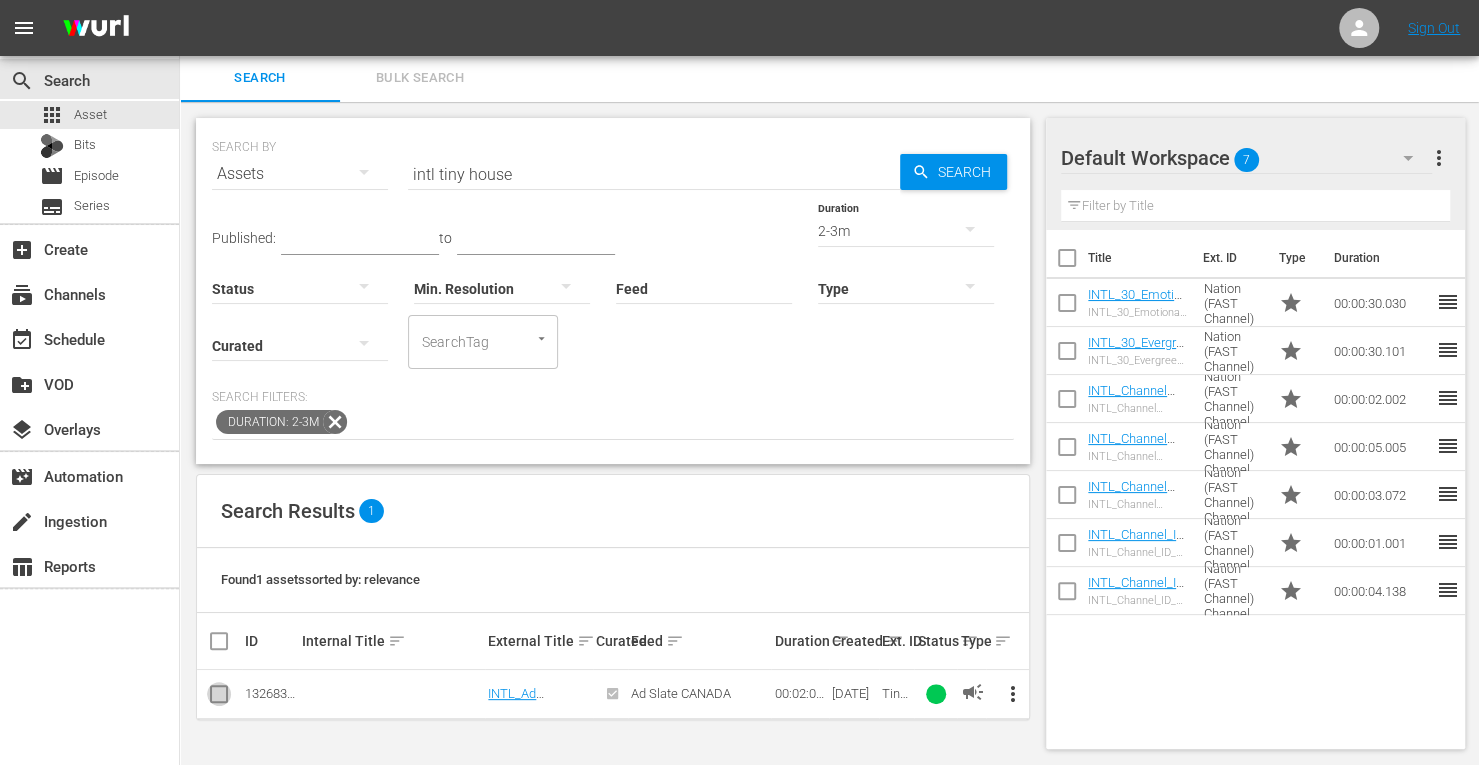 click at bounding box center [219, 698] 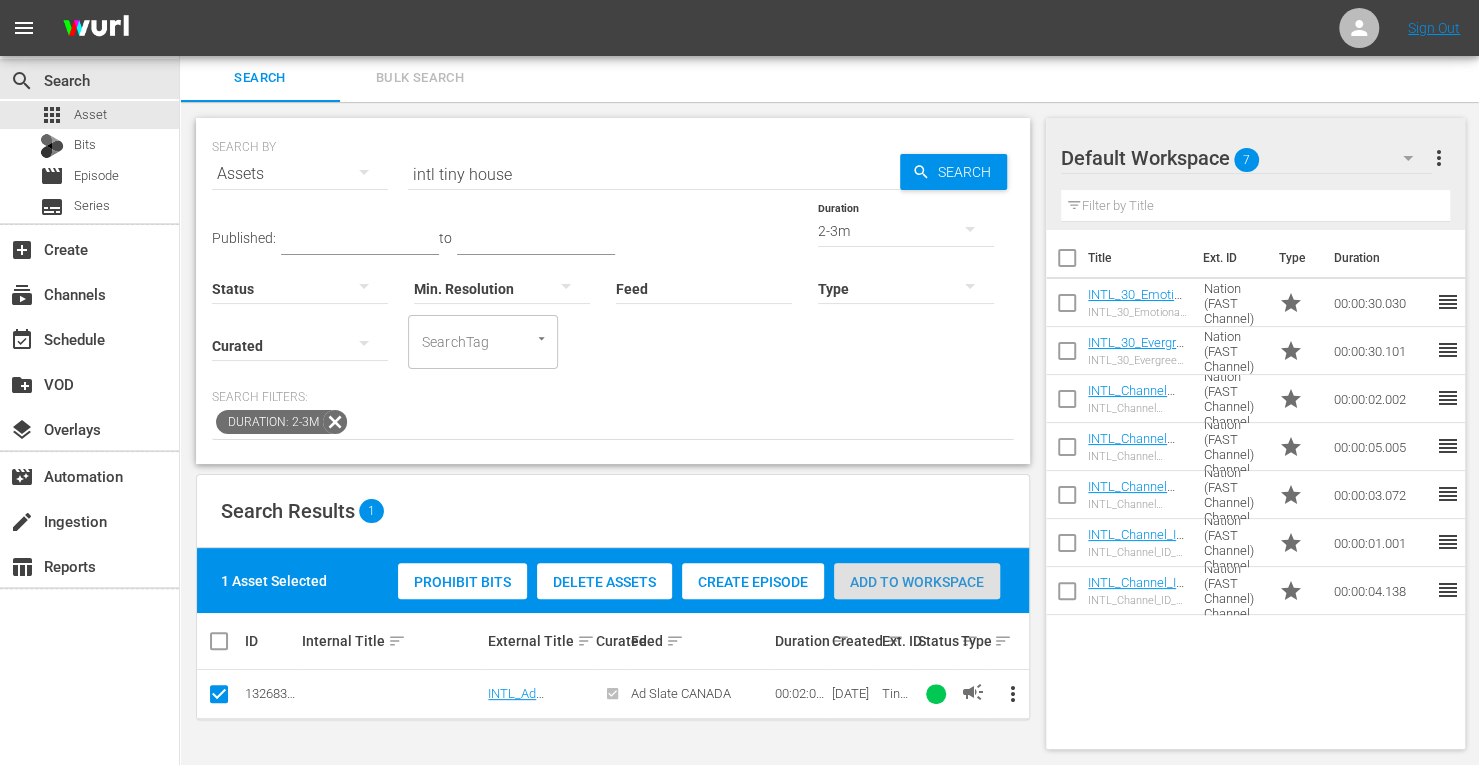 click on "Add to Workspace" at bounding box center (917, 582) 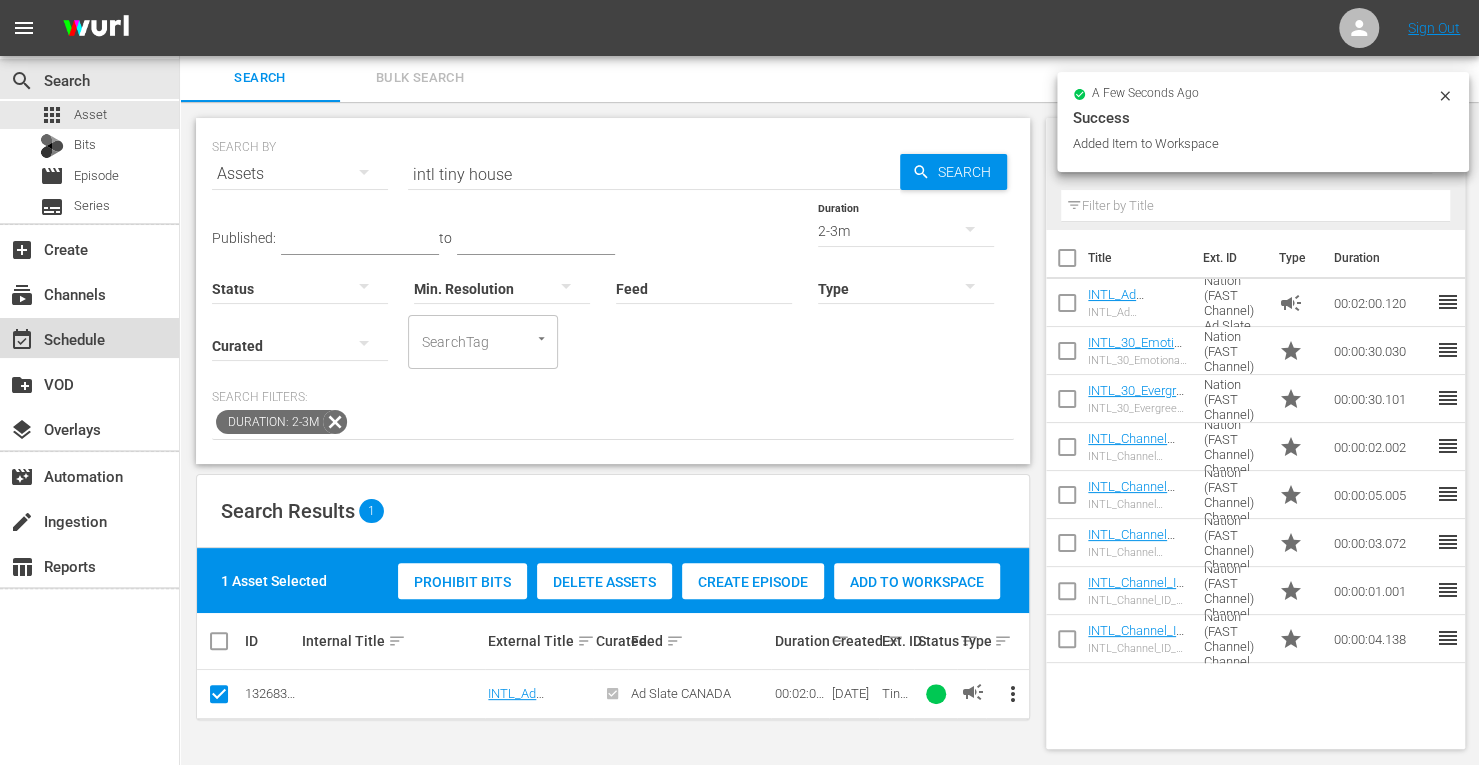 click on "event_available   Schedule" at bounding box center (56, 336) 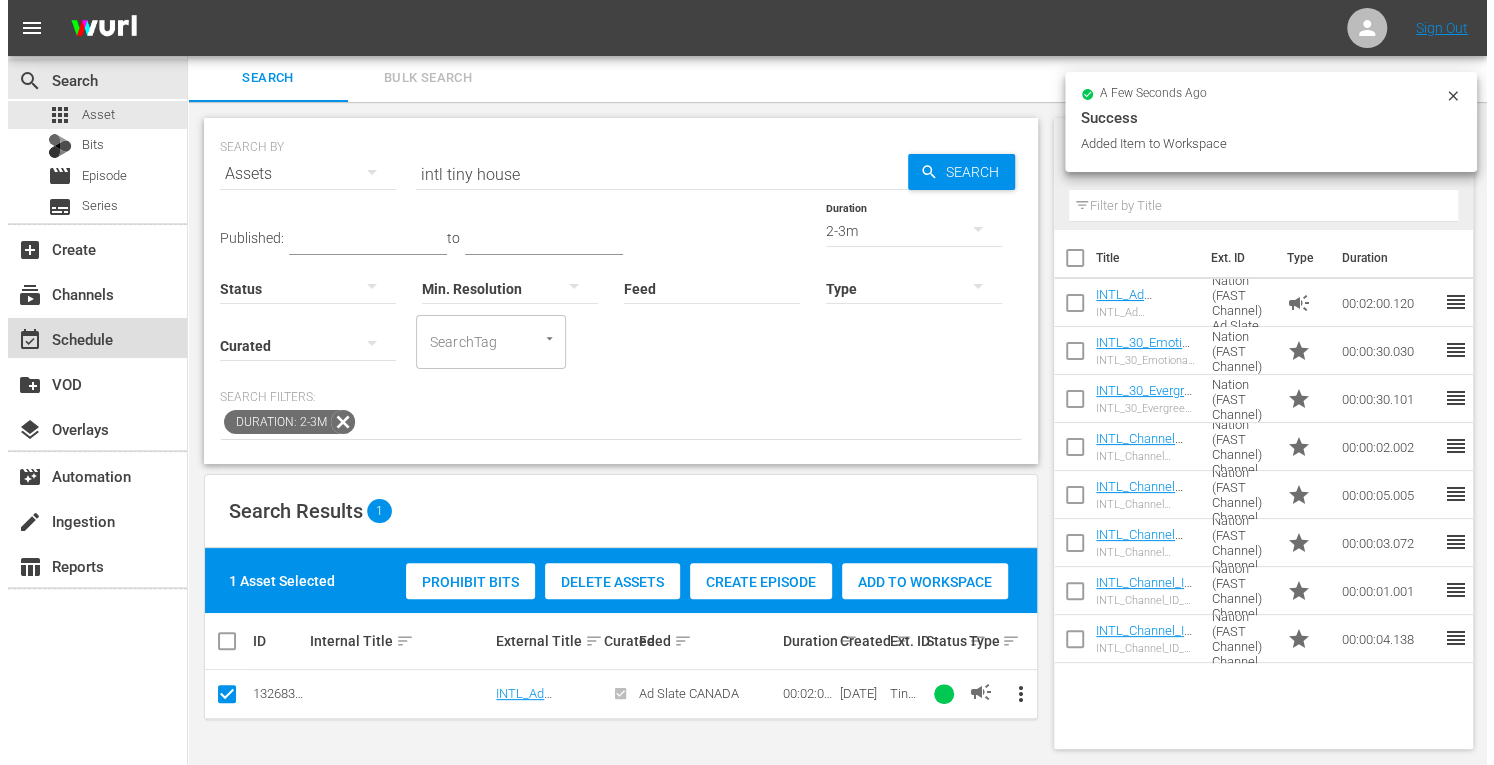 scroll, scrollTop: 0, scrollLeft: 0, axis: both 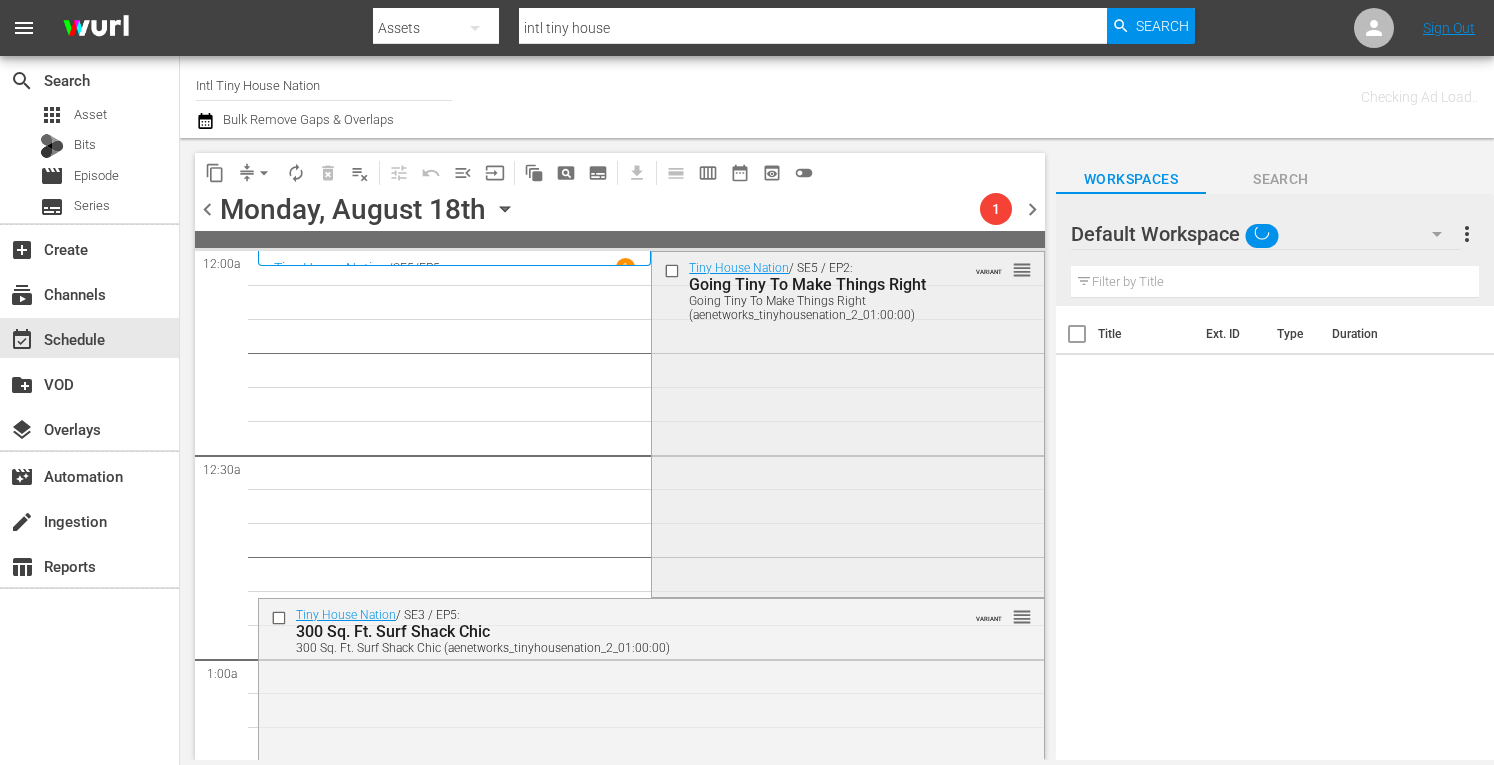 click on "Tiny House Nation  / SE5 / EP2:
Going Tiny To Make Things Right Going Tiny To Make Things Right (aenetworks_tinyhousenation_2_01:00:00) VARIANT reorder" at bounding box center [847, 422] 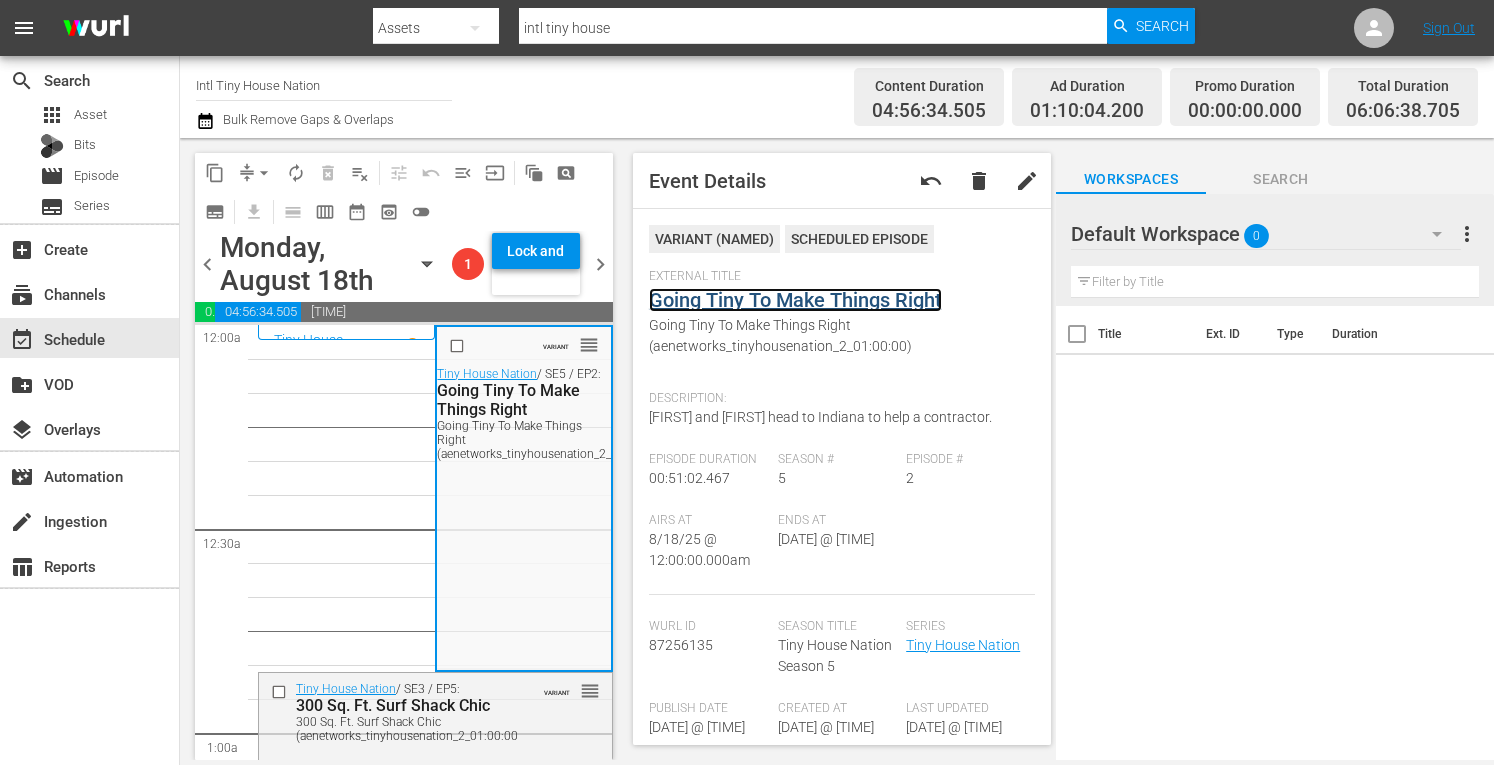 click on "Going Tiny To Make Things Right" at bounding box center (795, 300) 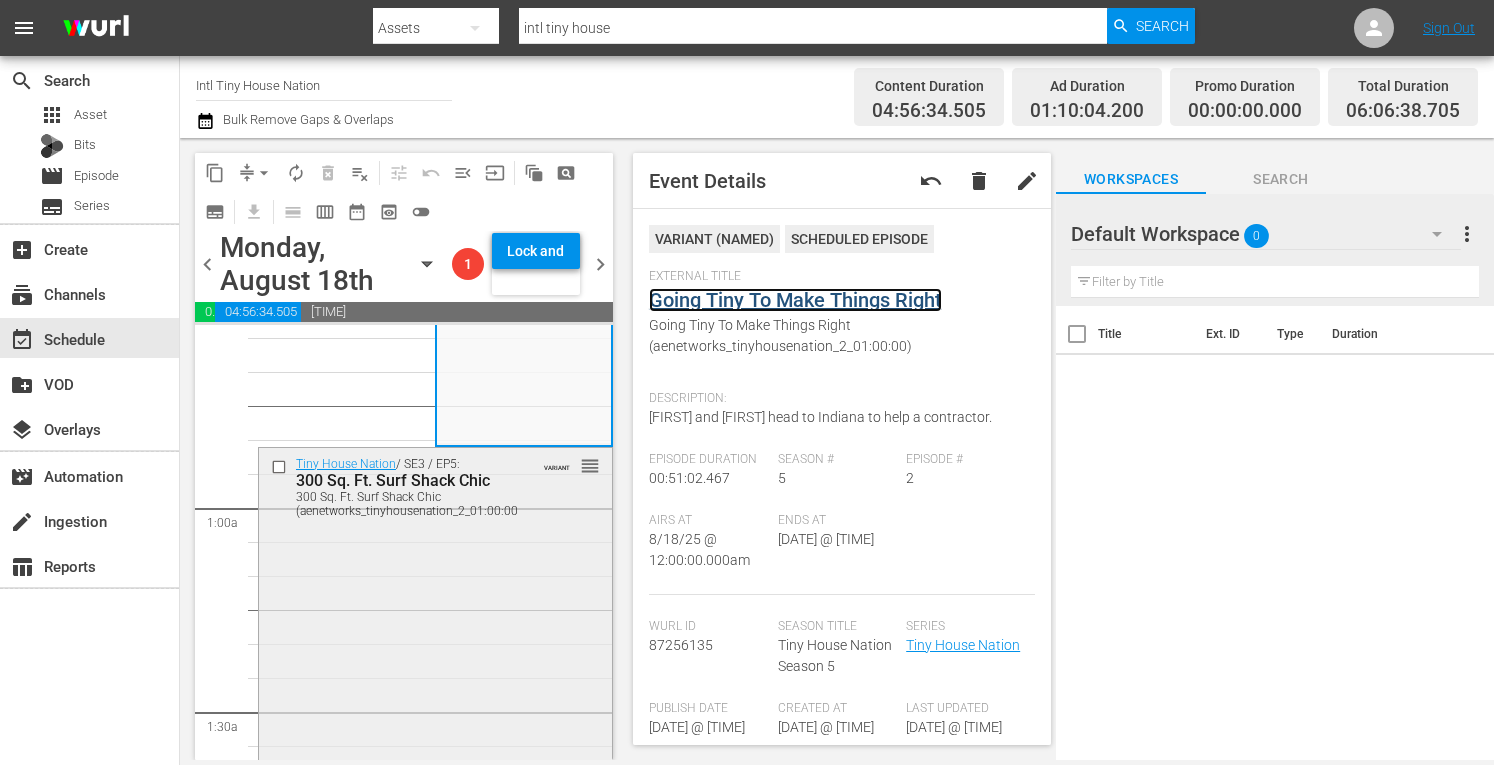 scroll, scrollTop: 228, scrollLeft: 0, axis: vertical 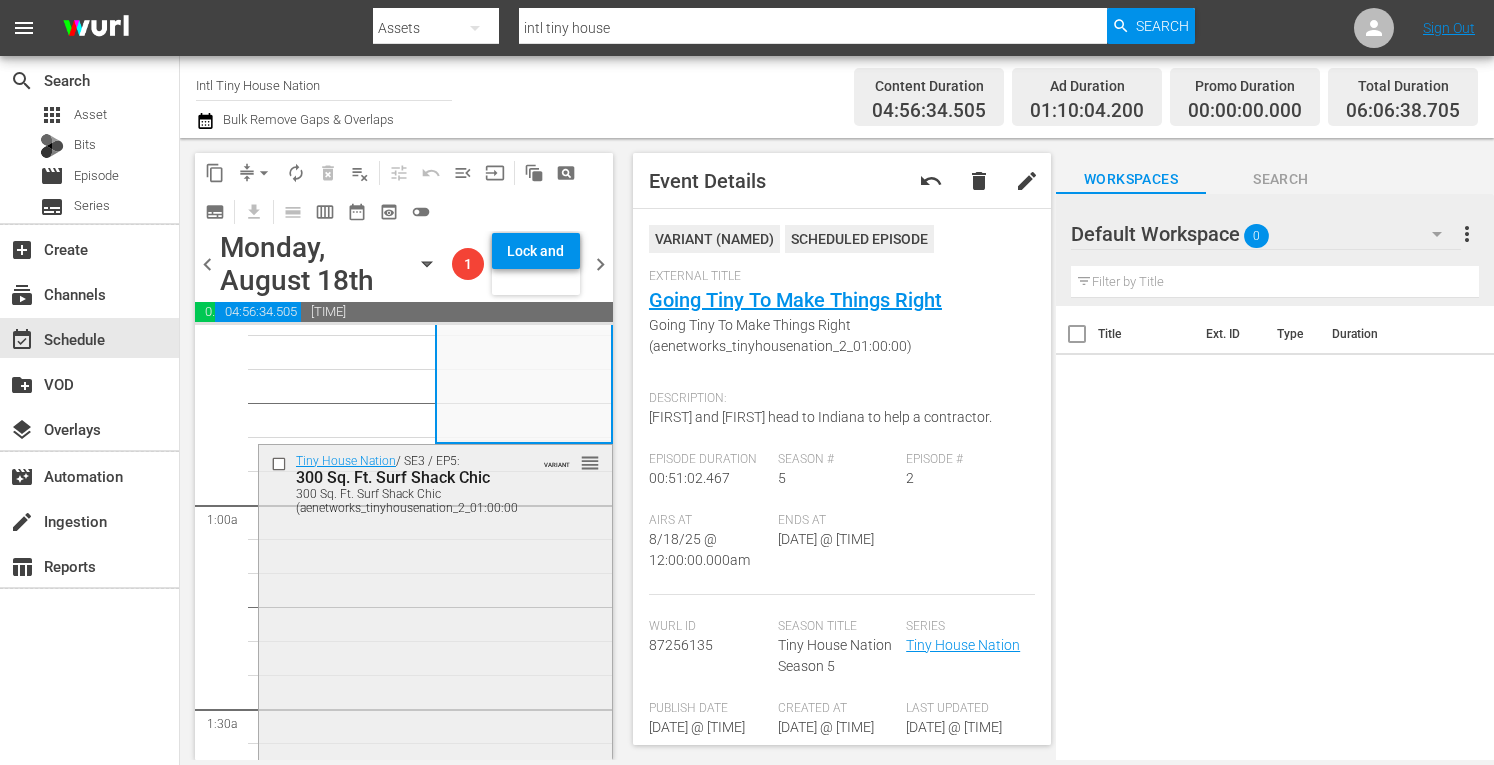 click on "Tiny House Nation  / SE3 / EP5:
300 Sq. Ft. Surf Shack Chic 300 Sq. Ft. Surf Shack Chic (aenetworks_tinyhousenation_2_01:00:00) VARIANT reorder" at bounding box center [435, 618] 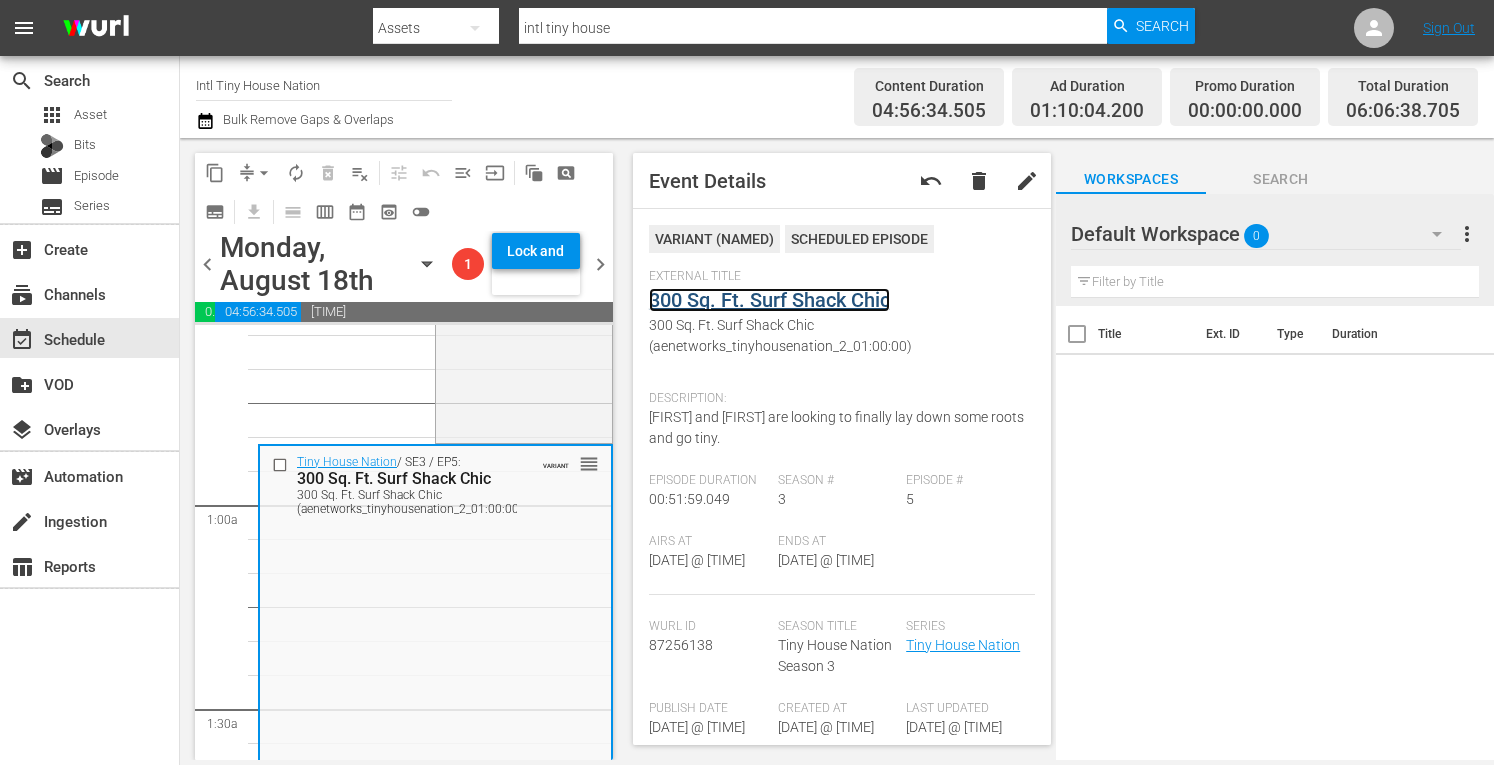 click on "300 Sq. Ft. Surf Shack Chic" at bounding box center [769, 300] 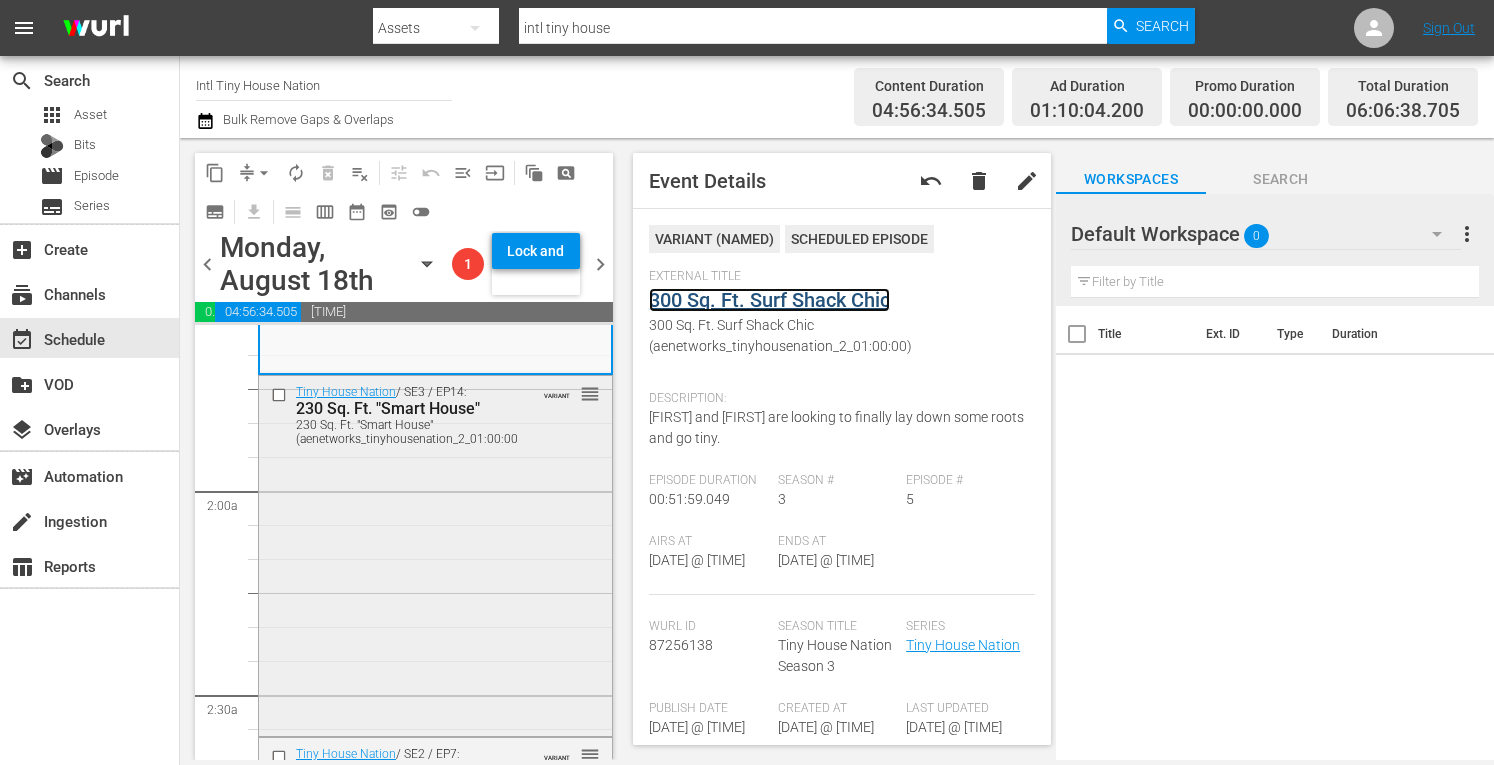 scroll, scrollTop: 679, scrollLeft: 0, axis: vertical 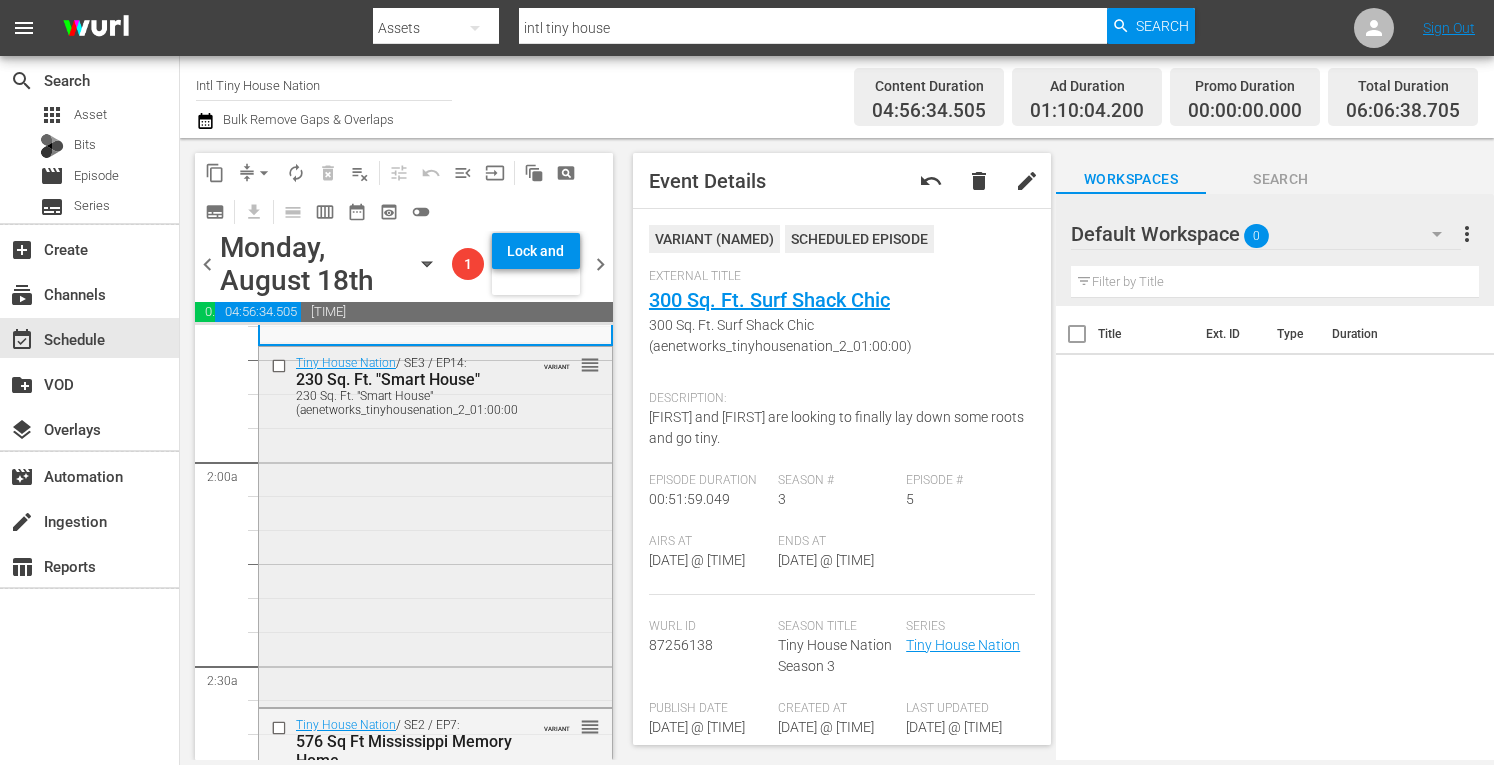 click on "Tiny House Nation  / SE3 / EP14:
230 Sq. Ft. "Smart House" 230 Sq. Ft. "Smart House" (aenetworks_tinyhousenation_2_01:00:00) VARIANT reorder" at bounding box center (435, 525) 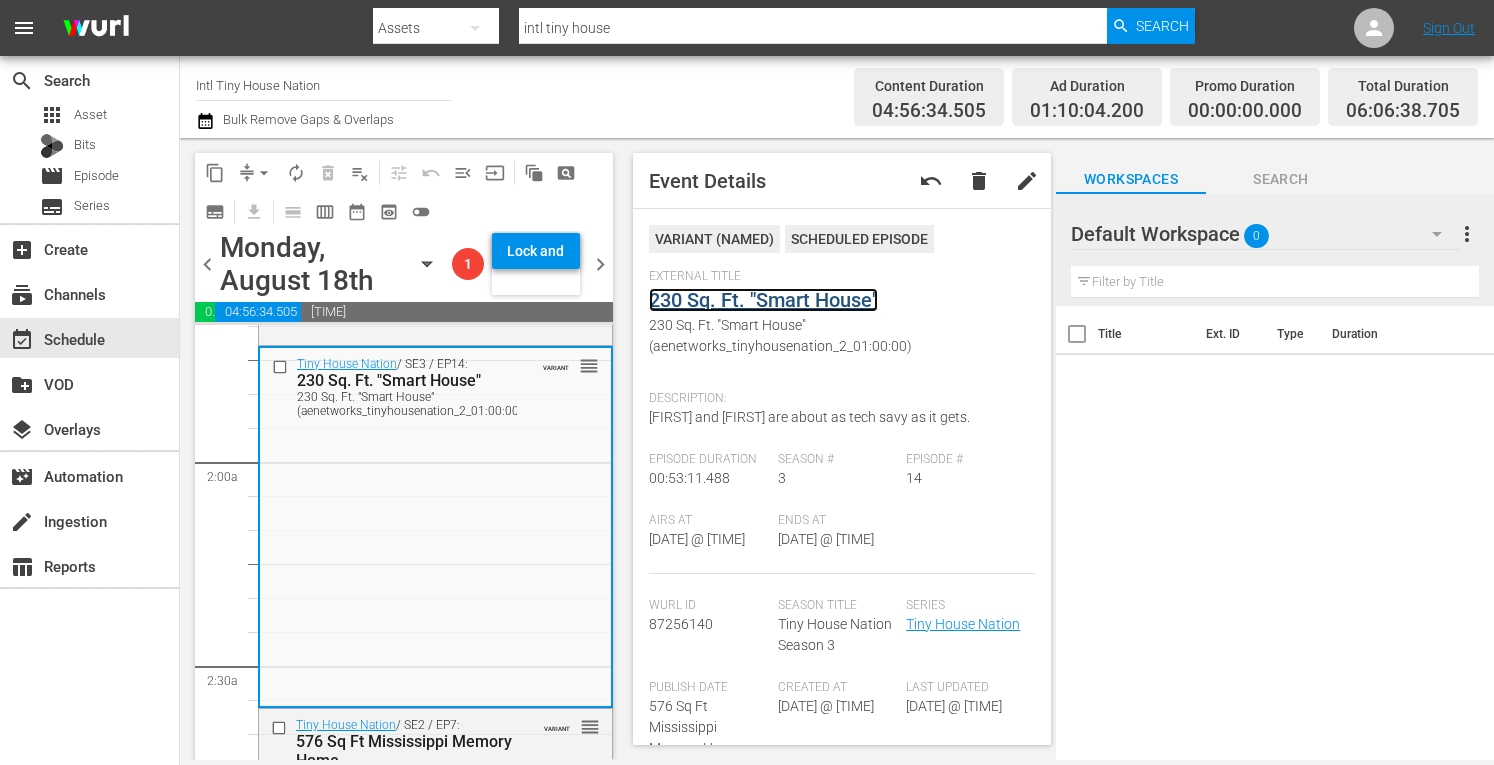 click on "230 Sq. Ft. "Smart House"" at bounding box center [763, 300] 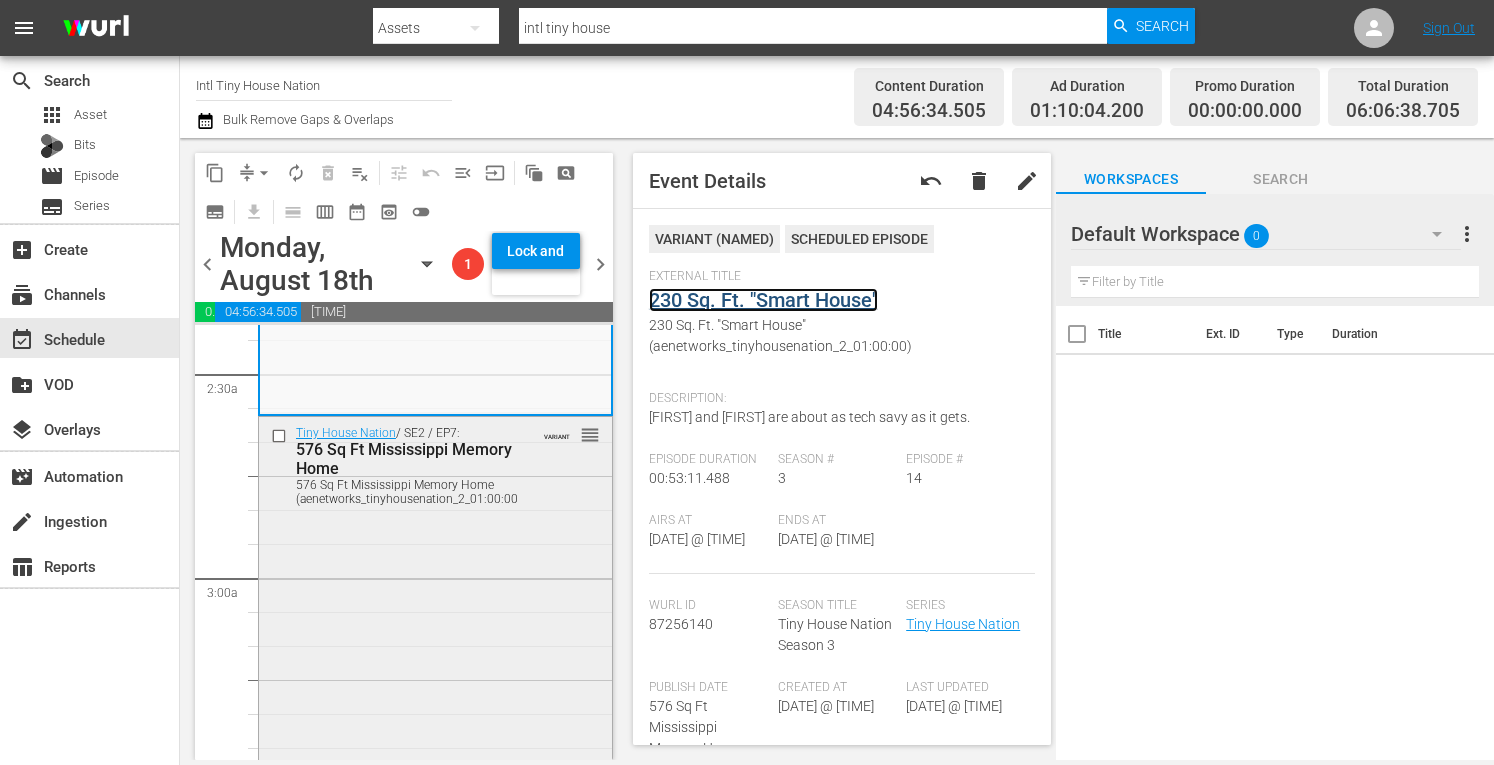 scroll, scrollTop: 986, scrollLeft: 0, axis: vertical 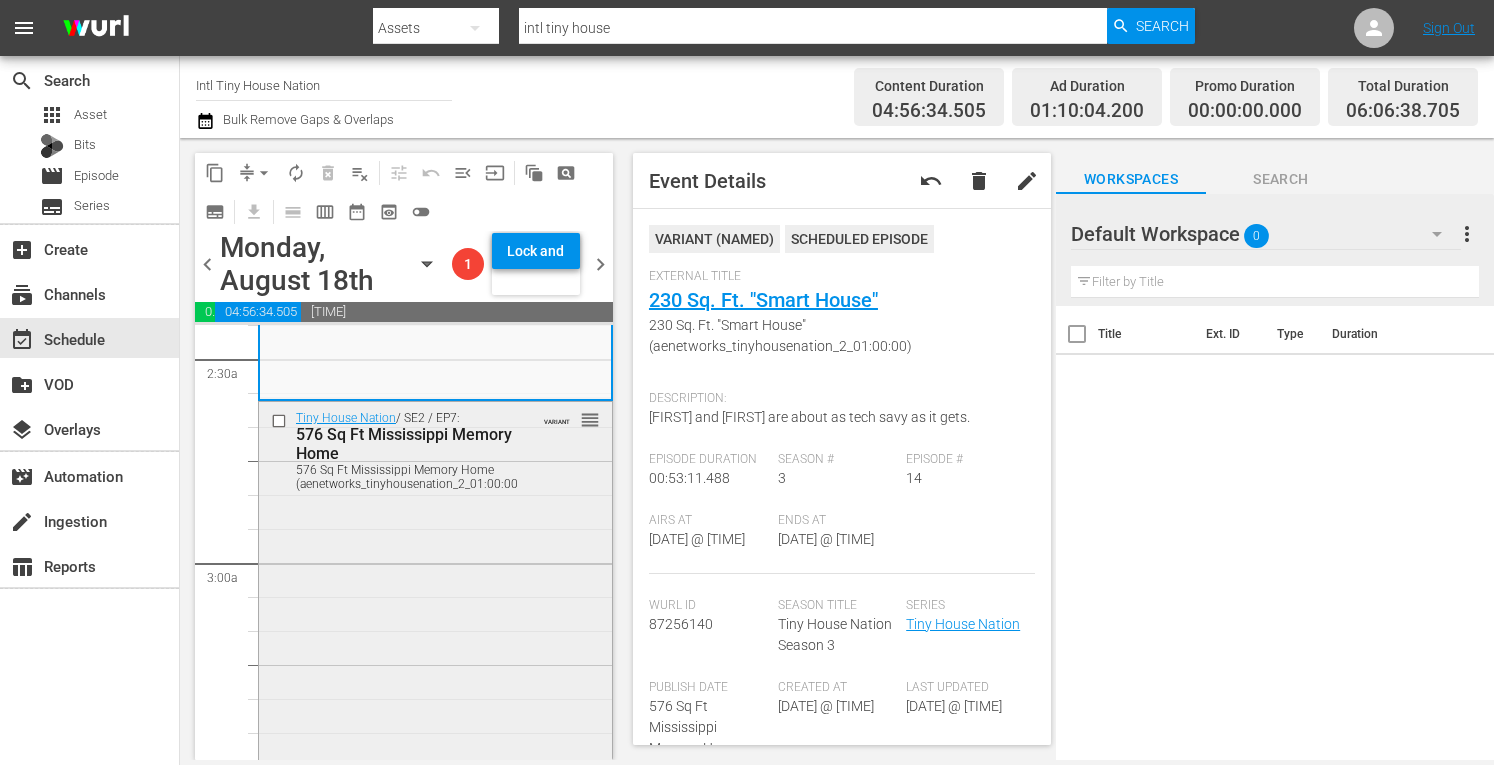 click on "Tiny House Nation  / SE2 / EP7:
576 Sq Ft Mississippi Memory Home 576 Sq Ft Mississippi Memory Home (aenetworks_tinyhousenation_2_01:00:00) VARIANT reorder" at bounding box center (435, 580) 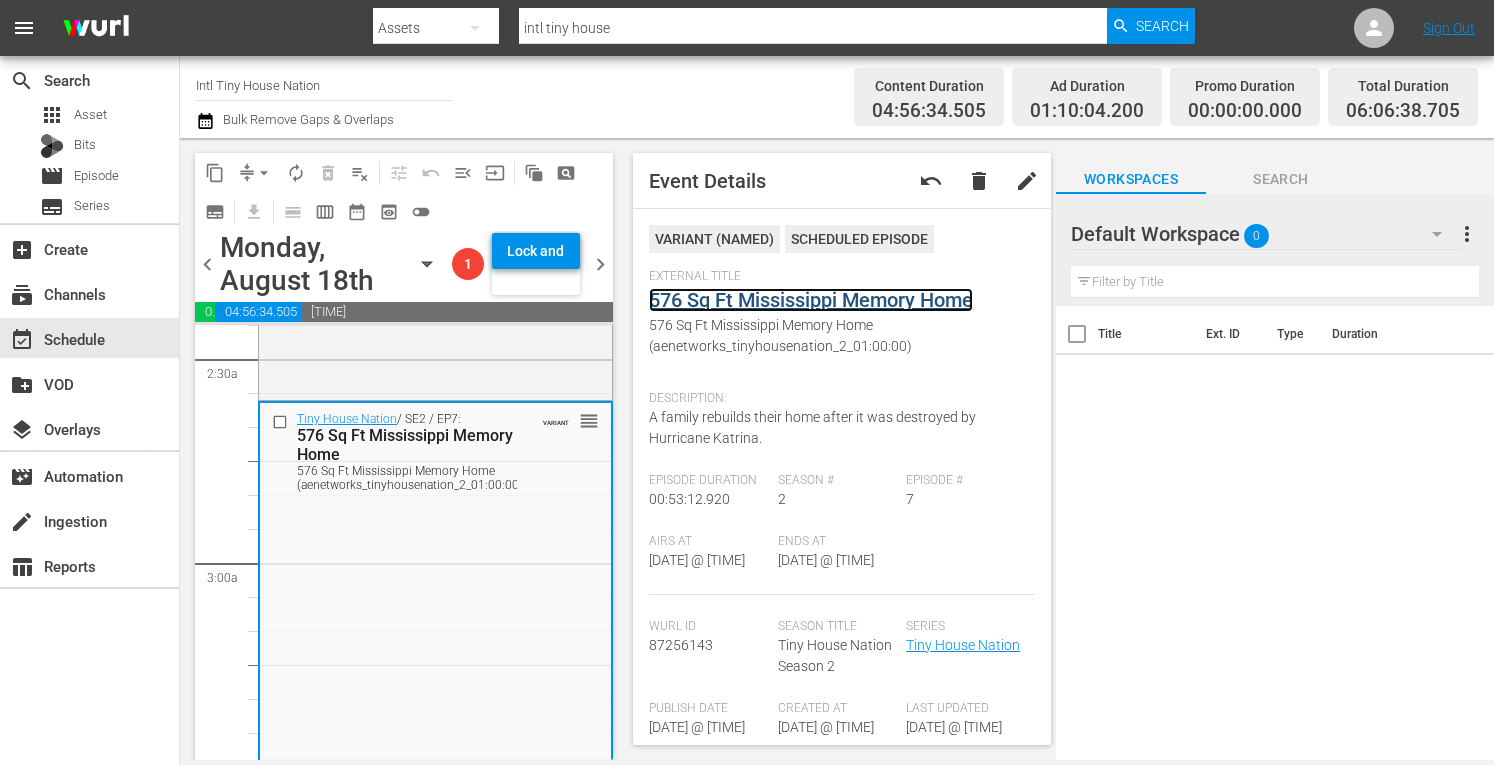 click on "576 Sq Ft Mississippi Memory Home" at bounding box center [811, 300] 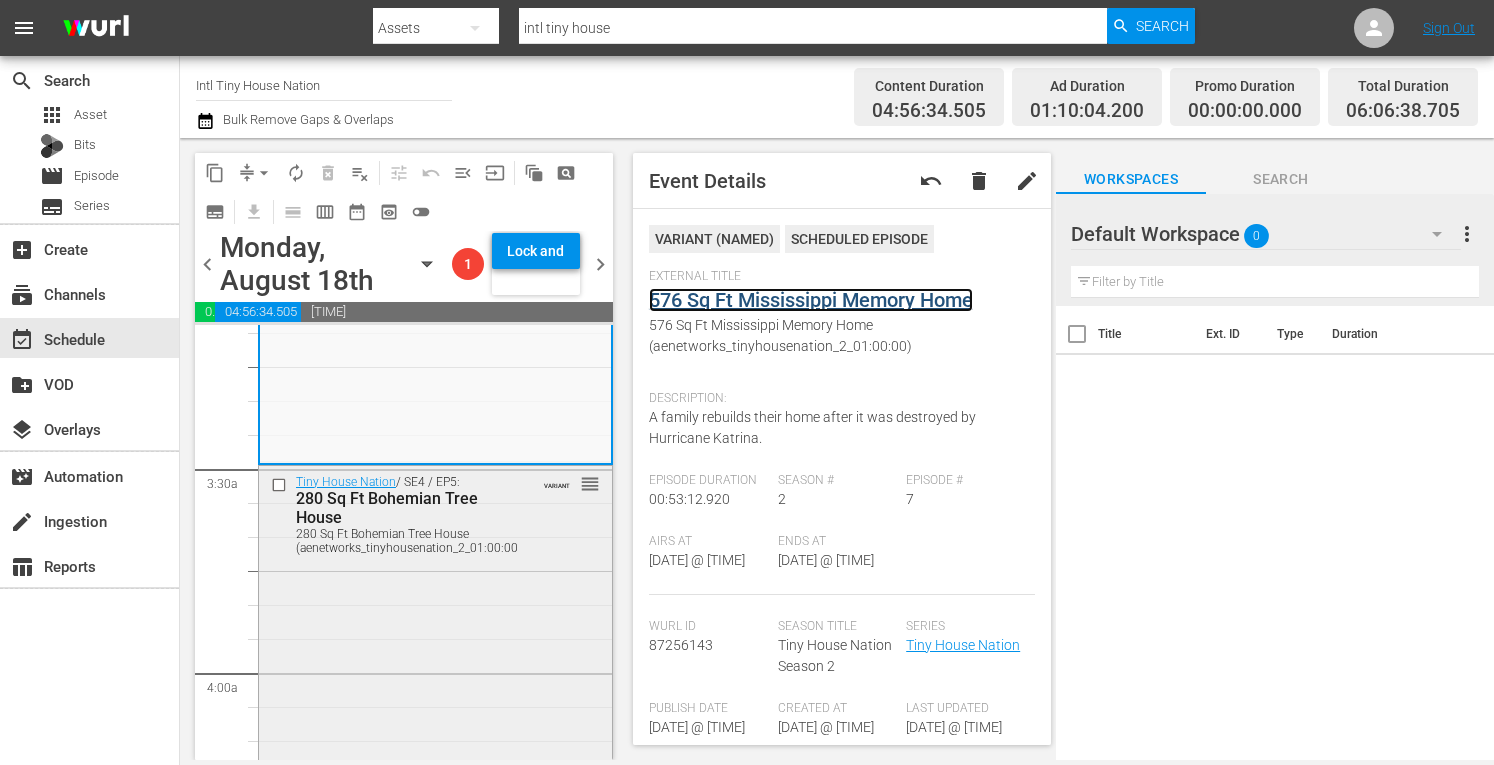scroll, scrollTop: 1306, scrollLeft: 0, axis: vertical 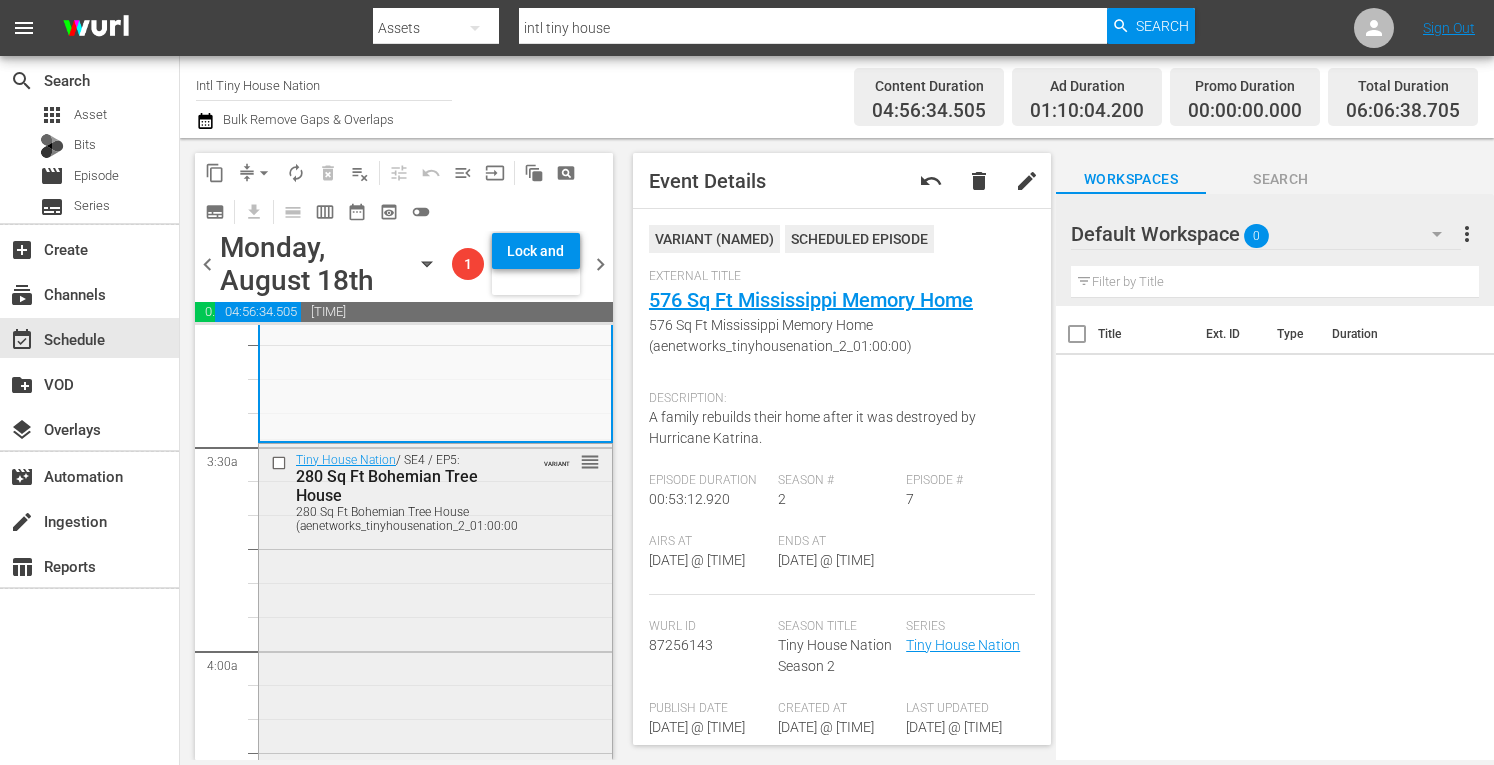 click on "Tiny House Nation  / SE4 / EP5:
280 Sq Ft Bohemian Tree House 280 Sq Ft Bohemian Tree House (aenetworks_tinyhousenation_2_01:00:00) VARIANT reorder" at bounding box center [435, 622] 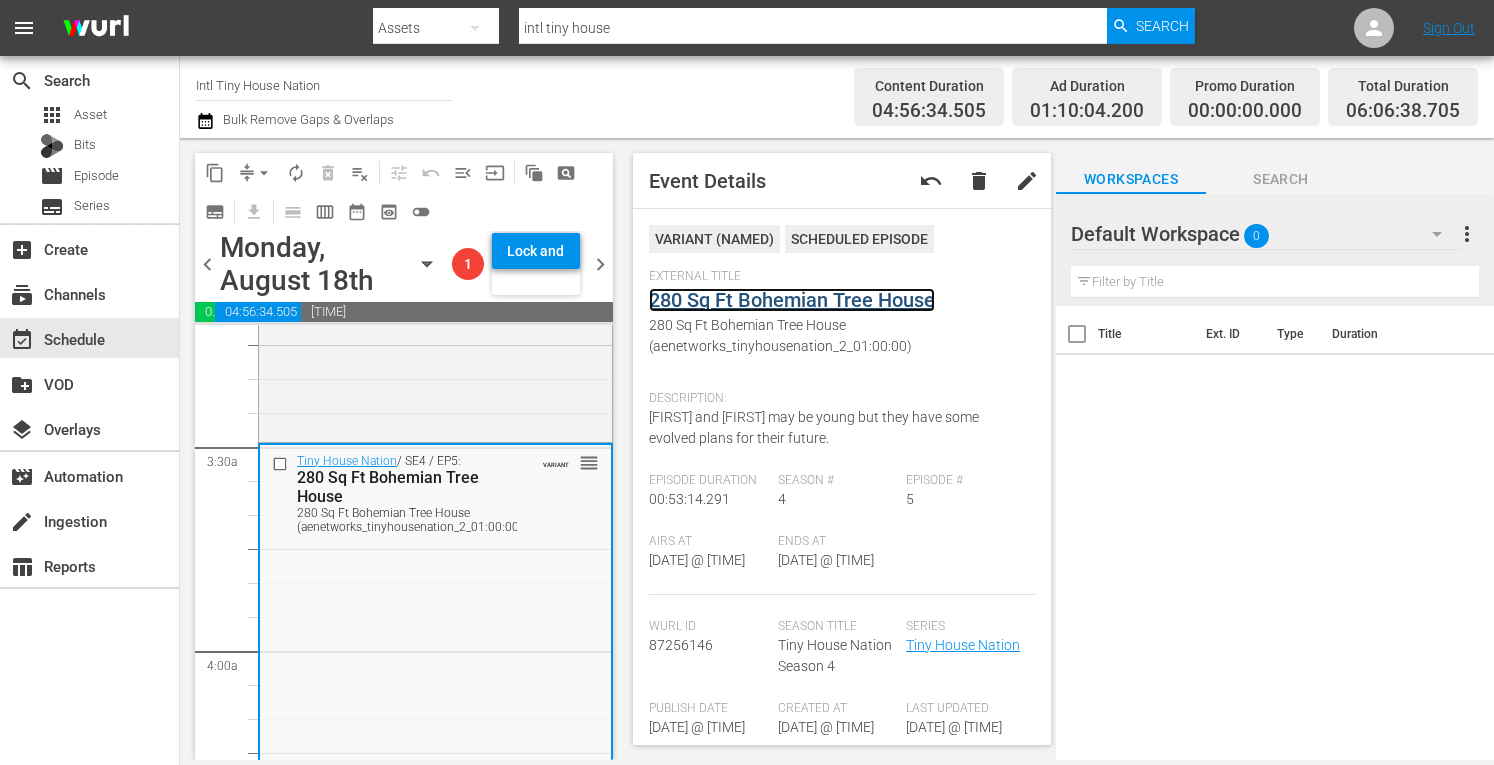 click on "280 Sq Ft Bohemian Tree House" at bounding box center [792, 300] 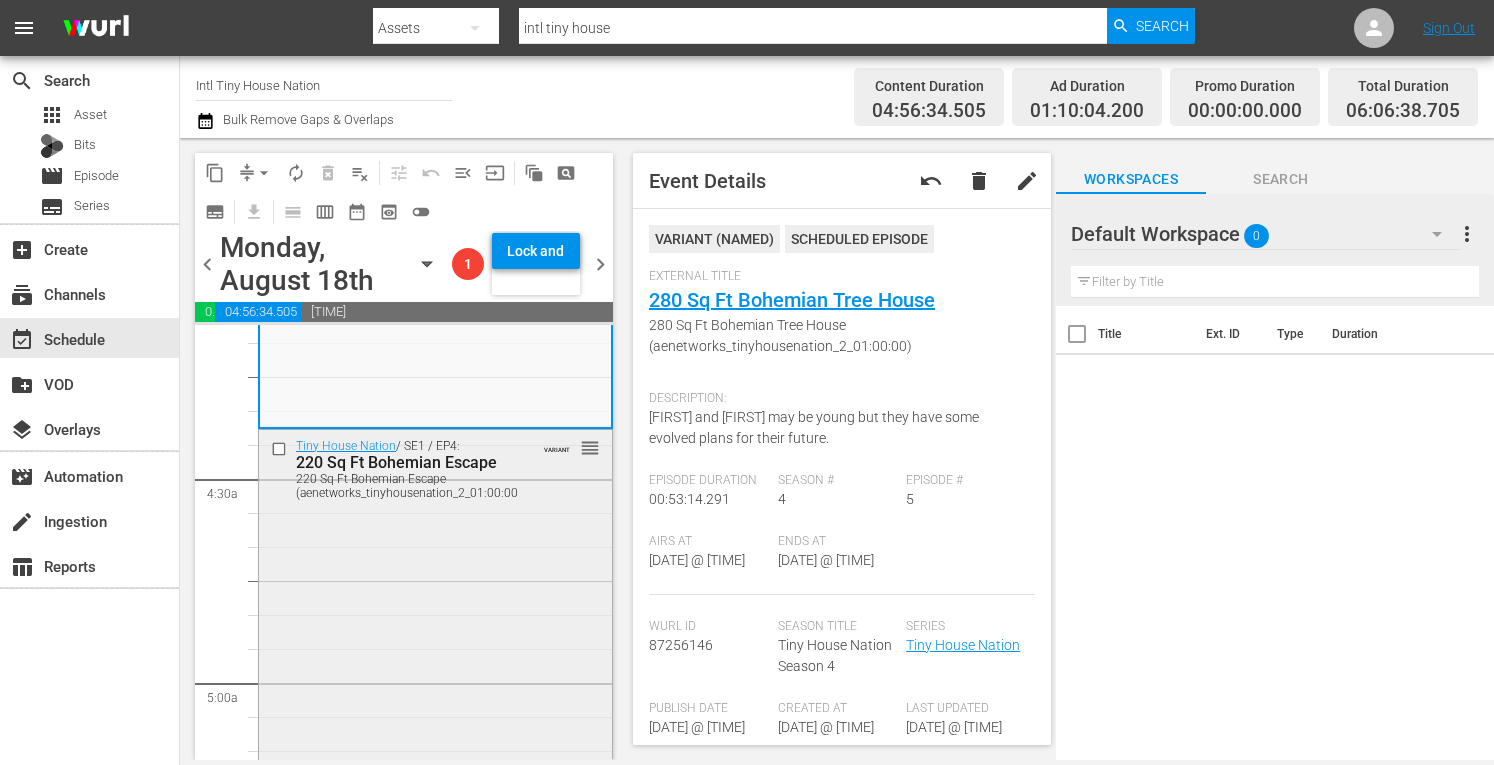 click on "Tiny House Nation  / SE1 / EP4:
220 Sq Ft Bohemian Escape 220 Sq Ft Bohemian Escape (aenetworks_tinyhousenation_2_01:00:00) VARIANT reorder" at bounding box center (435, 608) 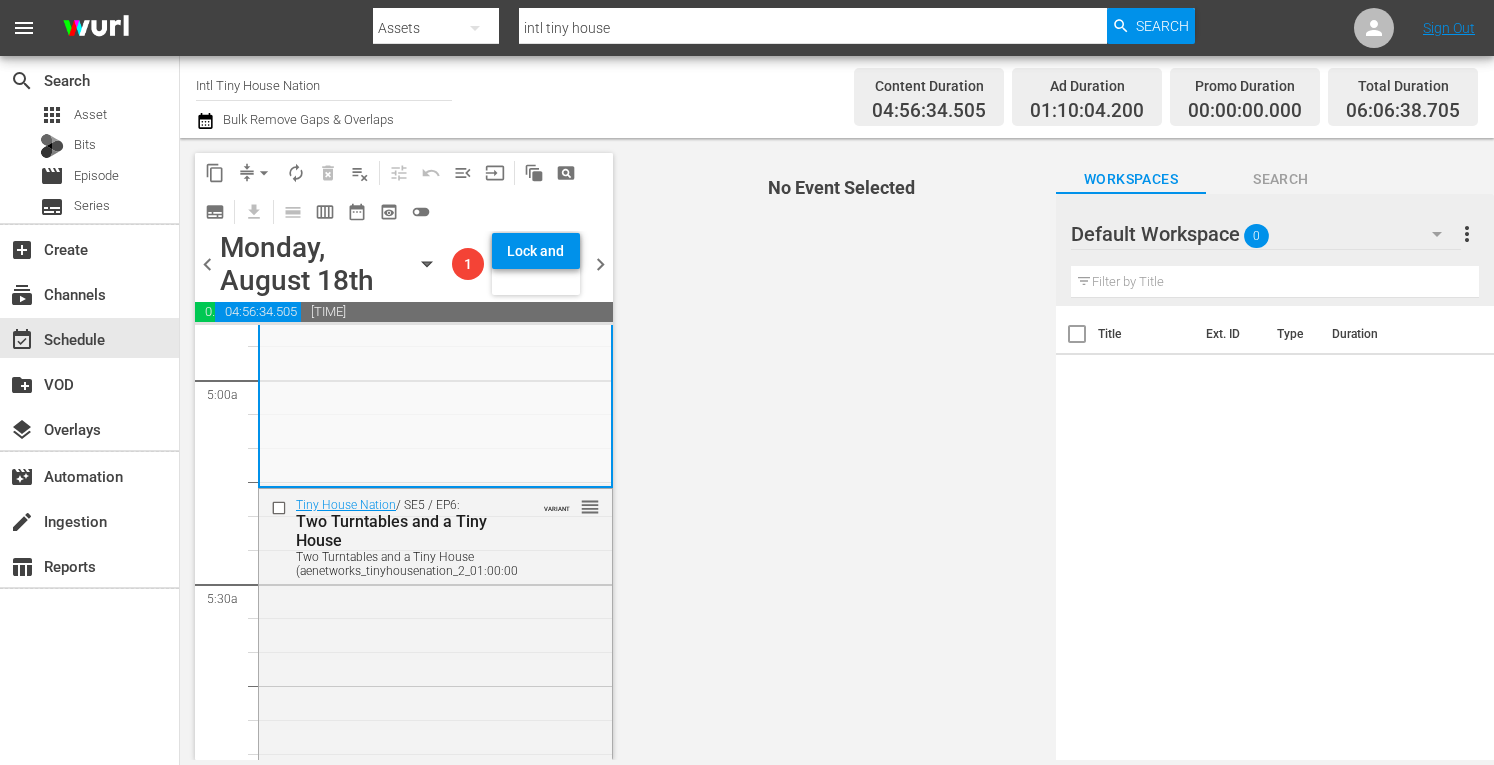 scroll, scrollTop: 1996, scrollLeft: 0, axis: vertical 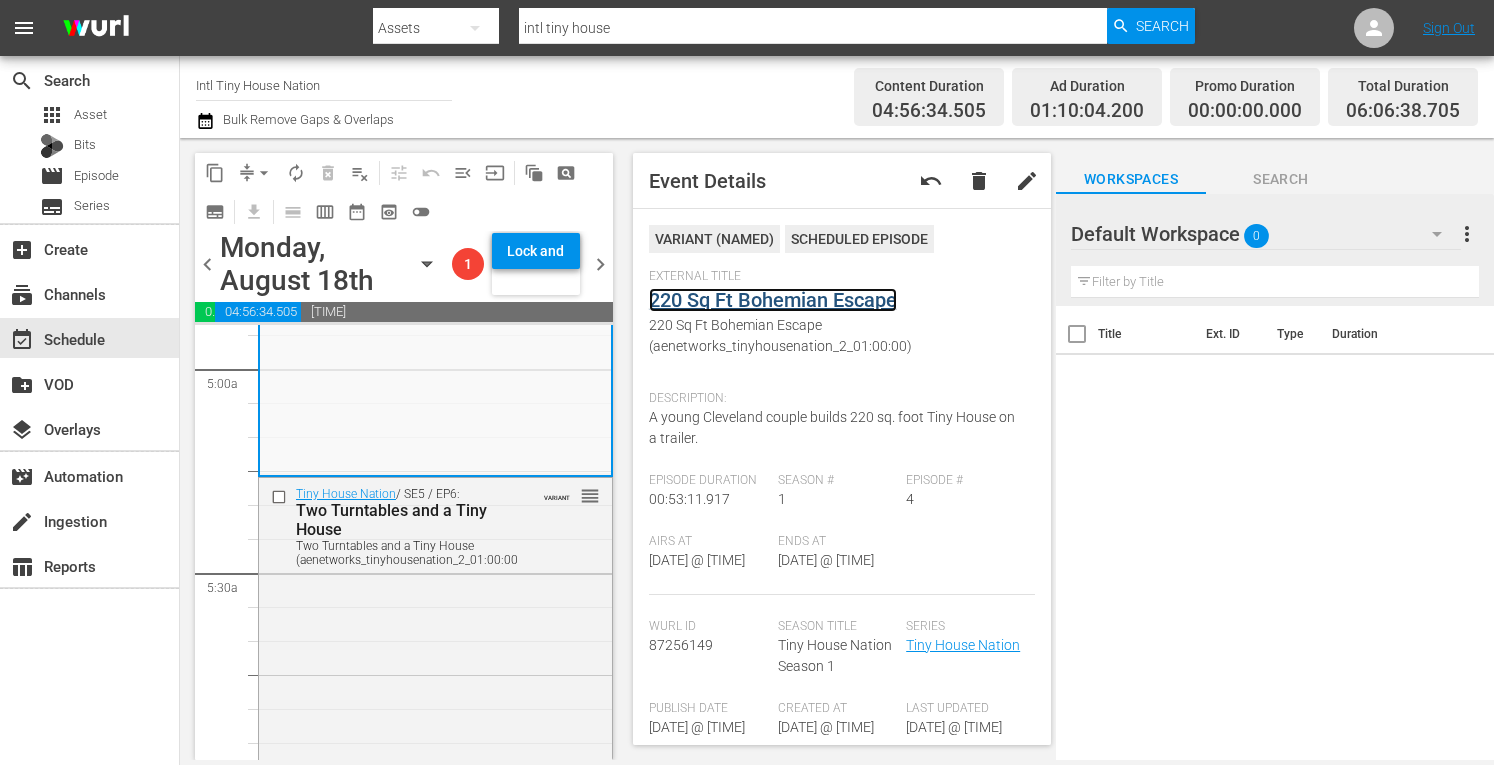 click on "220 Sq Ft Bohemian Escape" at bounding box center [773, 300] 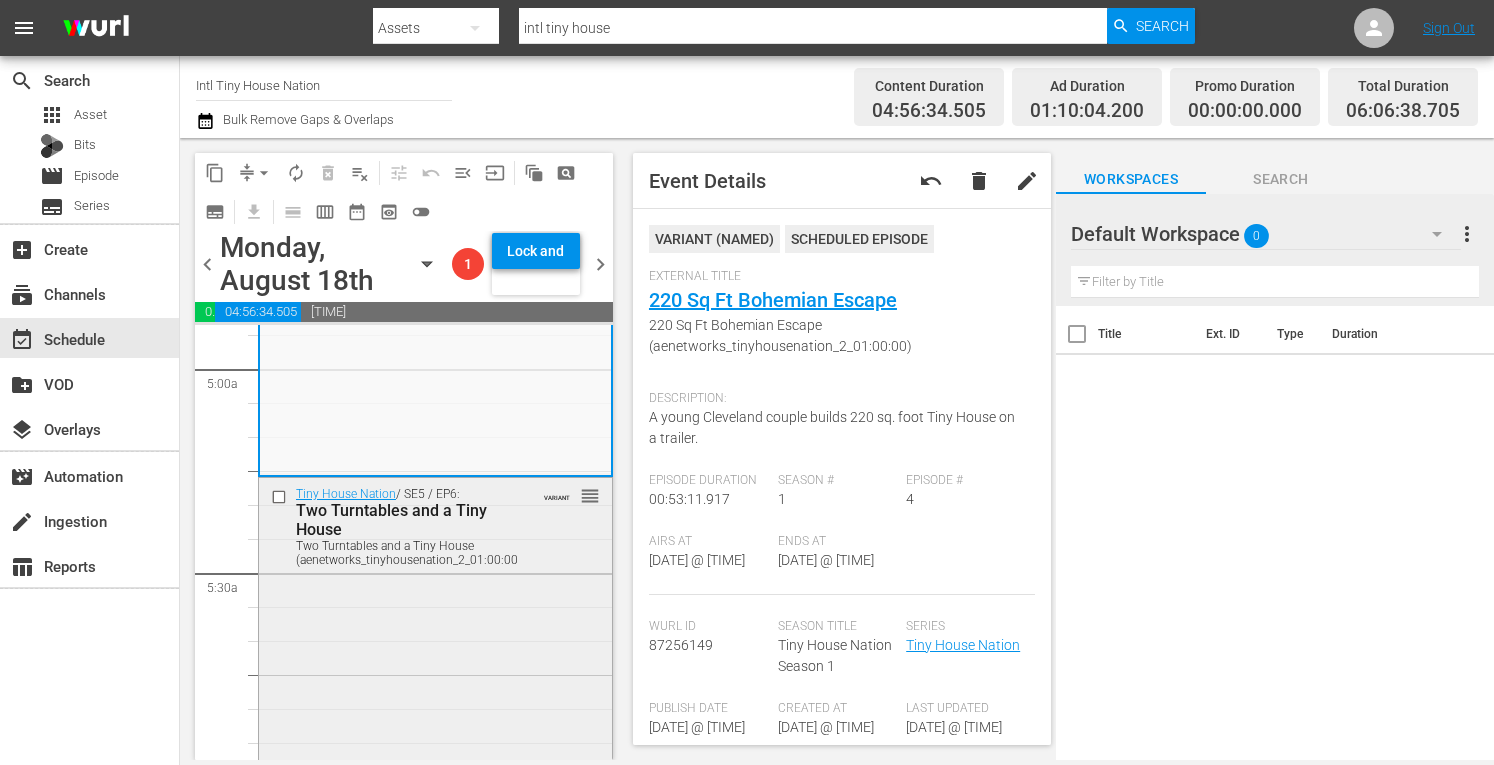 click on "Tiny House Nation  / SE5 / EP6:
Two Turntables and a Tiny House Two Turntables and a Tiny House (aenetworks_tinyhousenation_2_01:00:00) VARIANT reorder" at bounding box center [435, 647] 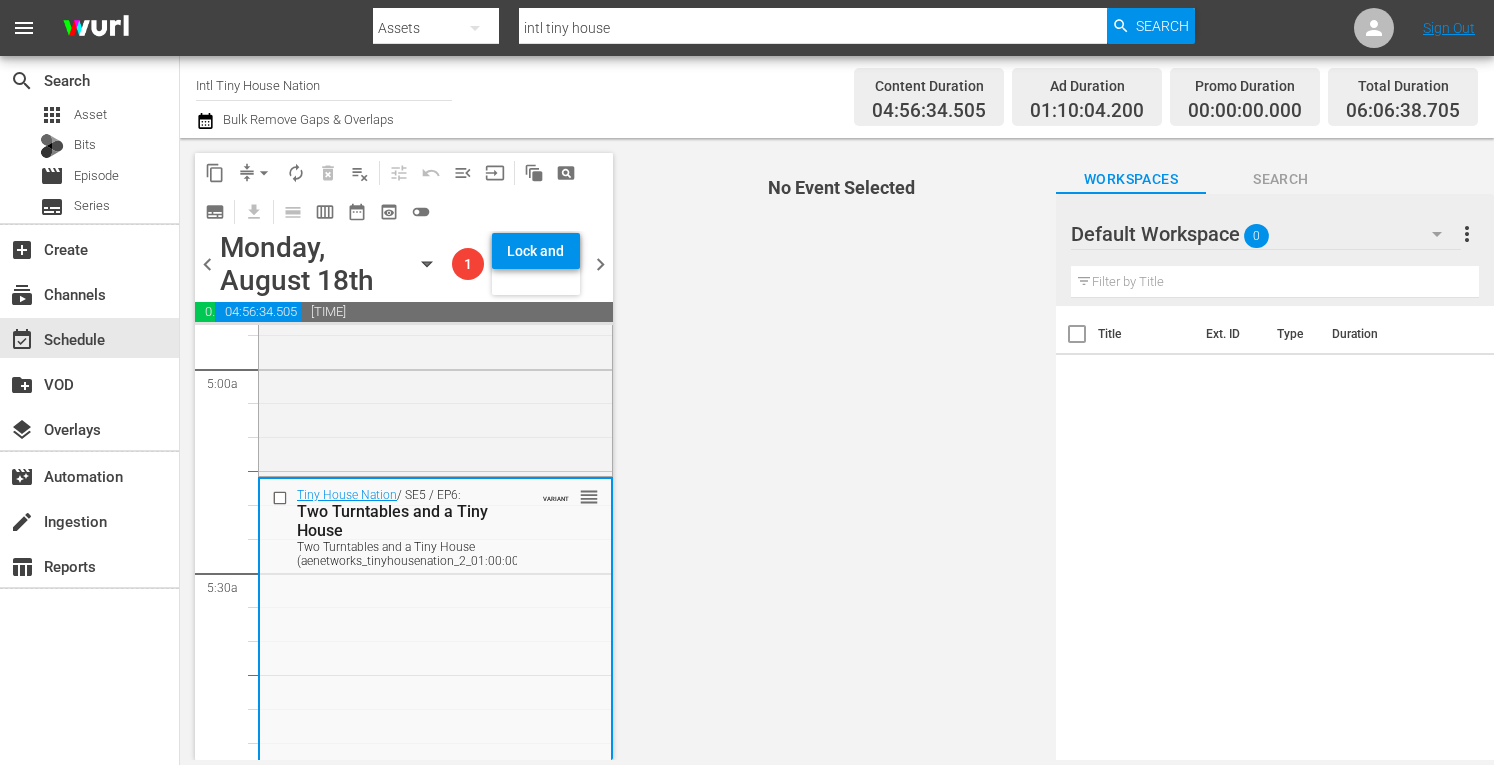 scroll, scrollTop: 2138, scrollLeft: 0, axis: vertical 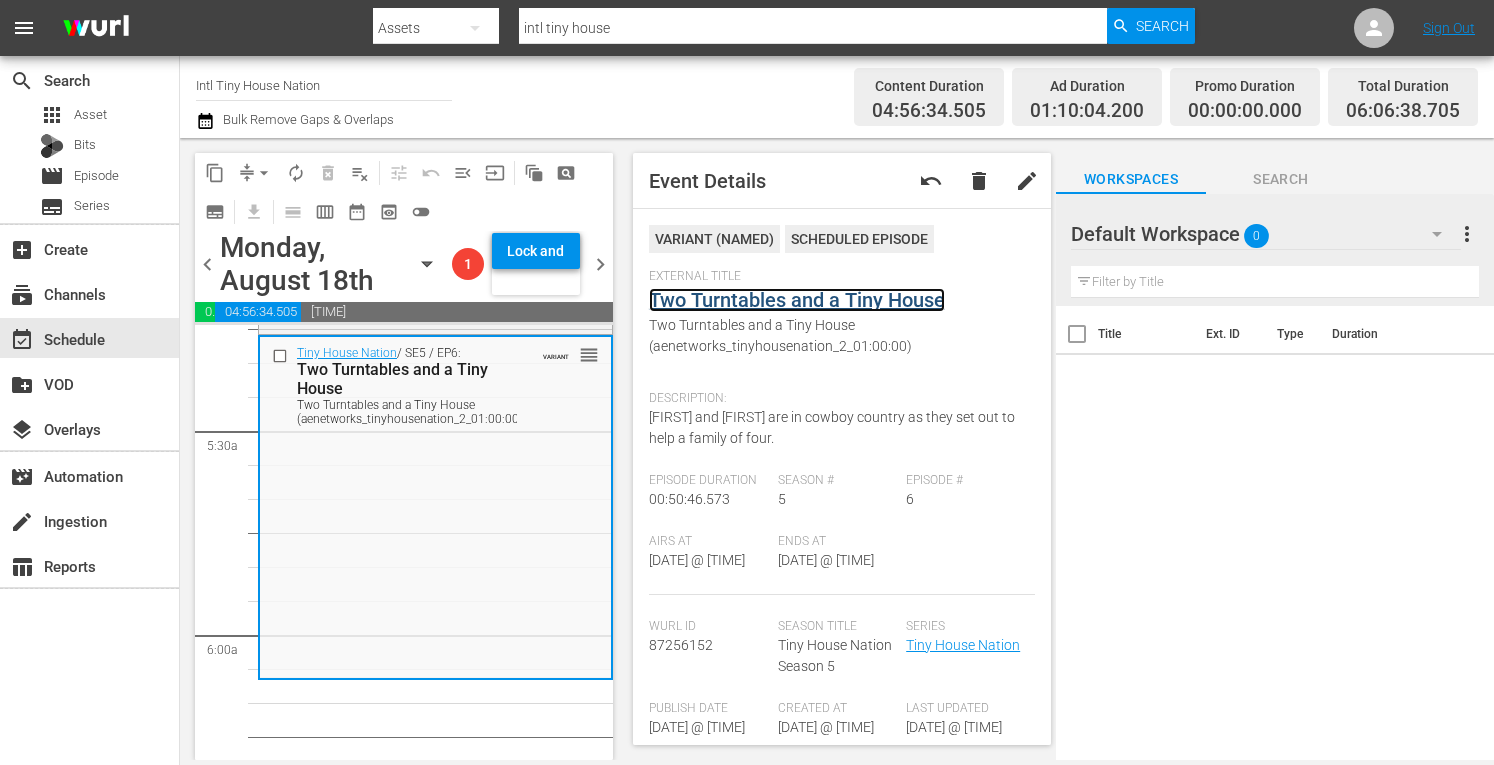 click on "Two Turntables and a Tiny House" at bounding box center [797, 300] 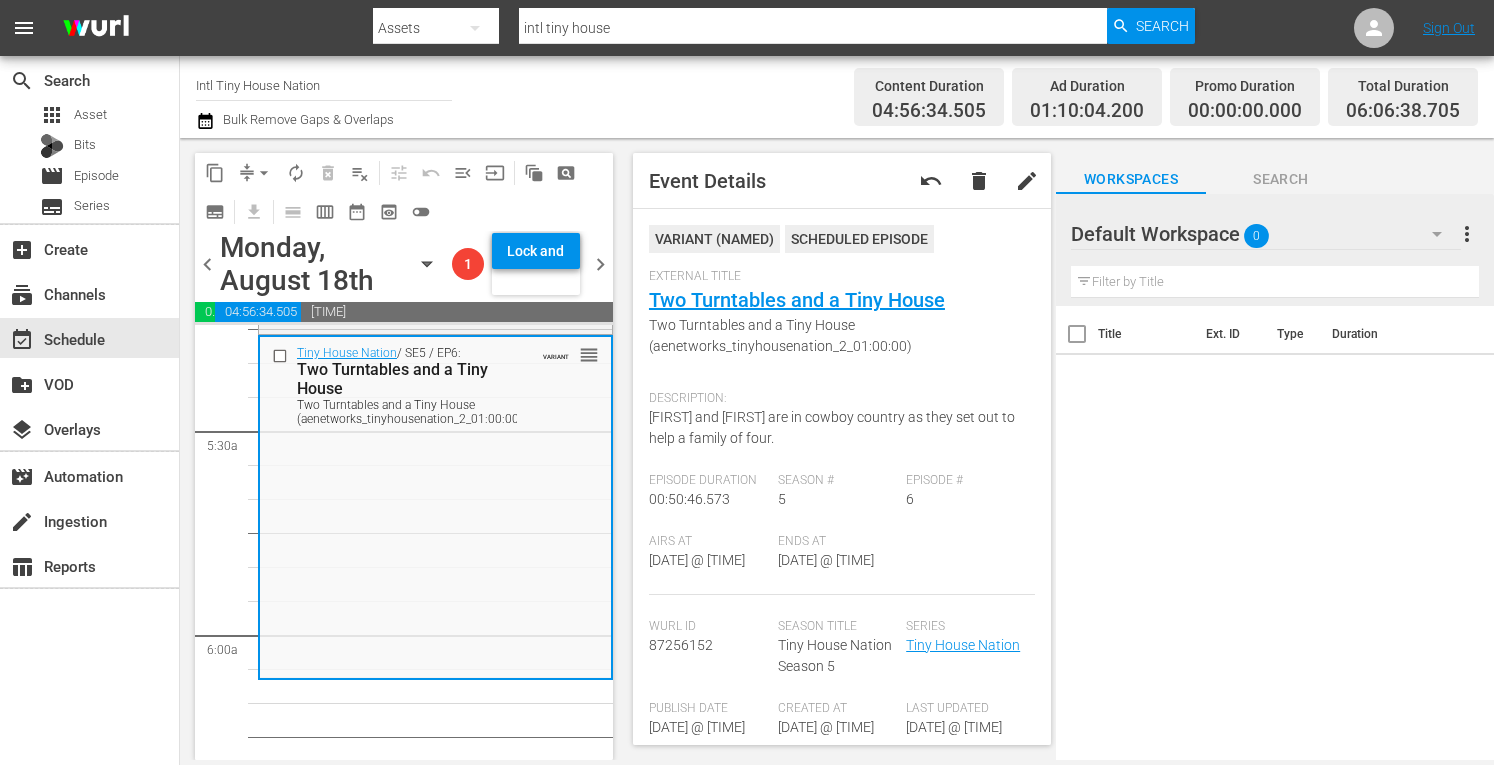 click on "arrow_drop_down" at bounding box center [264, 173] 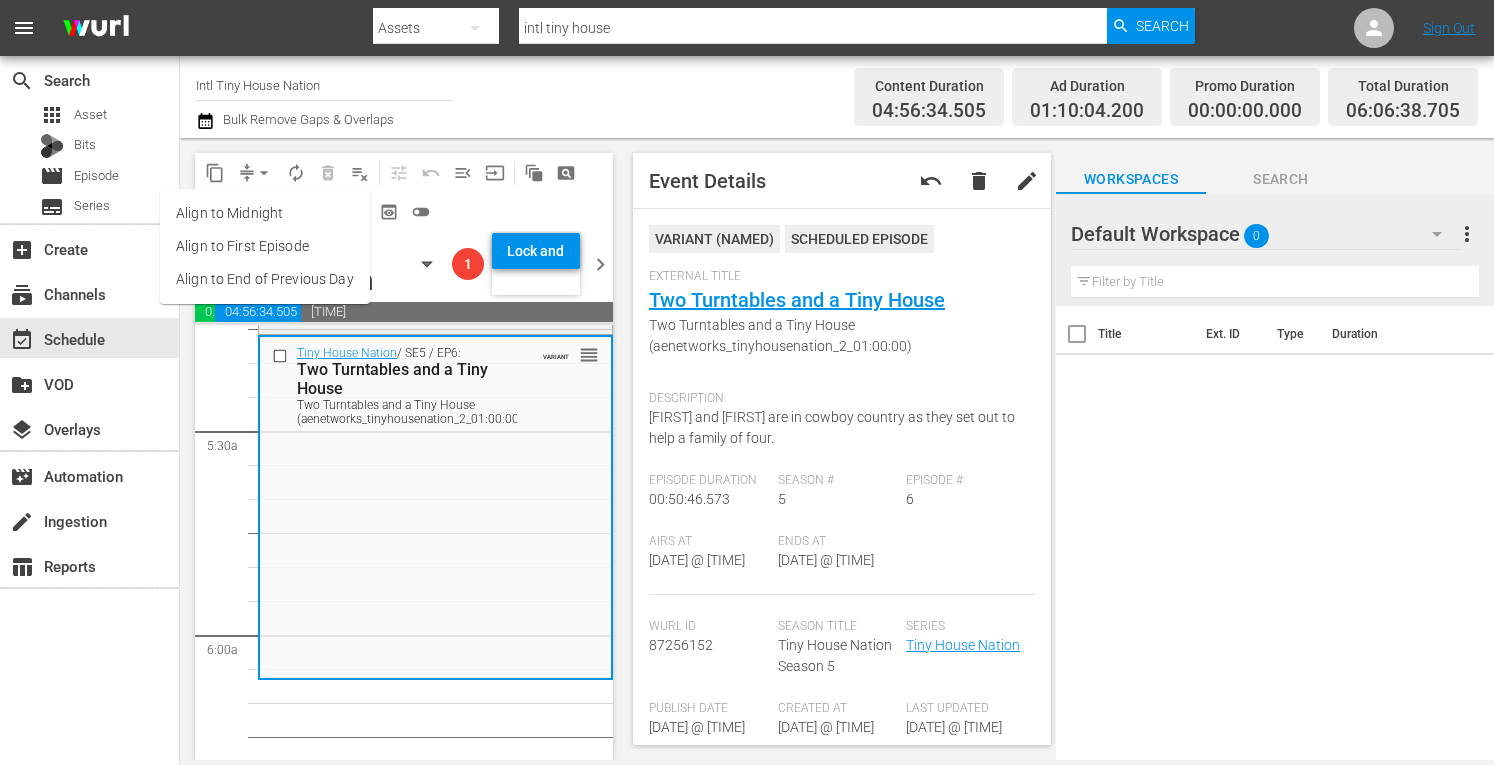 click on "Align to Midnight" at bounding box center [265, 213] 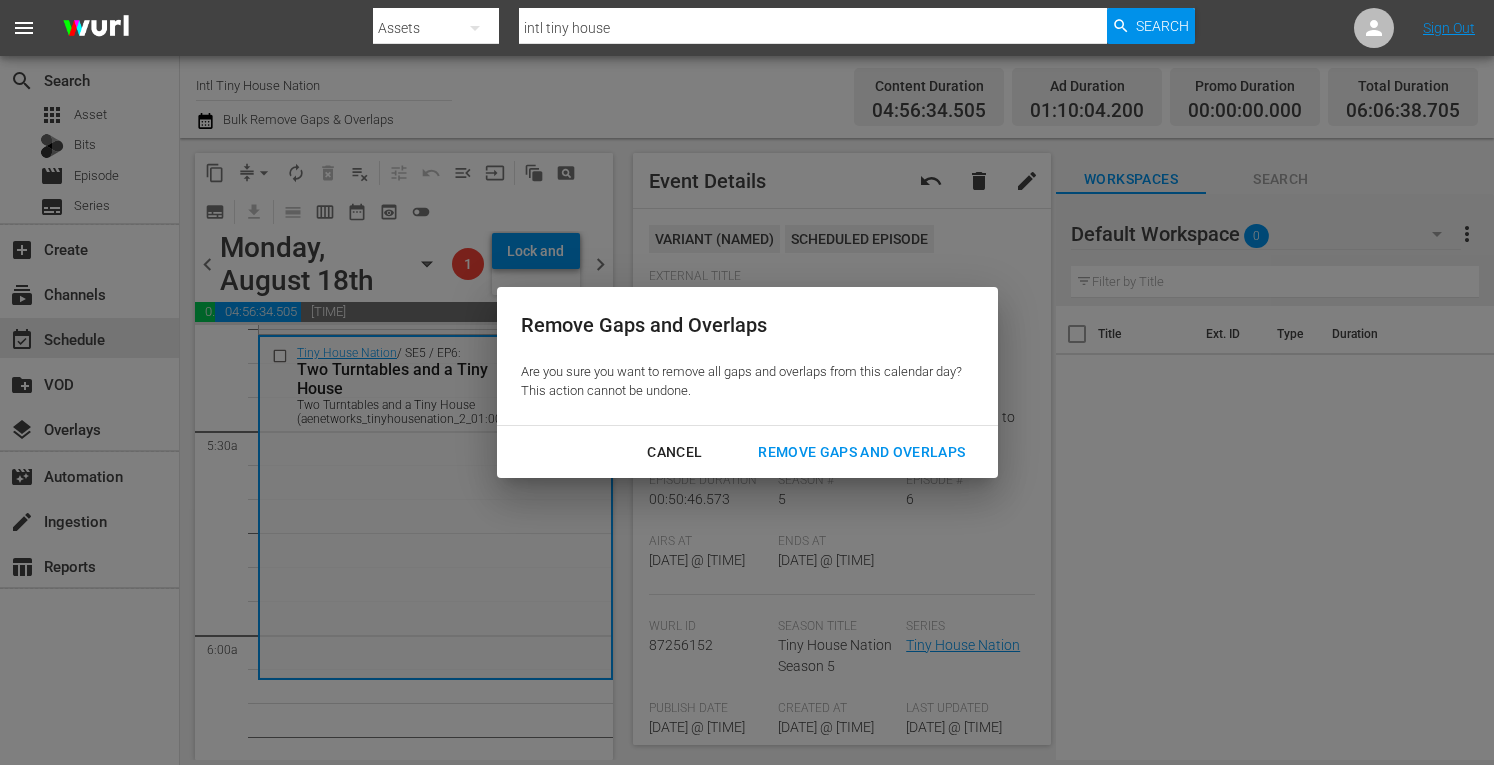 click on "Remove Gaps and Overlaps" at bounding box center [861, 452] 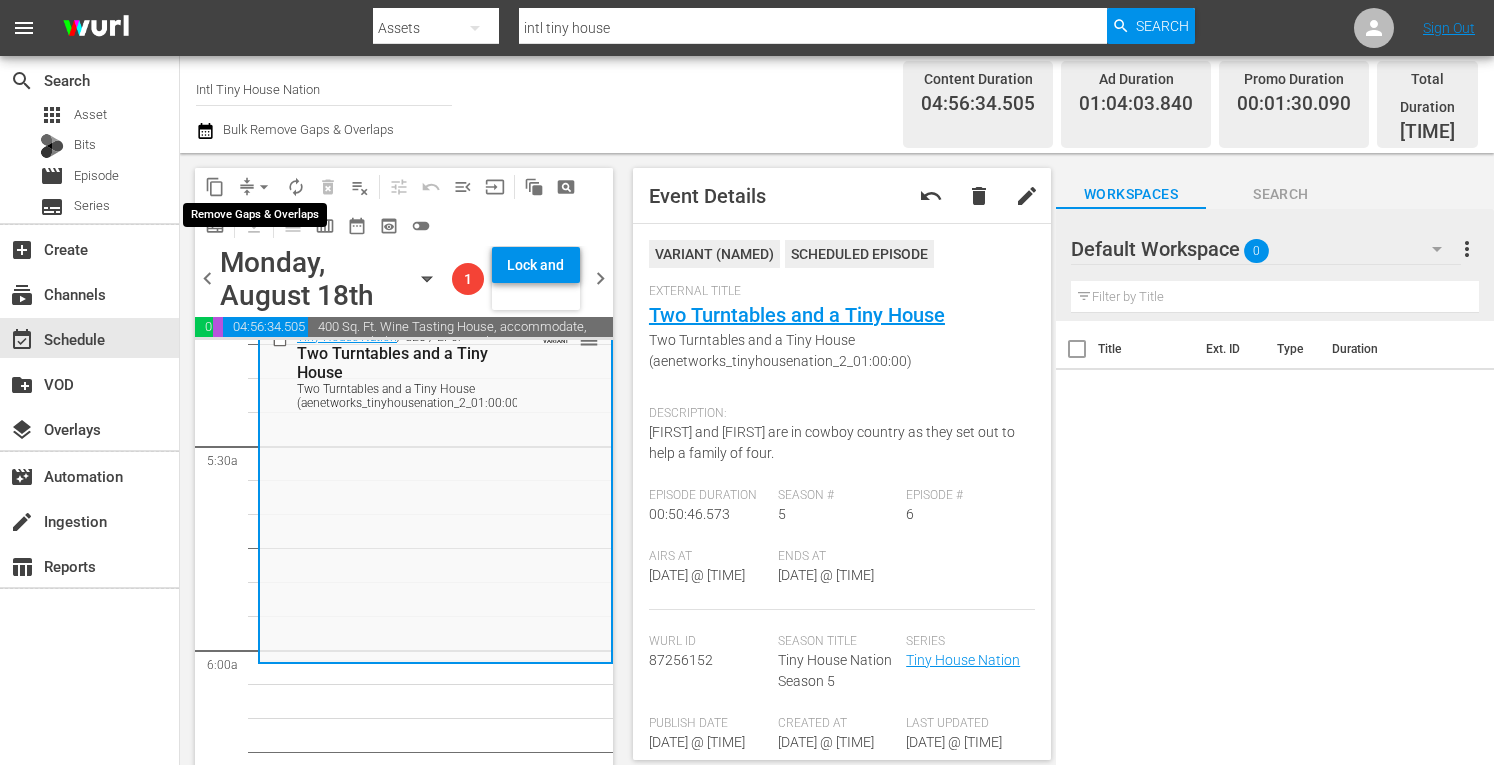 click on "arrow_drop_down" at bounding box center (264, 187) 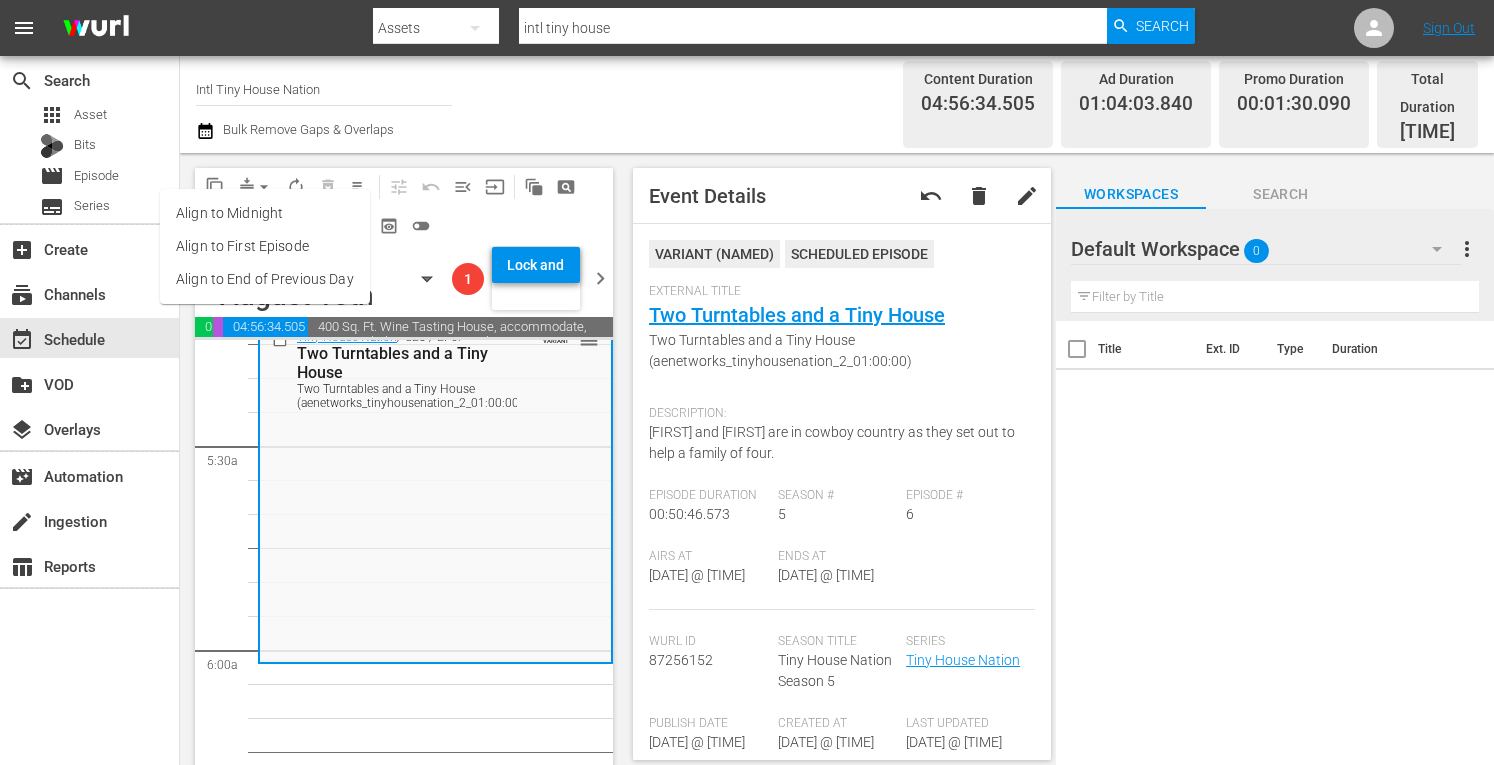 click on "Align to Midnight" at bounding box center [265, 213] 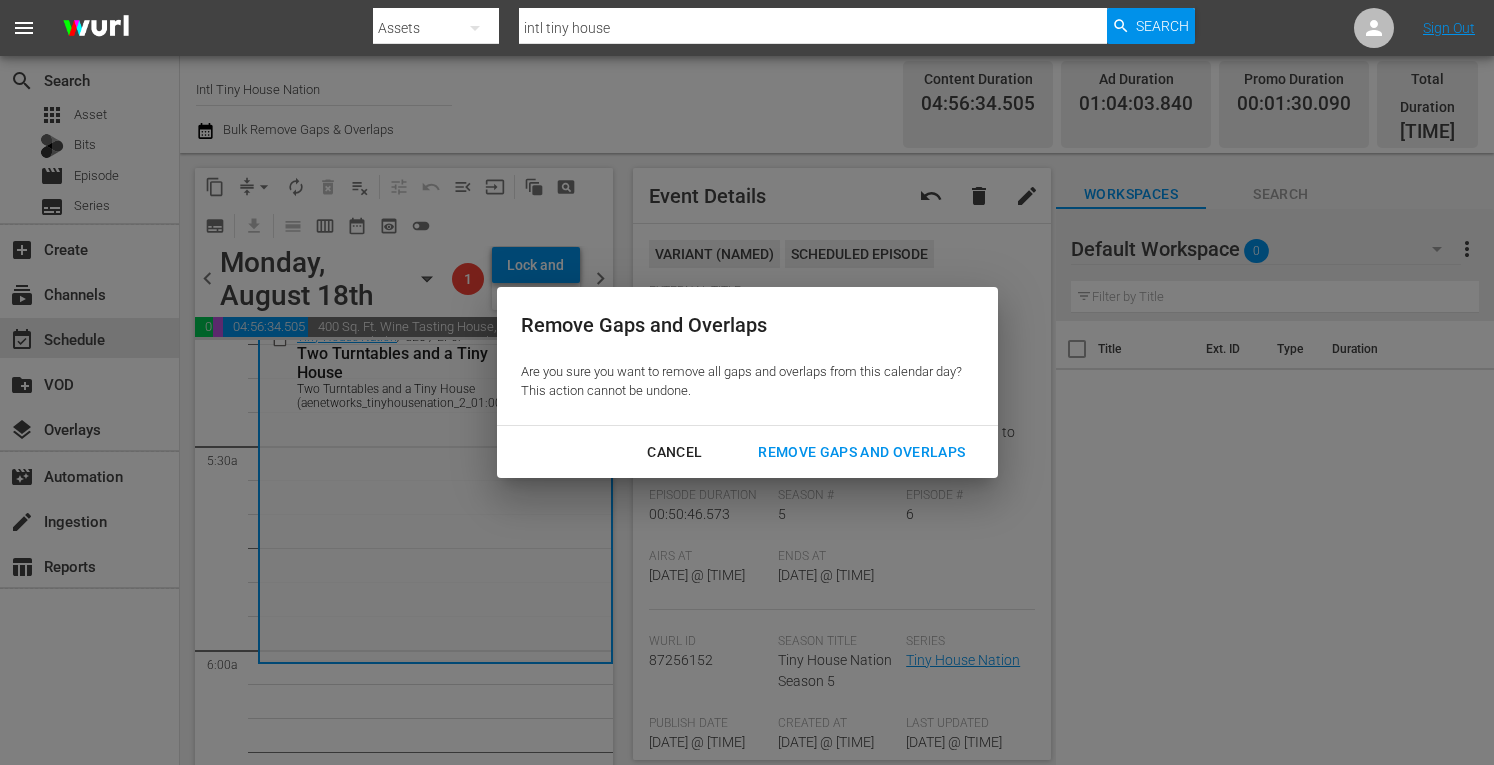 click on "Remove Gaps and Overlaps" at bounding box center (861, 452) 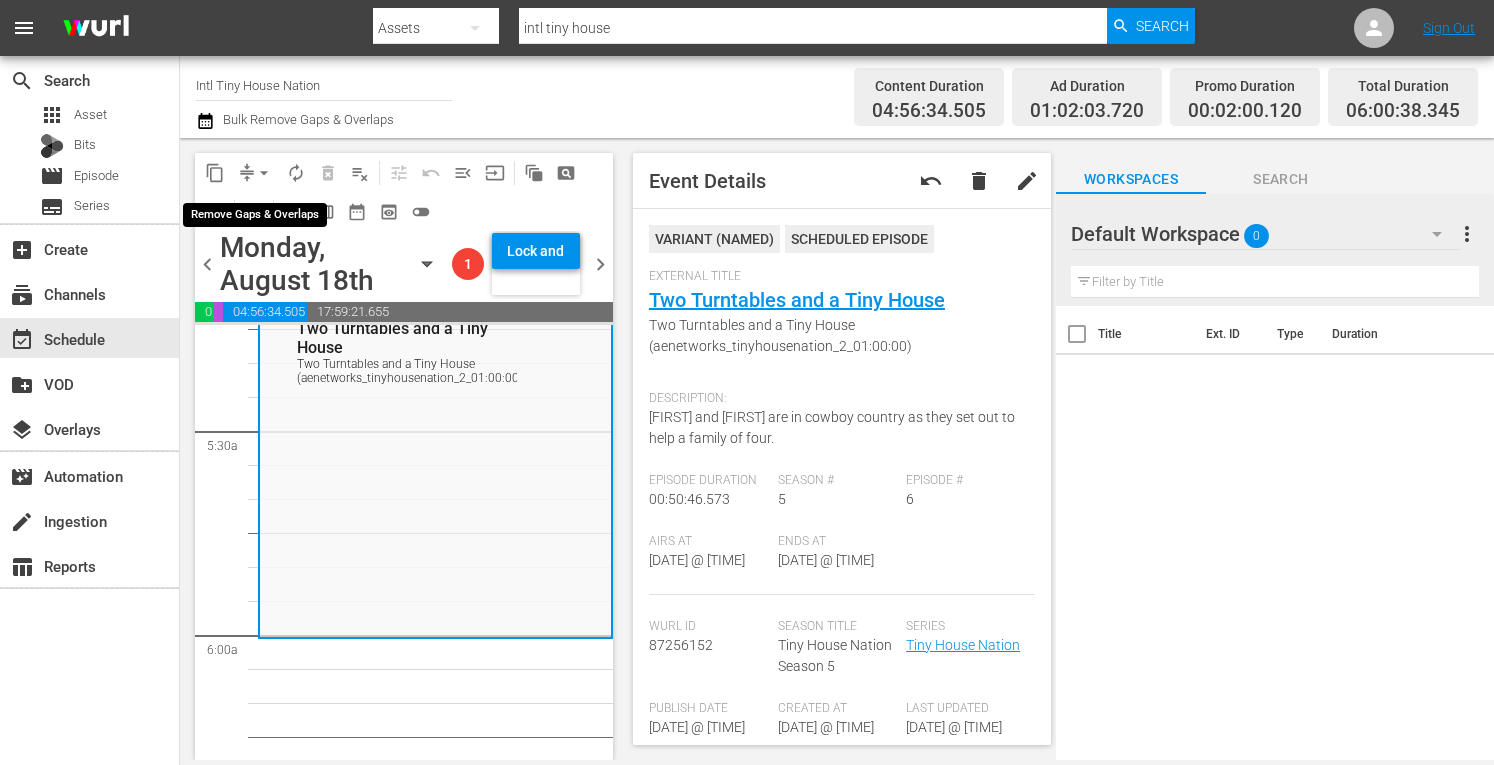 click on "arrow_drop_down" at bounding box center (264, 173) 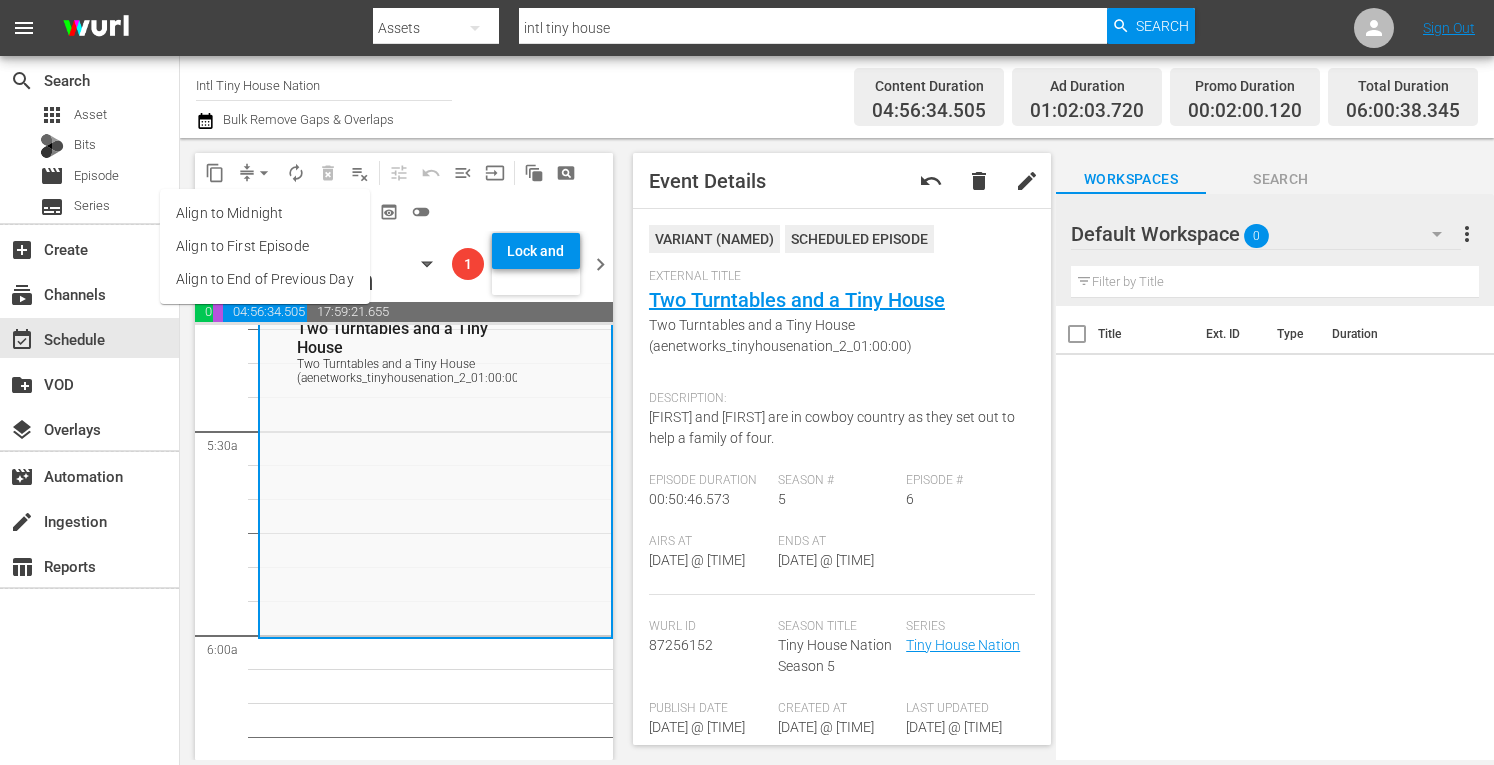 click on "Align to Midnight" at bounding box center (265, 213) 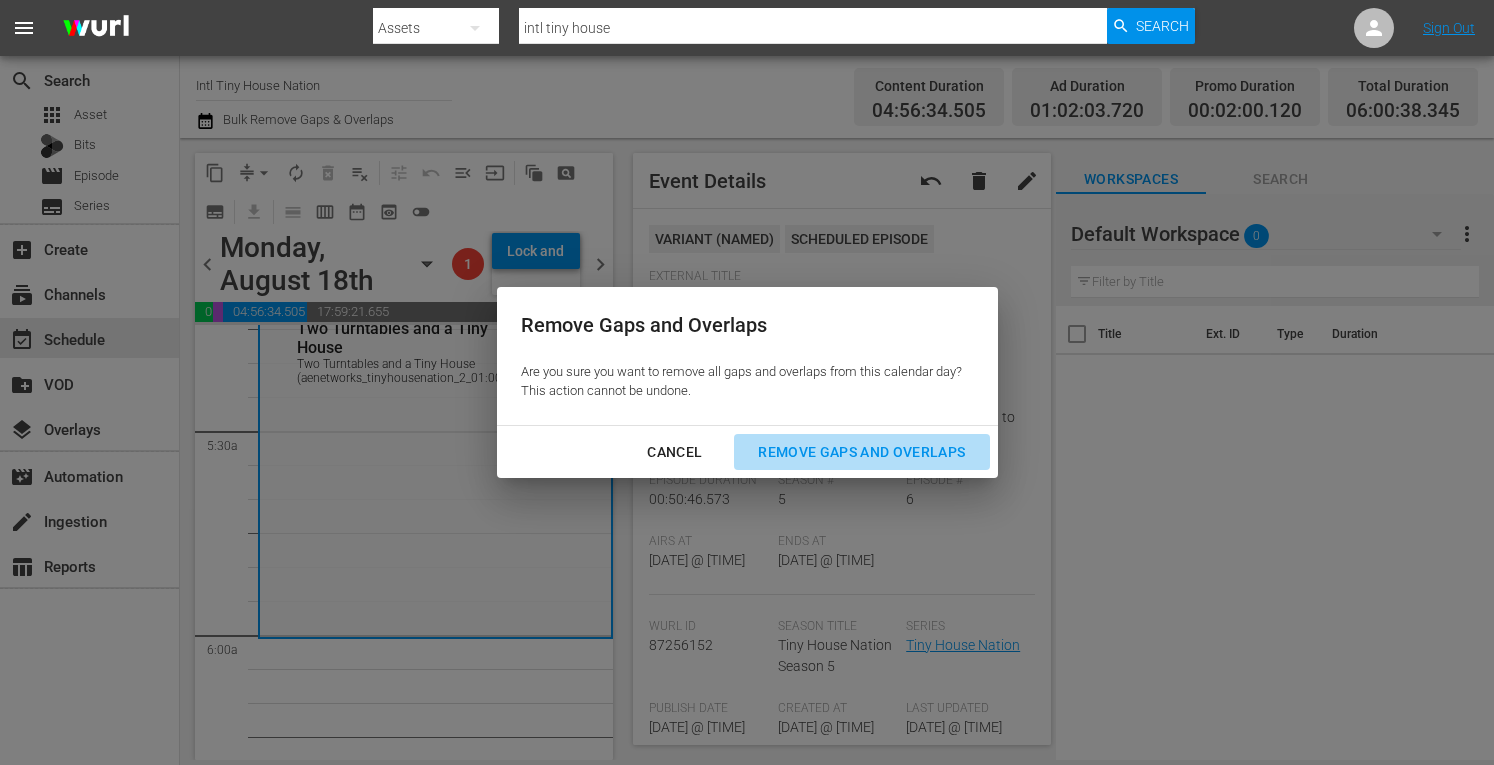 click on "Remove Gaps and Overlaps" at bounding box center (861, 452) 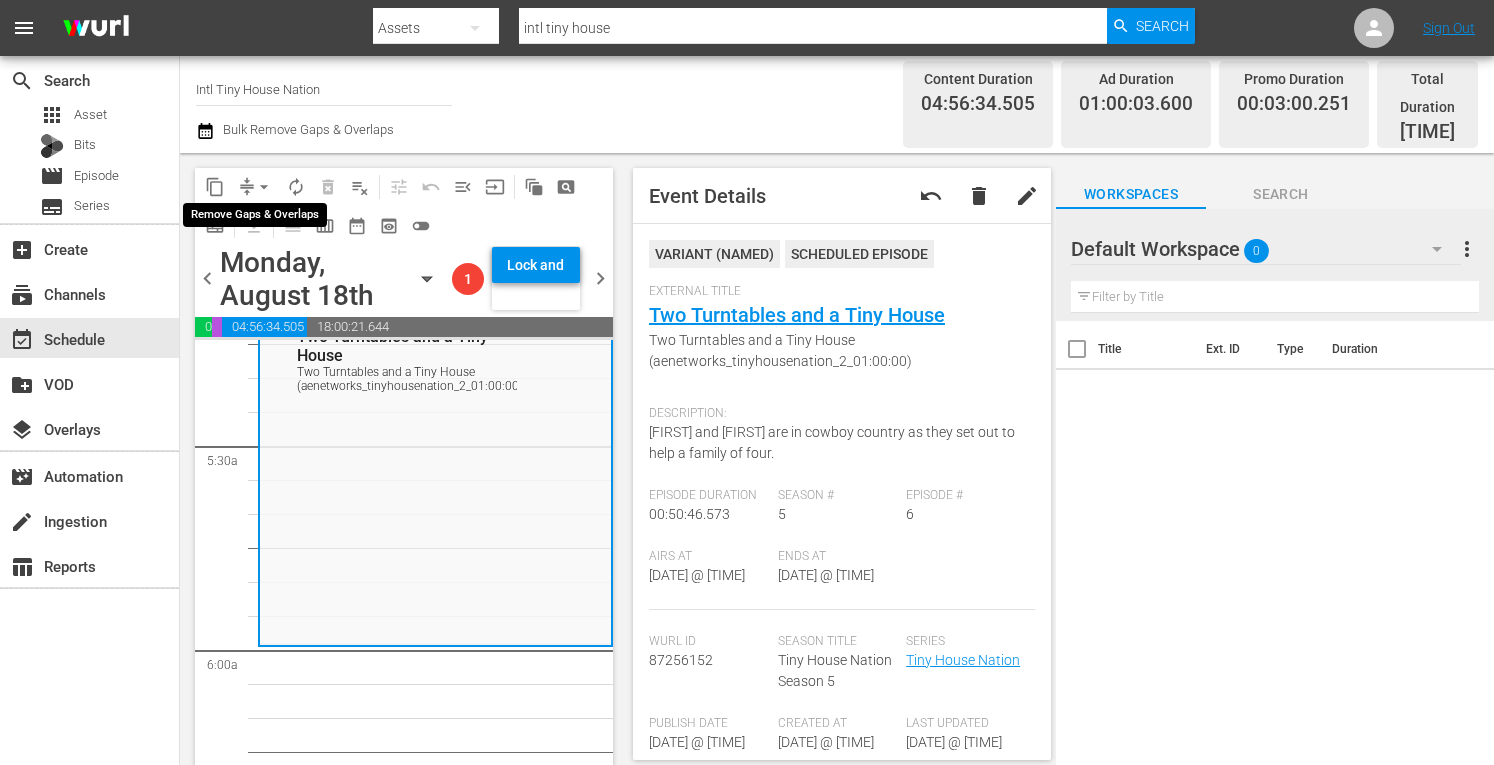 click on "arrow_drop_down" at bounding box center [264, 187] 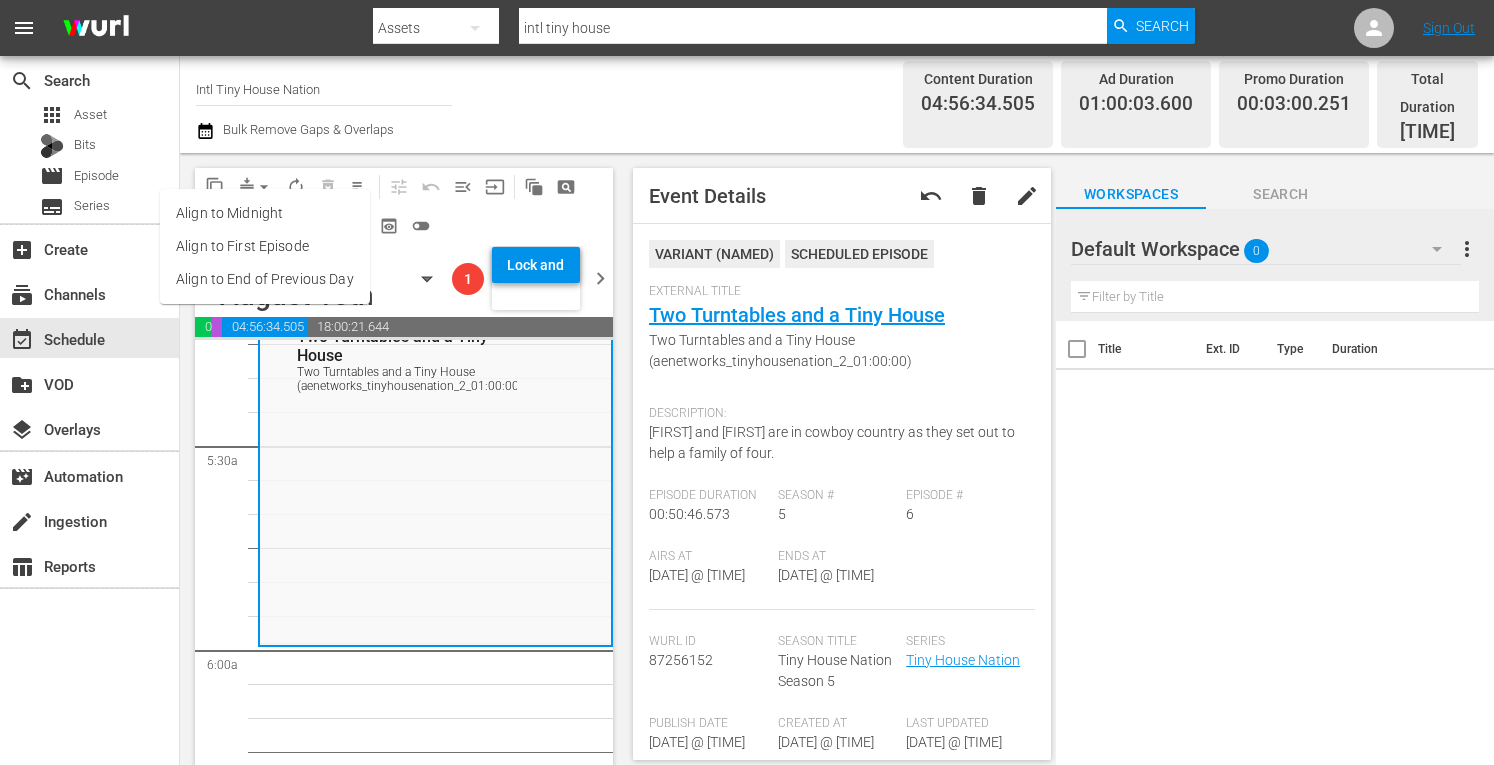 click on "Align to Midnight" at bounding box center (265, 213) 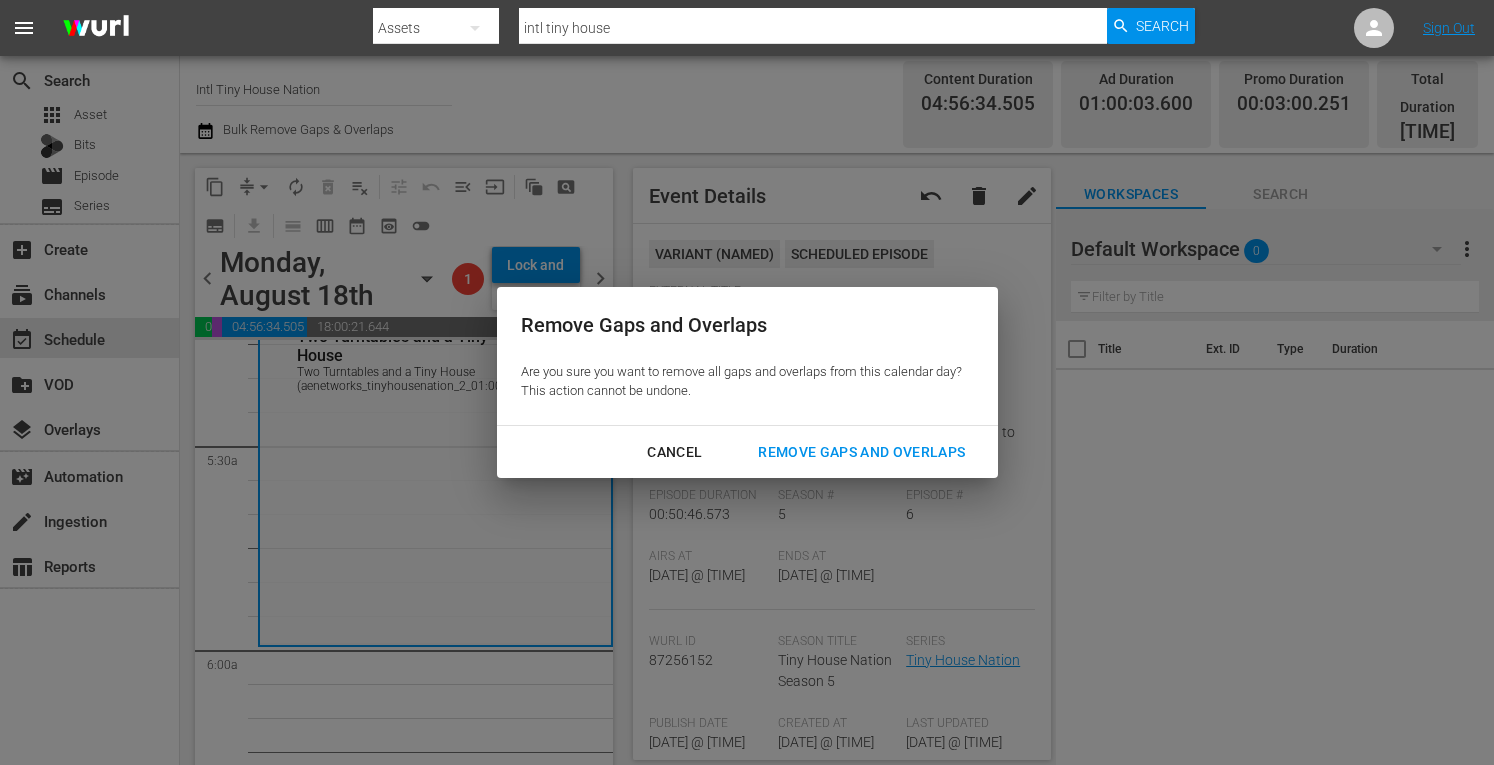 click on "Remove Gaps and Overlaps" at bounding box center (861, 452) 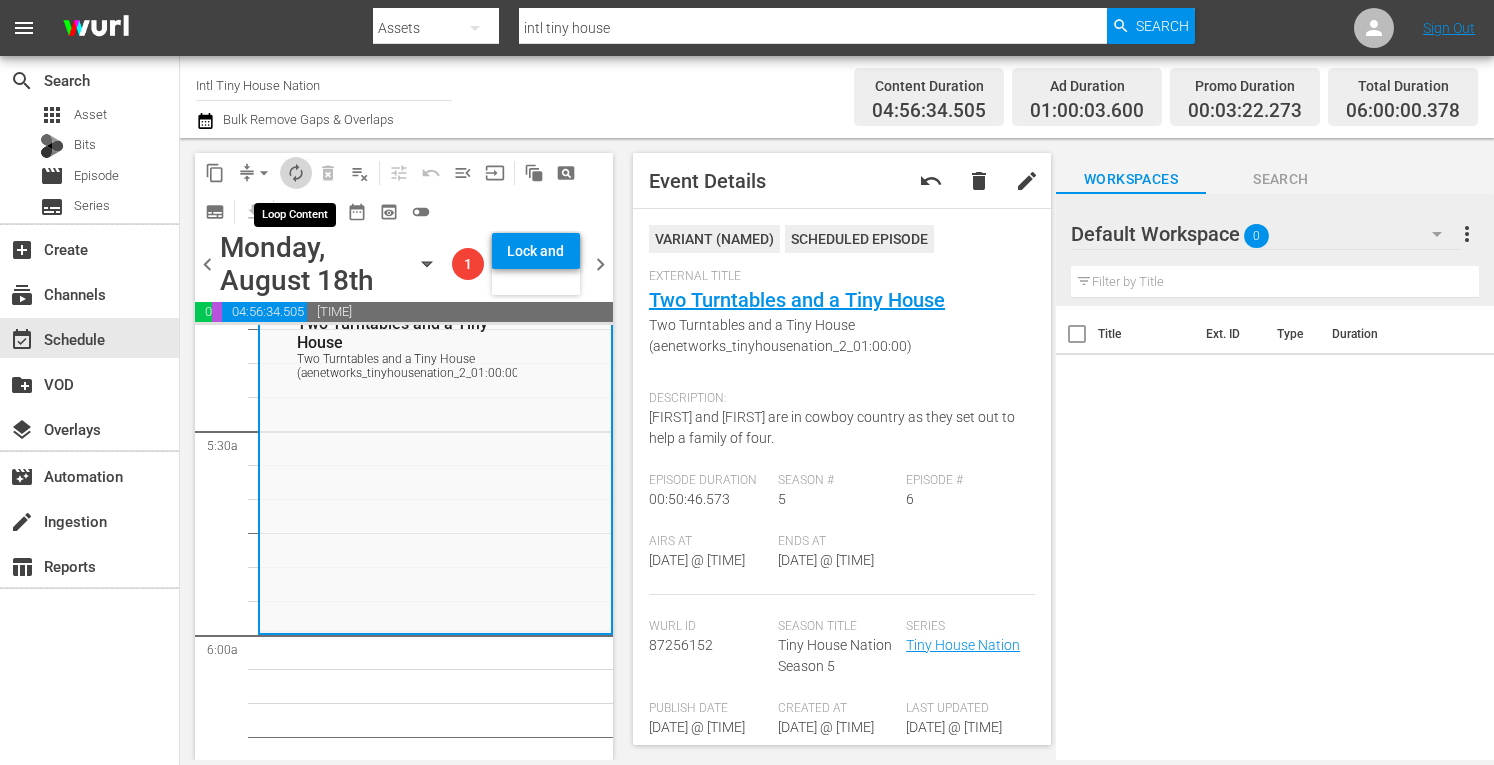 click on "autorenew_outlined" at bounding box center (296, 173) 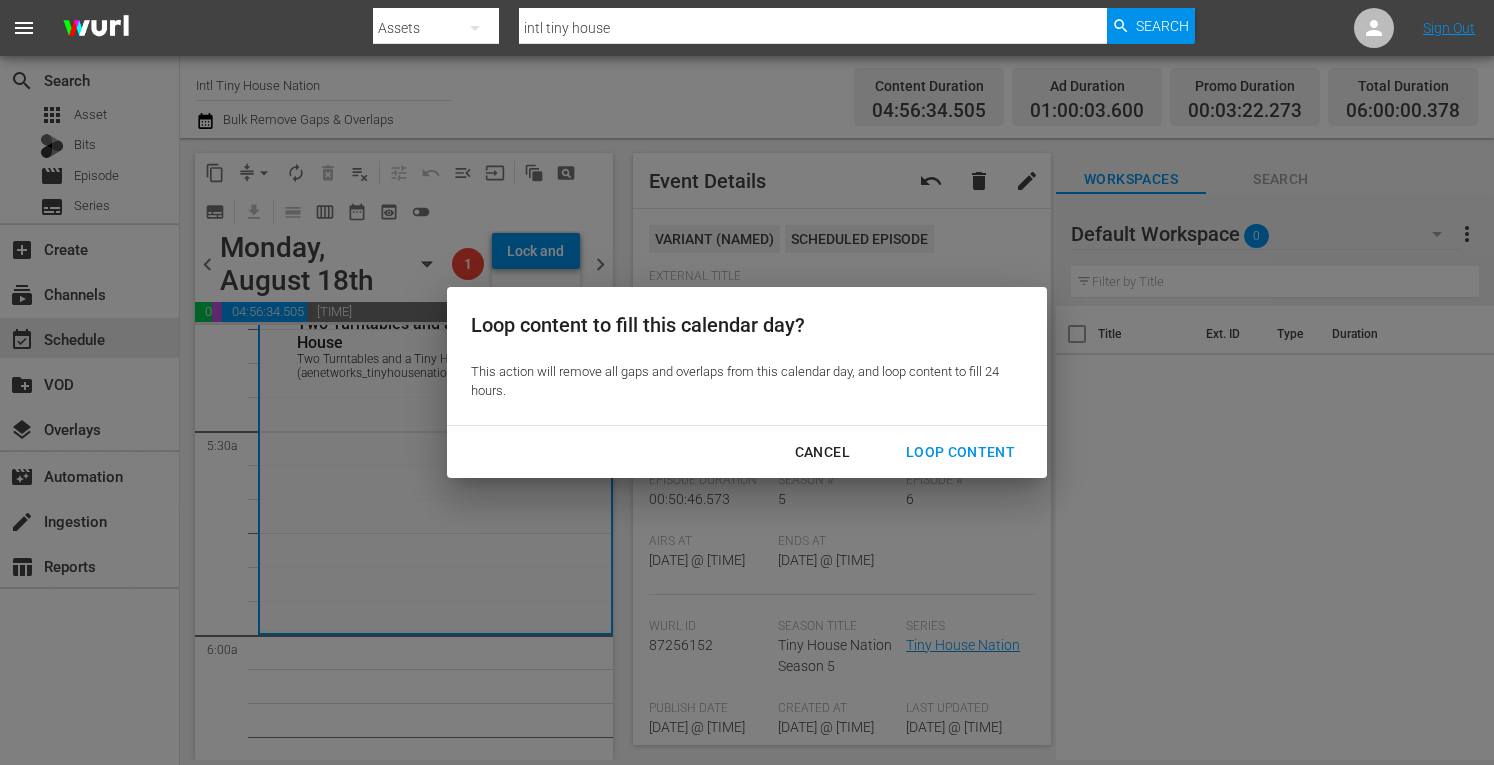 click on "Loop Content" at bounding box center [960, 452] 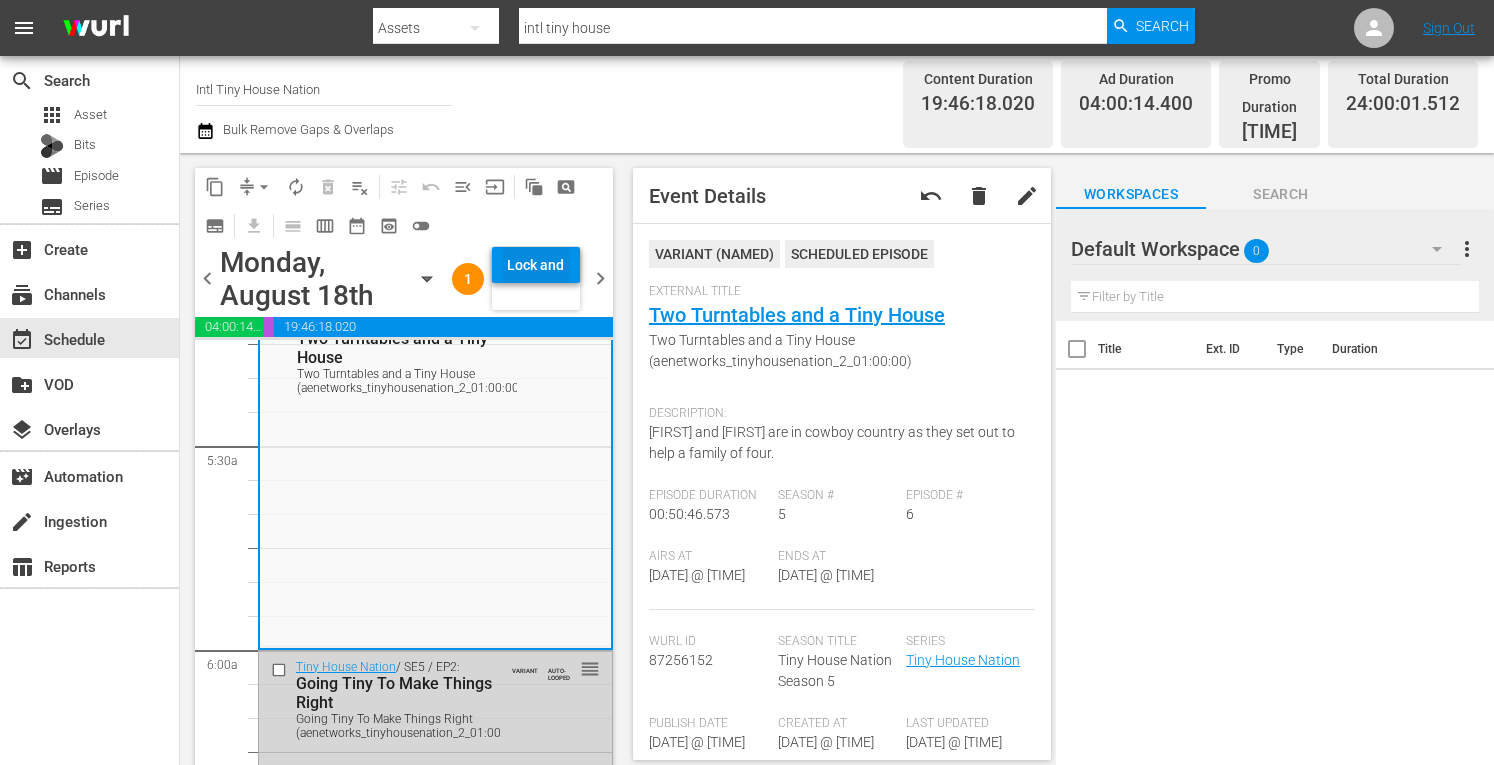 click on "Lock and Publish" at bounding box center (536, 265) 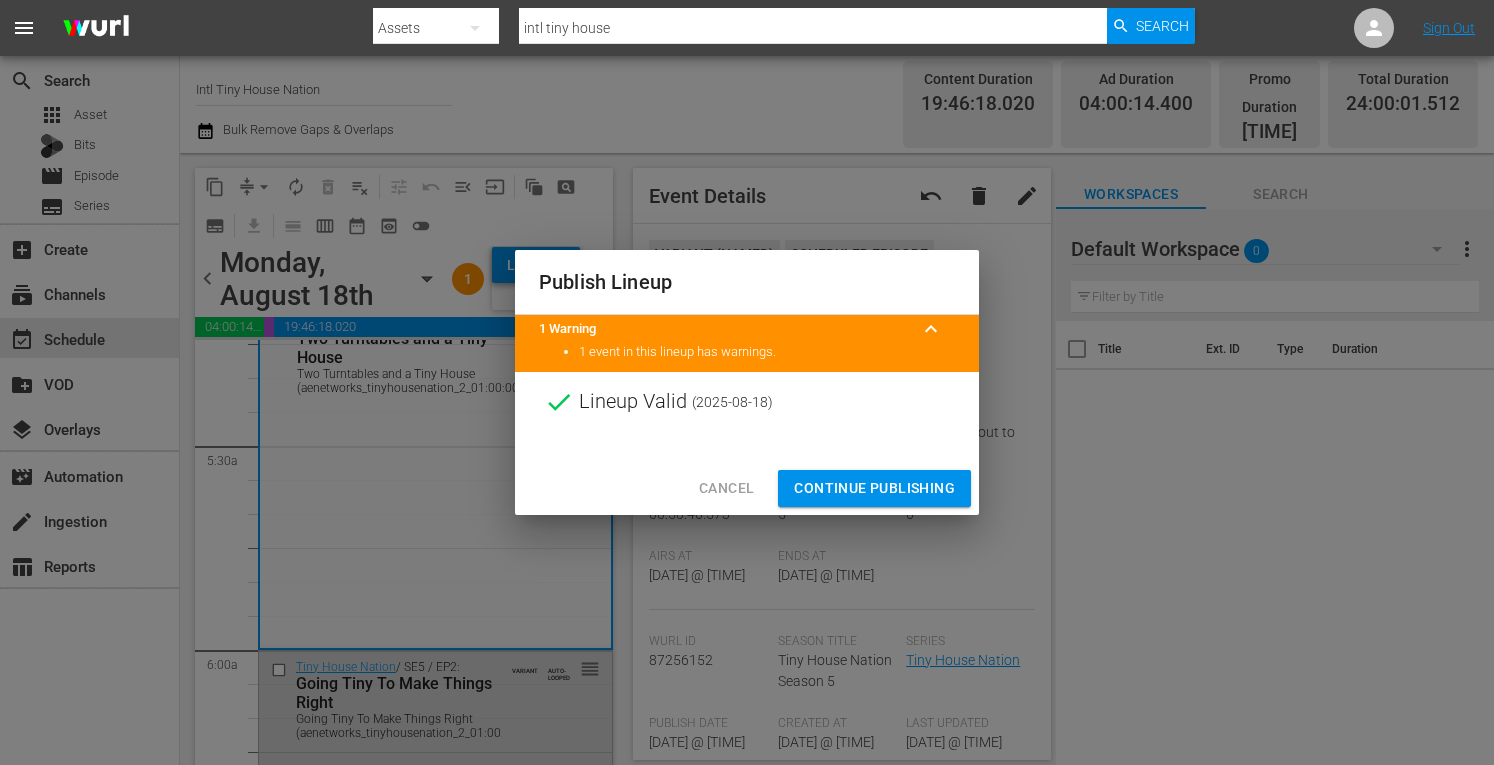 click on "Cancel Continue Publishing" at bounding box center [747, 488] 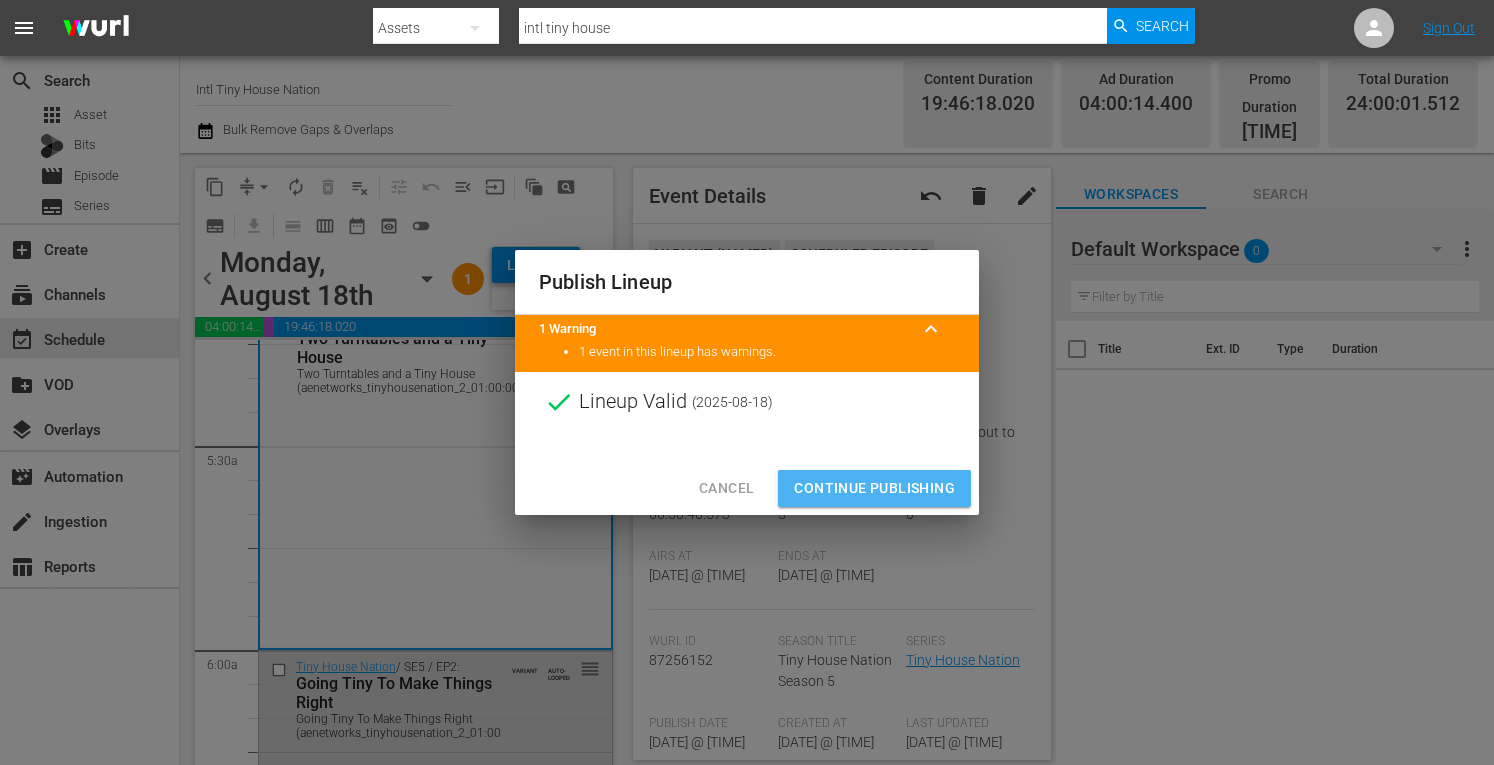 click on "Continue Publishing" at bounding box center (874, 488) 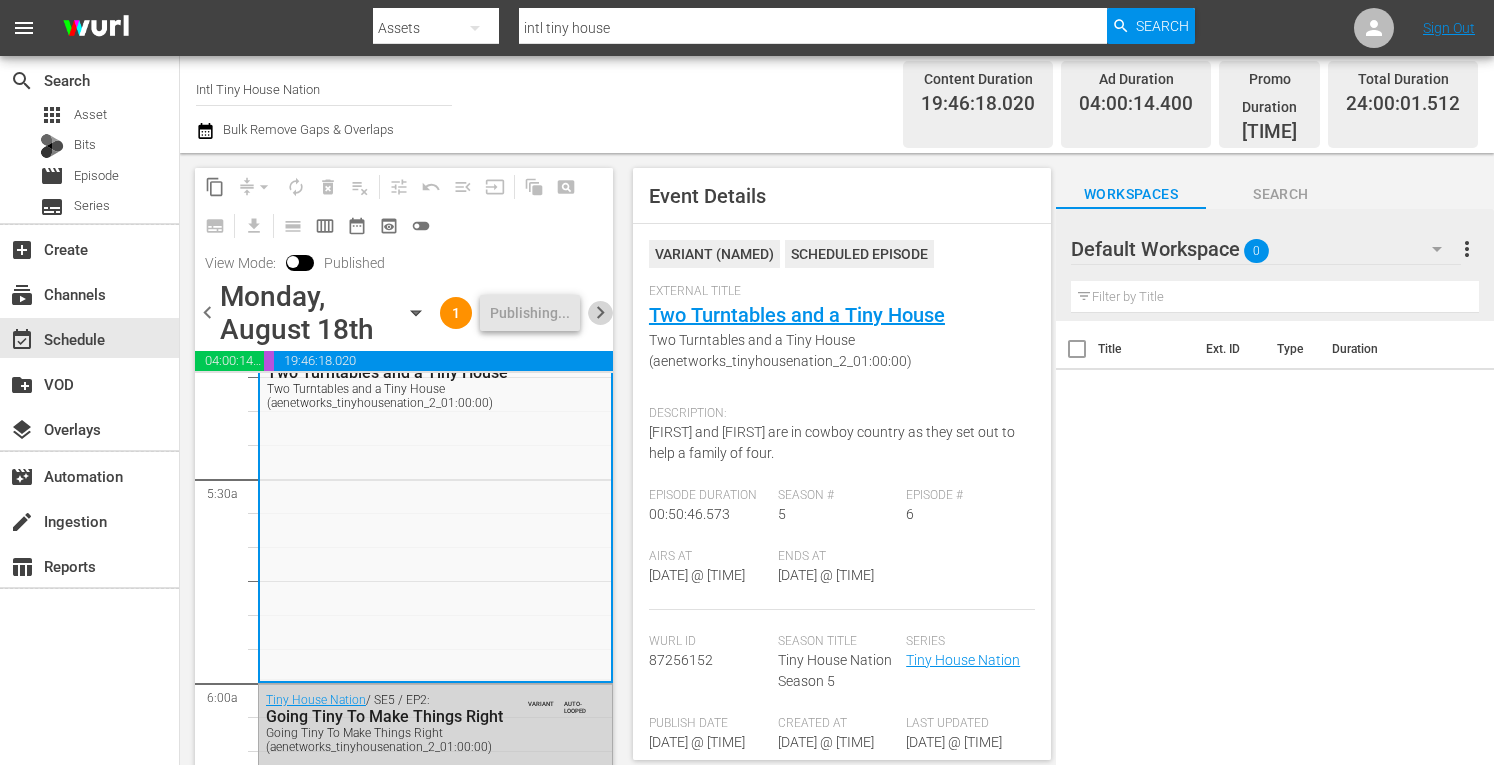 click on "chevron_right" at bounding box center [600, 312] 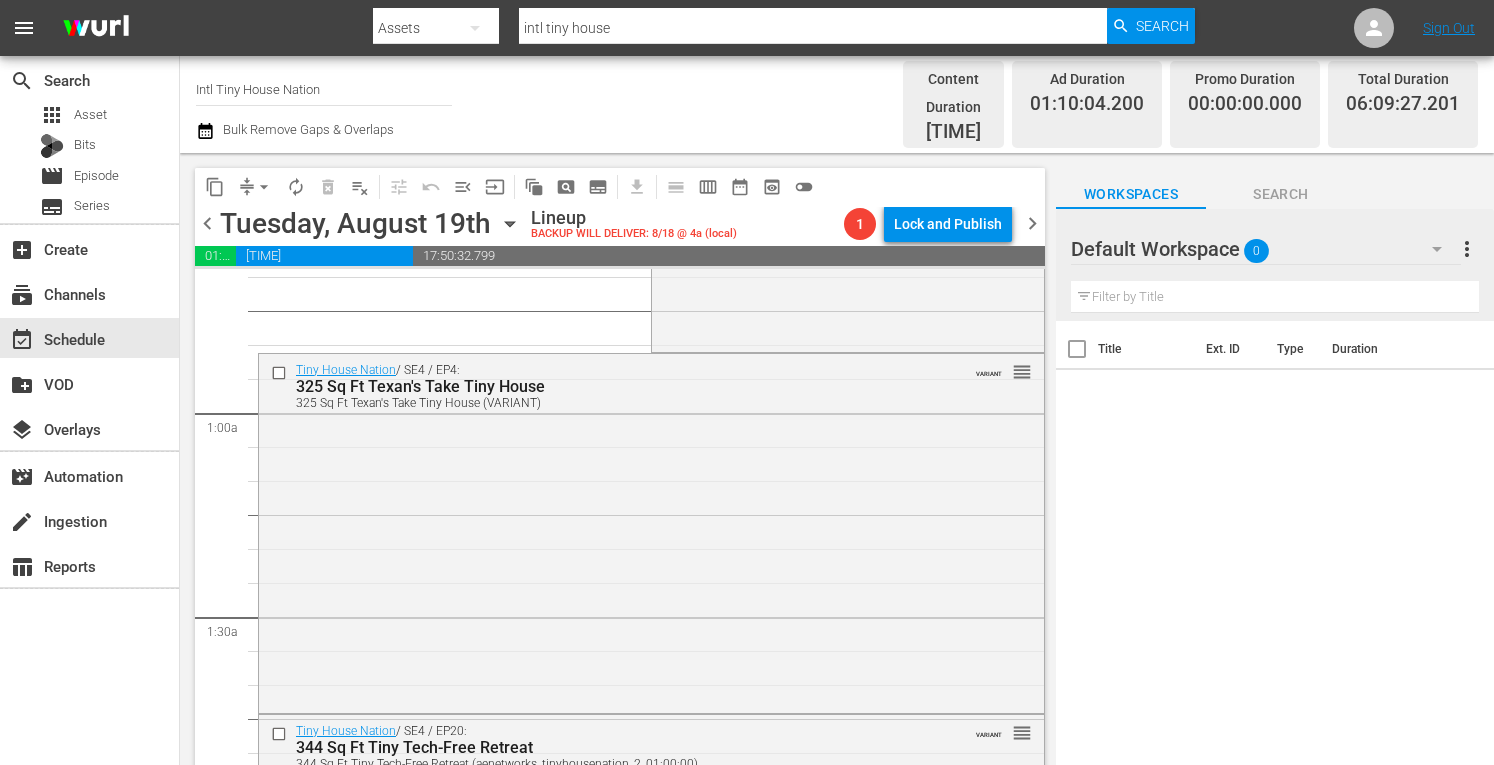 scroll, scrollTop: 0, scrollLeft: 0, axis: both 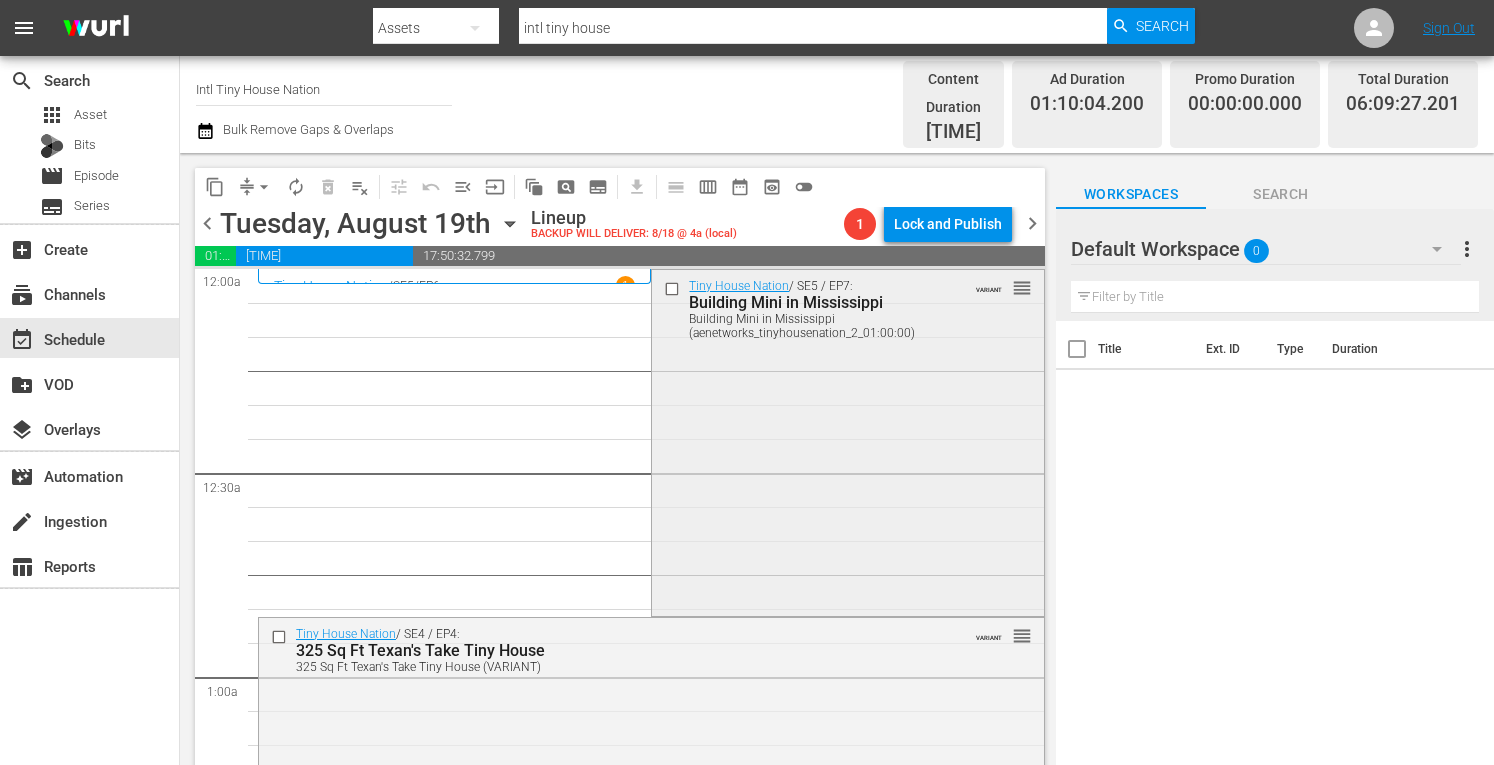 click on "Tiny House Nation  / SE5 / EP7:
Building Mini in Mississippi Building Mini in Mississippi (aenetworks_tinyhousenation_2_01:00:00) VARIANT reorder" at bounding box center [847, 440] 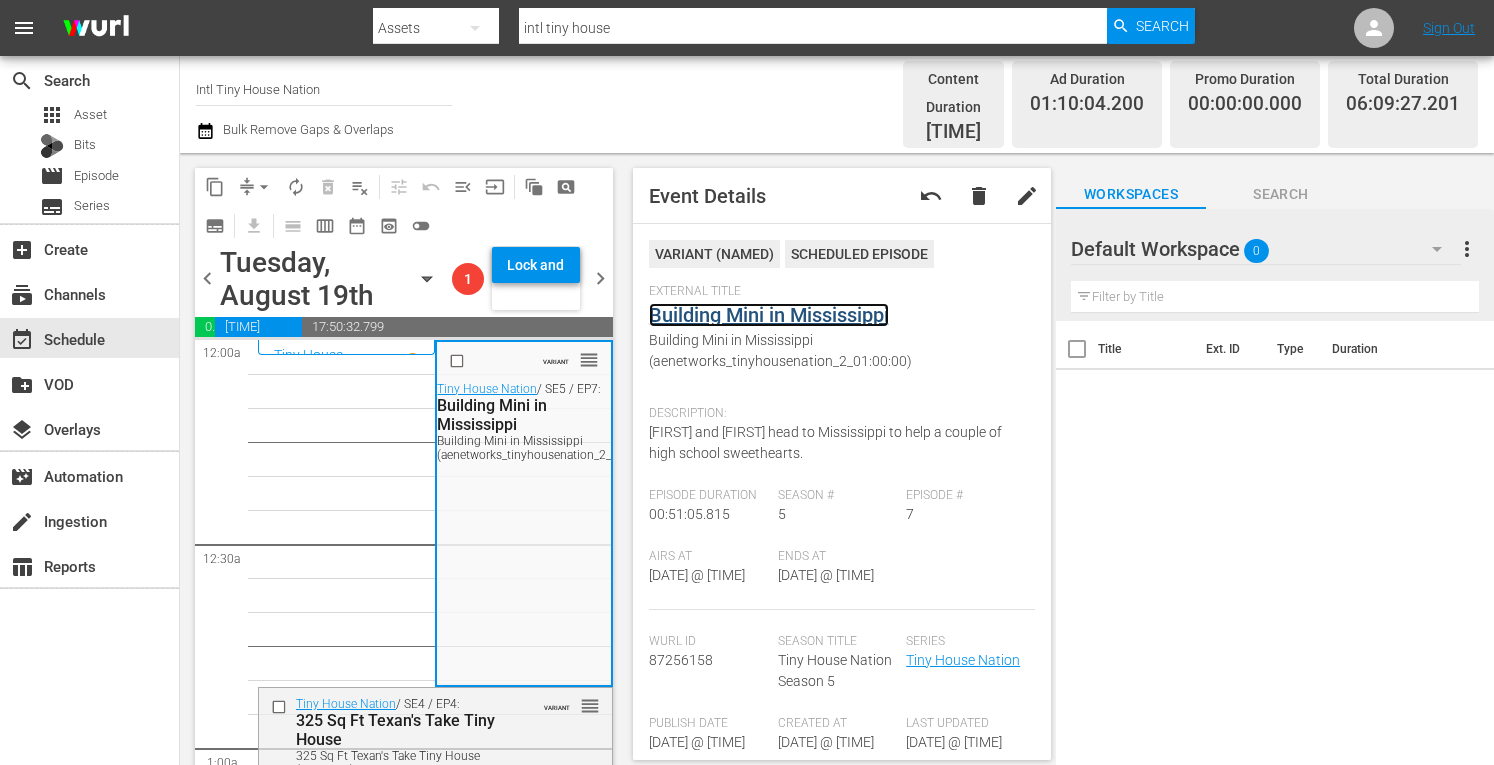 click on "Building Mini in Mississippi" at bounding box center [769, 315] 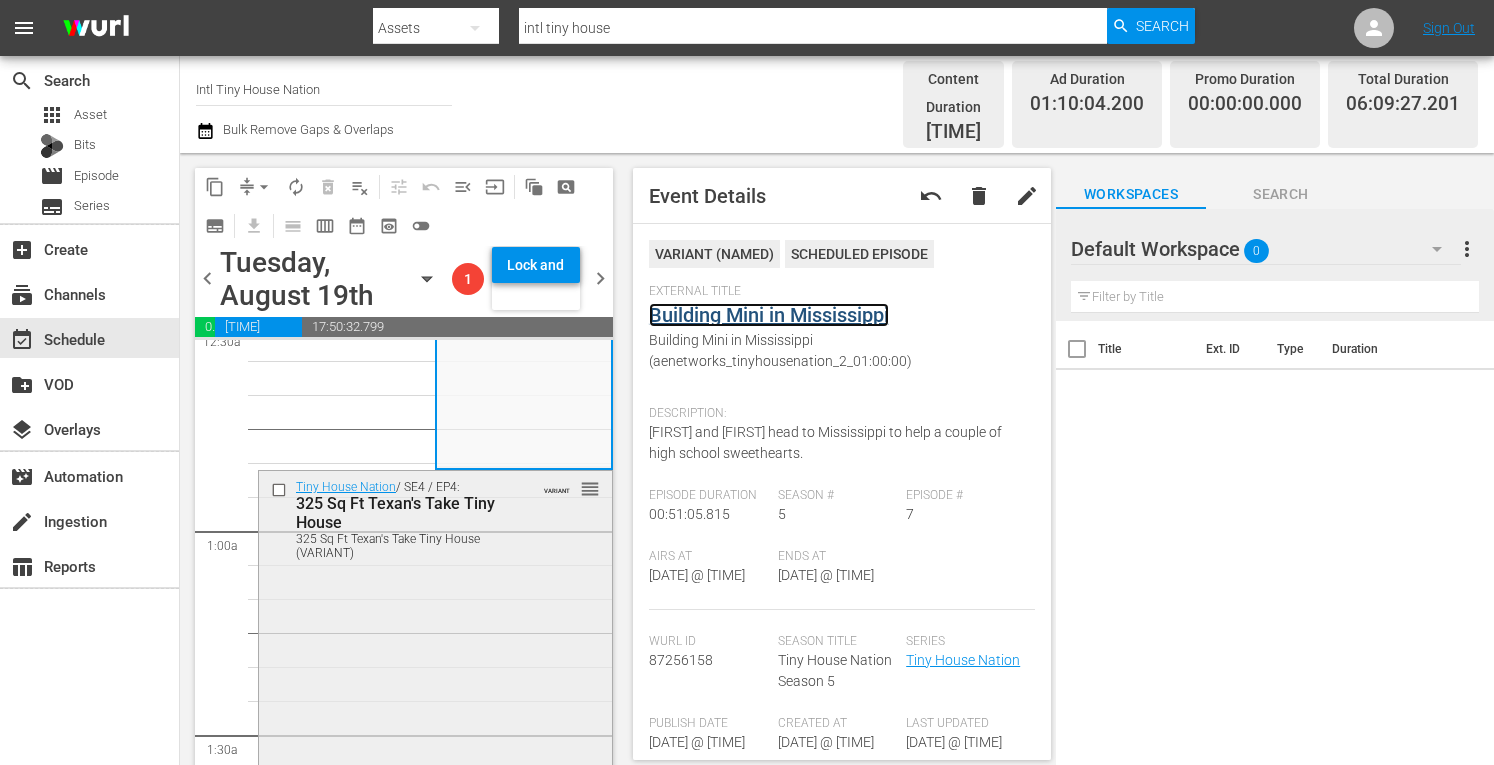 scroll, scrollTop: 225, scrollLeft: 0, axis: vertical 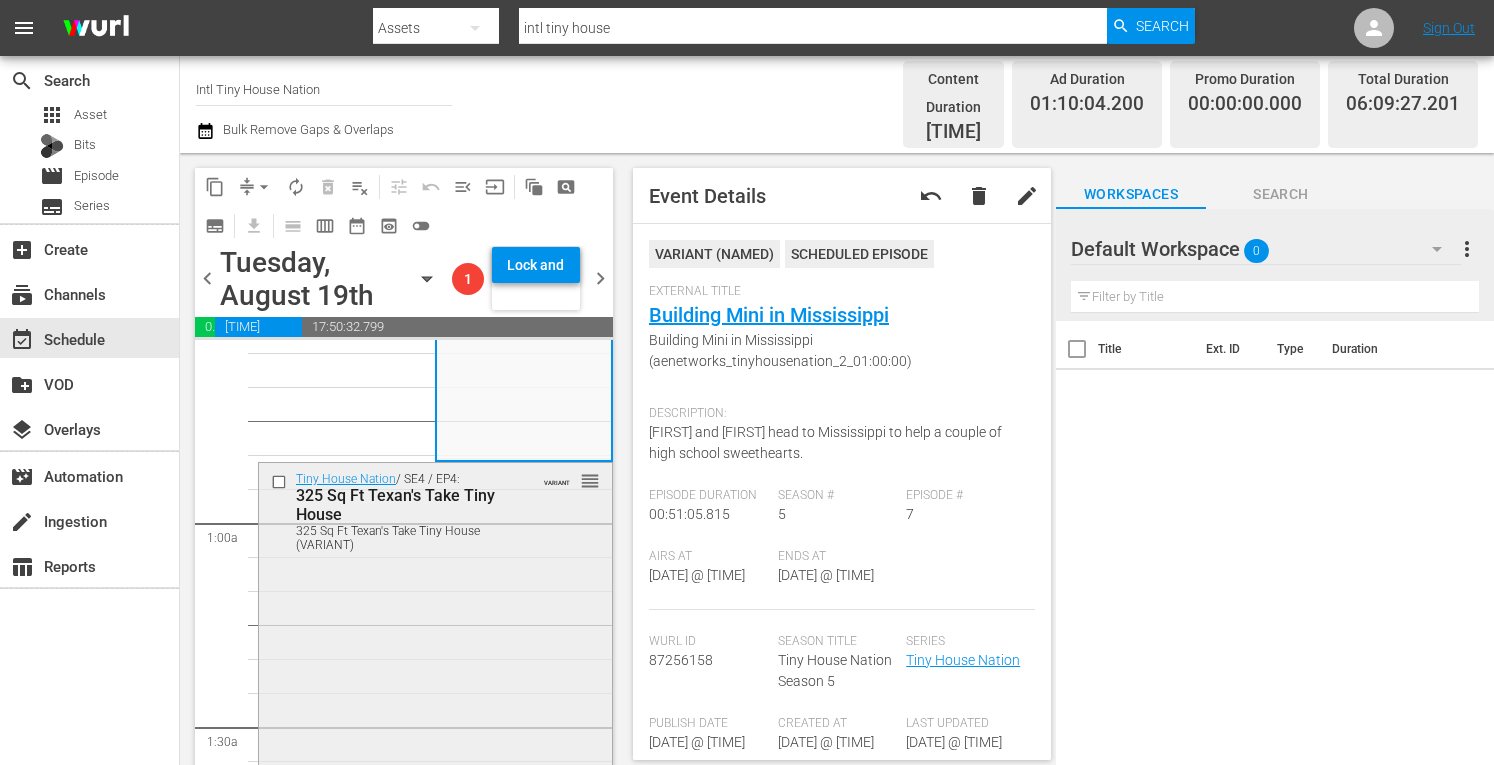 click on "Tiny House Nation  / SE4 / EP4:
325 Sq Ft Texan's Take Tiny House 325 Sq Ft Texan's Take Tiny House (VARIANT) VARIANT reorder" at bounding box center (435, 641) 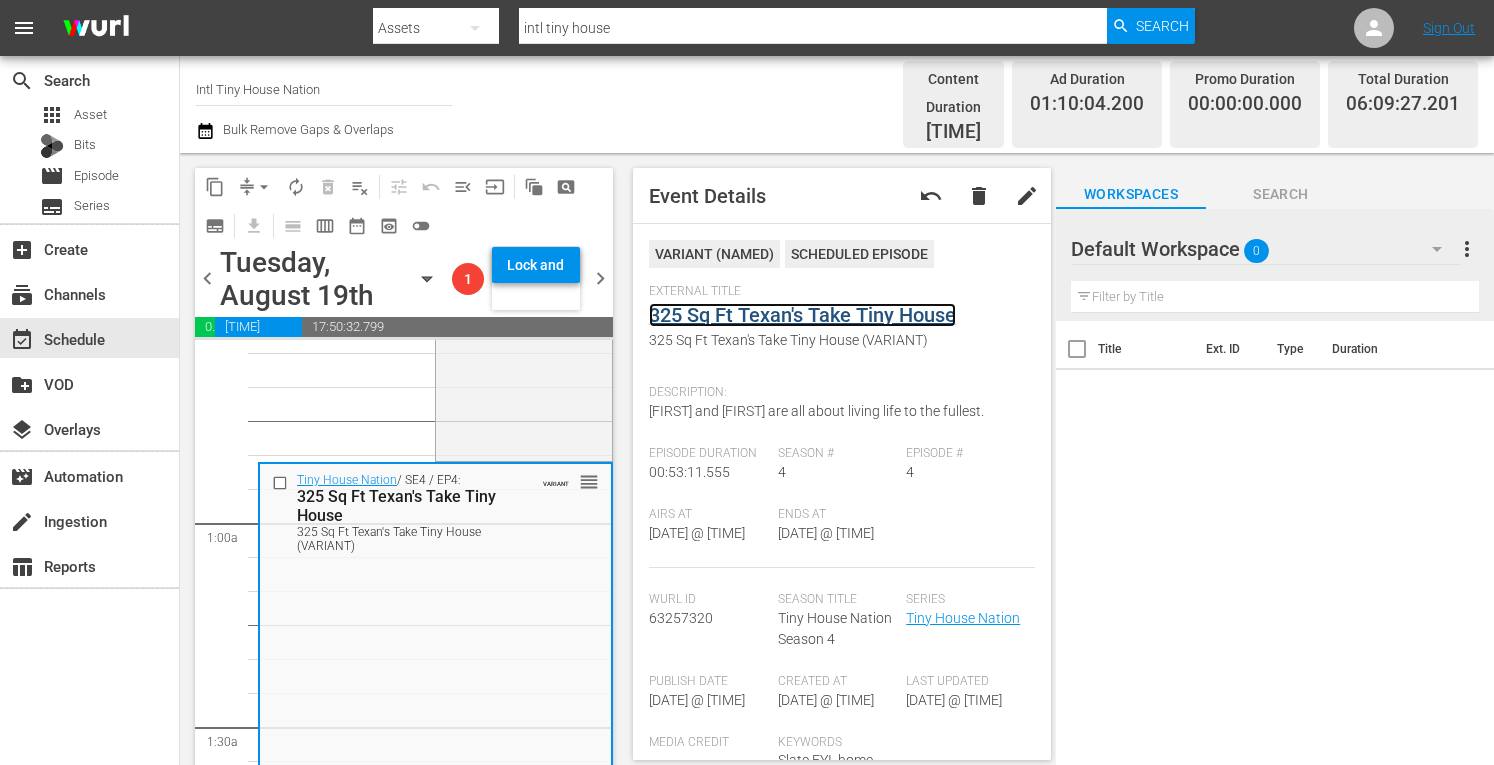 click on "325 Sq Ft Texan's Take Tiny House" at bounding box center (802, 315) 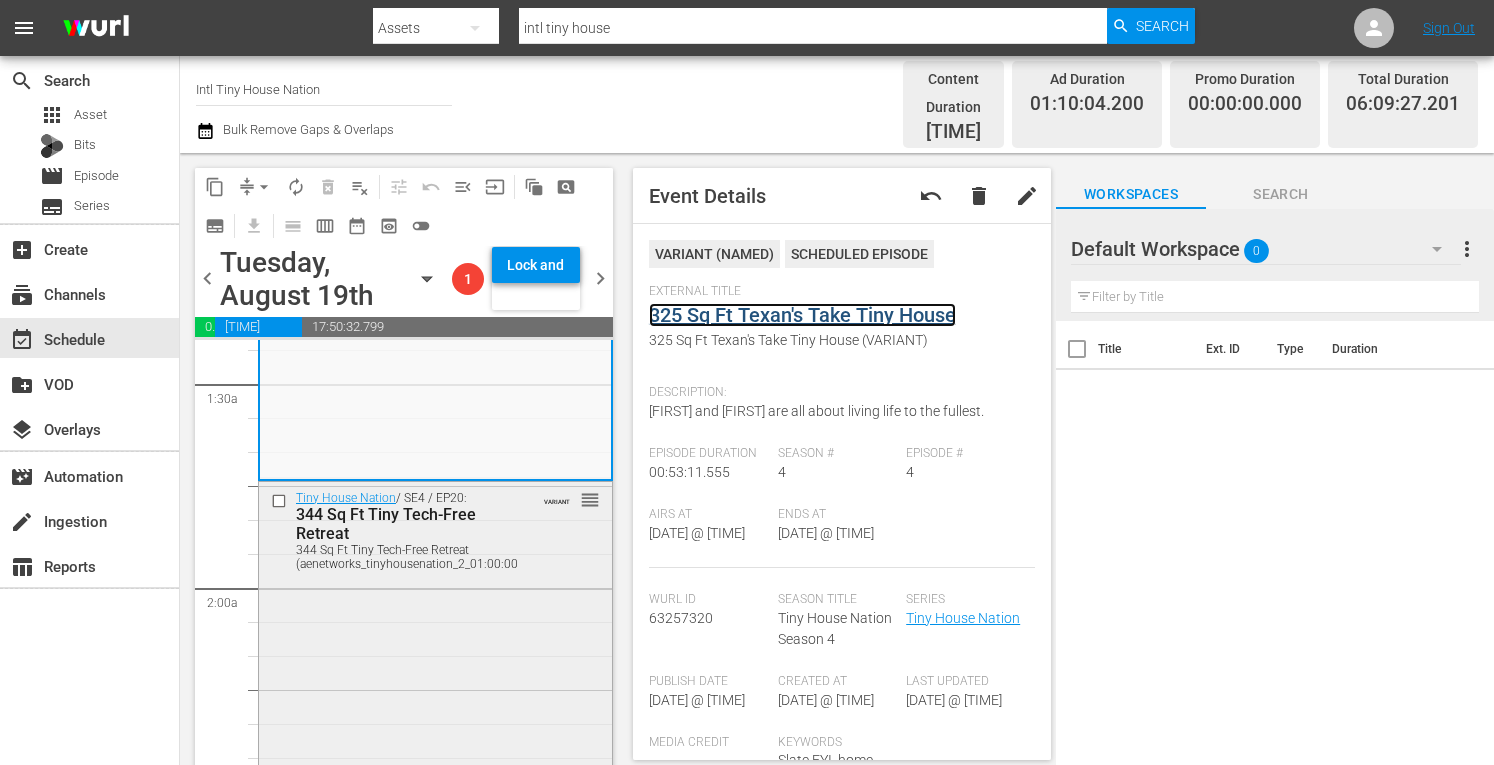 scroll, scrollTop: 569, scrollLeft: 0, axis: vertical 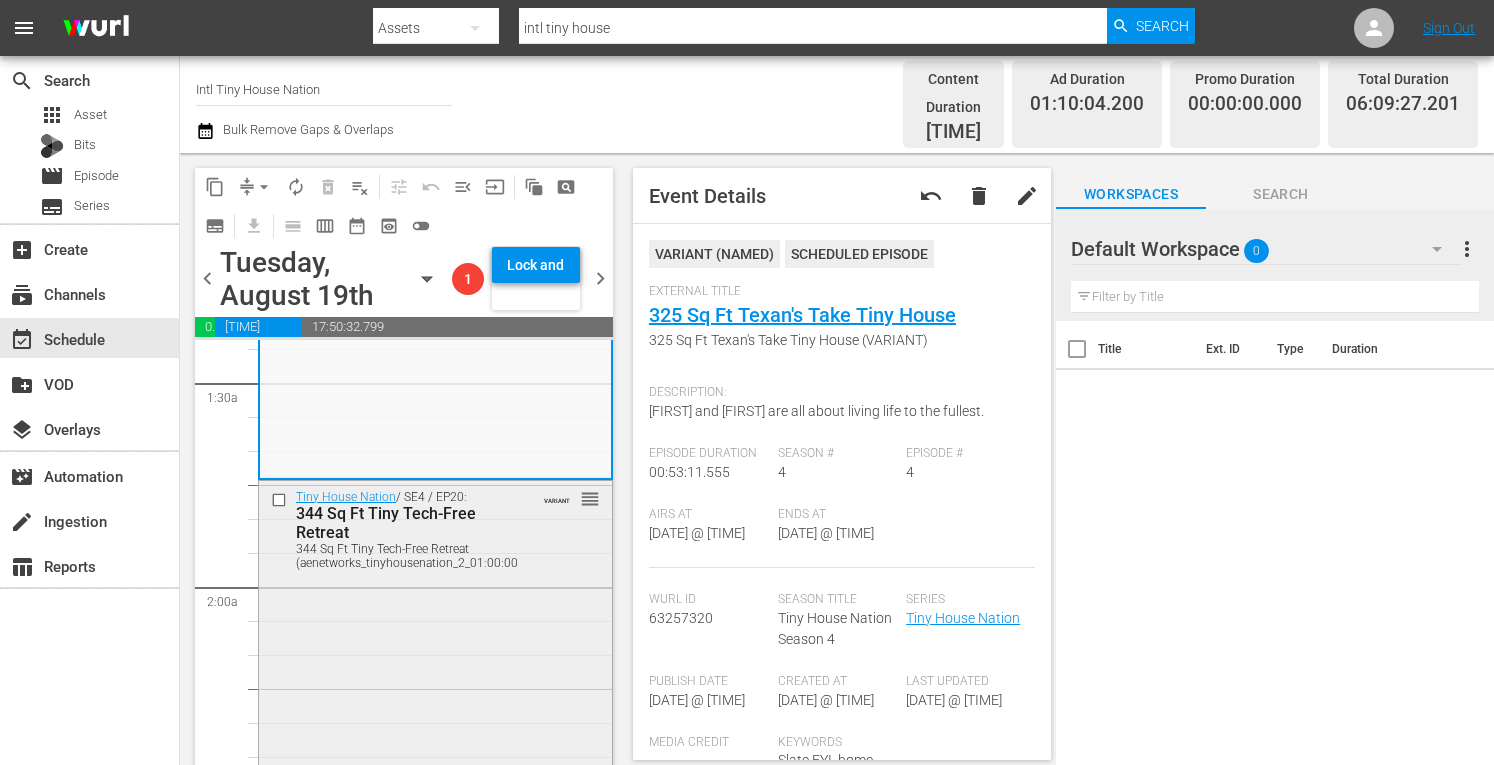 click on "Tiny House Nation  / SE4 / EP20:
344 Sq Ft Tiny Tech-Free Retreat 344 Sq Ft Tiny Tech-Free Retreat (aenetworks_tinyhousenation_2_01:00:00) VARIANT reorder" at bounding box center [435, 656] 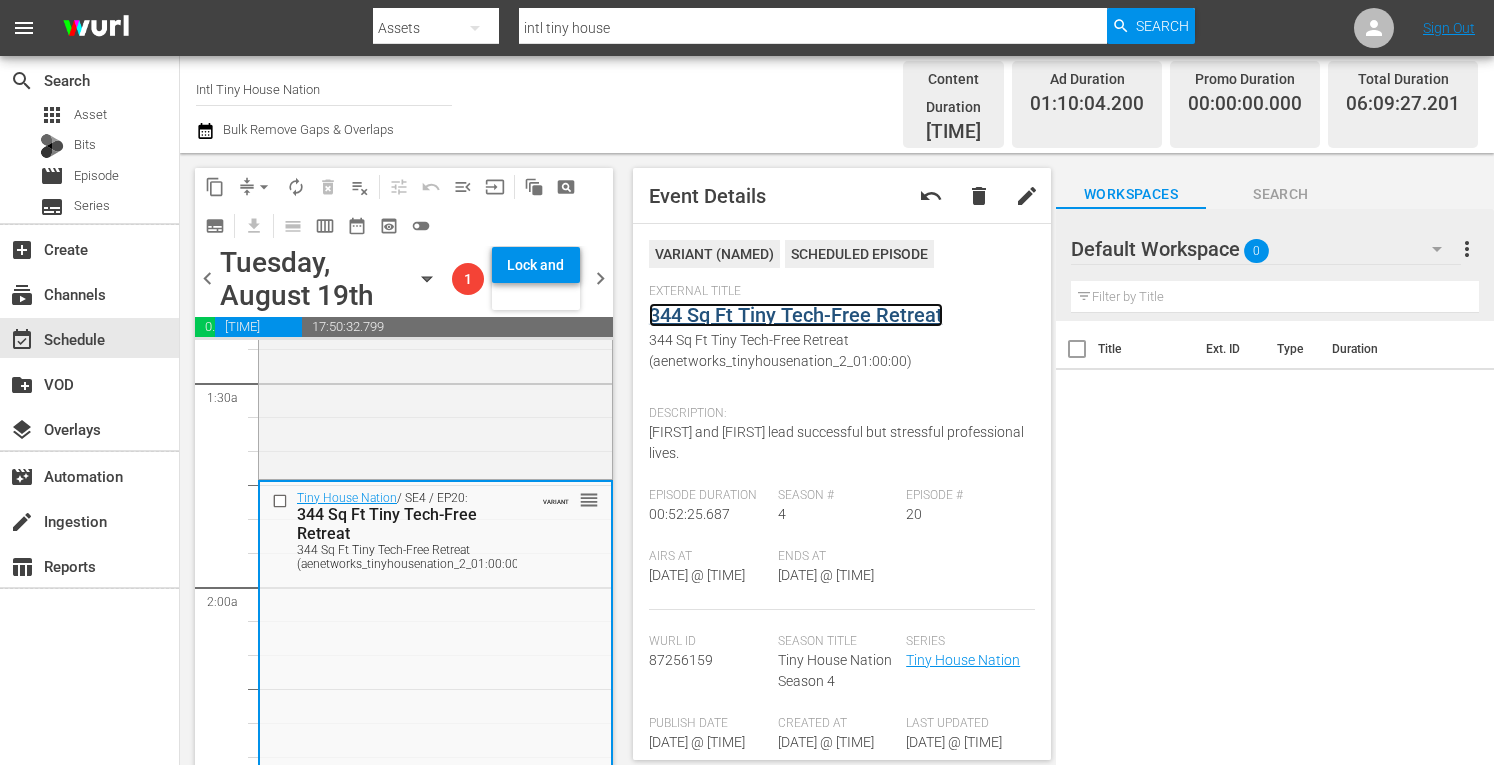 click on "344 Sq Ft Tiny Tech-Free Retreat" at bounding box center [796, 315] 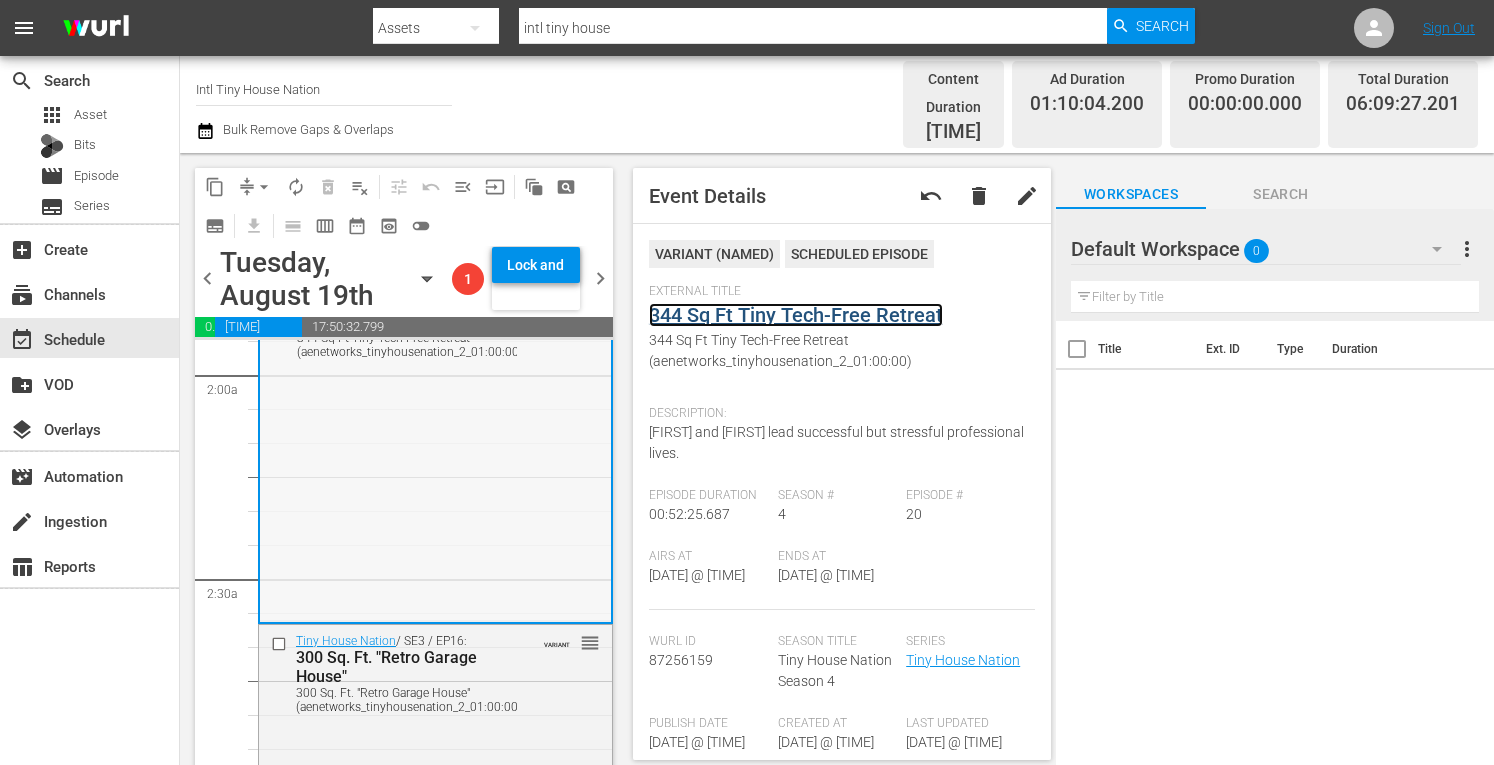 scroll, scrollTop: 787, scrollLeft: 0, axis: vertical 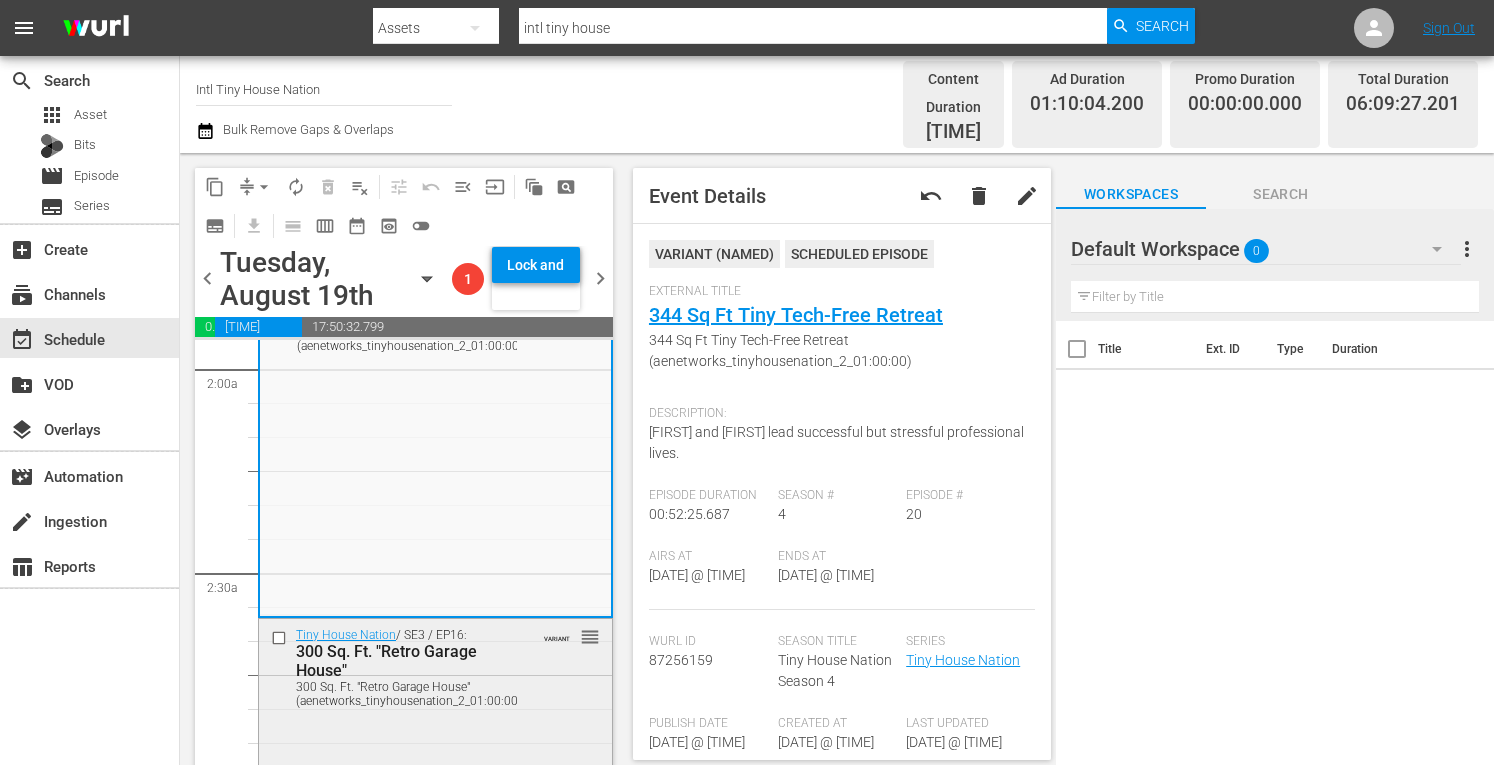 click on "Tiny House Nation  / SE3 / EP16:
300 Sq. Ft. "Retro Garage House" 300 Sq. Ft. "Retro Garage House" (aenetworks_tinyhousenation_2_01:00:00) VARIANT reorder" at bounding box center (435, 796) 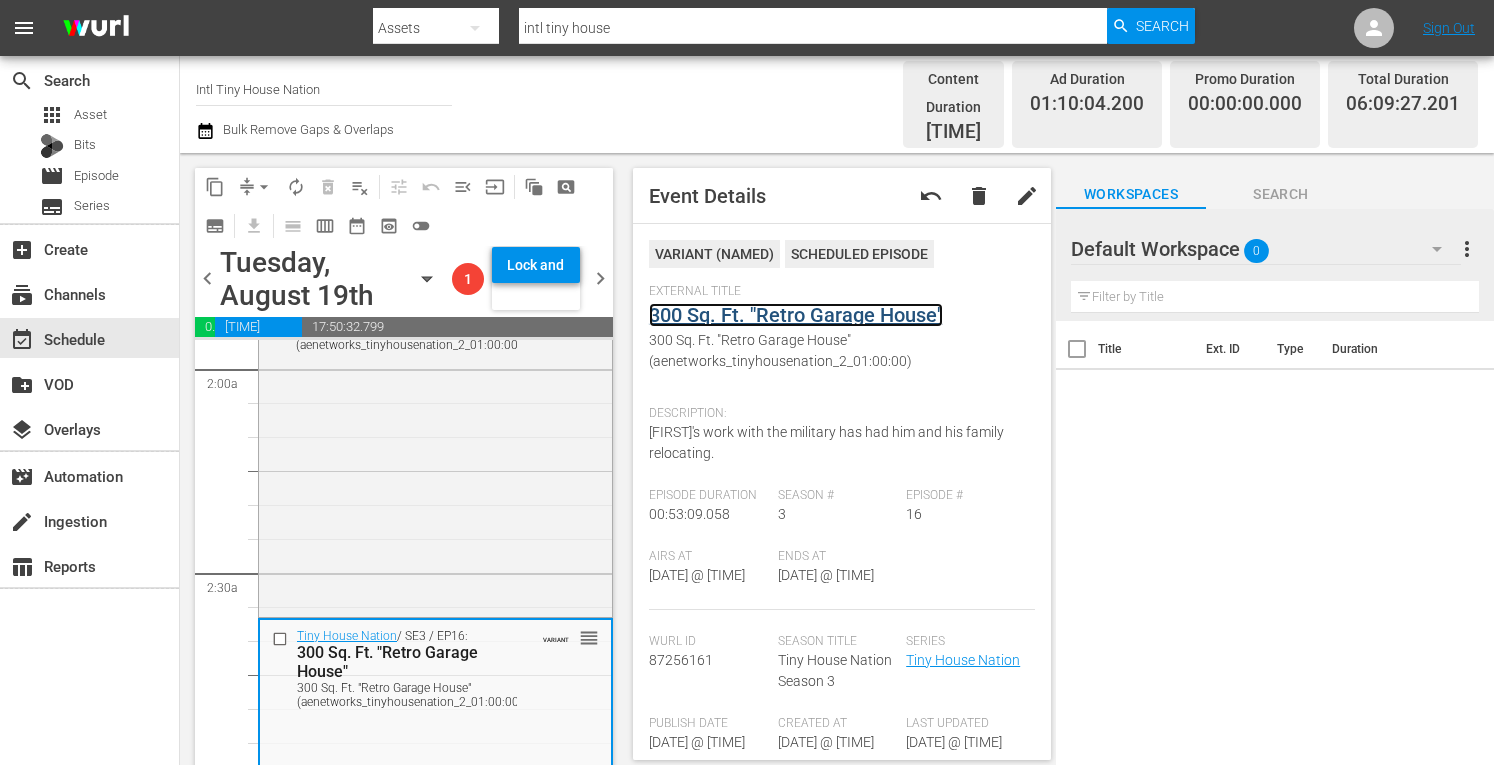 click on "300 Sq. Ft. "Retro Garage House"" at bounding box center (796, 315) 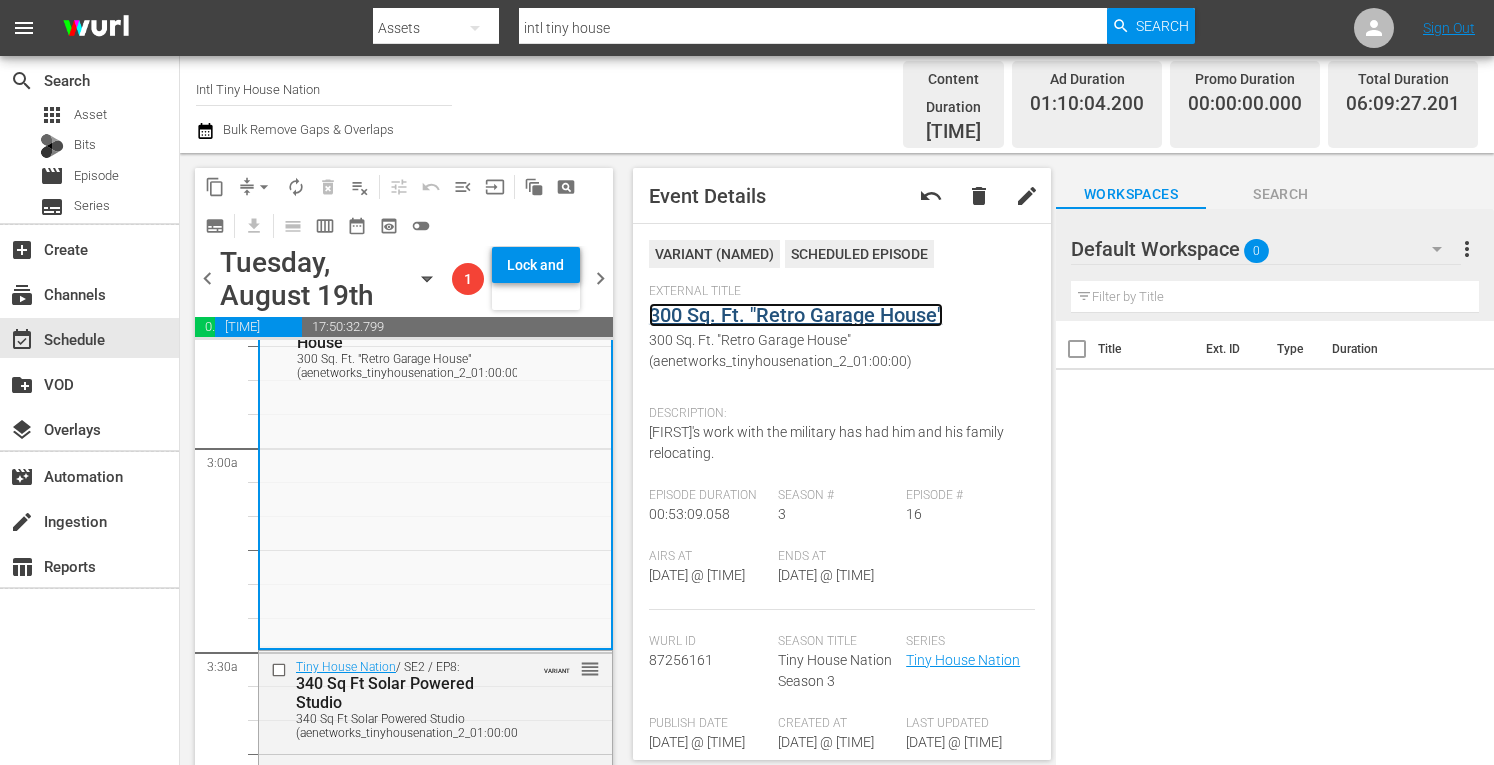 scroll, scrollTop: 1142, scrollLeft: 0, axis: vertical 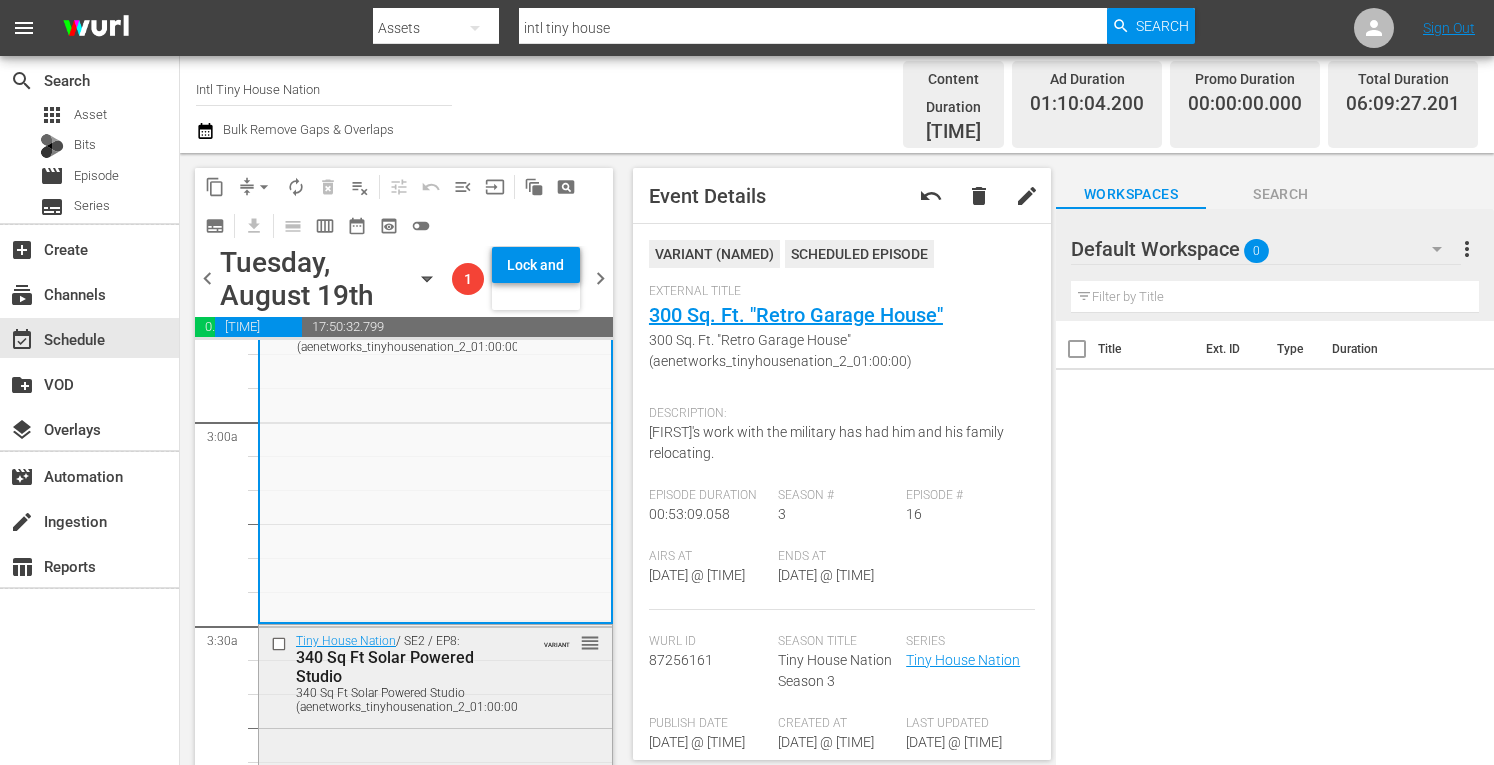 click on "Tiny House Nation  / SE2 / EP8:
340 Sq Ft Solar Powered Studio 340 Sq Ft Solar Powered Studio (aenetworks_tinyhousenation_2_01:00:00) VARIANT reorder" at bounding box center (435, 803) 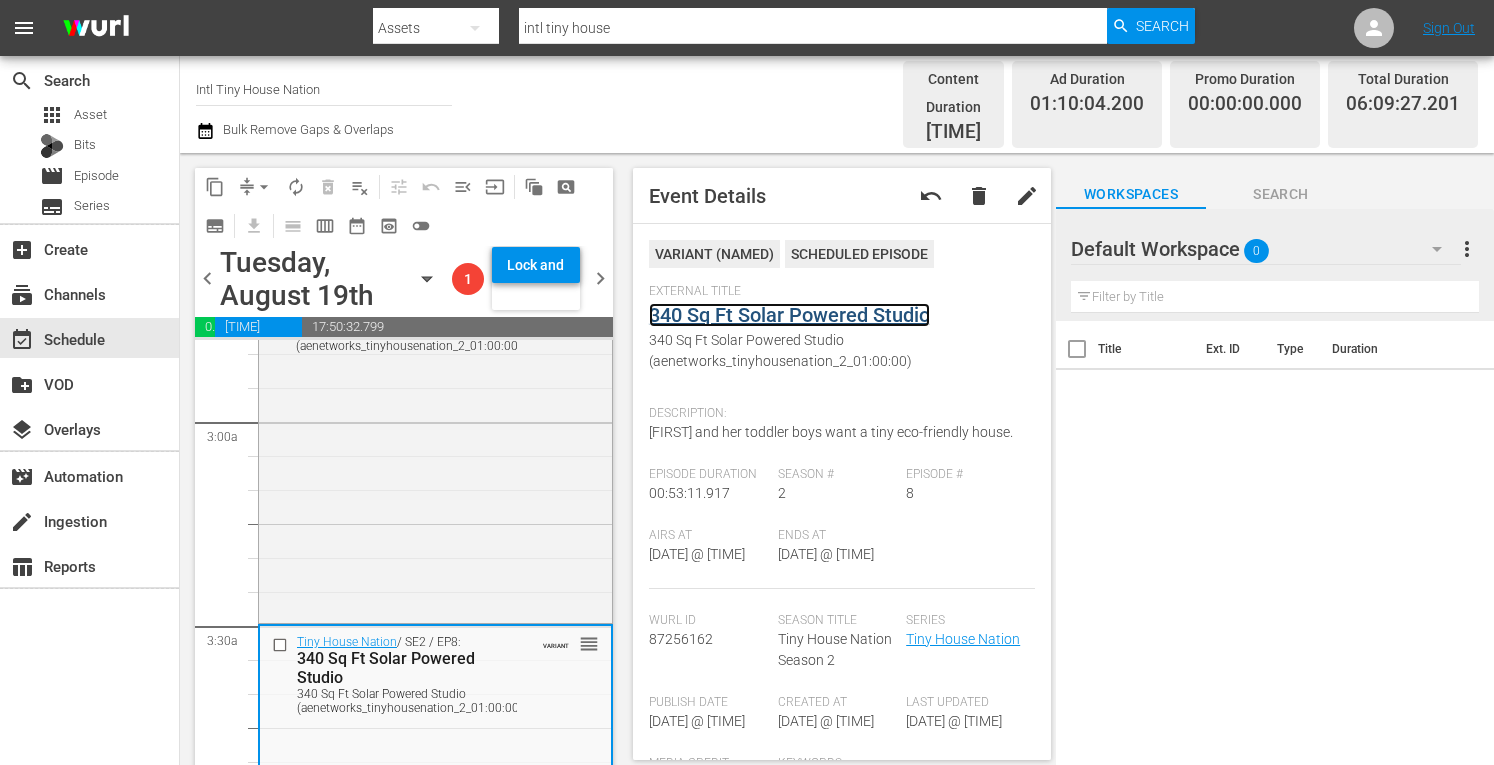 click on "340 Sq Ft Solar Powered Studio" at bounding box center (789, 315) 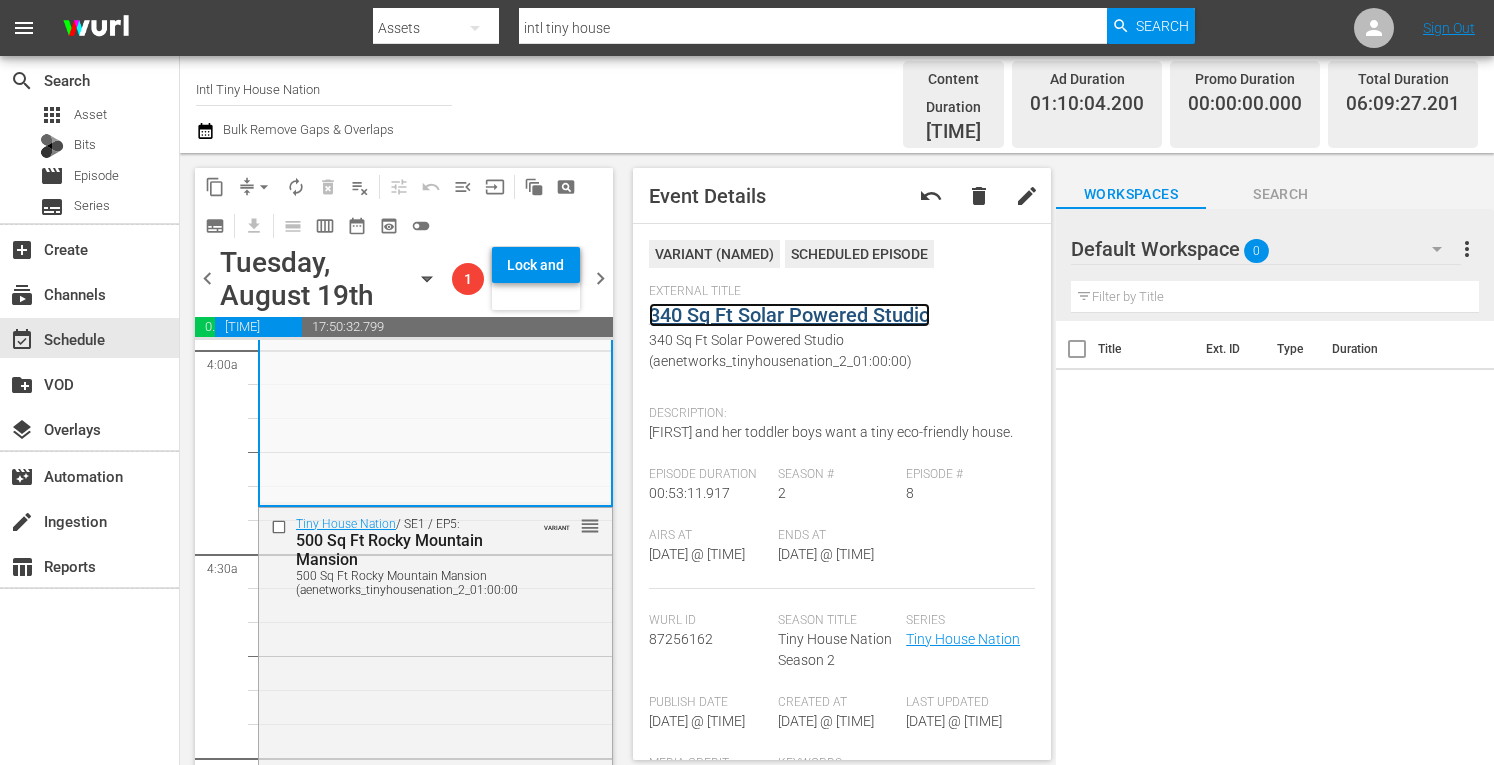 scroll, scrollTop: 1652, scrollLeft: 0, axis: vertical 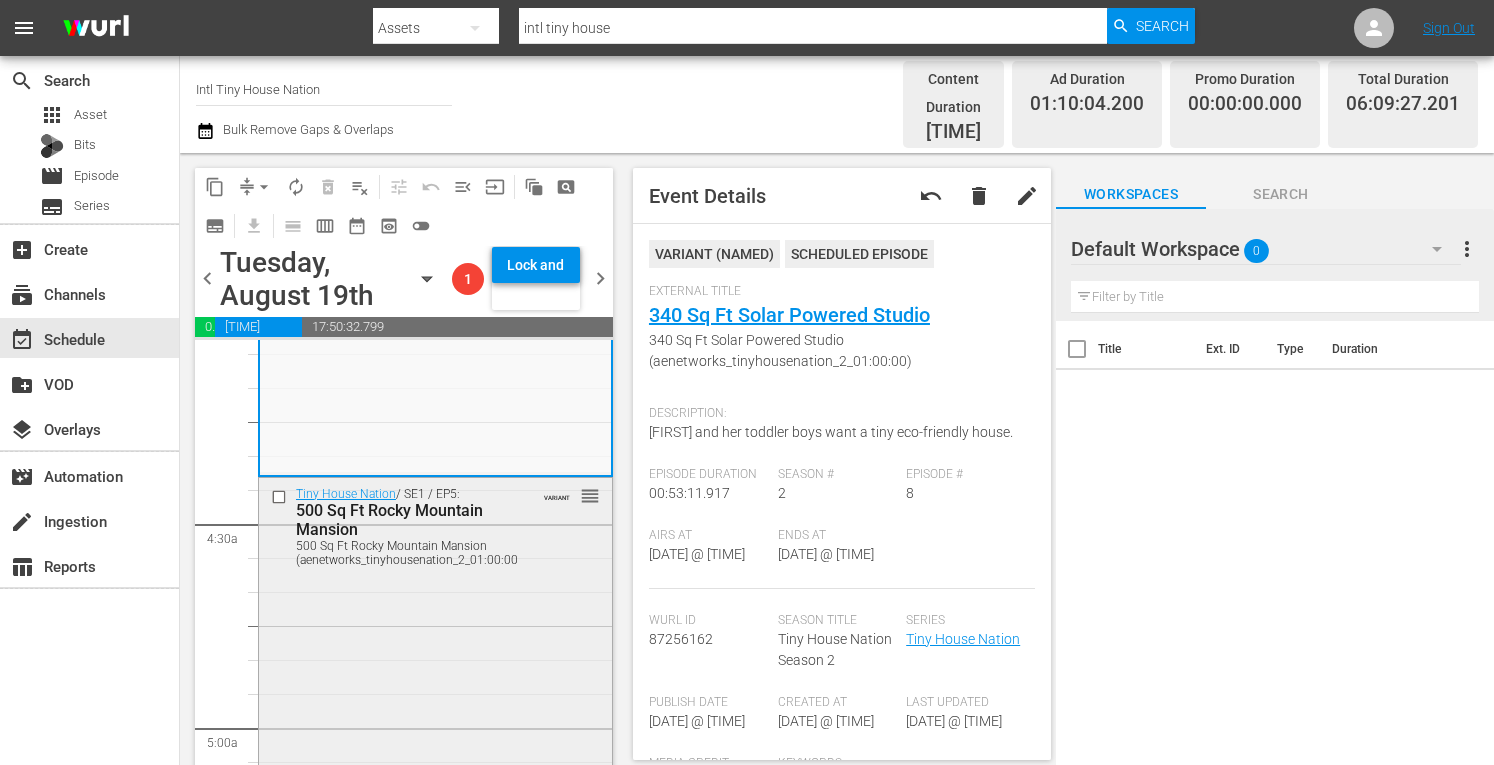 click on "Tiny House Nation  / SE1 / EP5:
500 Sq Ft Rocky Mountain Mansion 500 Sq Ft Rocky Mountain Mansion (aenetworks_tinyhousenation_2_01:00:00) VARIANT reorder" at bounding box center (435, 656) 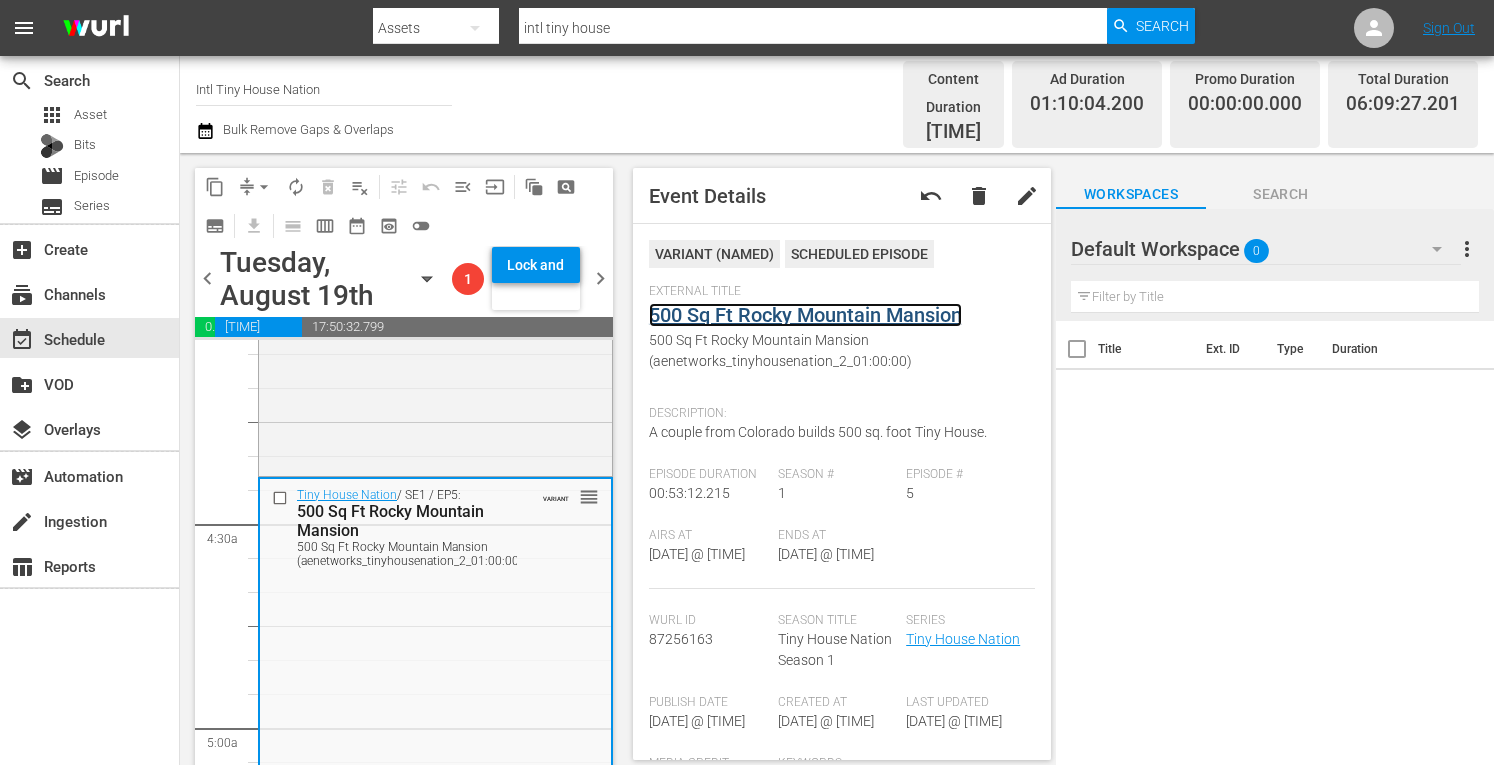 click on "500 Sq Ft Rocky Mountain Mansion" at bounding box center [805, 315] 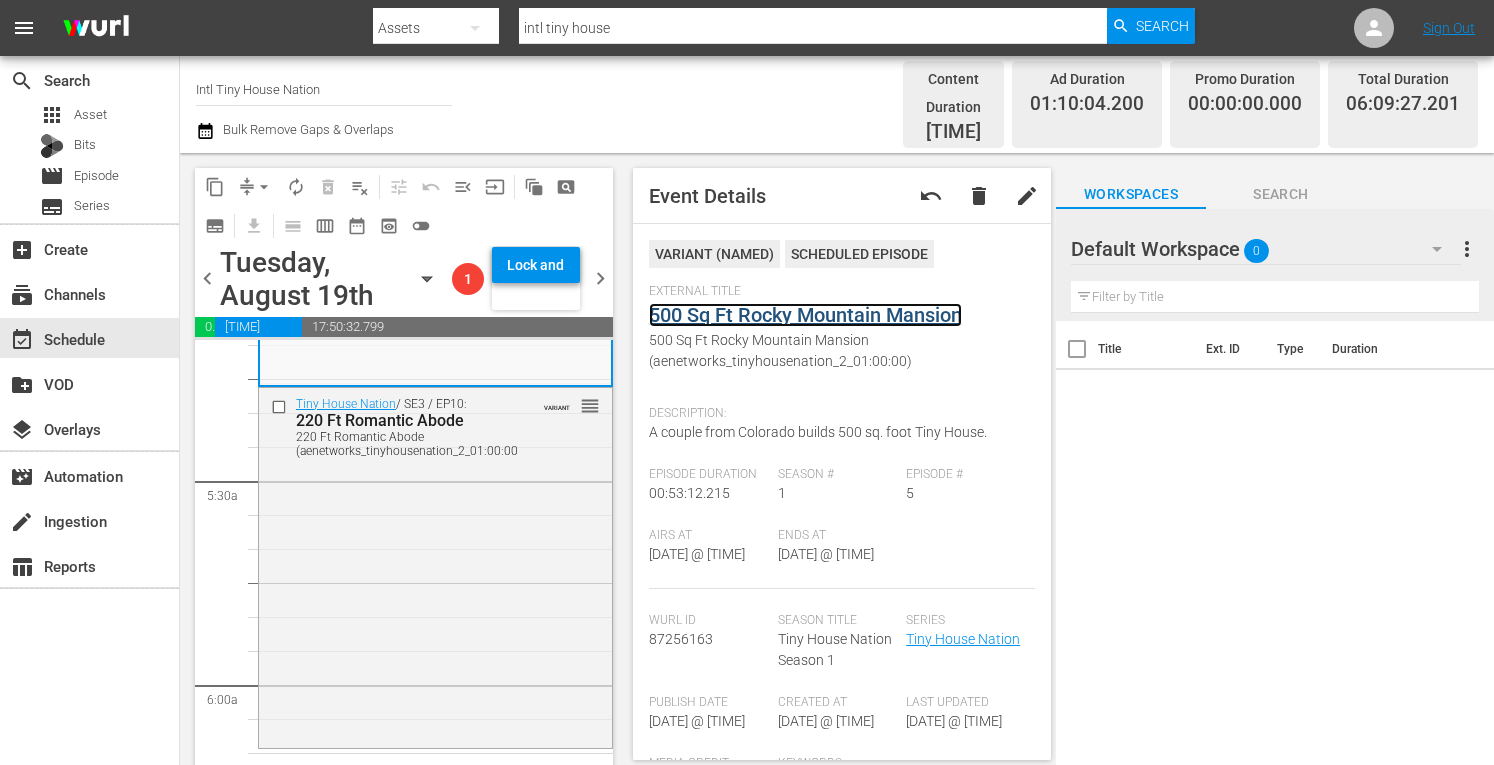 scroll, scrollTop: 2135, scrollLeft: 0, axis: vertical 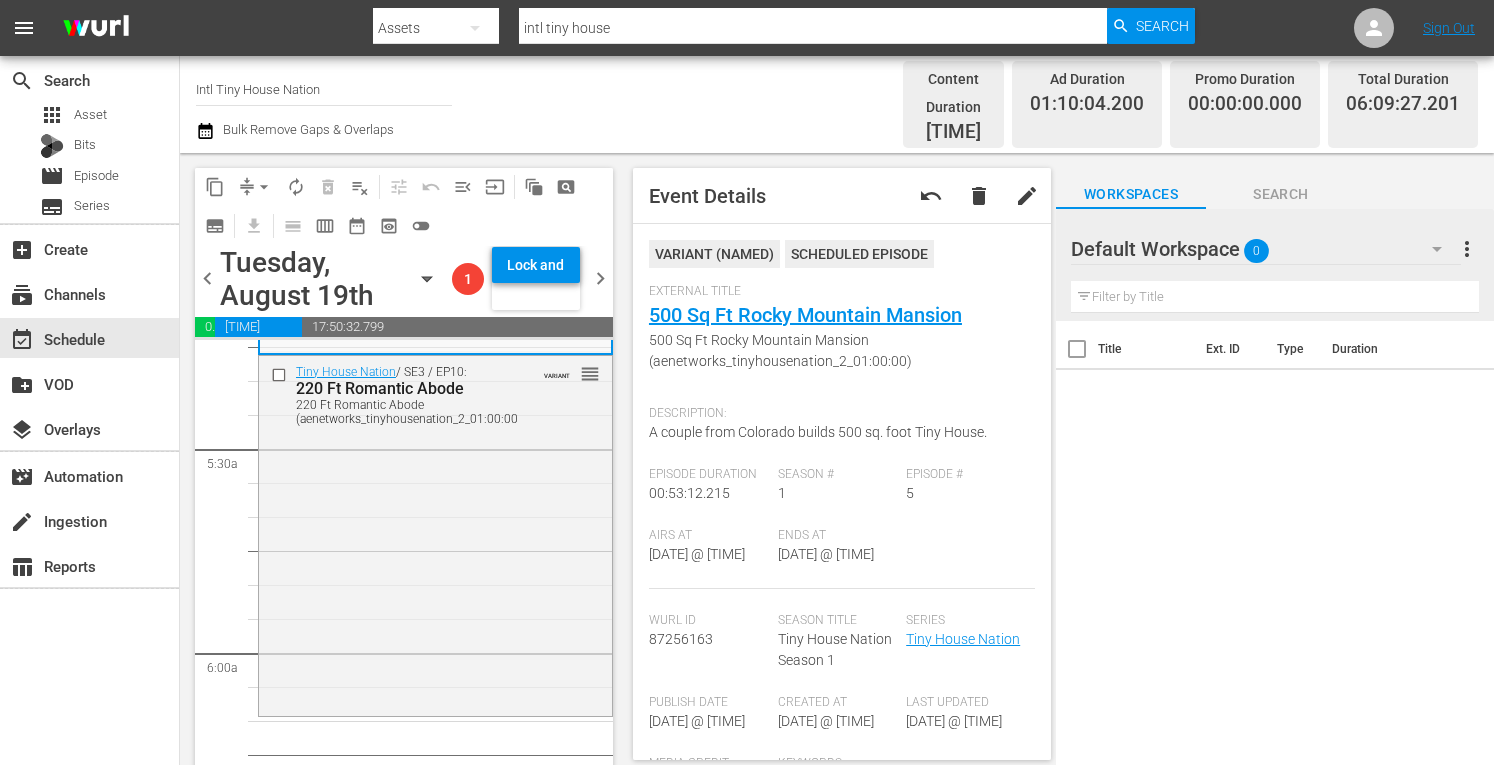 click on "Tiny House Nation  / SE3 / EP10:
220 Ft Romantic Abode 220 Ft Romantic Abode (aenetworks_tinyhousenation_2_01:00:00) VARIANT reorder" at bounding box center [435, 534] 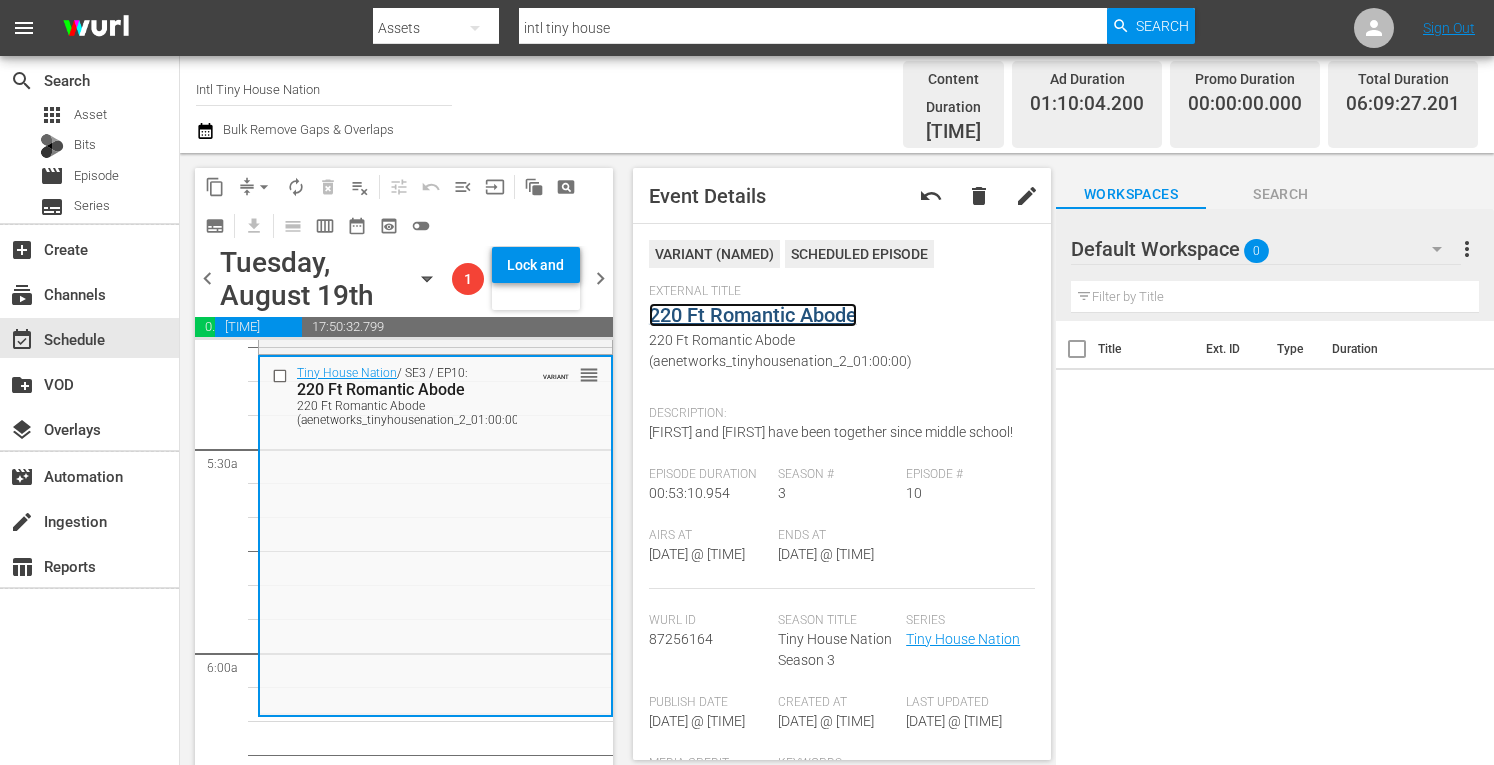 click on "220 Ft Romantic Abode" at bounding box center [753, 315] 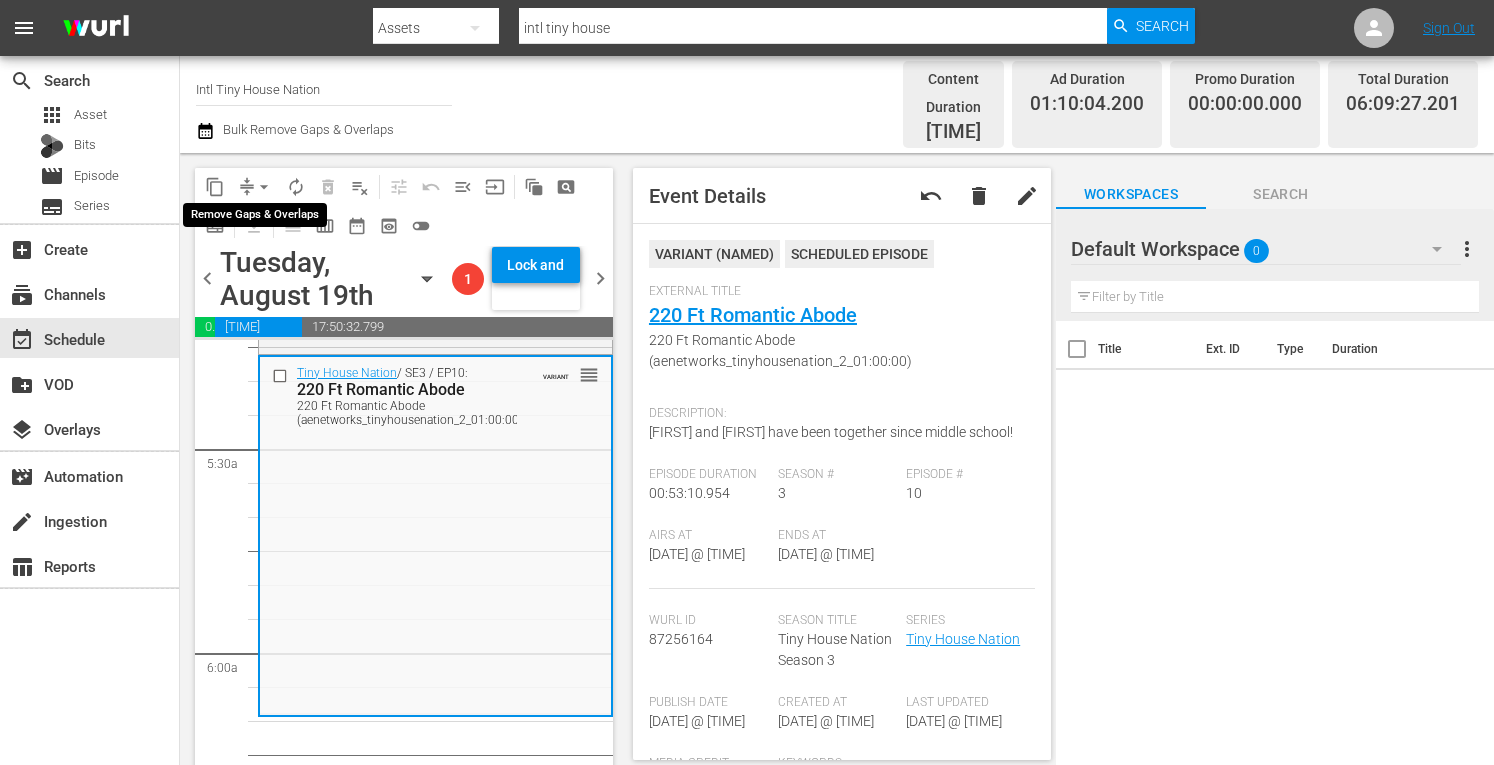 click on "arrow_drop_down" at bounding box center [264, 187] 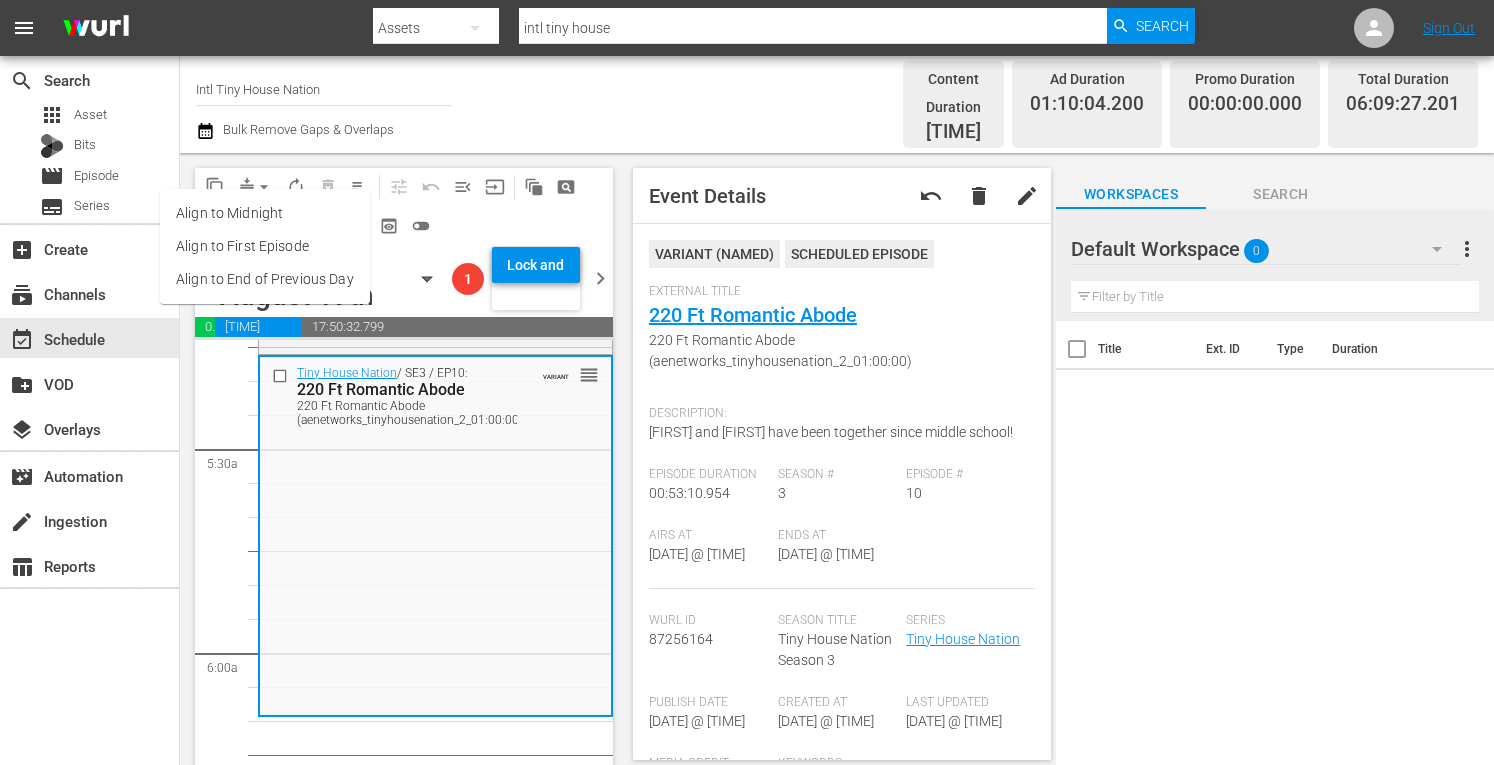 click on "Align to Midnight" at bounding box center (265, 213) 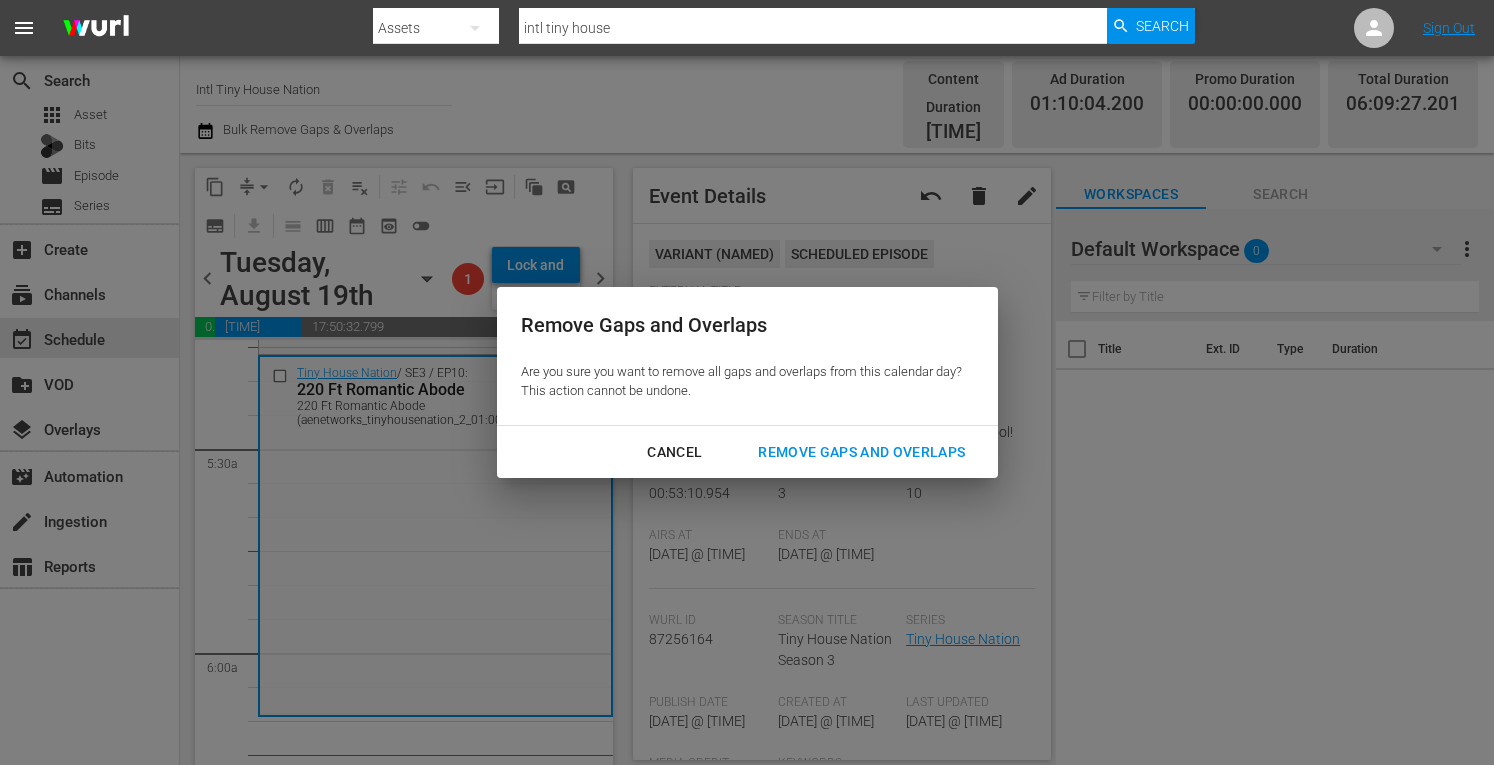 click on "Remove Gaps and Overlaps" at bounding box center (861, 452) 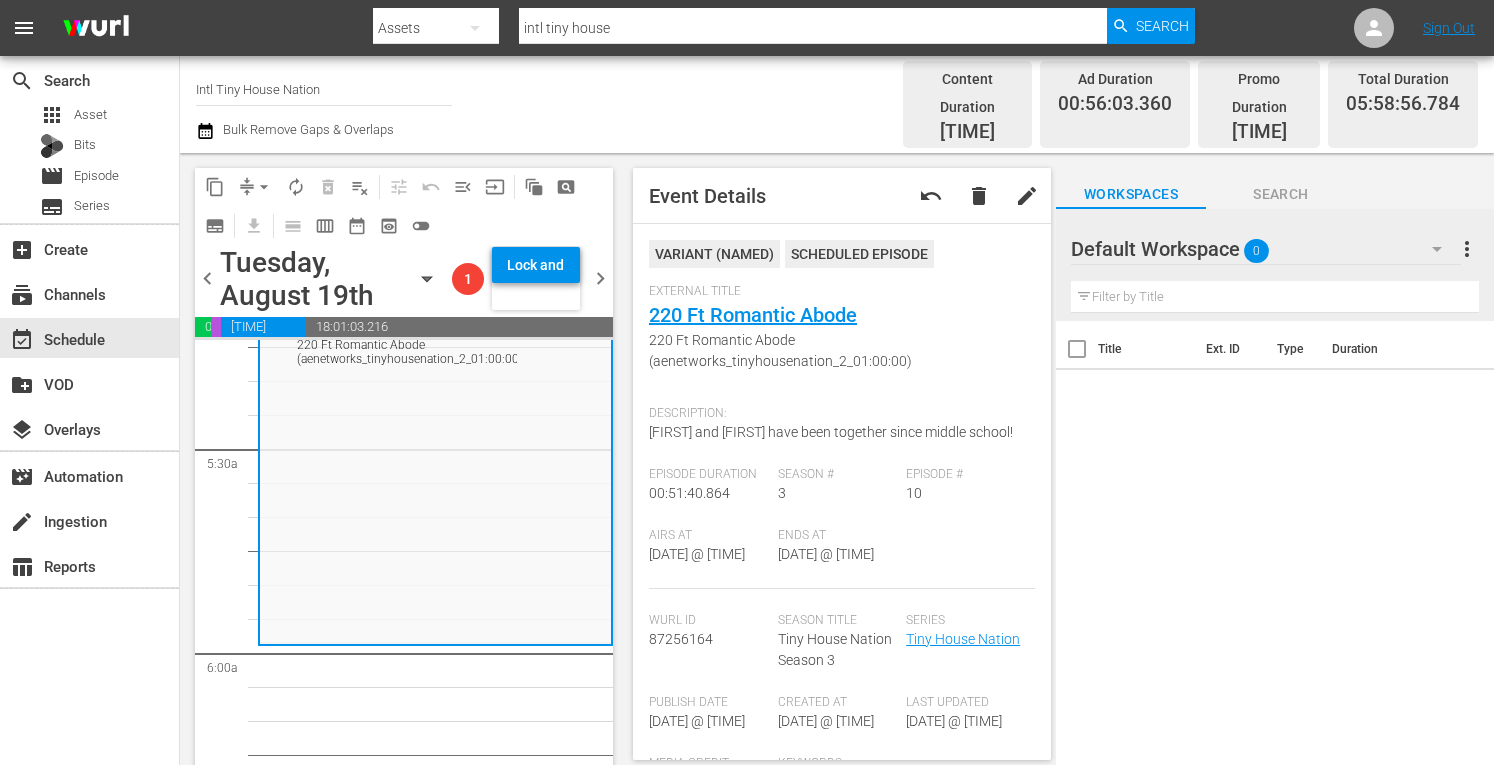 click on "arrow_drop_down" at bounding box center [264, 187] 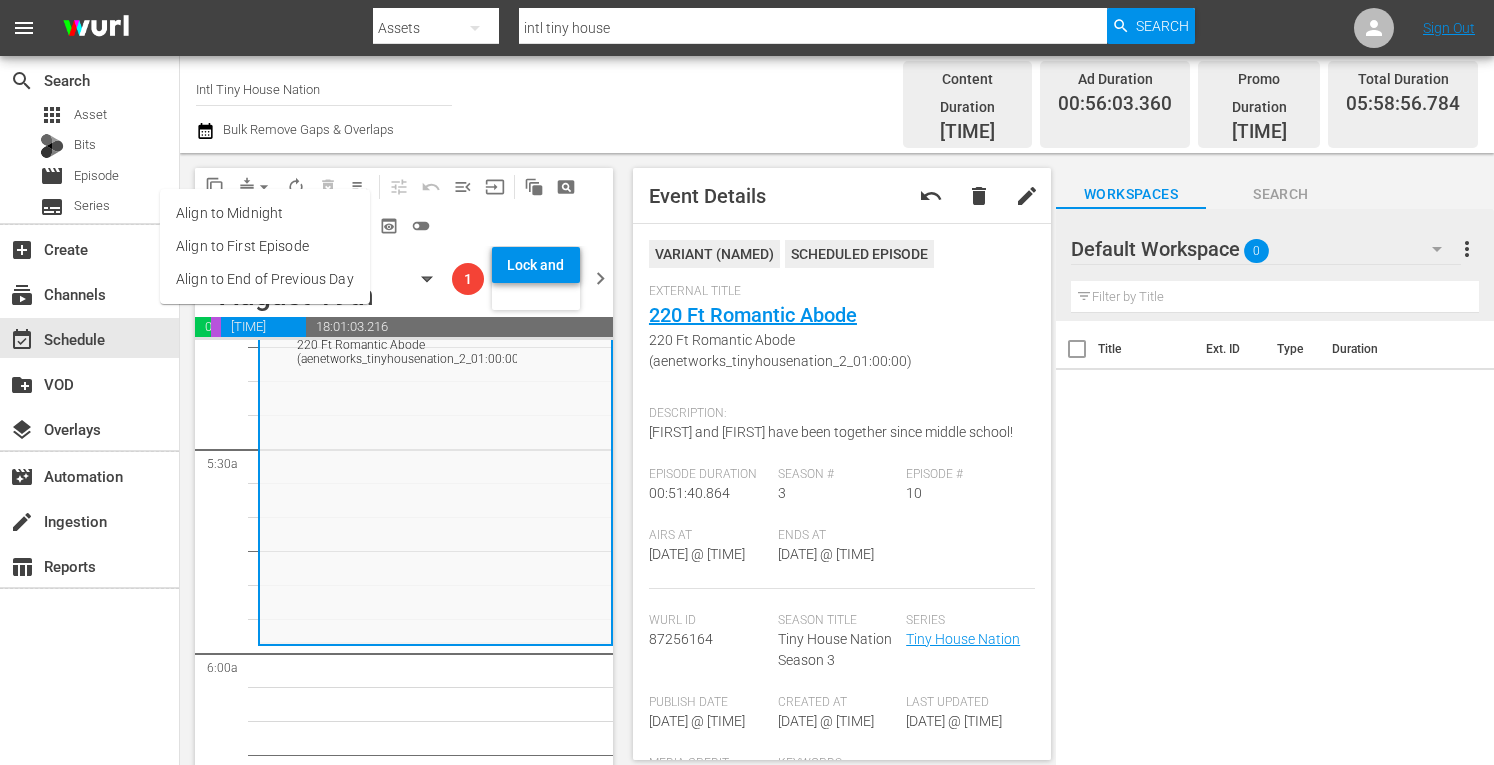 click on "Align to Midnight" at bounding box center [265, 213] 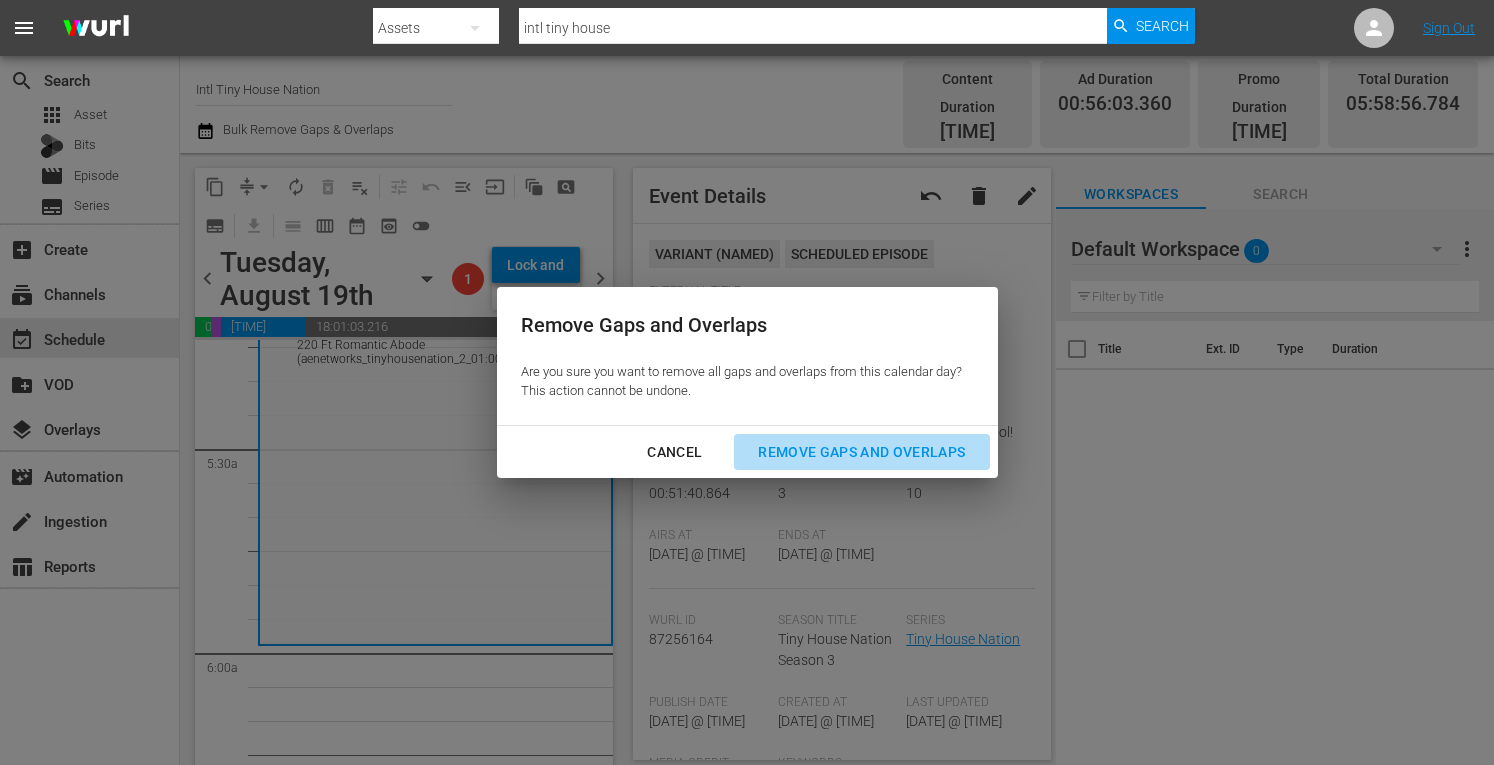 click on "Remove Gaps and Overlaps" at bounding box center [861, 452] 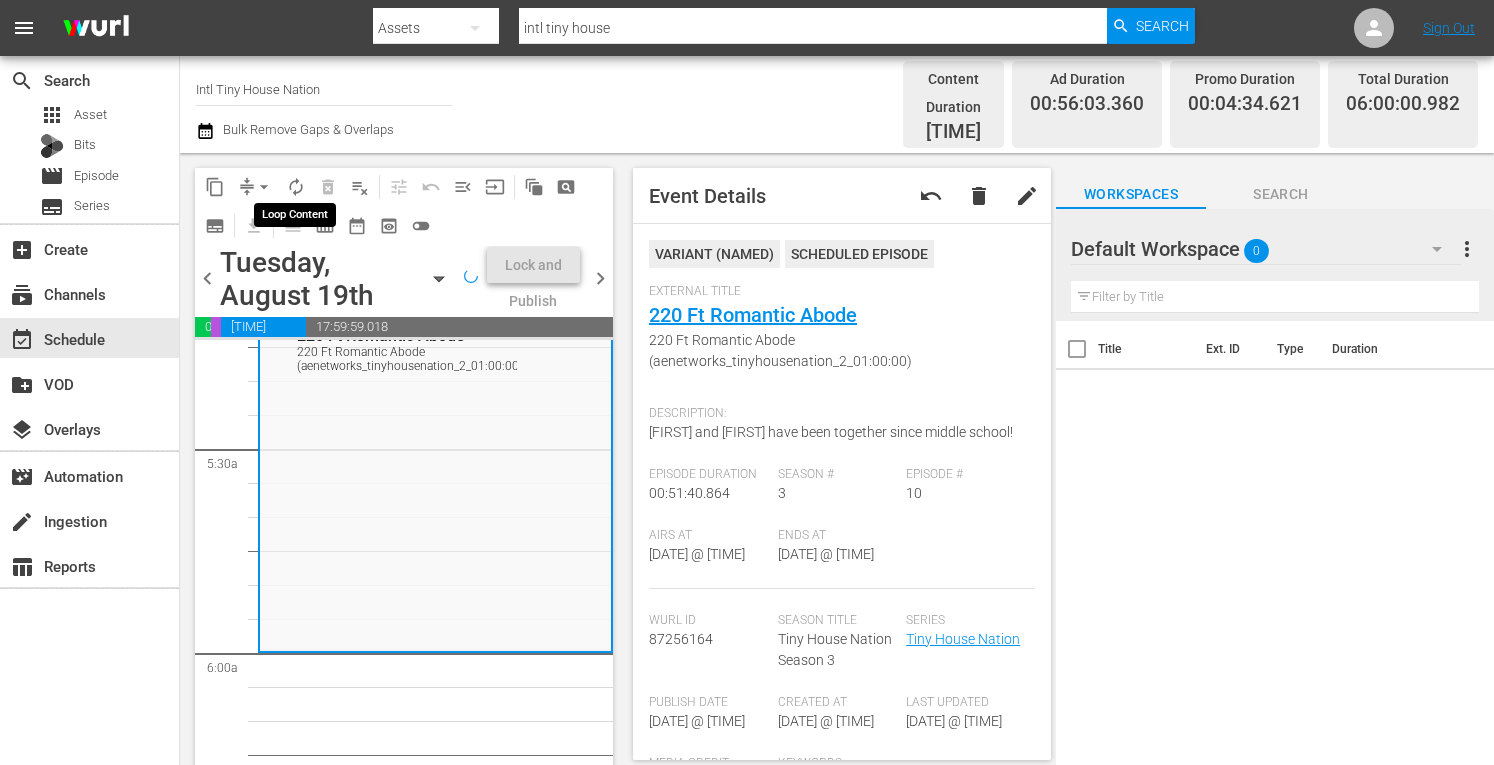 click on "autorenew_outlined" at bounding box center [296, 187] 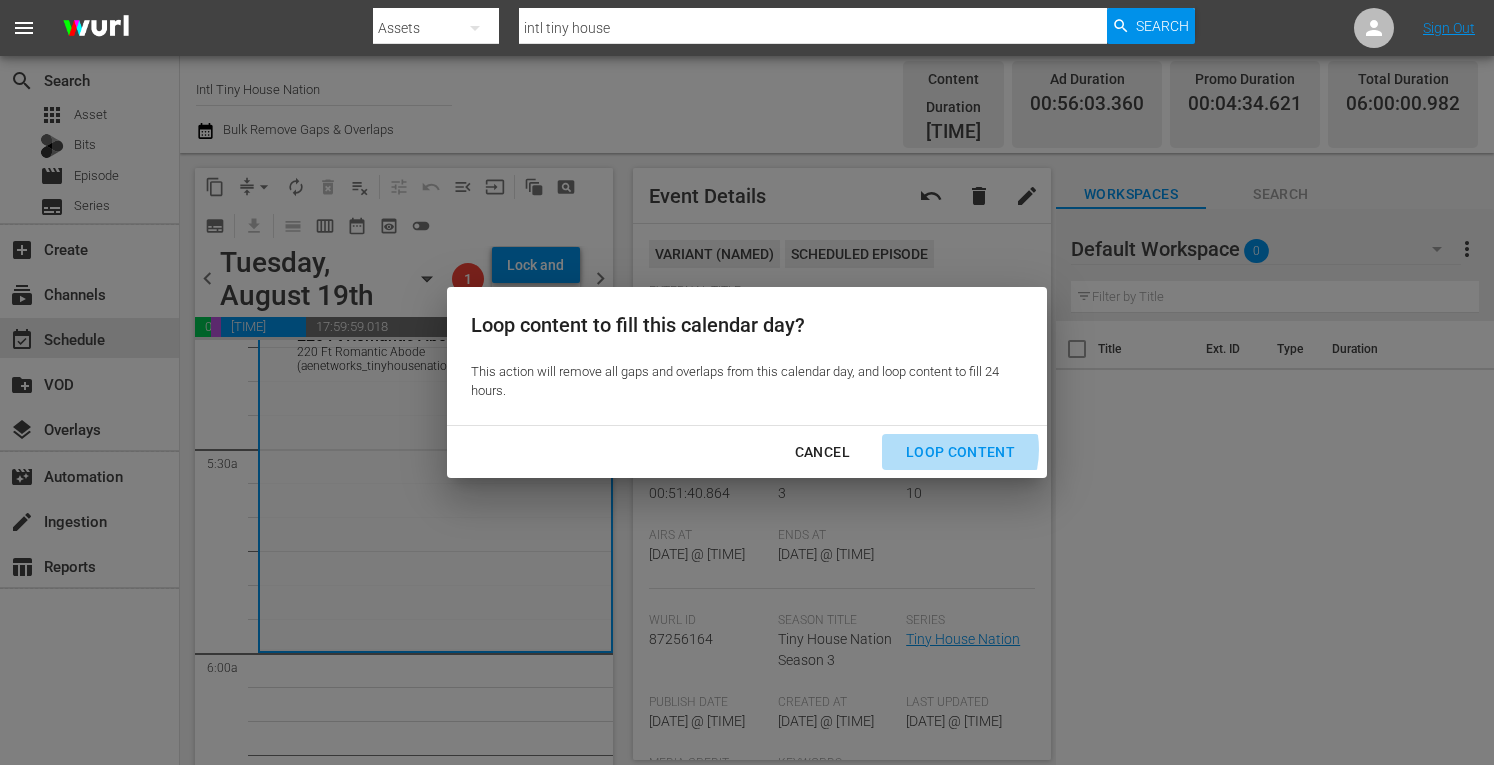 click on "Loop Content" at bounding box center (960, 452) 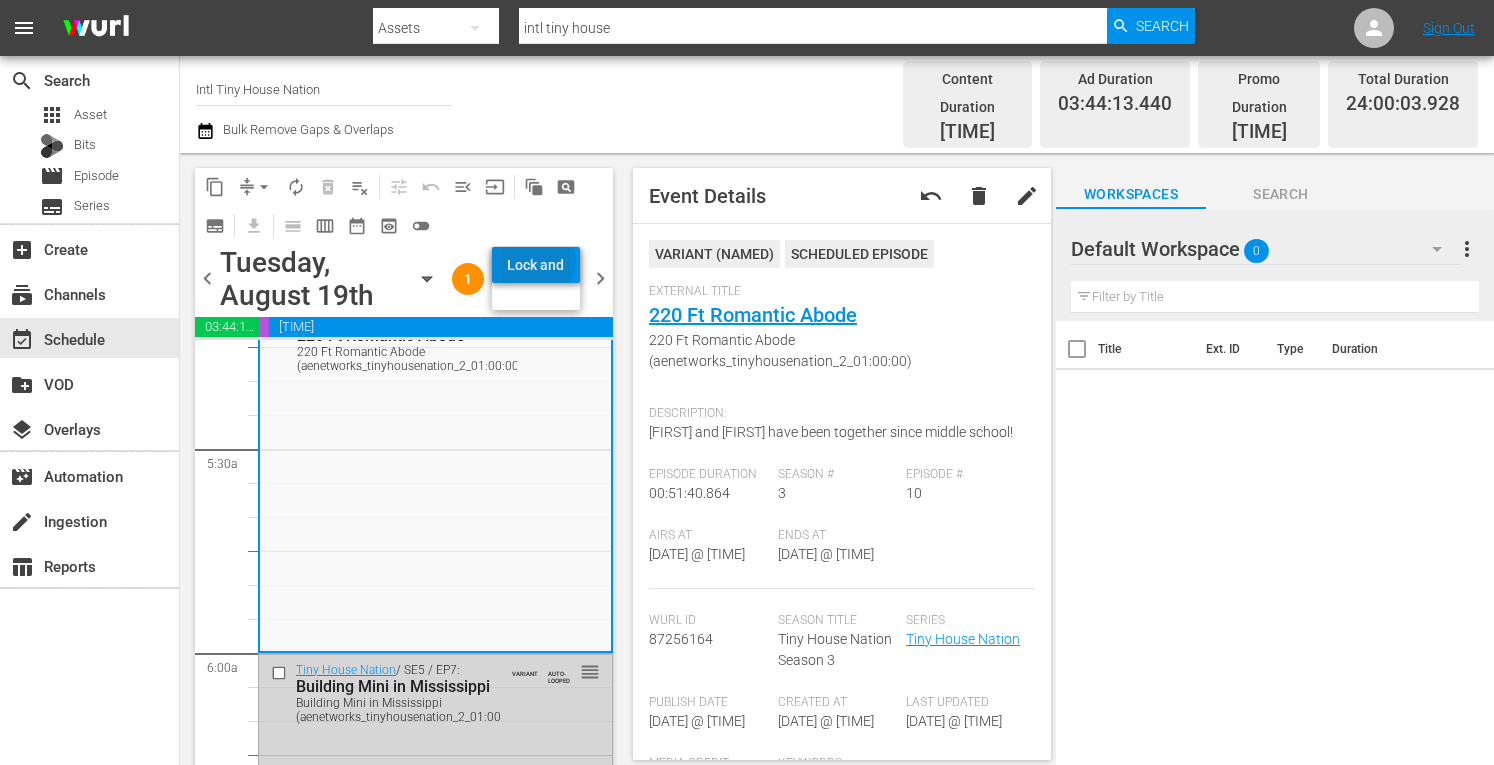 click on "Lock and Publish" at bounding box center (536, 265) 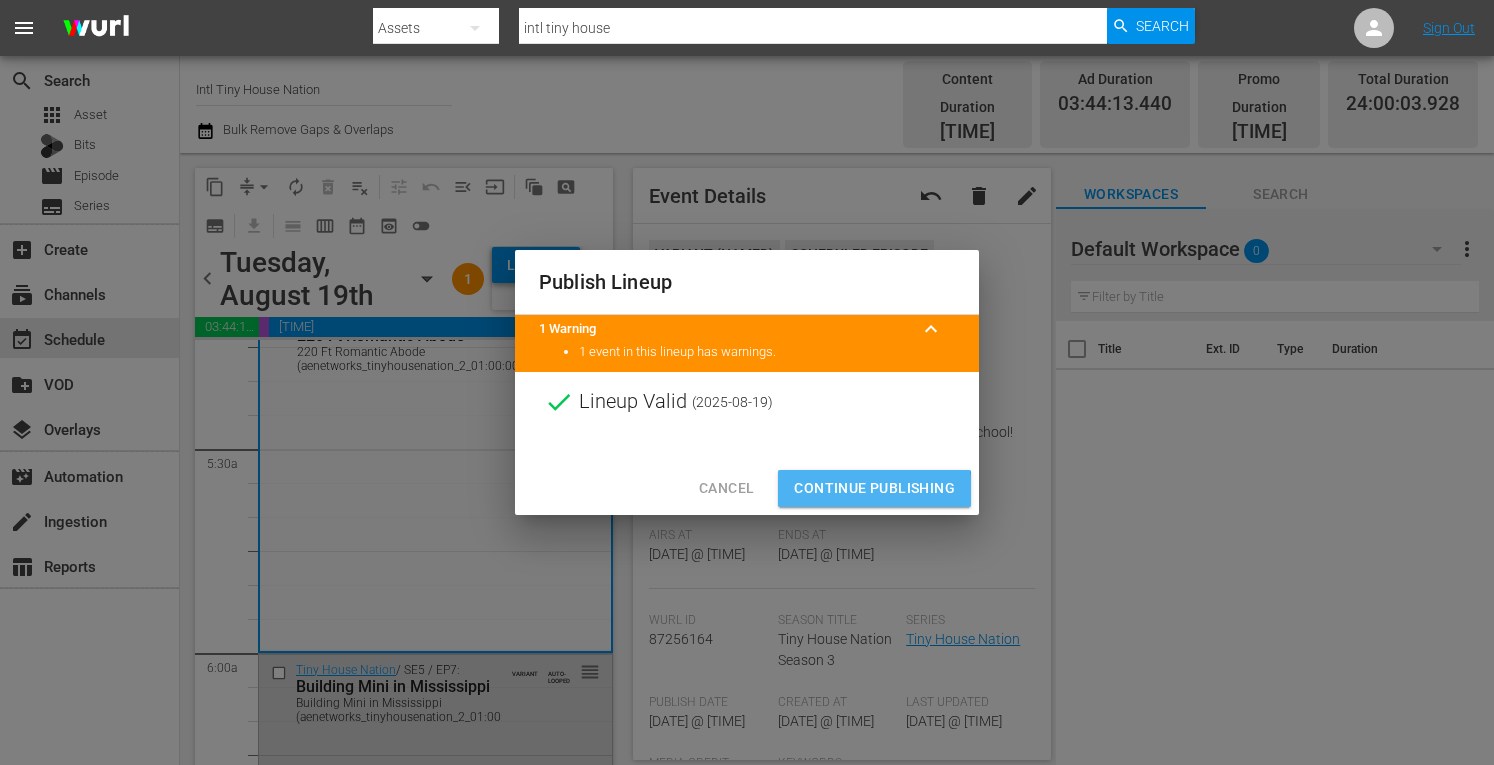 click on "Continue Publishing" at bounding box center [874, 488] 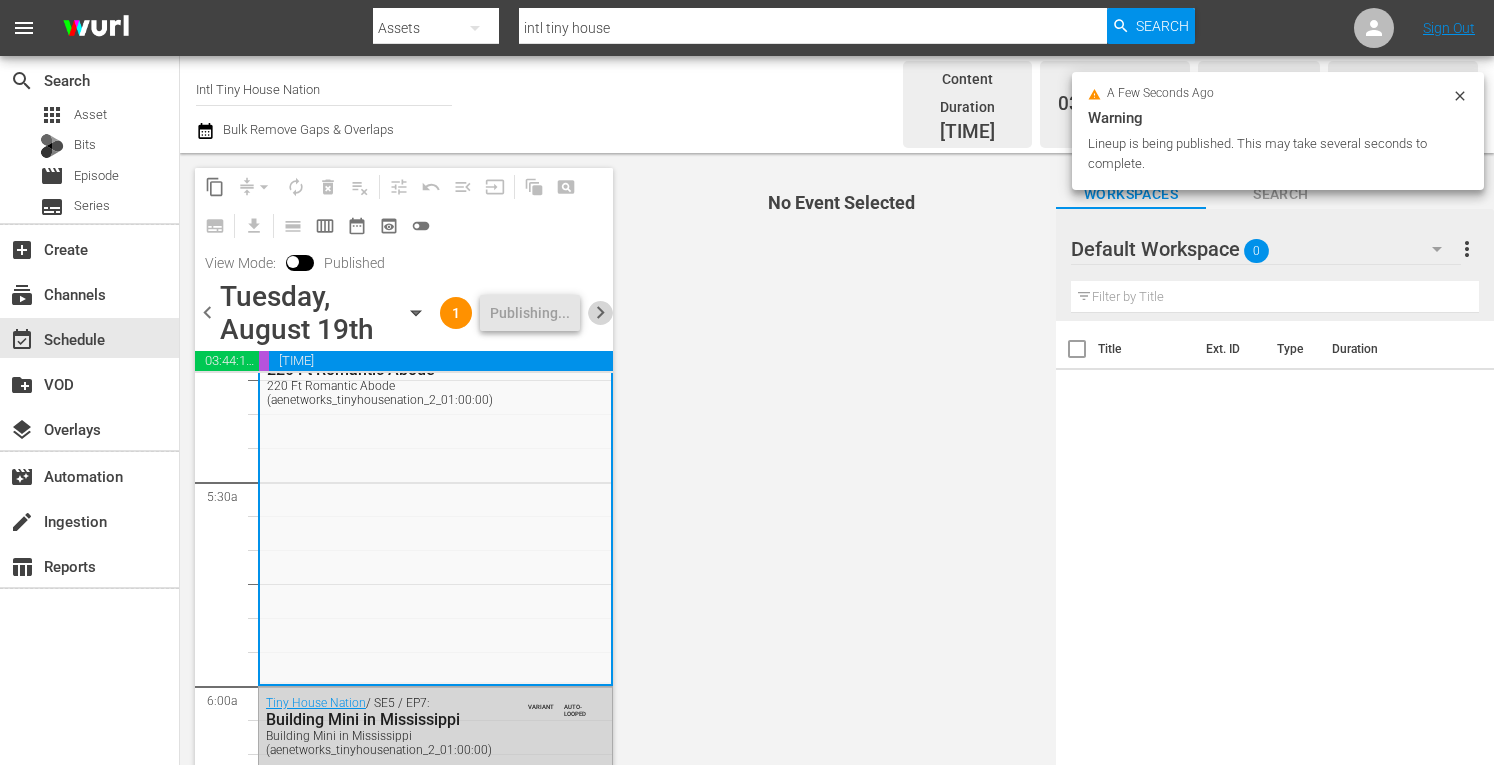 click on "chevron_right" at bounding box center [600, 312] 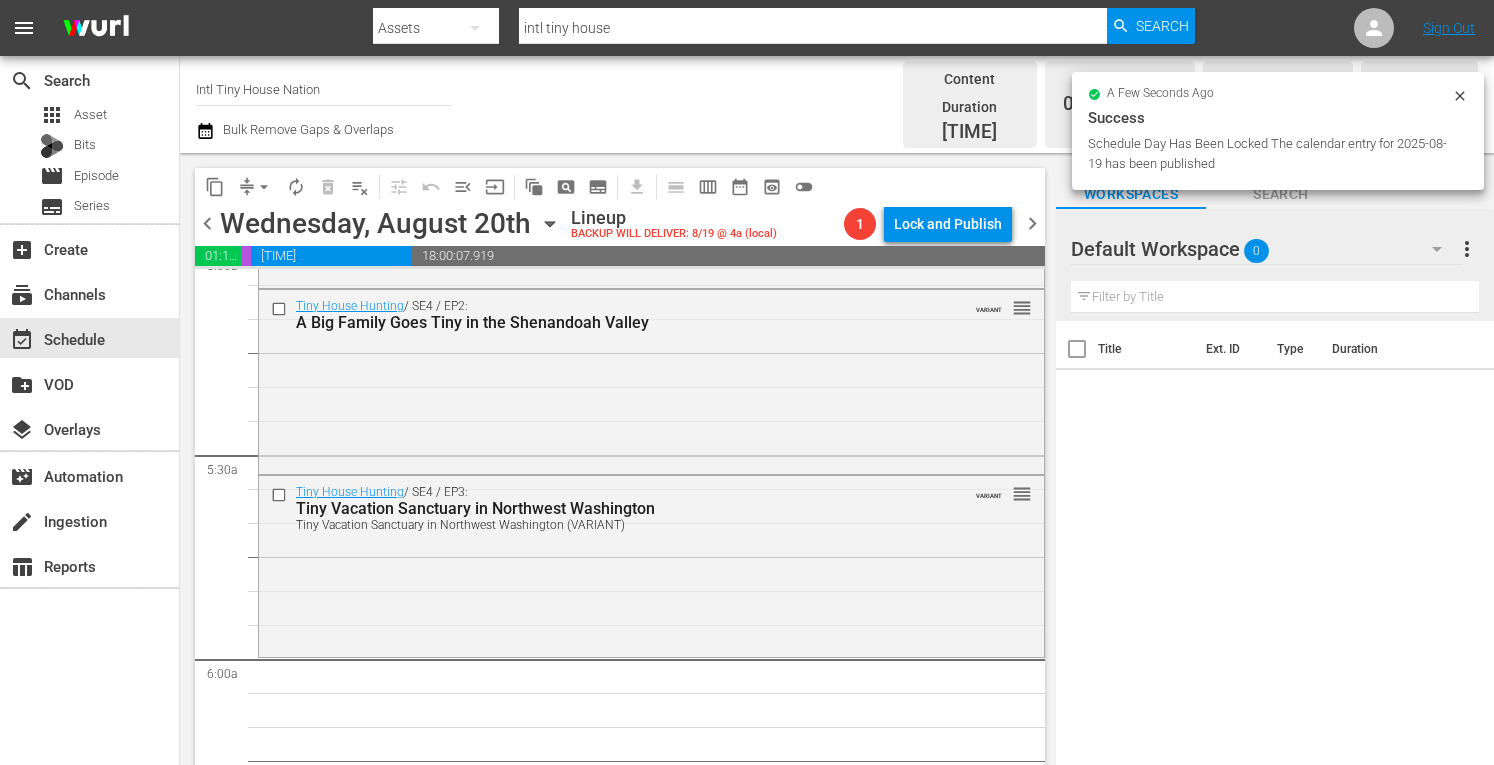 scroll, scrollTop: 2070, scrollLeft: 0, axis: vertical 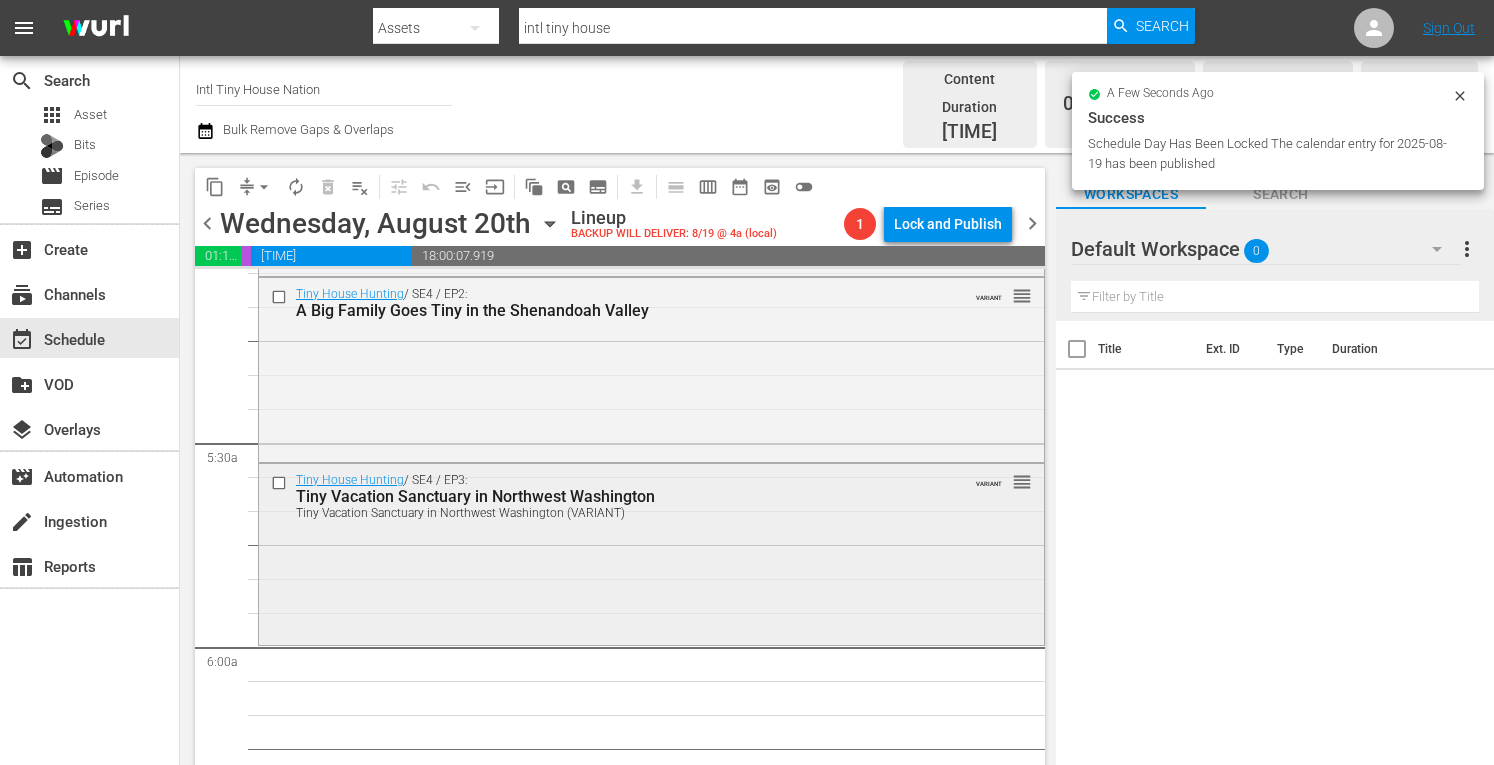 click on "Tiny House Hunting  / SE4 / EP3:
Tiny Vacation Sanctuary in Northwest Washington Tiny Vacation Sanctuary in Northwest Washington (VARIANT) VARIANT reorder" at bounding box center (651, 553) 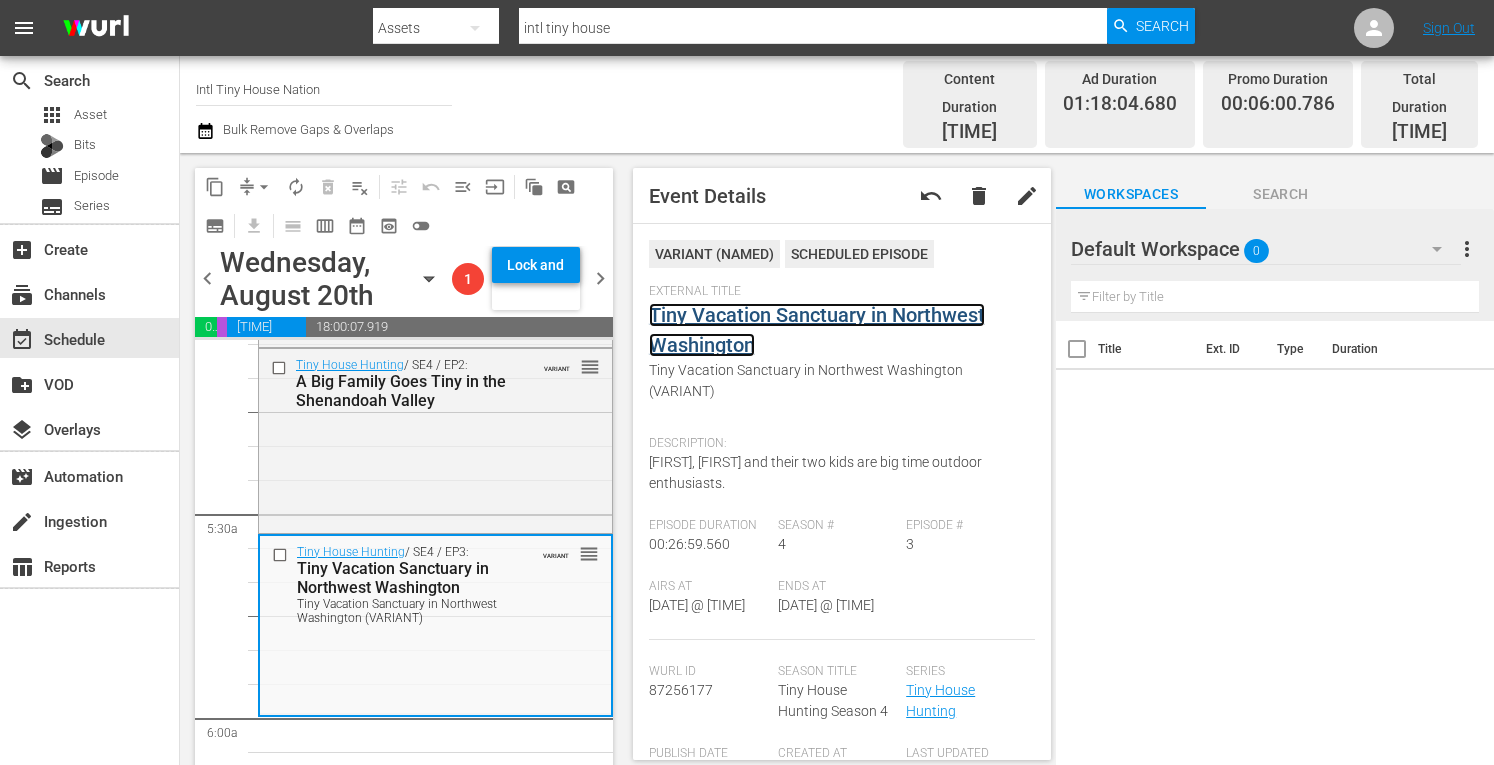 click on "Tiny Vacation Sanctuary in Northwest Washington" at bounding box center [817, 330] 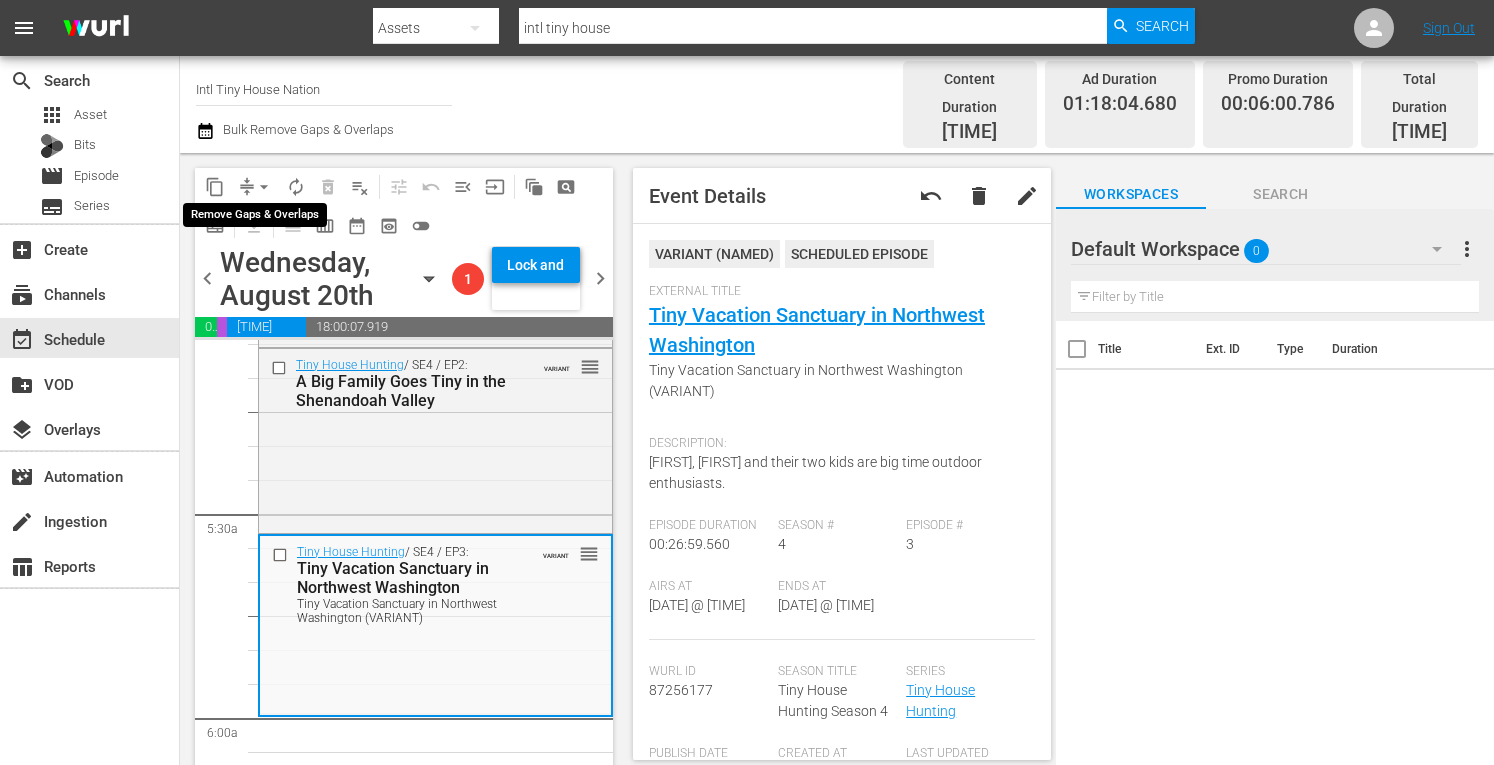 click on "arrow_drop_down" at bounding box center (264, 187) 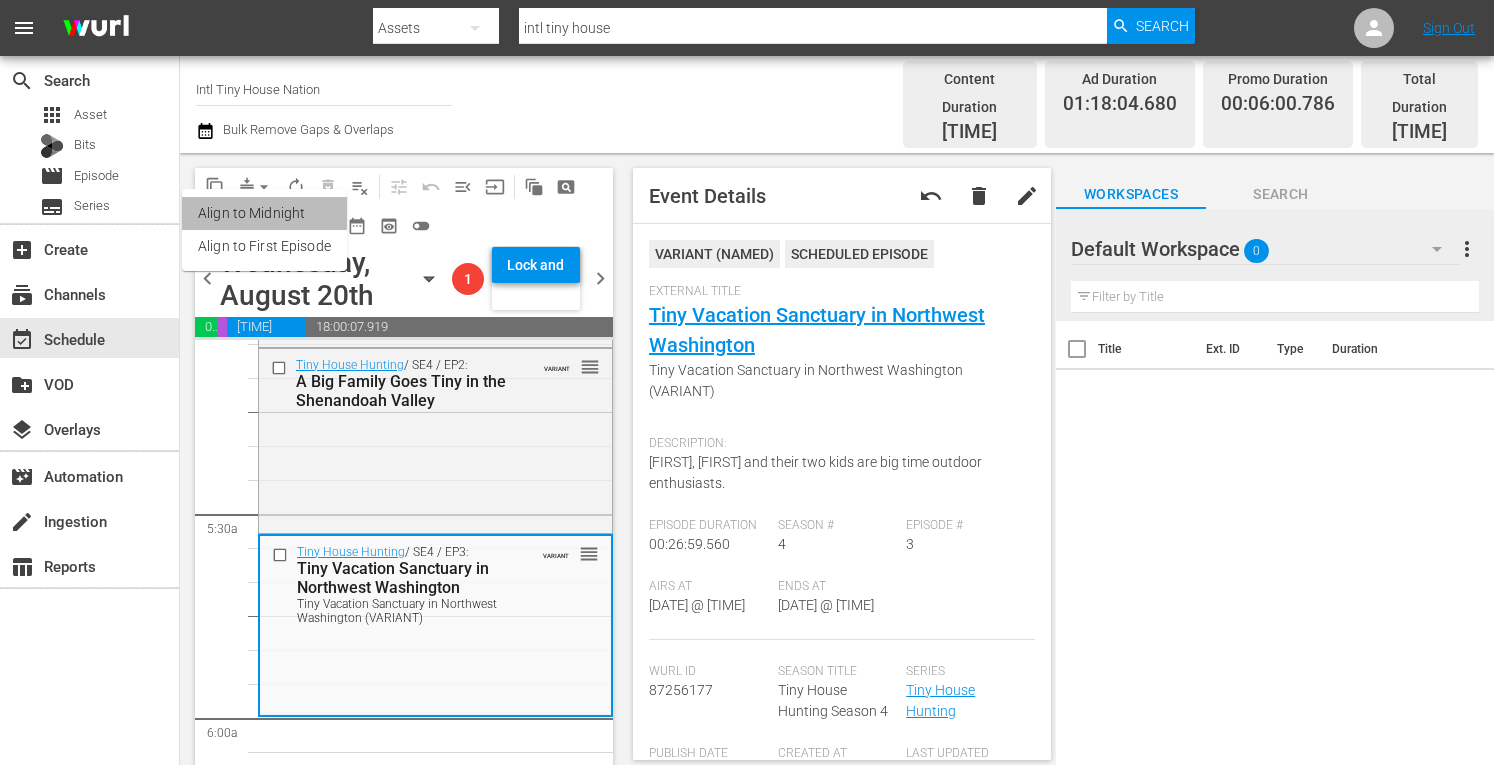 click on "Align to Midnight" at bounding box center (264, 213) 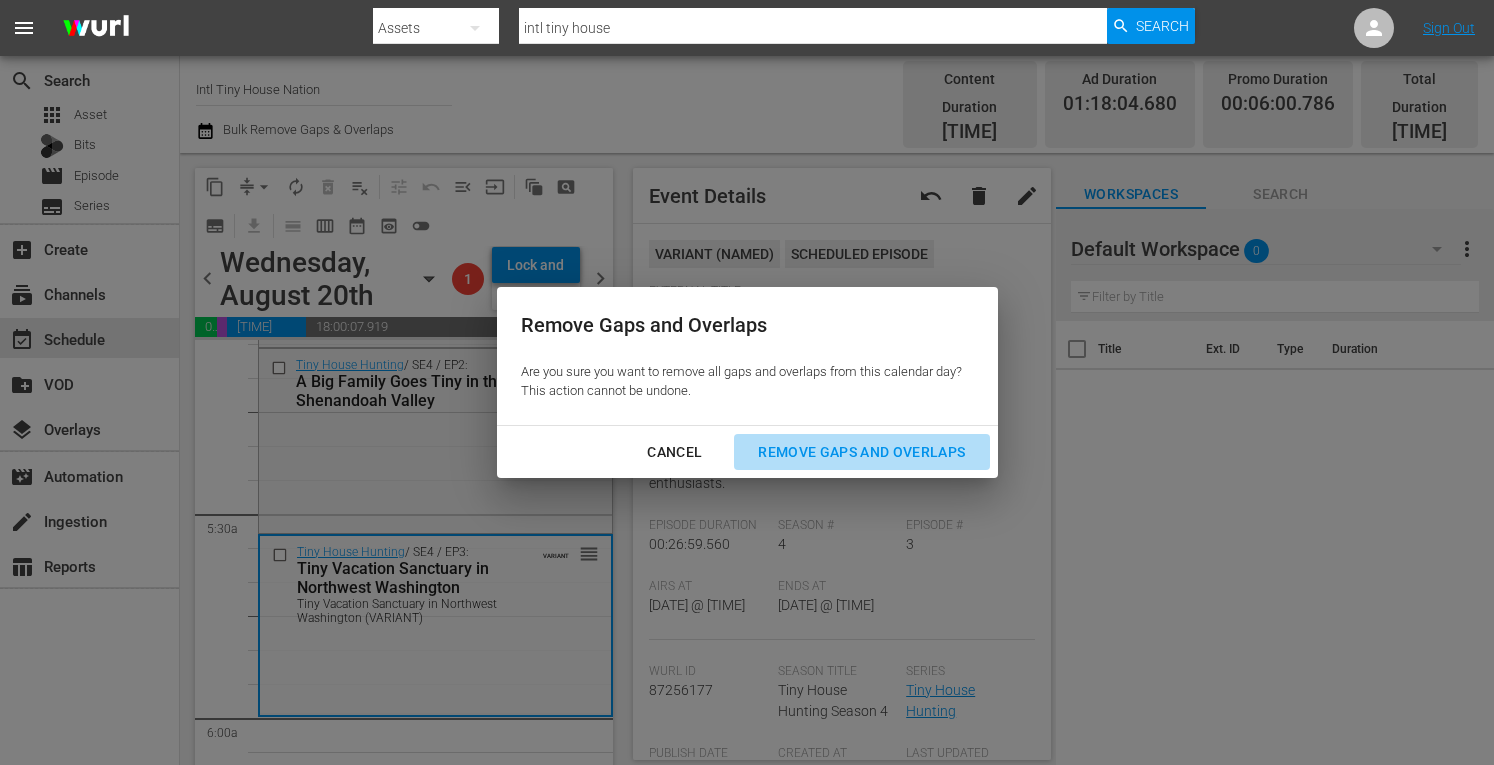 click on "Remove Gaps and Overlaps" at bounding box center [861, 452] 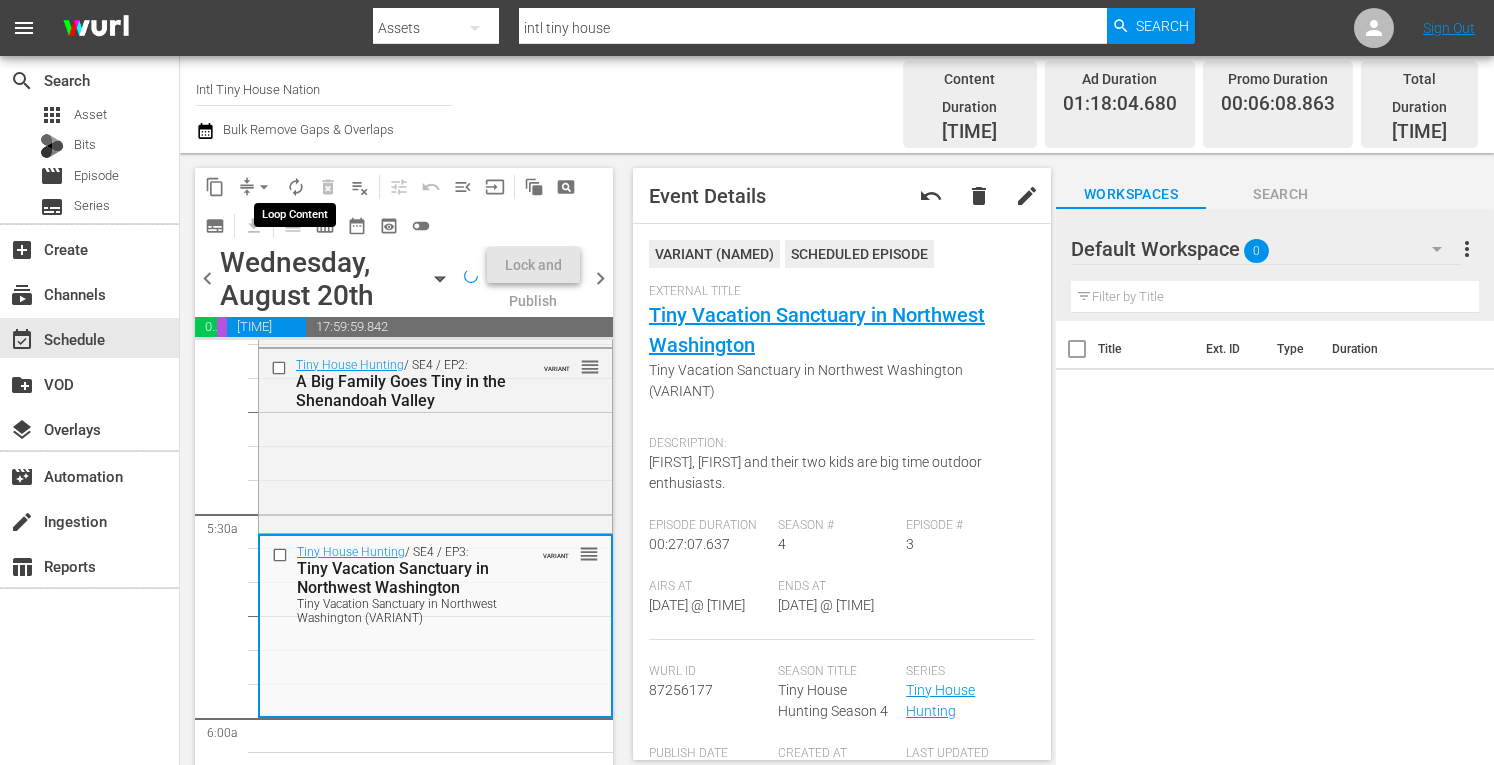 click on "autorenew_outlined" at bounding box center (296, 187) 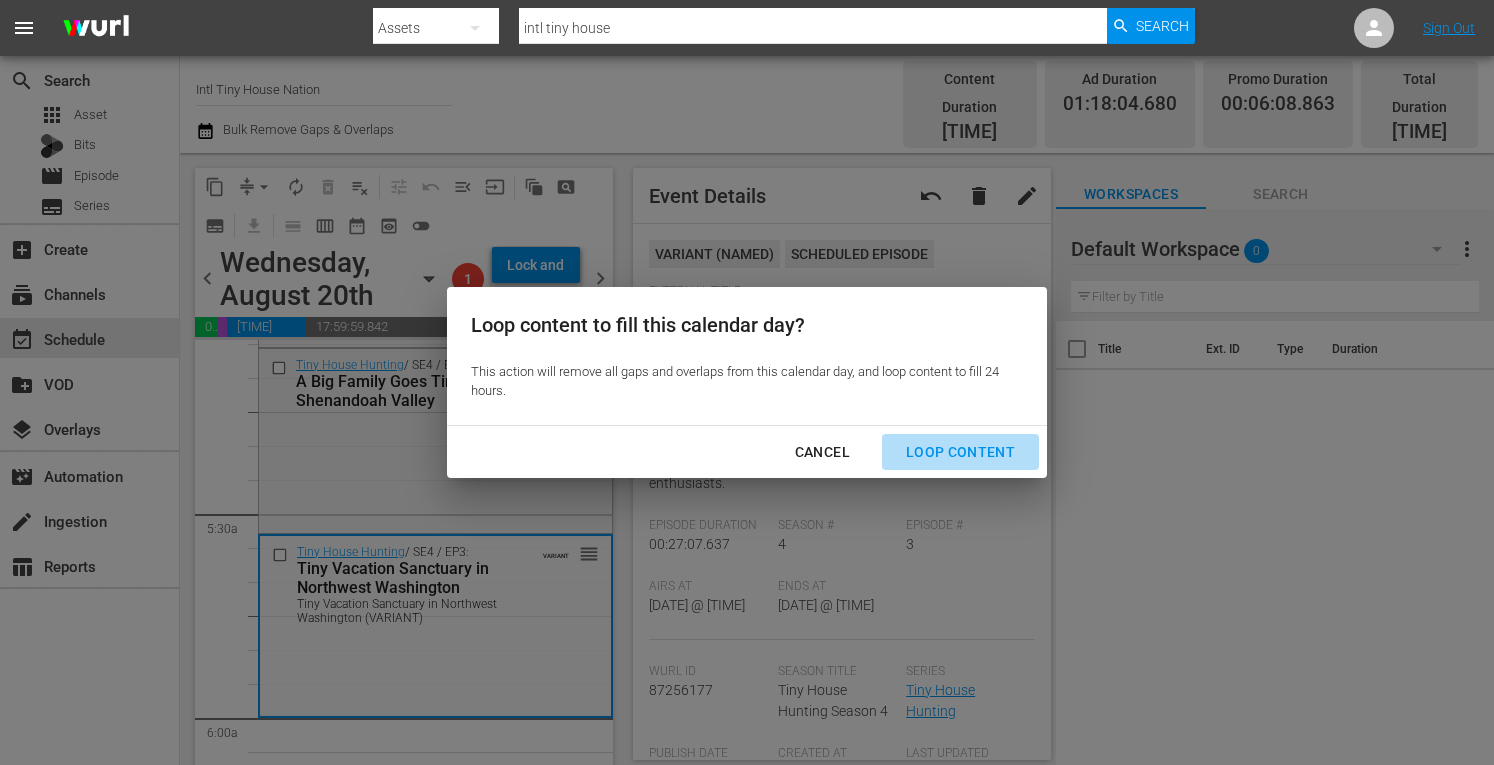 click on "Loop Content" at bounding box center (960, 452) 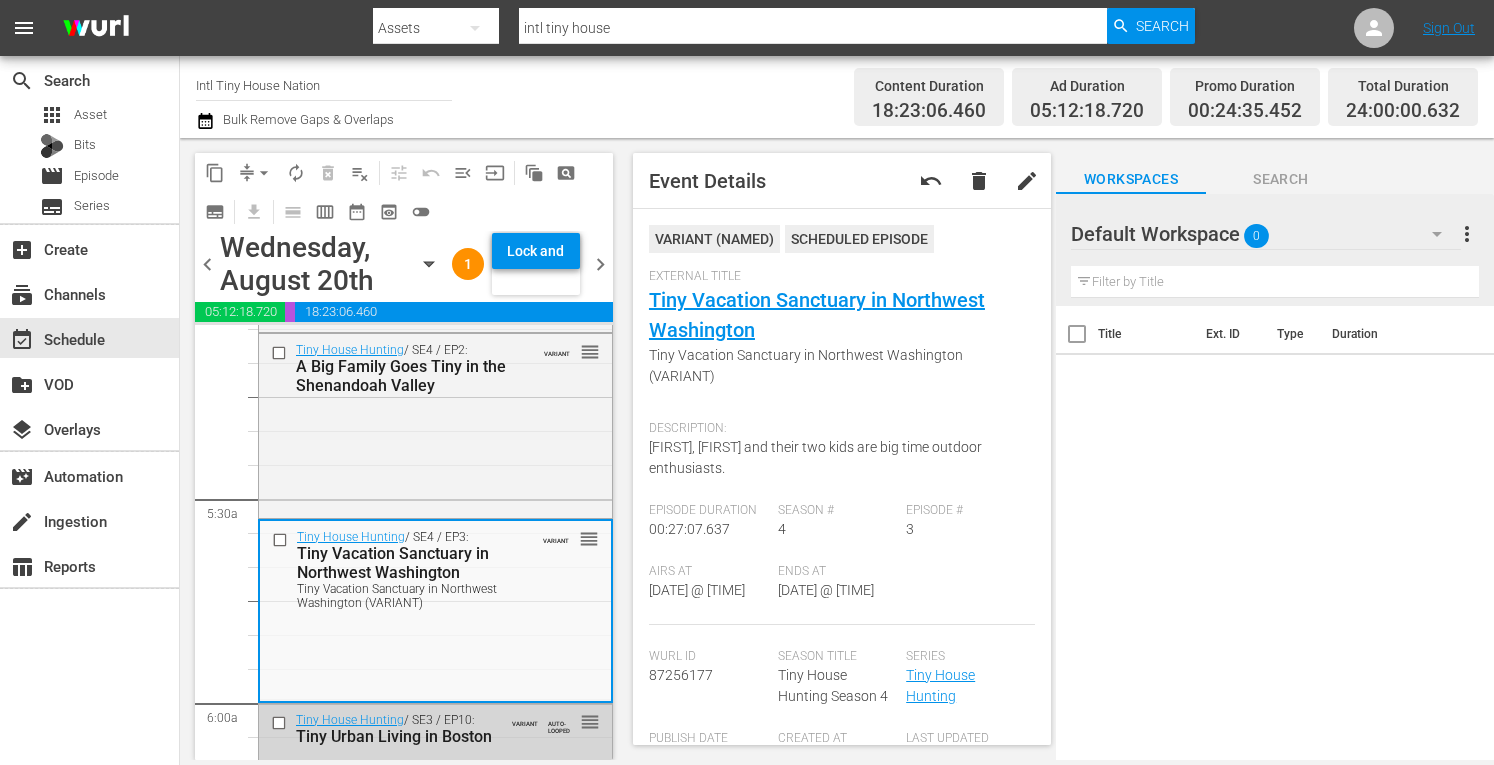 click on "Lock and Publish" at bounding box center (536, 251) 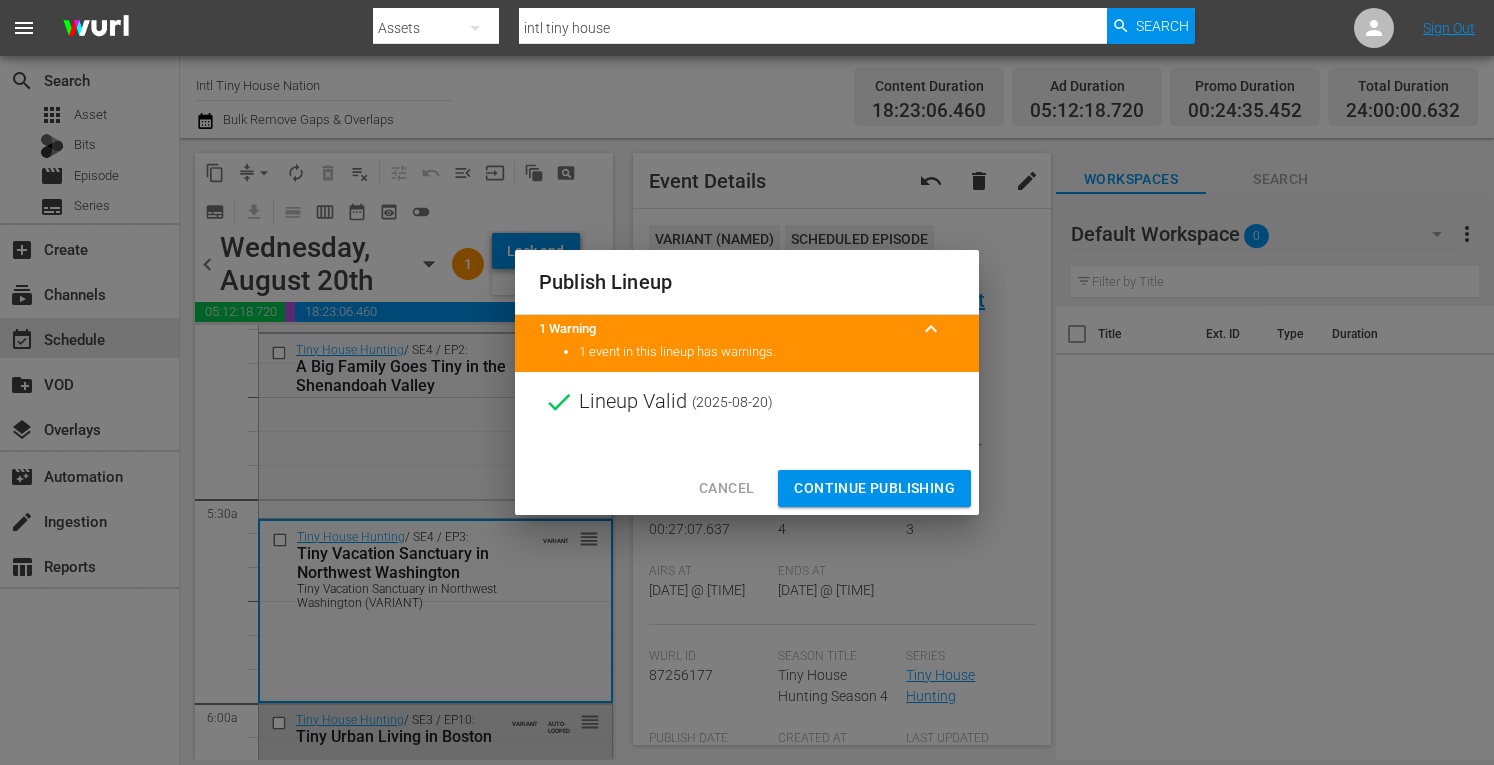 click on "Continue Publishing" at bounding box center [874, 488] 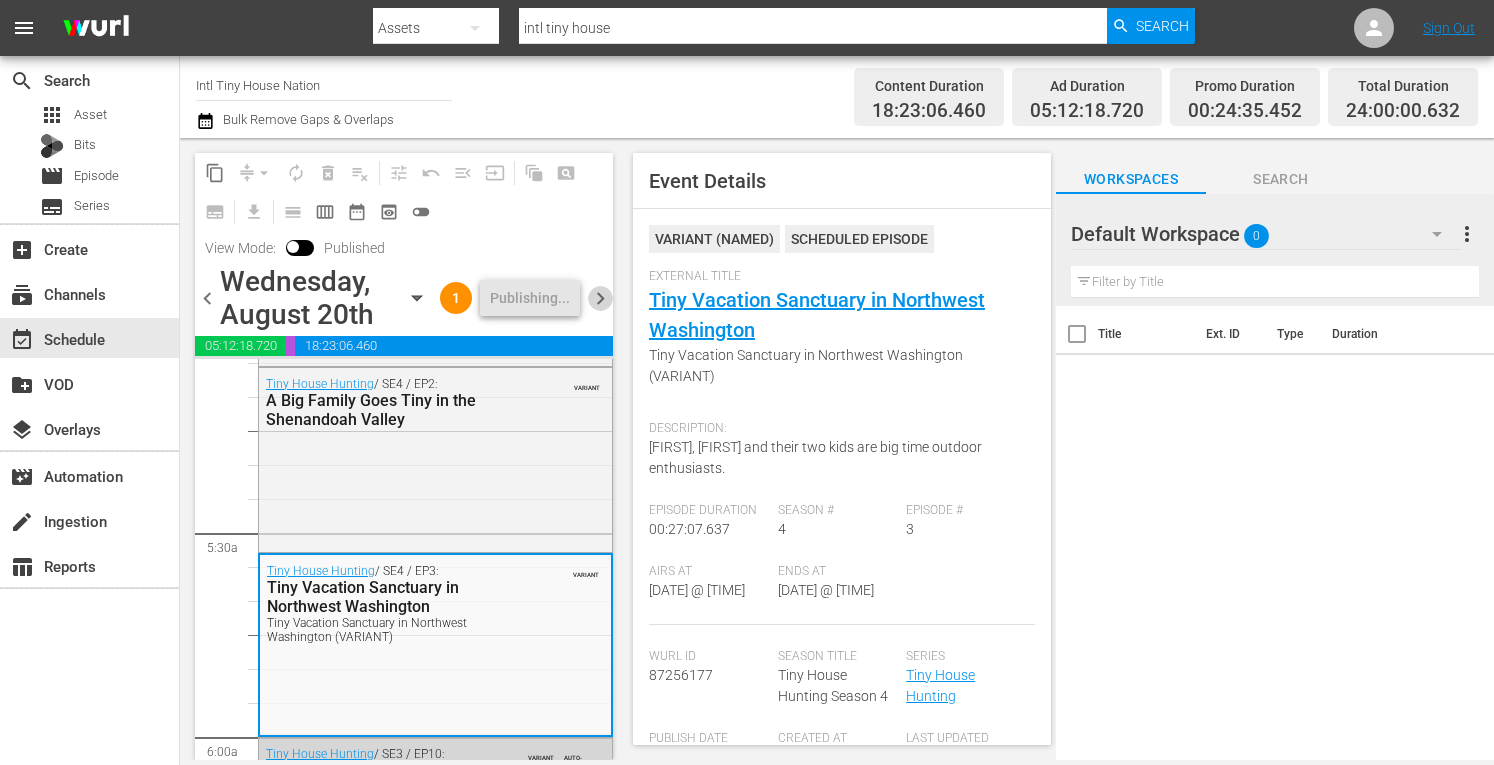 click on "chevron_right" at bounding box center [600, 298] 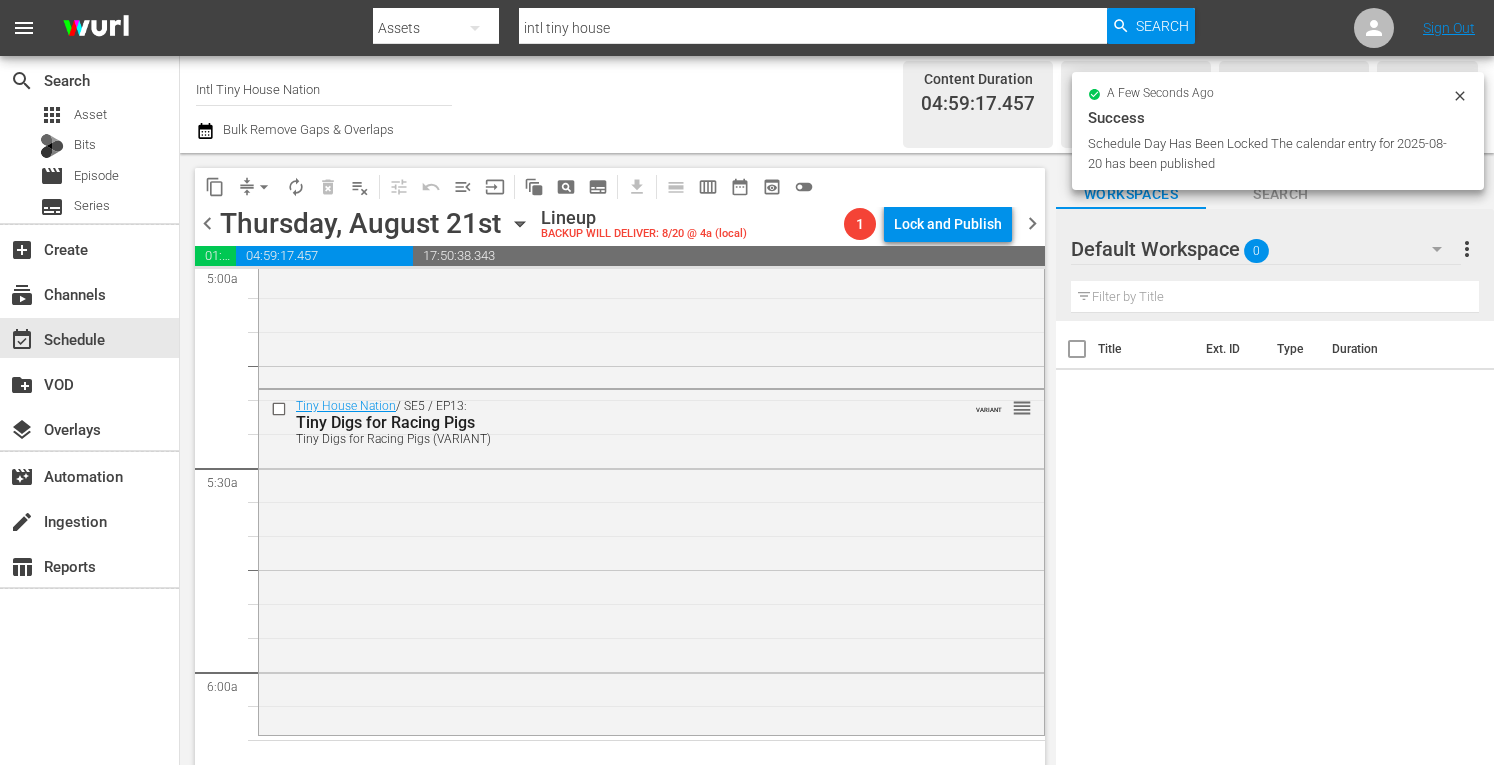scroll, scrollTop: 2046, scrollLeft: 0, axis: vertical 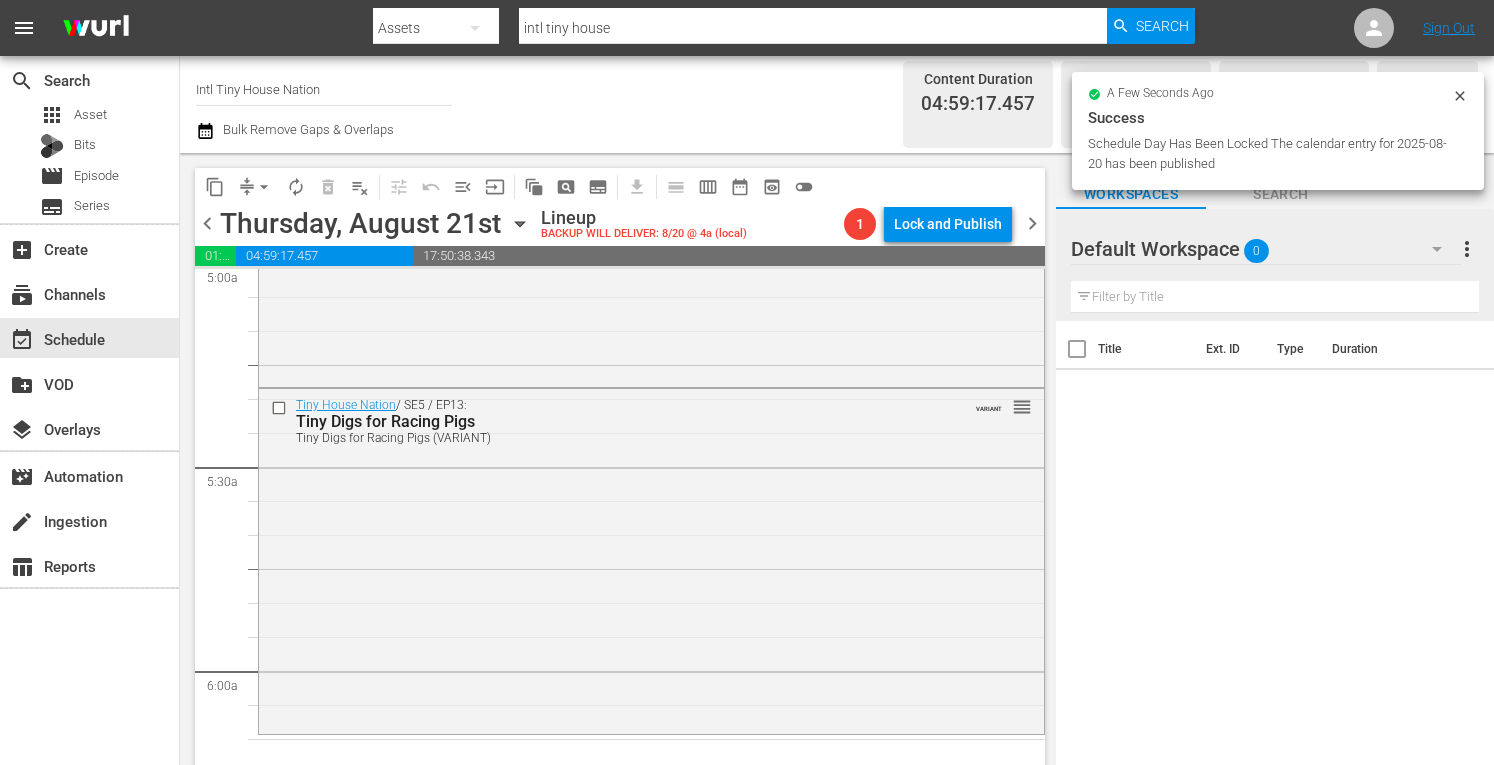 click on "Tiny House Nation  / SE5 / EP13:
Tiny Digs for Racing Pigs Tiny Digs for Racing Pigs (VARIANT) VARIANT reorder" at bounding box center (651, 559) 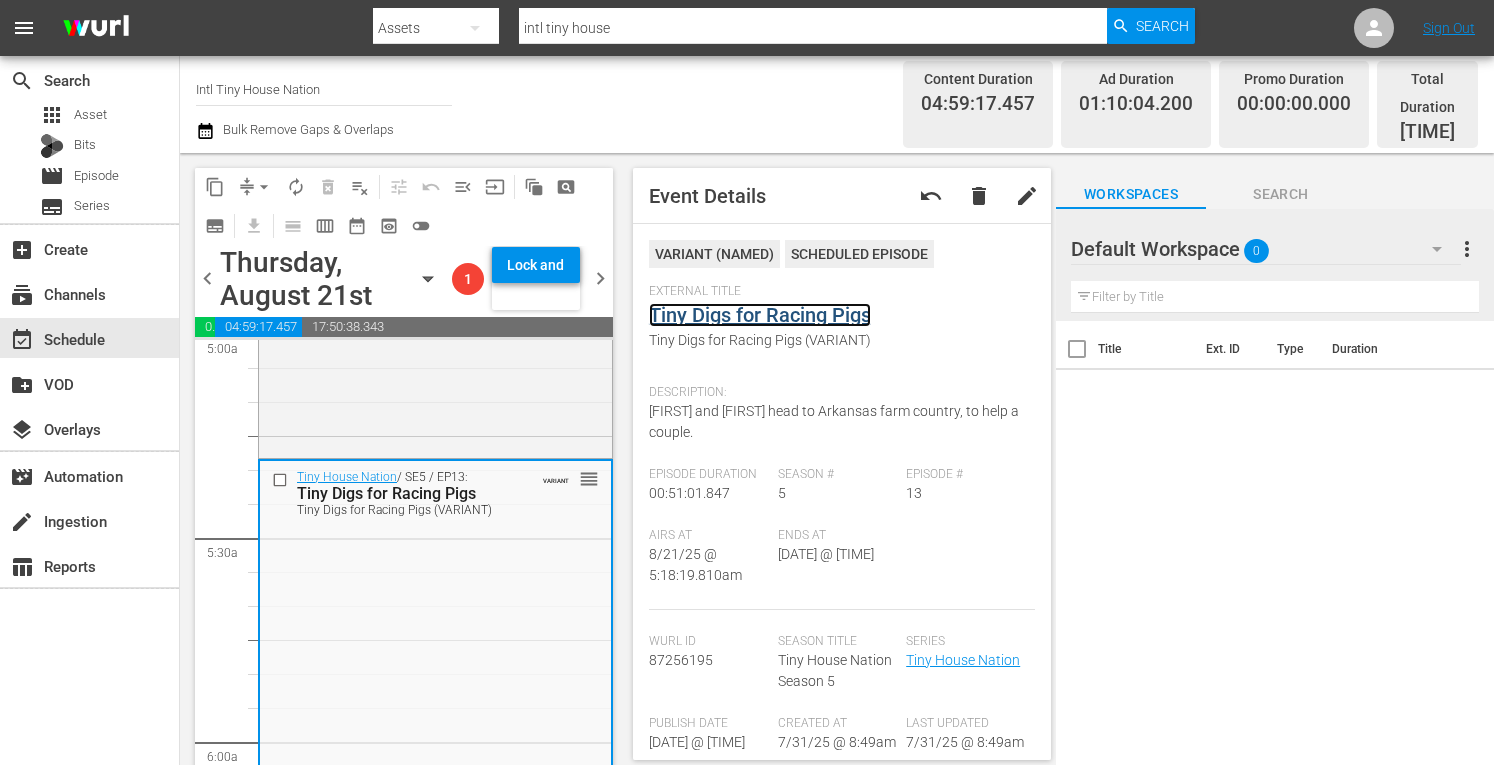 click on "Tiny Digs for Racing Pigs" at bounding box center (760, 315) 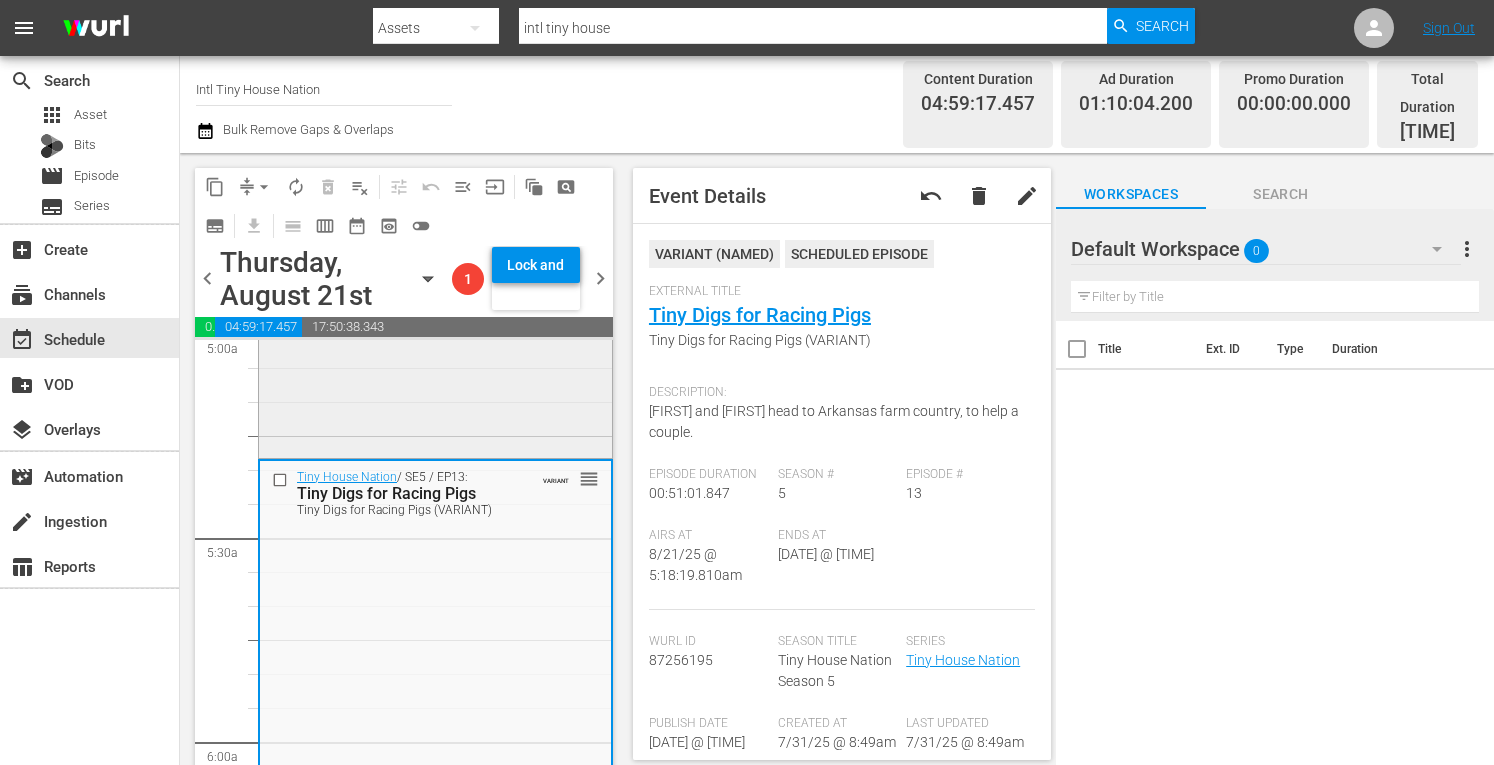 click on "Tiny House Nation  / SE4 / EP22:
750 Sq Ft Tiny On-Deck! 750 Sq Ft Tiny On-Deck! (aenetworks_tinyhousenation_2_01:00:00) VARIANT reorder" at bounding box center (435, 277) 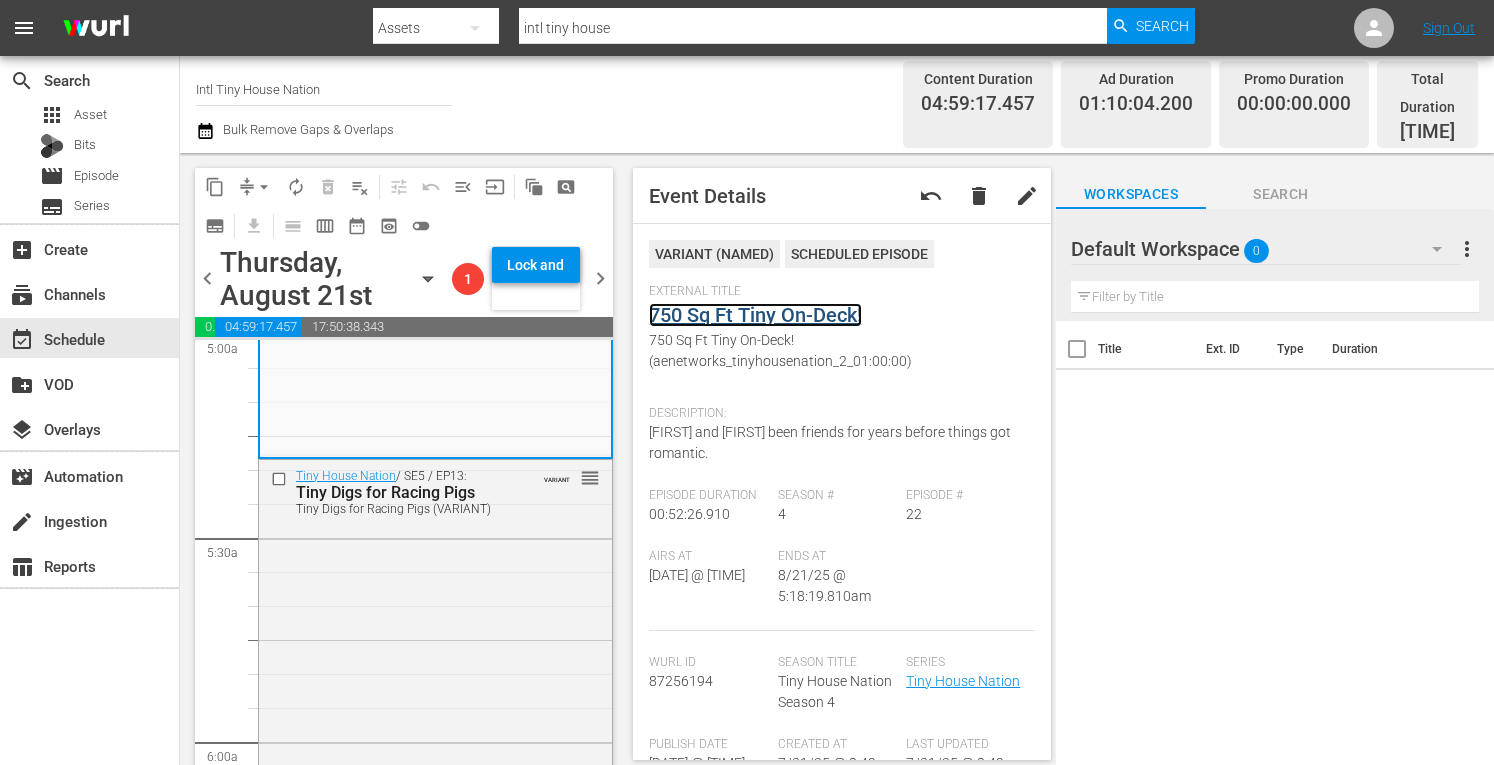 click on "750 Sq Ft Tiny On-Deck!" at bounding box center [755, 315] 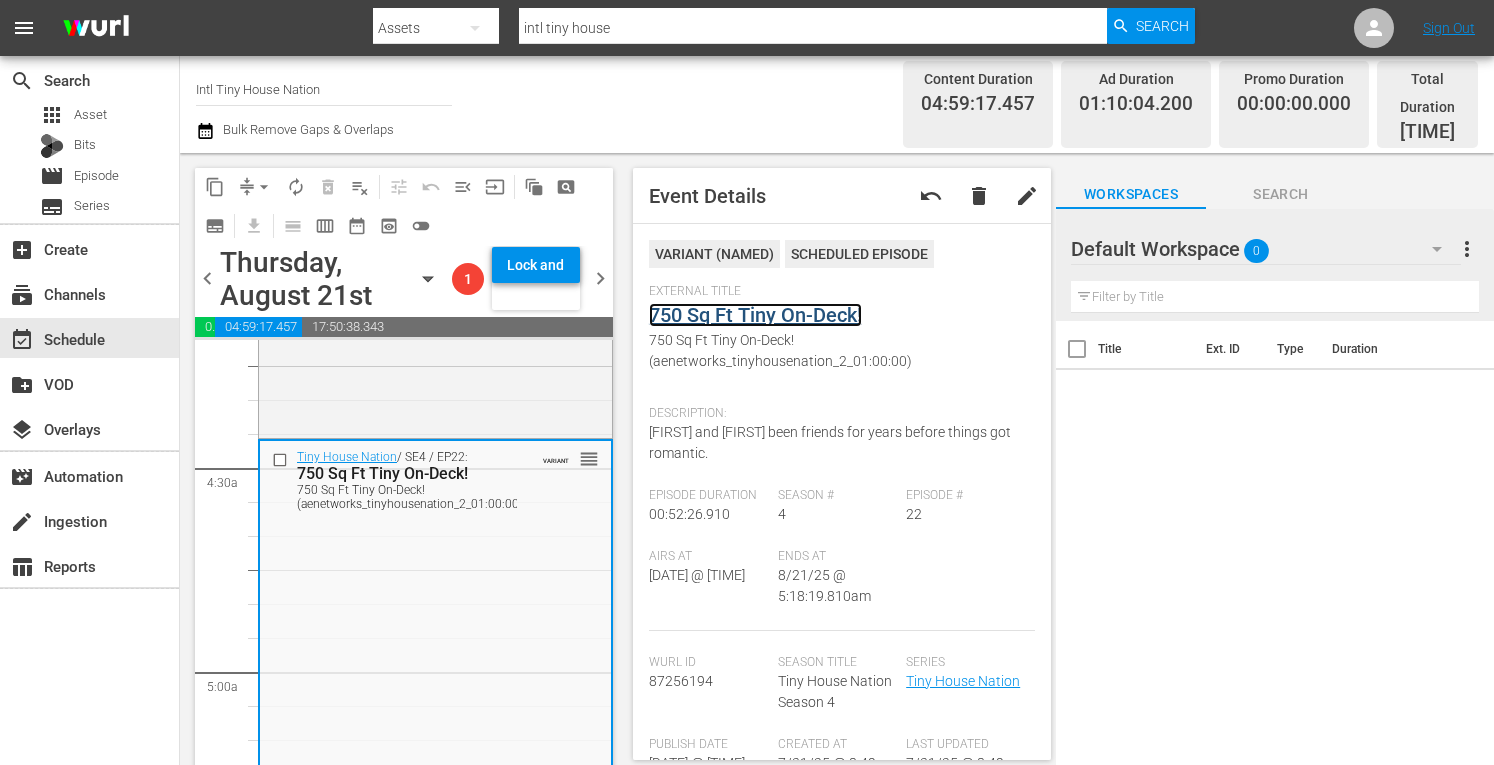 scroll, scrollTop: 1699, scrollLeft: 0, axis: vertical 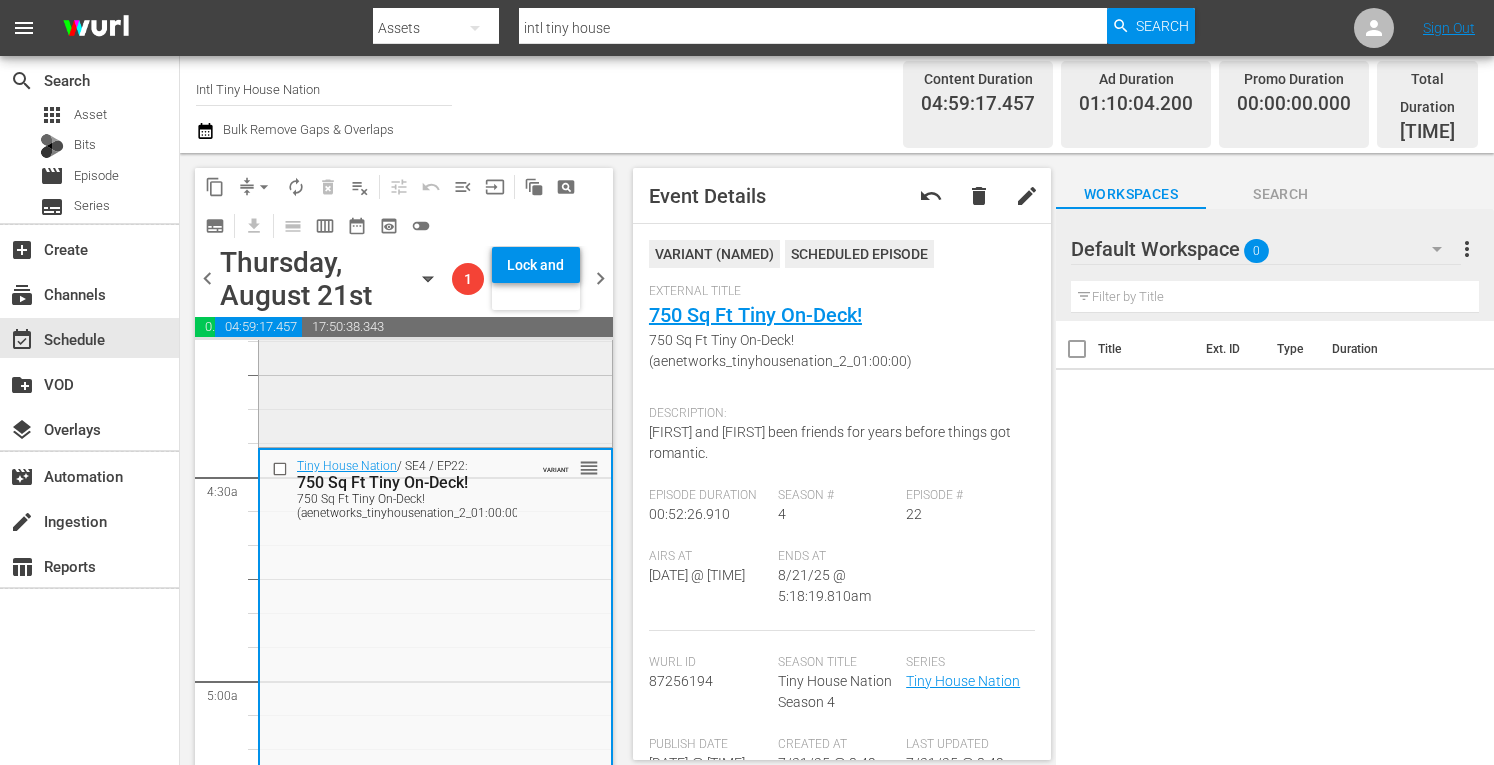 click on "Tiny House Nation  / SE4 / EP12:
370 Sq Ft Triathlete's Tiny Abode 370 Sq Ft Triathlete's Tiny Abode (aenetworks_ae_1_01:00:00) VARIANT reorder" at bounding box center (435, 266) 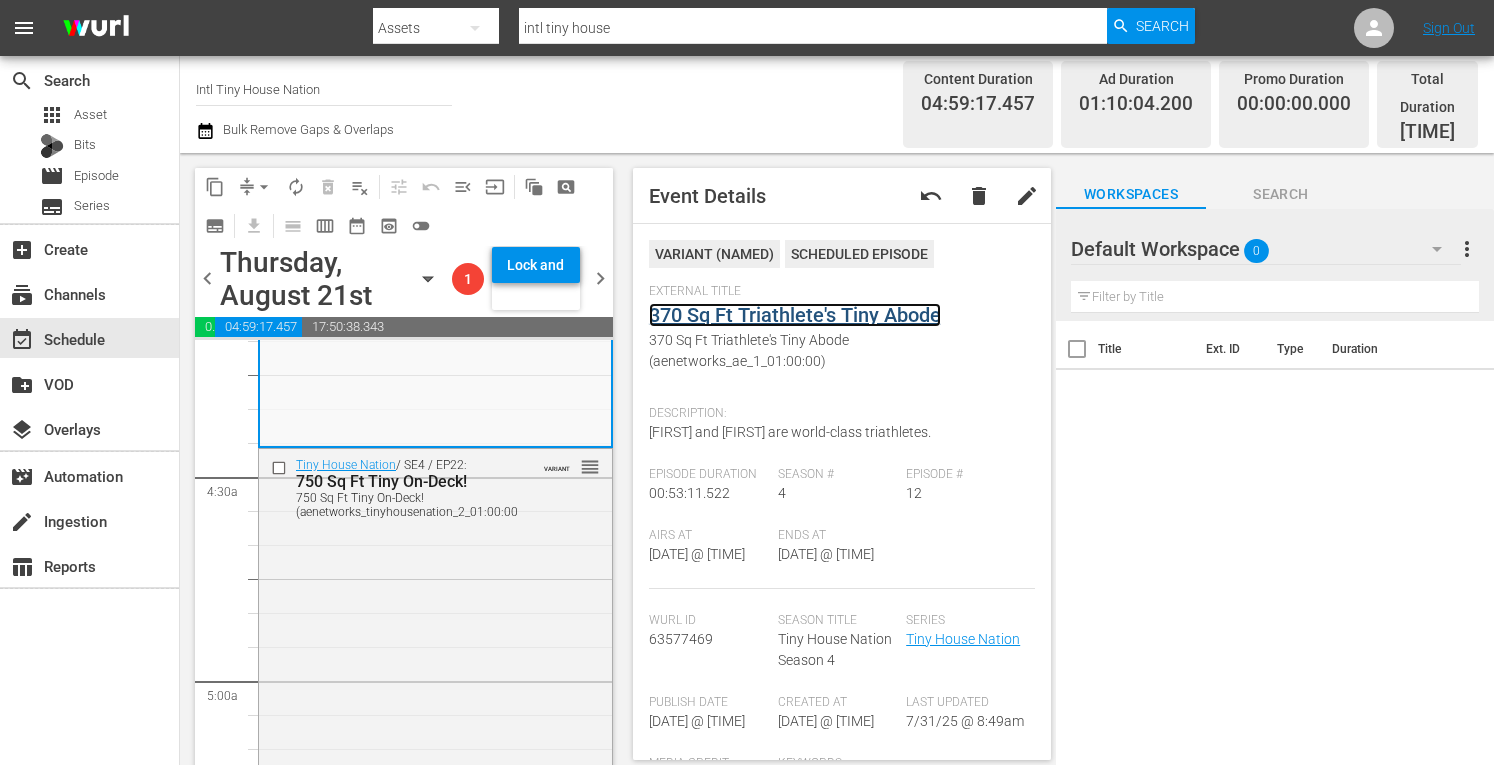 click on "370 Sq Ft Triathlete's Tiny Abode" at bounding box center [795, 315] 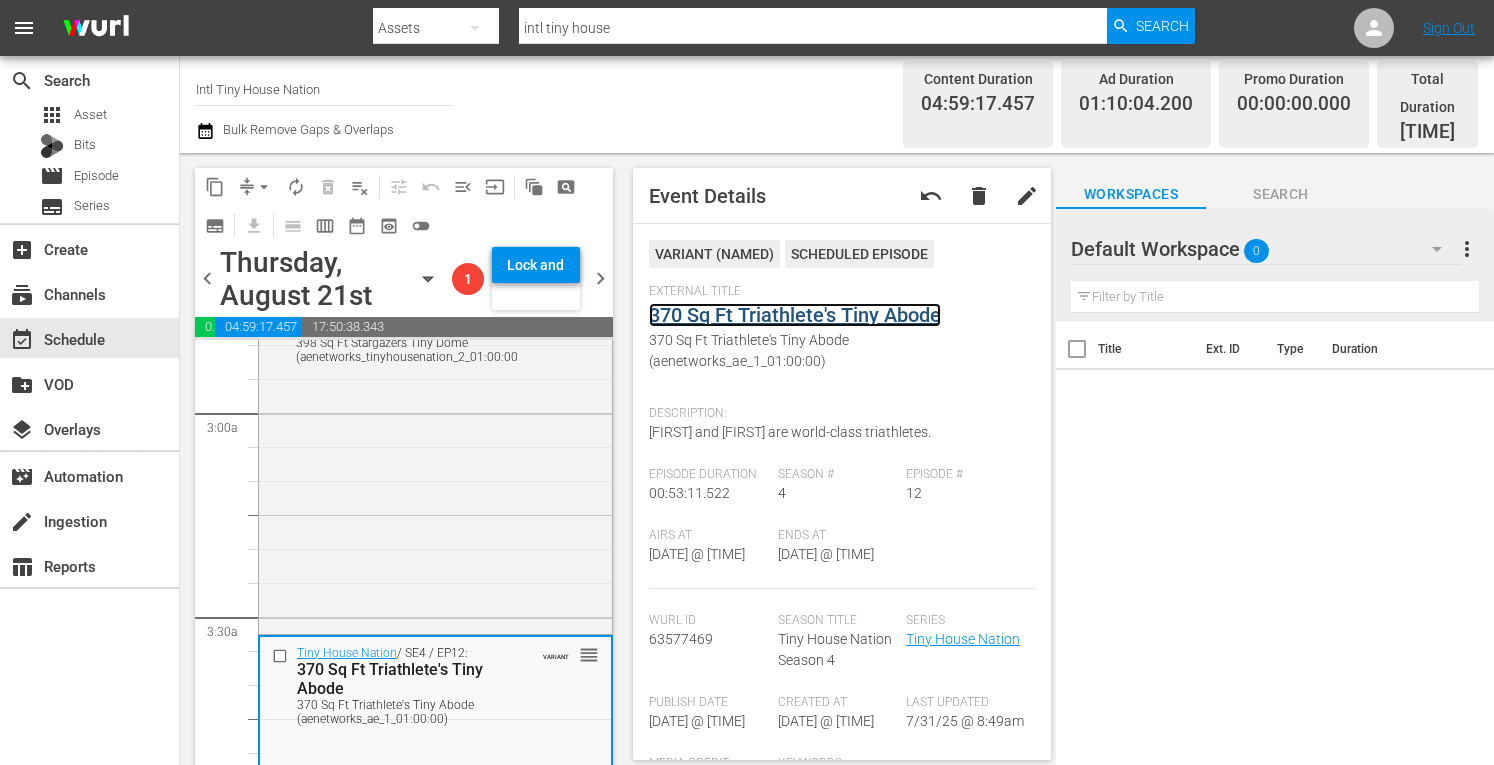 scroll, scrollTop: 1129, scrollLeft: 0, axis: vertical 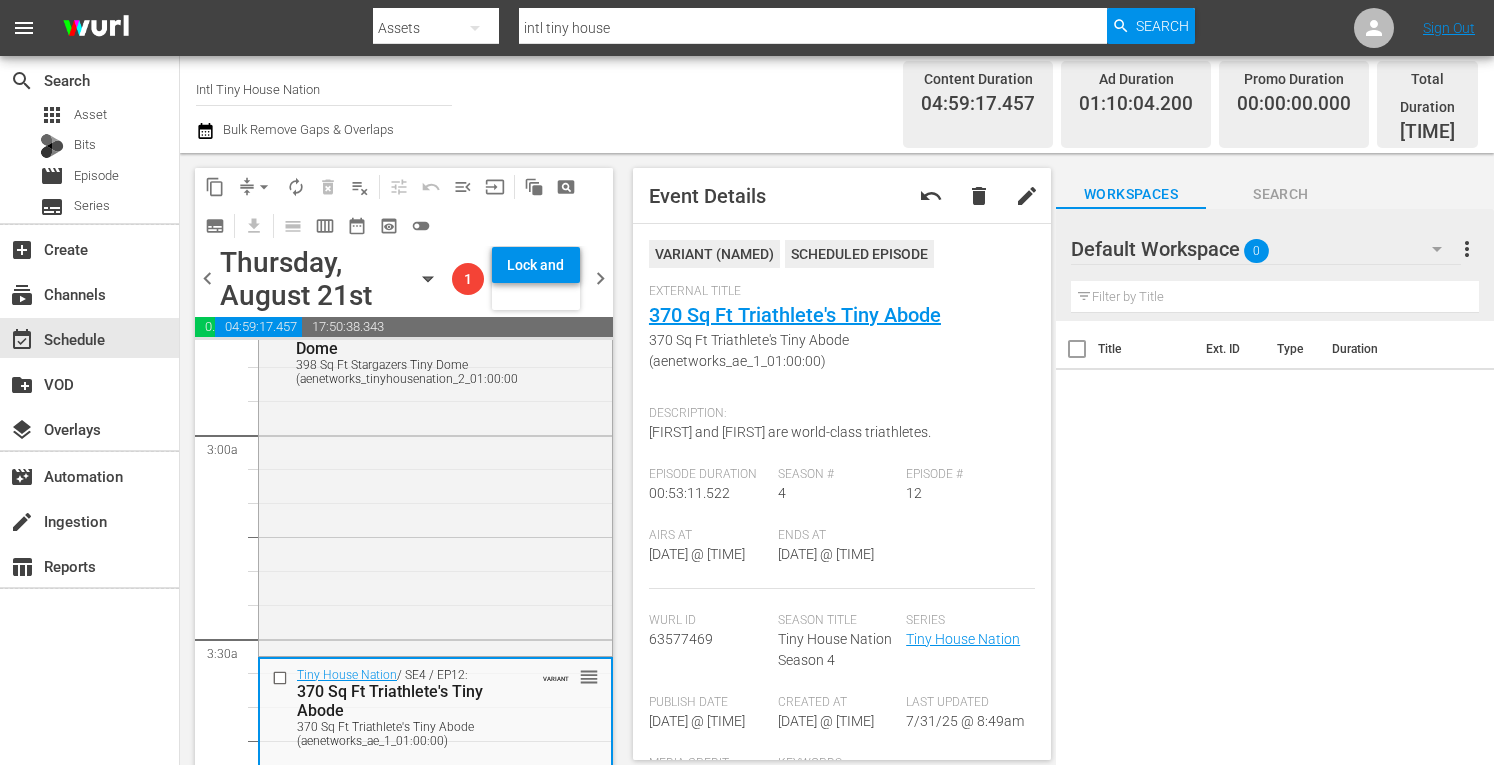 click on "Tiny House Nation  / SE4 / EP1:
398 Sq Ft Stargazers Tiny Dome 398 Sq Ft Stargazers Tiny Dome (aenetworks_tinyhousenation_2_01:00:00) VARIANT reorder" at bounding box center [435, 475] 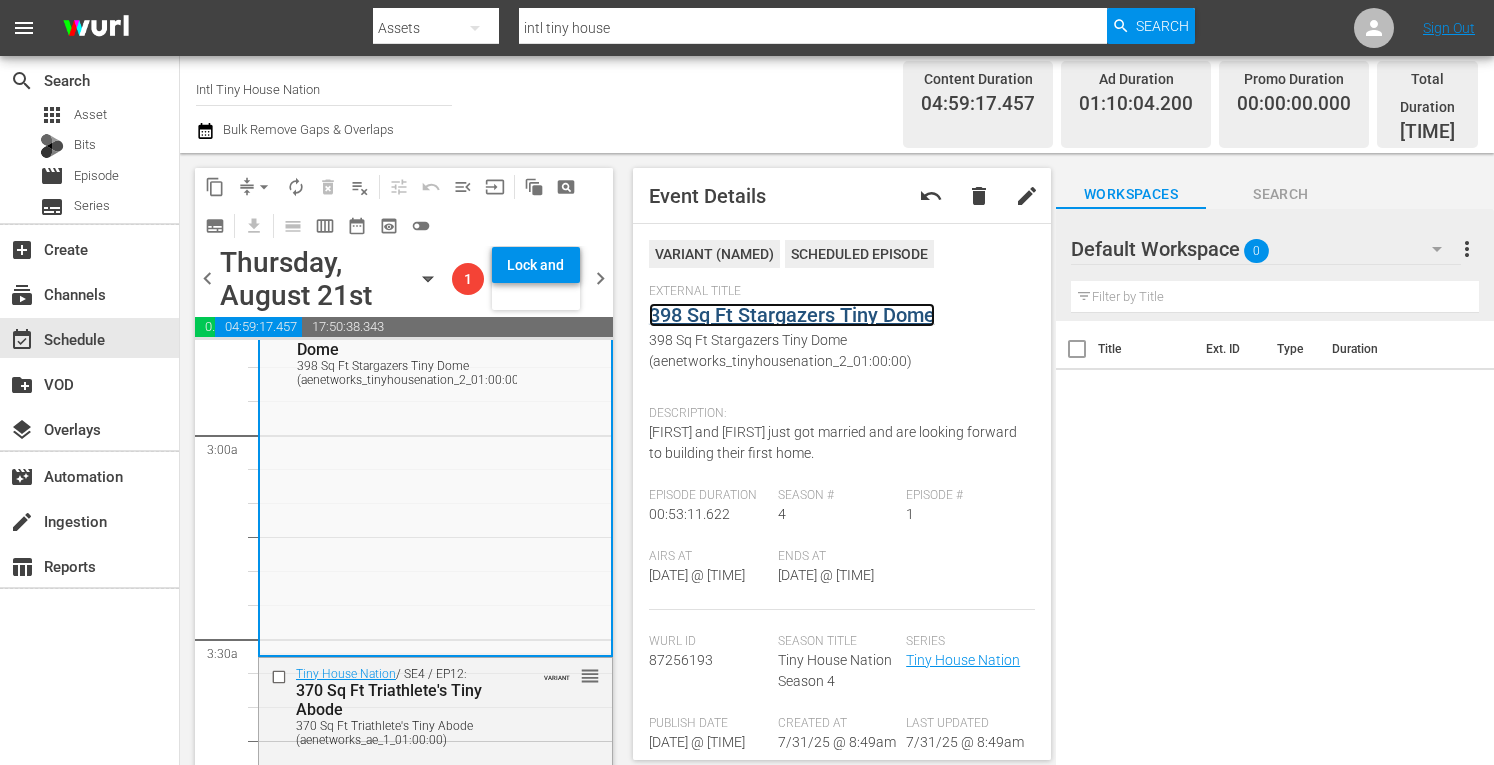 click on "398 Sq Ft Stargazers Tiny Dome" at bounding box center [792, 315] 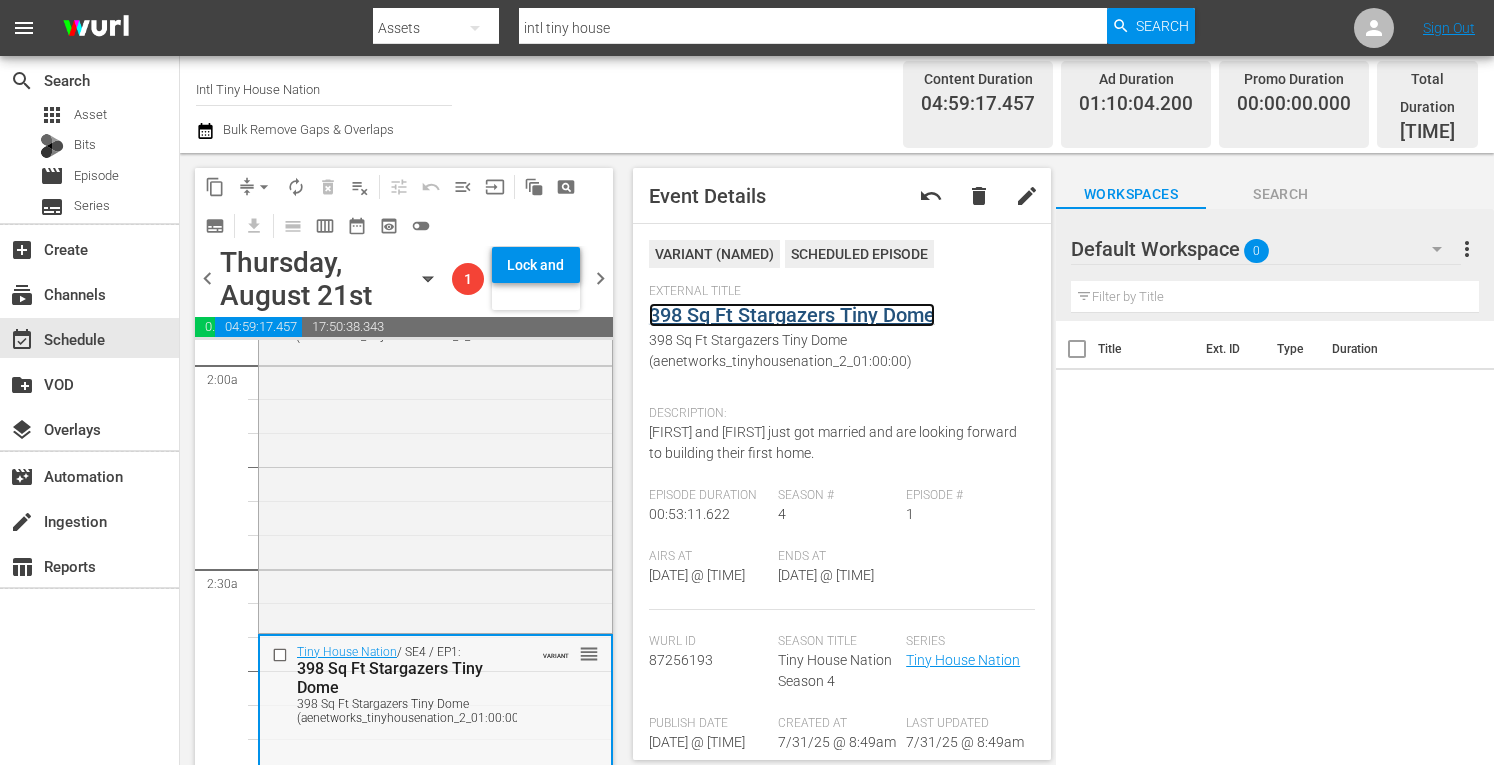 scroll, scrollTop: 775, scrollLeft: 0, axis: vertical 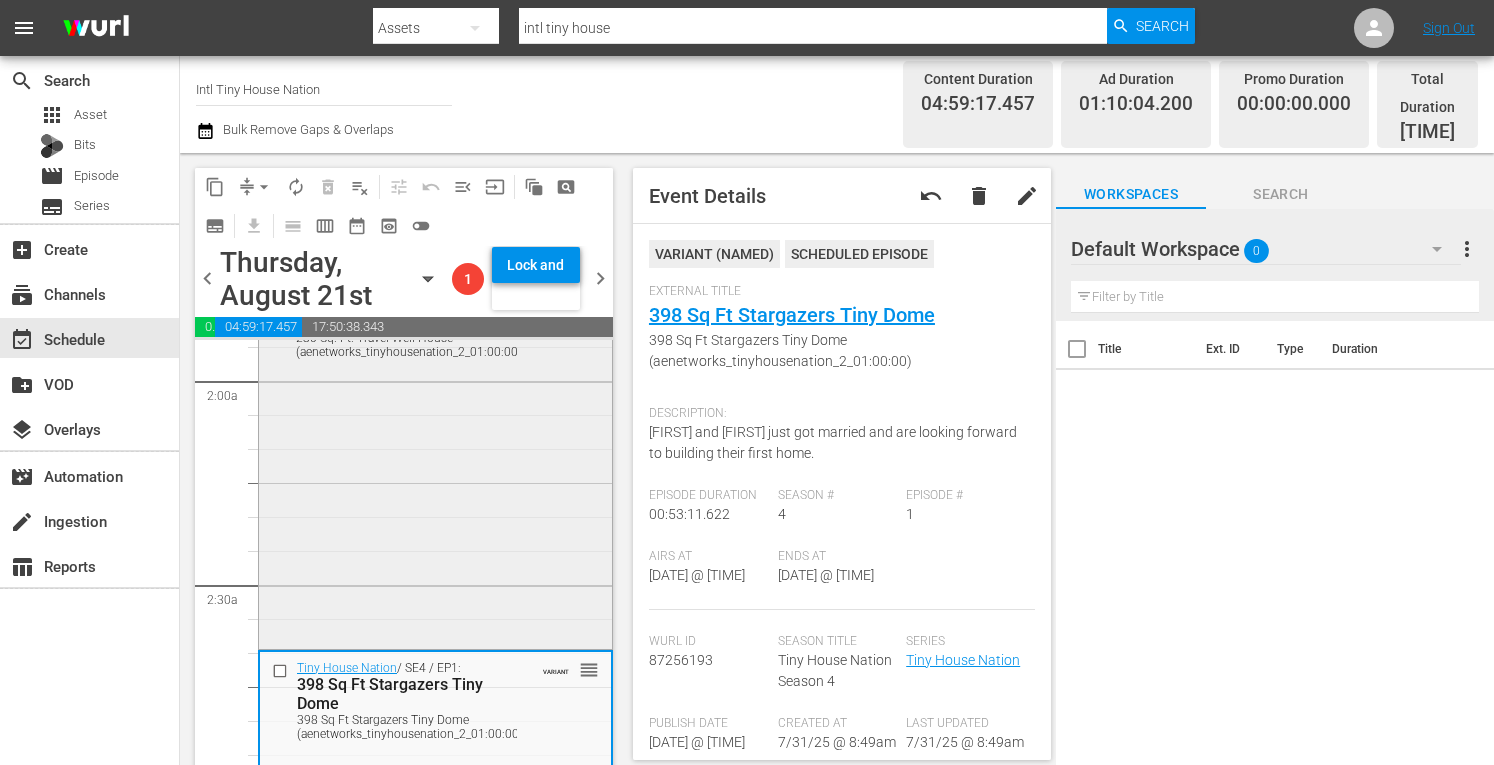 click on "Tiny House Nation  / SE3 / EP20:
230 Sq. Ft. Travel Well House 230 Sq. Ft. Travel Well House (aenetworks_tinyhousenation_2_01:00:00) VARIANT reorder" at bounding box center (435, 466) 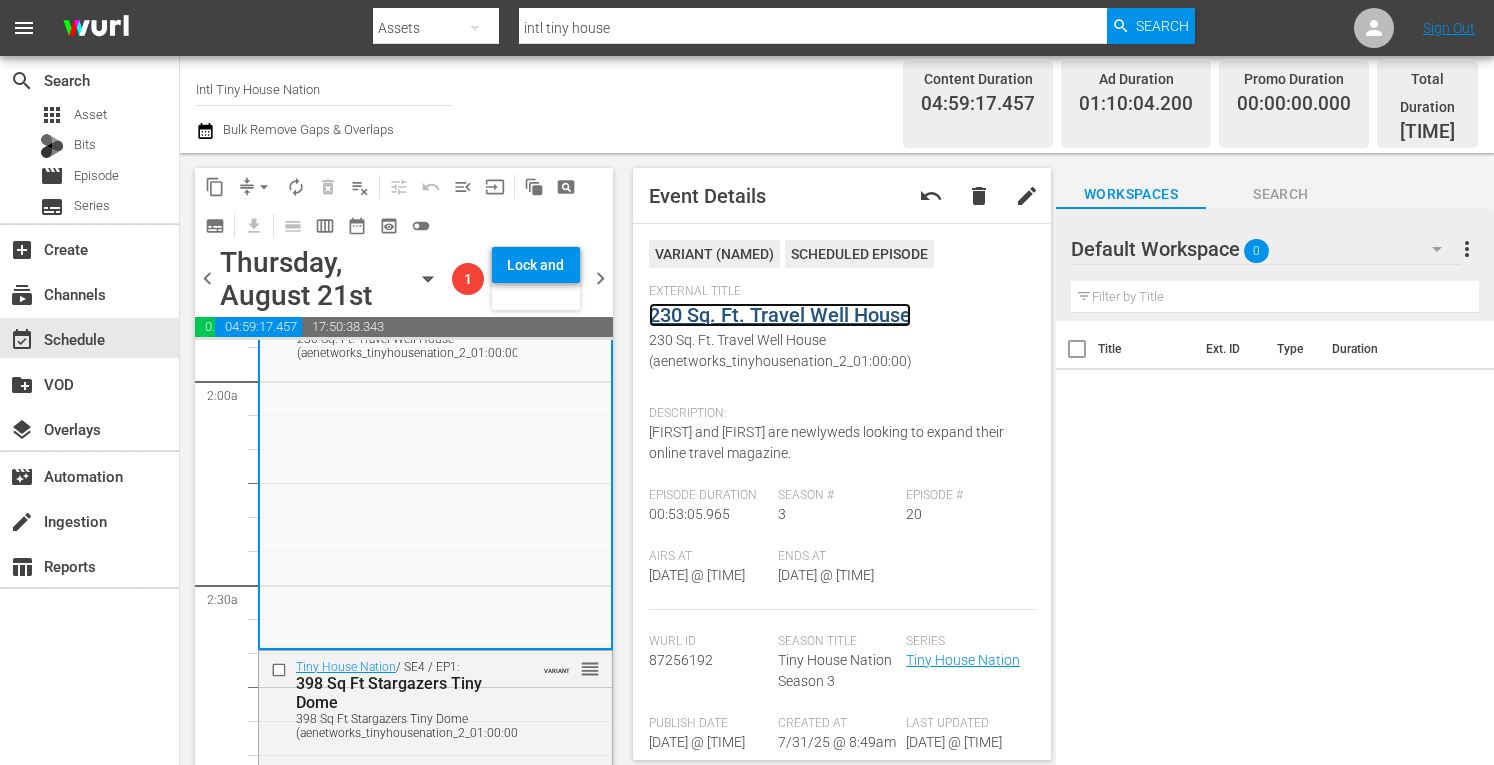 click on "230 Sq. Ft. Travel Well House" at bounding box center (780, 315) 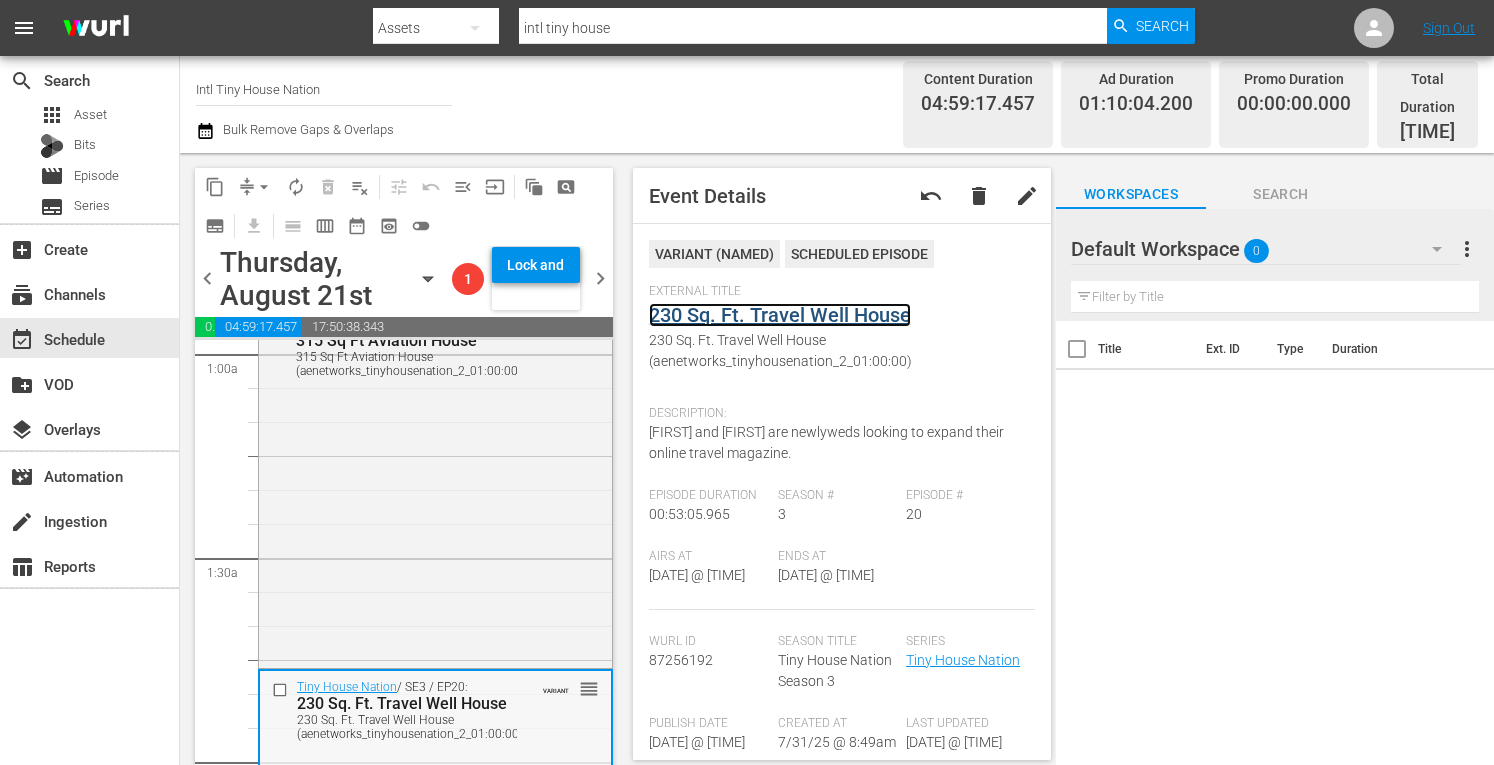 scroll, scrollTop: 371, scrollLeft: 0, axis: vertical 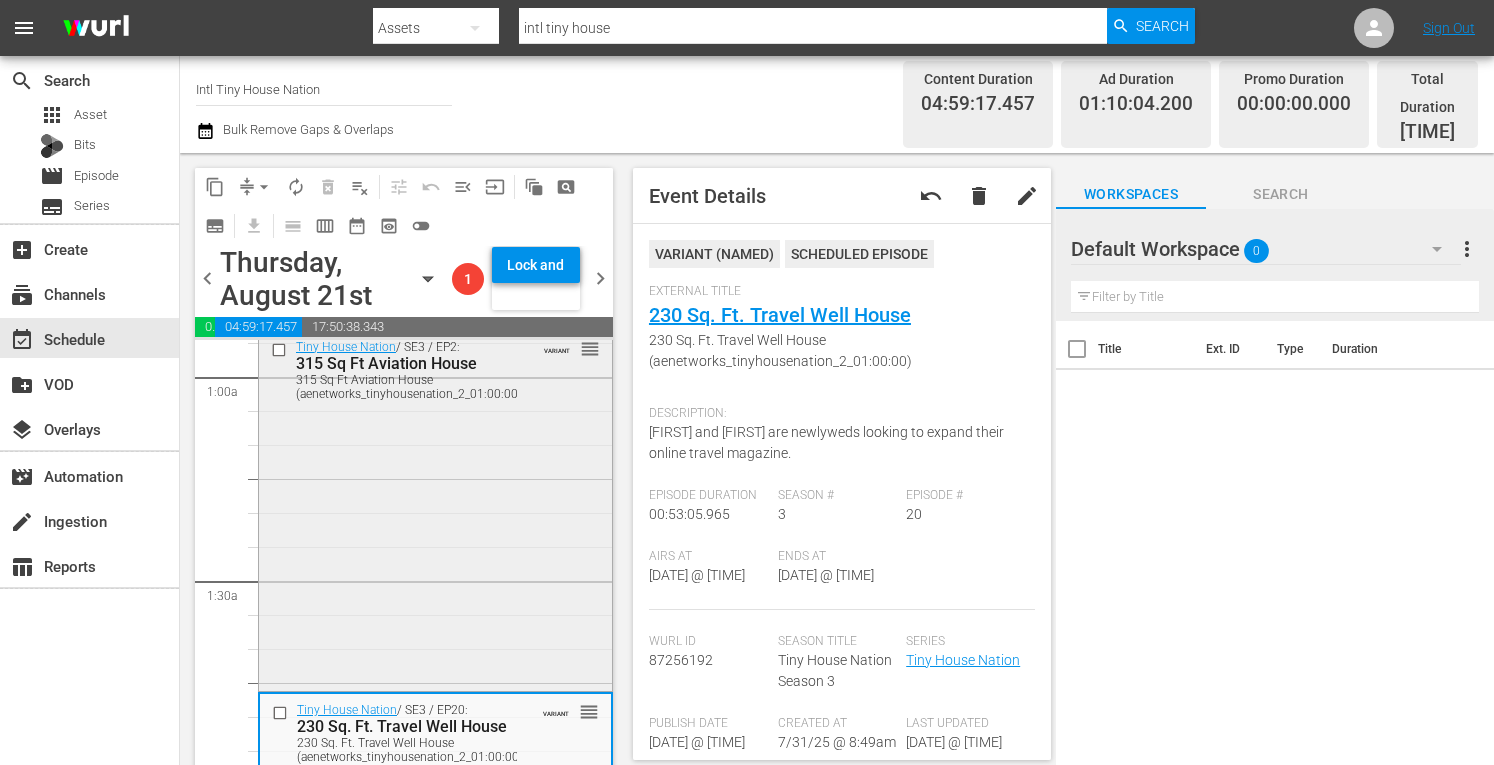 click on "Tiny House Nation  / SE3 / EP2:
315 Sq Ft Aviation House 315 Sq Ft Aviation House (aenetworks_tinyhousenation_2_01:00:00) VARIANT reorder" at bounding box center (435, 509) 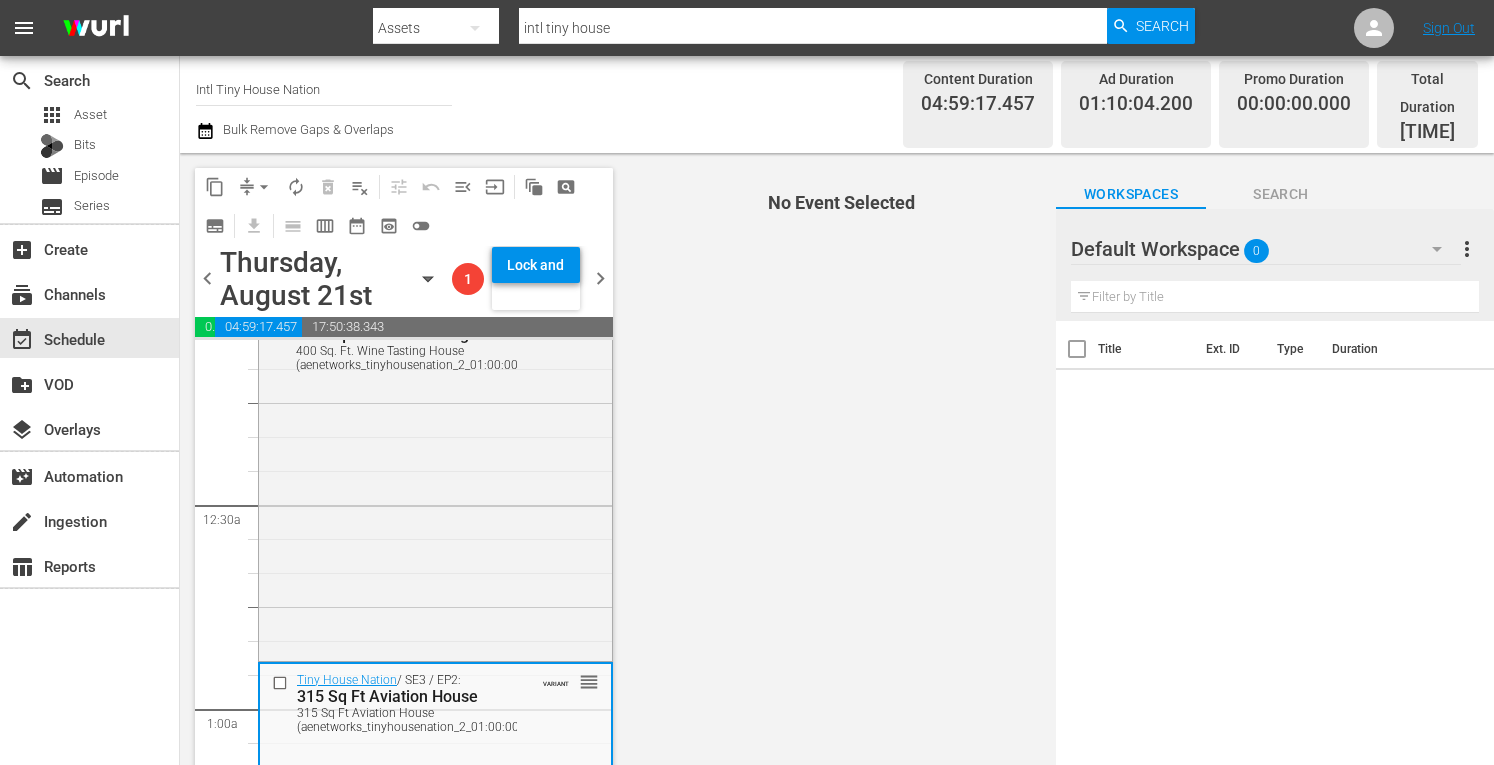 scroll, scrollTop: 0, scrollLeft: 0, axis: both 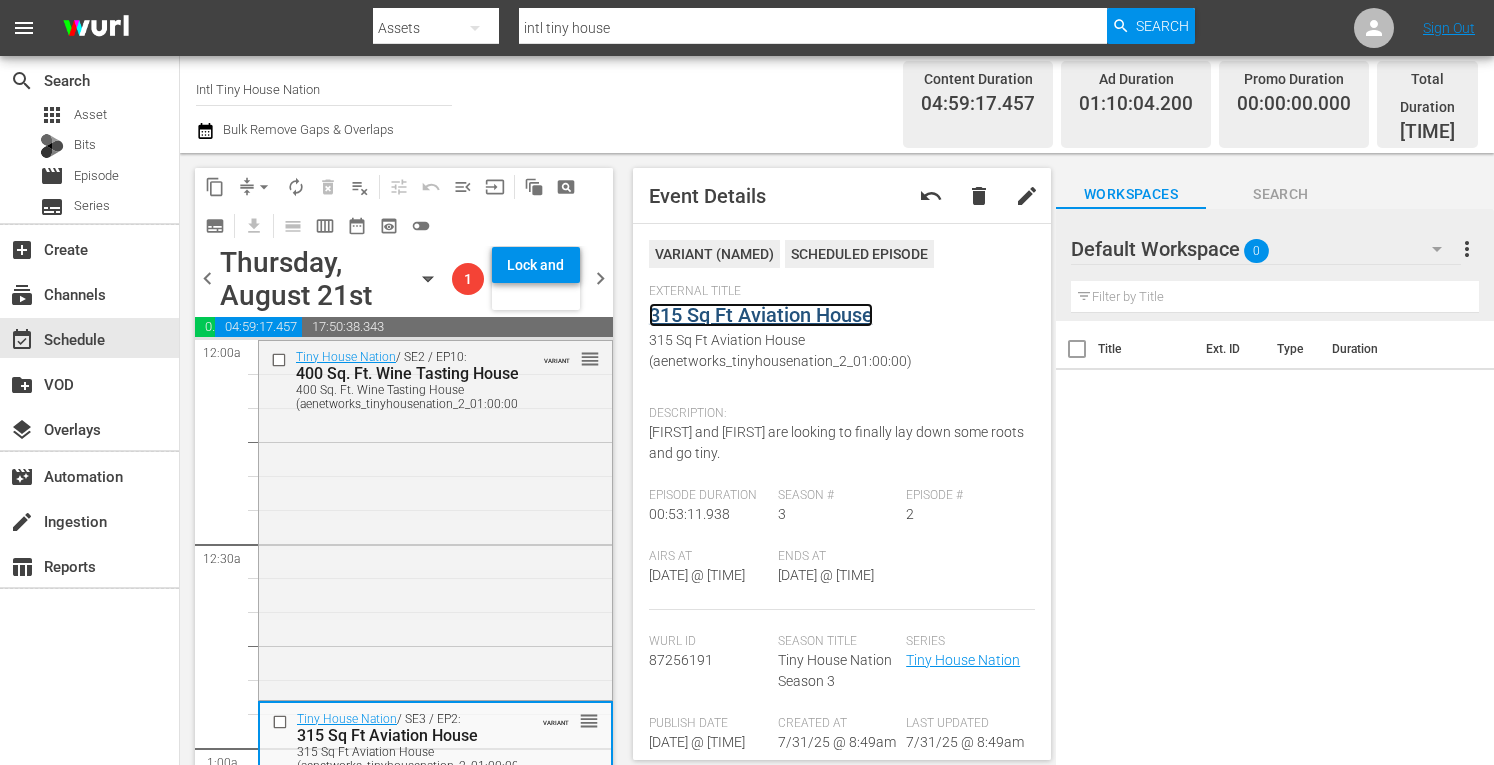 click on "315 Sq Ft Aviation House" at bounding box center [761, 315] 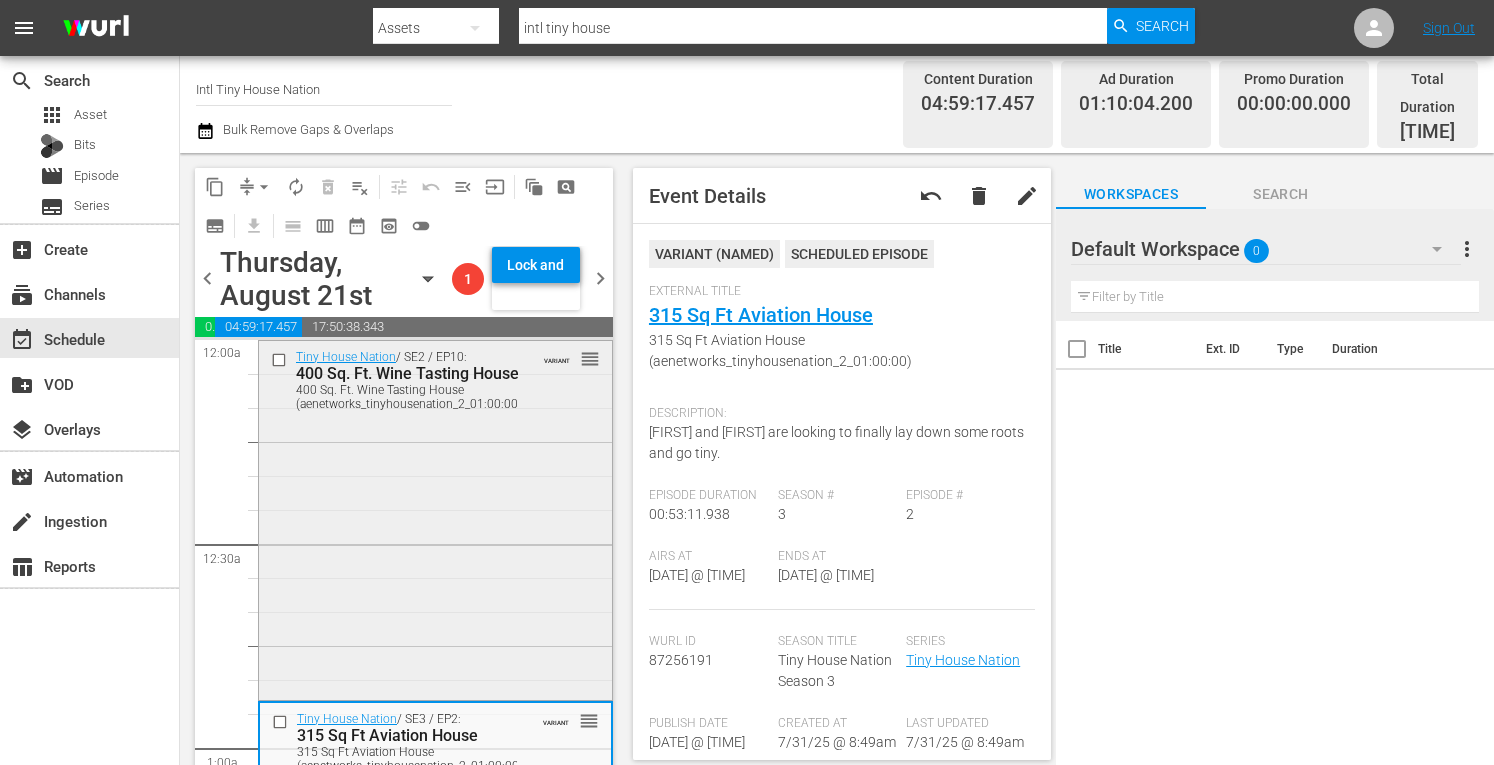 click on "Tiny House Nation  / SE2 / EP10:
400 Sq. Ft. Wine Tasting House 400 Sq. Ft. Wine Tasting House (aenetworks_tinyhousenation_2_01:00:00) VARIANT reorder" at bounding box center [435, 519] 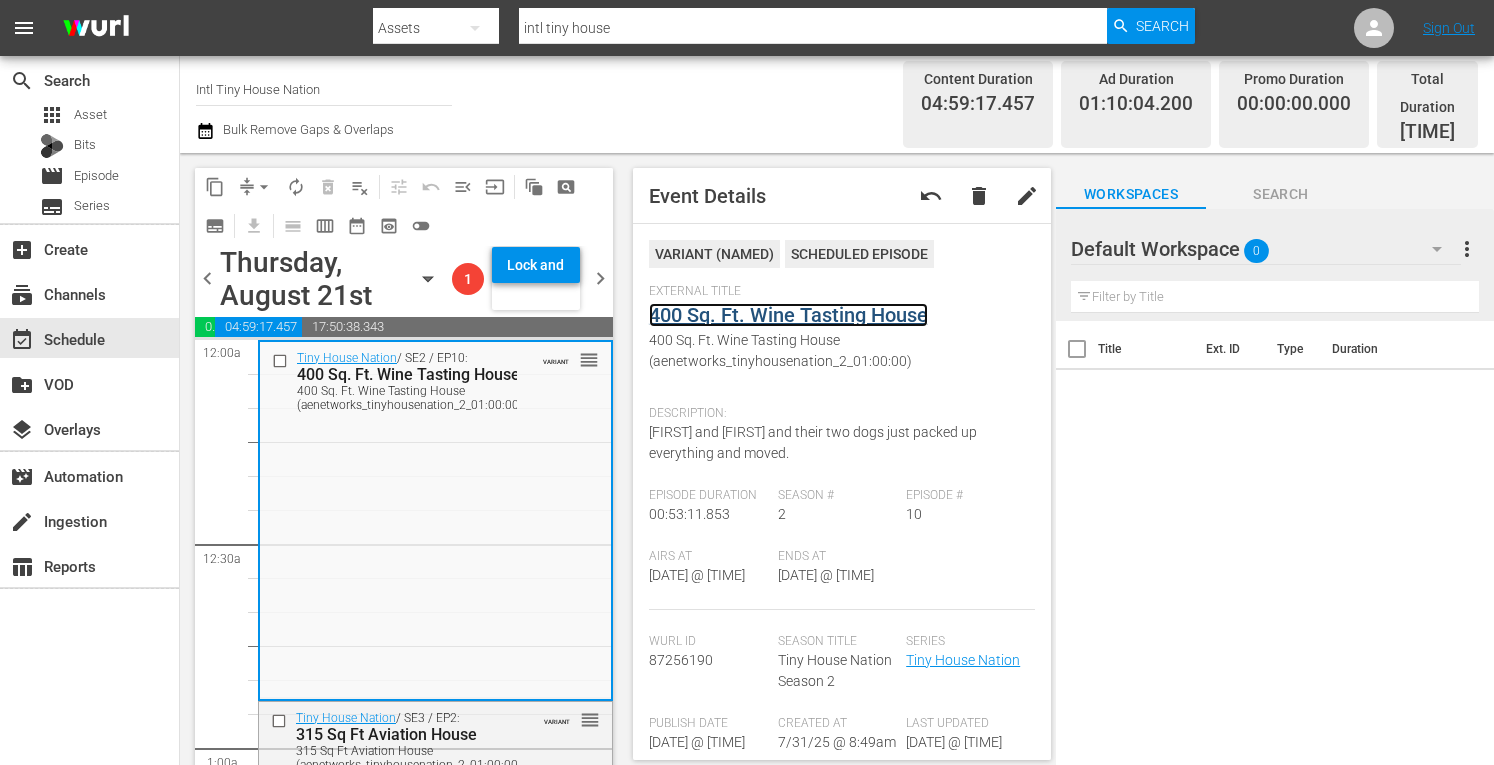 click on "400 Sq. Ft. Wine Tasting House" at bounding box center (788, 315) 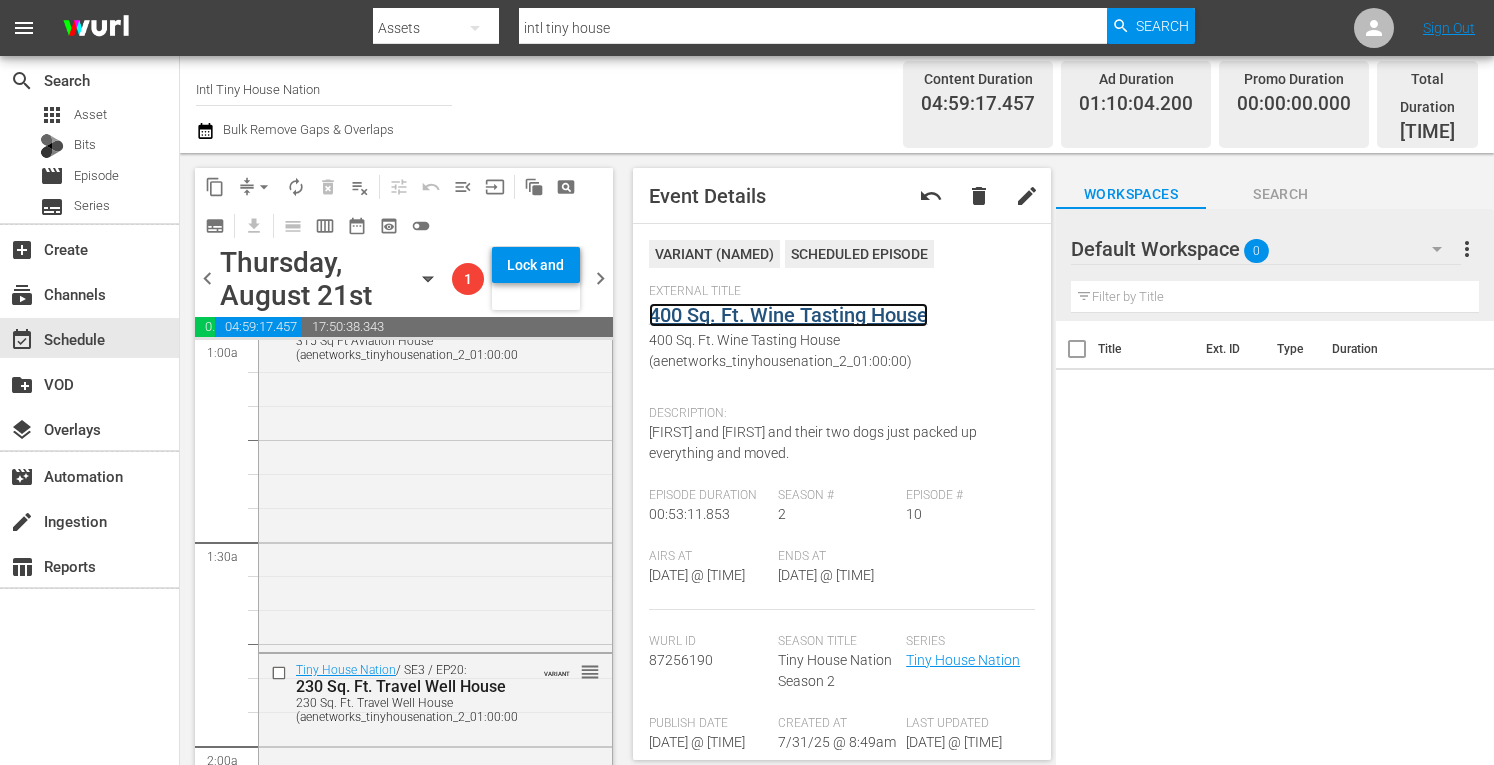 scroll, scrollTop: 0, scrollLeft: 0, axis: both 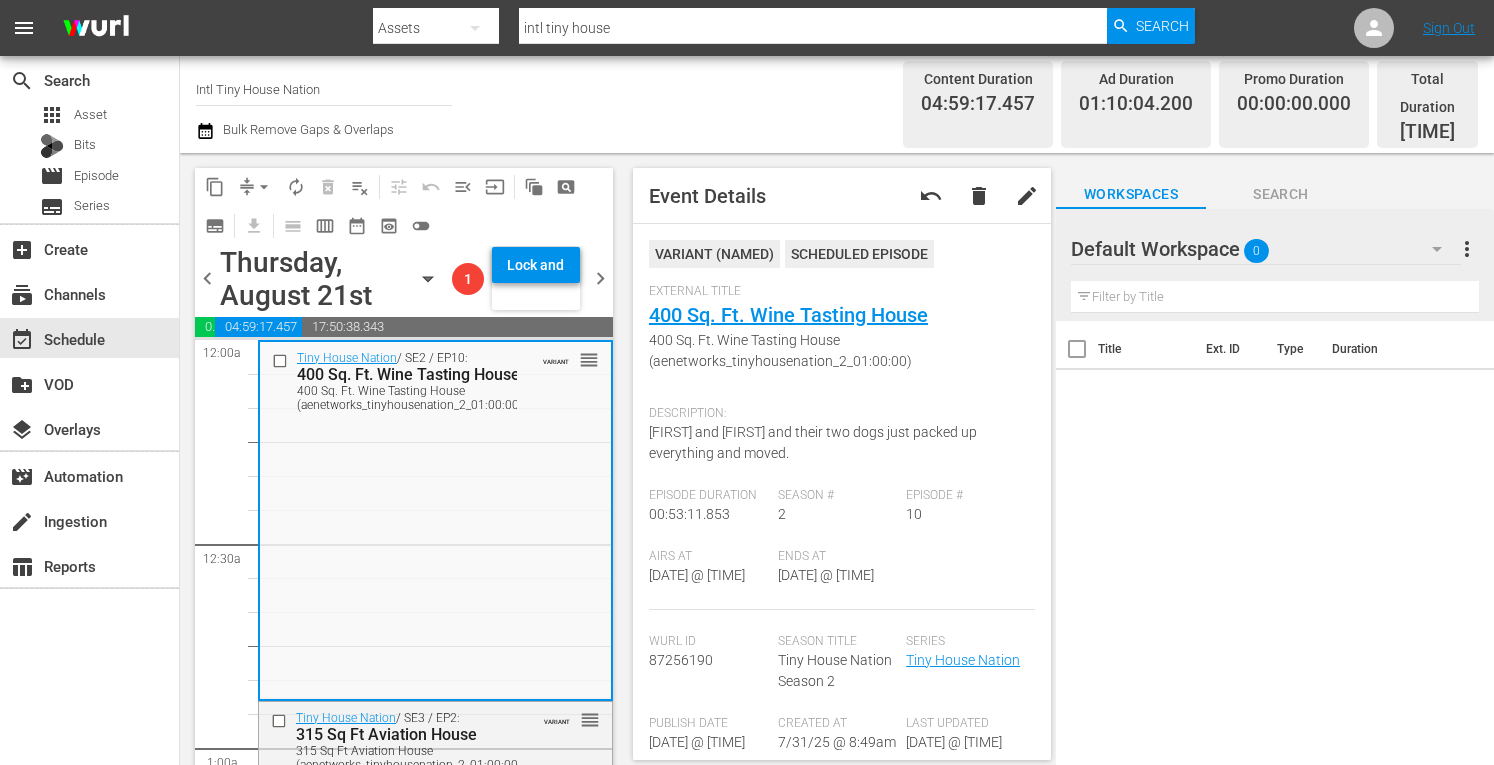 click on "21 Tiny House Nation  / SE3 / EP2:
315 Sq Ft Aviation House 315 Sq Ft Aviation House (aenetworks_tinyhousenation_2_01:00:00) VARIANT reorder Tiny House Nation  / SE2 / EP10:
400 Sq. Ft. Wine Tasting House 400 Sq. Ft. Wine Tasting House (aenetworks_tinyhousenation_2_01:00:00) VARIANT reorder Tiny House Nation  / SE4 / EP1:
398 Sq Ft Stargazers Tiny Dome 398 Sq Ft Stargazers Tiny Dome (aenetworks_tinyhousenation_2_01:00:00) VARIANT reorder Tiny House Nation  / SE4 / EP12:
370 Sq Ft Triathlete's Tiny Abode 370 Sq Ft Triathlete's Tiny Abode (aenetworks_ae_1_01:00:00) VARIANT reorder Tiny House Nation  / SE3 / EP20:
230 Sq. Ft. Travel Well House 230 Sq. Ft. Travel Well House (aenetworks_tinyhousenation_2_01:00:00) VARIANT reorder Tiny House Nation  / SE4 / EP22:
750 Sq Ft Tiny On-Deck! 750 Sq Ft Tiny On-Deck! (aenetworks_tinyhousenation_2_01:00:00) VARIANT reorder Tiny House Nation  / SE5 / EP13:
Tiny Digs for Racing Pigs Tiny Digs for Racing Pigs (VARIANT) VARIANT reorder" at bounding box center (404, 5236) 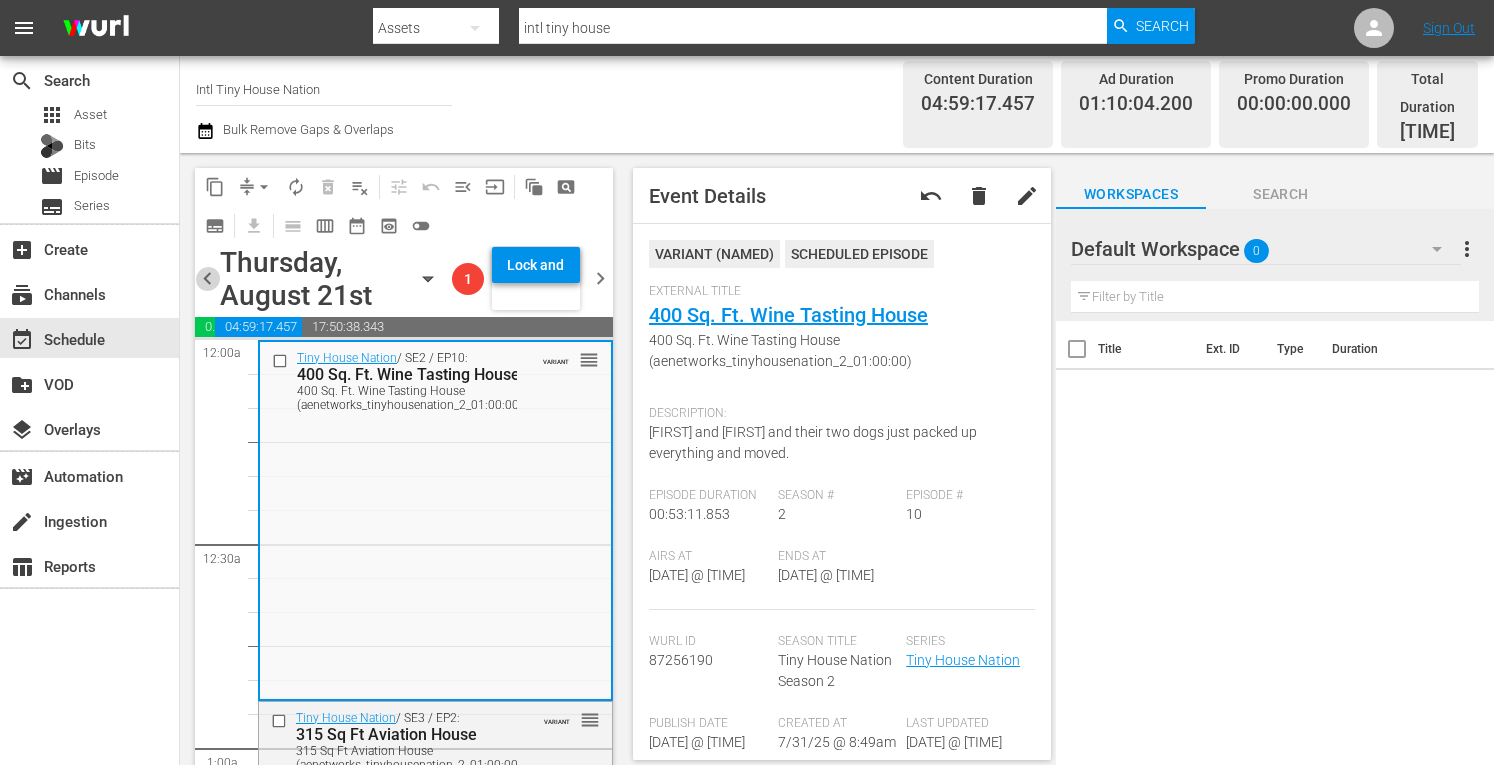 click on "chevron_left" at bounding box center [207, 278] 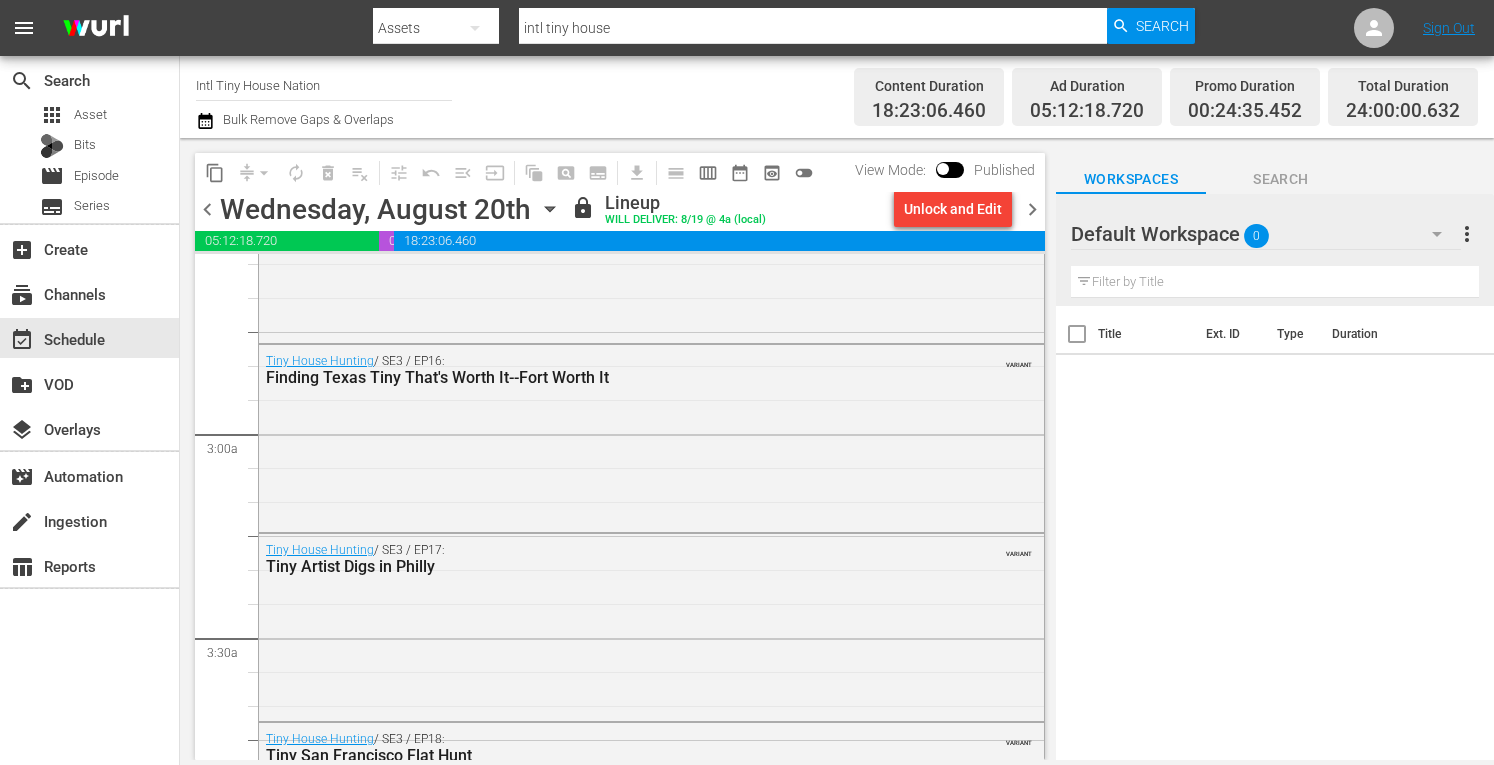 scroll, scrollTop: 881, scrollLeft: 0, axis: vertical 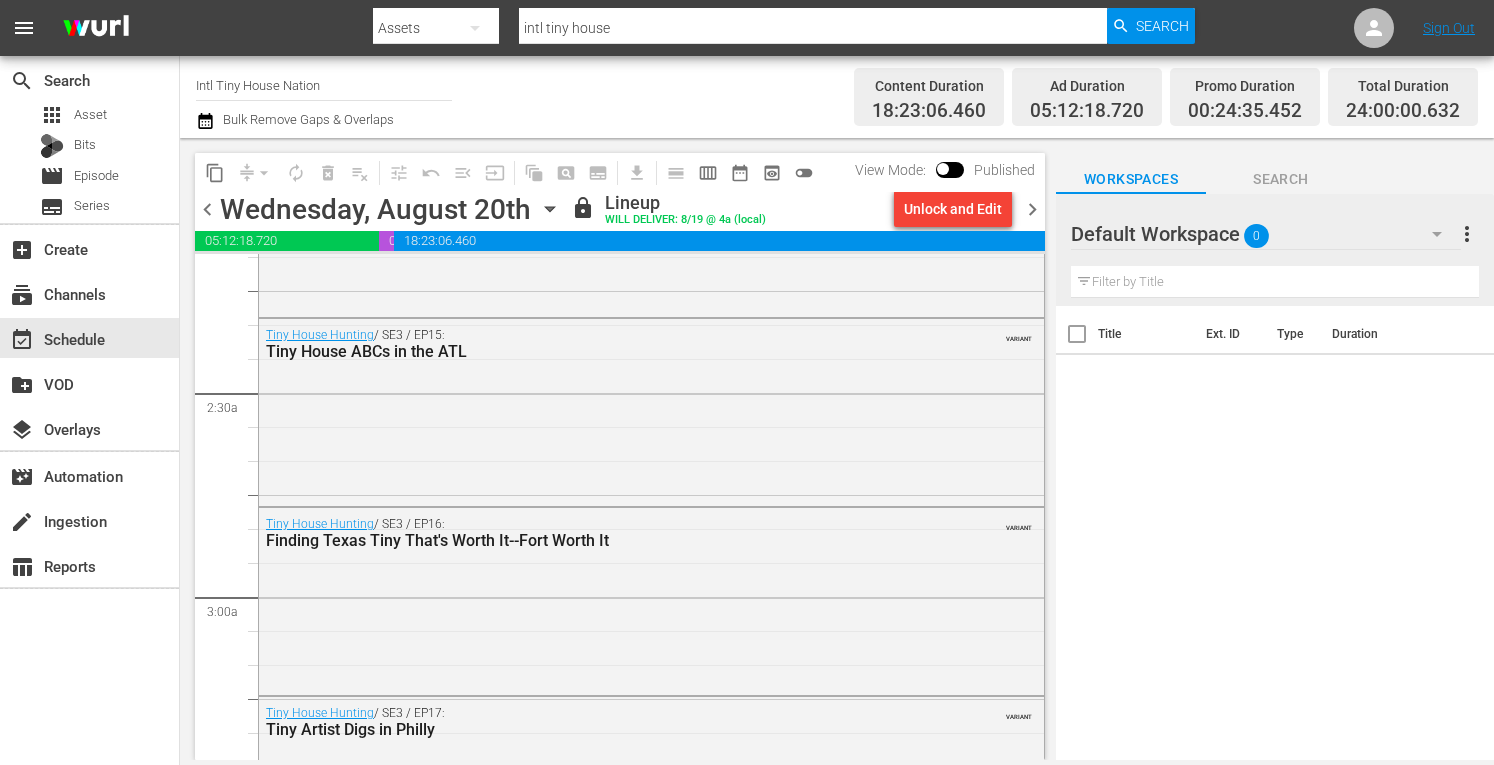click on "chevron_right" at bounding box center [1032, 209] 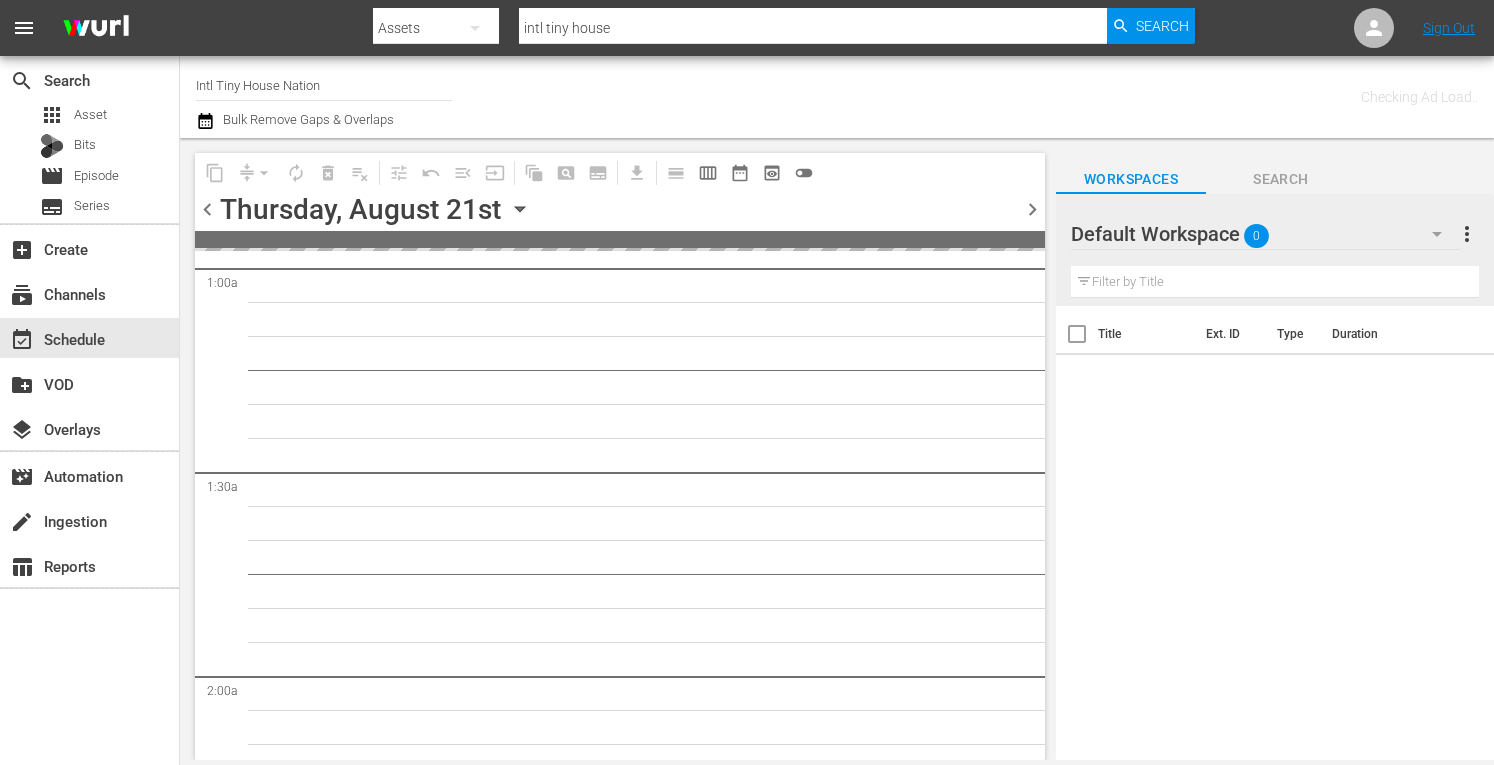 scroll, scrollTop: 0, scrollLeft: 0, axis: both 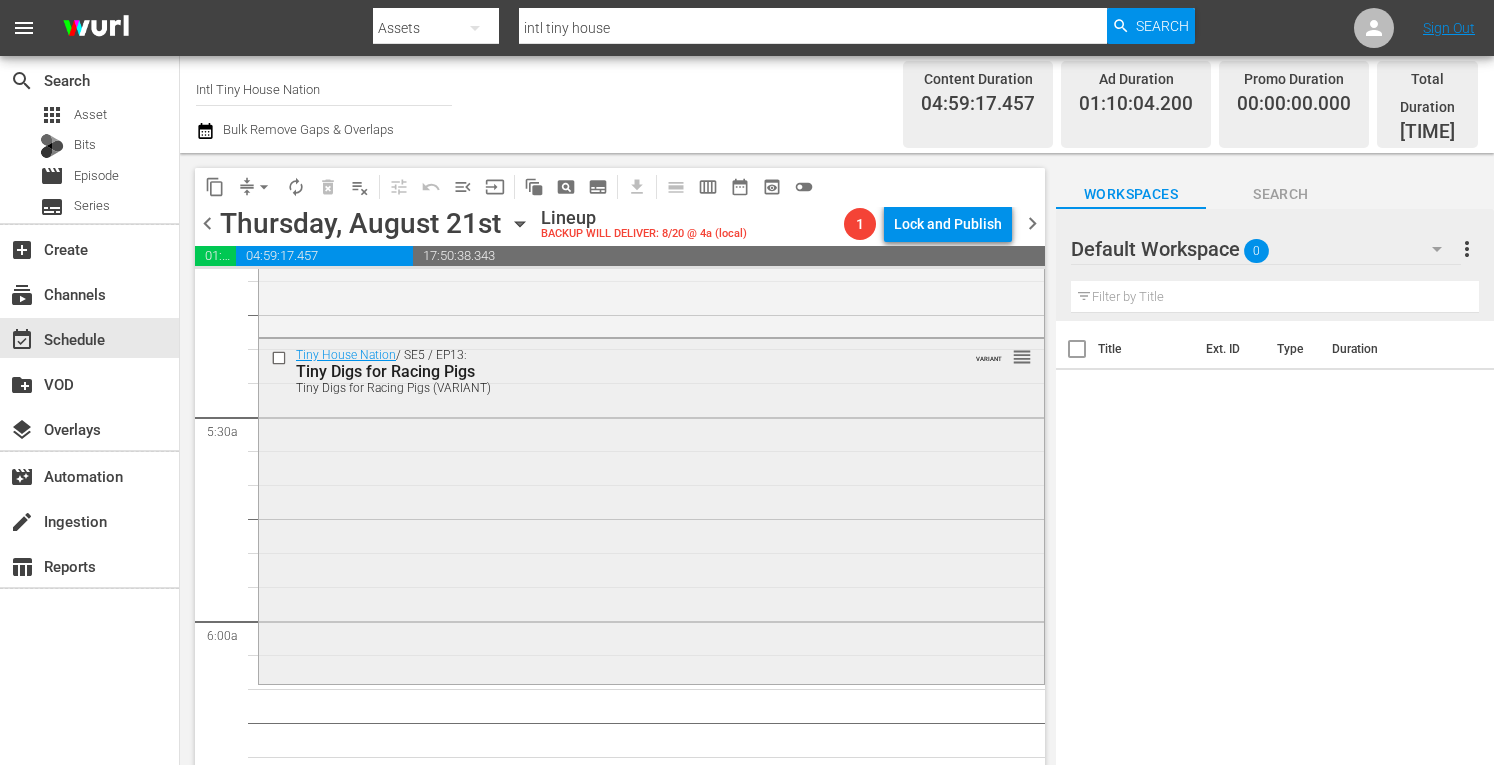 click on "Tiny House Nation  / SE5 / EP13:
Tiny Digs for Racing Pigs Tiny Digs for Racing Pigs (VARIANT) VARIANT reorder" at bounding box center [651, 509] 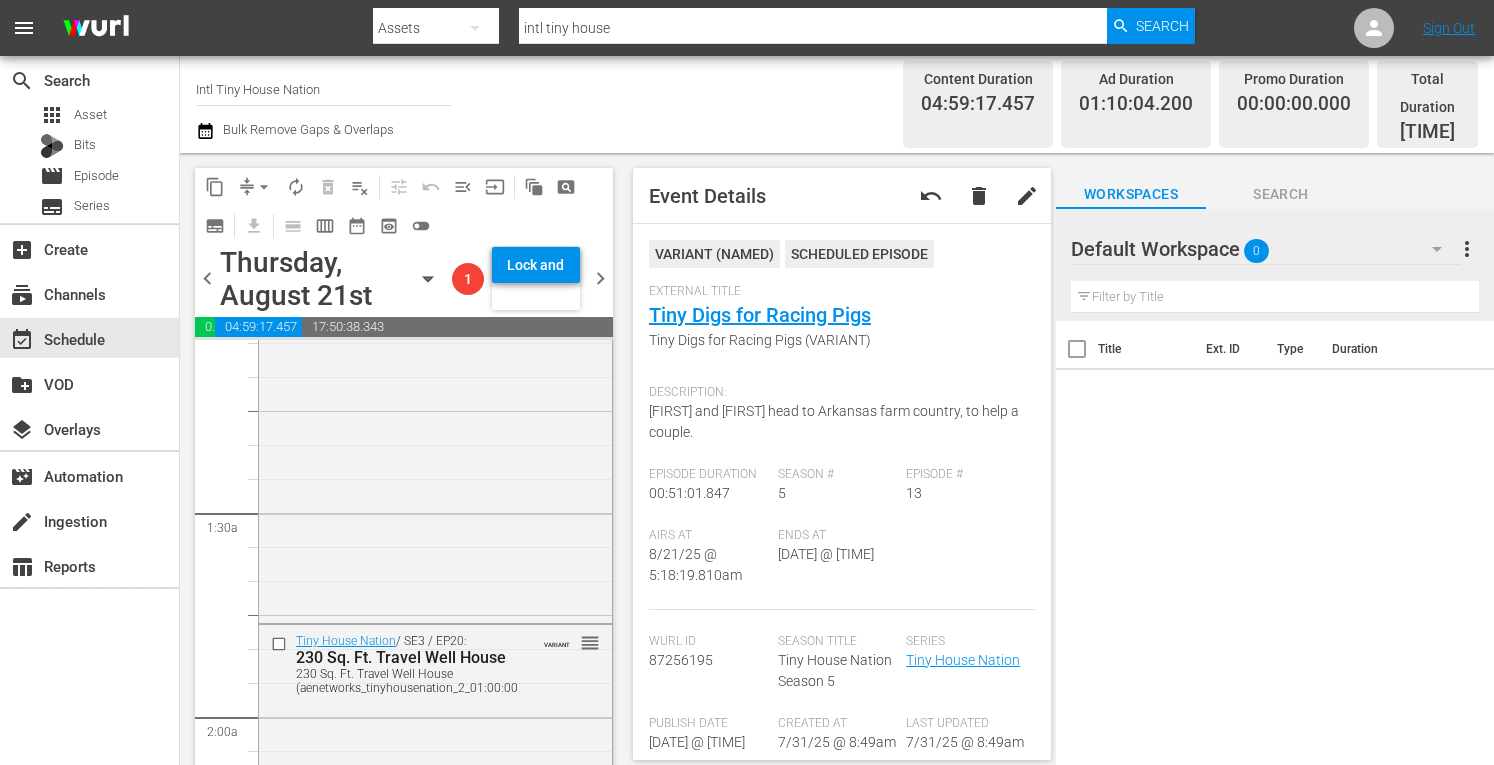scroll, scrollTop: 0, scrollLeft: 0, axis: both 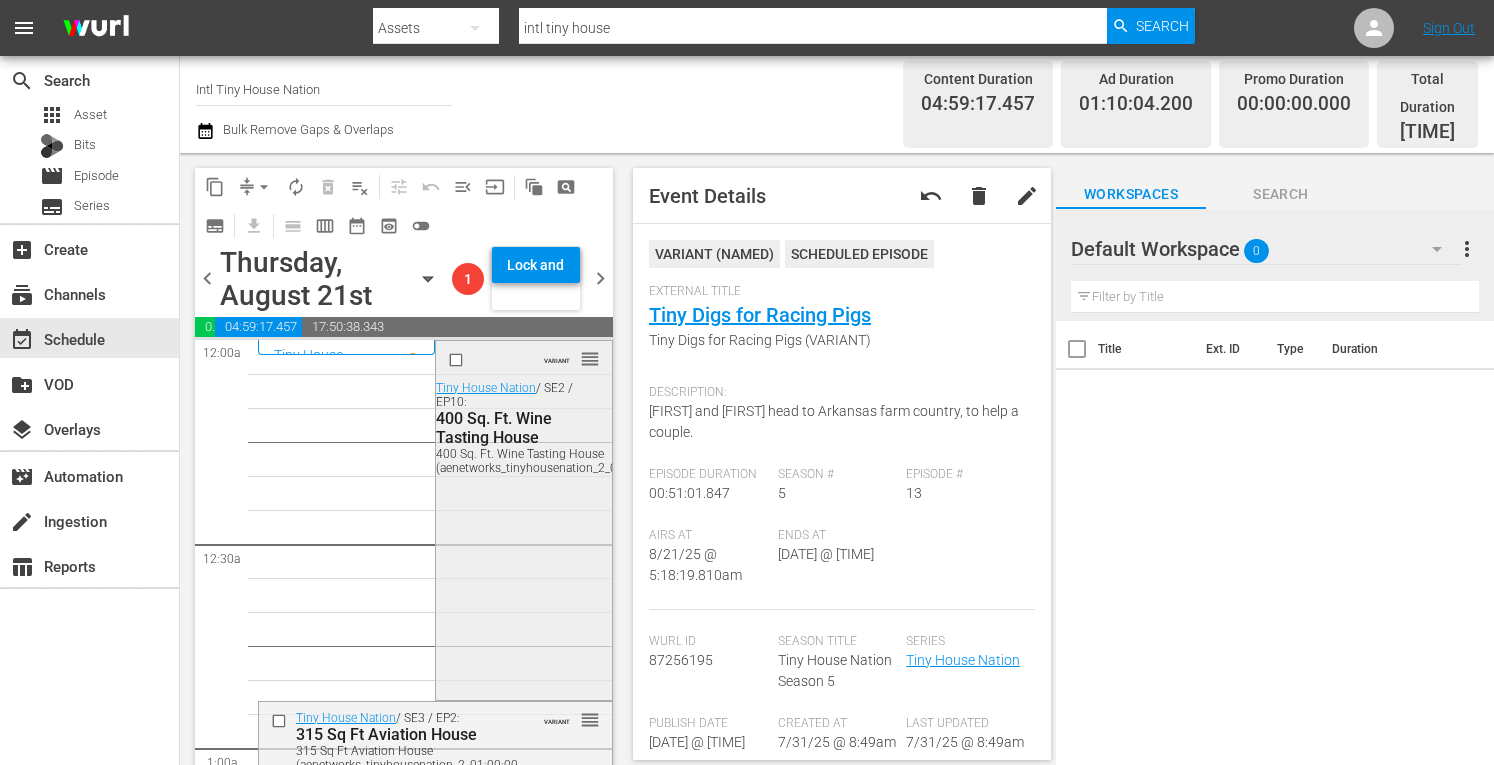 click on "VARIANT reorder Tiny House Nation  / SE2 / EP10:
400 Sq. Ft. Wine Tasting House 400 Sq. Ft. Wine Tasting House (aenetworks_tinyhousenation_2_01:00:00)" at bounding box center [523, 519] 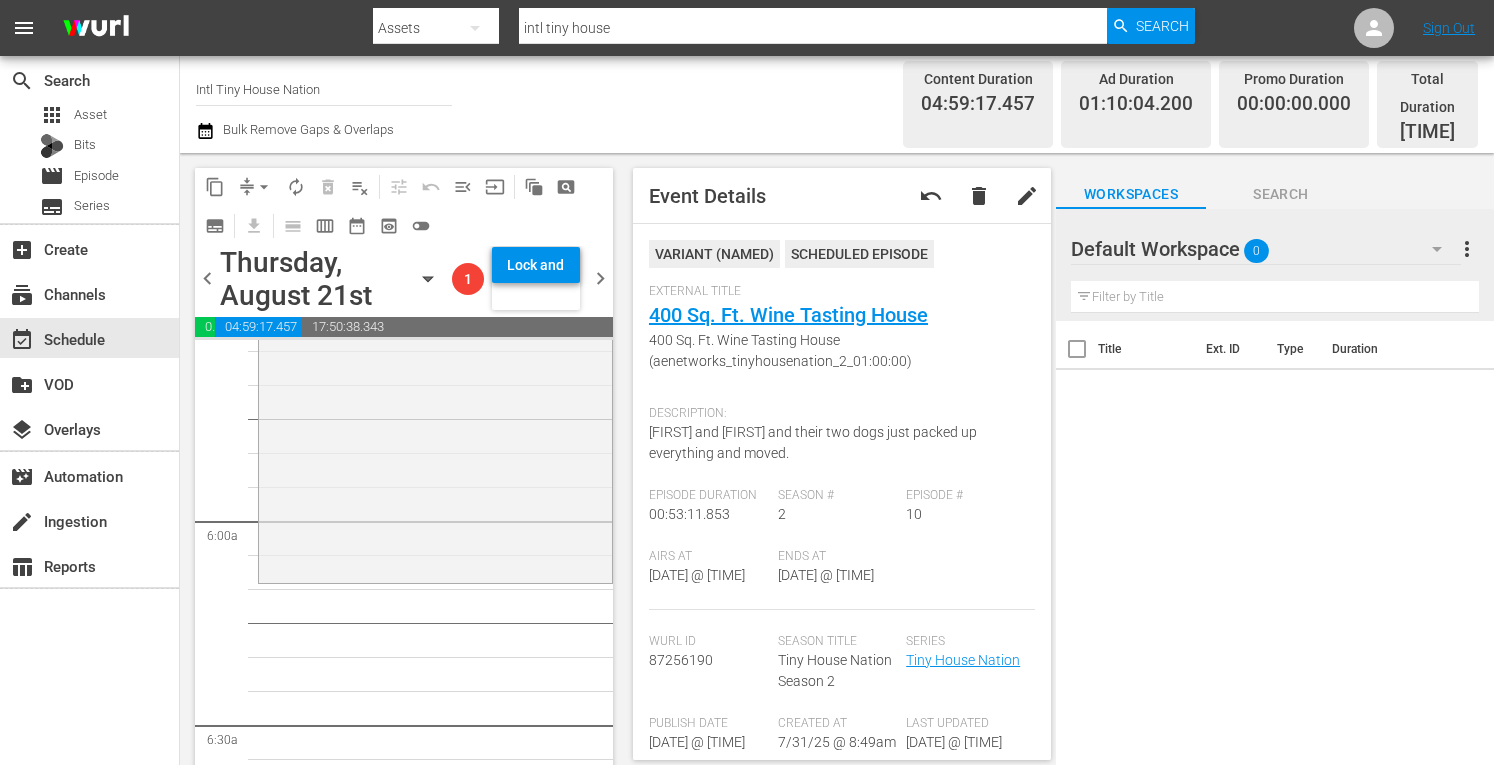 scroll, scrollTop: 2231, scrollLeft: 0, axis: vertical 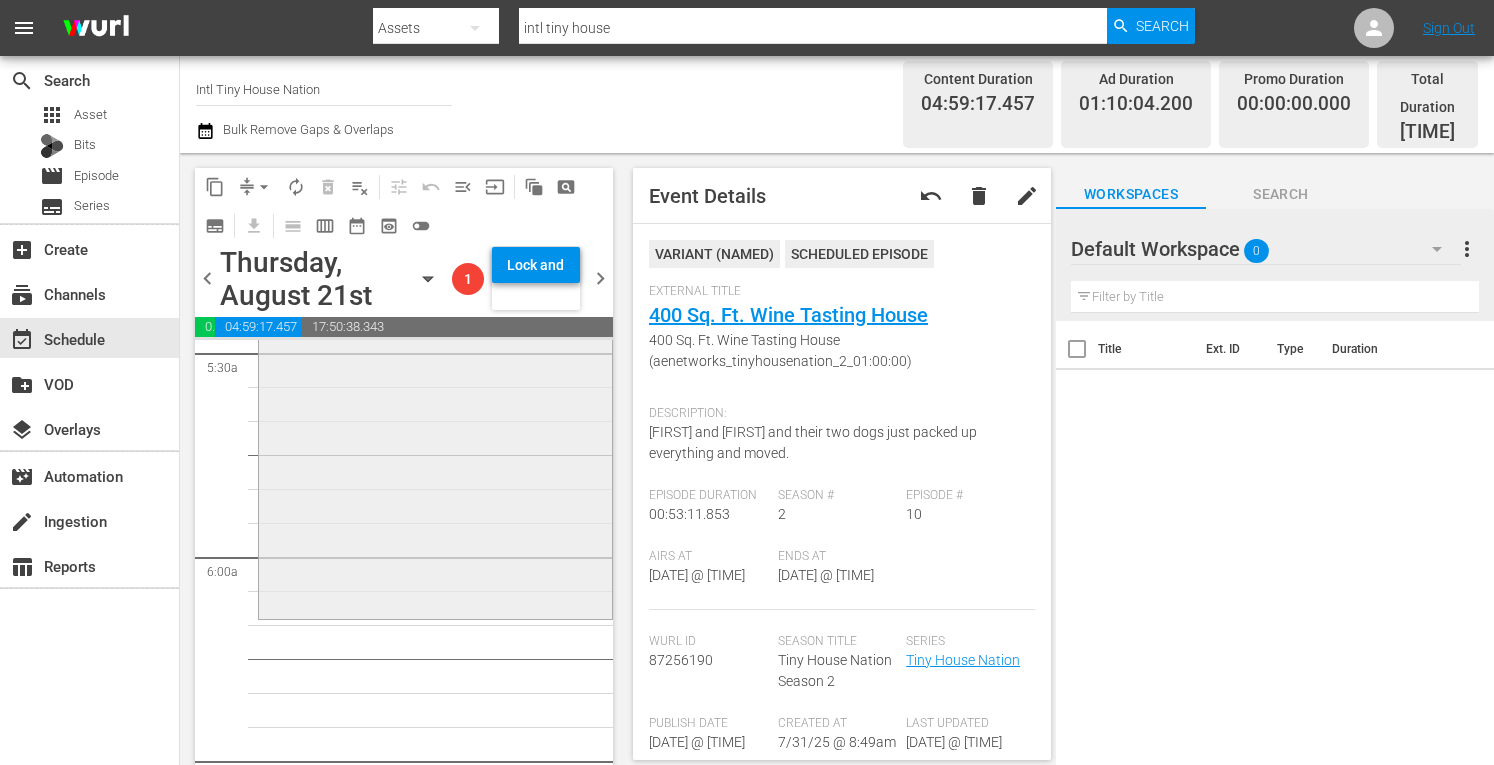 click on "Tiny House Nation  / SE5 / EP13:
Tiny Digs for Racing Pigs Tiny Digs for Racing Pigs (VARIANT) VARIANT reorder" at bounding box center (435, 445) 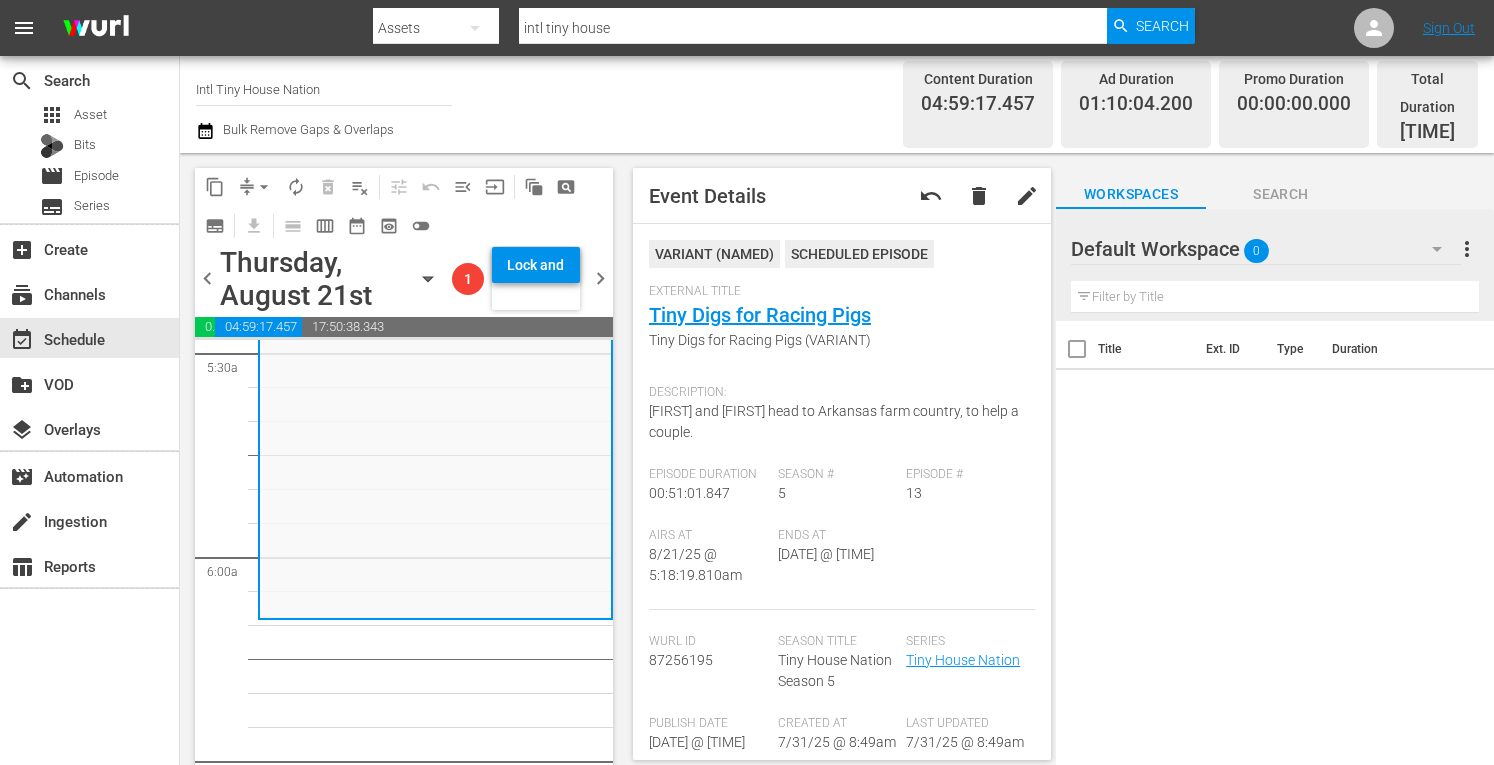 click on "arrow_drop_down" at bounding box center (264, 187) 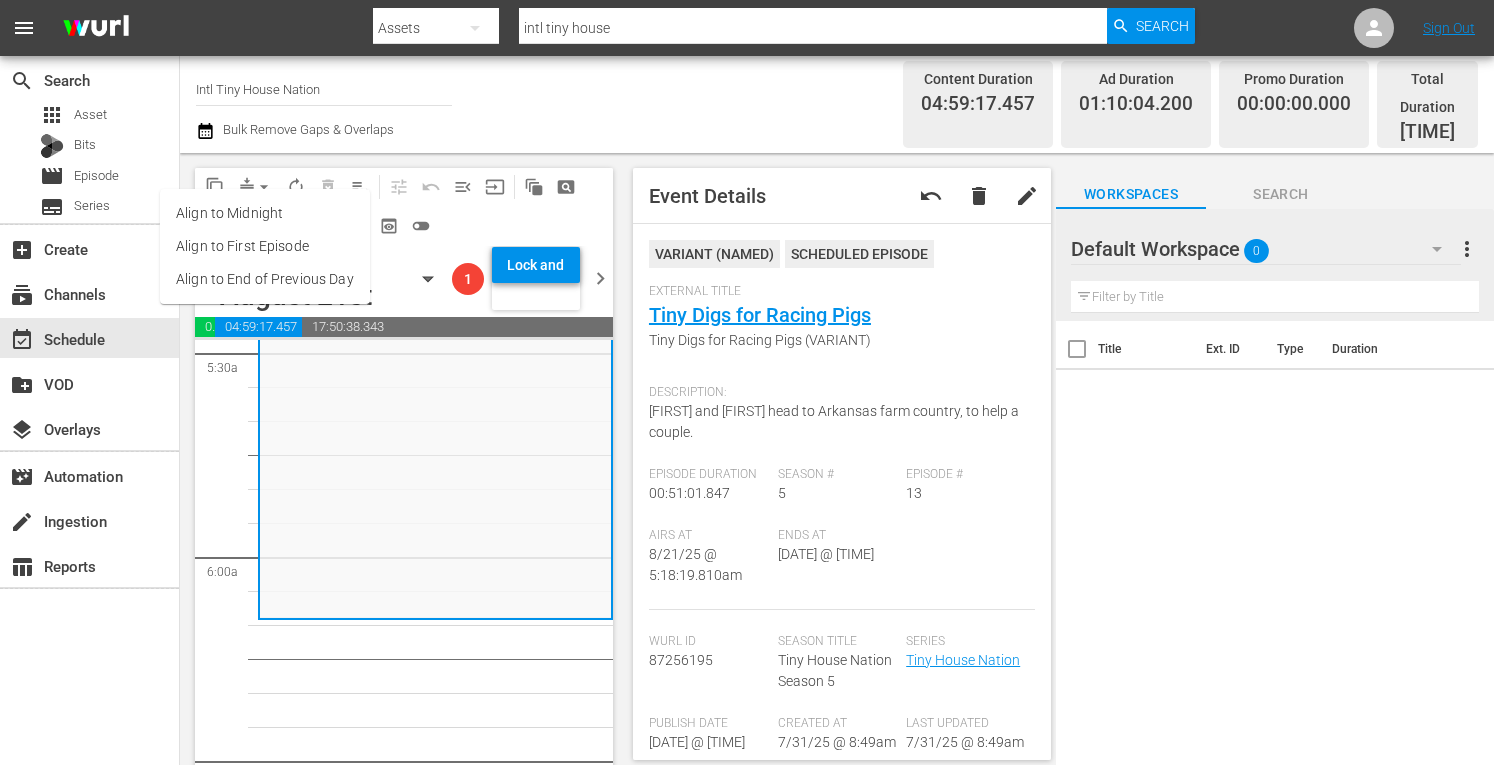 click on "Align to Midnight" at bounding box center [265, 213] 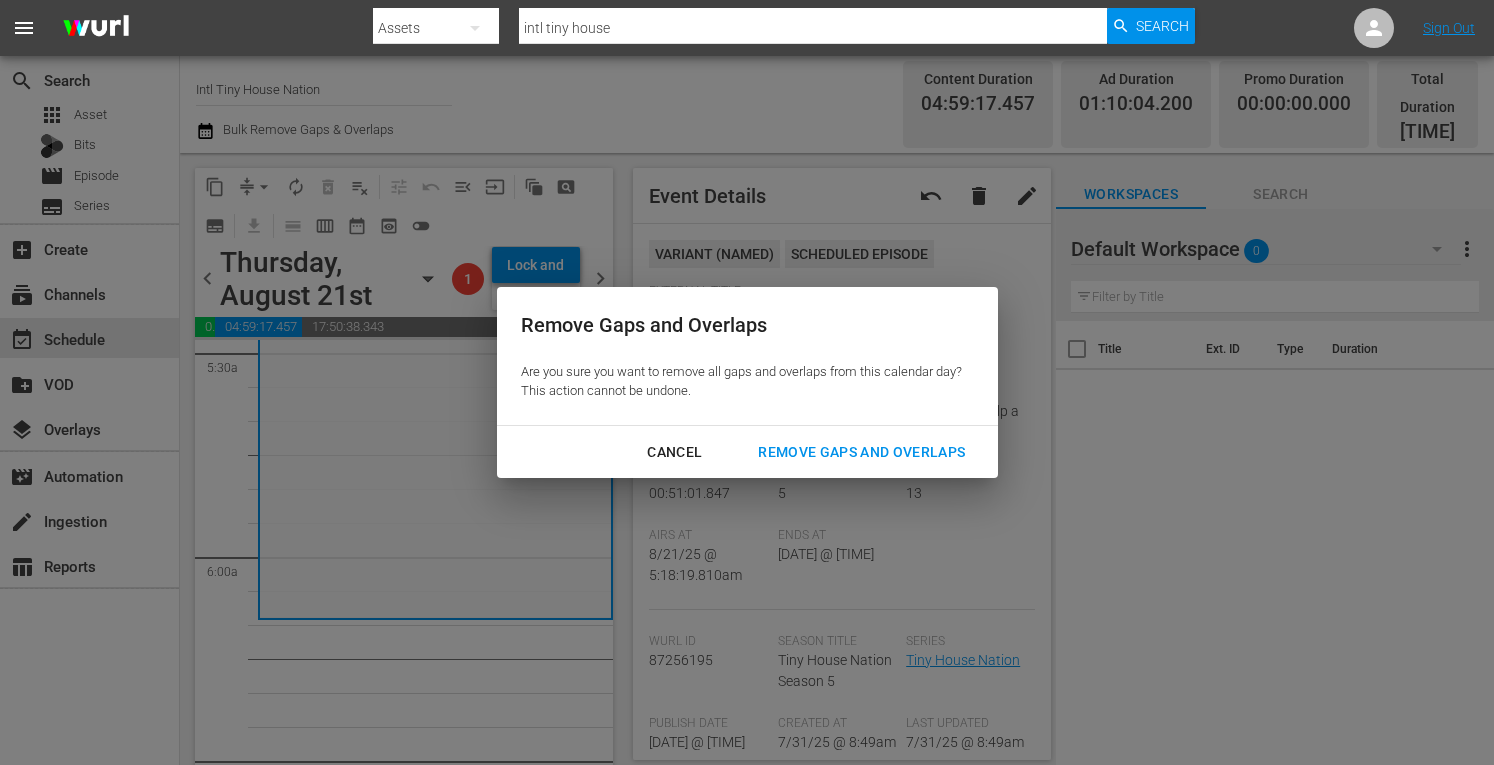 click on "Remove Gaps and Overlaps" at bounding box center (861, 452) 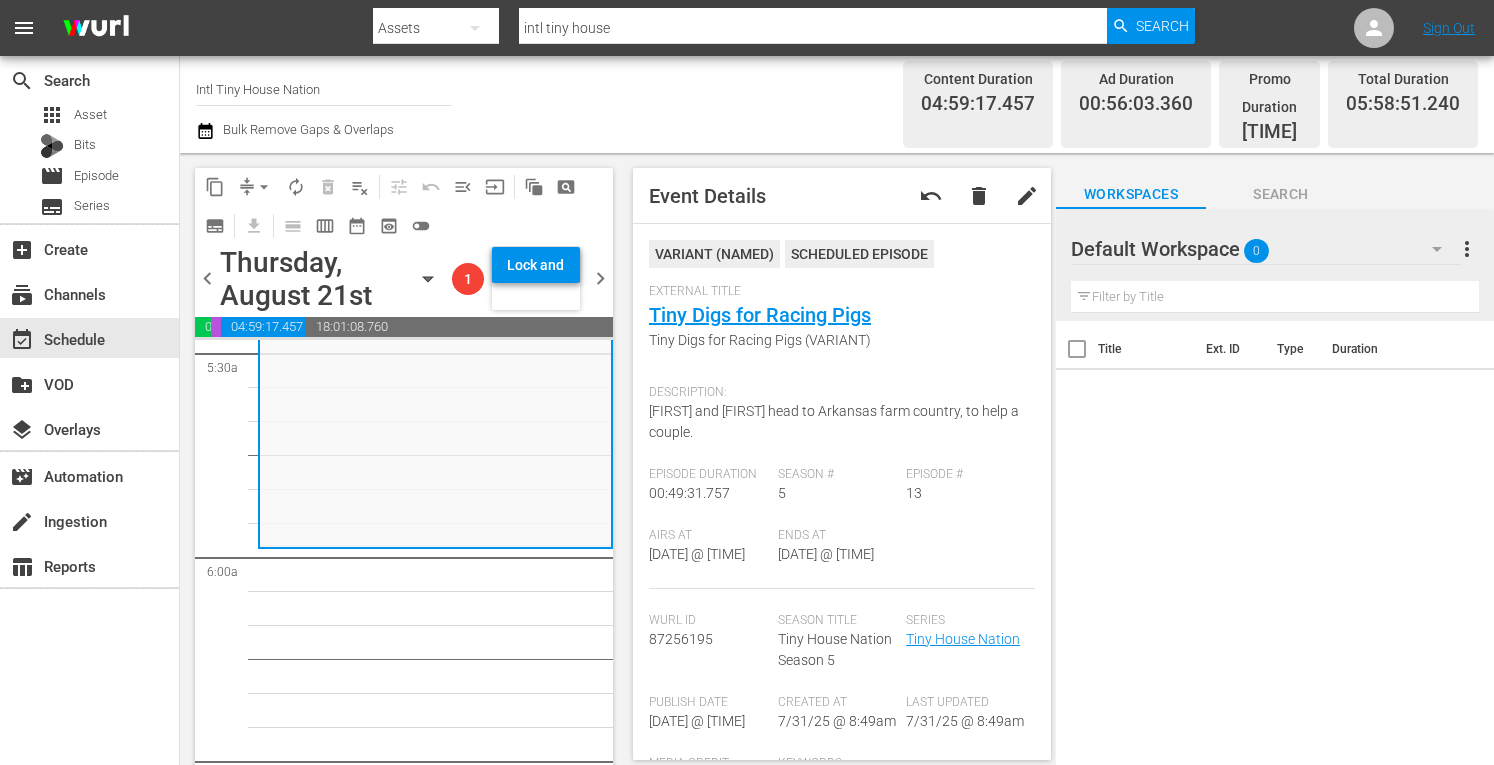click on "arrow_drop_down" at bounding box center [264, 187] 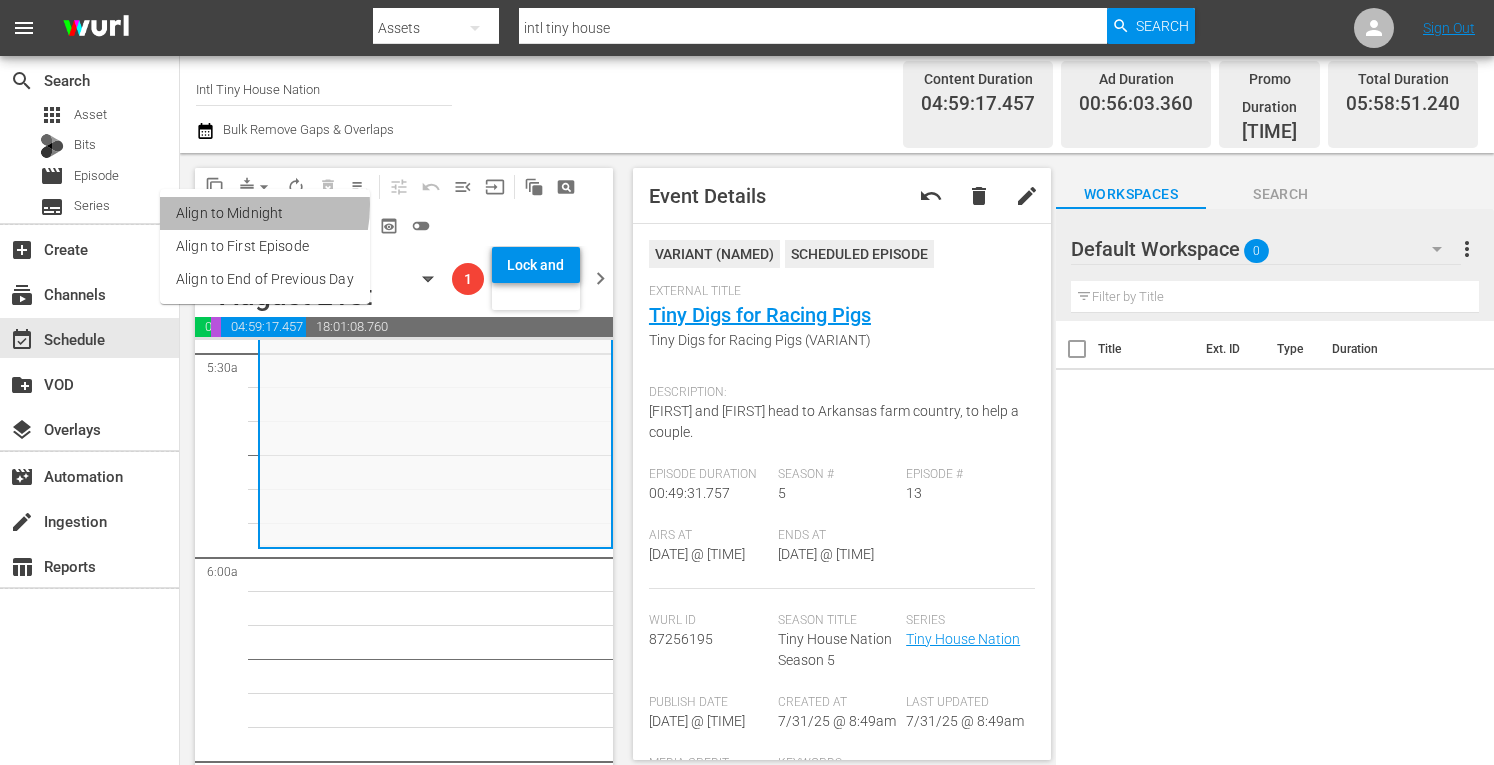 click on "Align to Midnight" at bounding box center (265, 213) 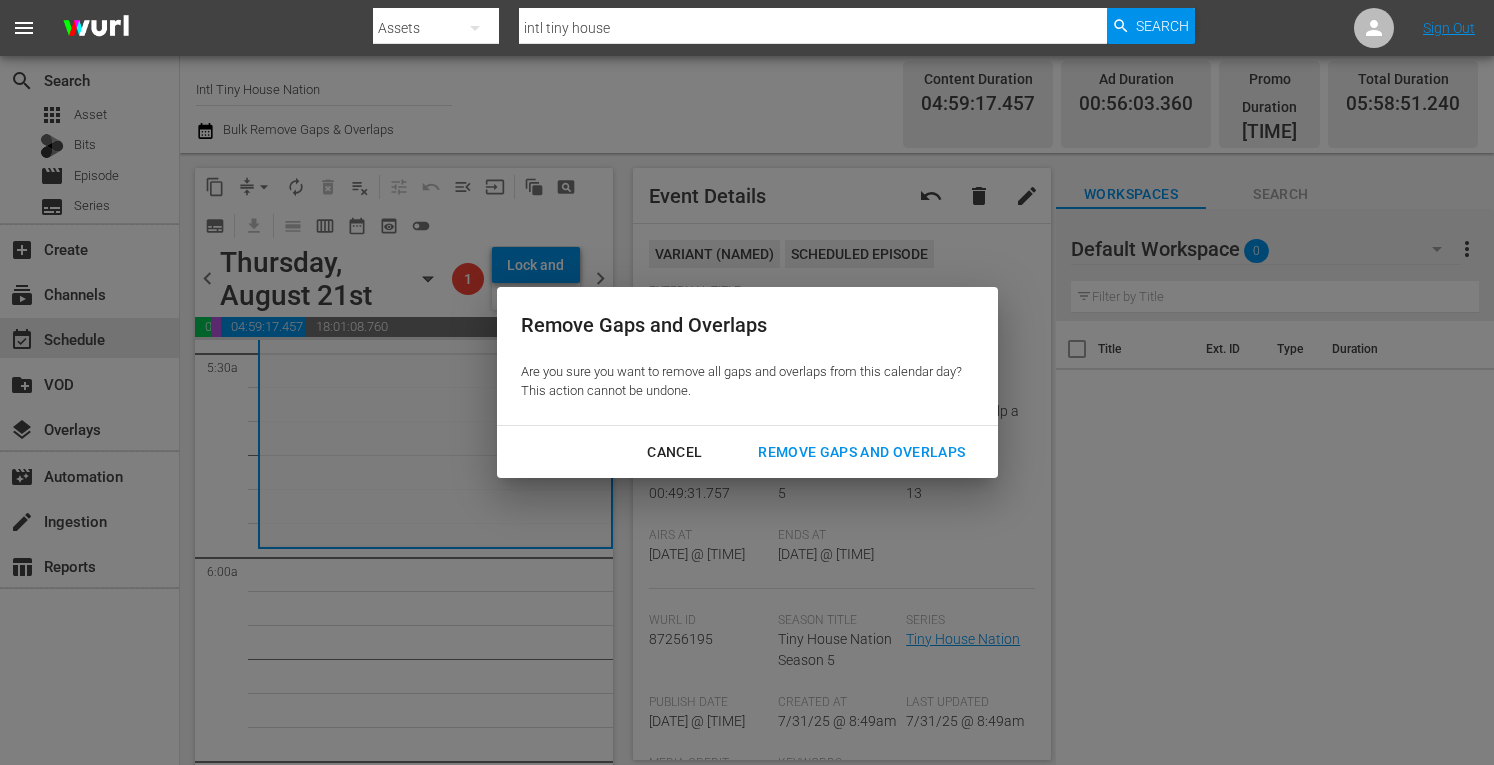 click on "Remove Gaps and Overlaps" at bounding box center (861, 452) 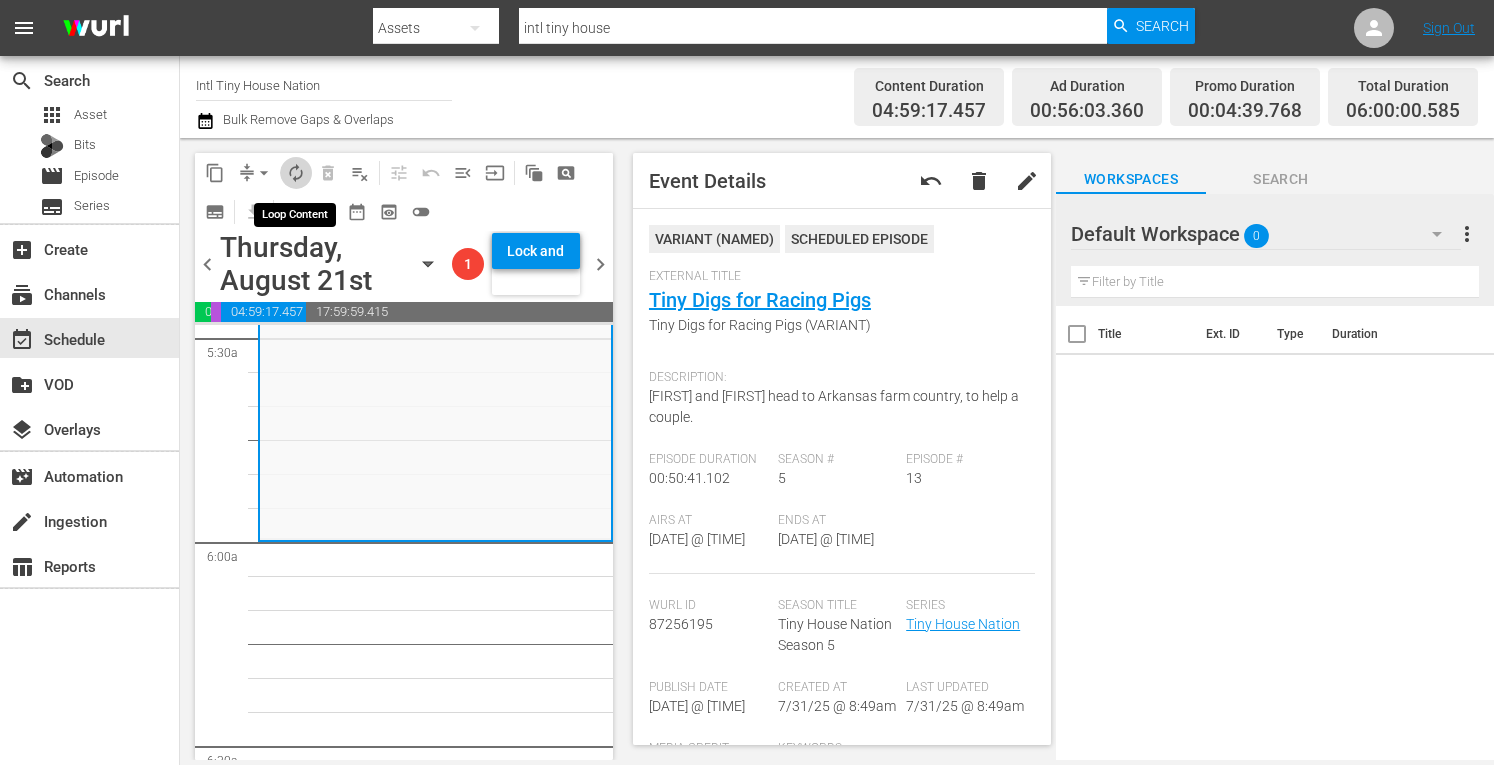 click on "autorenew_outlined" at bounding box center [296, 173] 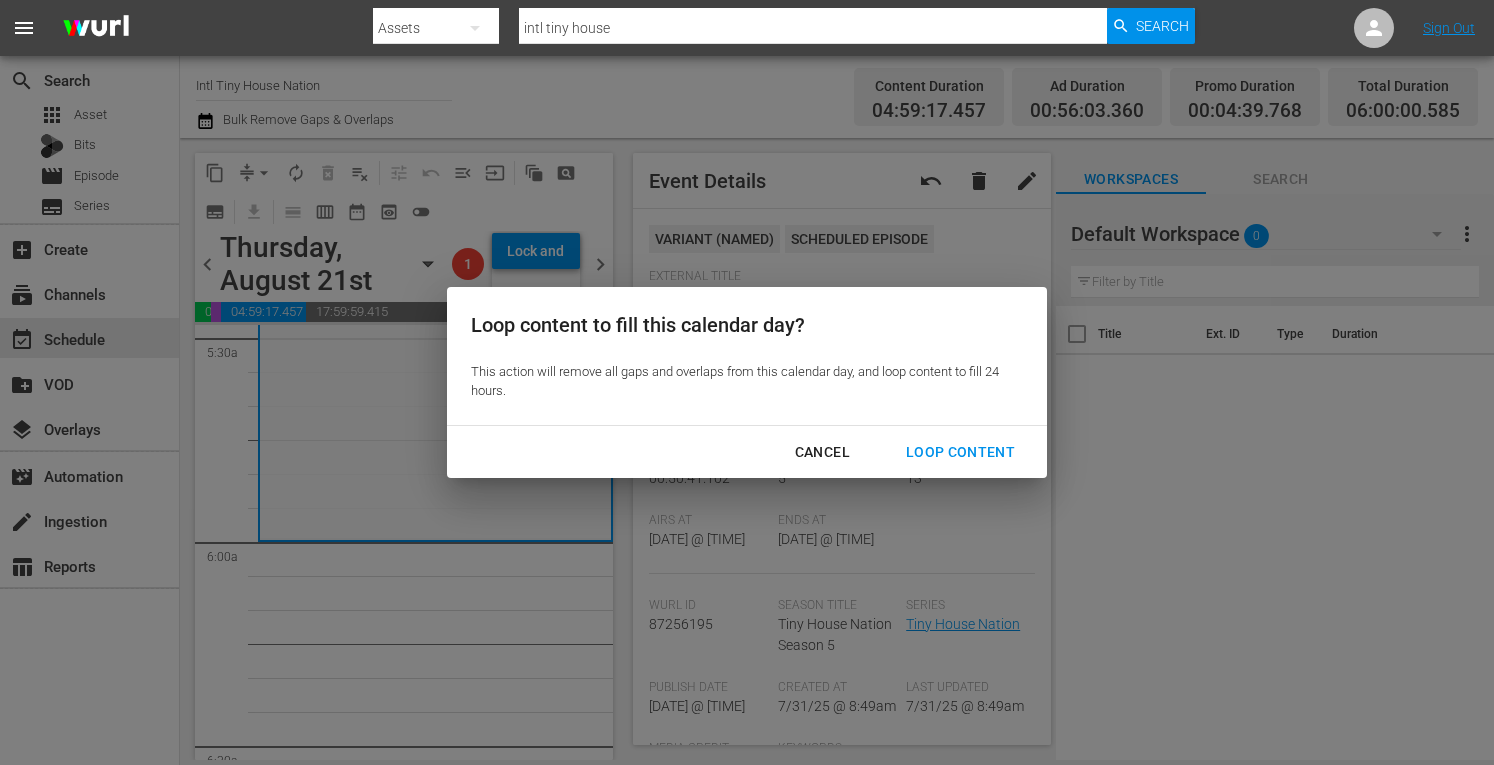 click on "Loop Content" at bounding box center [960, 452] 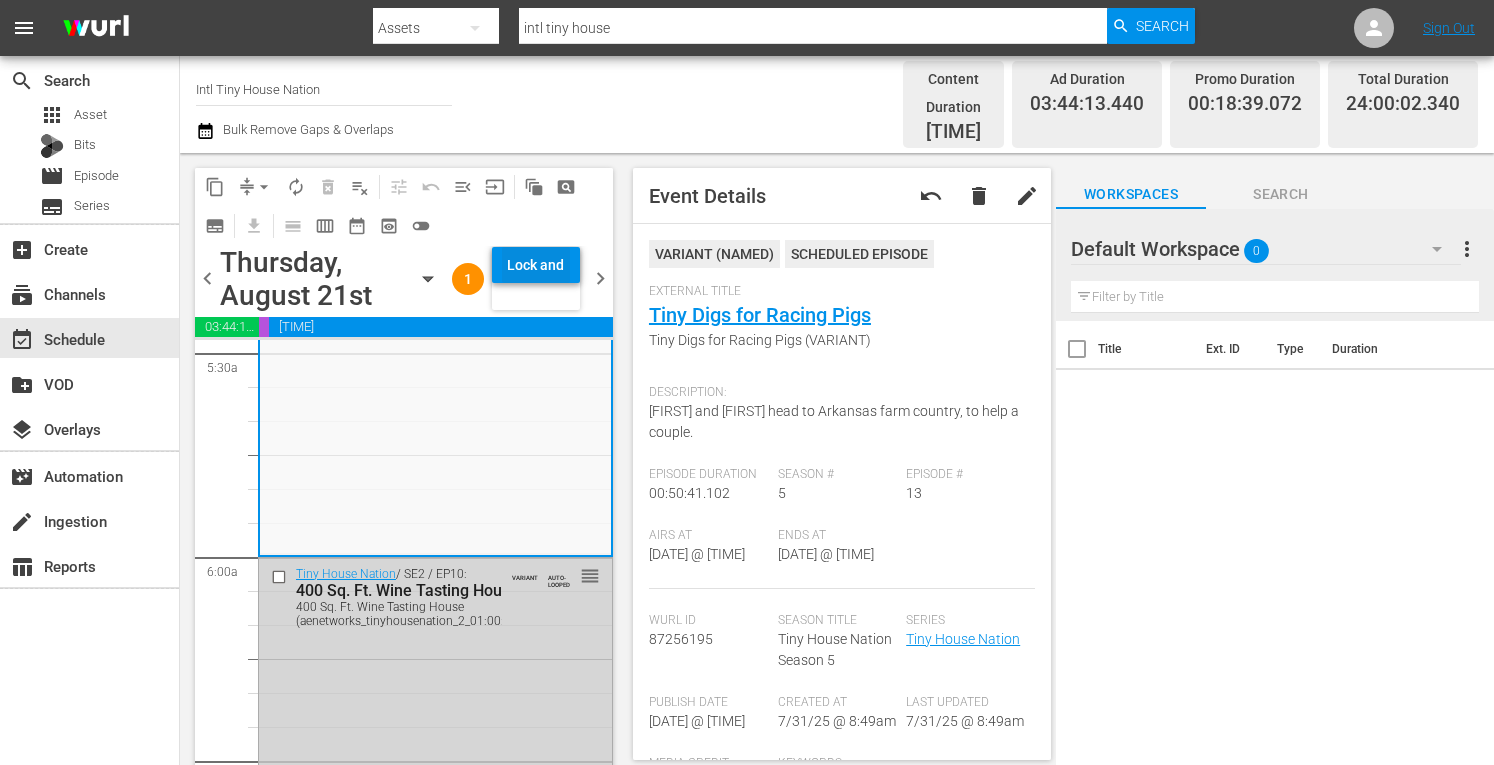 click on "Lock and Publish" at bounding box center [536, 265] 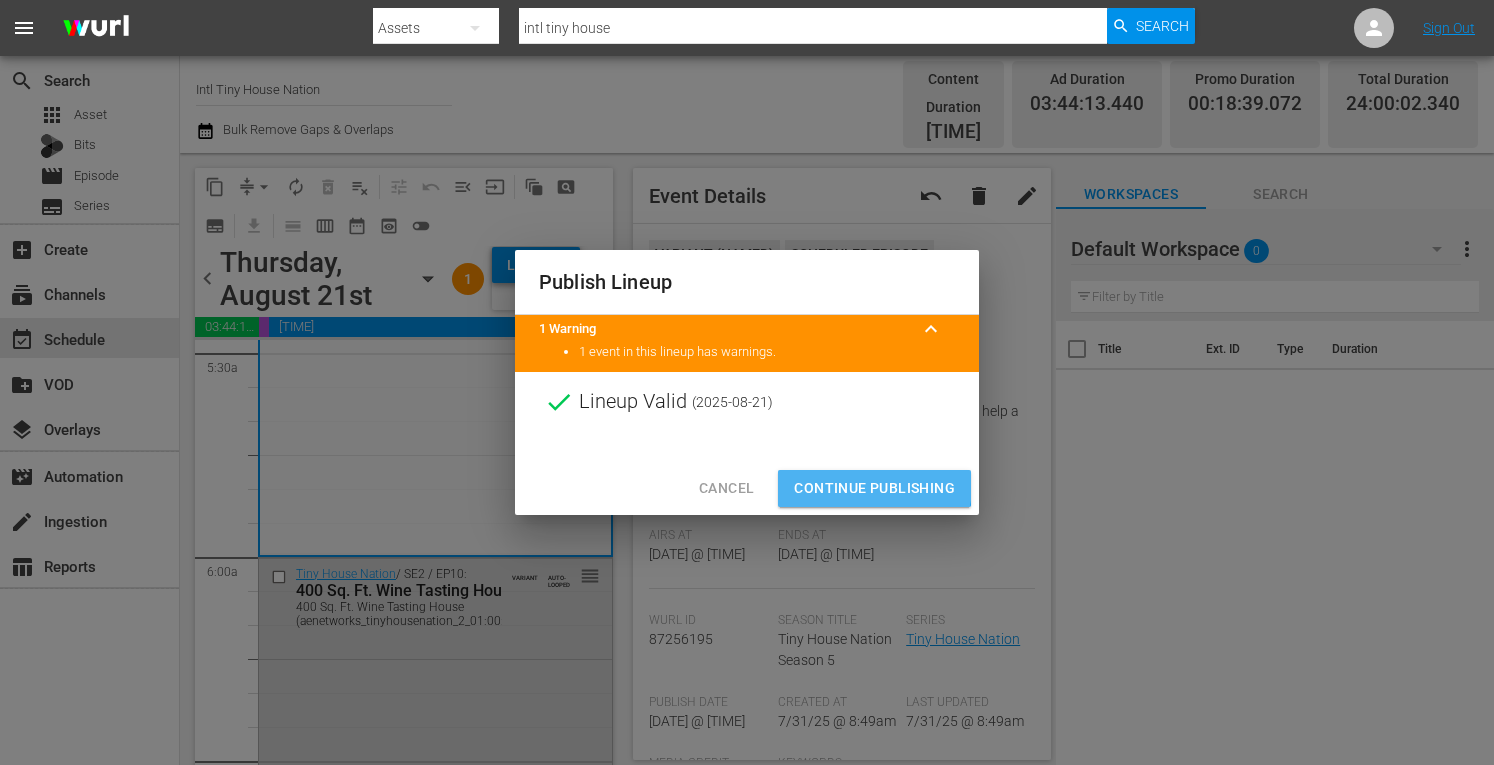 click on "Continue Publishing" at bounding box center [874, 488] 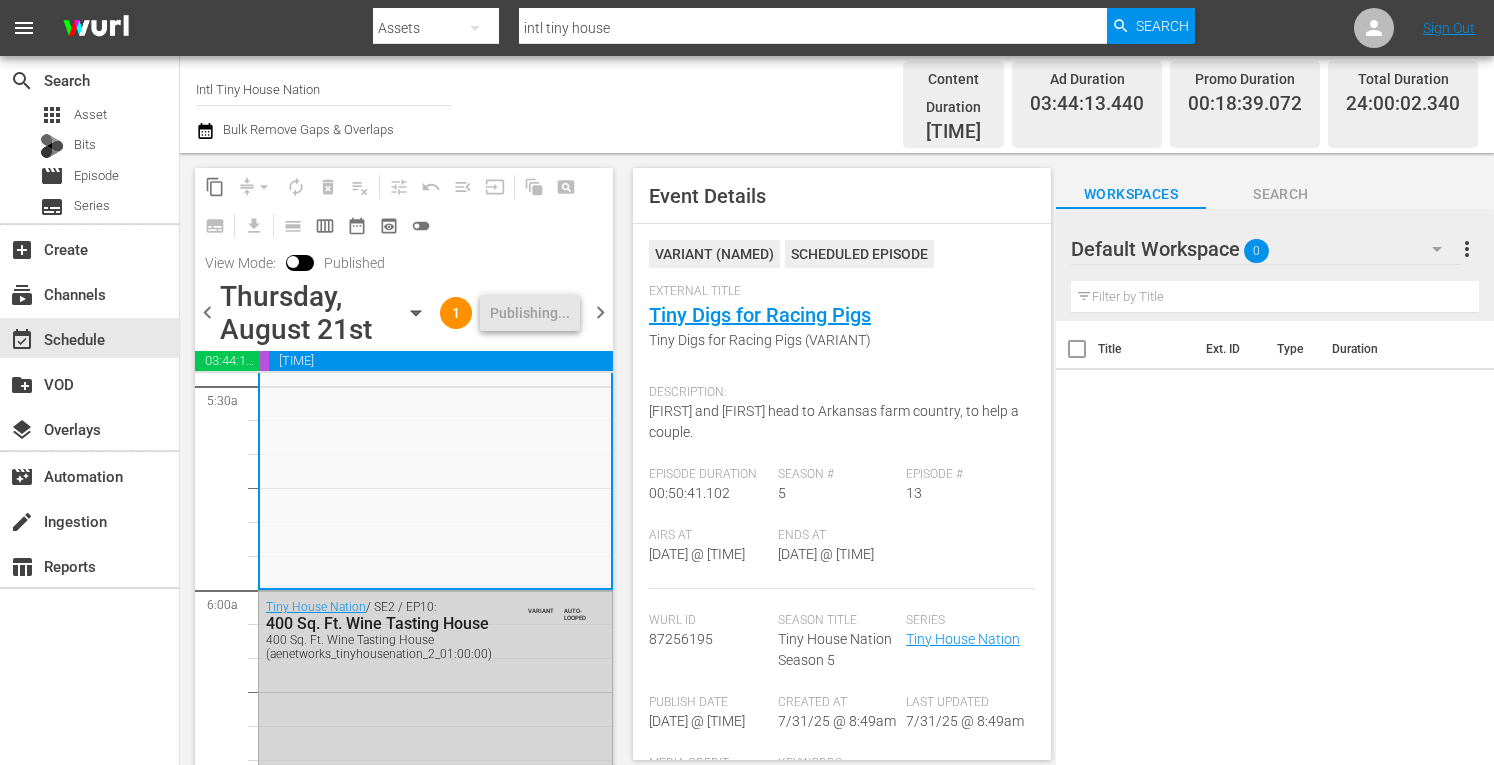 click on "chevron_right" at bounding box center [600, 312] 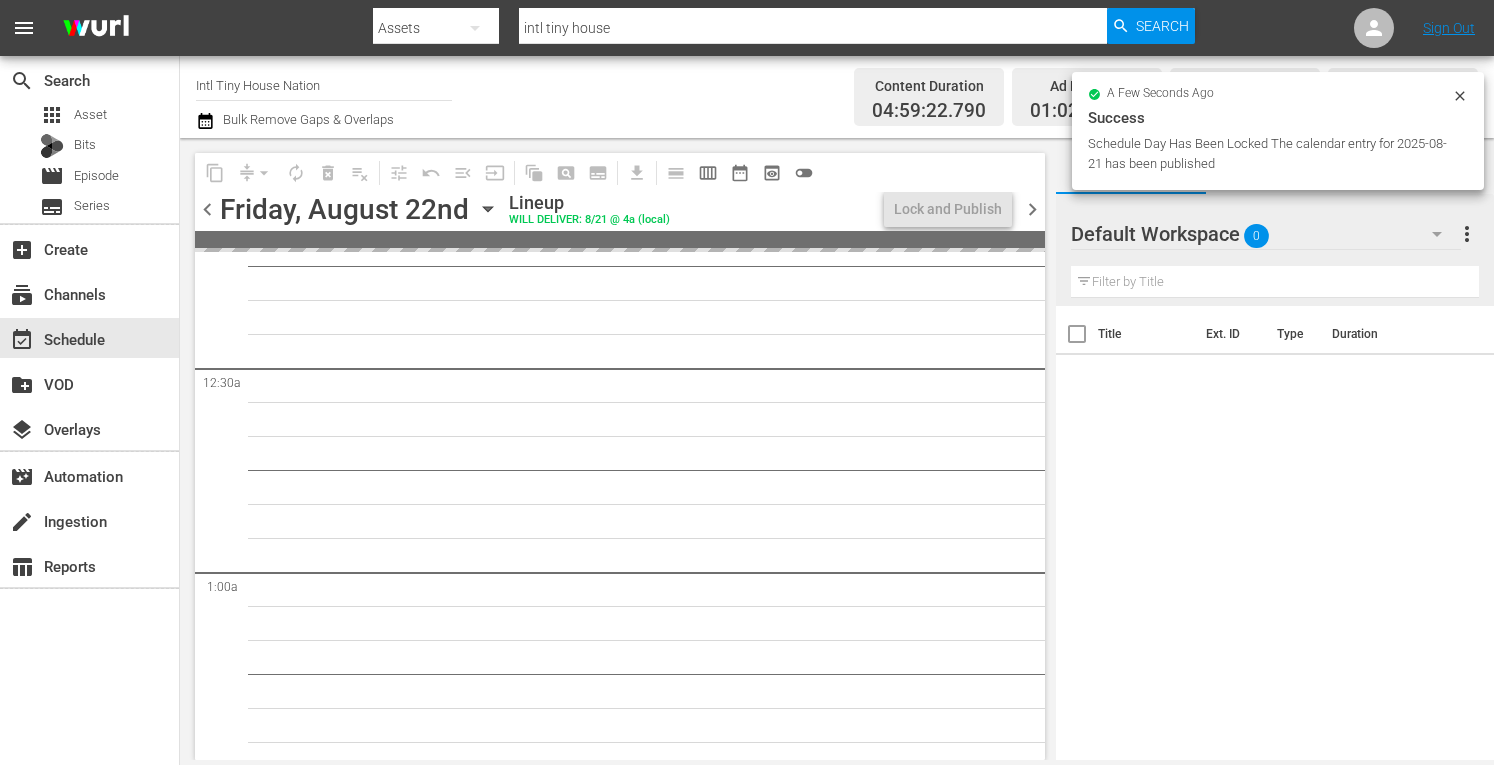 scroll, scrollTop: 0, scrollLeft: 0, axis: both 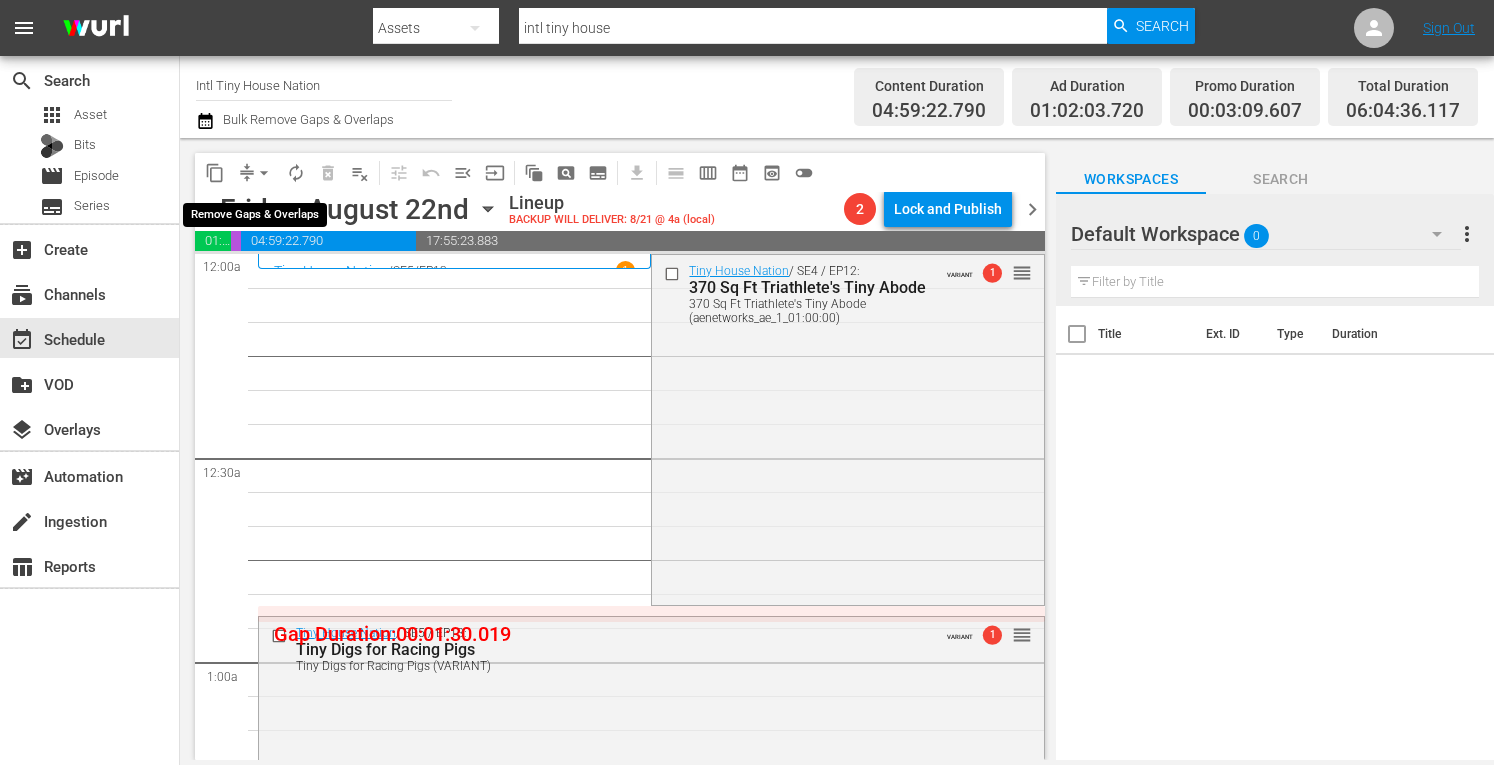 click on "arrow_drop_down" at bounding box center (264, 173) 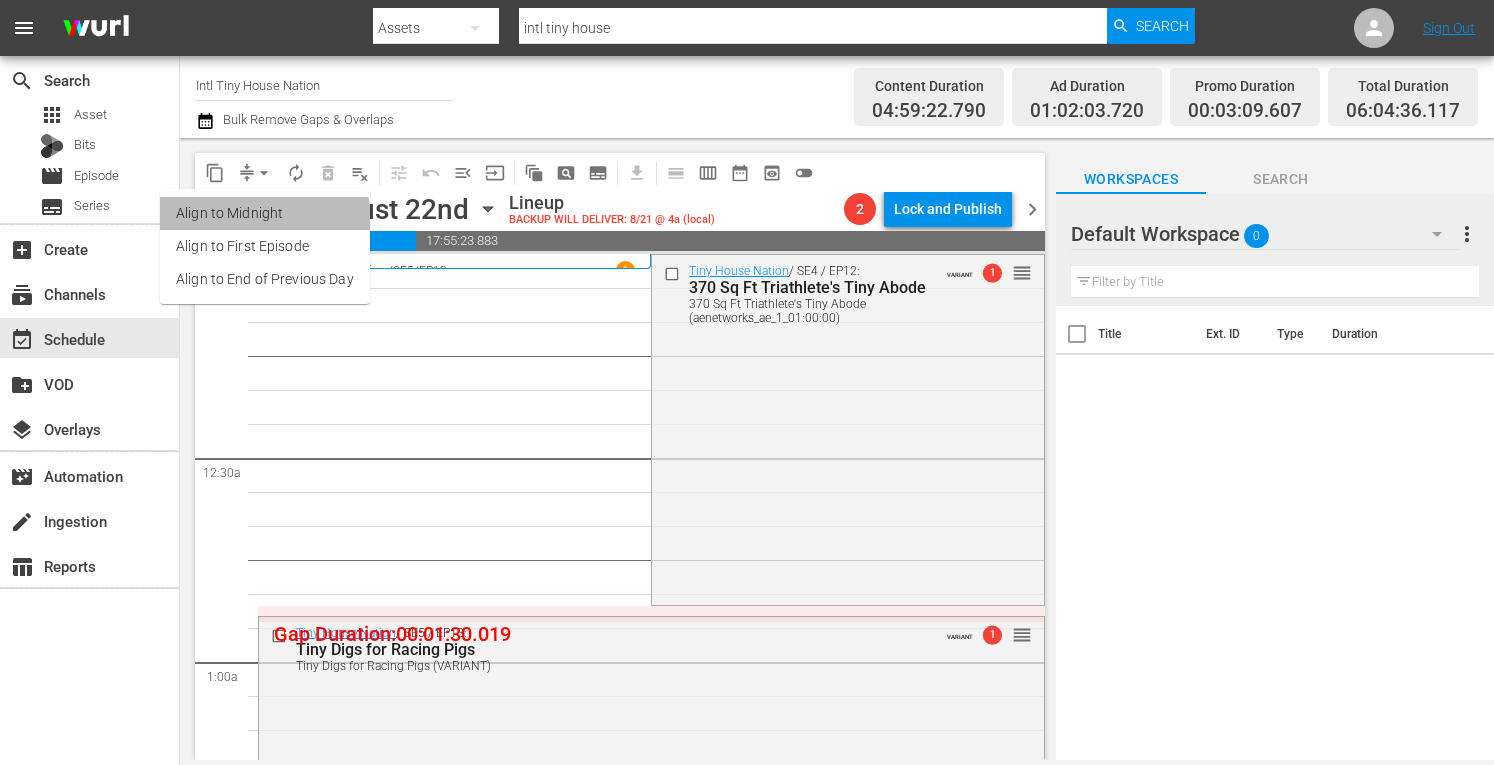 click on "Align to Midnight" at bounding box center [265, 213] 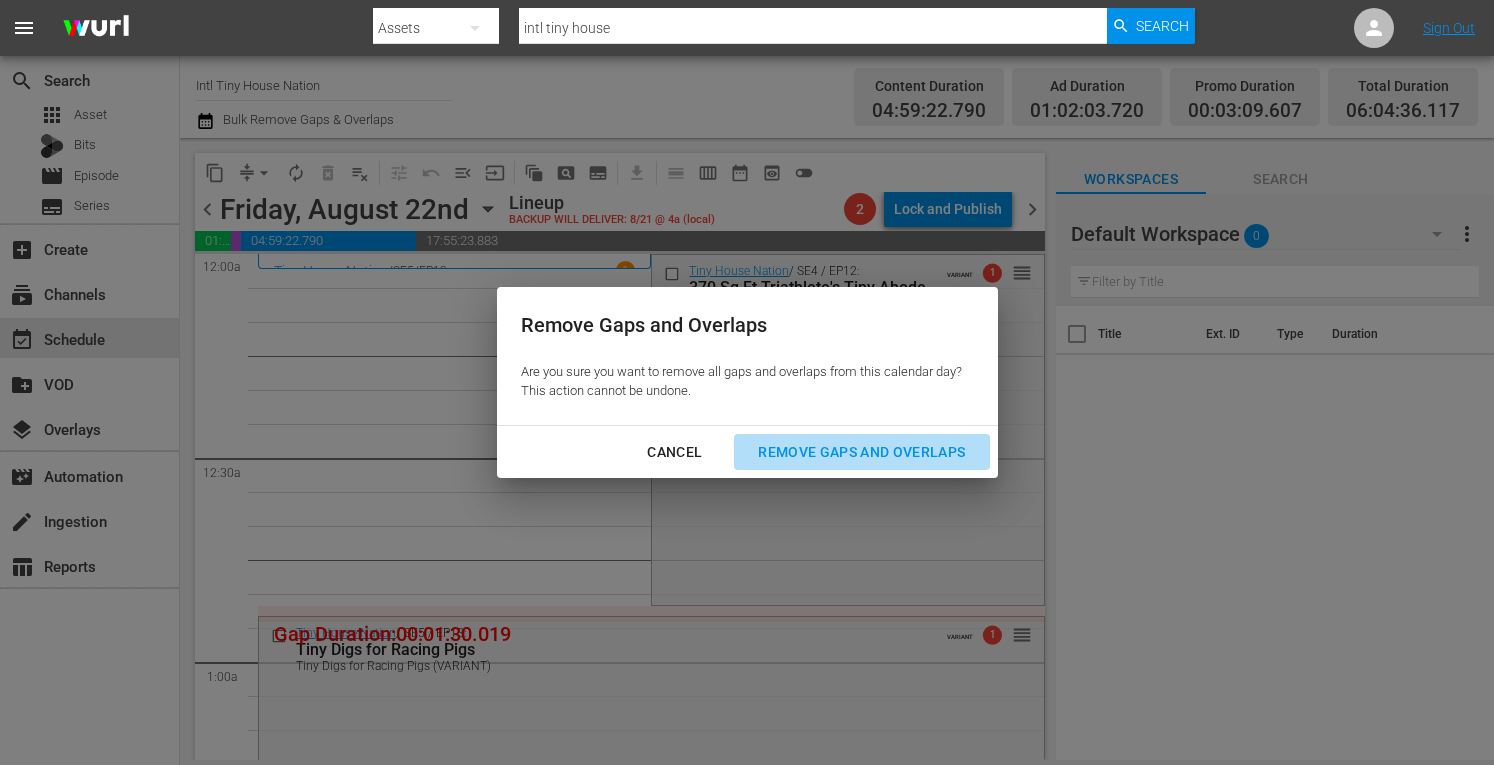 click on "Remove Gaps and Overlaps" at bounding box center [861, 452] 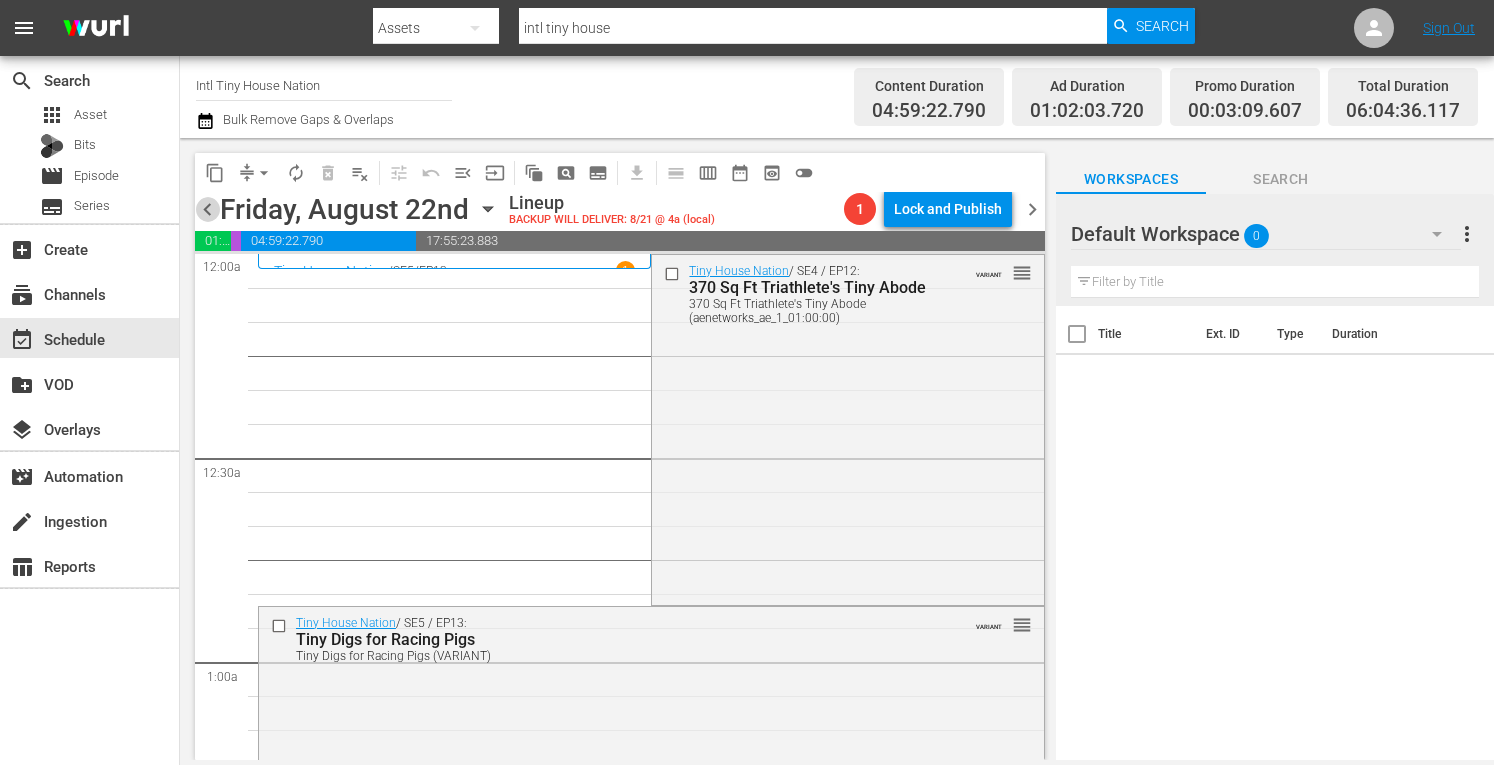 click on "chevron_left" at bounding box center [207, 209] 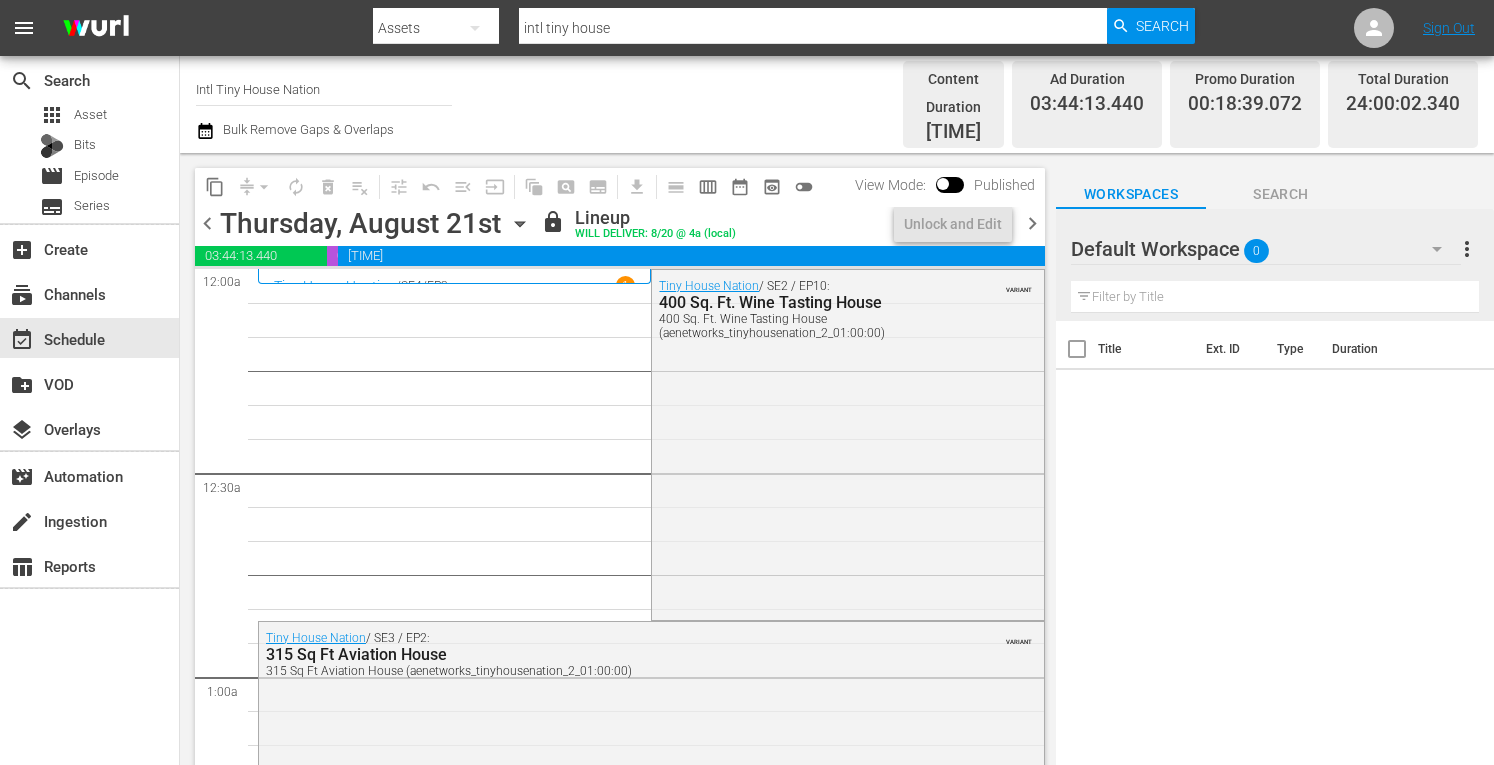 click on "chevron_left" at bounding box center (207, 223) 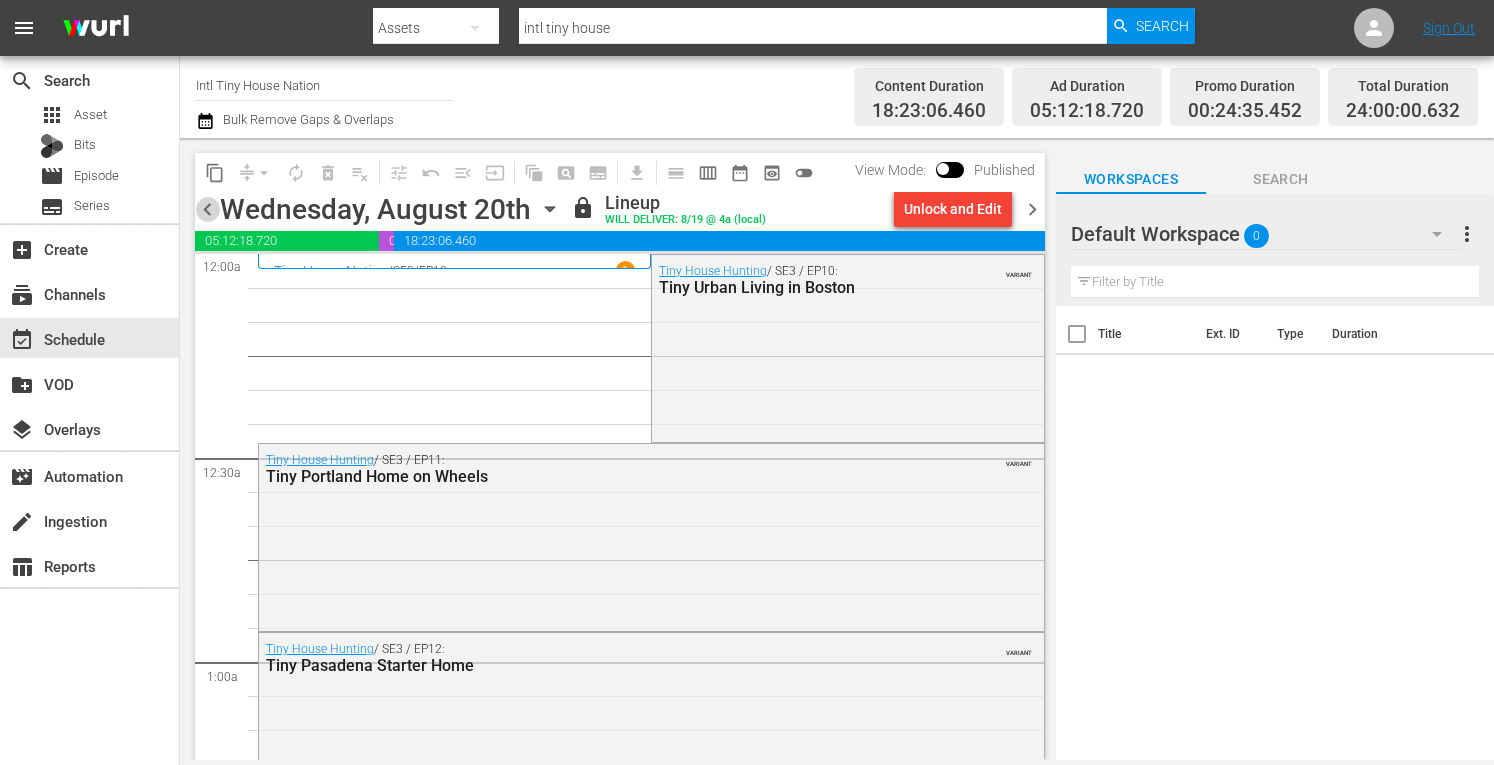 click on "chevron_left" at bounding box center [207, 209] 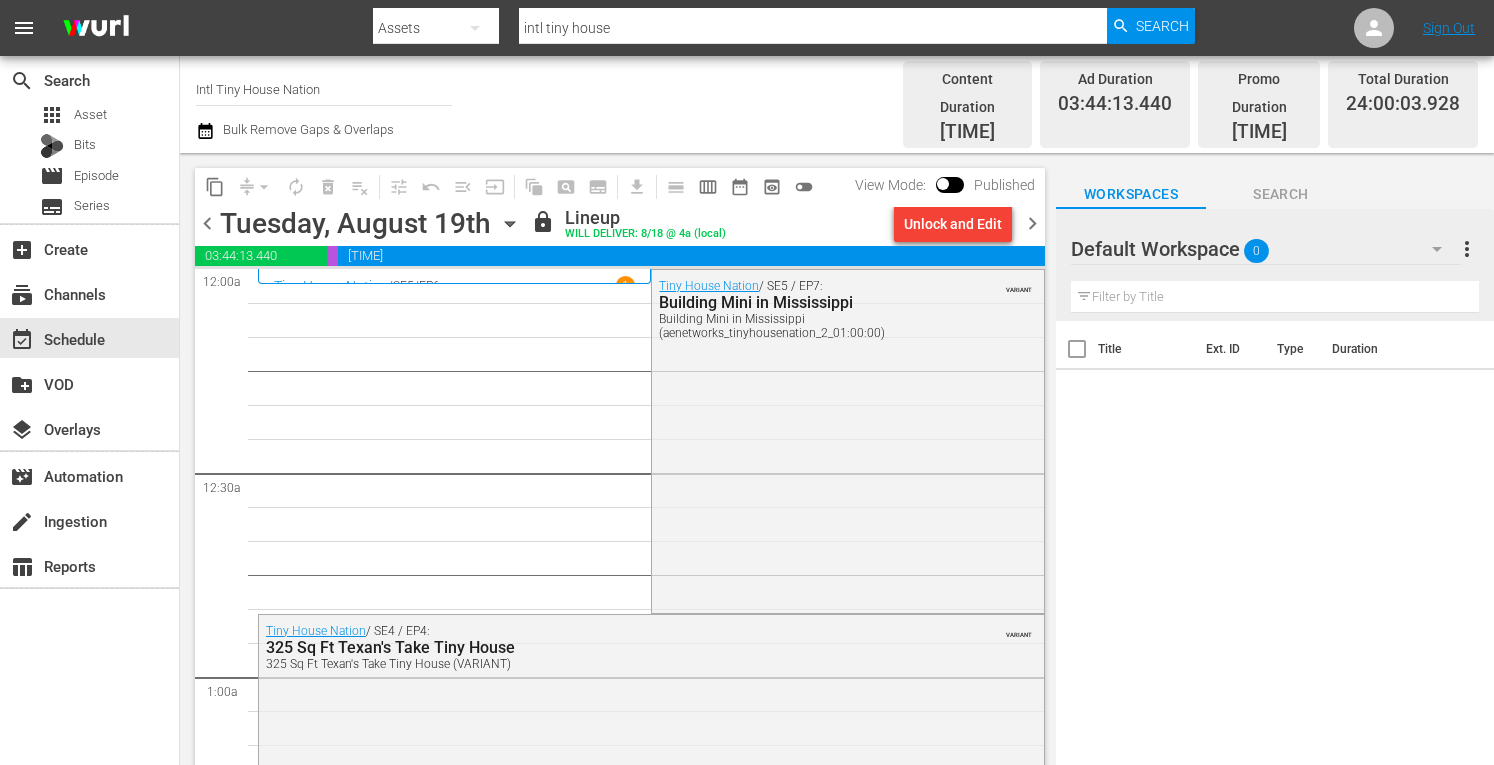 click on "chevron_left" at bounding box center [207, 223] 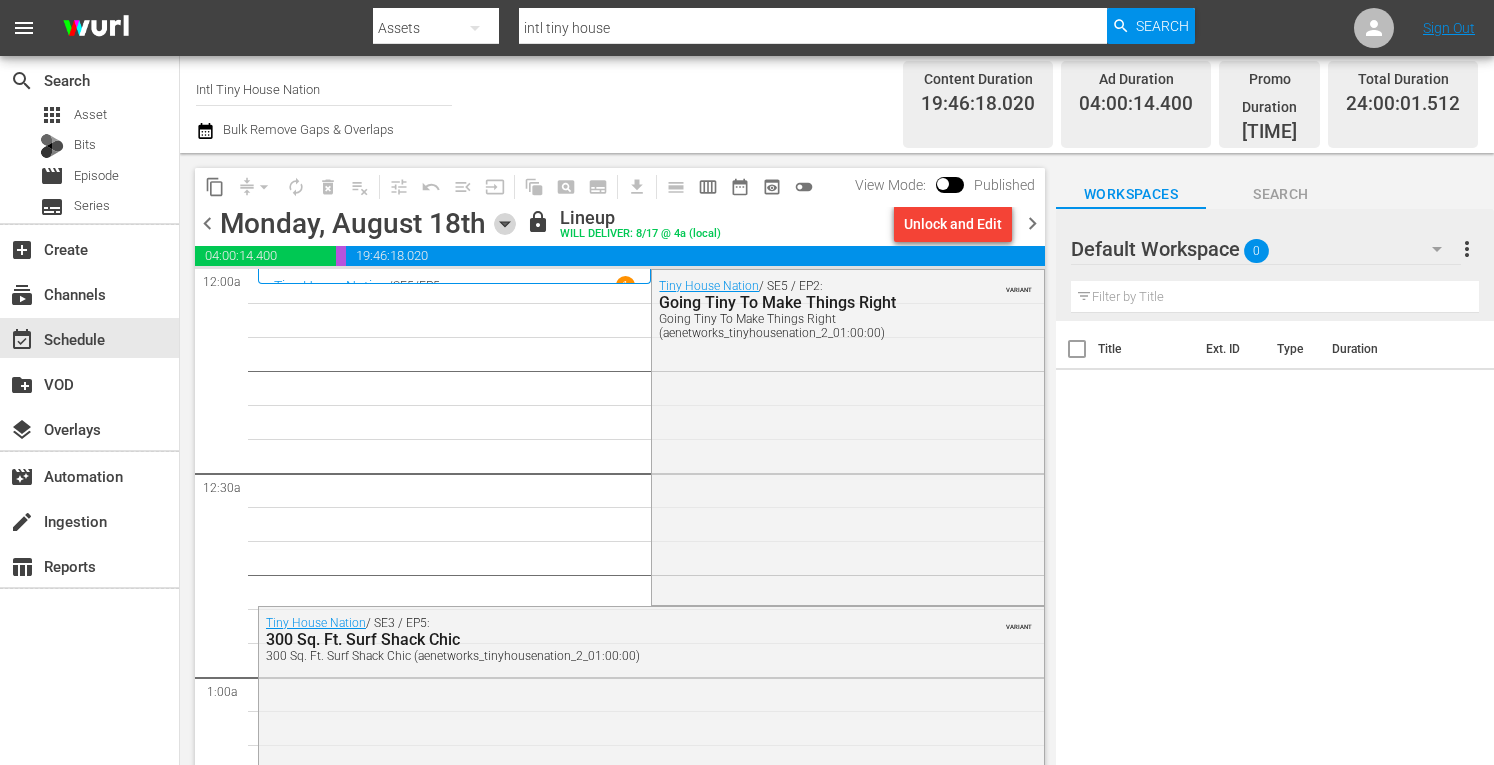 click 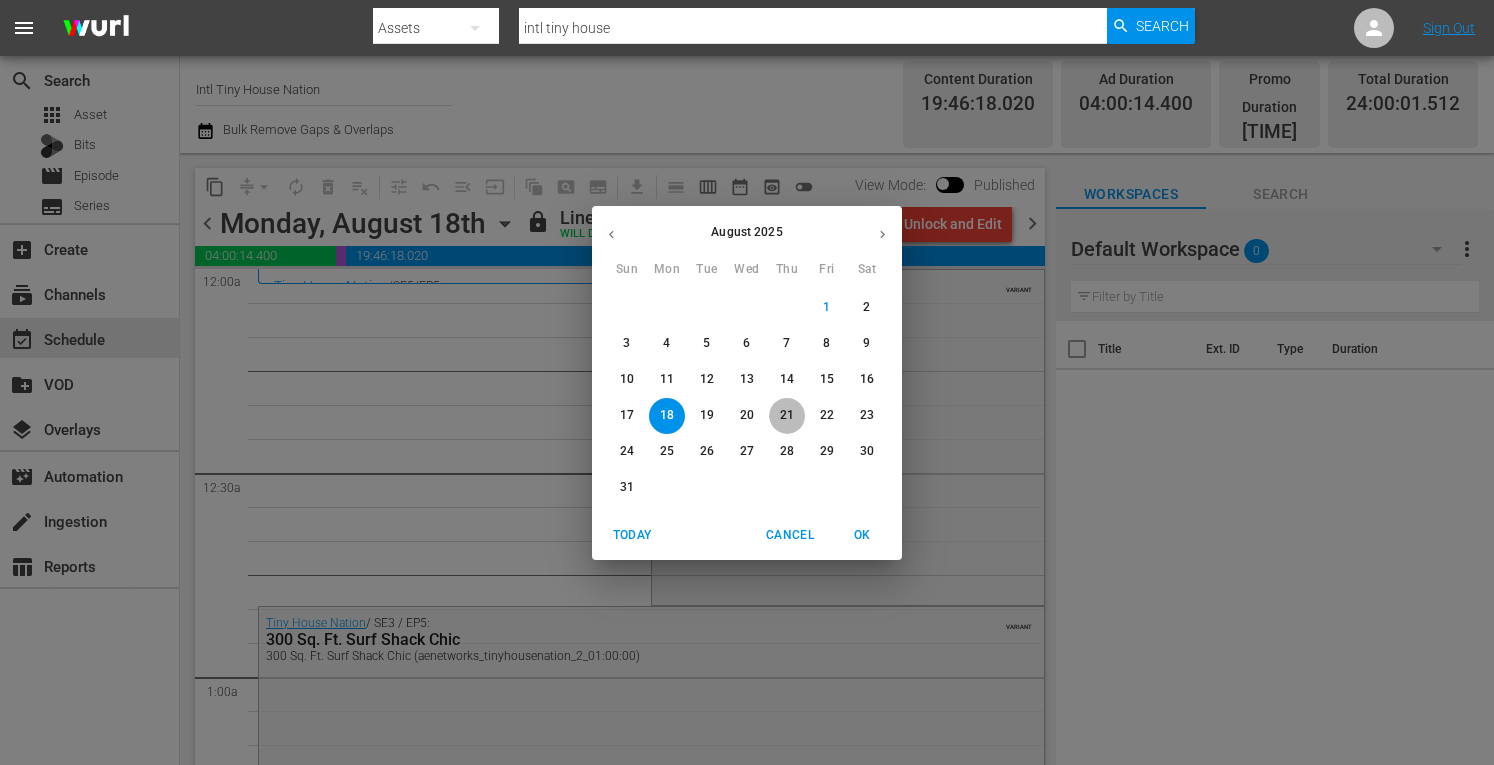 click on "21" at bounding box center [787, 415] 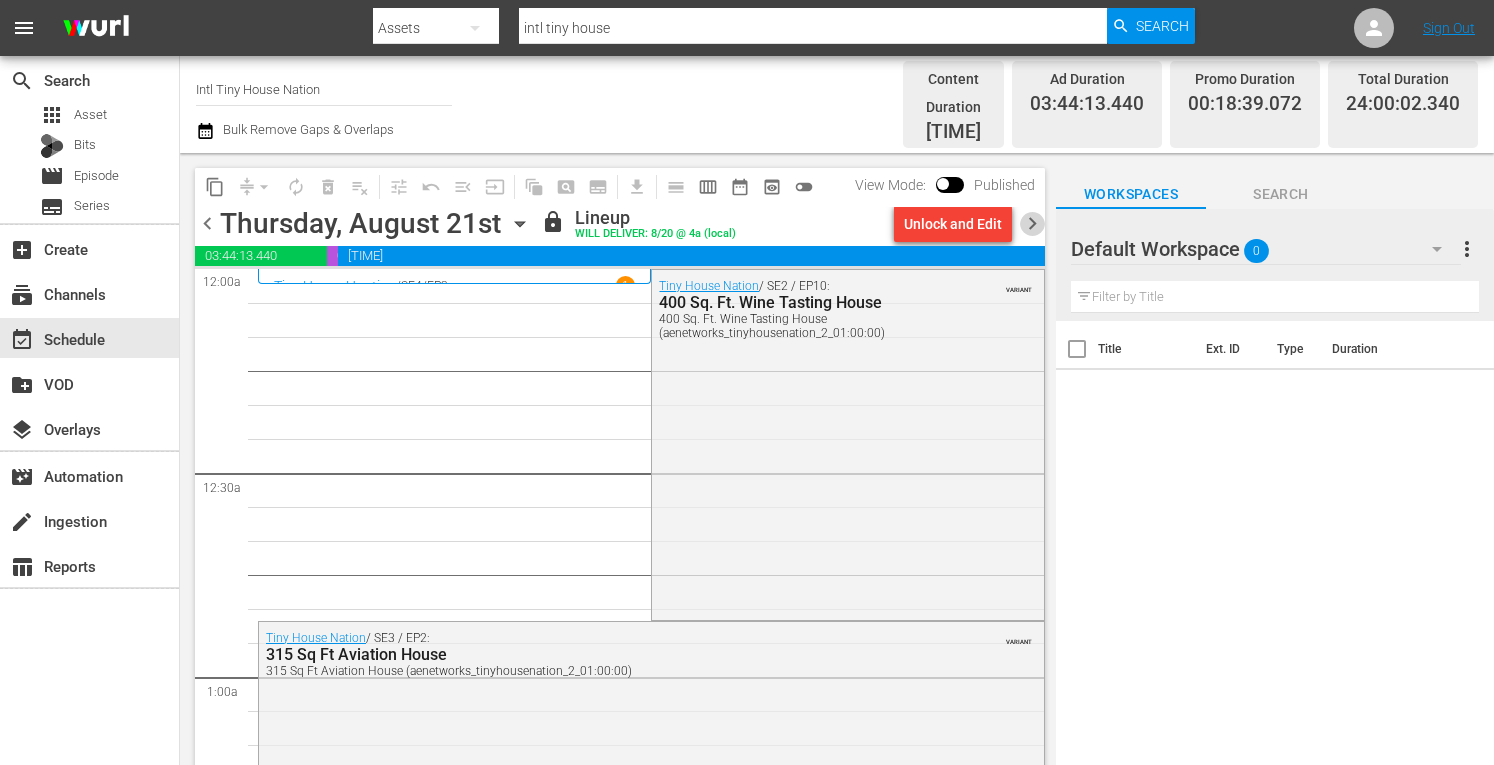 click on "chevron_right" at bounding box center (1032, 223) 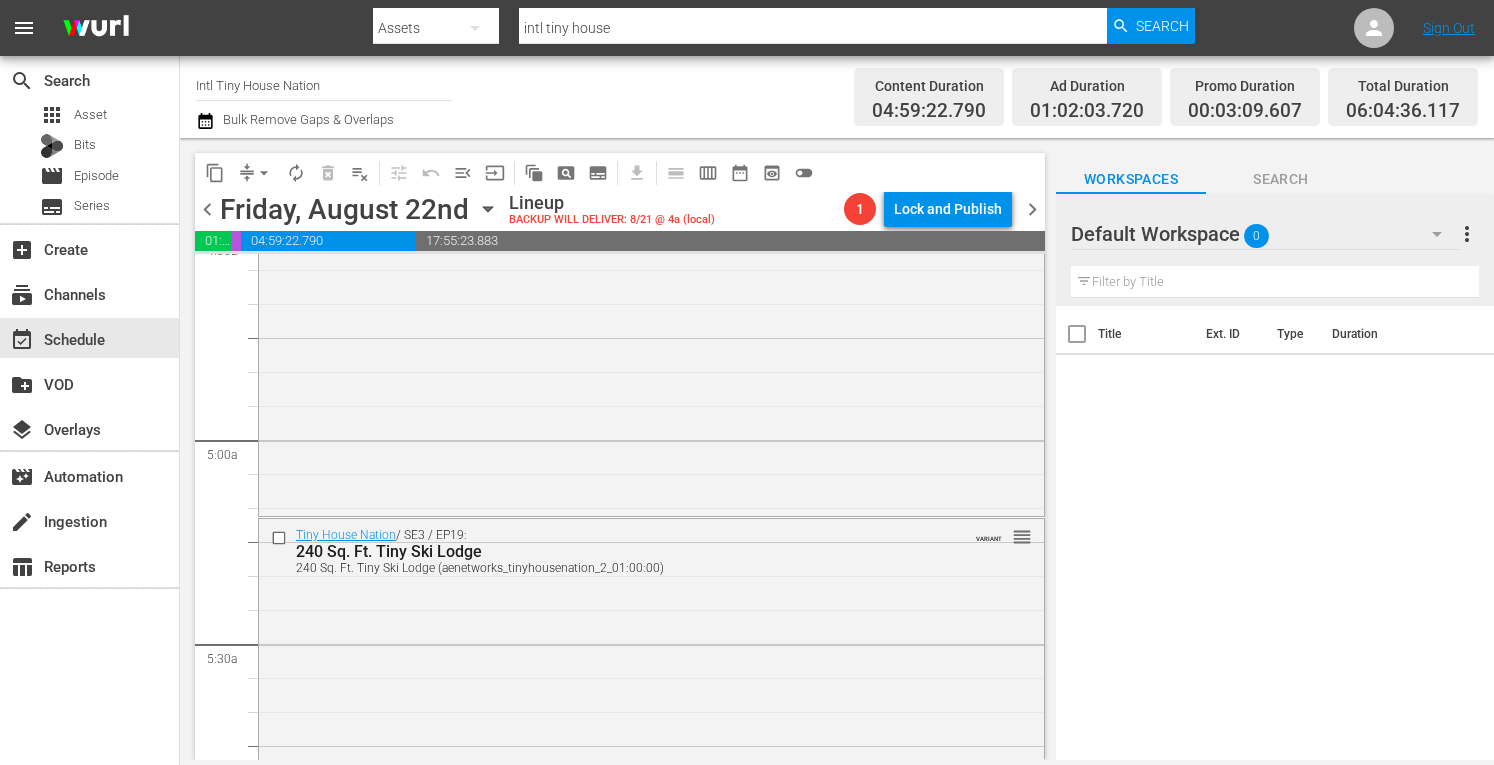 scroll, scrollTop: 1855, scrollLeft: 0, axis: vertical 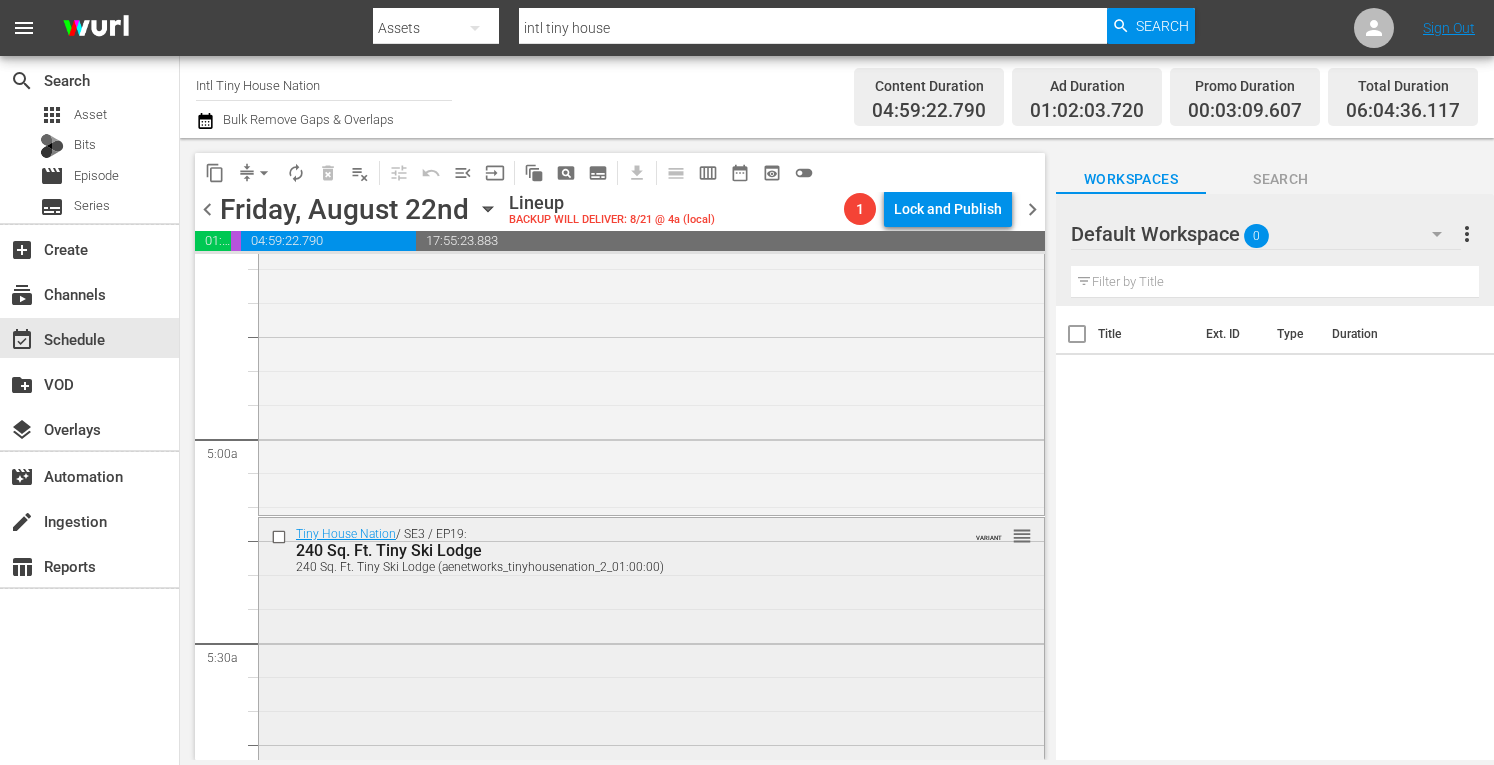 click on "Tiny House Nation  / SE3 / EP19:
240 Sq. Ft. Tiny Ski Lodge 240 Sq. Ft. Tiny Ski Lodge (aenetworks_tinyhousenation_2_01:00:00) VARIANT reorder" at bounding box center (651, 696) 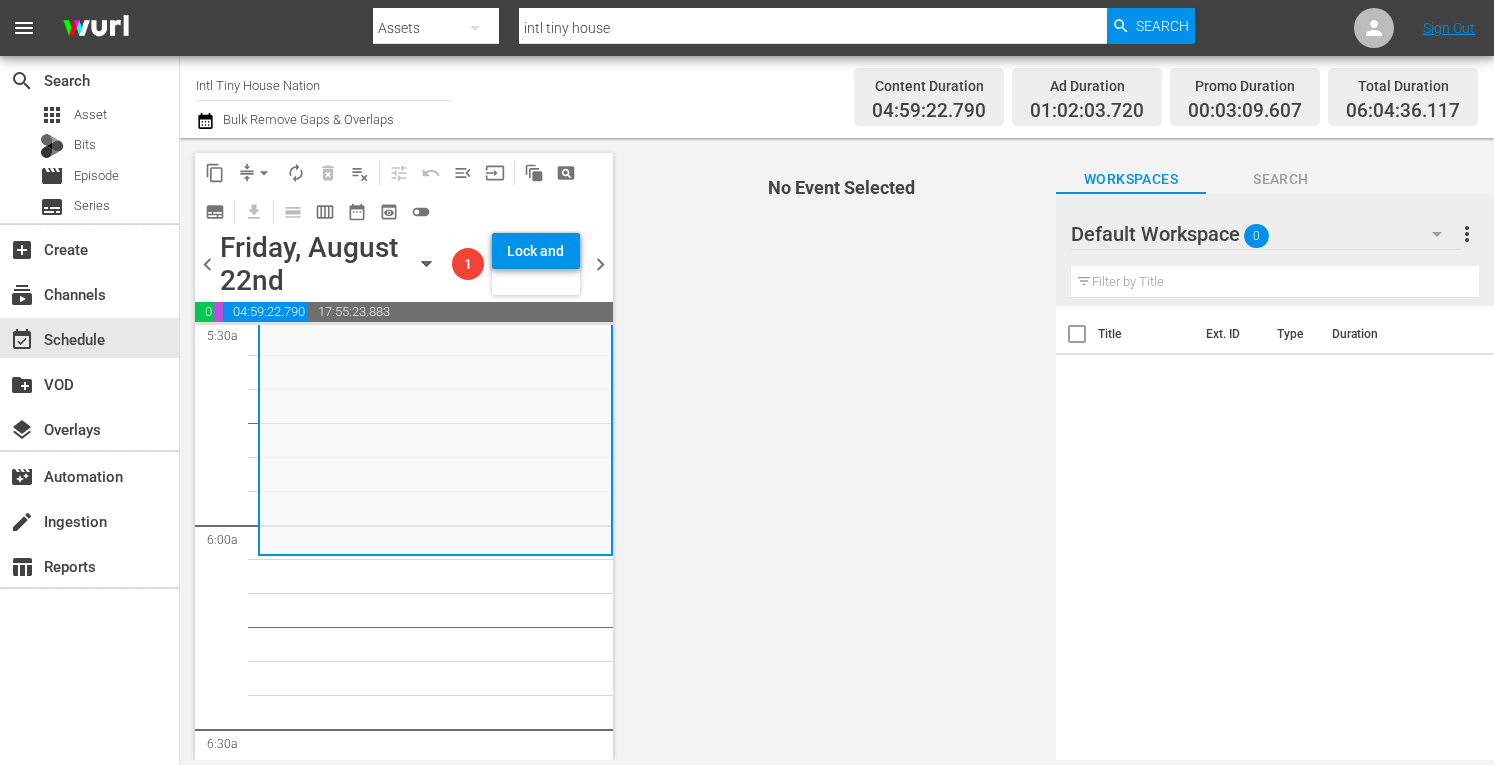 scroll, scrollTop: 2249, scrollLeft: 0, axis: vertical 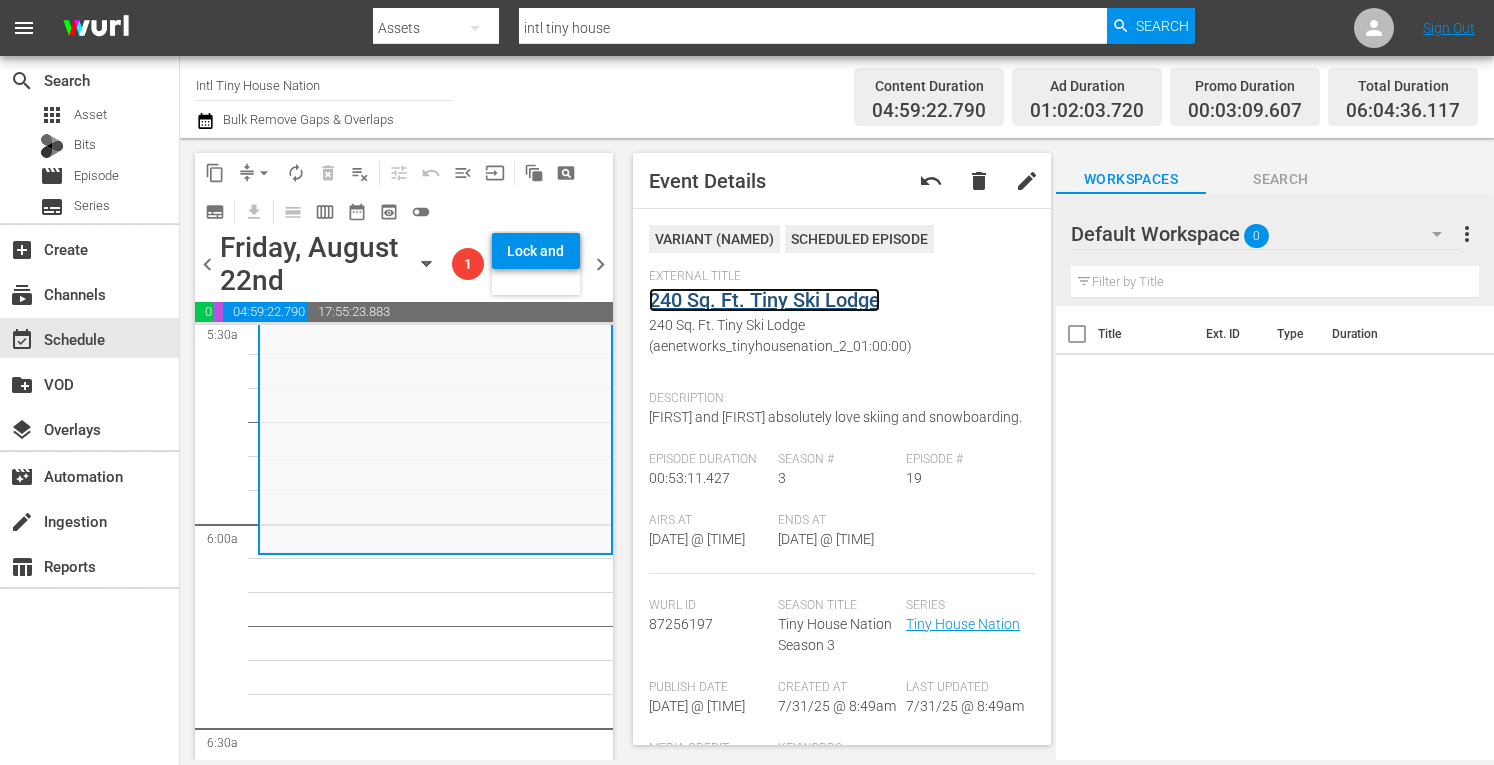 click on "240 Sq. Ft. Tiny Ski Lodge" at bounding box center [764, 300] 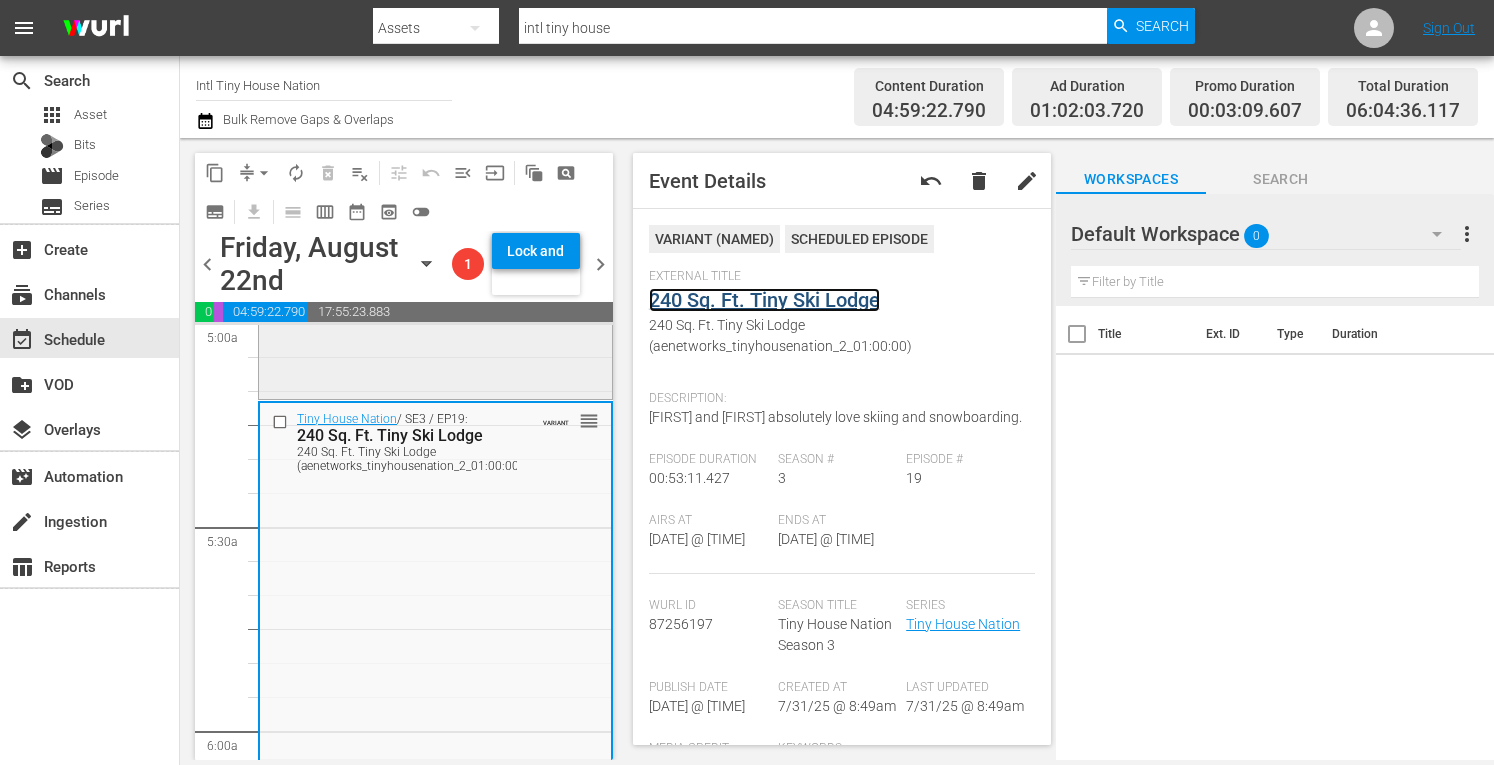 scroll, scrollTop: 2037, scrollLeft: 0, axis: vertical 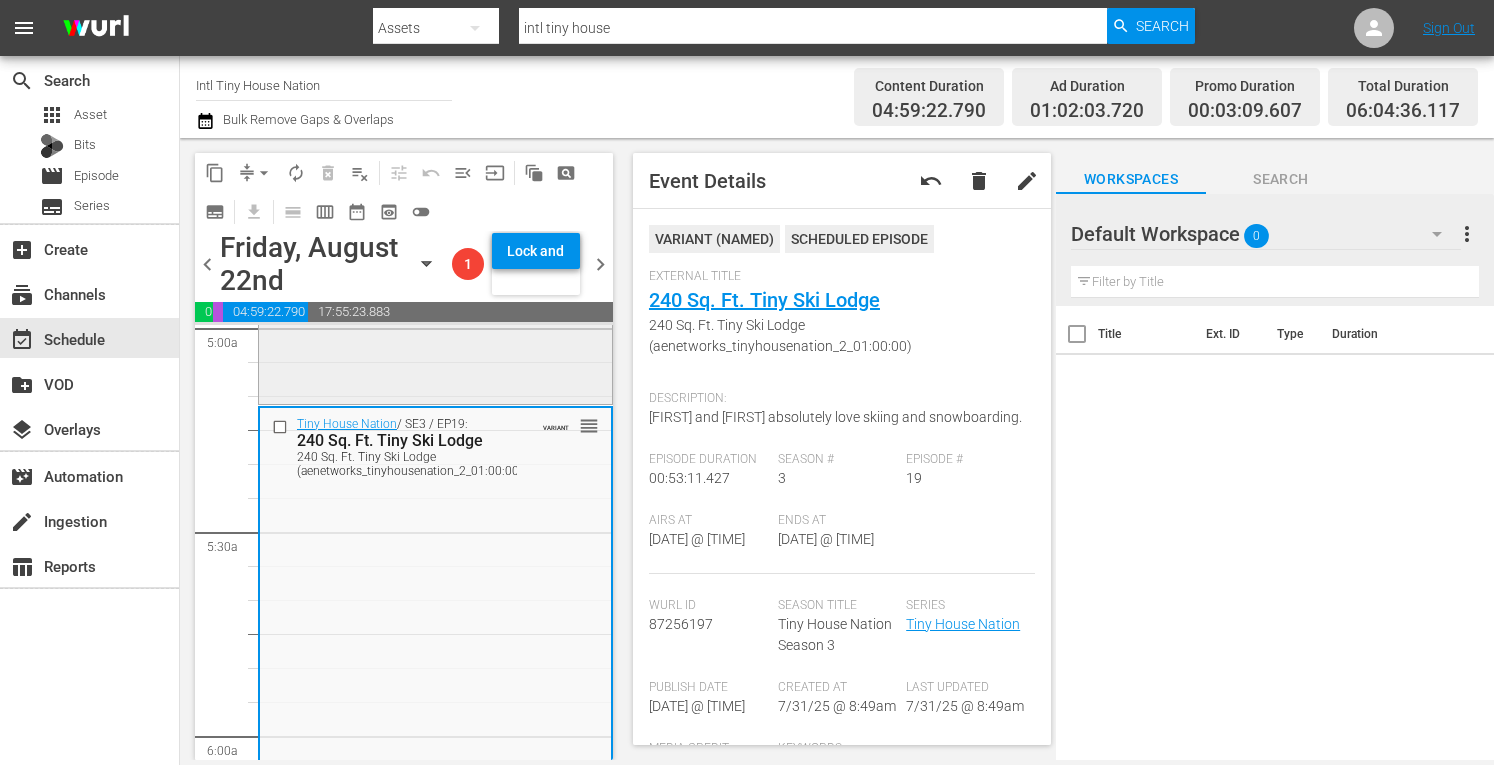 click on "Tiny House Nation  / SE1 / EP6:
493 Sq Ft Vermont Chalet reorder" at bounding box center [435, 223] 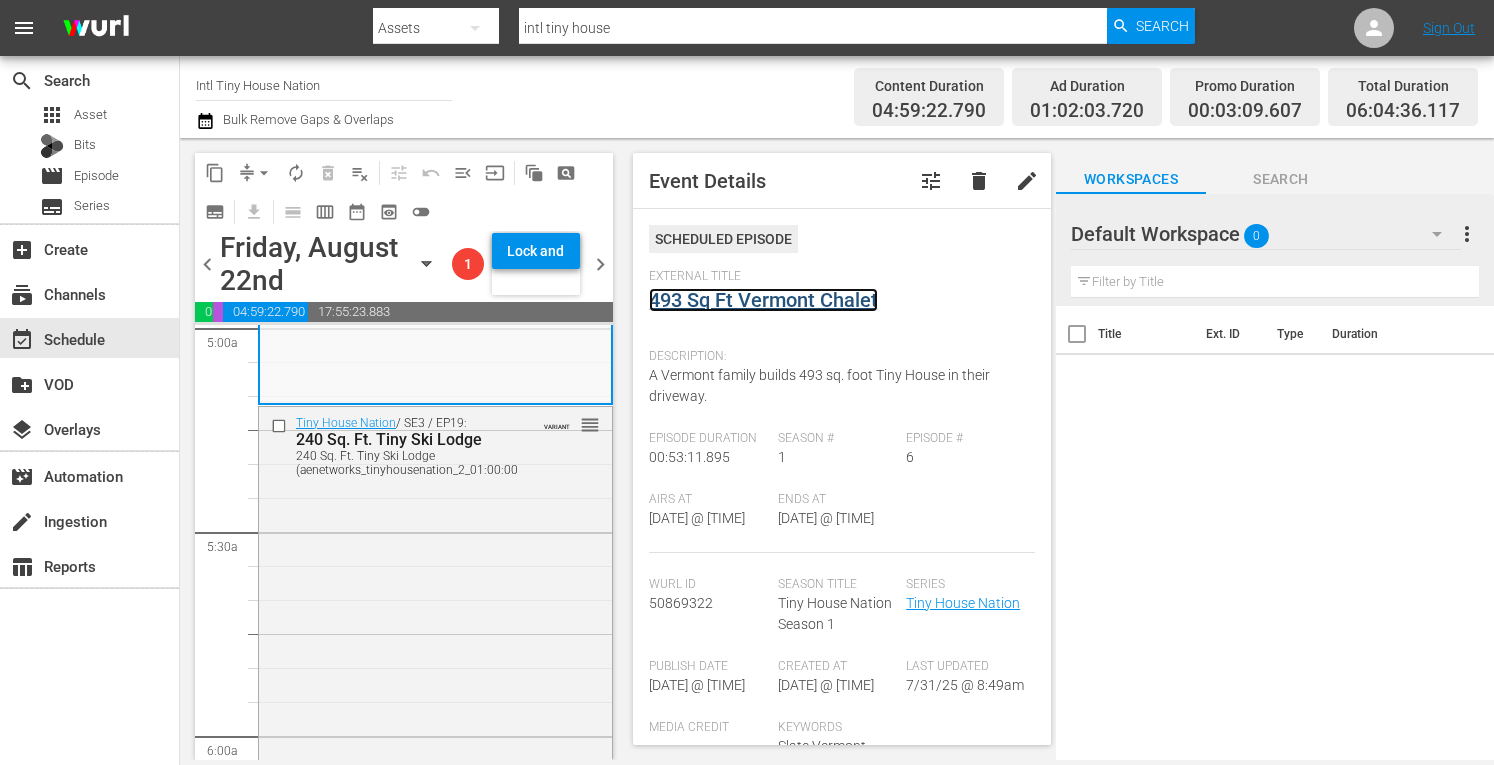click on "493 Sq Ft Vermont Chalet" at bounding box center [763, 300] 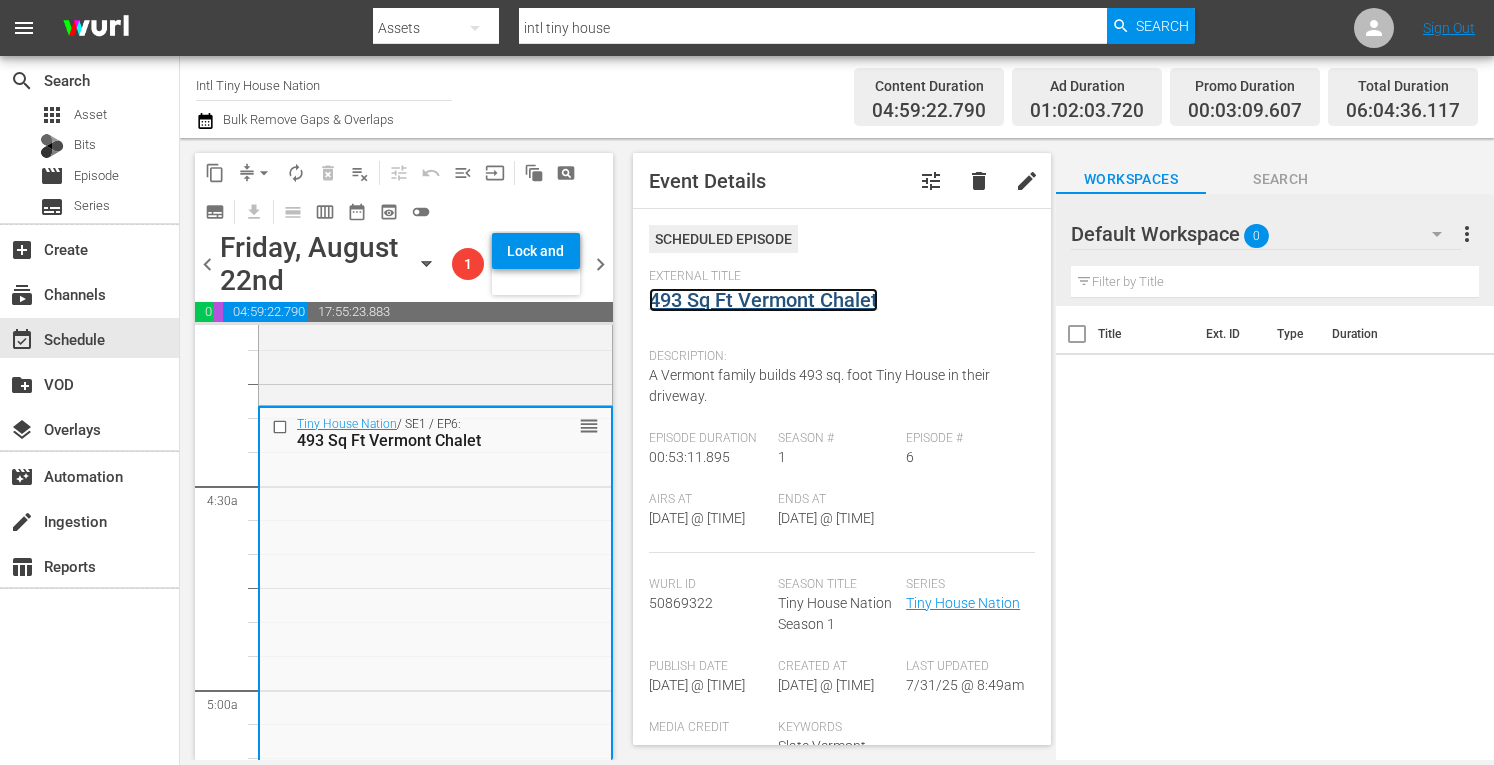 scroll, scrollTop: 1672, scrollLeft: 0, axis: vertical 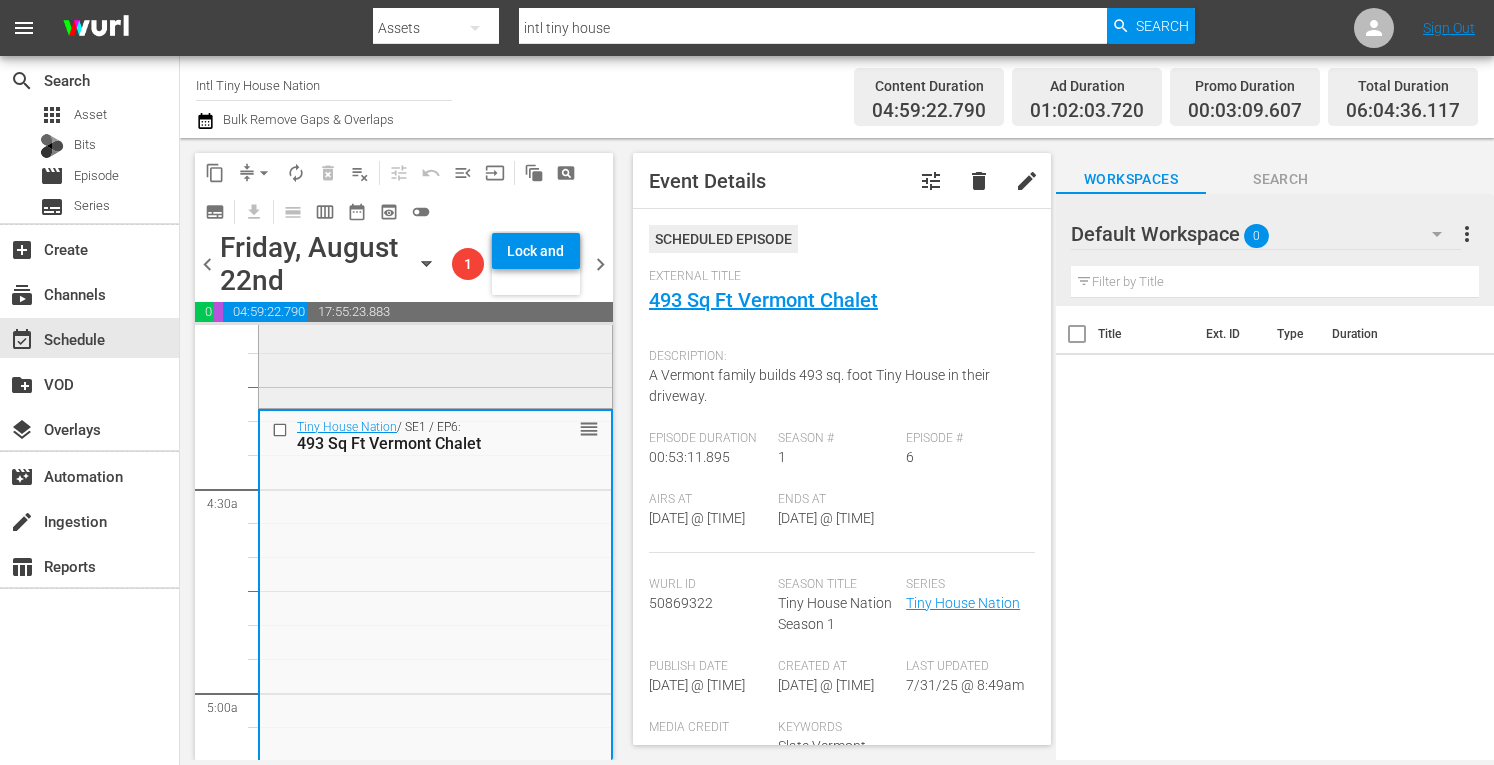 click on "Tiny House Nation  / SE4 / EP7:
460 Sq Ft Long Journey To Tiny 460 Sq Ft Long Journey To Tiny (aenetworks_tinyhousenation_2_01:00:00) VARIANT reorder" at bounding box center (435, 226) 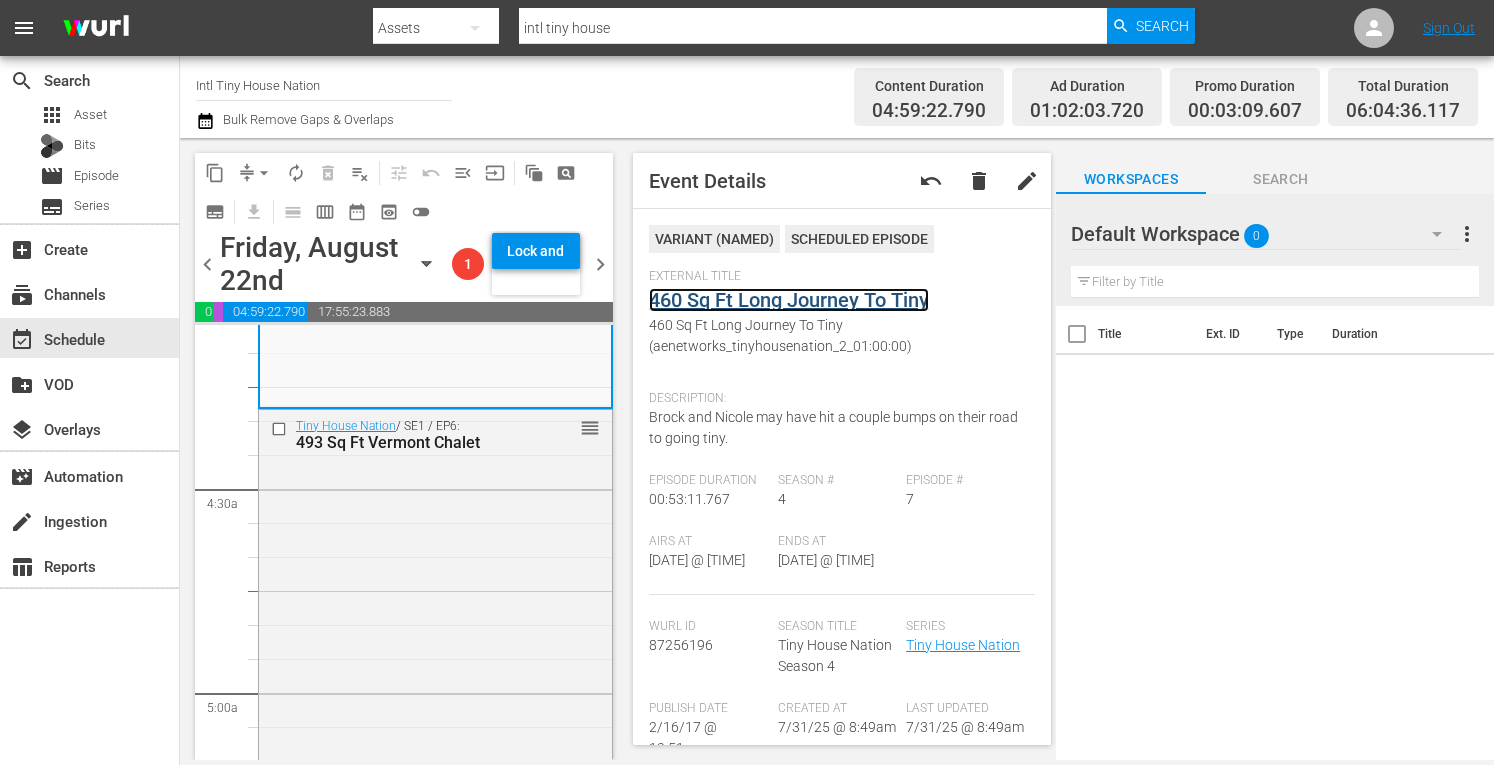 click on "460 Sq Ft Long Journey To Tiny" at bounding box center (789, 300) 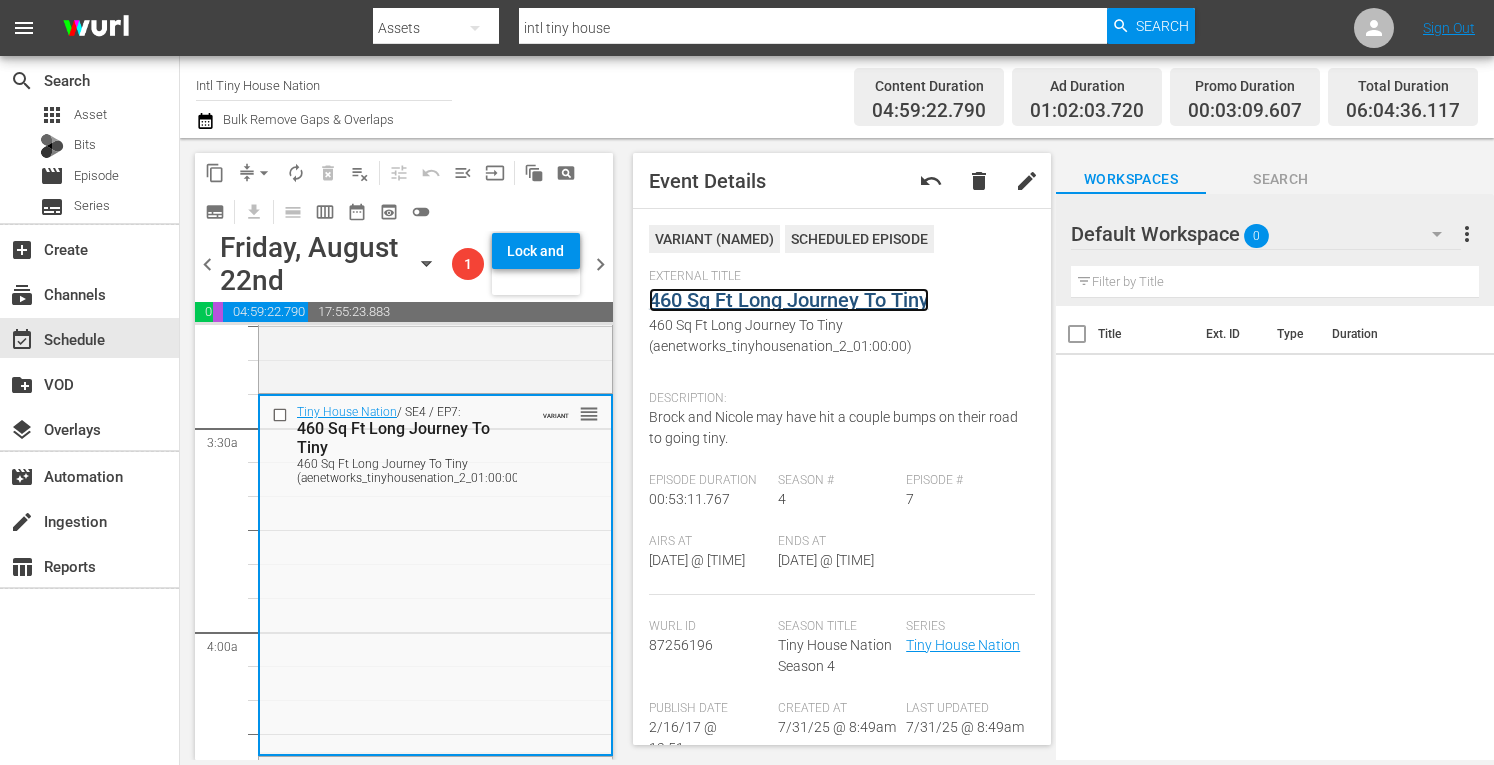 scroll, scrollTop: 1324, scrollLeft: 0, axis: vertical 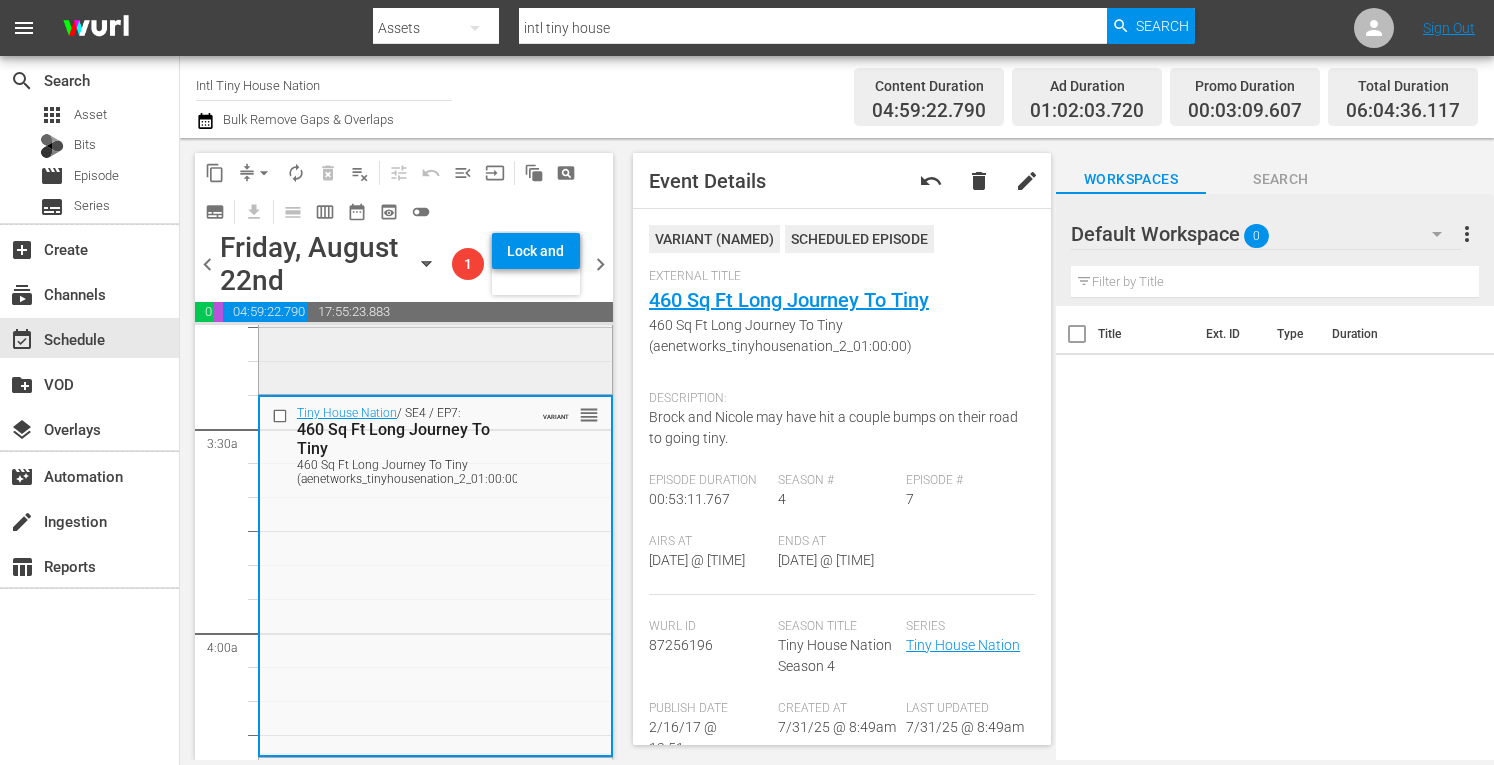 click on "Tiny House Nation  / SE4 / EP22:
750 Sq Ft Tiny On-Deck! 750 Sq Ft Tiny On-Deck! (aenetworks_tinyhousenation_2_01:00:00) VARIANT reorder" at bounding box center [435, 220] 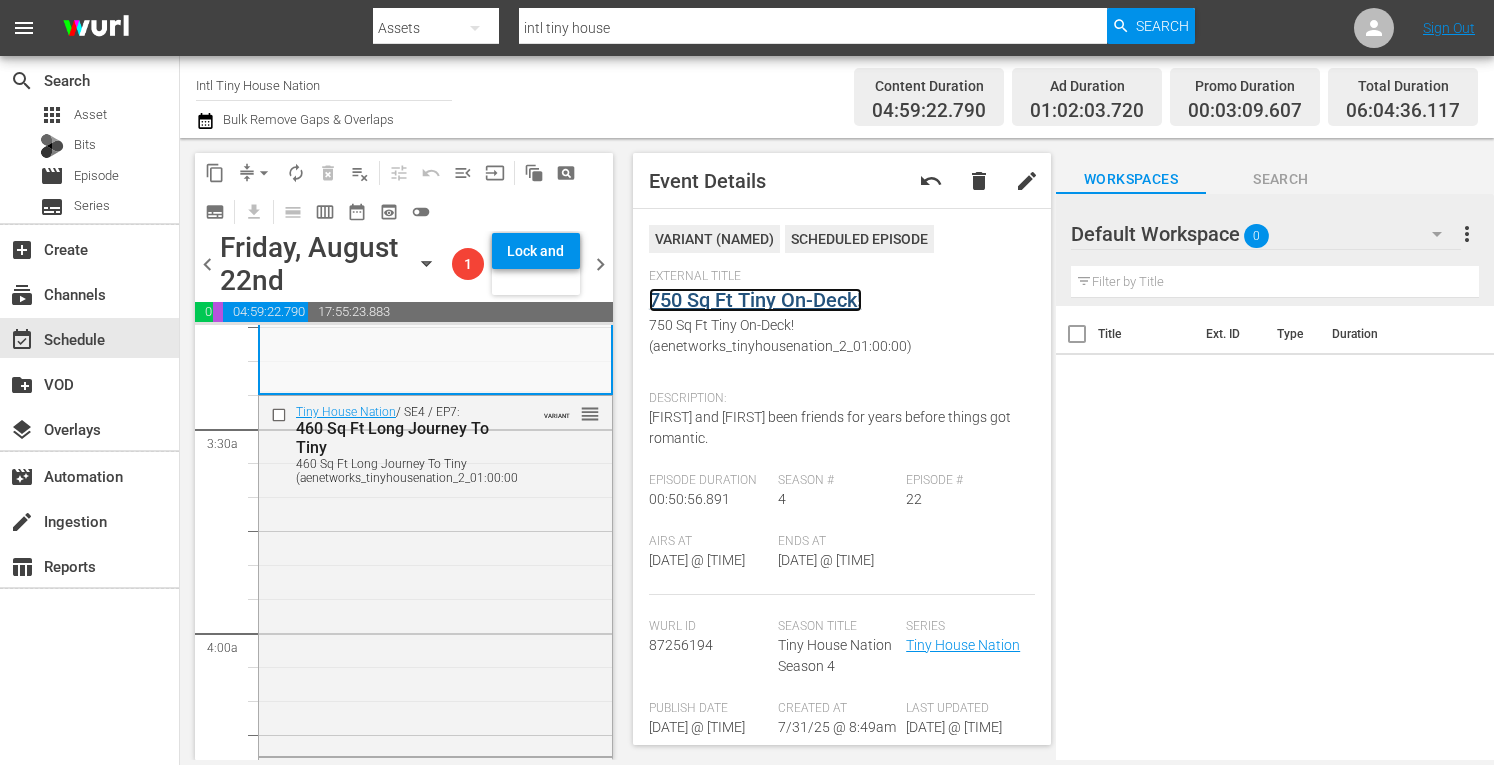 click on "750 Sq Ft Tiny On-Deck!" at bounding box center (755, 300) 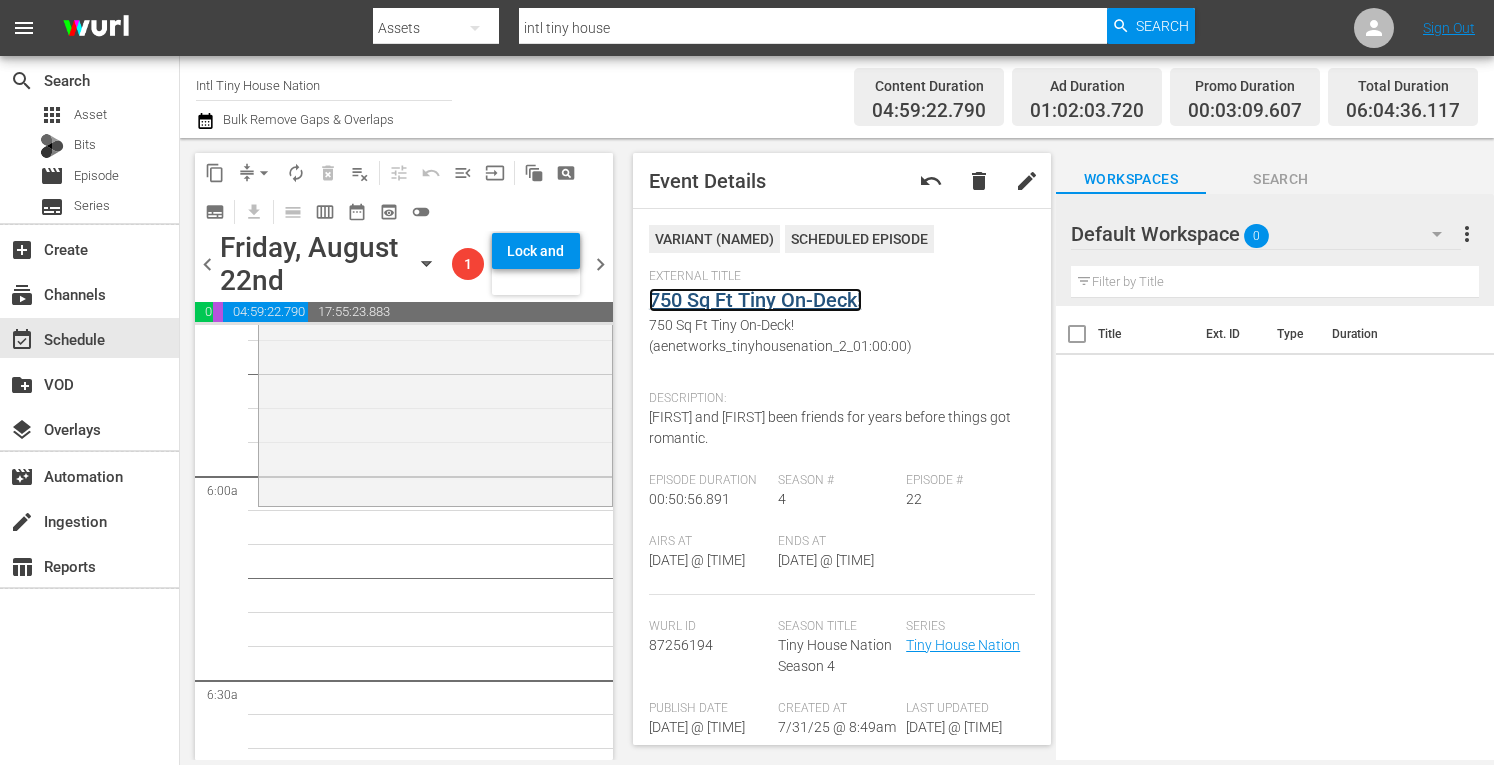 scroll, scrollTop: 2294, scrollLeft: 0, axis: vertical 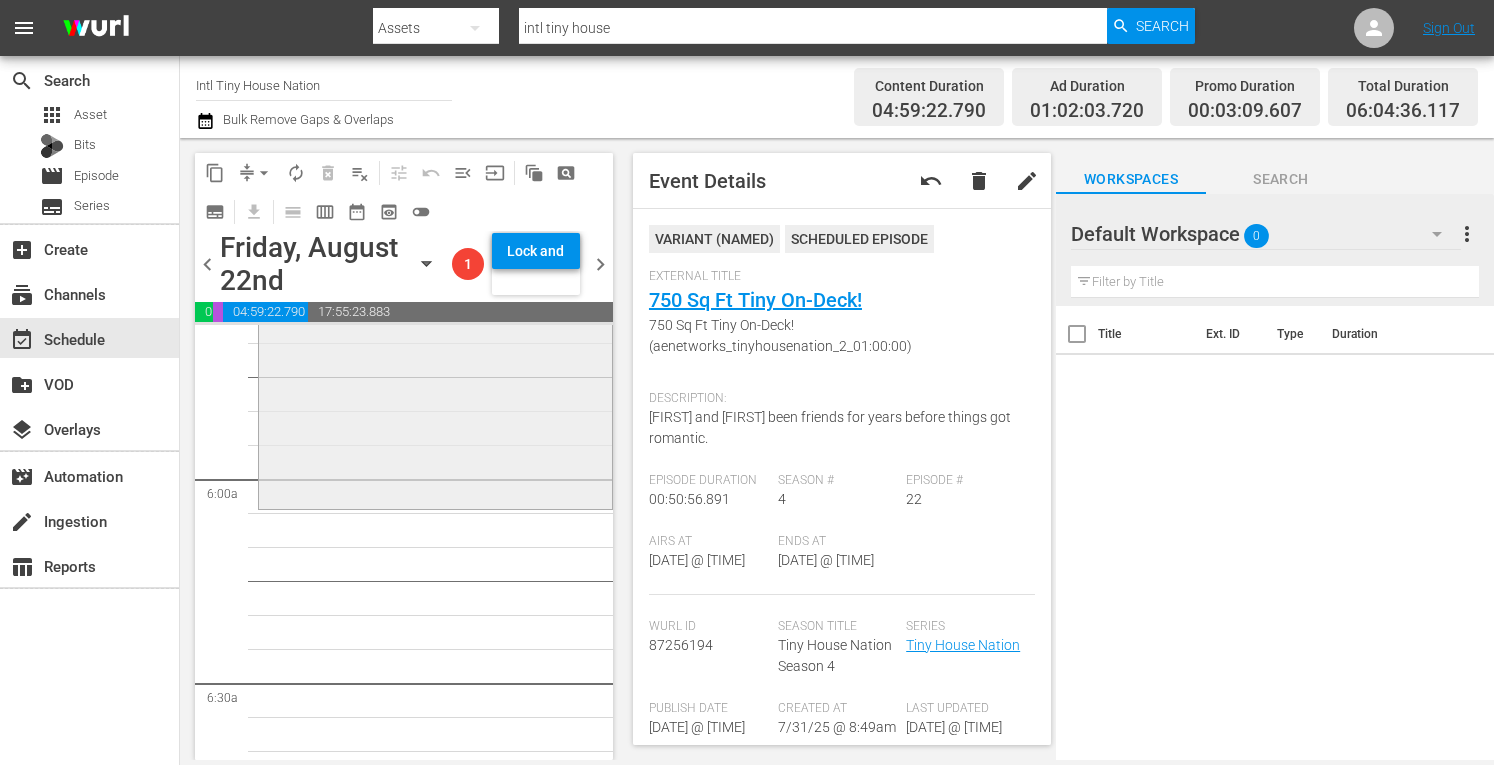 click on "Tiny House Nation  / SE3 / EP19:
240 Sq. Ft. Tiny Ski Lodge 240 Sq. Ft. Tiny Ski Lodge (aenetworks_tinyhousenation_2_01:00:00) VARIANT reorder" at bounding box center (435, 328) 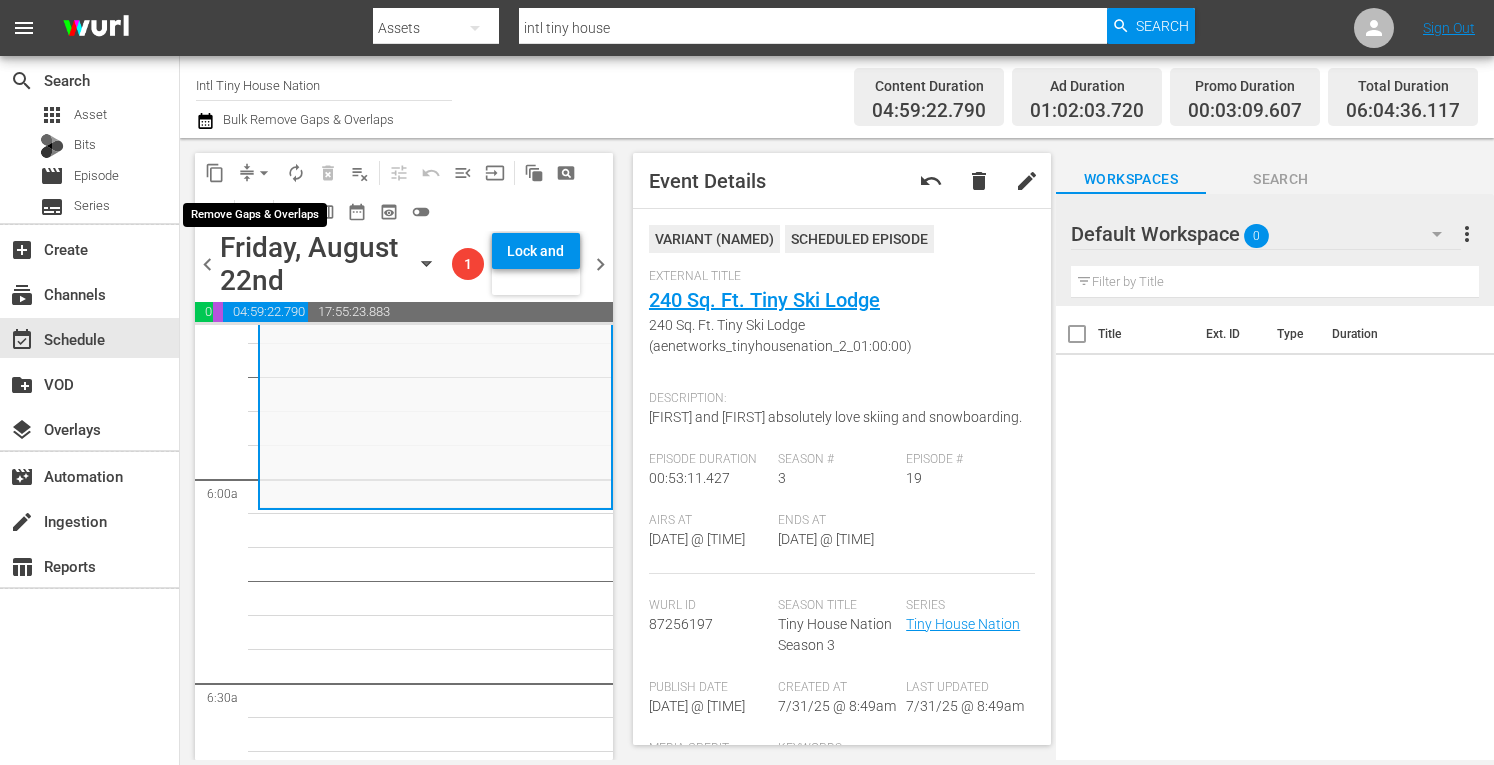 click on "arrow_drop_down" at bounding box center (264, 173) 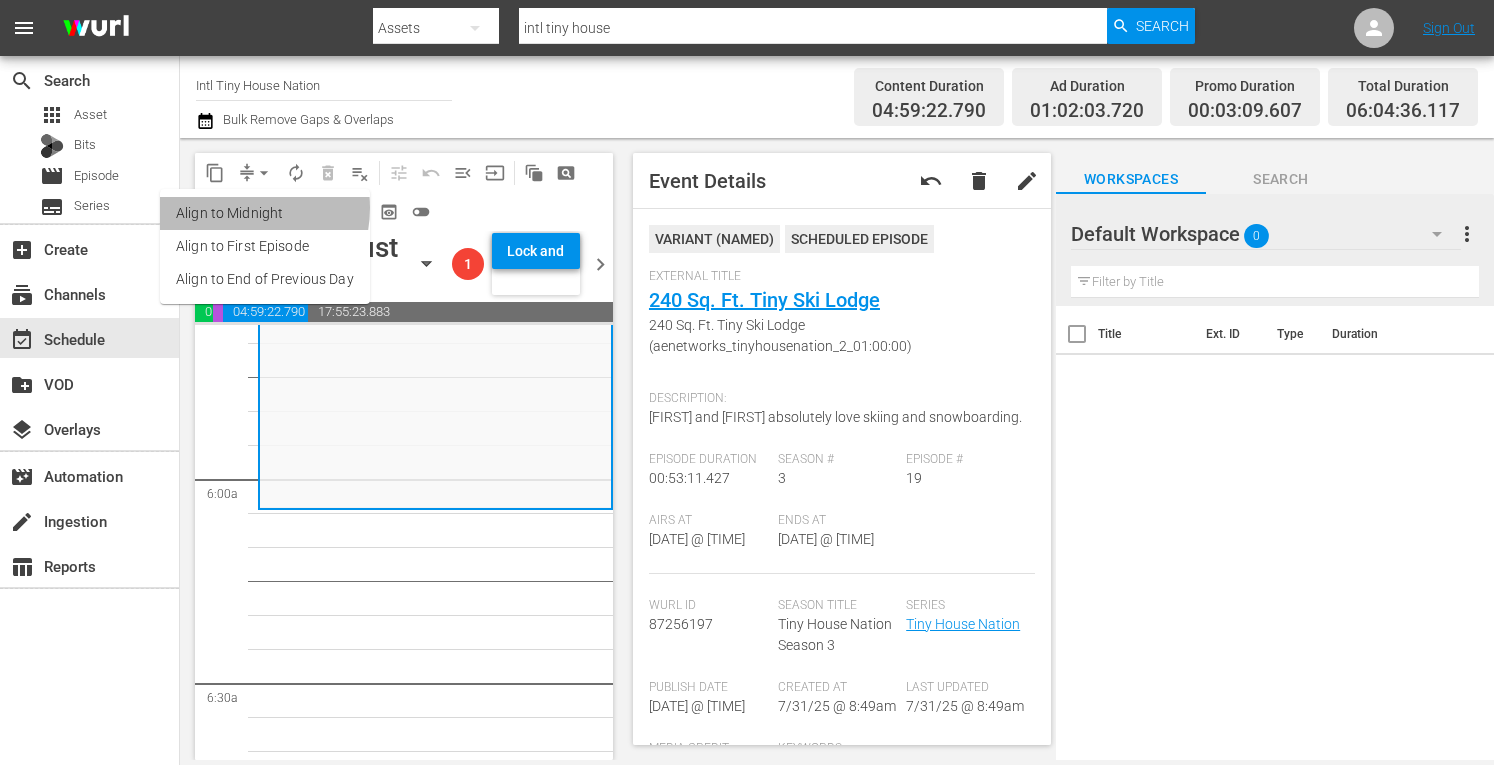 click on "Align to Midnight" at bounding box center [265, 213] 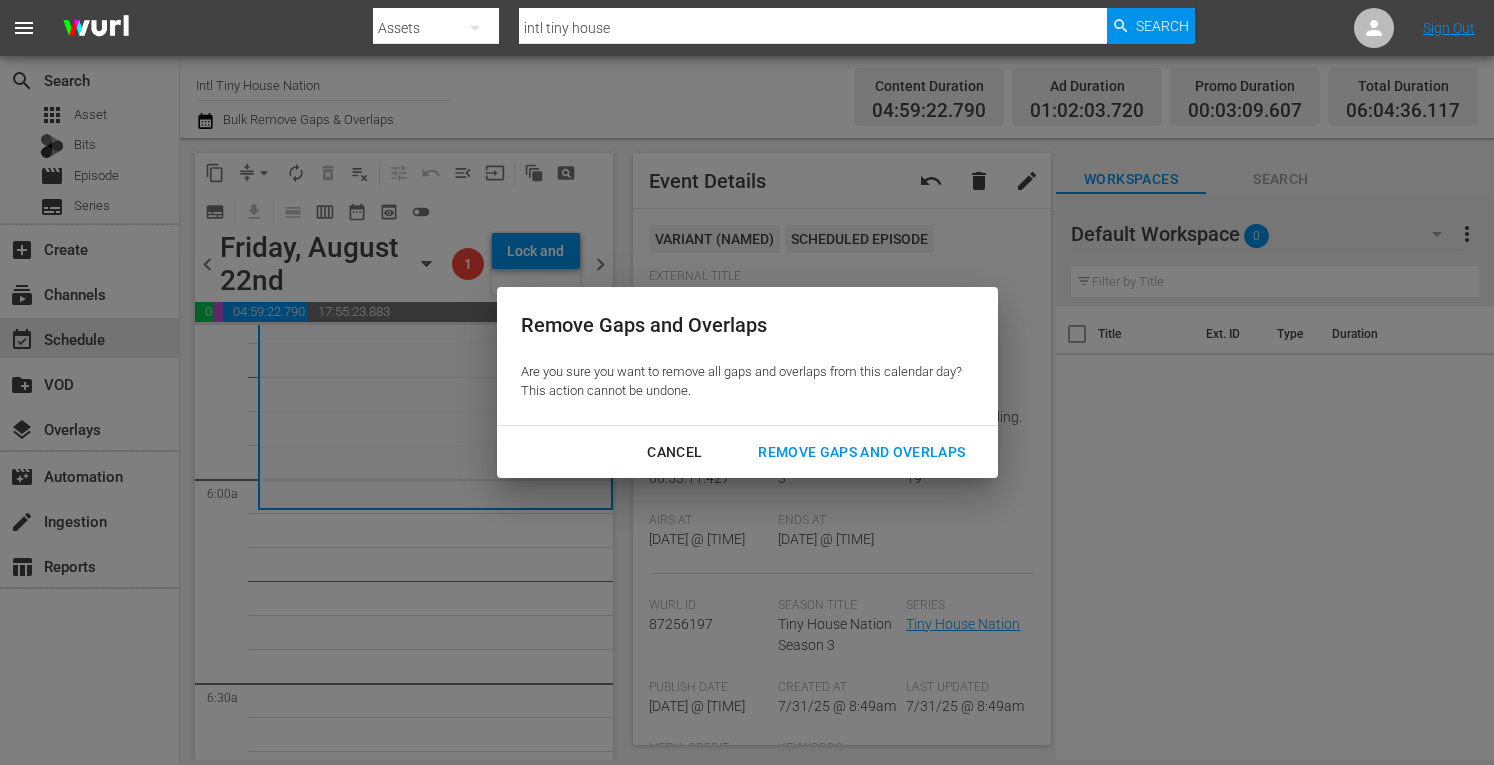 click on "Remove Gaps and Overlaps" at bounding box center (861, 452) 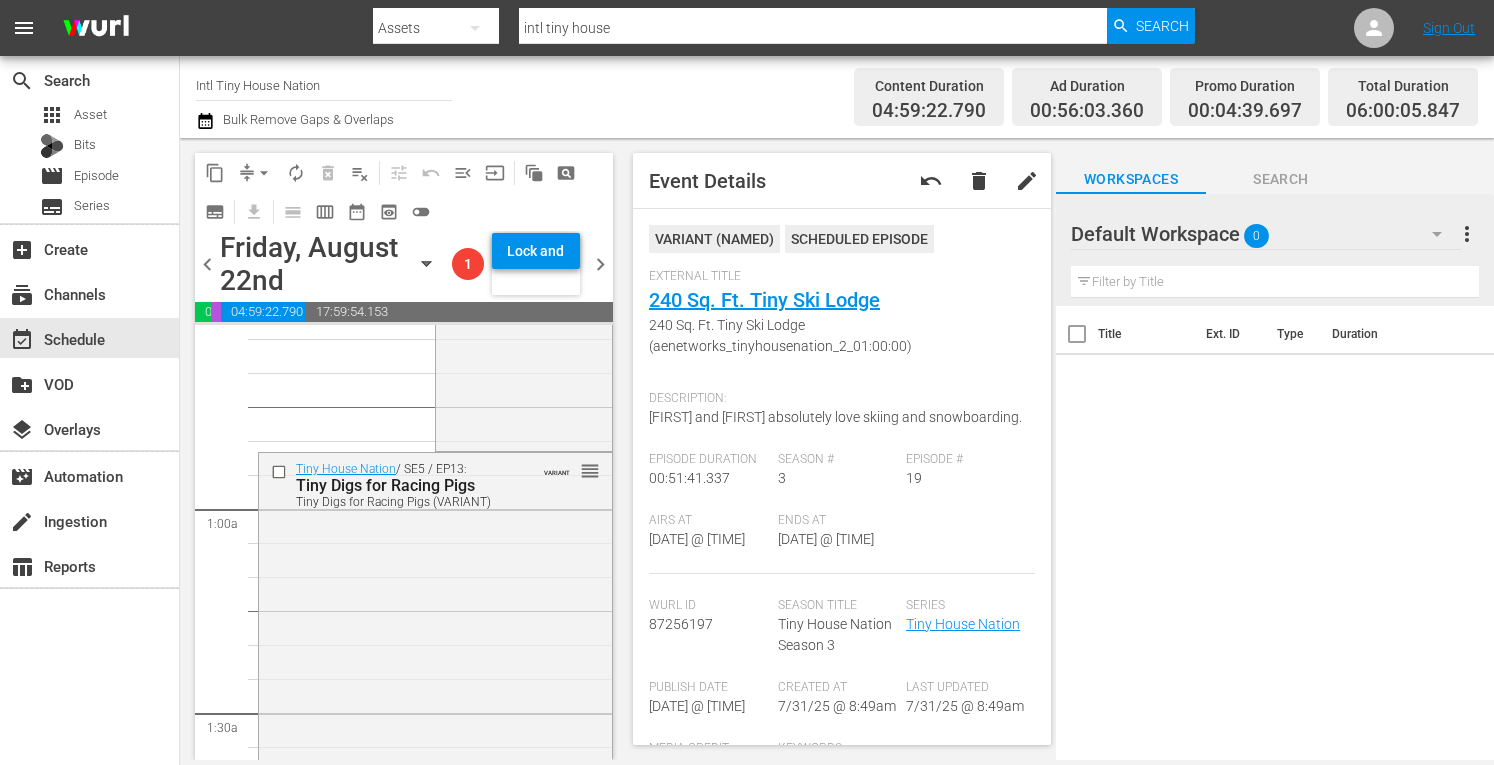 scroll, scrollTop: 0, scrollLeft: 0, axis: both 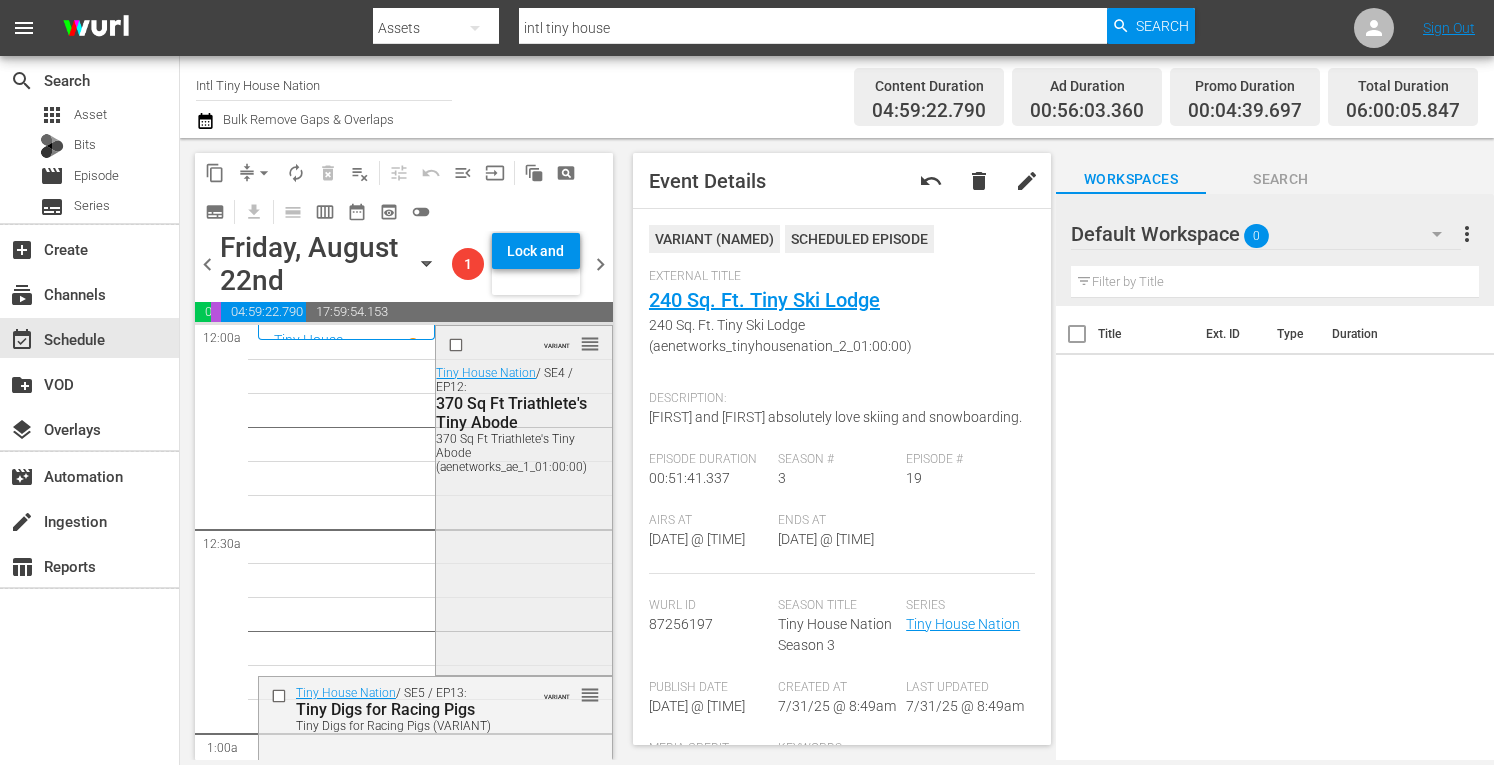click on "VARIANT reorder Tiny House Nation  / SE4 / EP12:
370 Sq Ft Triathlete's Tiny Abode 370 Sq Ft Triathlete's Tiny Abode (aenetworks_ae_1_01:00:00)" at bounding box center [523, 499] 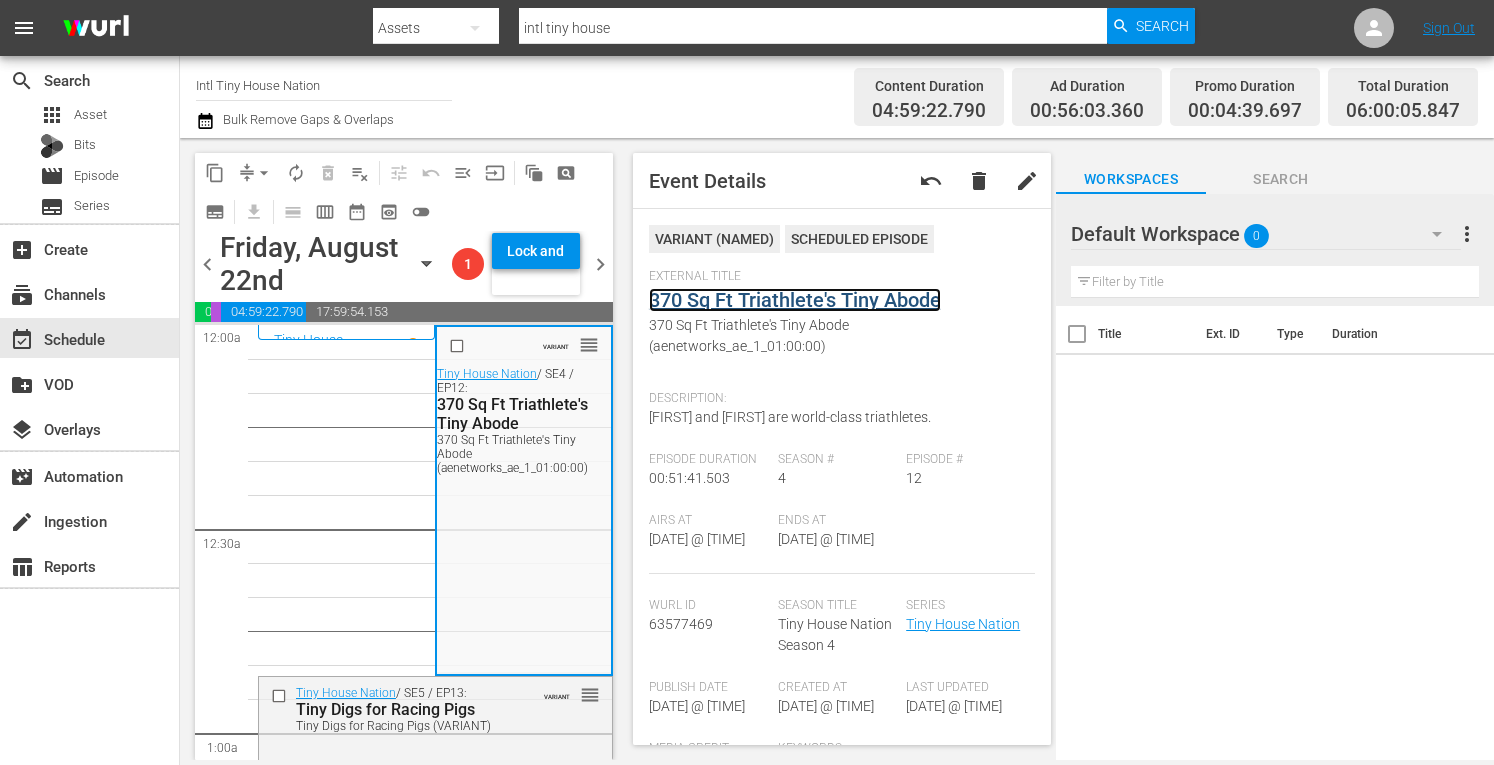 click on "370 Sq Ft Triathlete's Tiny Abode" at bounding box center (795, 300) 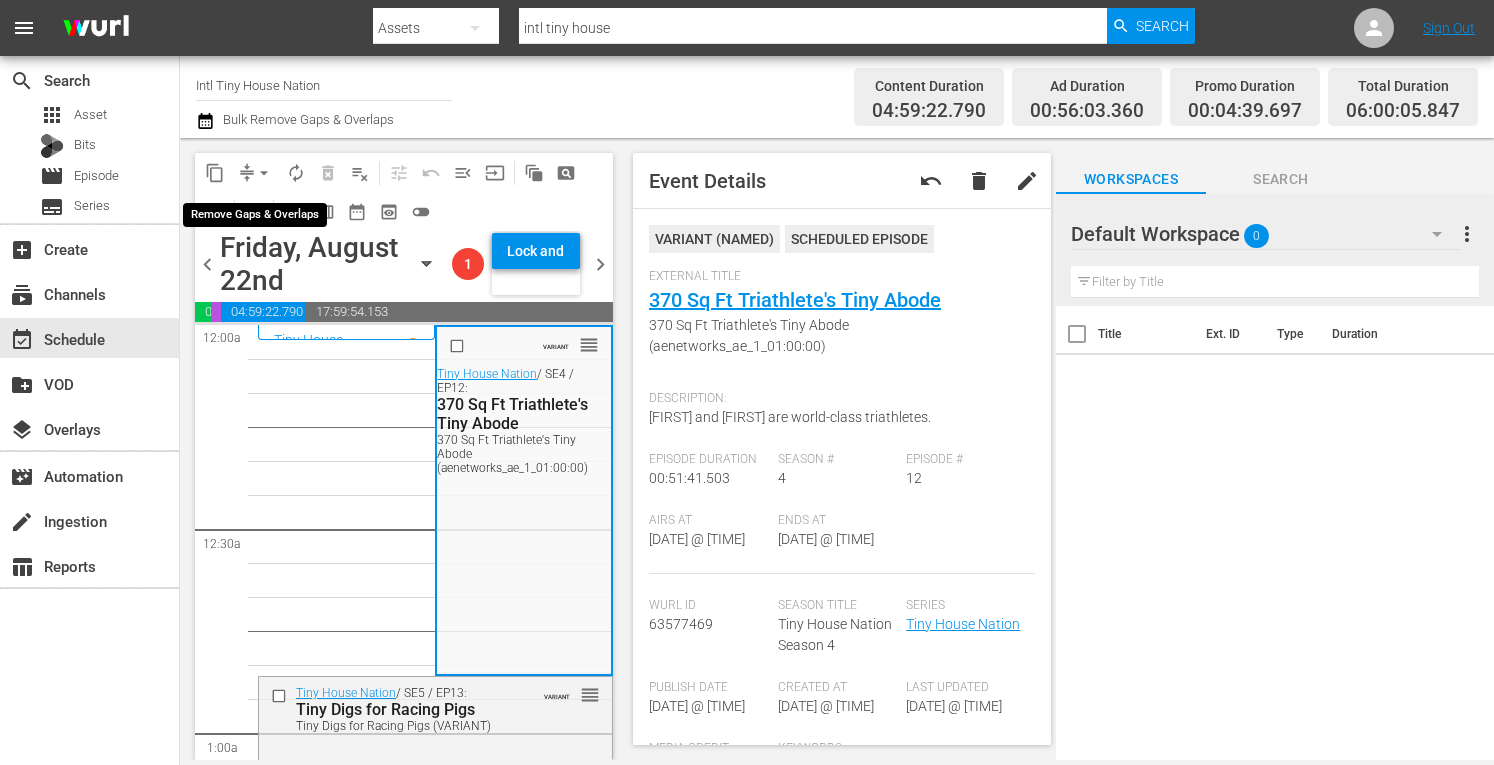 click on "arrow_drop_down" at bounding box center [264, 173] 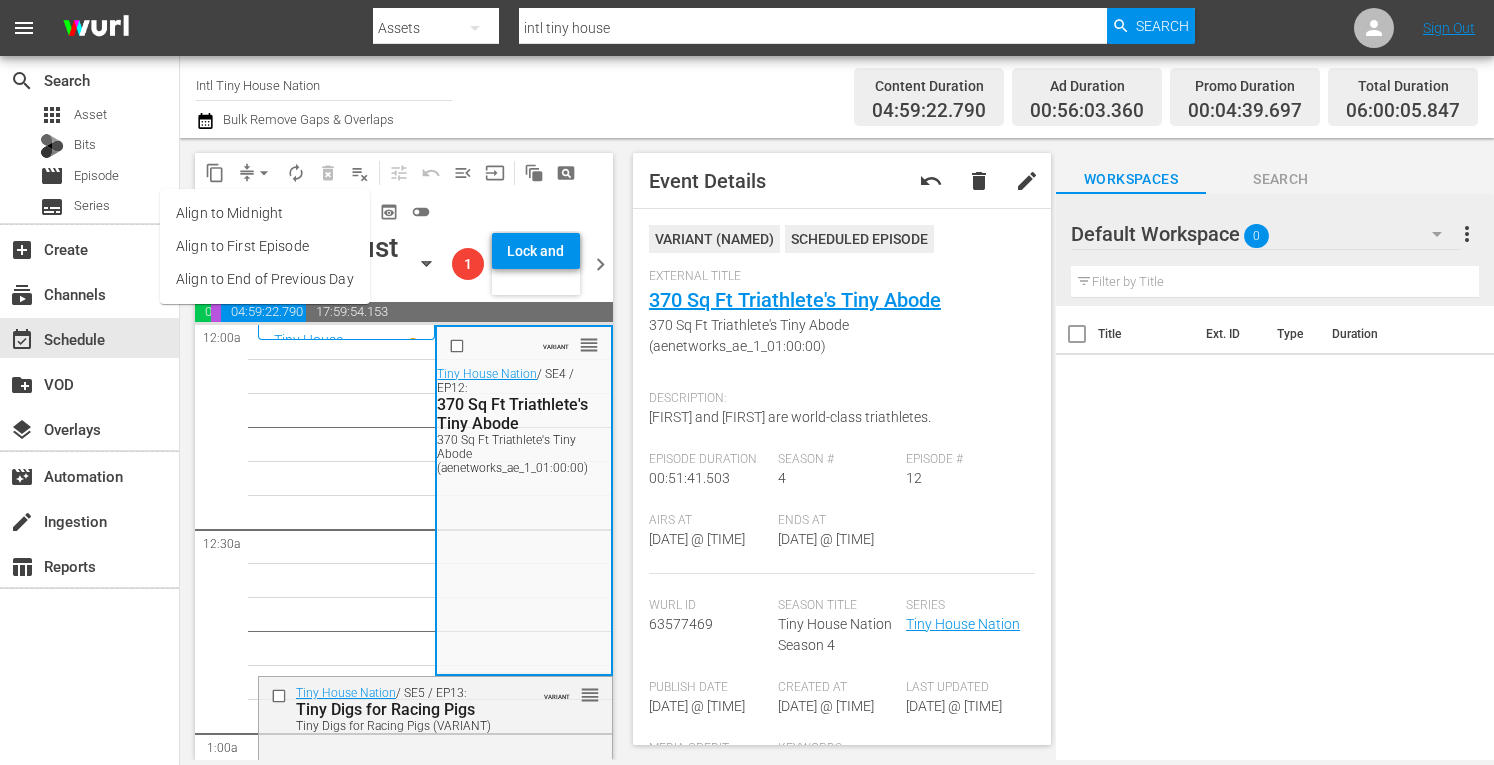 click on "Align to Midnight" at bounding box center [265, 213] 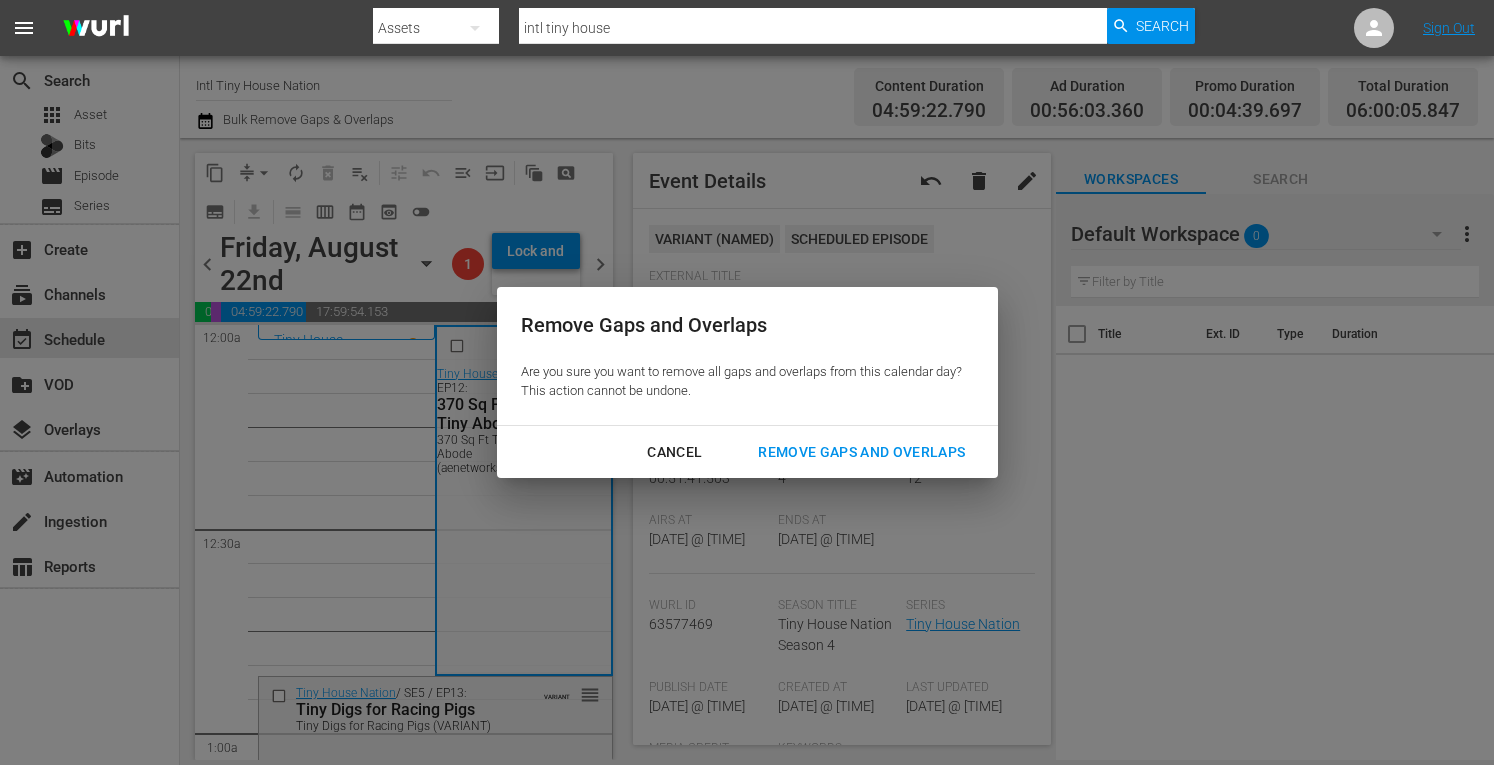 click on "Remove Gaps and Overlaps" at bounding box center (861, 452) 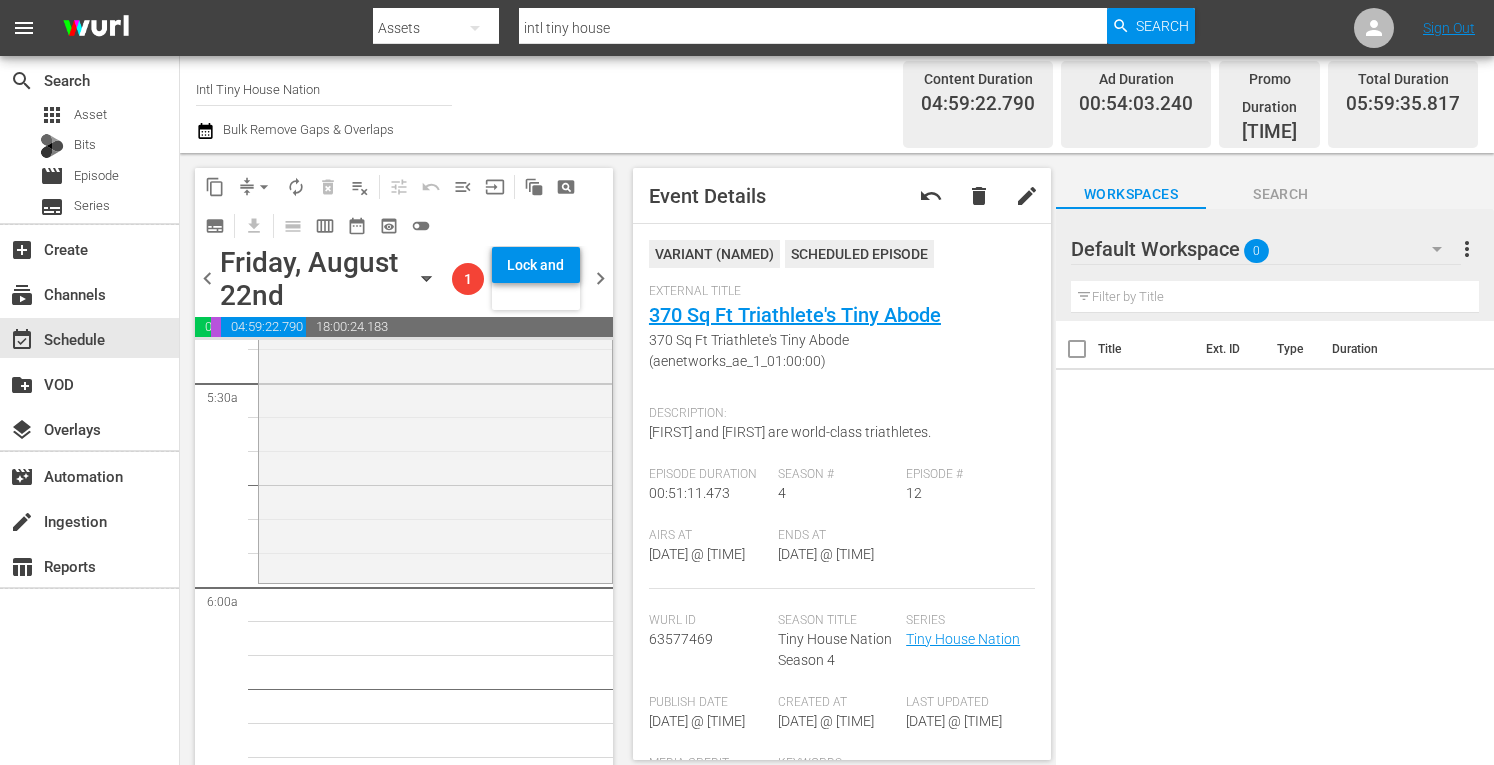 scroll, scrollTop: 2217, scrollLeft: 0, axis: vertical 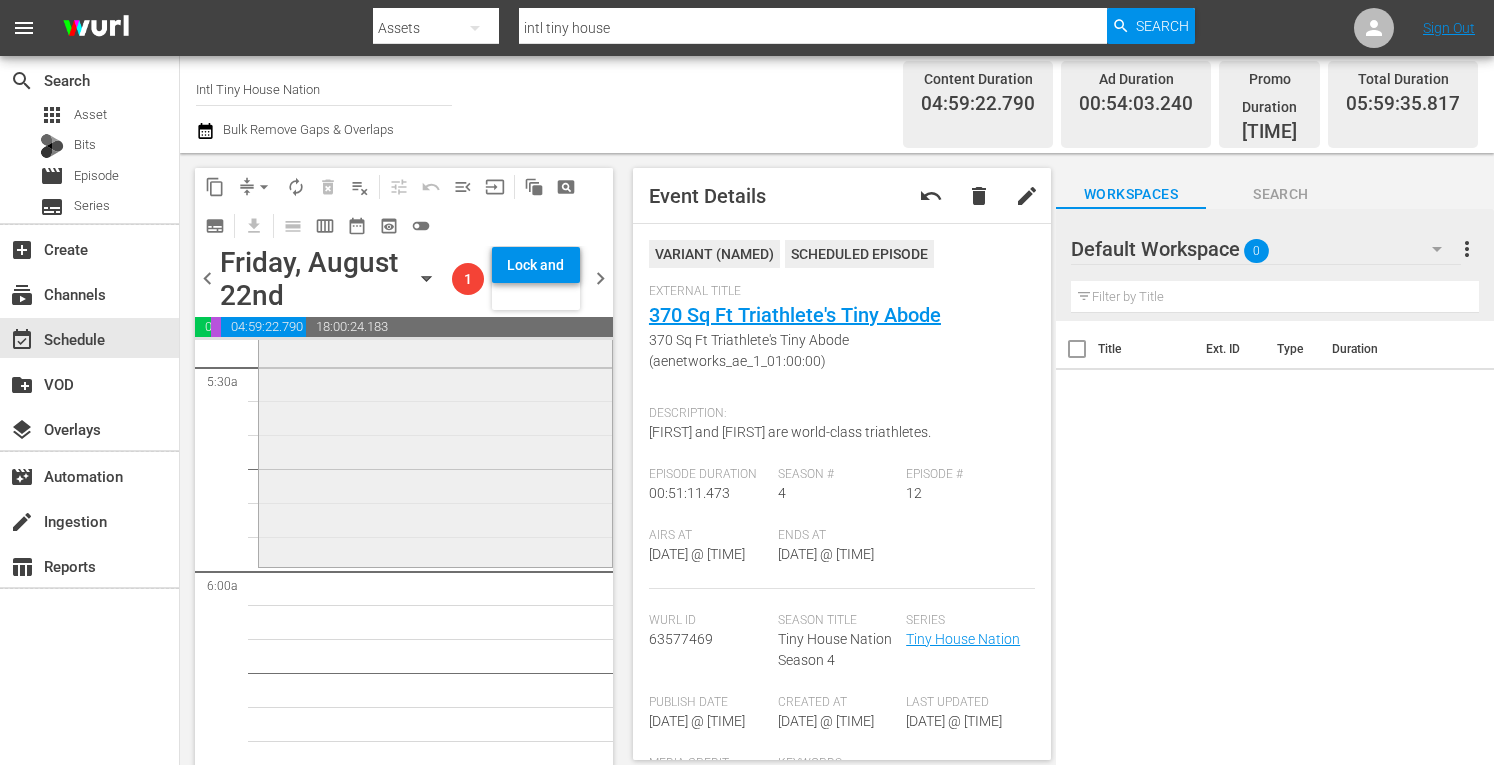 click on "Tiny House Nation  / SE3 / EP19:
240 Sq. Ft. Tiny Ski Lodge 240 Sq. Ft. Tiny Ski Lodge (aenetworks_tinyhousenation_2_01:00:00) VARIANT reorder" at bounding box center (435, 389) 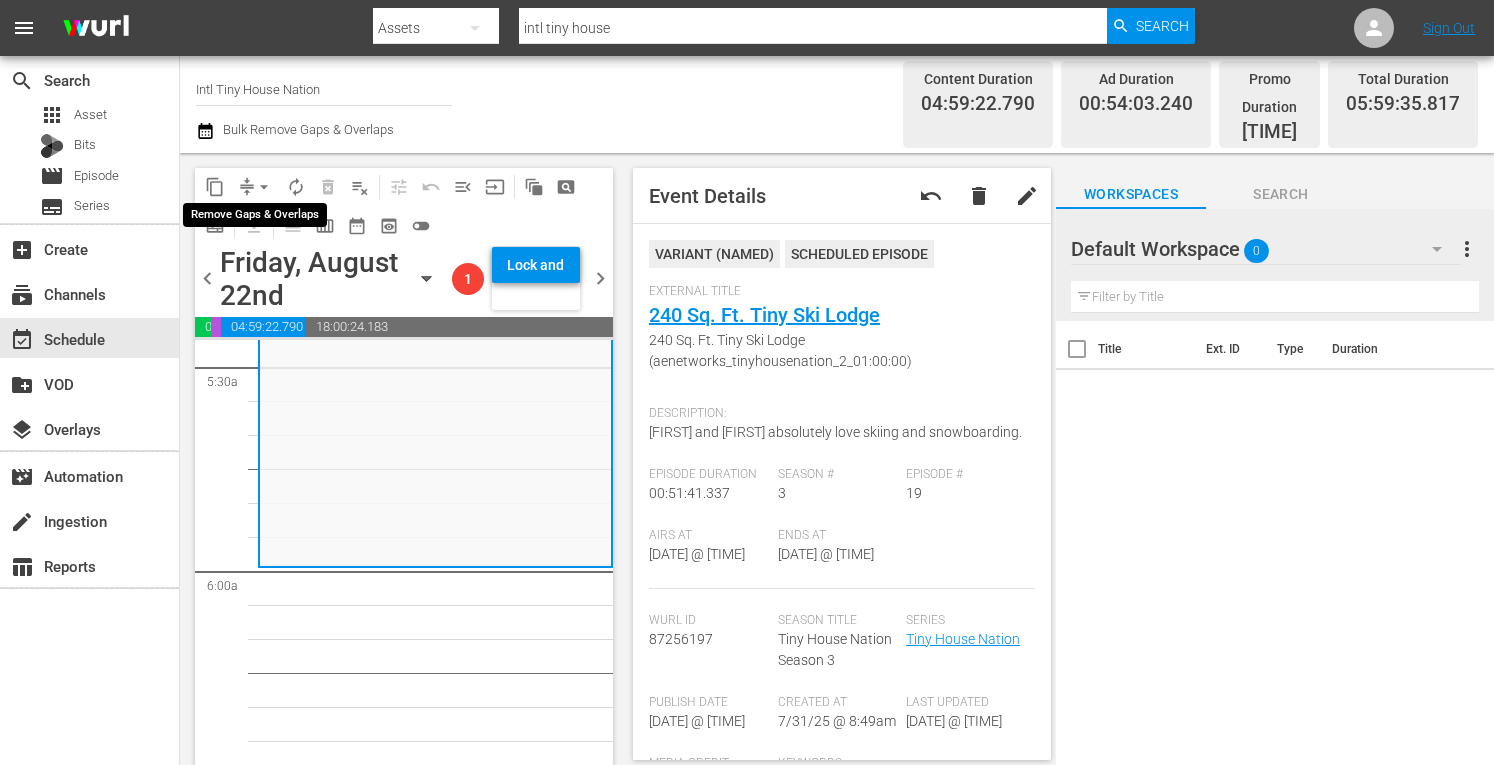 click on "arrow_drop_down" at bounding box center [264, 187] 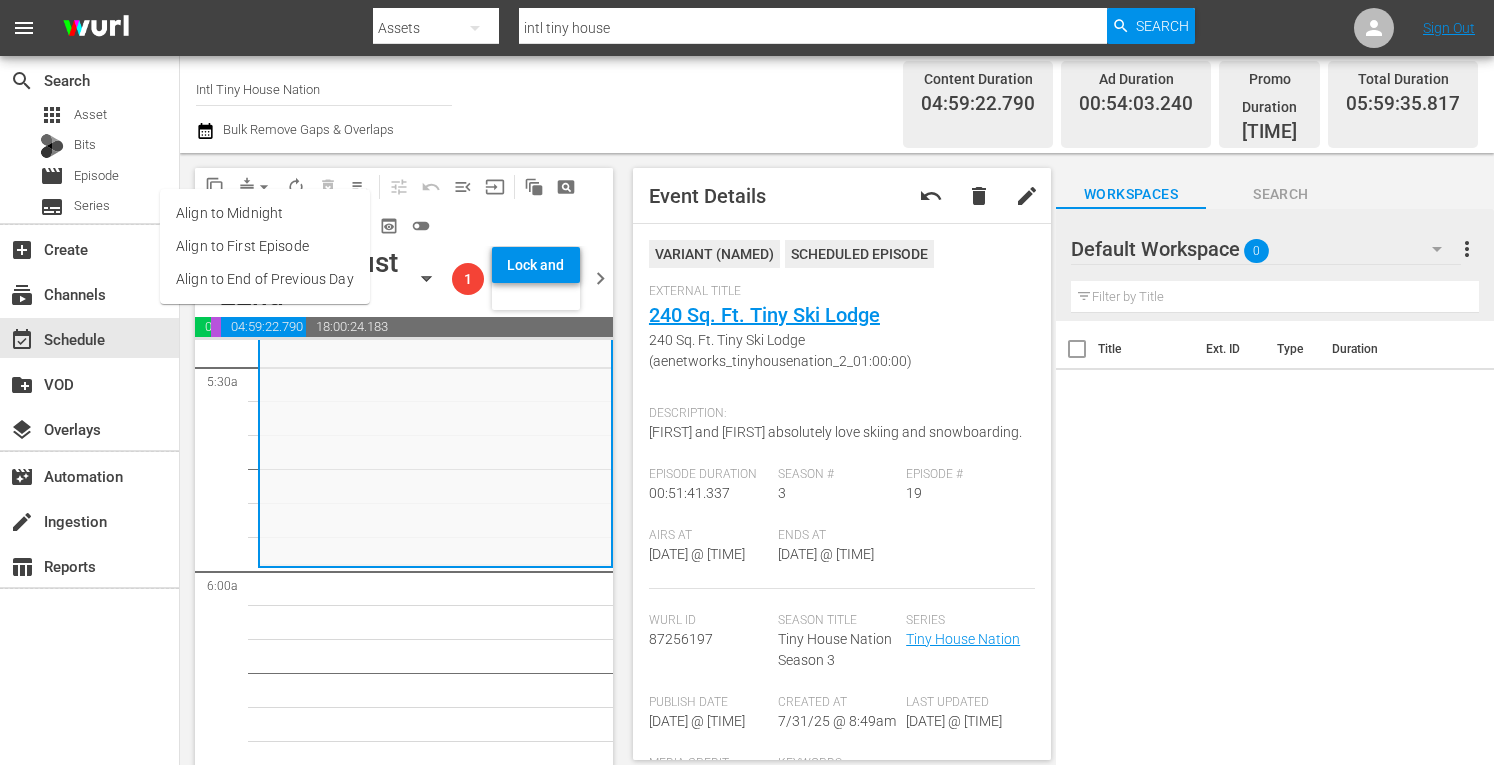 click on "Align to Midnight" at bounding box center (265, 213) 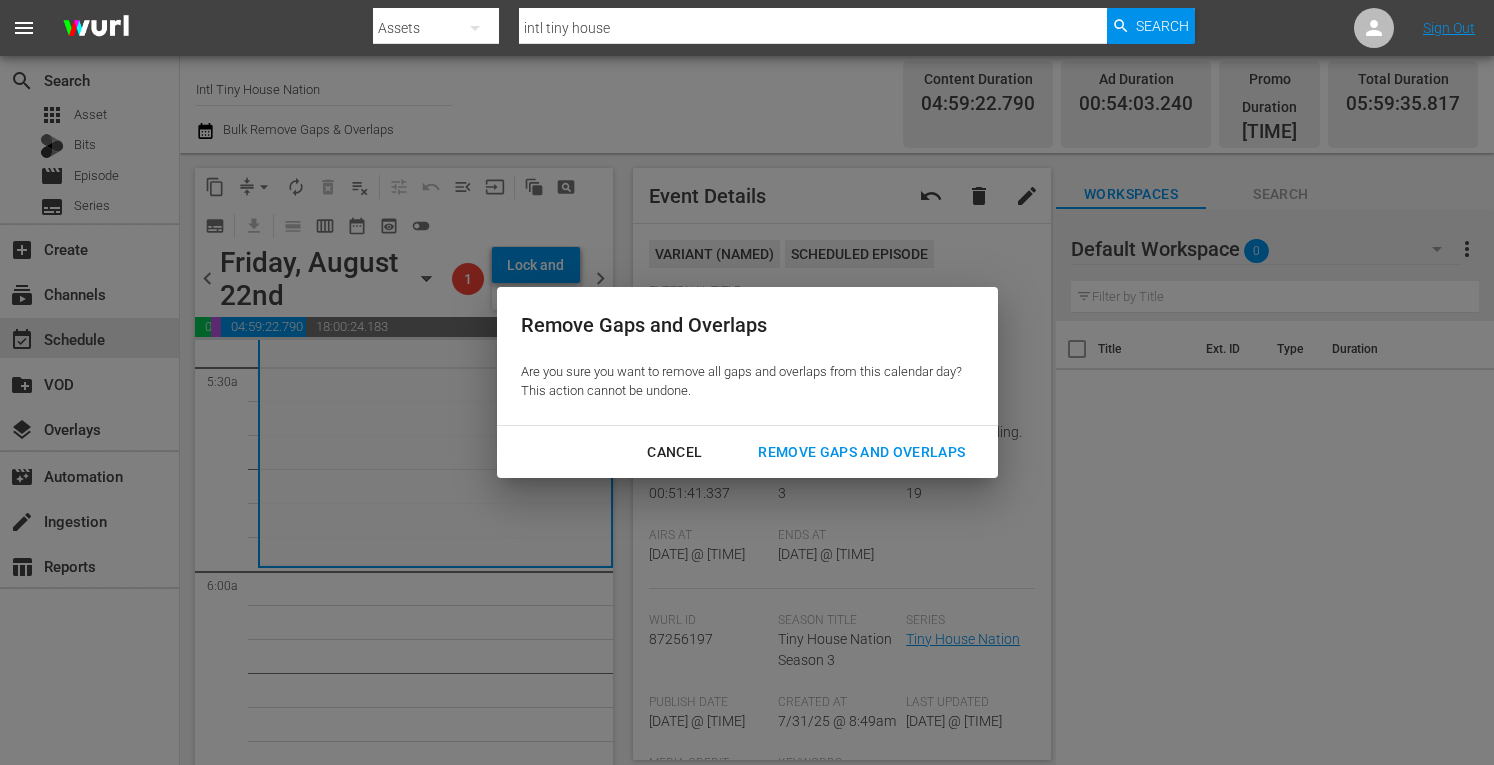 click on "Remove Gaps and Overlaps" at bounding box center [861, 452] 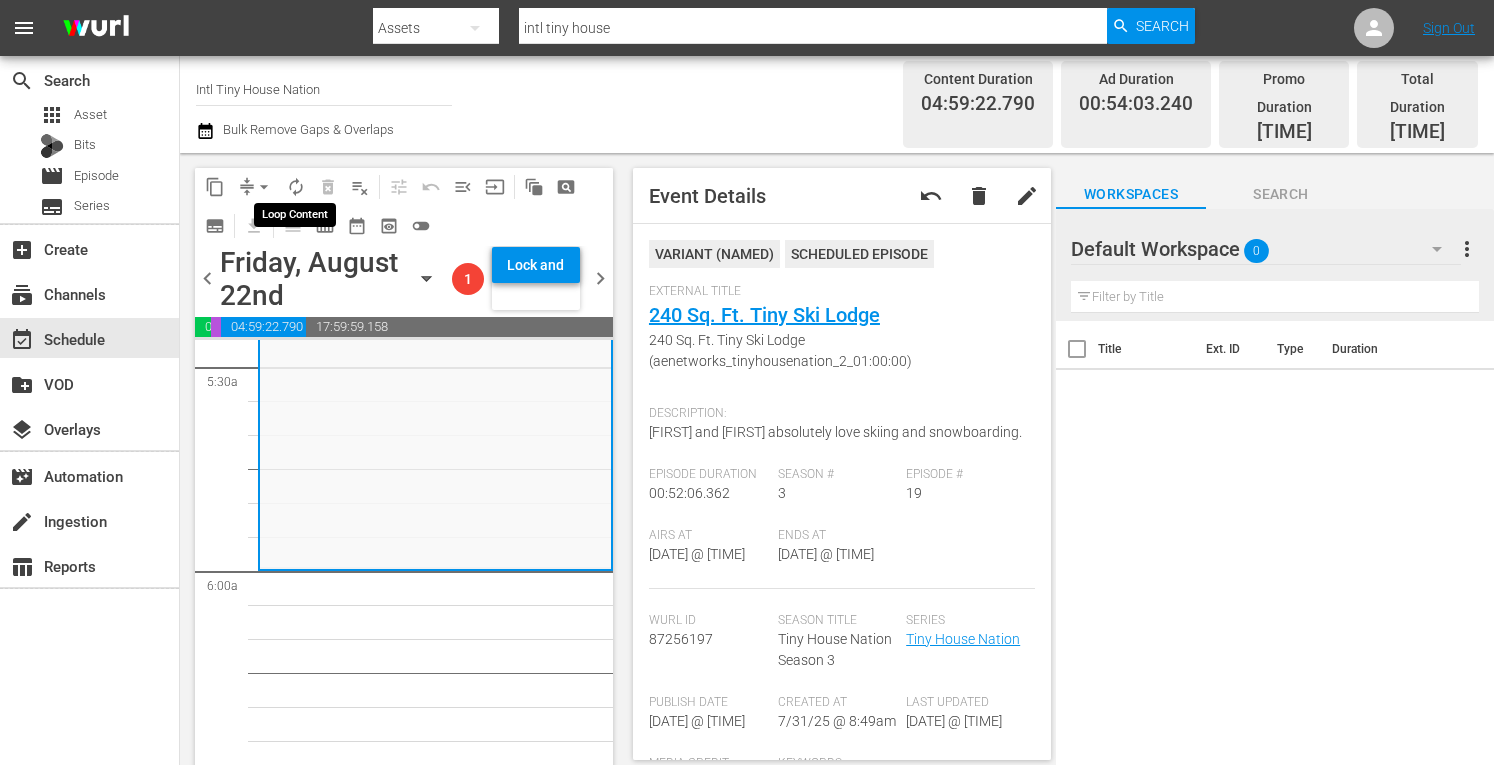 click on "autorenew_outlined" at bounding box center (296, 187) 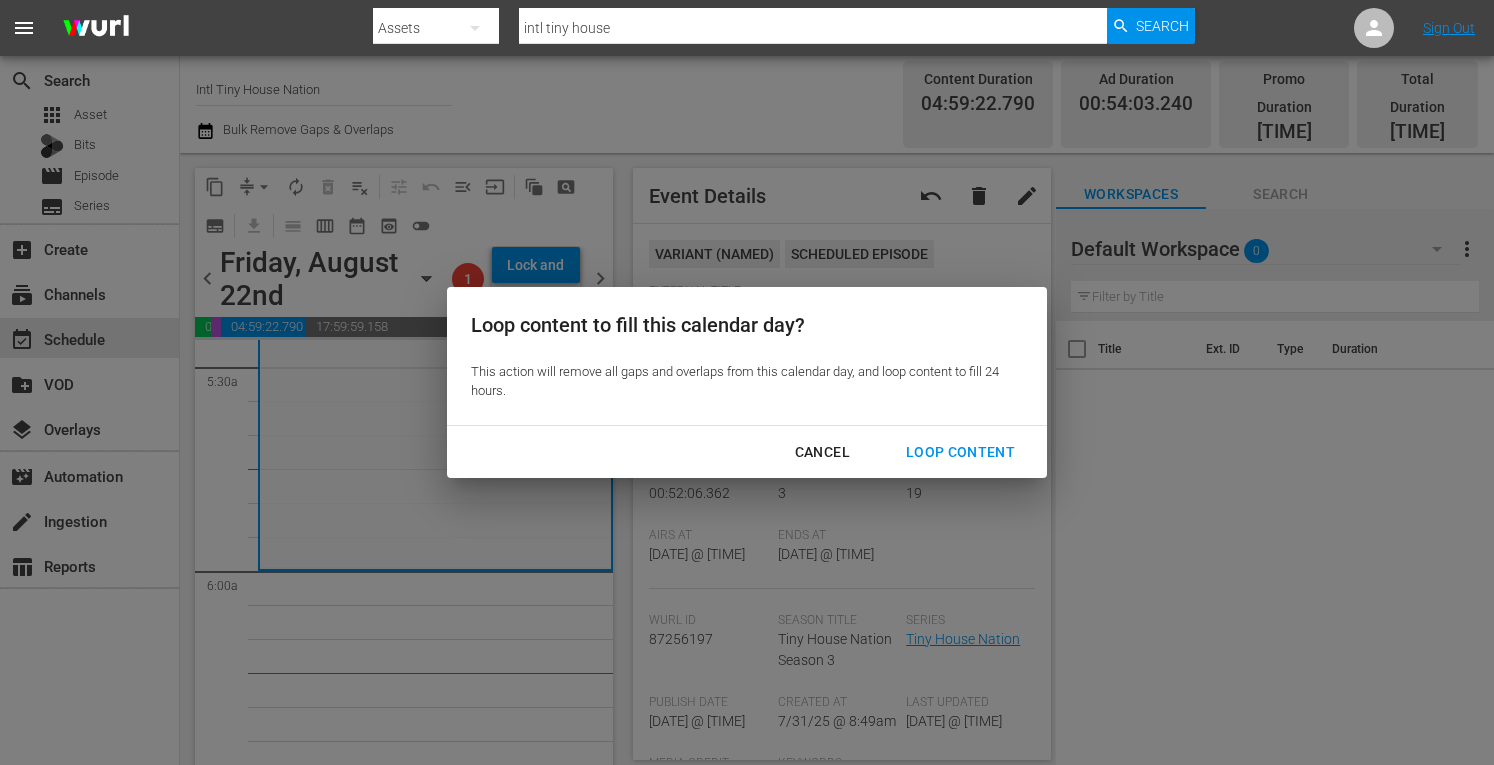 click on "Loop Content" at bounding box center (960, 452) 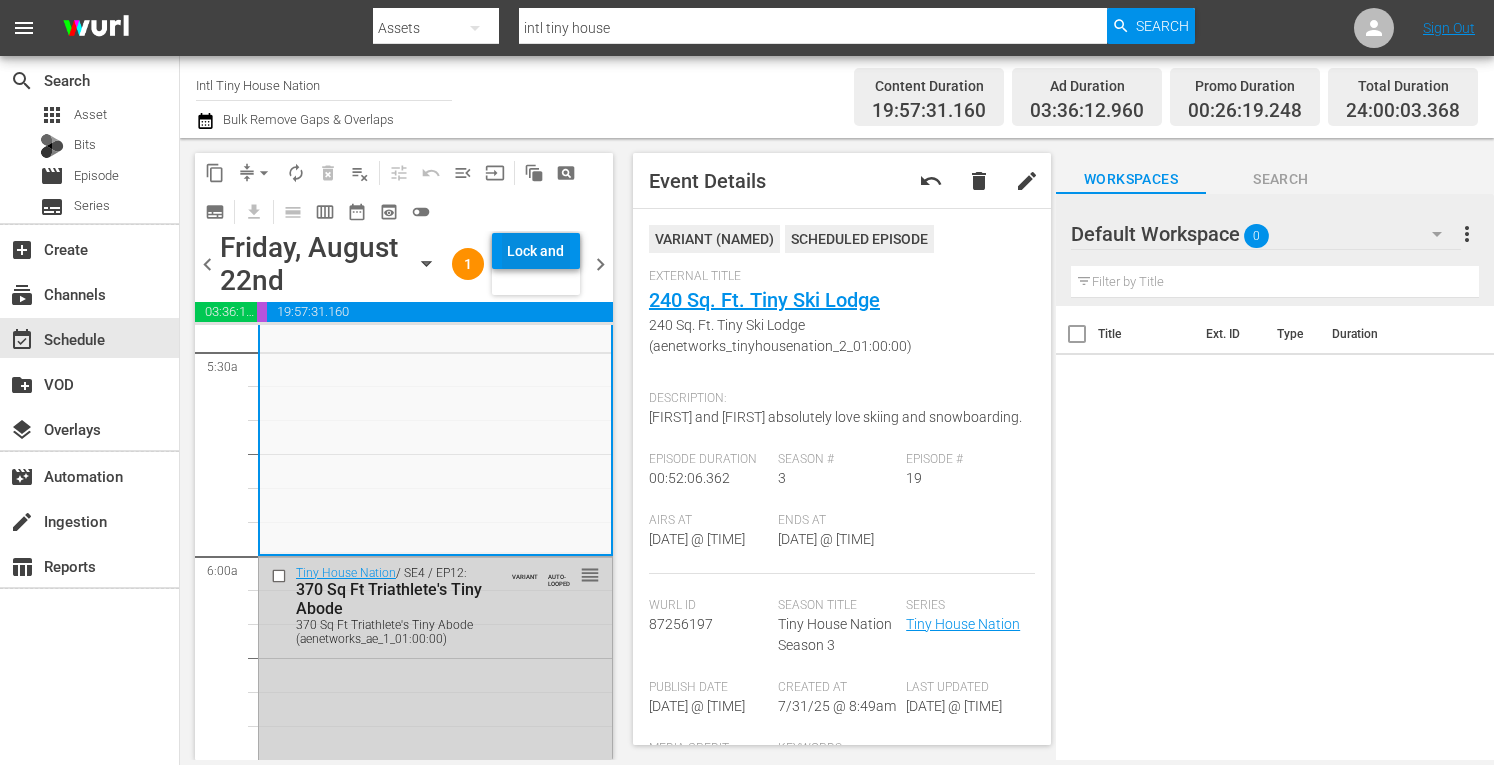 click on "Lock and Publish" at bounding box center (536, 251) 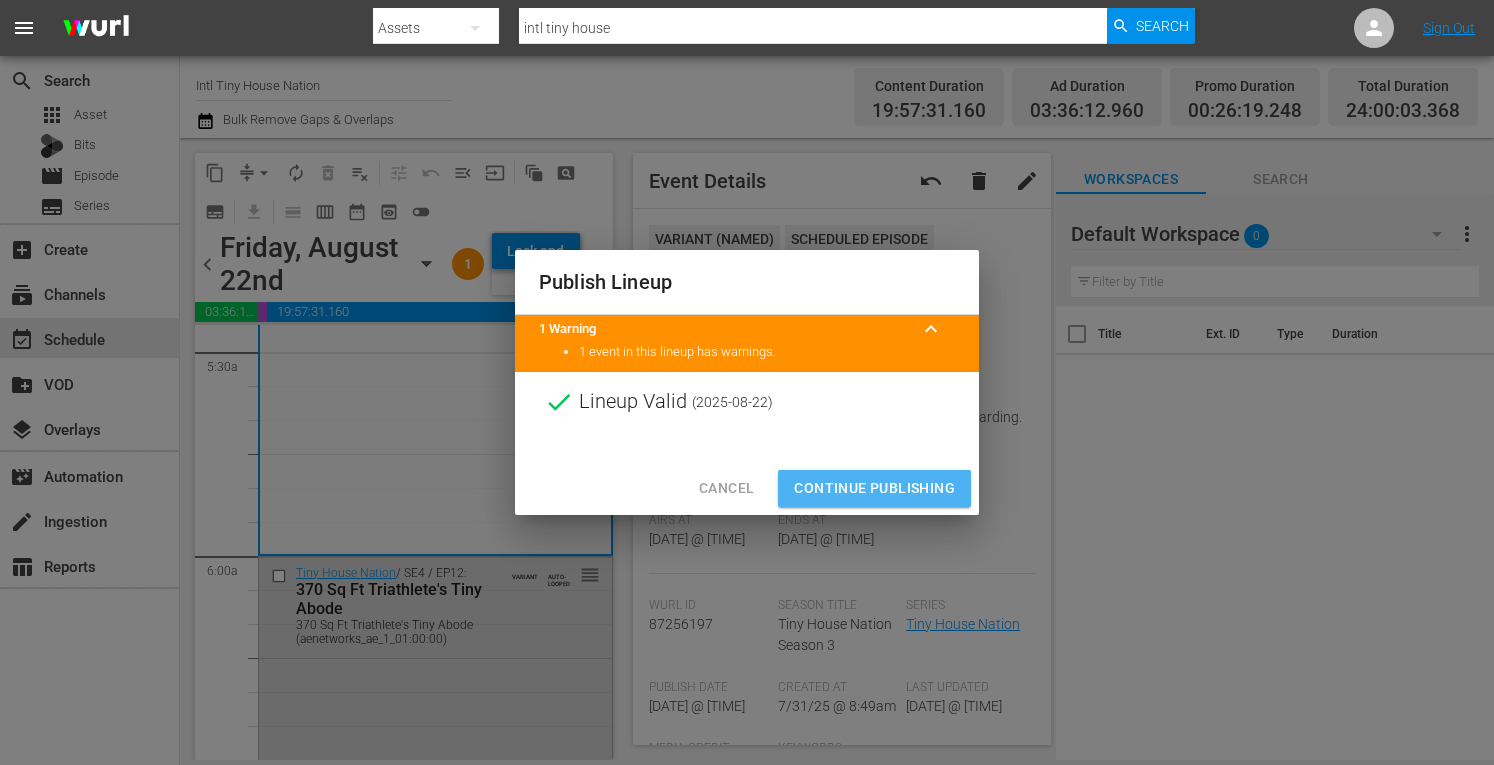 click on "Continue Publishing" at bounding box center [874, 488] 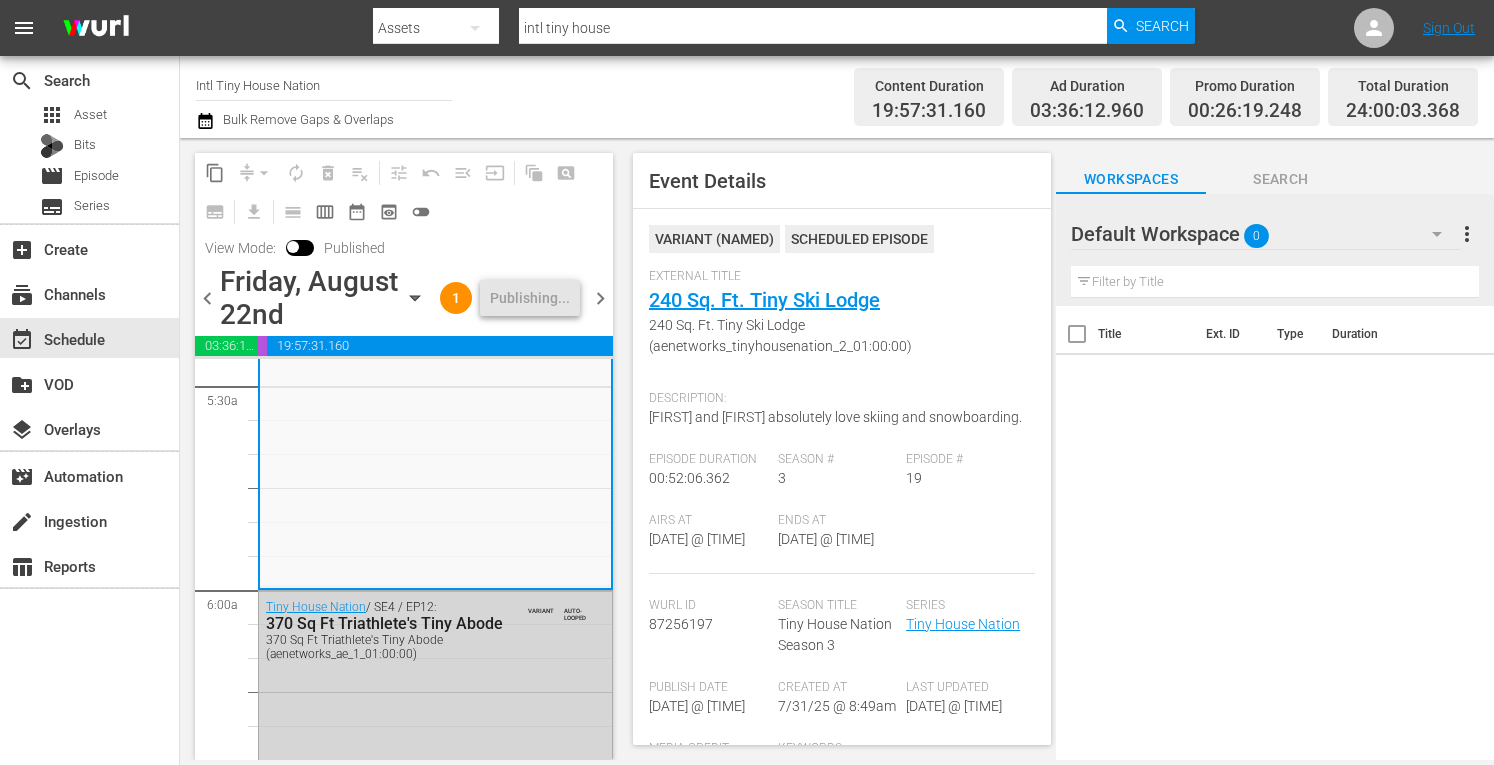 click on "chevron_right" at bounding box center [600, 298] 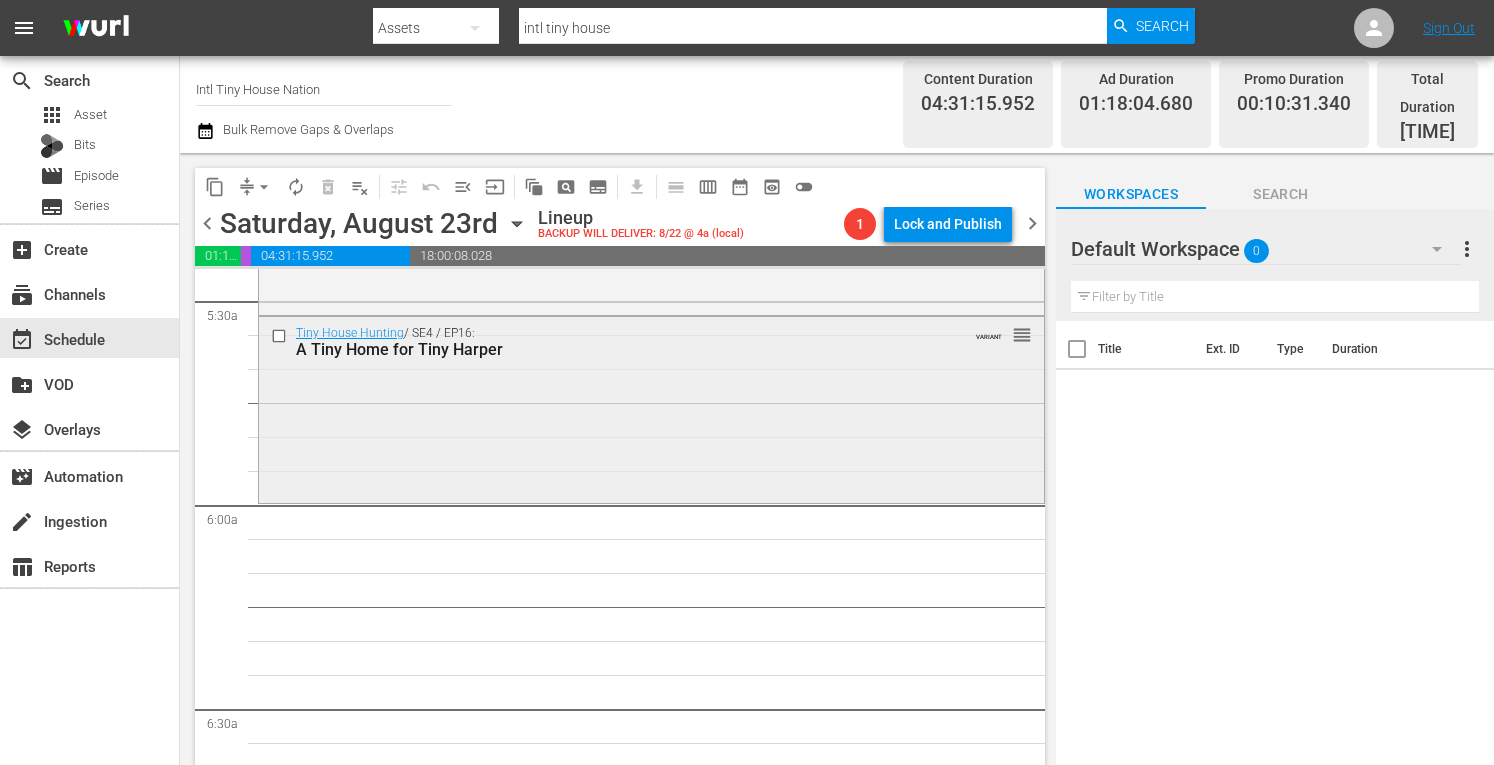 scroll, scrollTop: 2214, scrollLeft: 0, axis: vertical 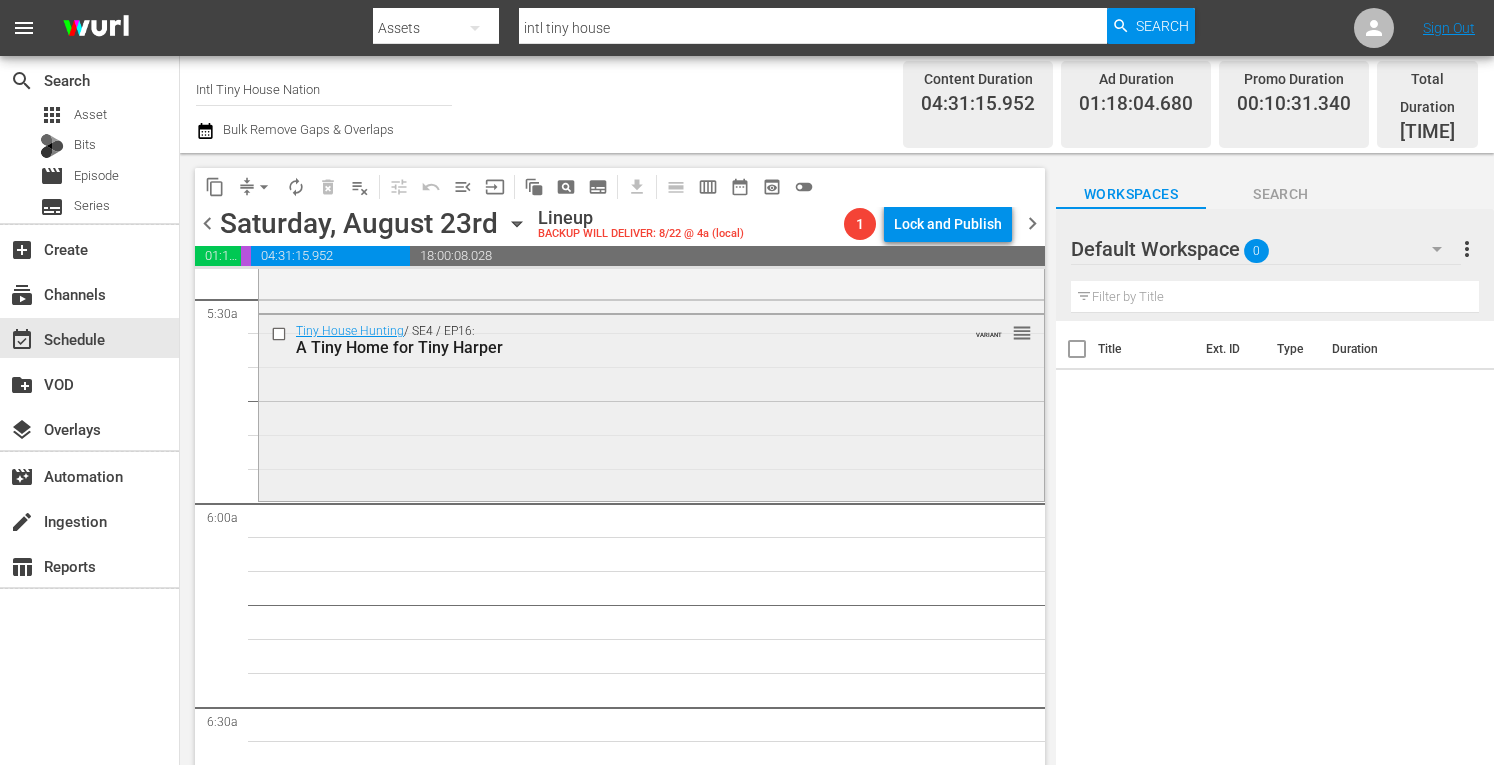 click on "Tiny House Hunting  / SE4 / EP16:
A Tiny Home for Tiny Harper VARIANT reorder" at bounding box center (651, 406) 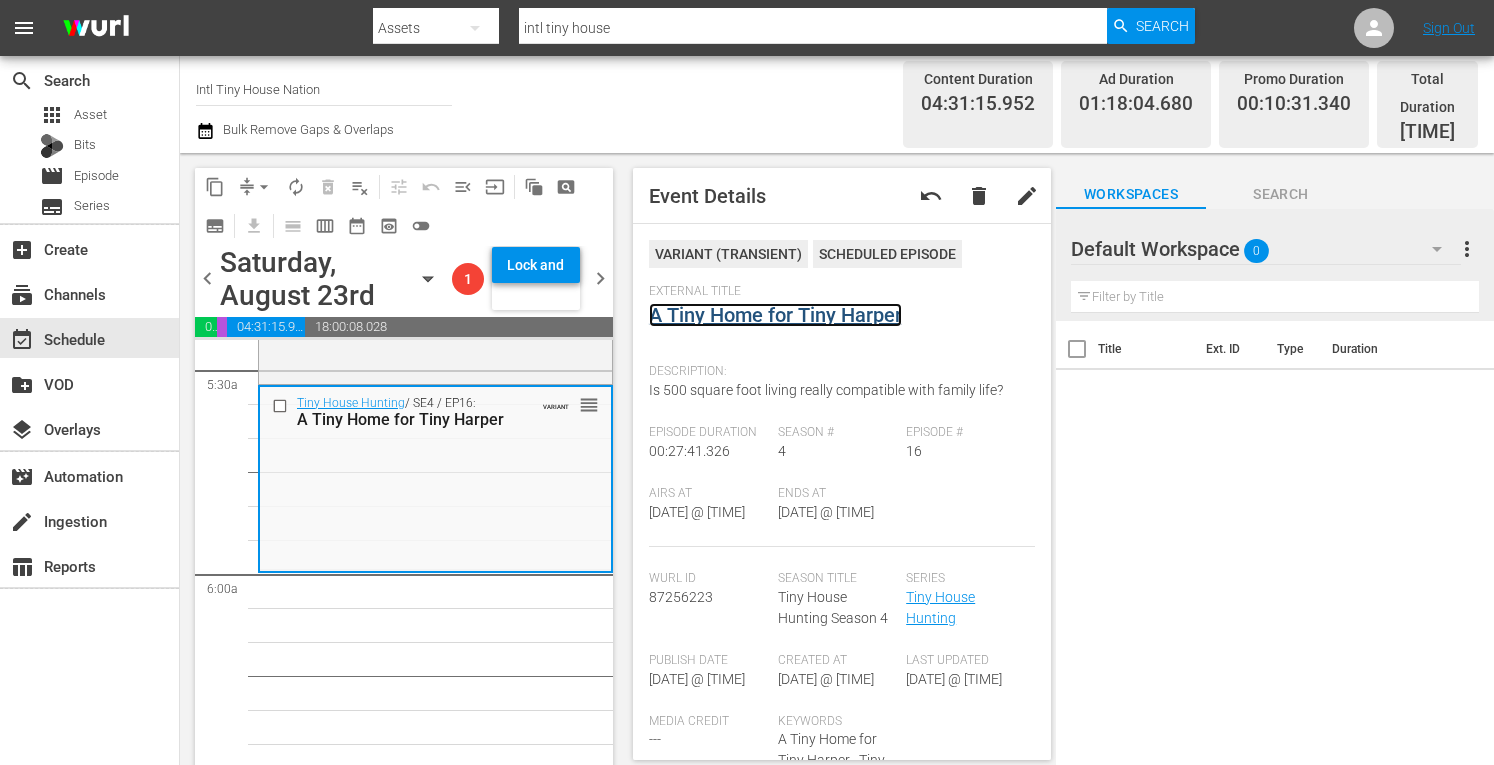 click on "A Tiny Home for Tiny Harper" at bounding box center (775, 315) 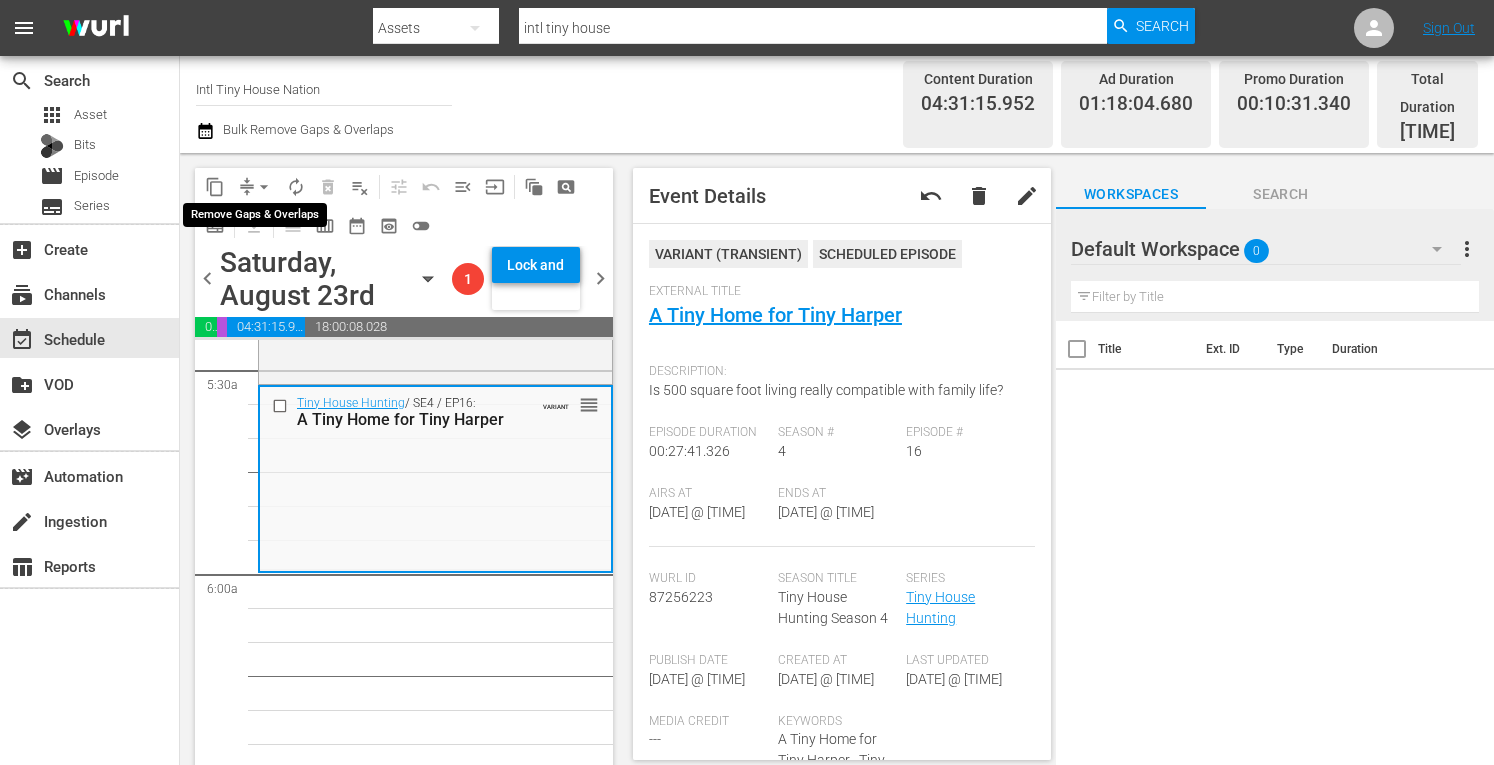 click on "arrow_drop_down" at bounding box center (264, 187) 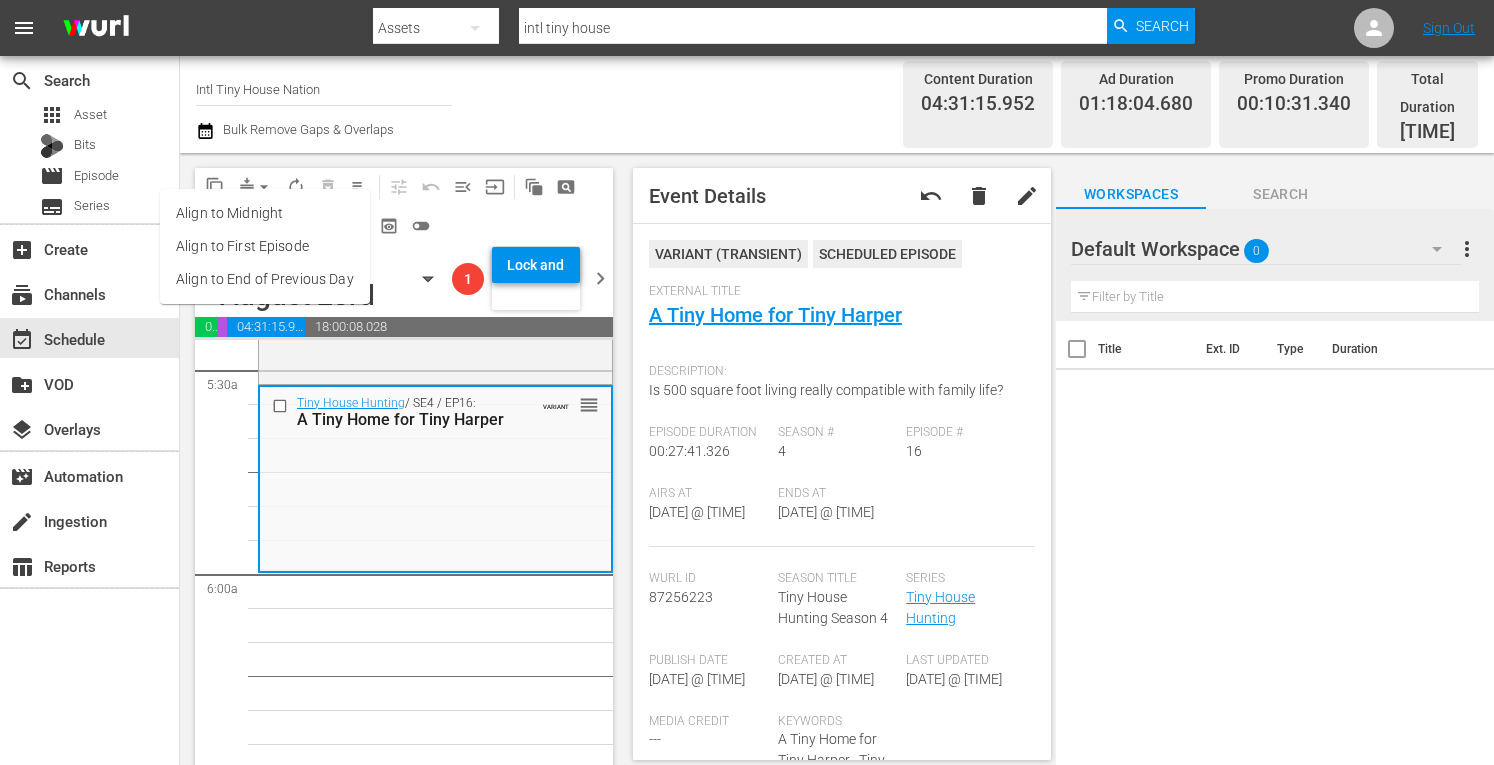 click on "Align to Midnight" at bounding box center (265, 213) 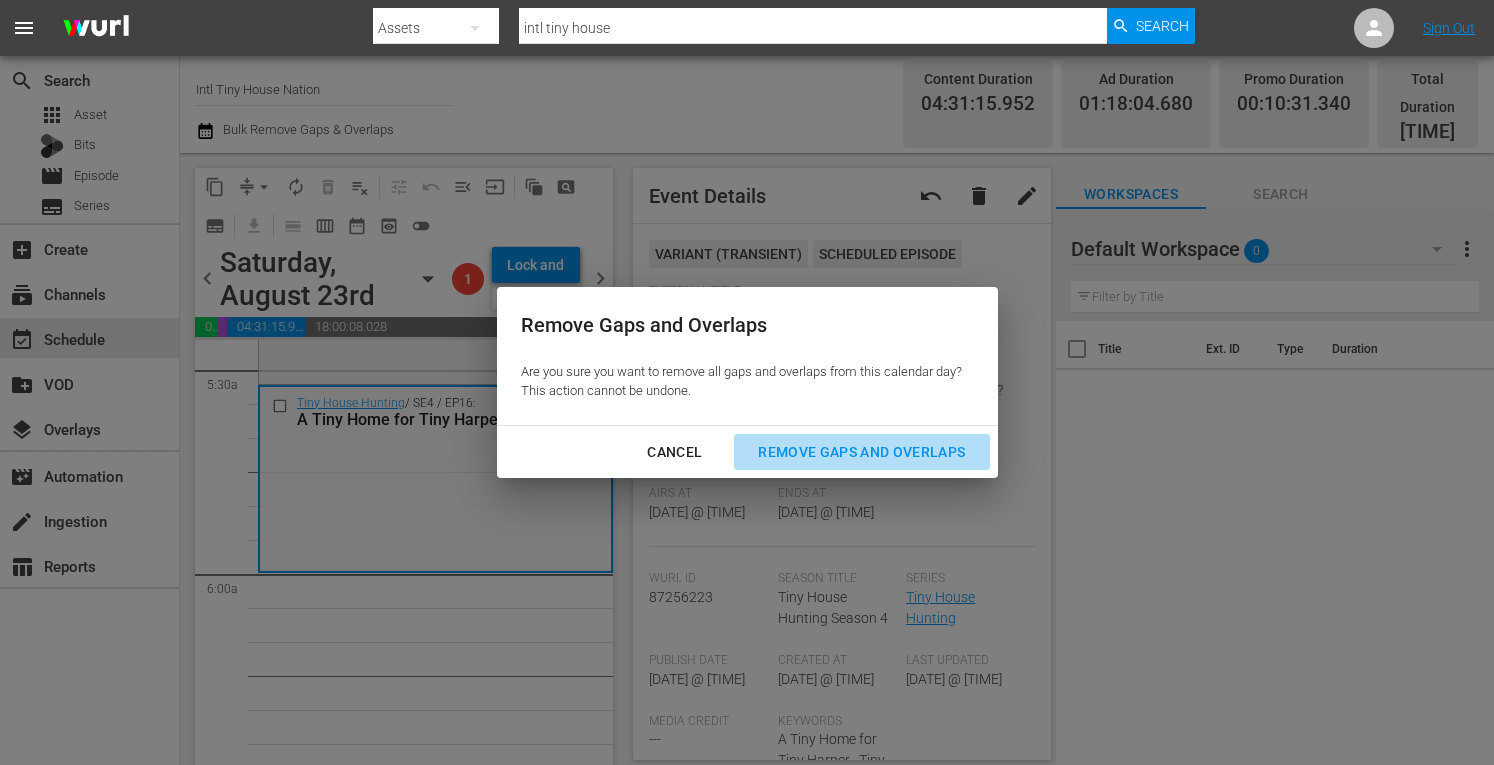 click on "Remove Gaps and Overlaps" at bounding box center (861, 452) 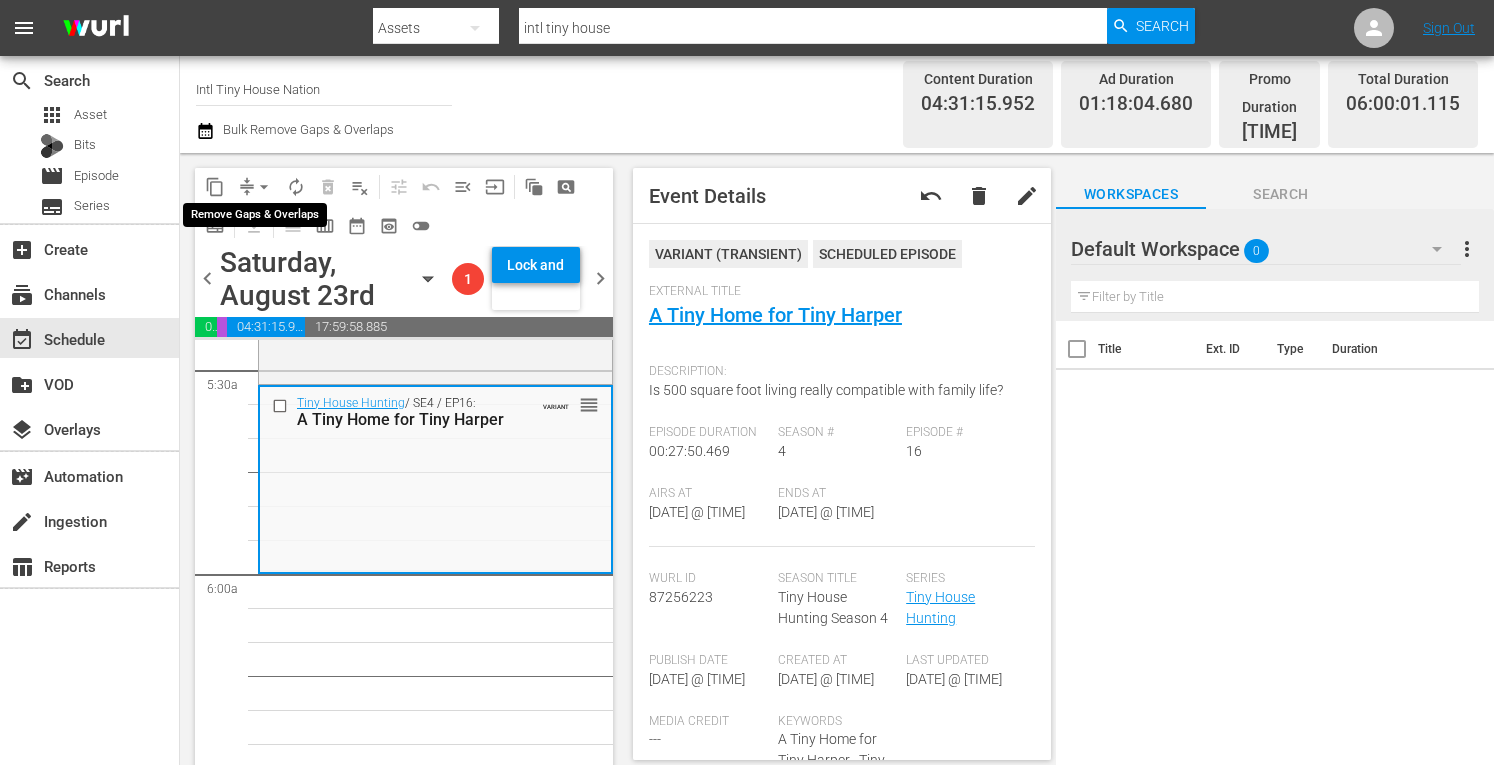 click on "arrow_drop_down" at bounding box center [264, 187] 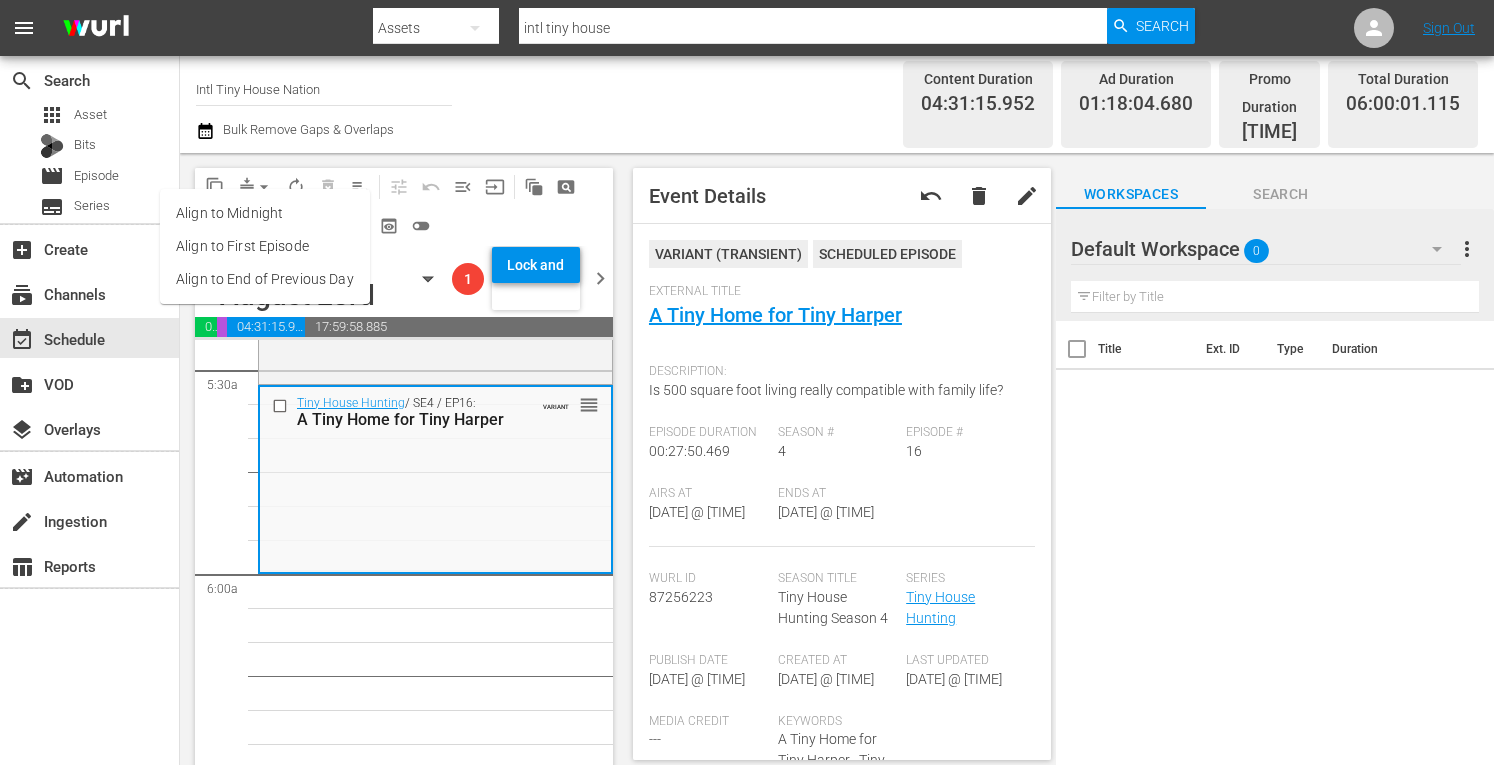 click on "Align to Midnight" at bounding box center (265, 213) 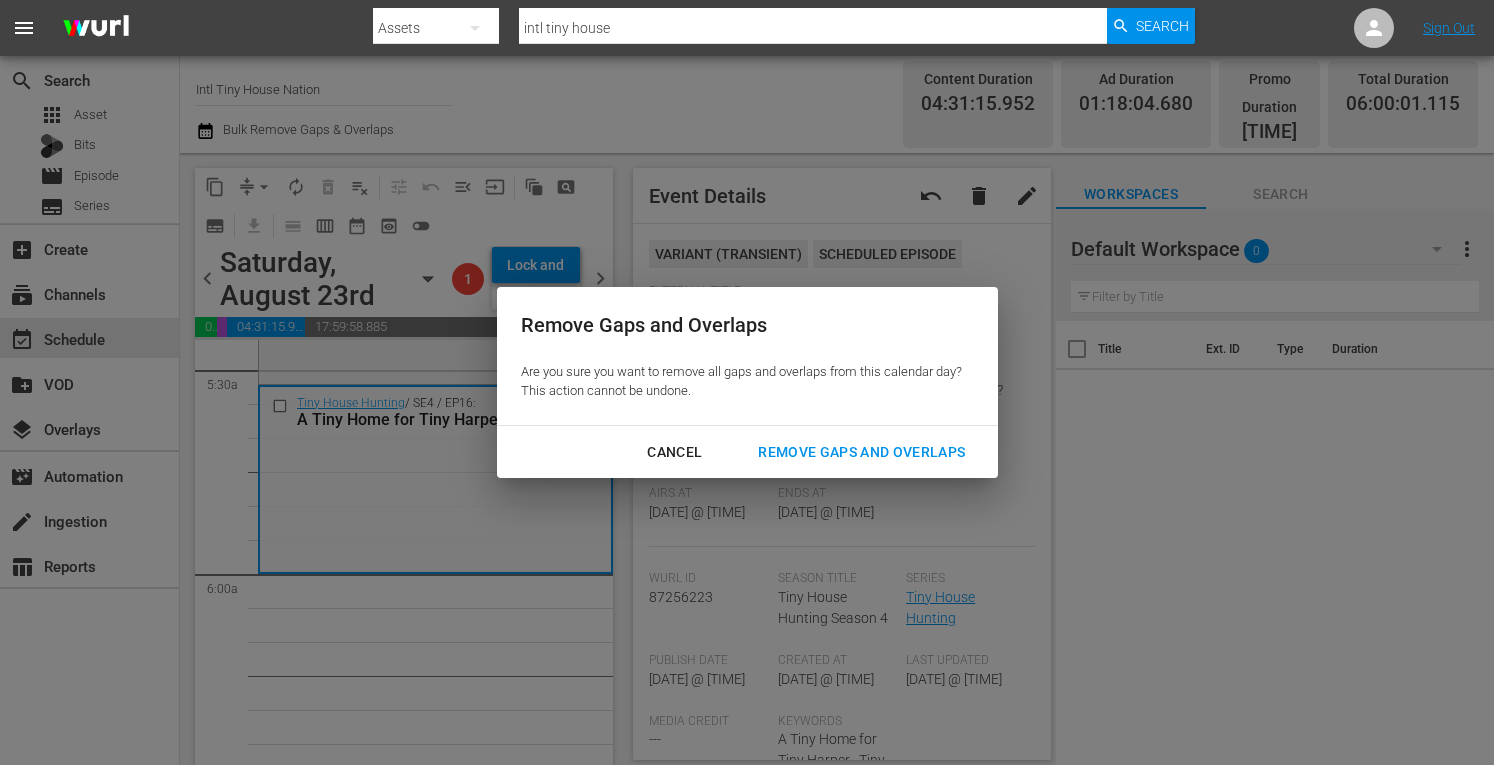 click on "Remove Gaps and Overlaps" at bounding box center (861, 452) 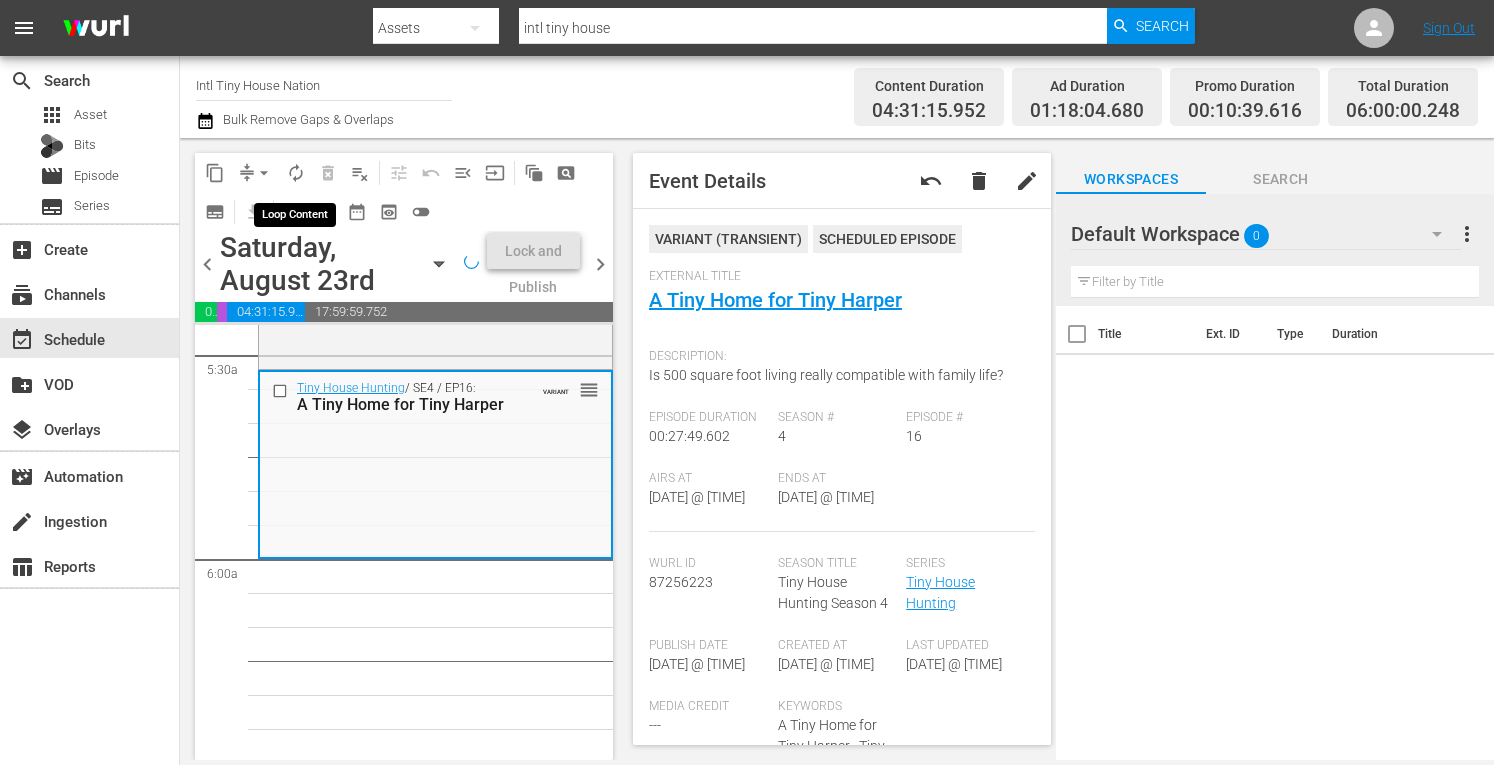 click on "autorenew_outlined" at bounding box center (296, 173) 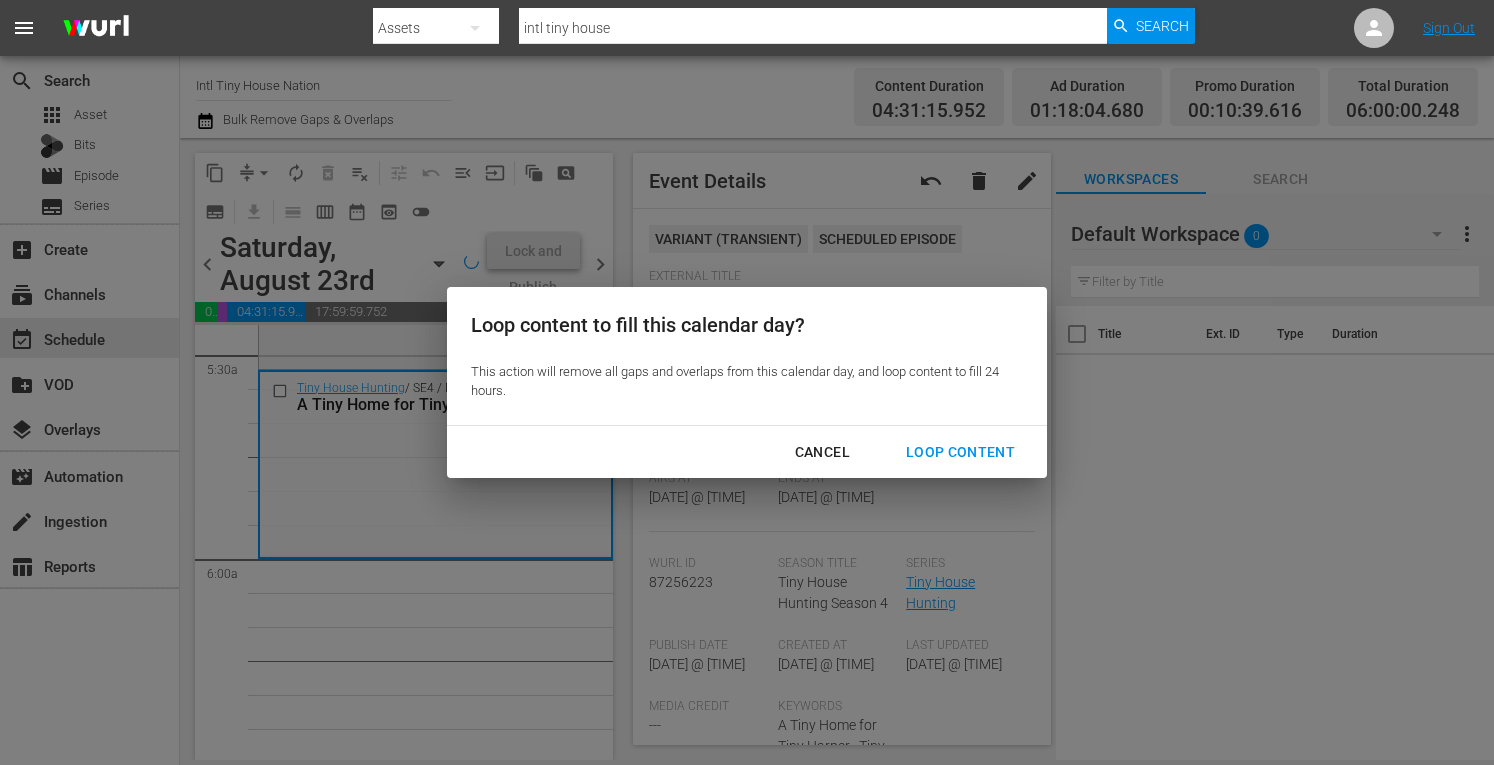 click on "Loop Content" at bounding box center (960, 452) 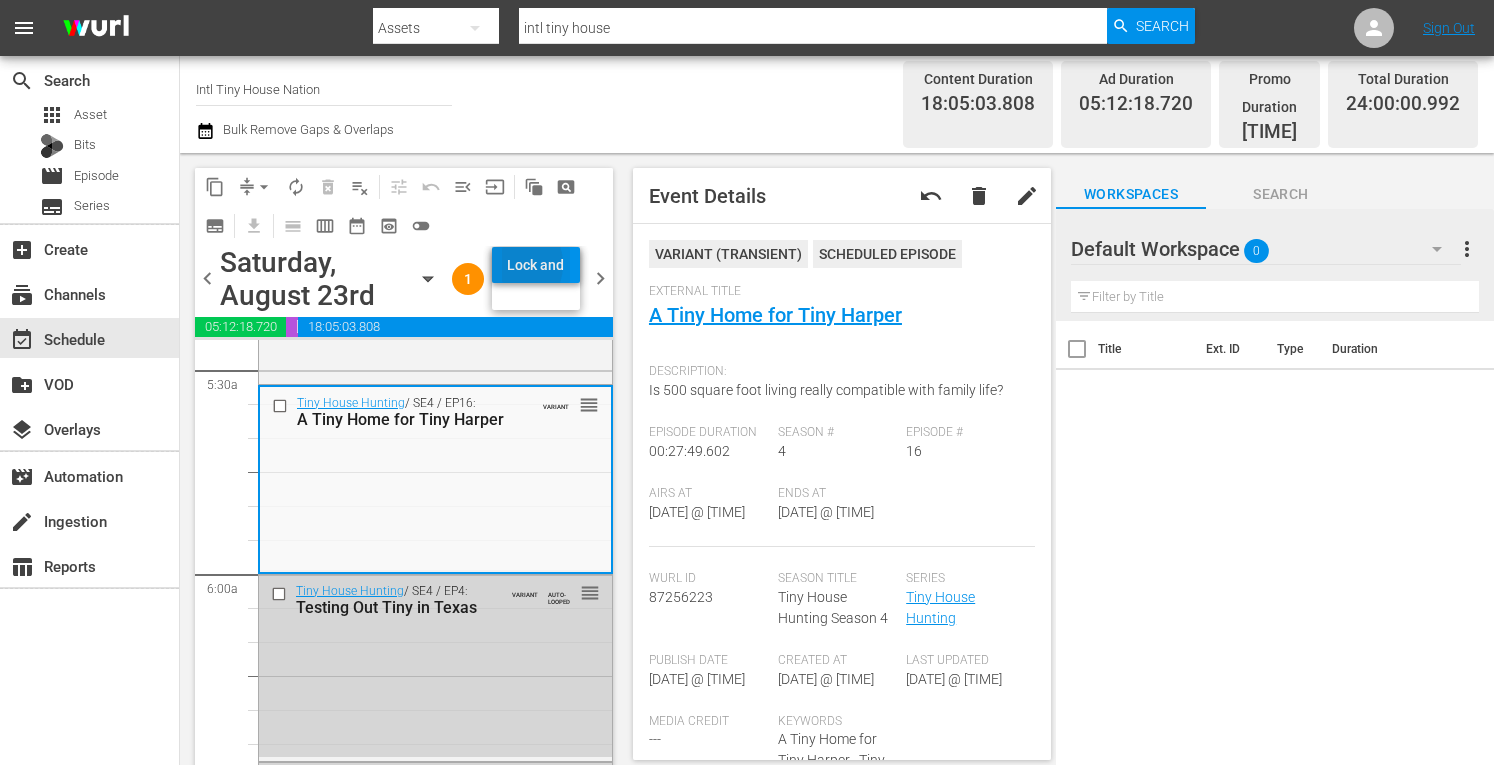 click on "Lock and Publish" at bounding box center [536, 265] 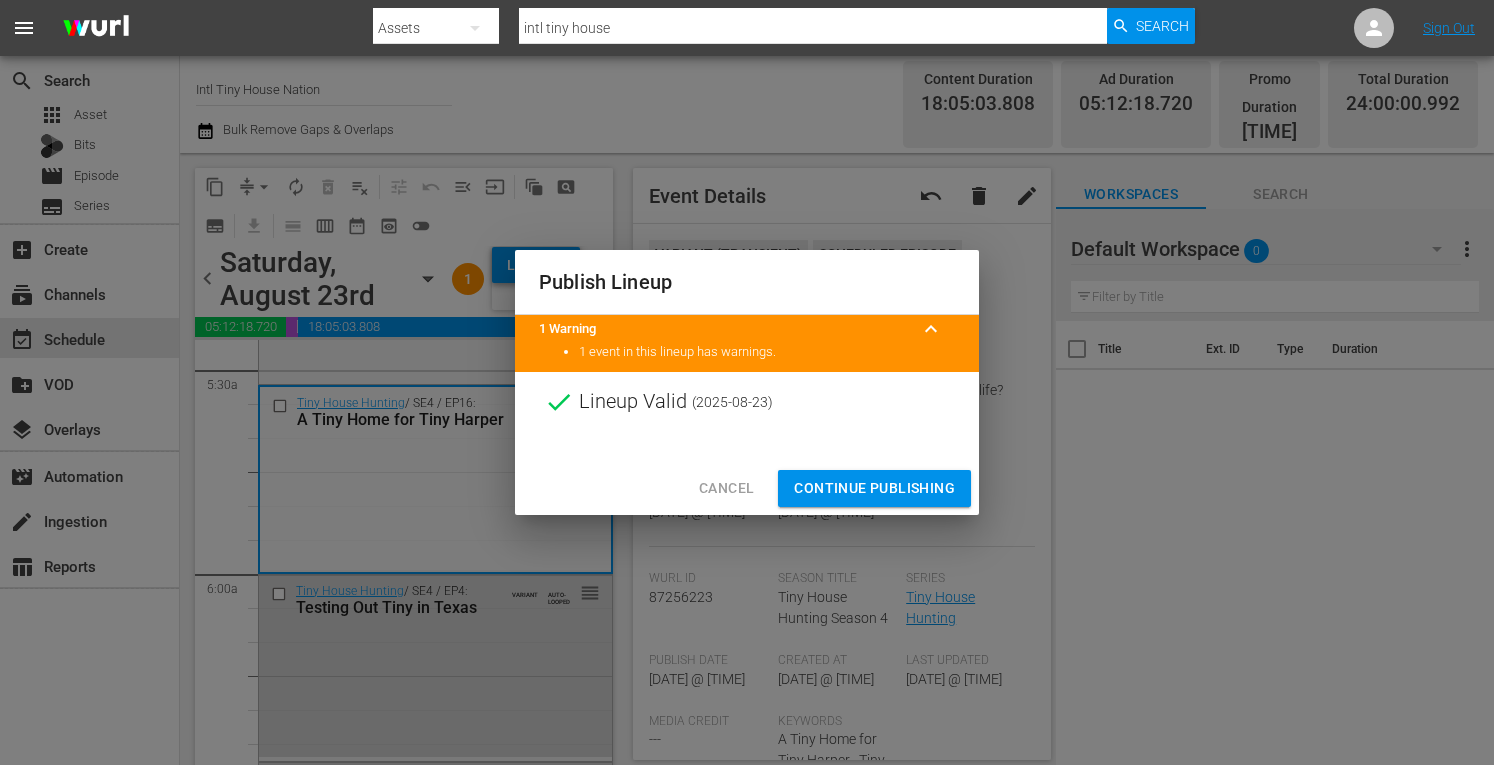 click on "Continue Publishing" at bounding box center [874, 488] 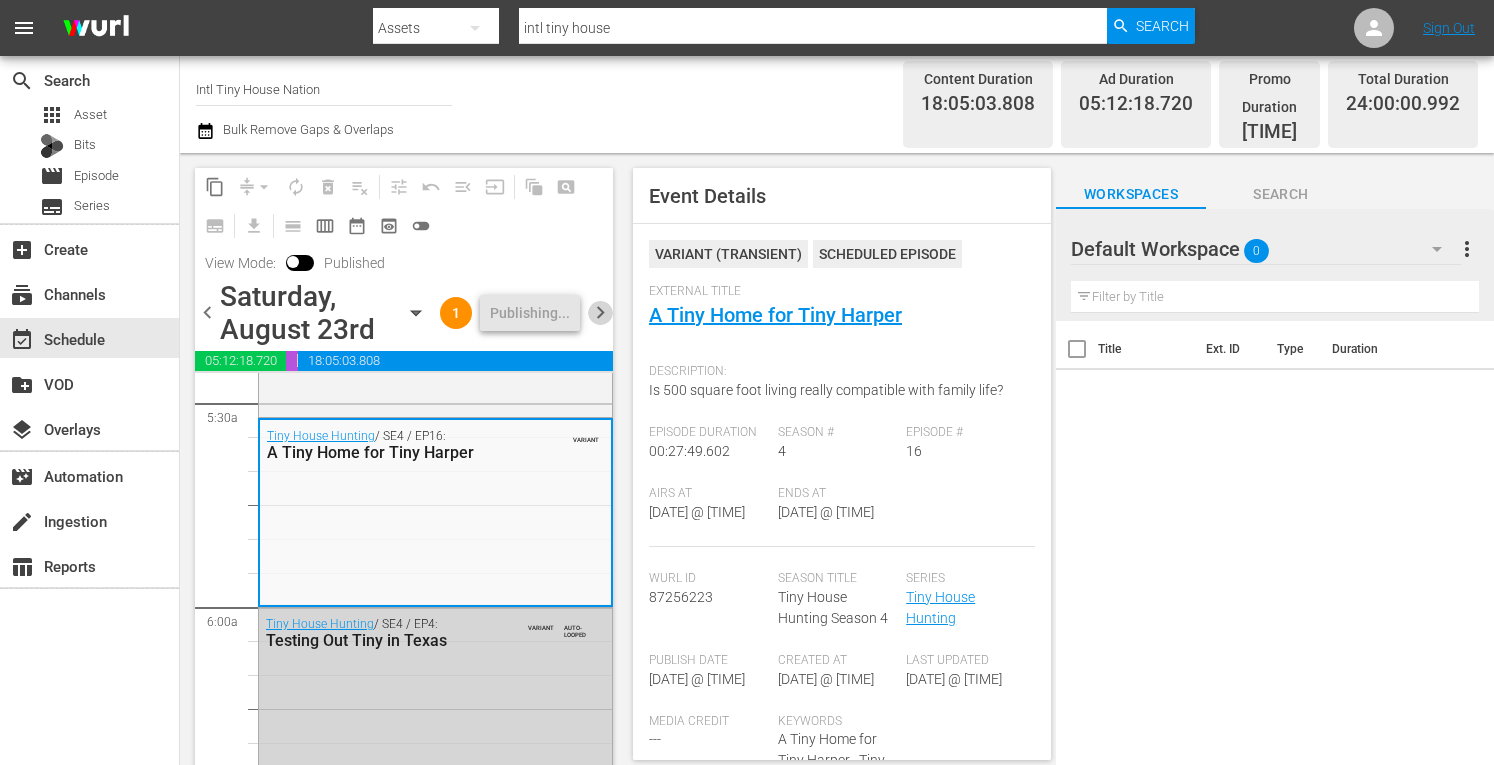 click on "chevron_right" at bounding box center (600, 312) 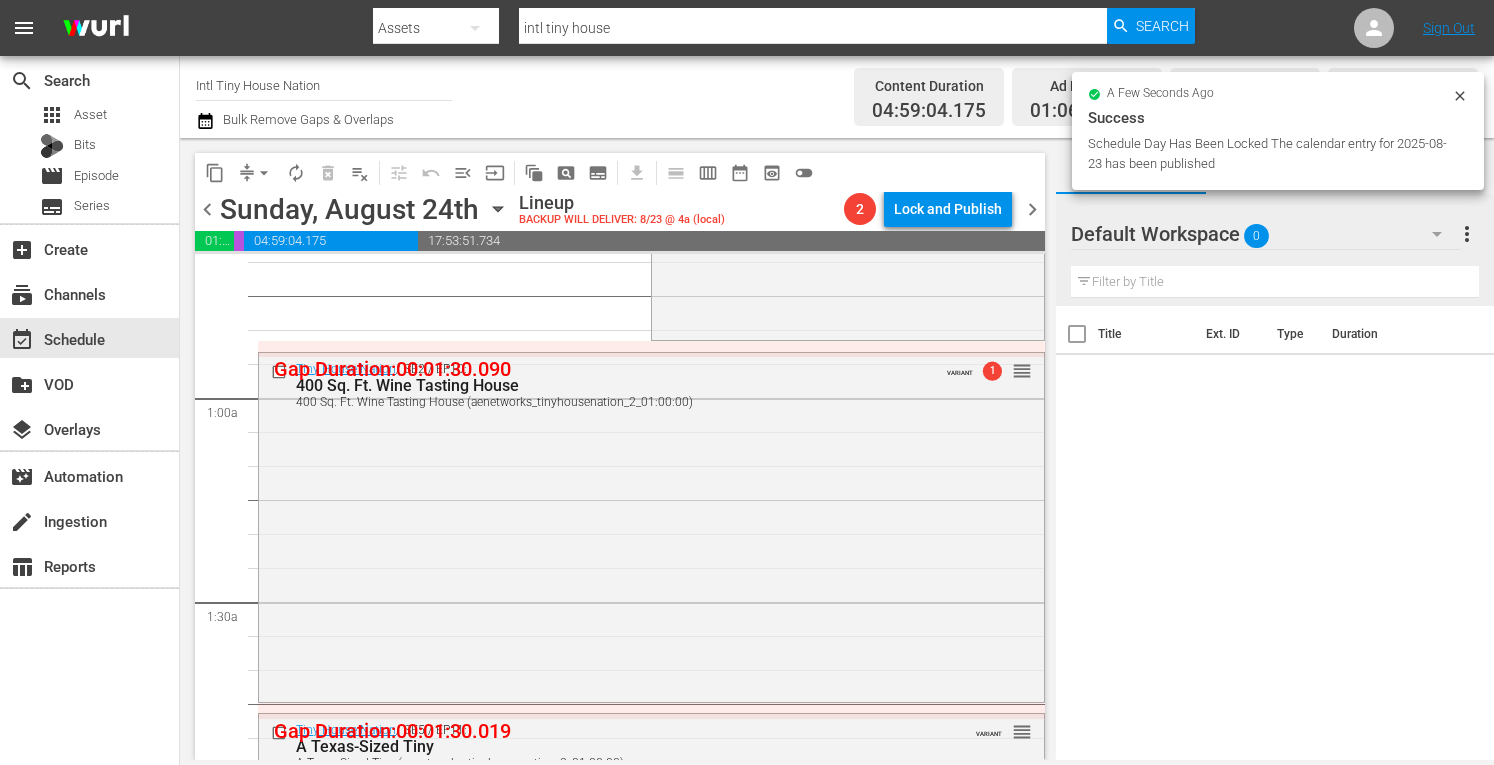 scroll, scrollTop: 0, scrollLeft: 0, axis: both 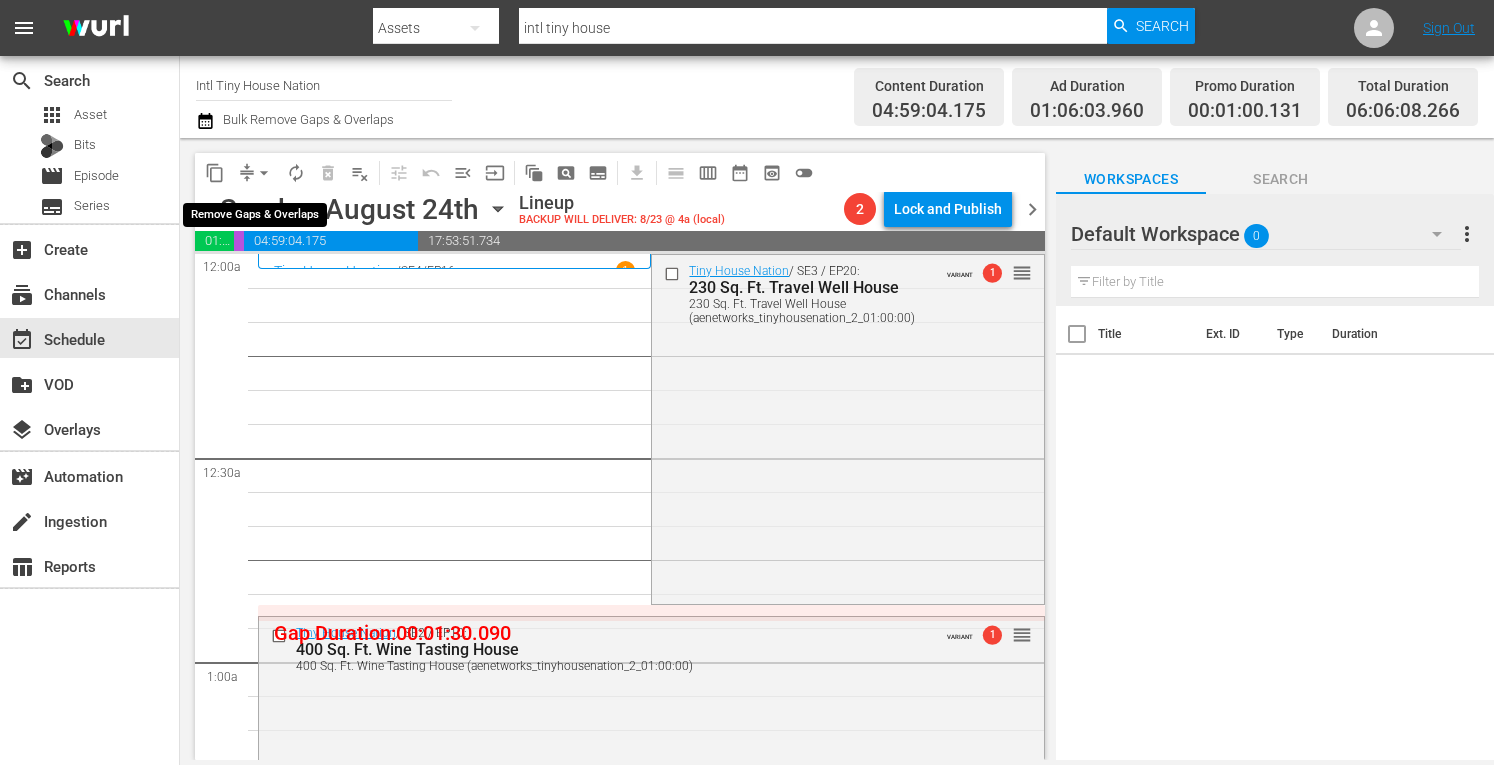 click on "arrow_drop_down" at bounding box center [264, 173] 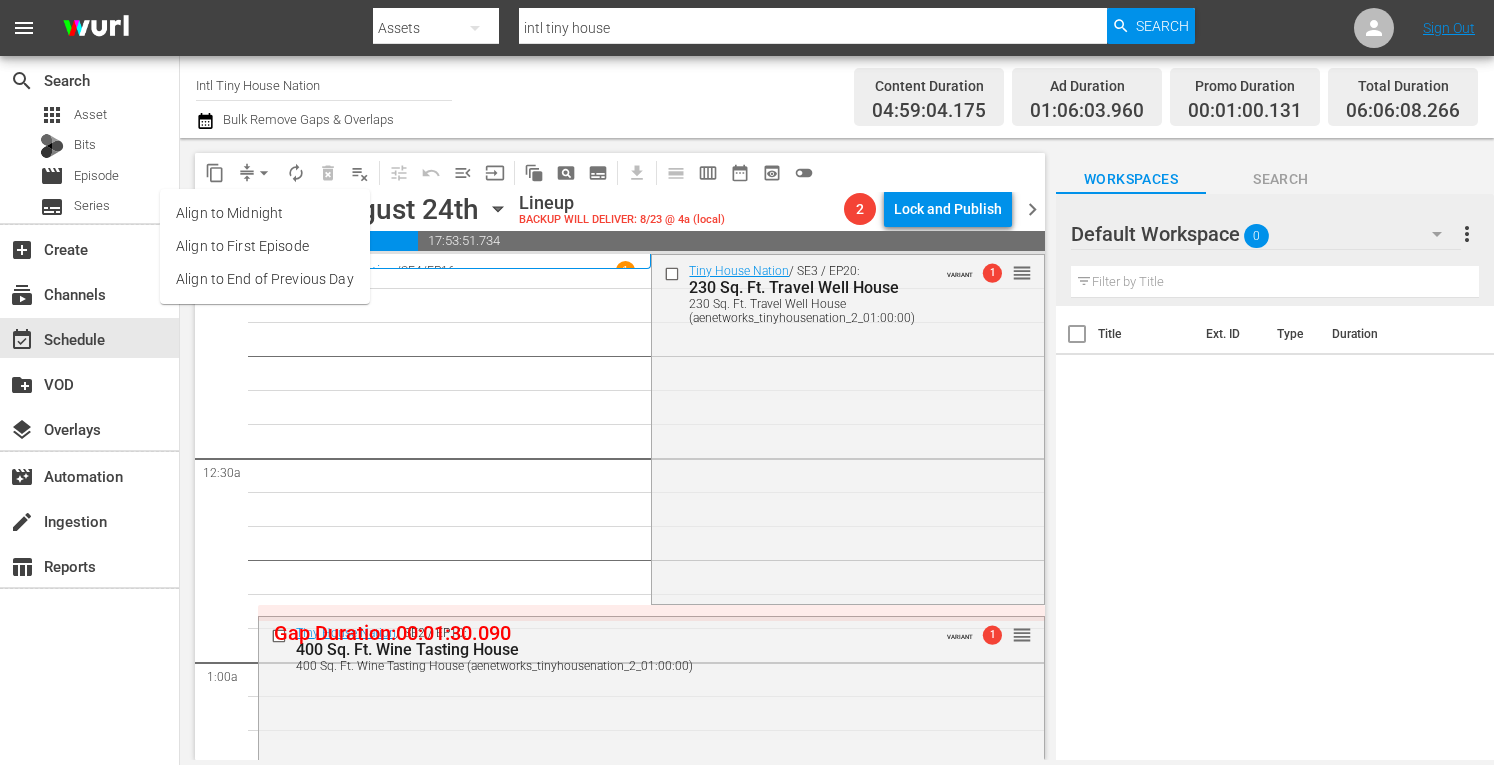 click on "Align to Midnight" at bounding box center (265, 213) 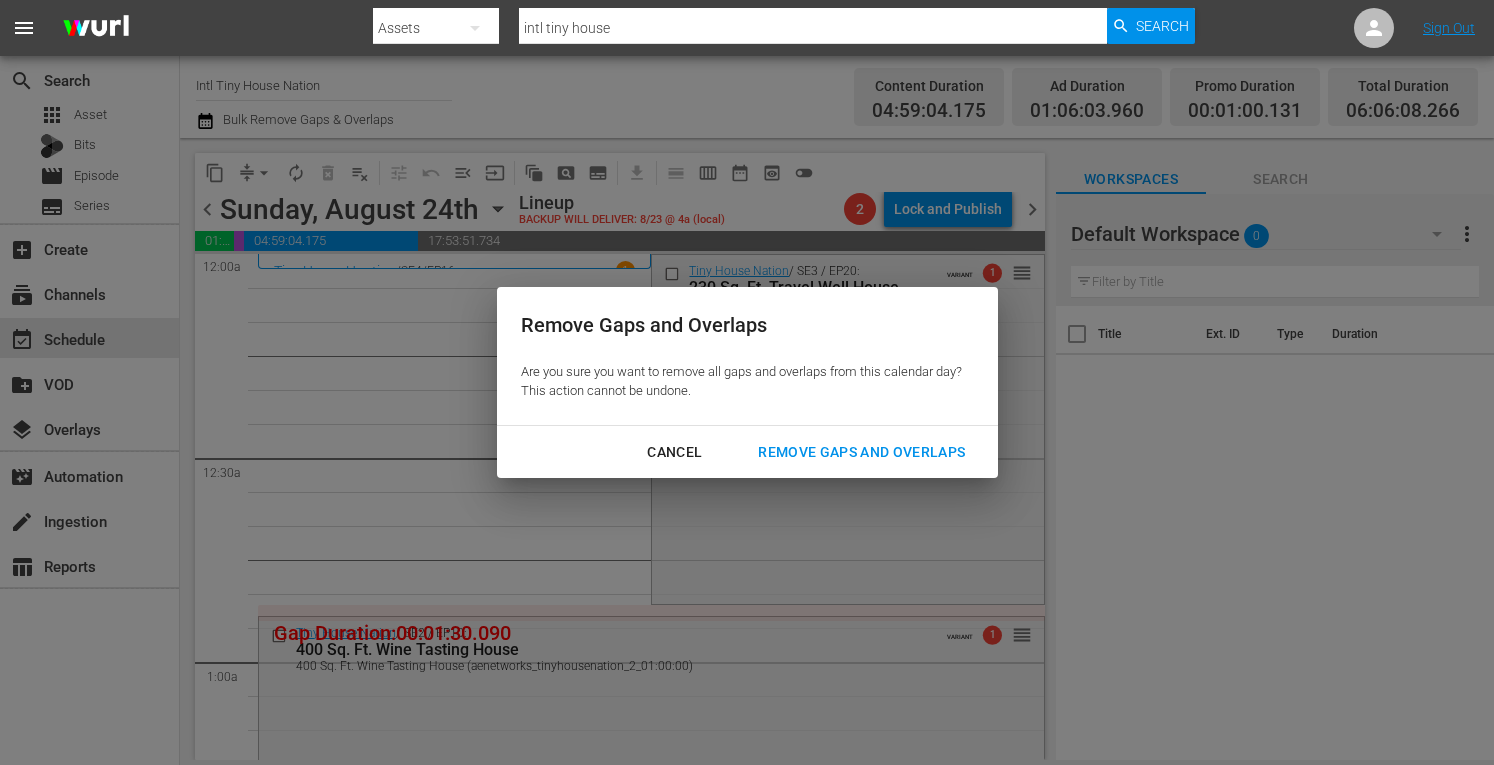 click on "Remove Gaps and Overlaps" at bounding box center [861, 452] 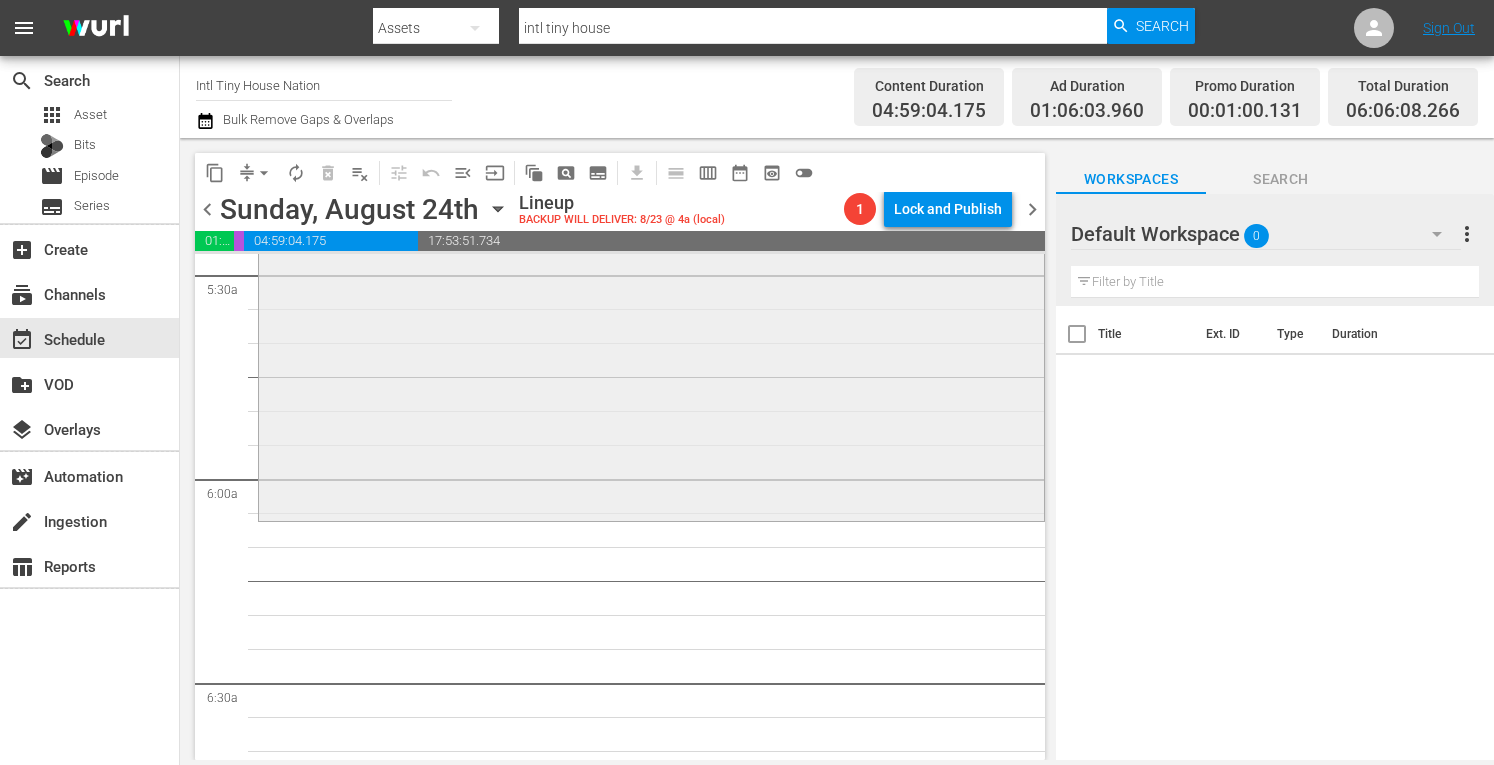 scroll, scrollTop: 2235, scrollLeft: 0, axis: vertical 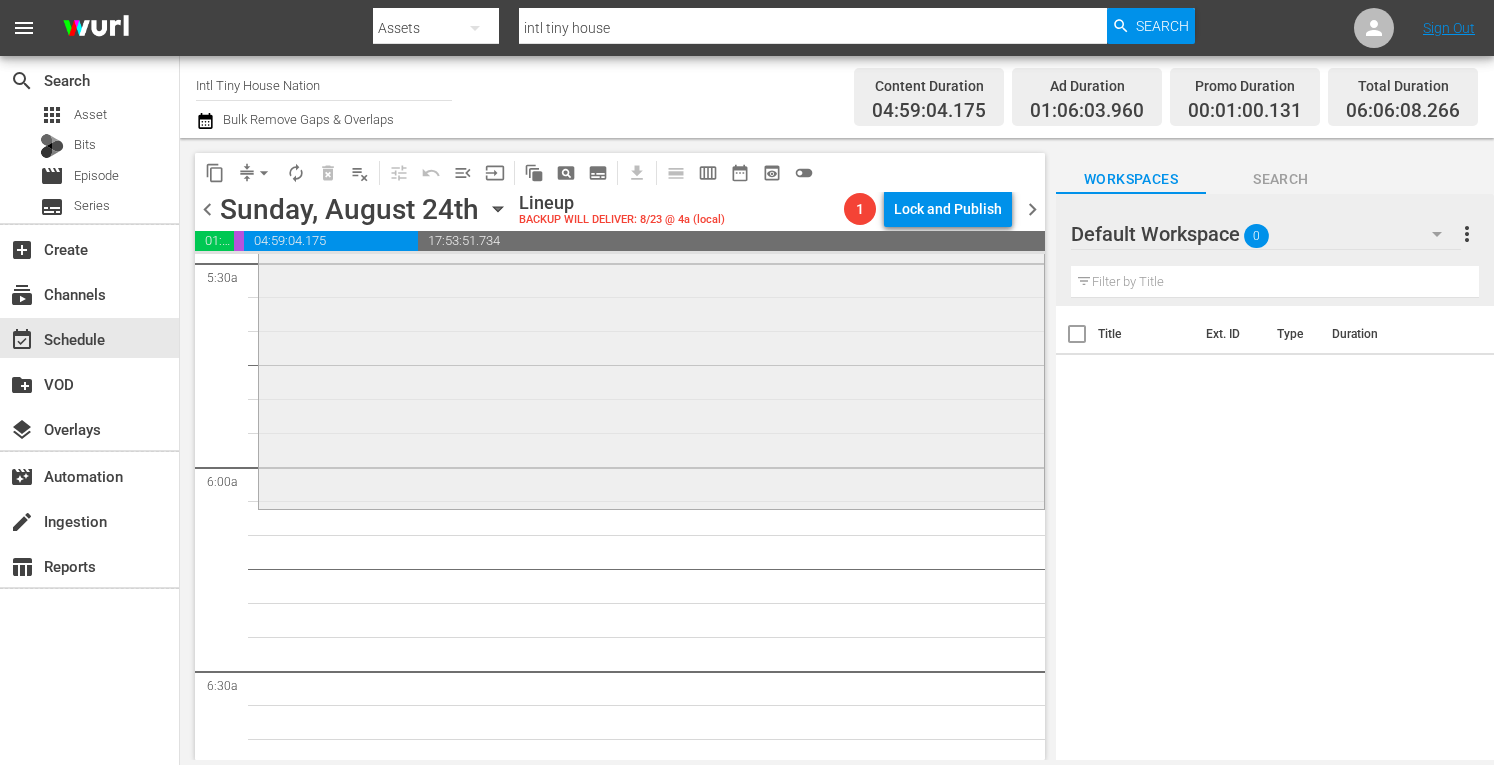 click on "Tiny House Nation  / SE2 / EP3:
204 Sq Ft Climbing Gym 204 Sq Ft Climbing Gym (aenetworks_tinyhousenation_2_01:00:00) VARIANT reorder" at bounding box center [651, 326] 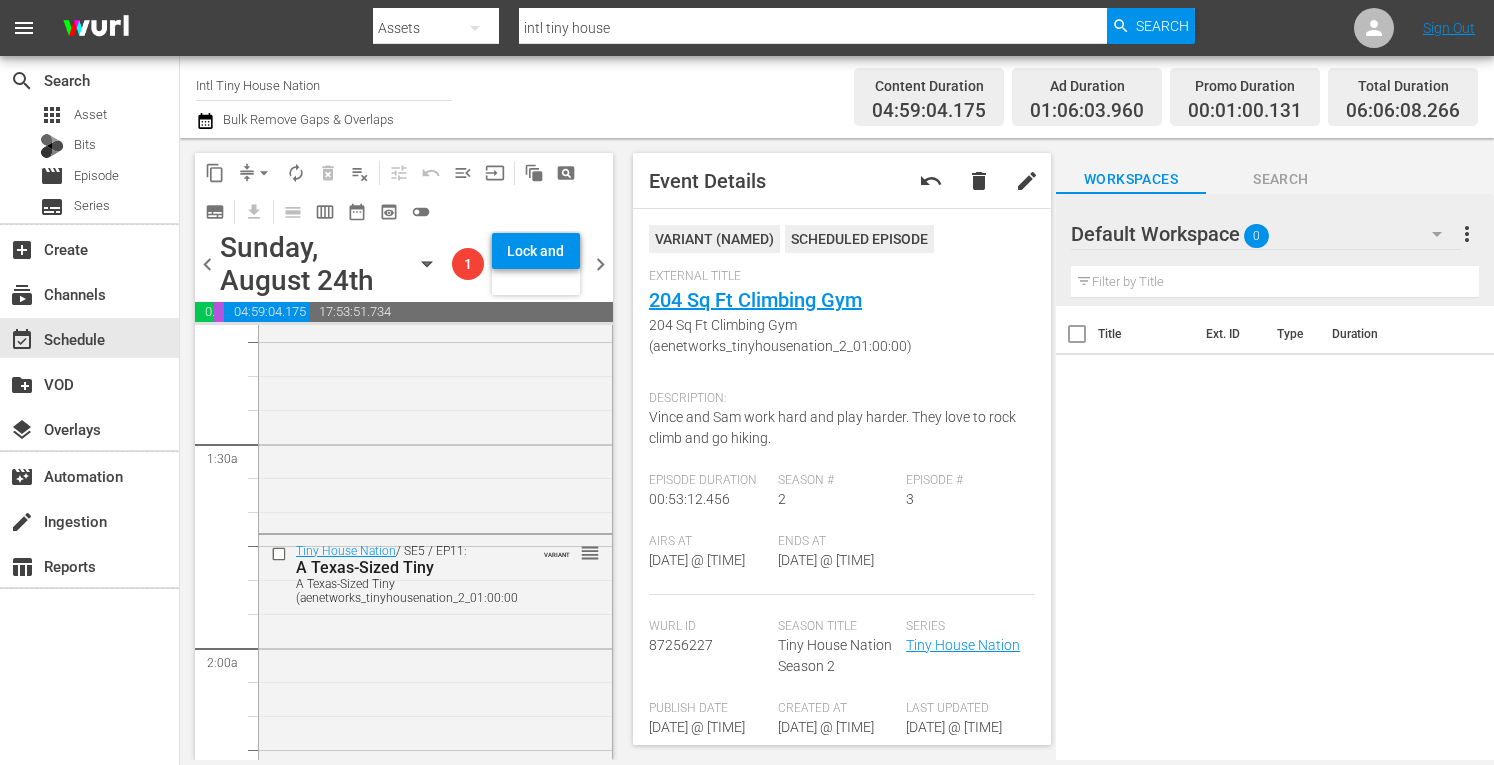 scroll, scrollTop: 0, scrollLeft: 0, axis: both 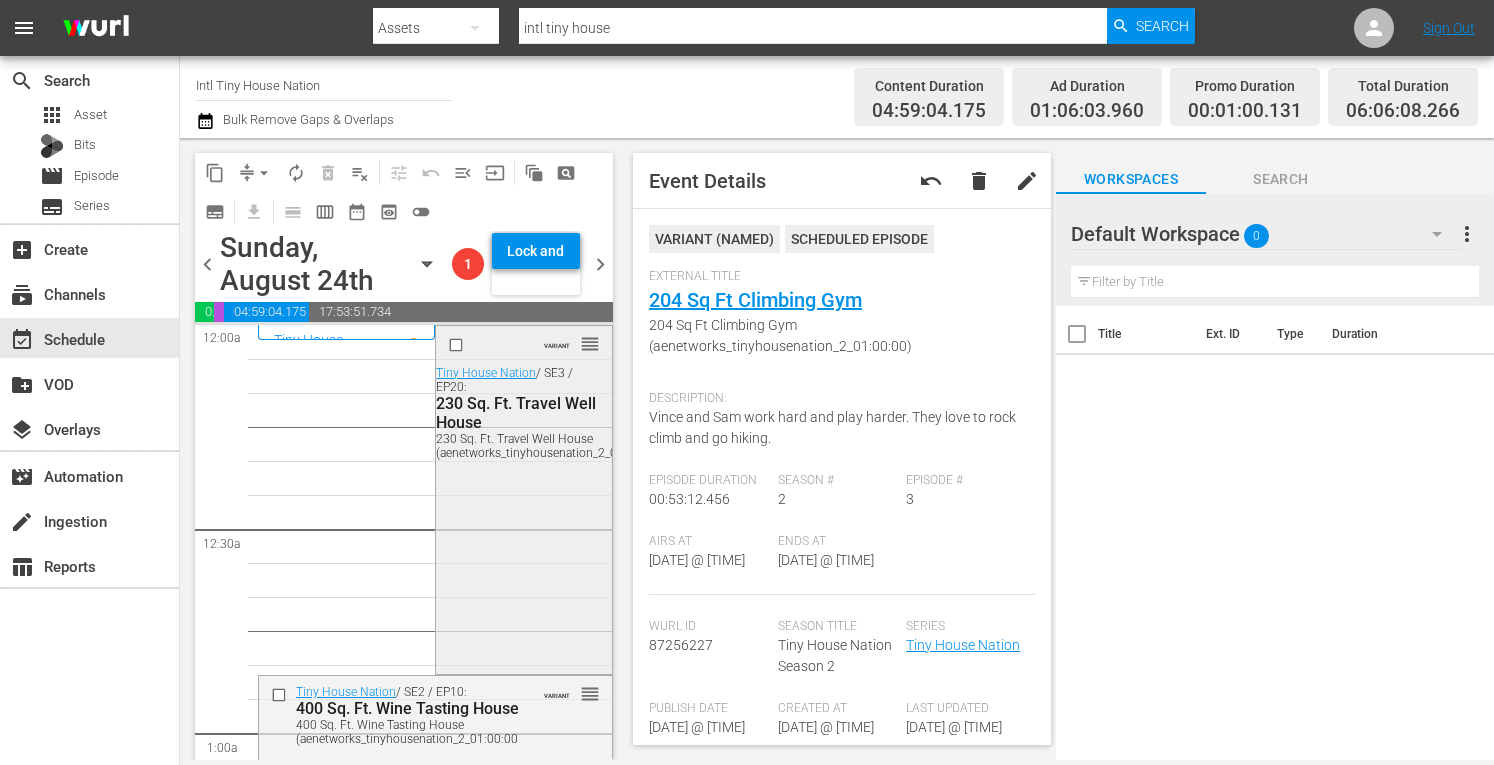 click on "VARIANT reorder Tiny House Nation  / SE3 / EP20:
230 Sq. Ft. Travel Well House 230 Sq. Ft. Travel Well House (aenetworks_tinyhousenation_2_01:00:00)" at bounding box center [523, 498] 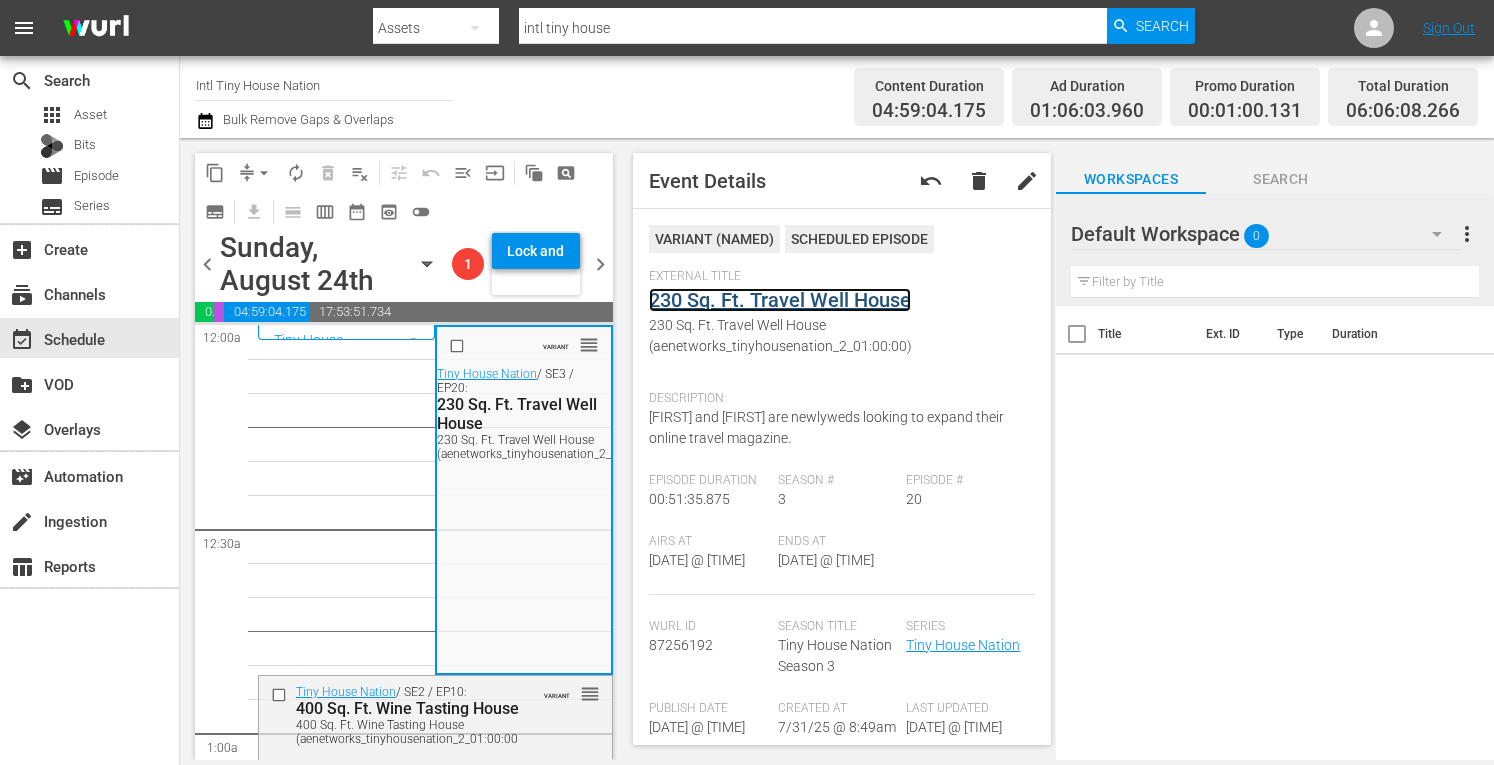 click on "230 Sq. Ft. Travel Well House" at bounding box center (780, 300) 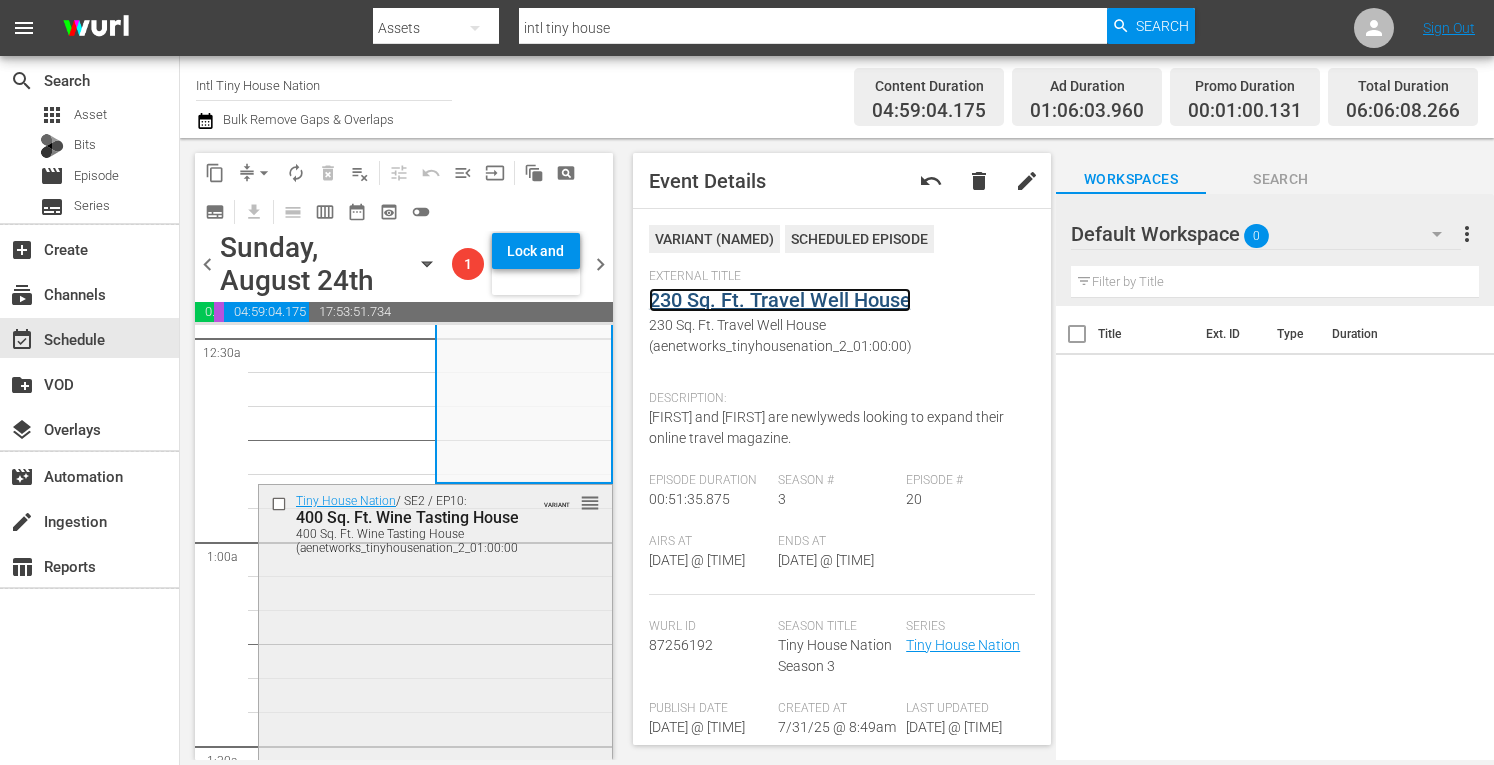 scroll, scrollTop: 196, scrollLeft: 0, axis: vertical 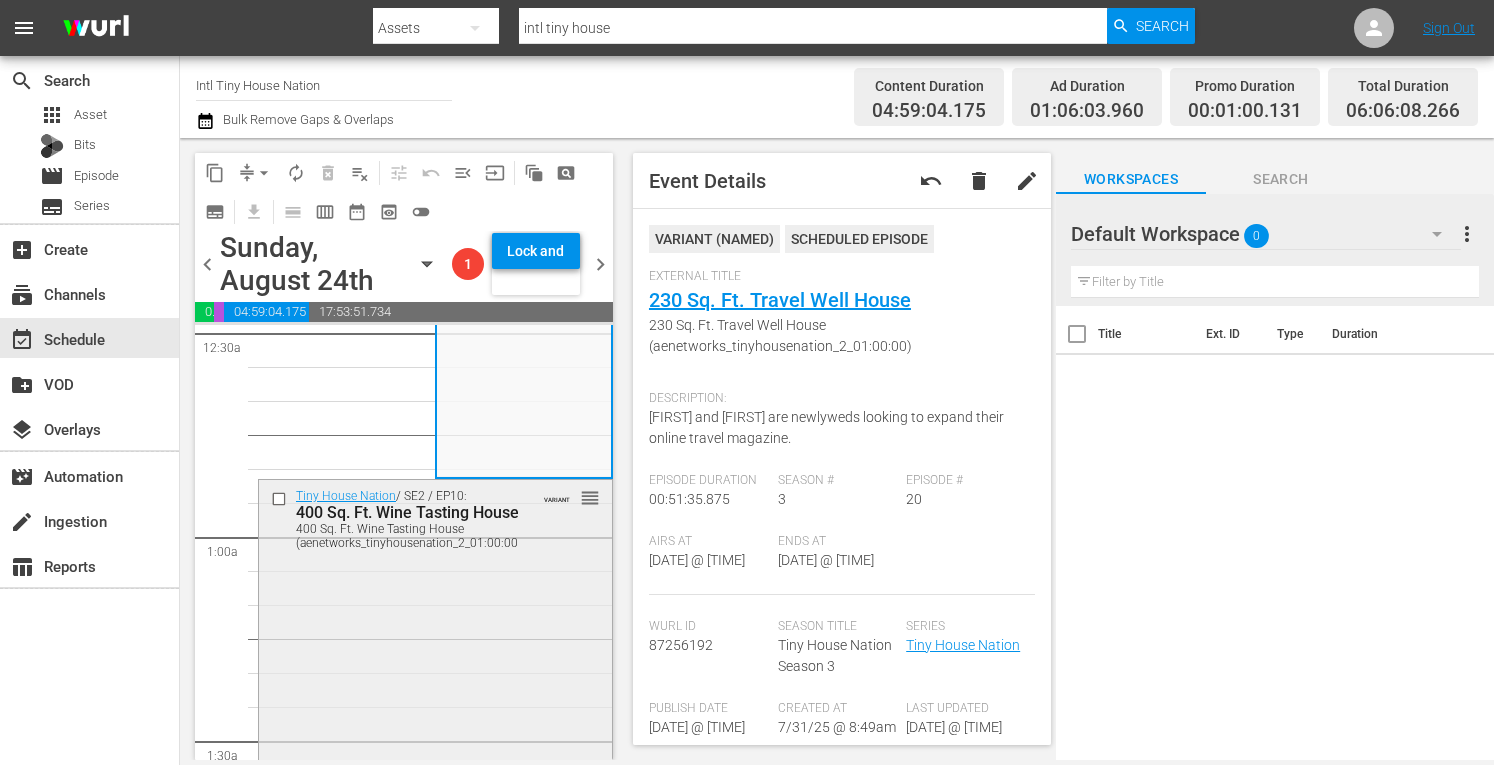 click on "Tiny House Nation  / SE2 / EP10:
400 Sq. Ft. Wine Tasting House 400 Sq. Ft. Wine Tasting House (aenetworks_tinyhousenation_2_01:00:00) VARIANT reorder" at bounding box center [435, 653] 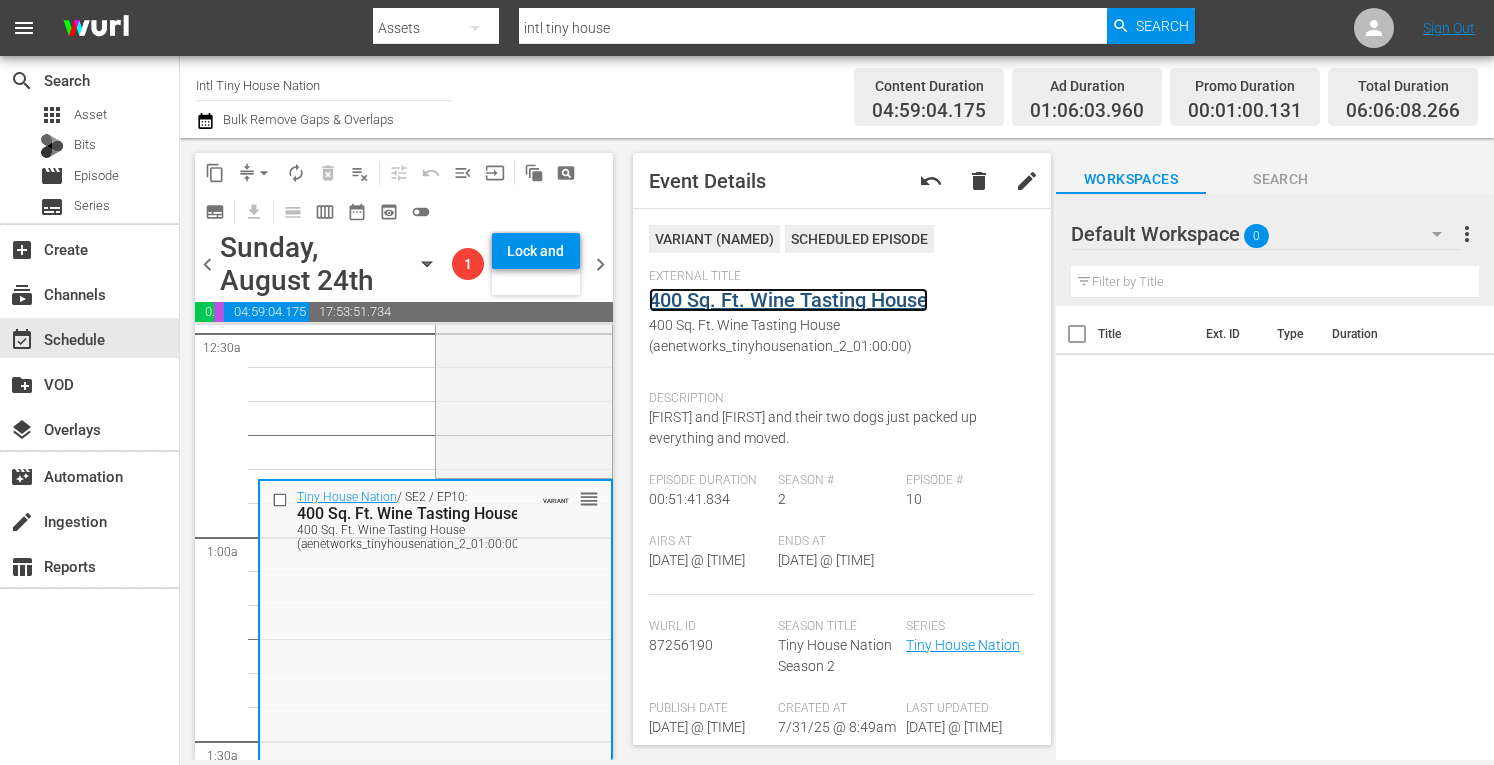click on "400 Sq. Ft. Wine Tasting House" at bounding box center (788, 300) 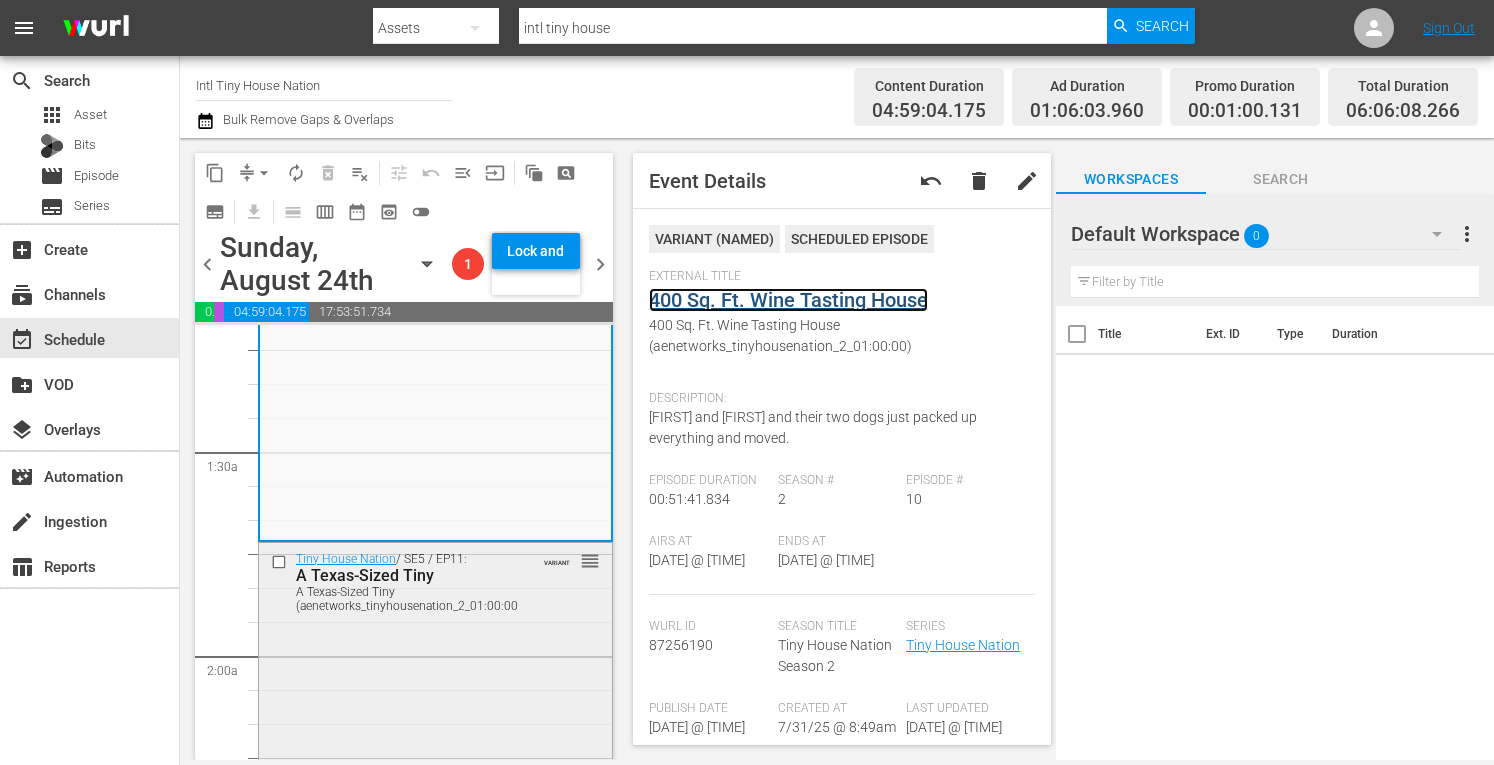 scroll, scrollTop: 494, scrollLeft: 0, axis: vertical 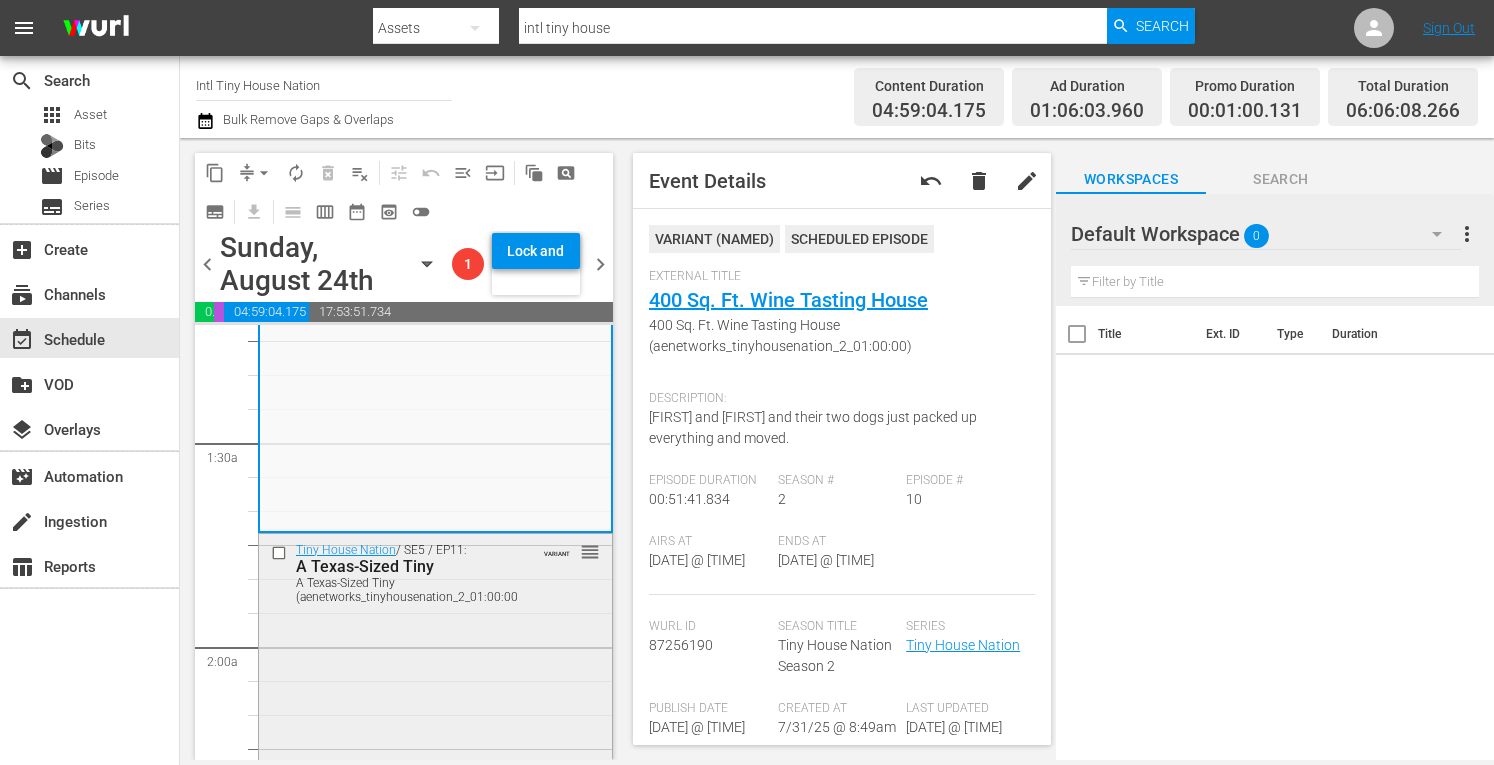 click on "Tiny House Nation  / SE5 / EP11:
A Texas-Sized Tiny A Texas-Sized Tiny (aenetworks_tinyhousenation_2_01:00:00) VARIANT reorder" at bounding box center (435, 708) 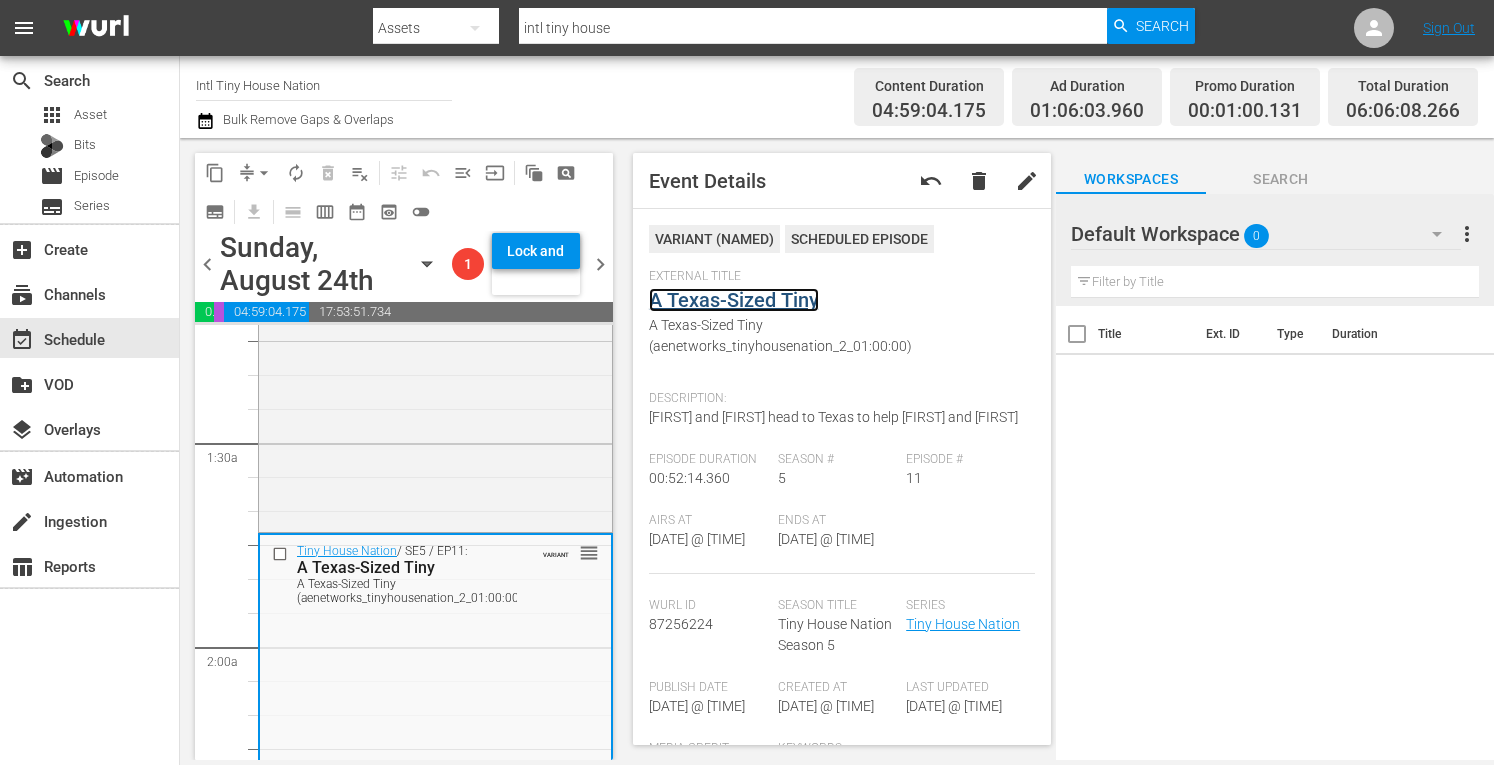 click on "A Texas-Sized Tiny" at bounding box center (734, 300) 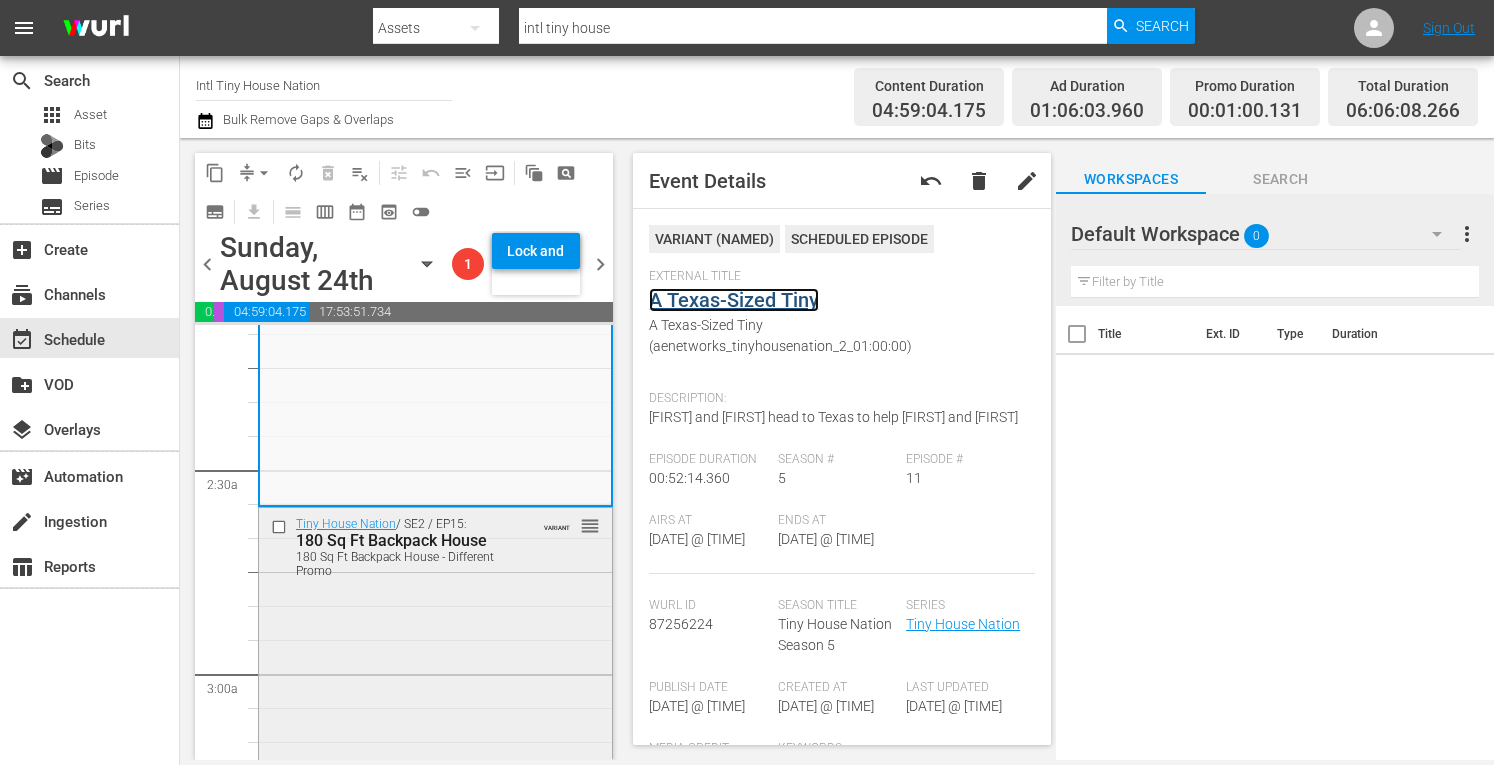 scroll, scrollTop: 916, scrollLeft: 0, axis: vertical 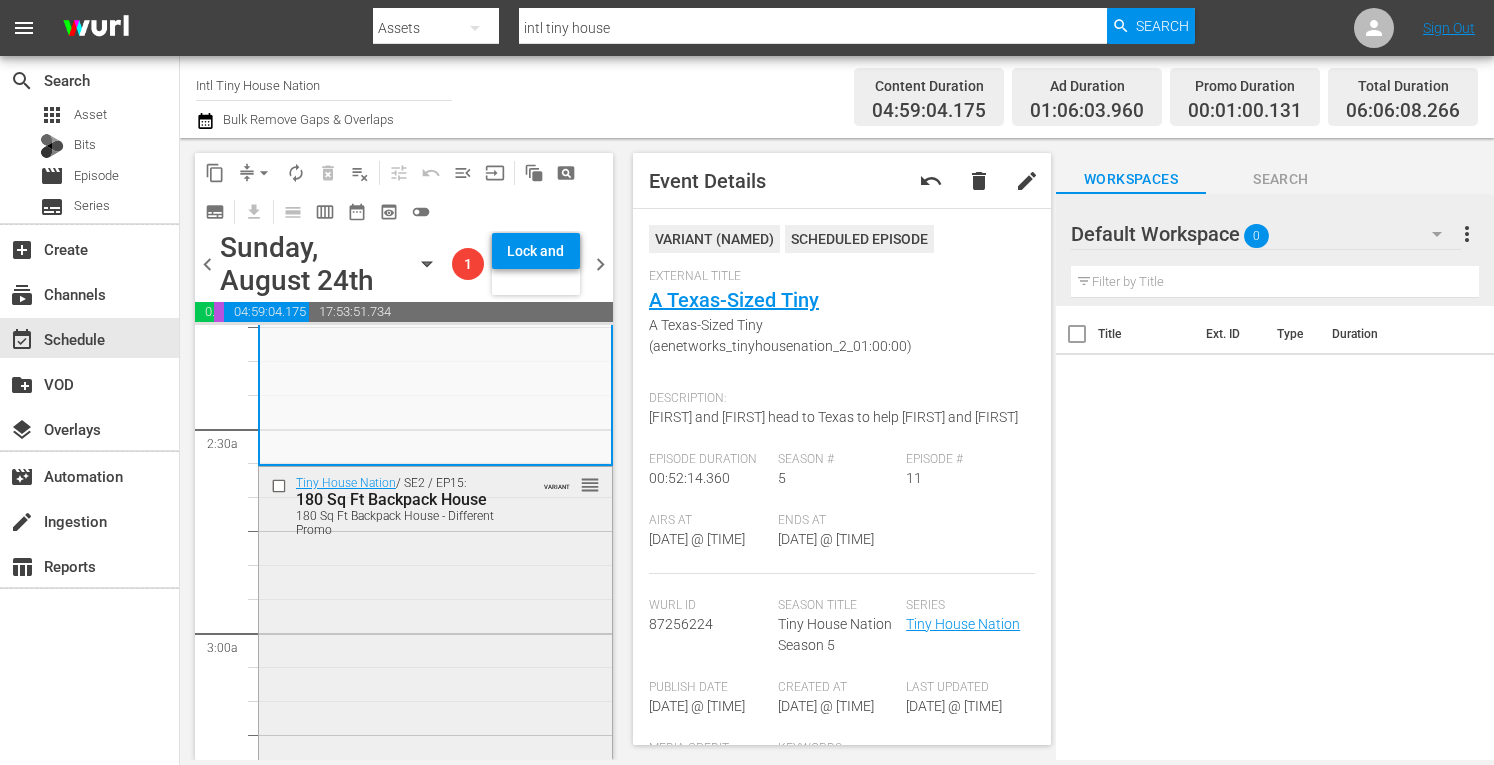 click on "Tiny House Nation  / SE2 / EP15:
180 Sq Ft Backpack House 180 Sq Ft Backpack House - Different Promo VARIANT reorder" at bounding box center (435, 645) 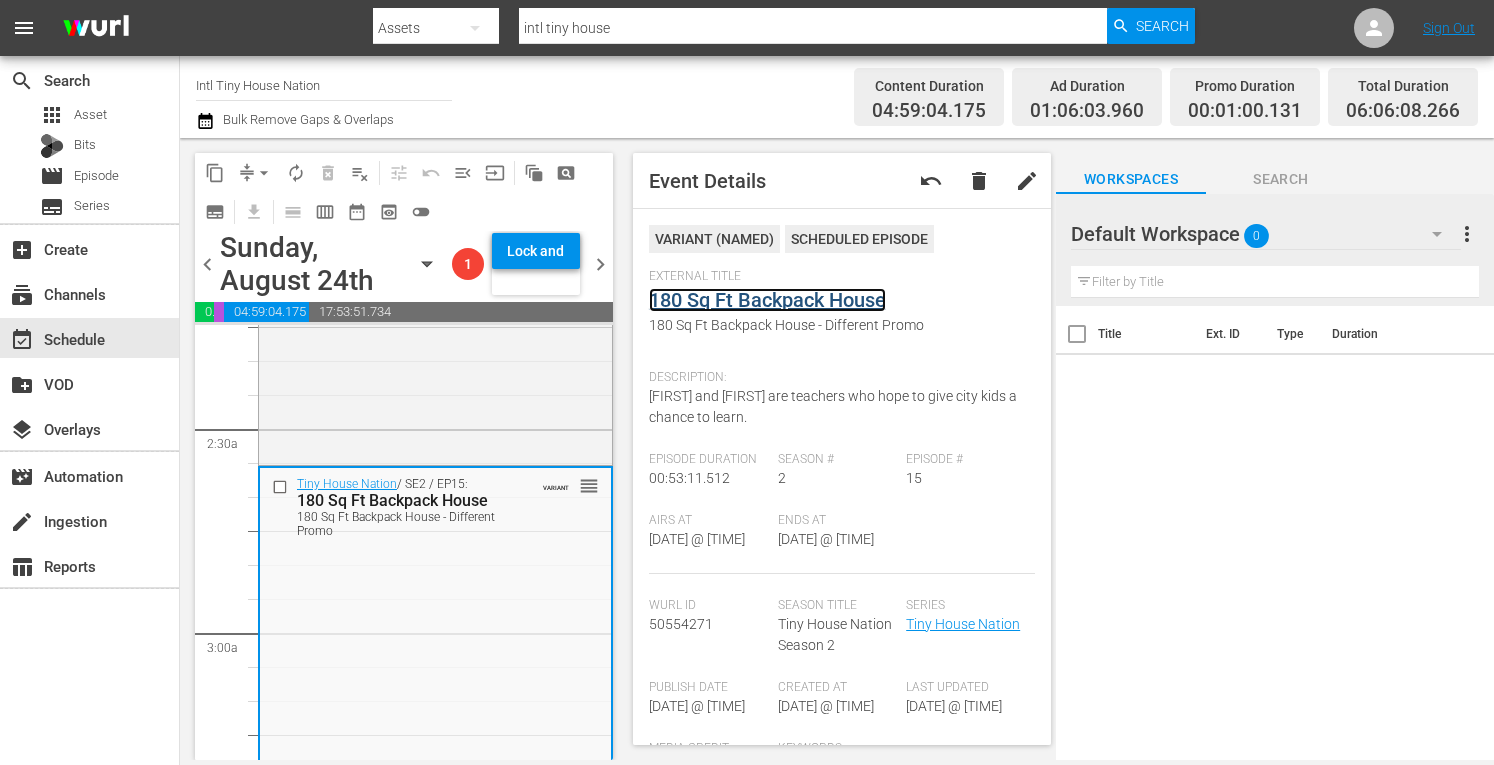 click on "180 Sq Ft Backpack House" at bounding box center [767, 300] 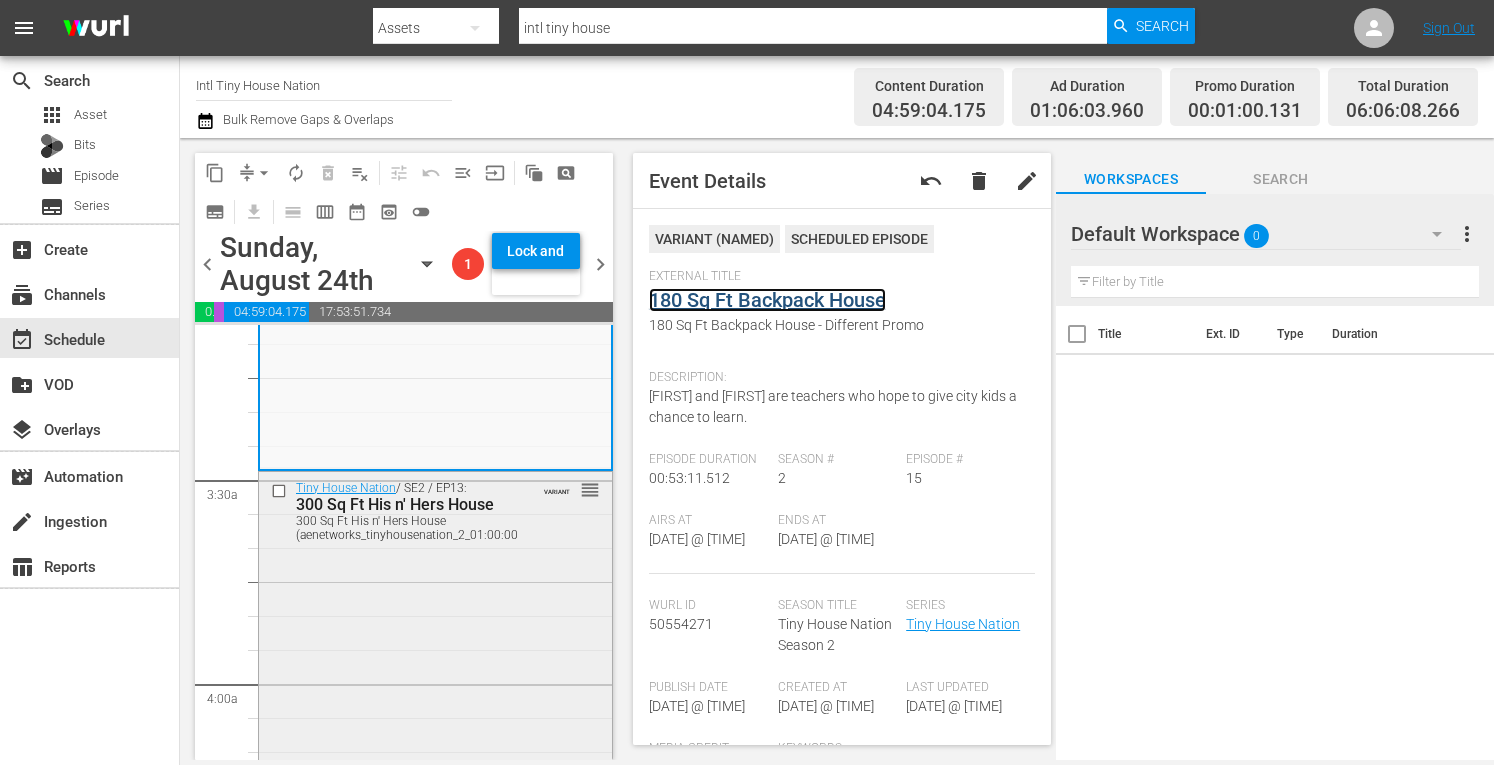 scroll, scrollTop: 1301, scrollLeft: 0, axis: vertical 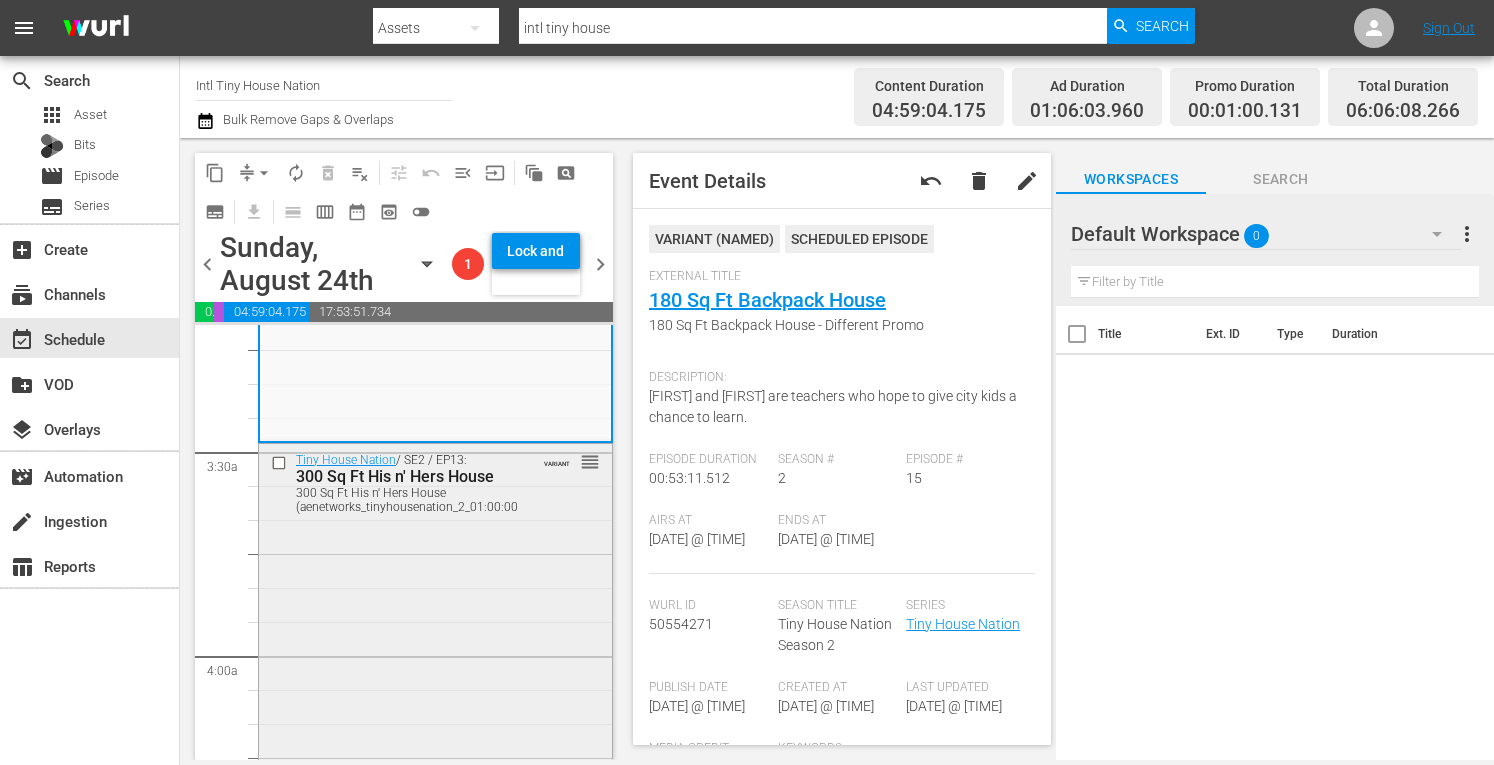 click on "Tiny House Nation  / SE2 / EP13:
300 Sq Ft His n' Hers House 300 Sq Ft His n' Hers House (aenetworks_tinyhousenation_2_01:00:00) VARIANT reorder" at bounding box center (435, 622) 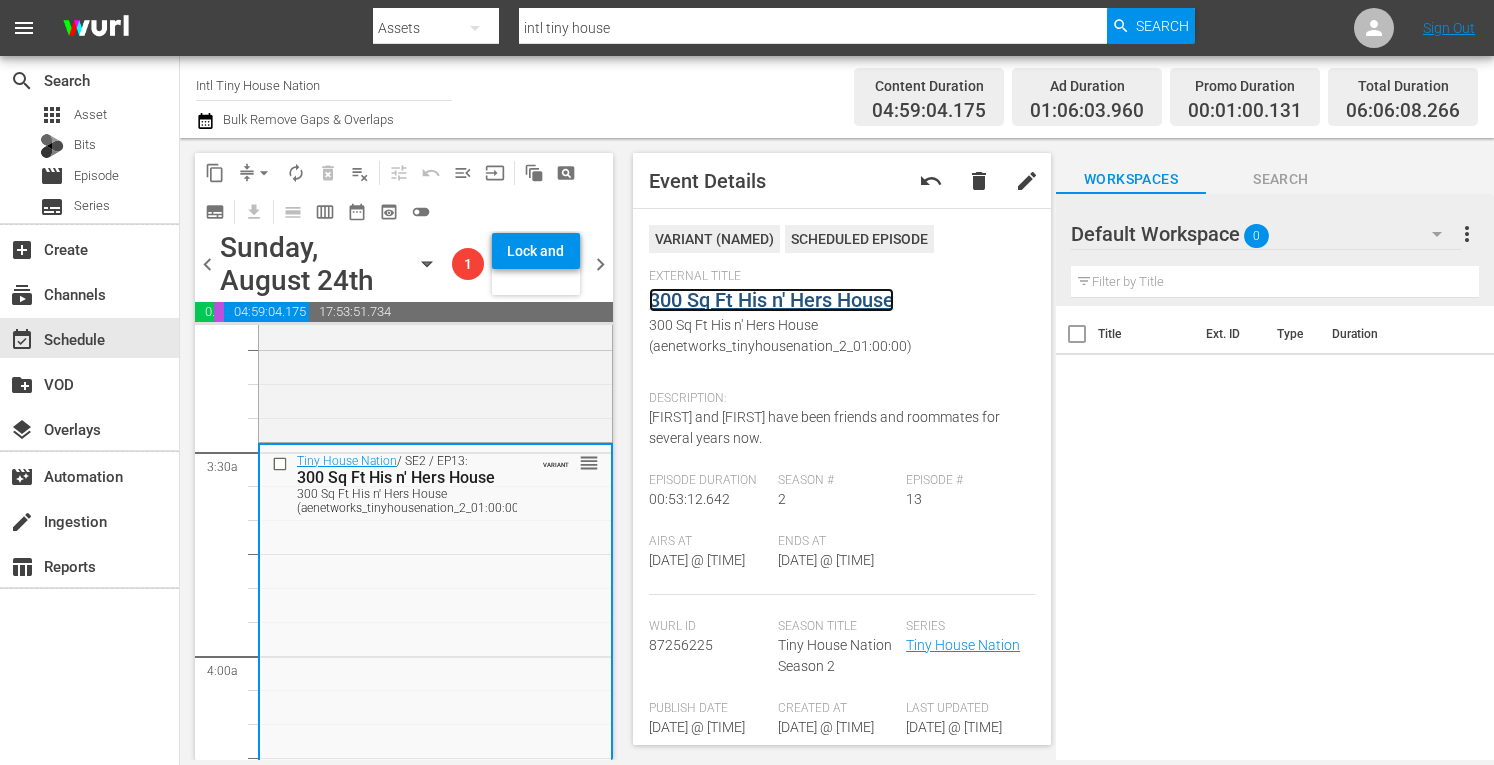 click on "300 Sq Ft His n' Hers House" at bounding box center [771, 300] 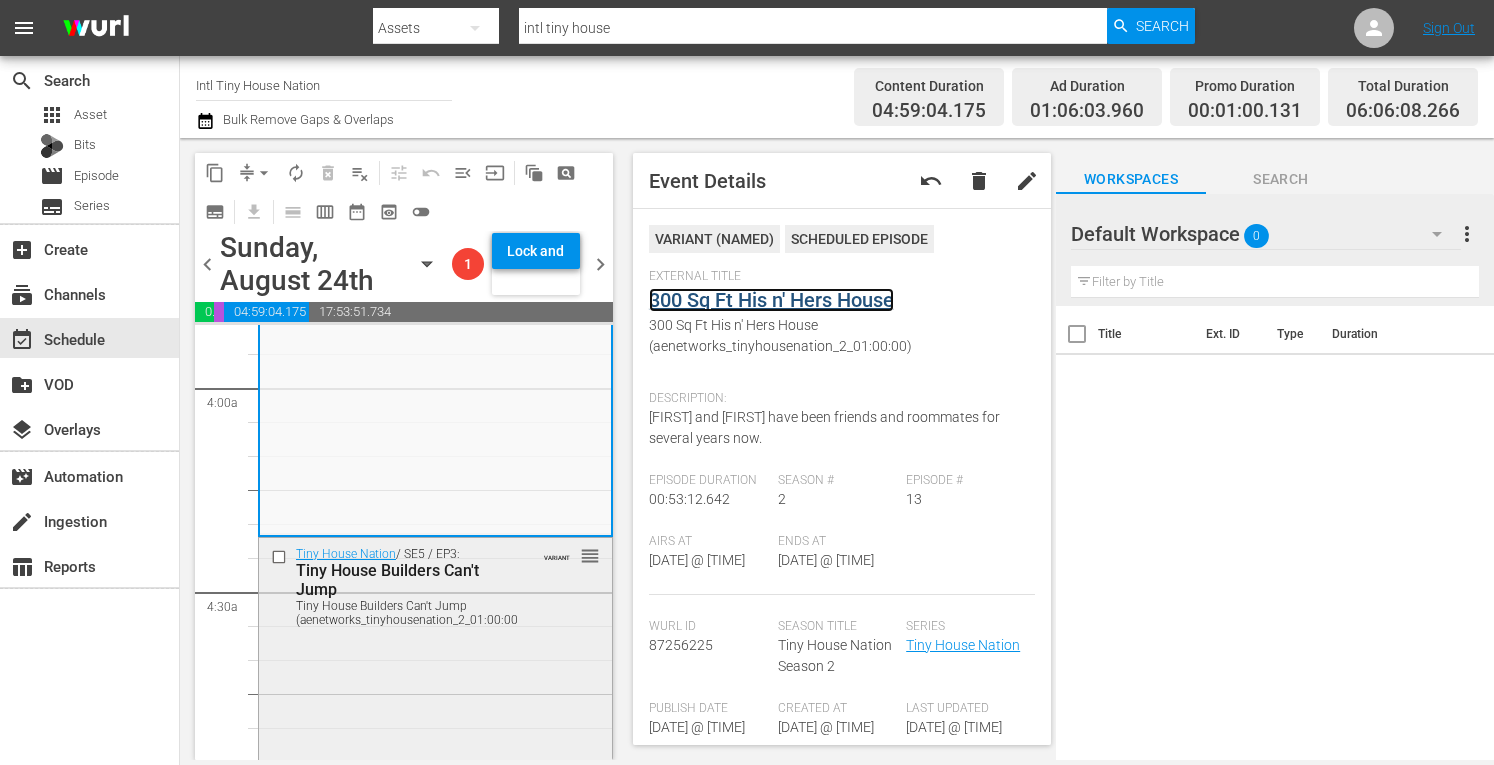 scroll, scrollTop: 1574, scrollLeft: 0, axis: vertical 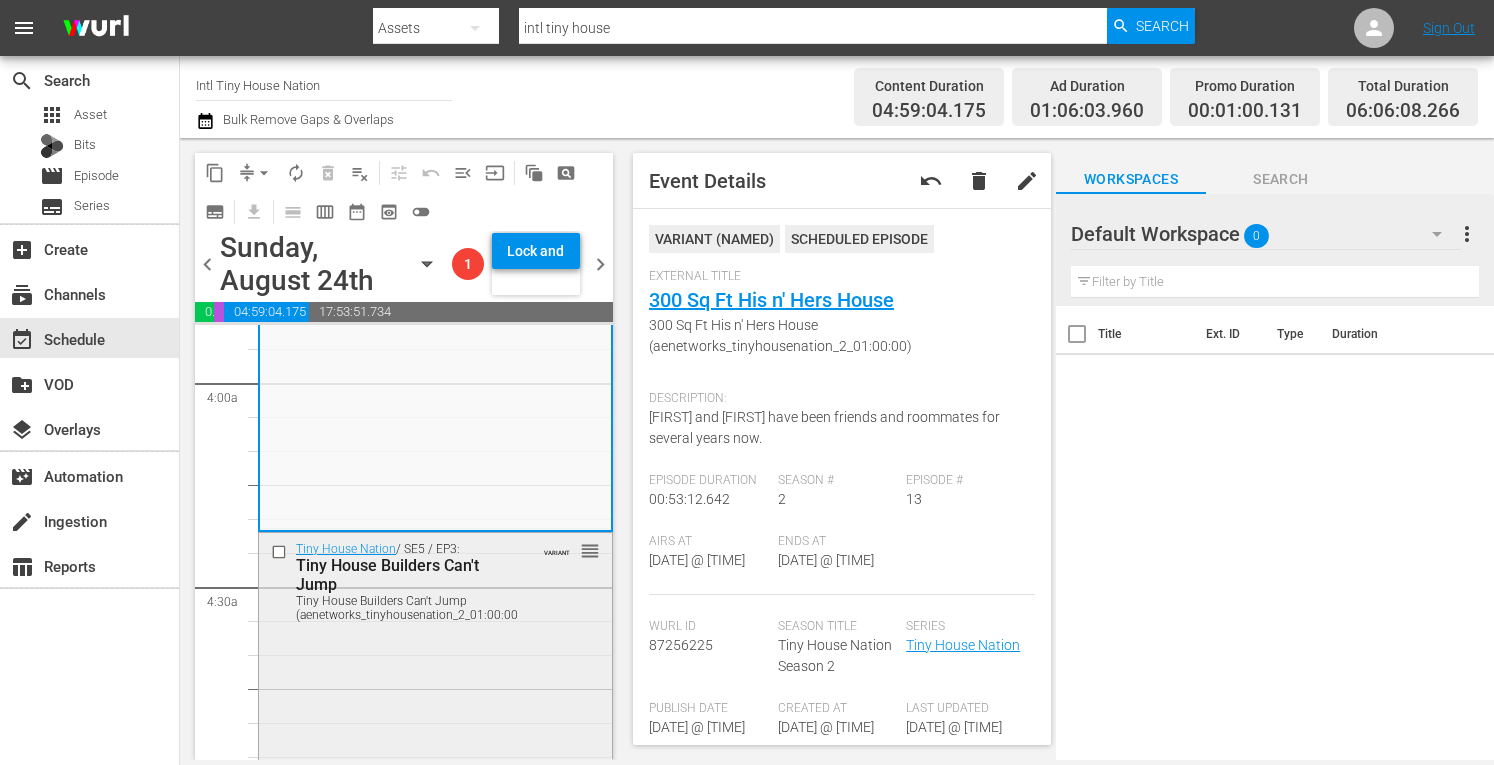 click on "Tiny House Nation  / SE5 / EP3:
Tiny House Builders Can't Jump Tiny House Builders Can't Jump (aenetworks_tinyhousenation_2_01:00:00) VARIANT reorder" at bounding box center (435, 703) 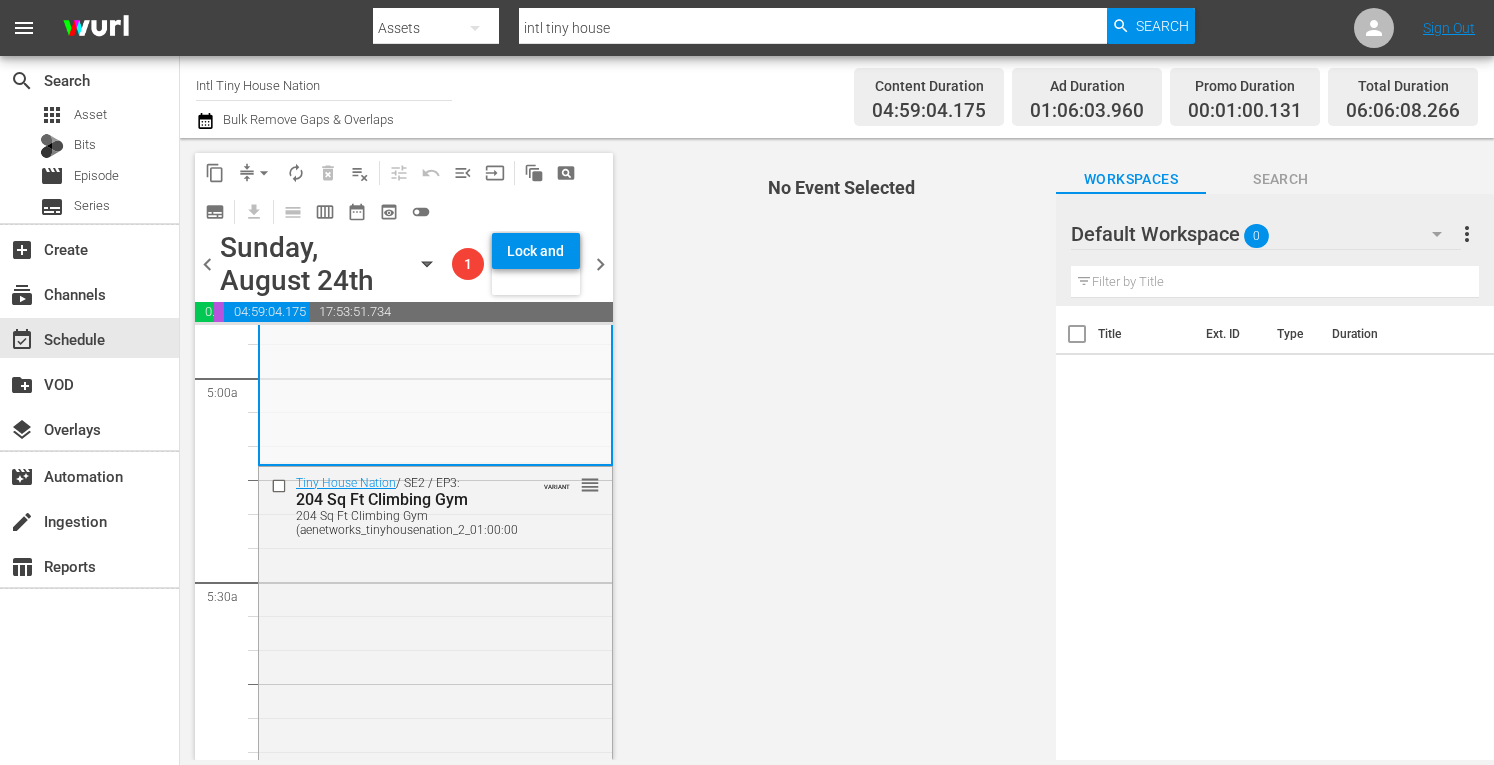 scroll, scrollTop: 1984, scrollLeft: 0, axis: vertical 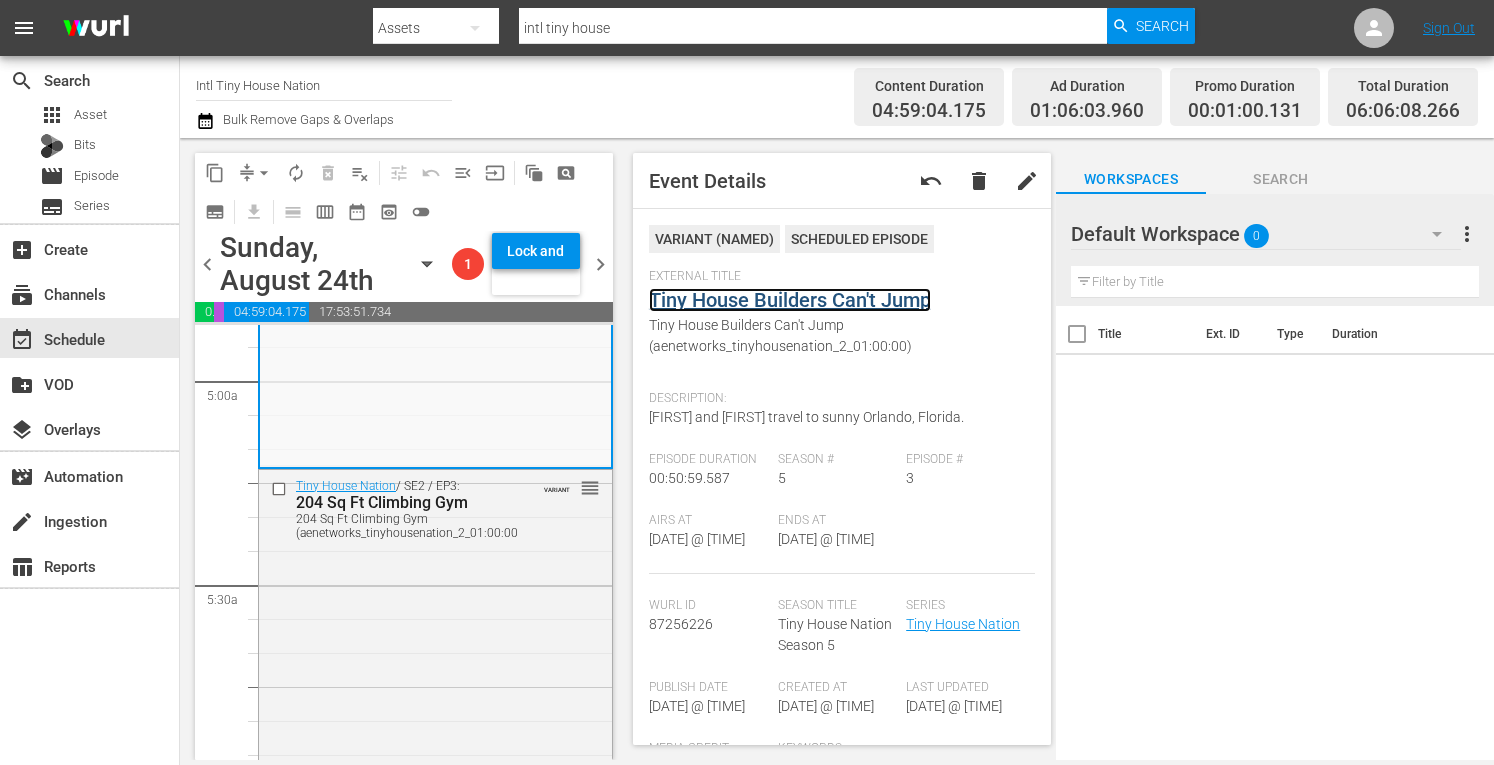 click on "Tiny House Builders Can't Jump" at bounding box center (790, 300) 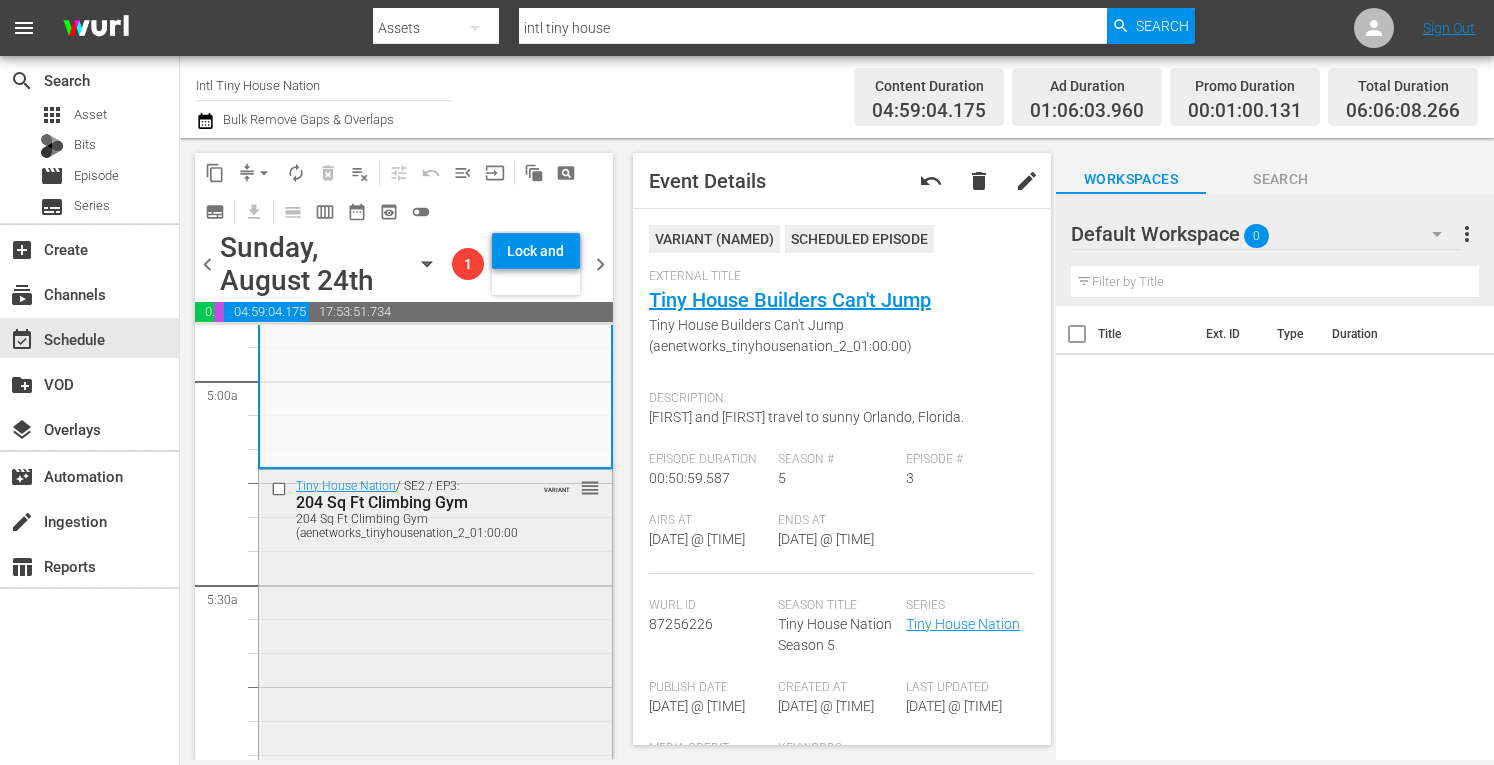 click on "Tiny House Nation  / SE2 / EP3:
204 Sq Ft Climbing Gym 204 Sq Ft Climbing Gym (aenetworks_tinyhousenation_2_01:00:00) VARIANT reorder" at bounding box center [435, 648] 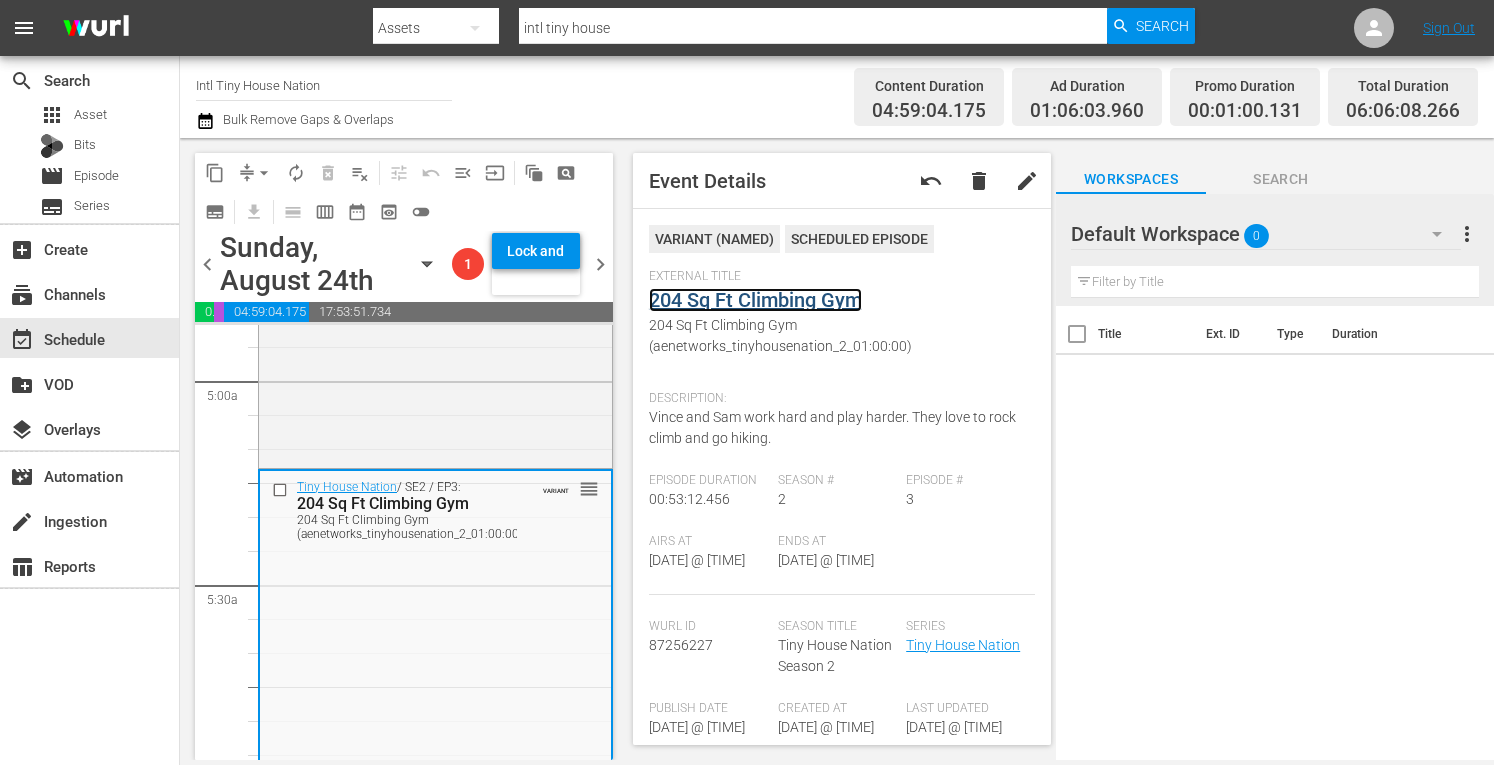 click on "204 Sq Ft Climbing Gym" at bounding box center (755, 300) 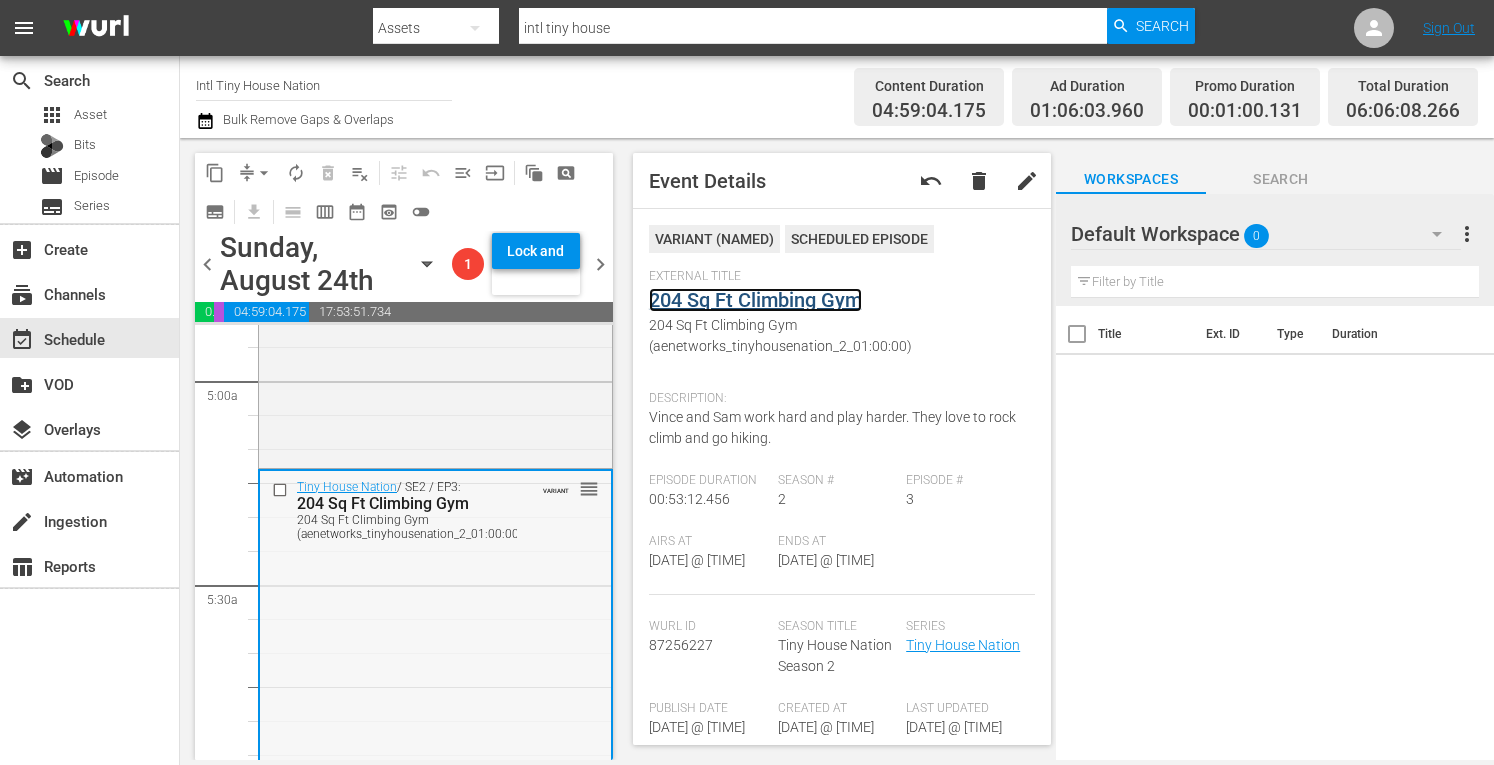 scroll, scrollTop: 2114, scrollLeft: 0, axis: vertical 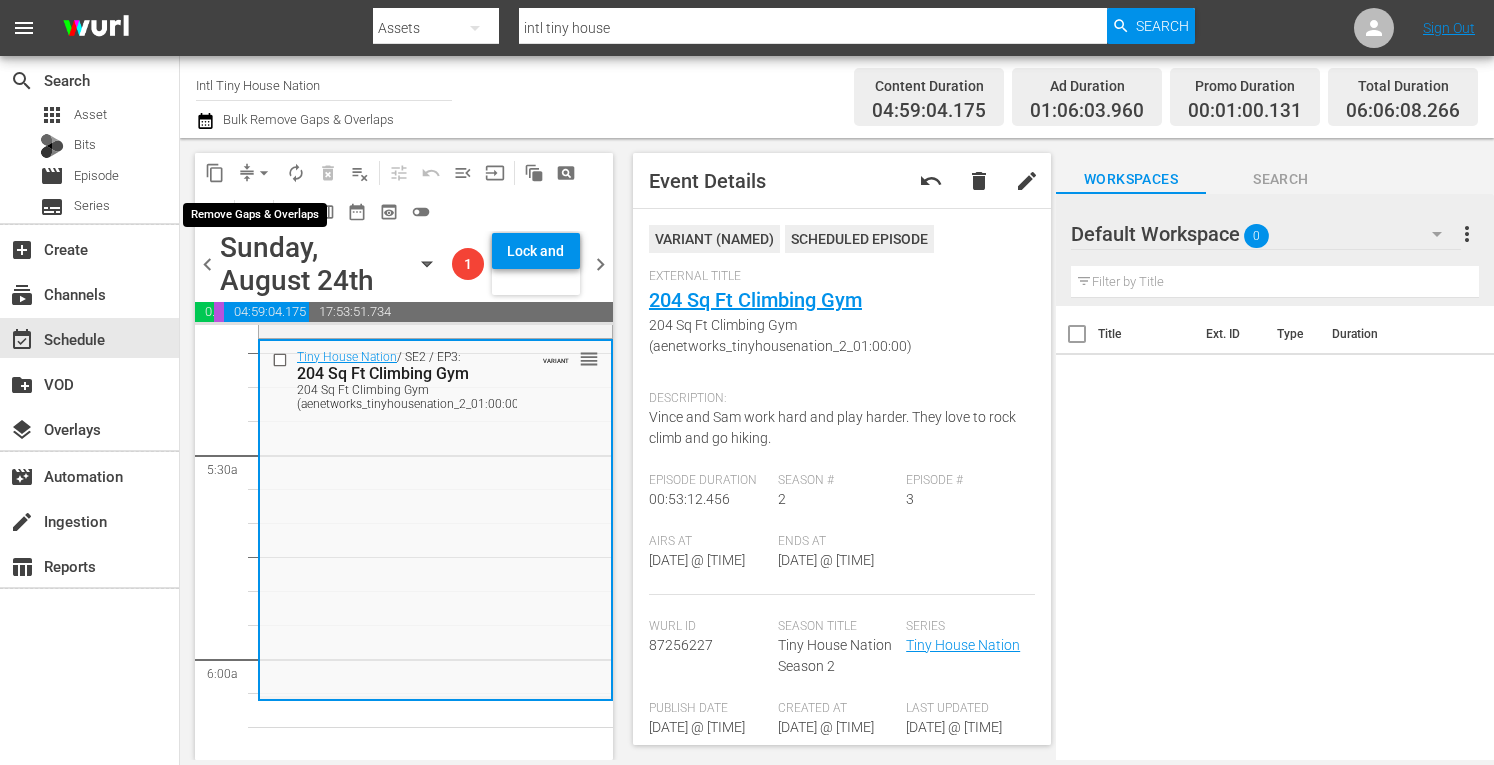 click on "arrow_drop_down" at bounding box center [264, 173] 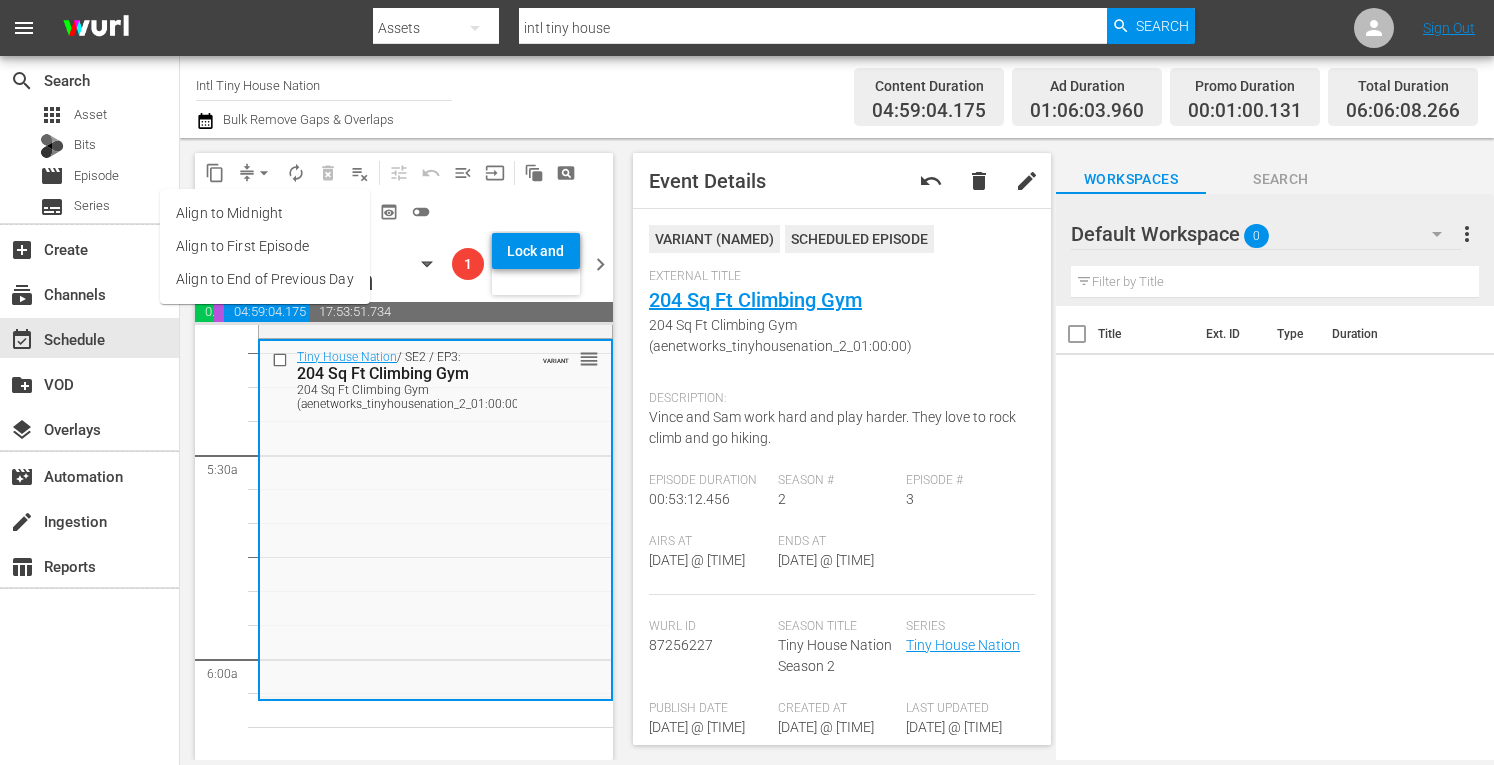 click on "Align to Midnight" at bounding box center (265, 213) 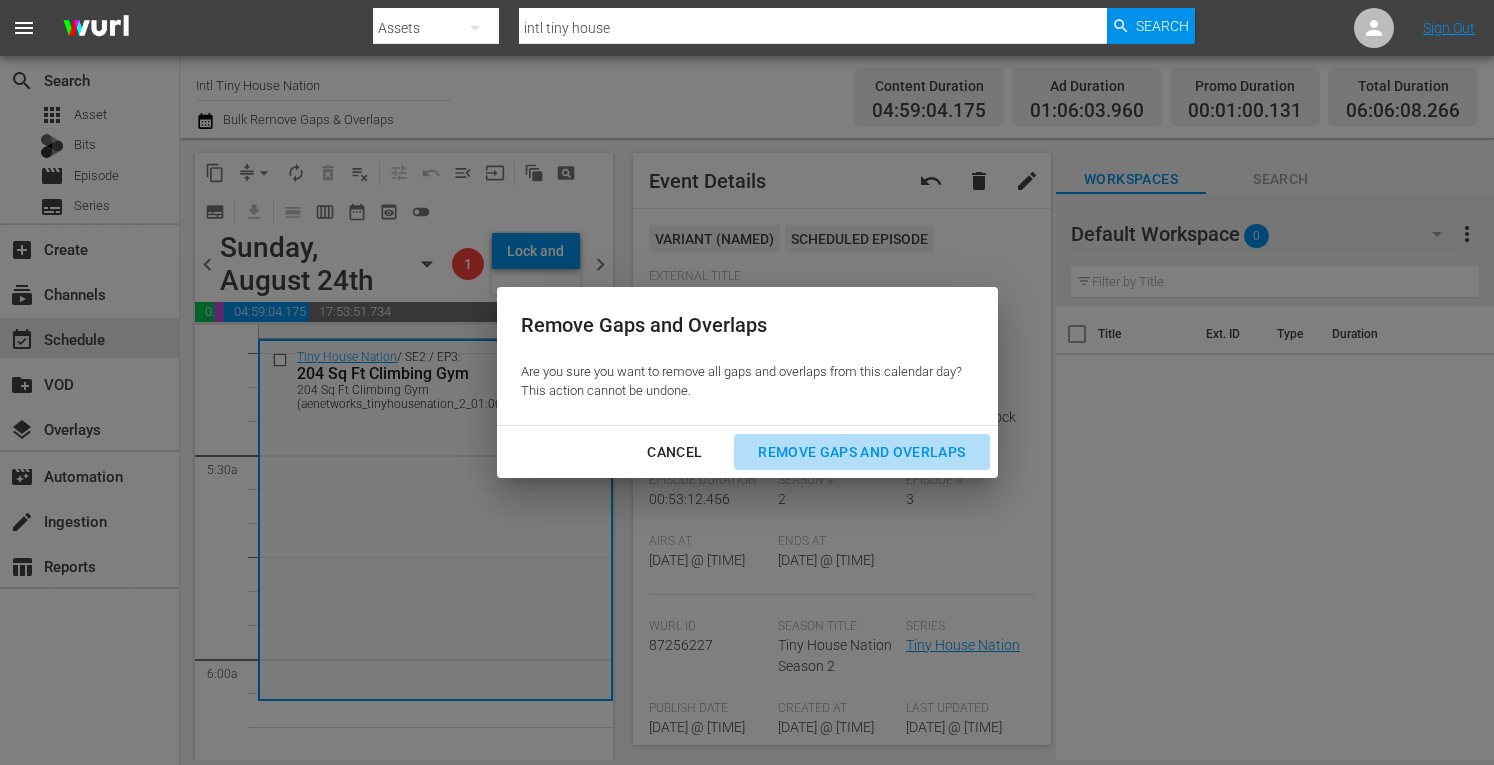click on "Remove Gaps and Overlaps" at bounding box center [861, 452] 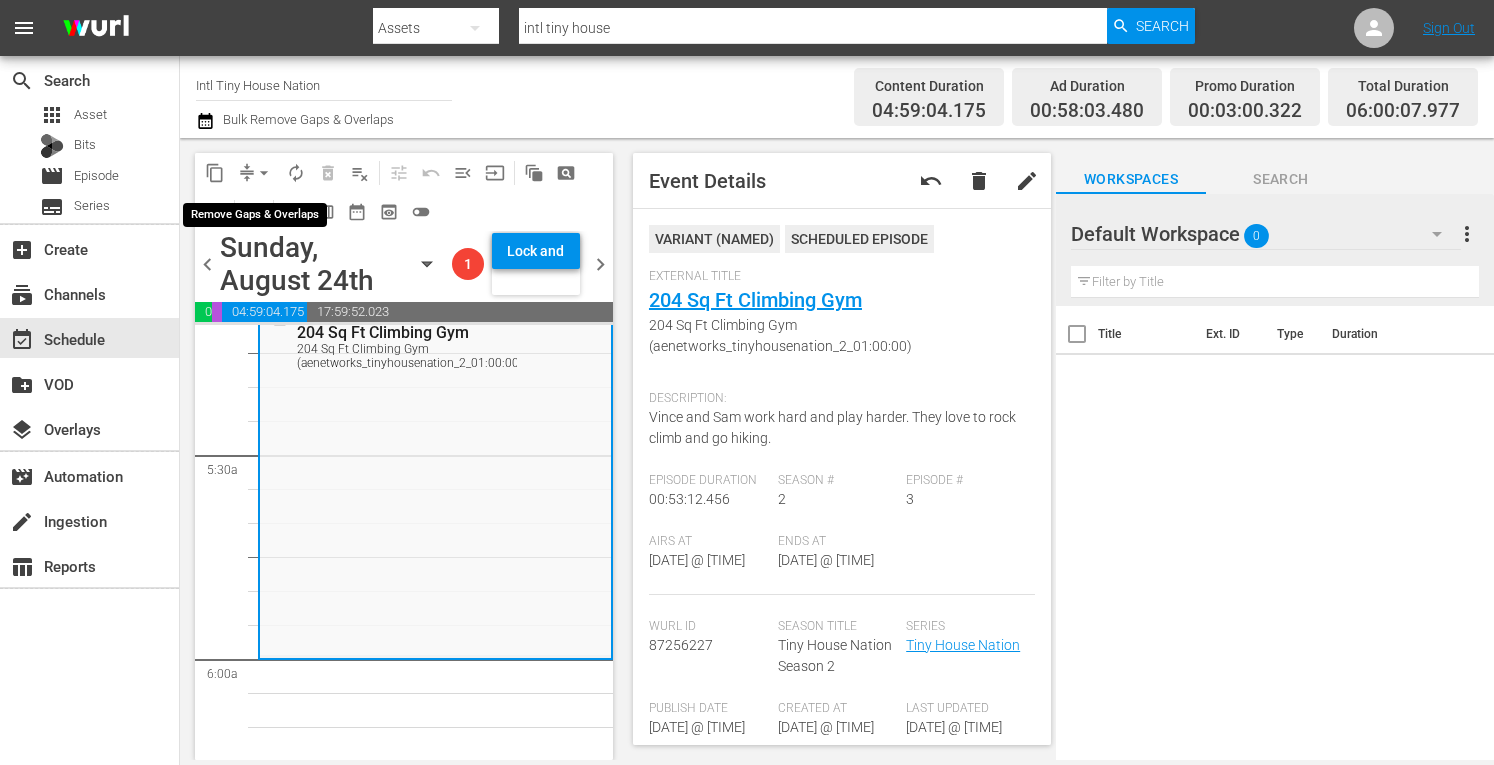 click on "arrow_drop_down" at bounding box center (264, 173) 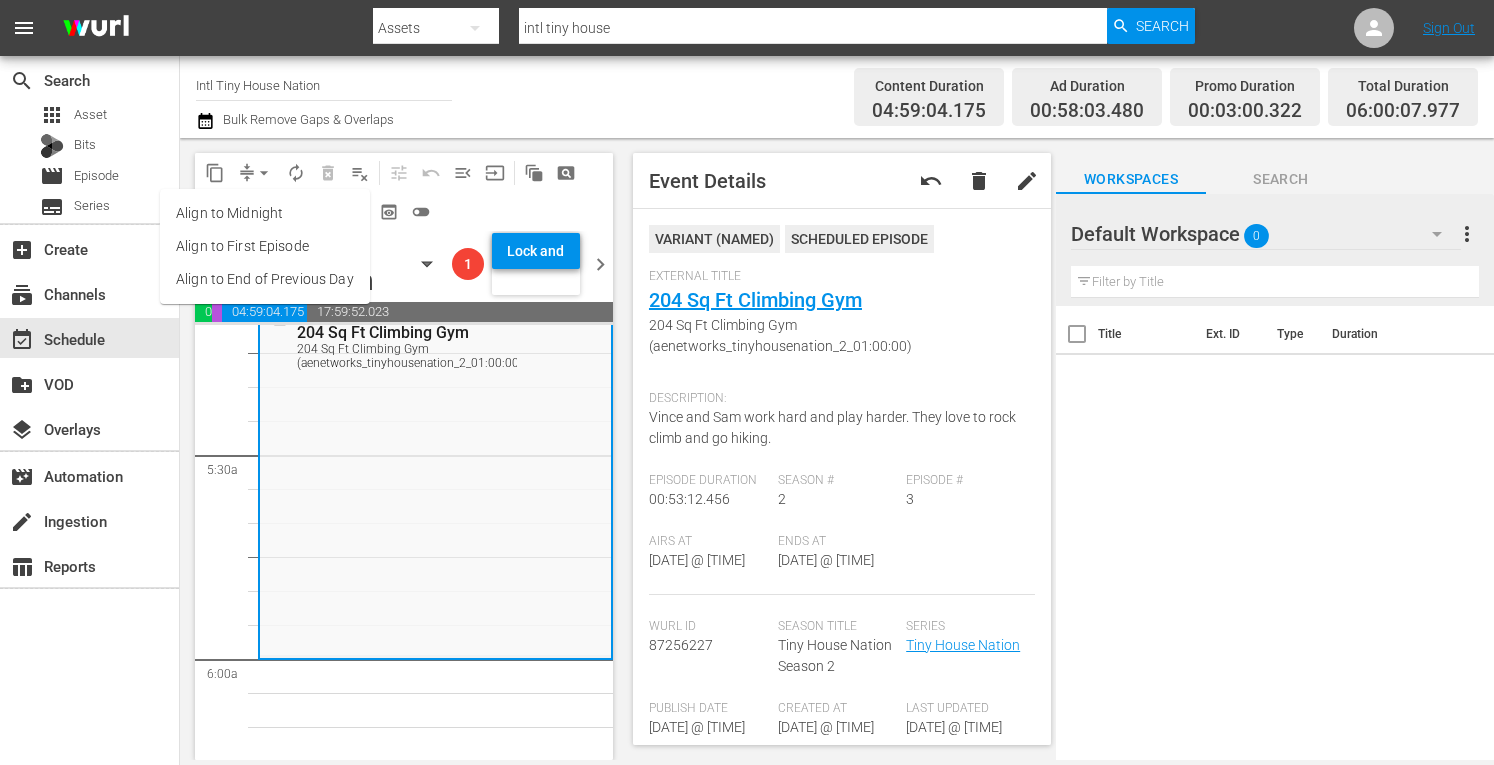click on "Align to Midnight" at bounding box center (265, 213) 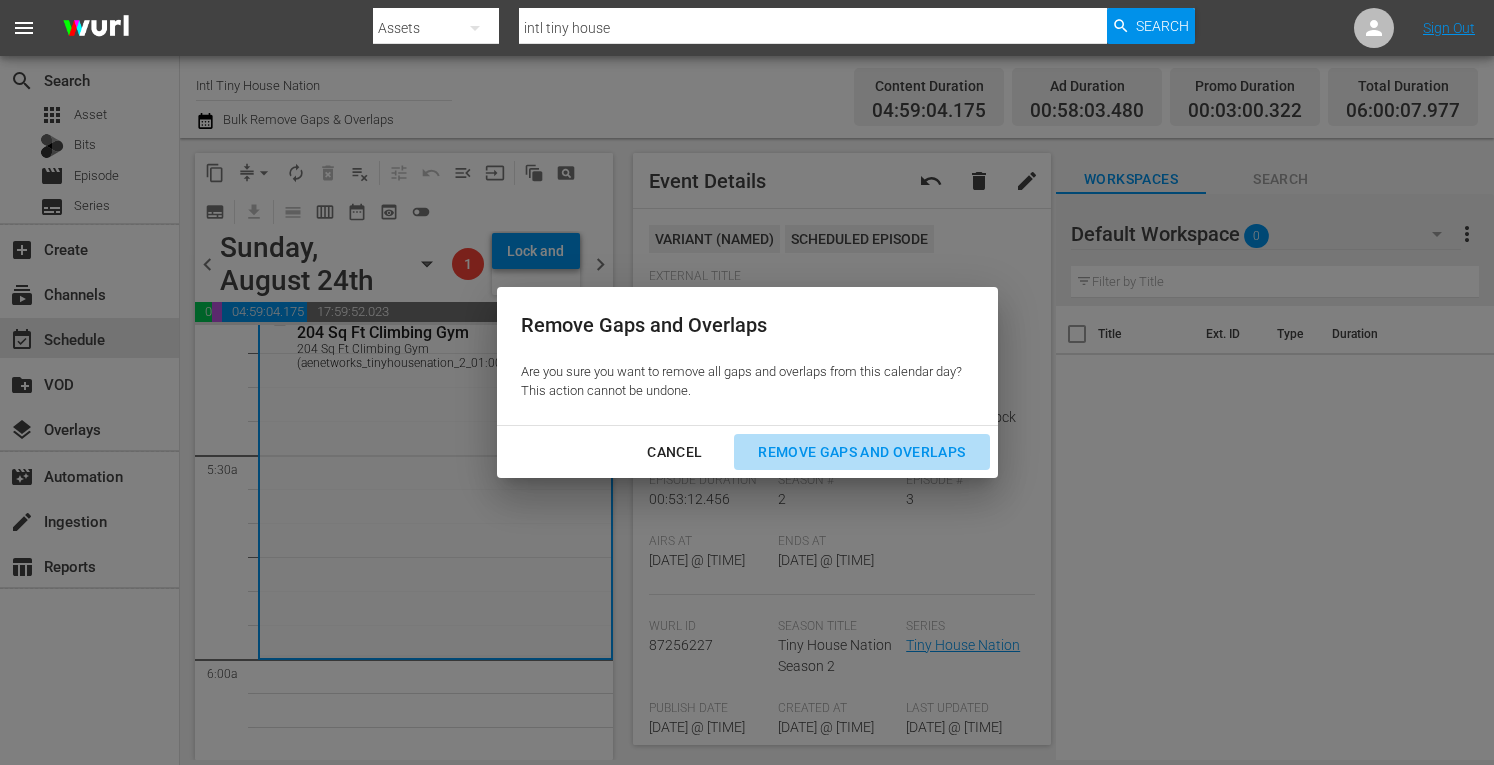 click on "Remove Gaps and Overlaps" at bounding box center (861, 452) 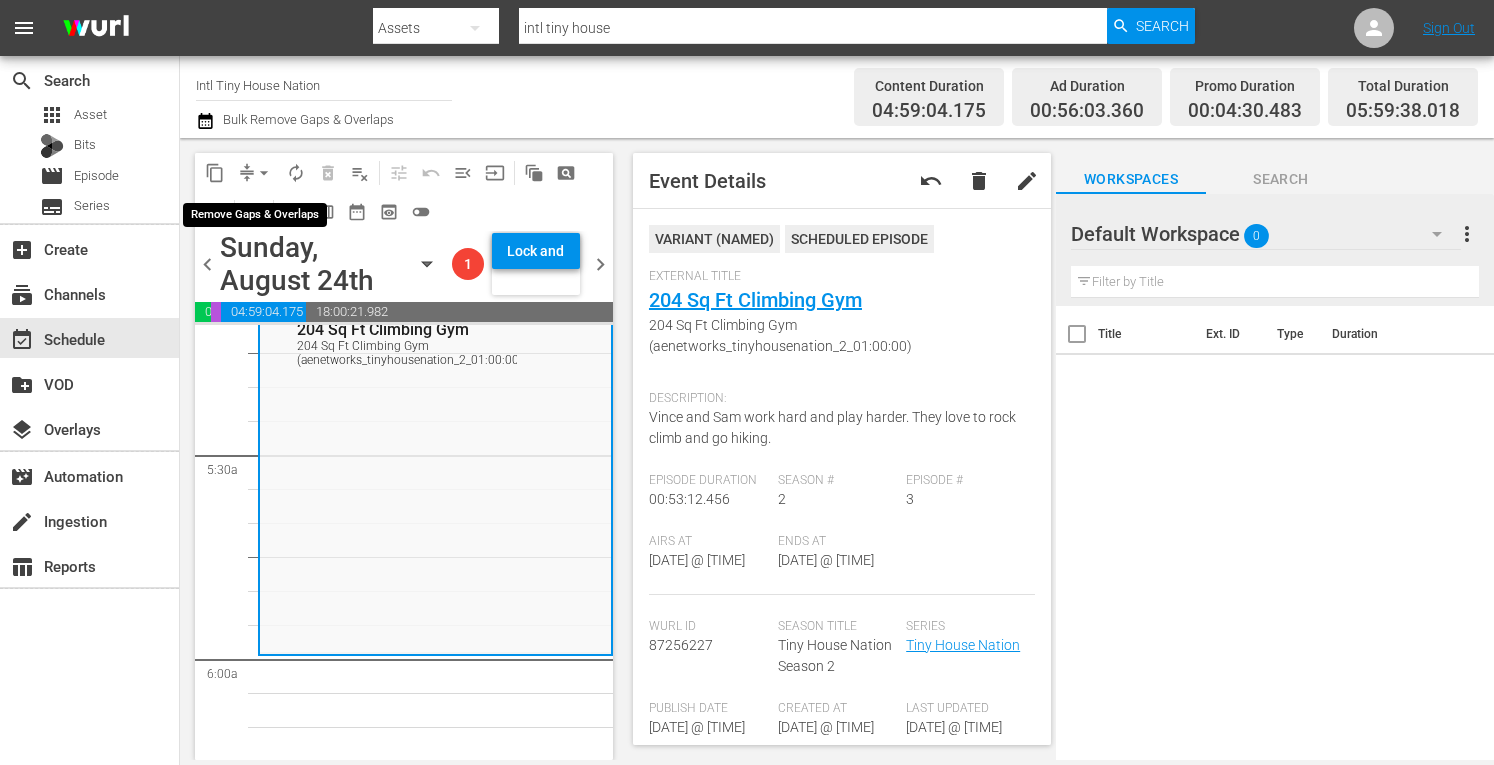 click on "arrow_drop_down" at bounding box center [264, 173] 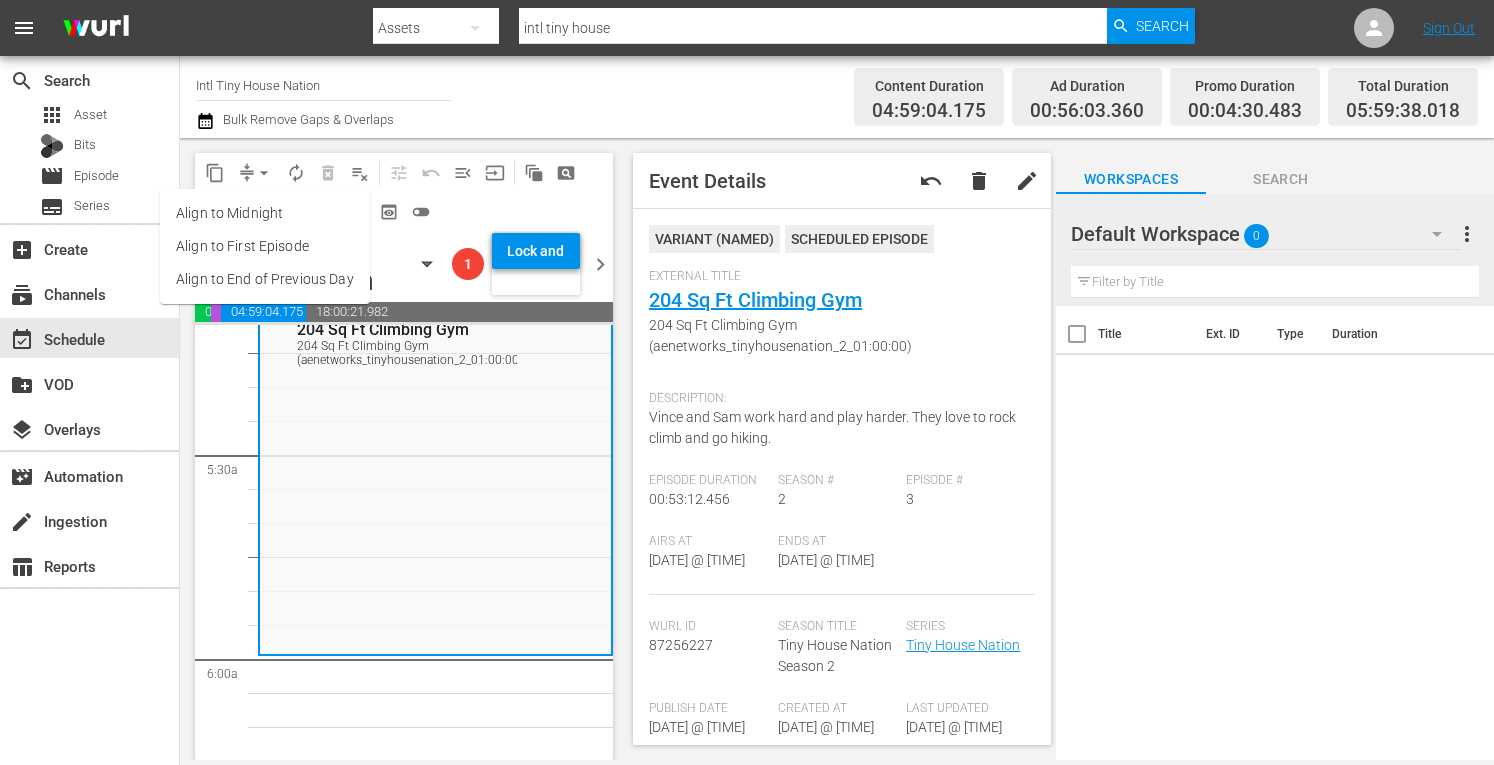 click on "Align to Midnight" at bounding box center (265, 213) 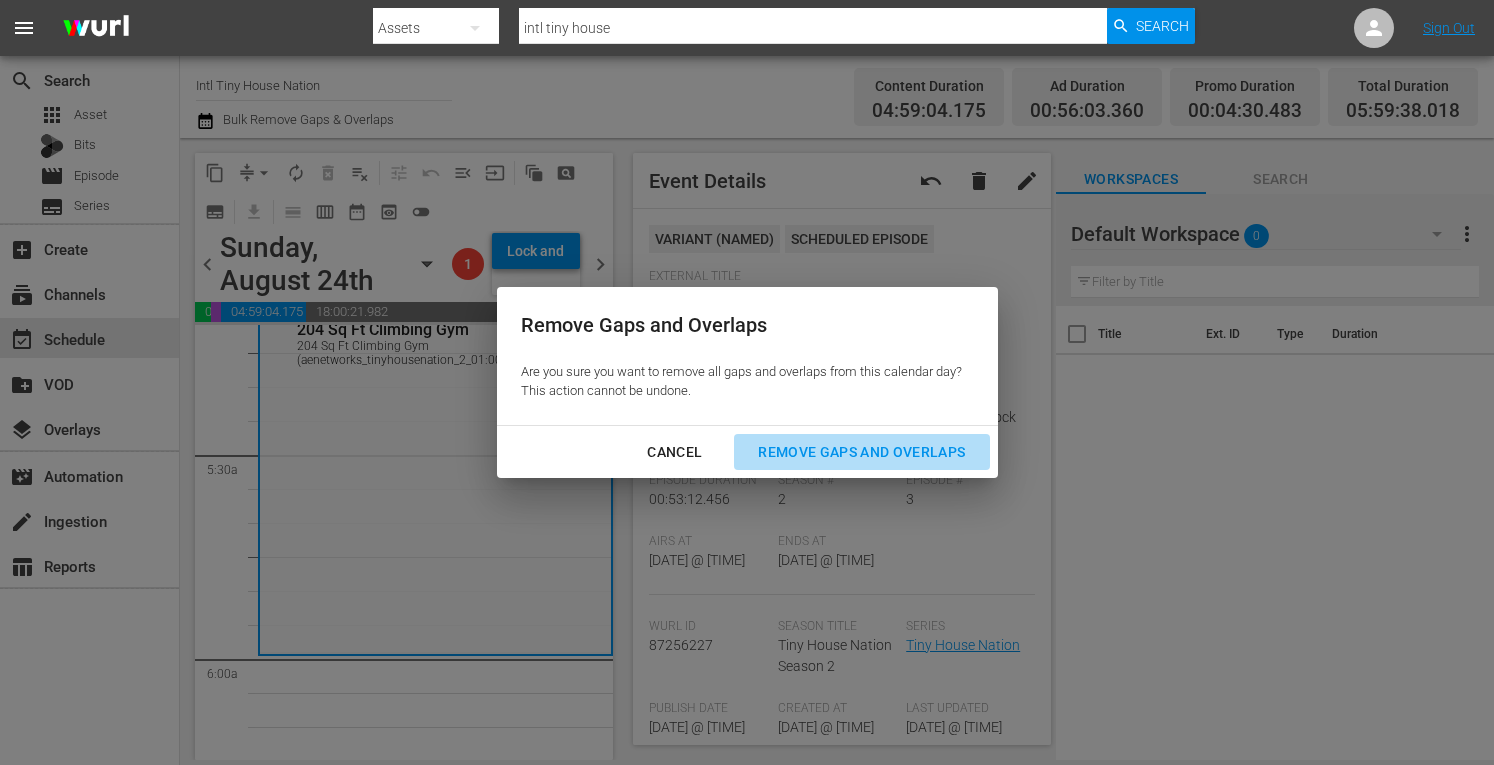 click on "Remove Gaps and Overlaps" at bounding box center (861, 452) 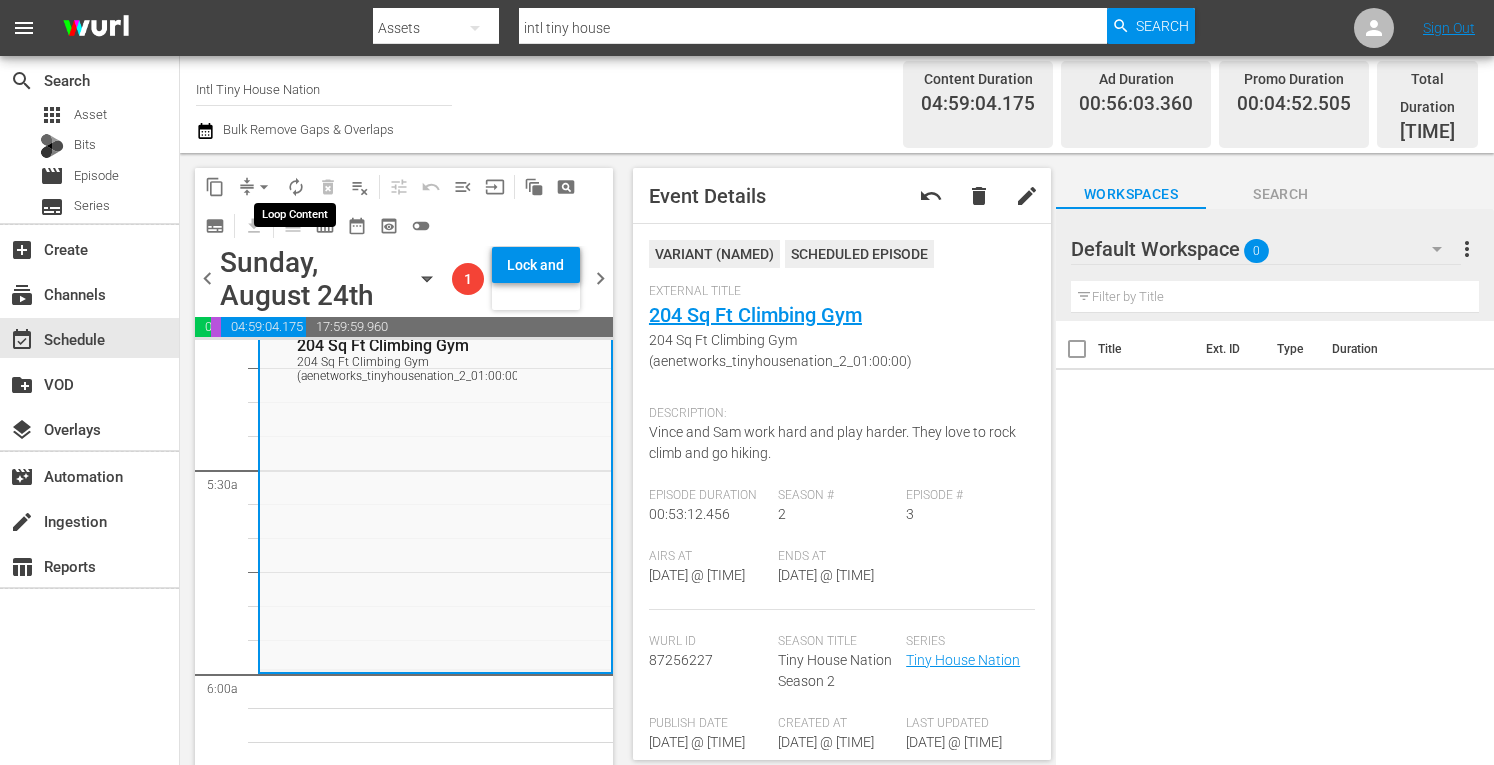 click on "autorenew_outlined" at bounding box center (296, 187) 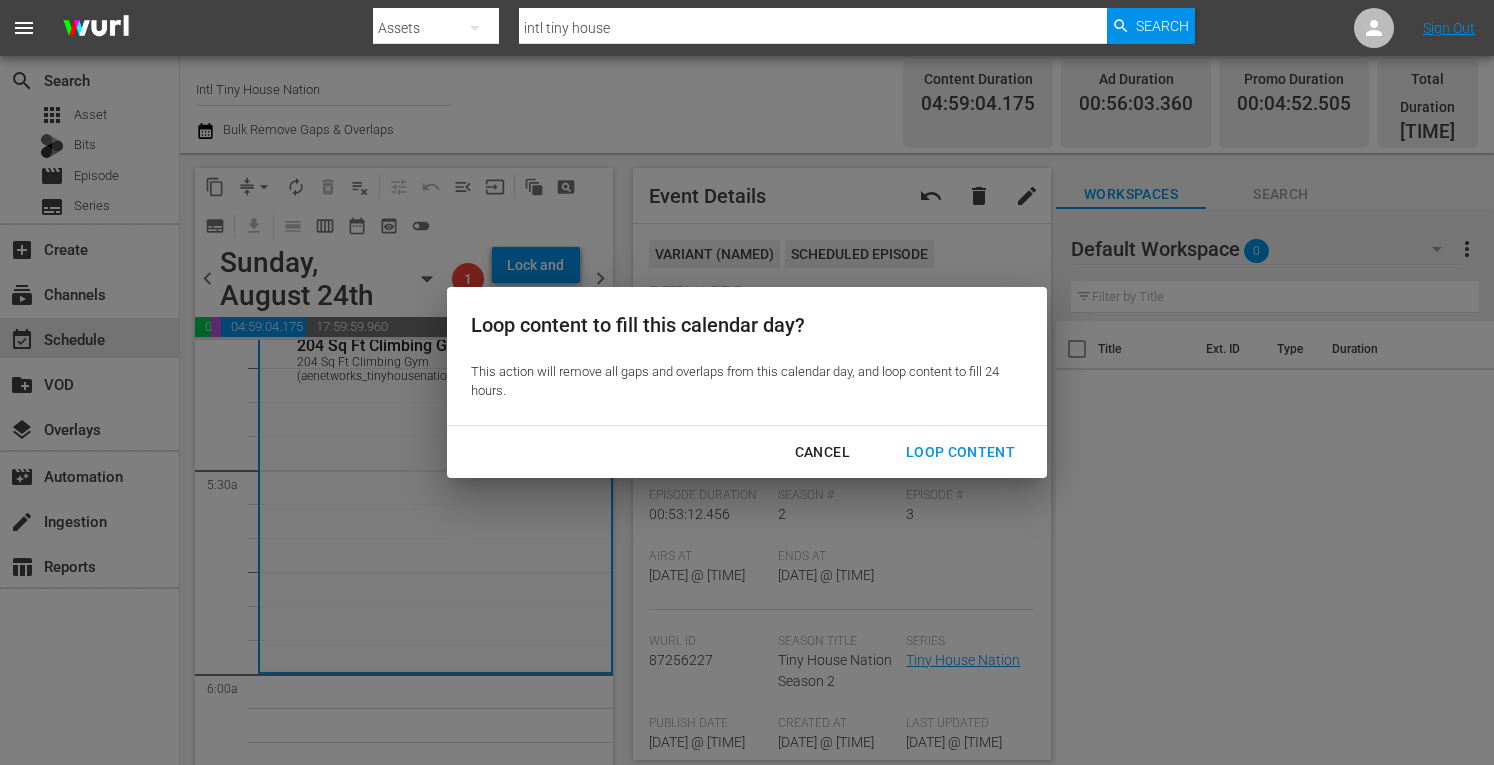 click on "Loop Content" at bounding box center (960, 452) 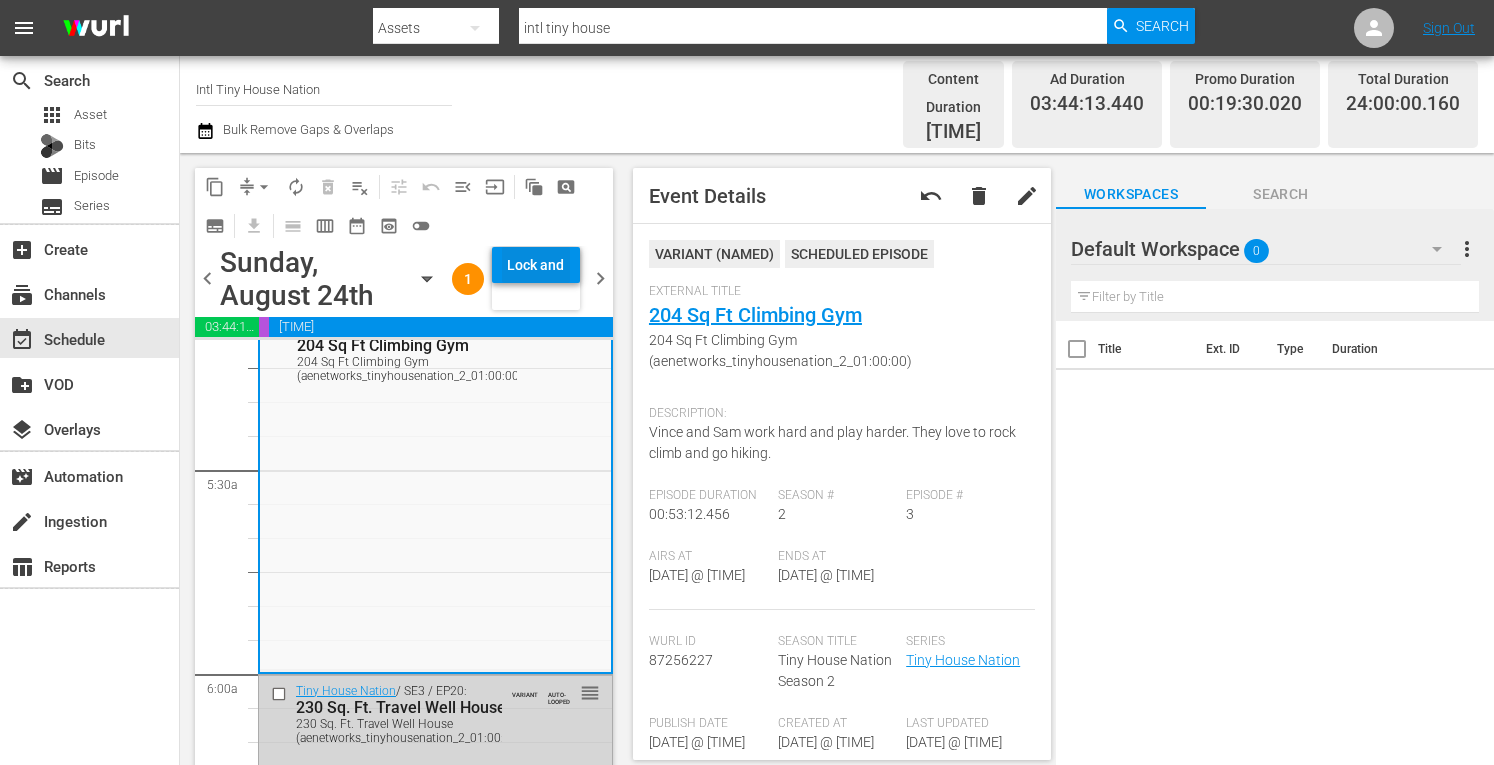 click on "Lock and Publish" at bounding box center (536, 265) 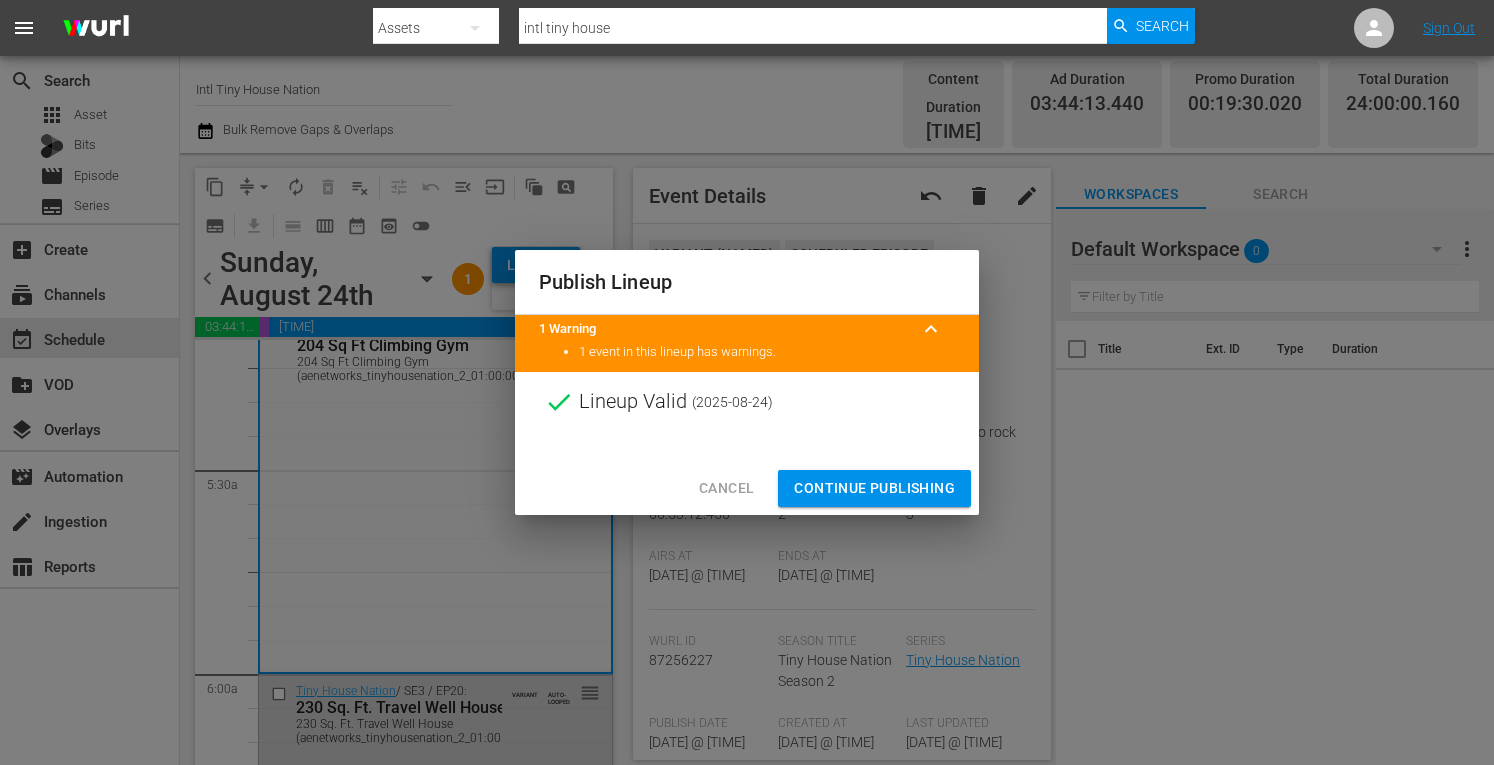 click on "Continue Publishing" at bounding box center [874, 488] 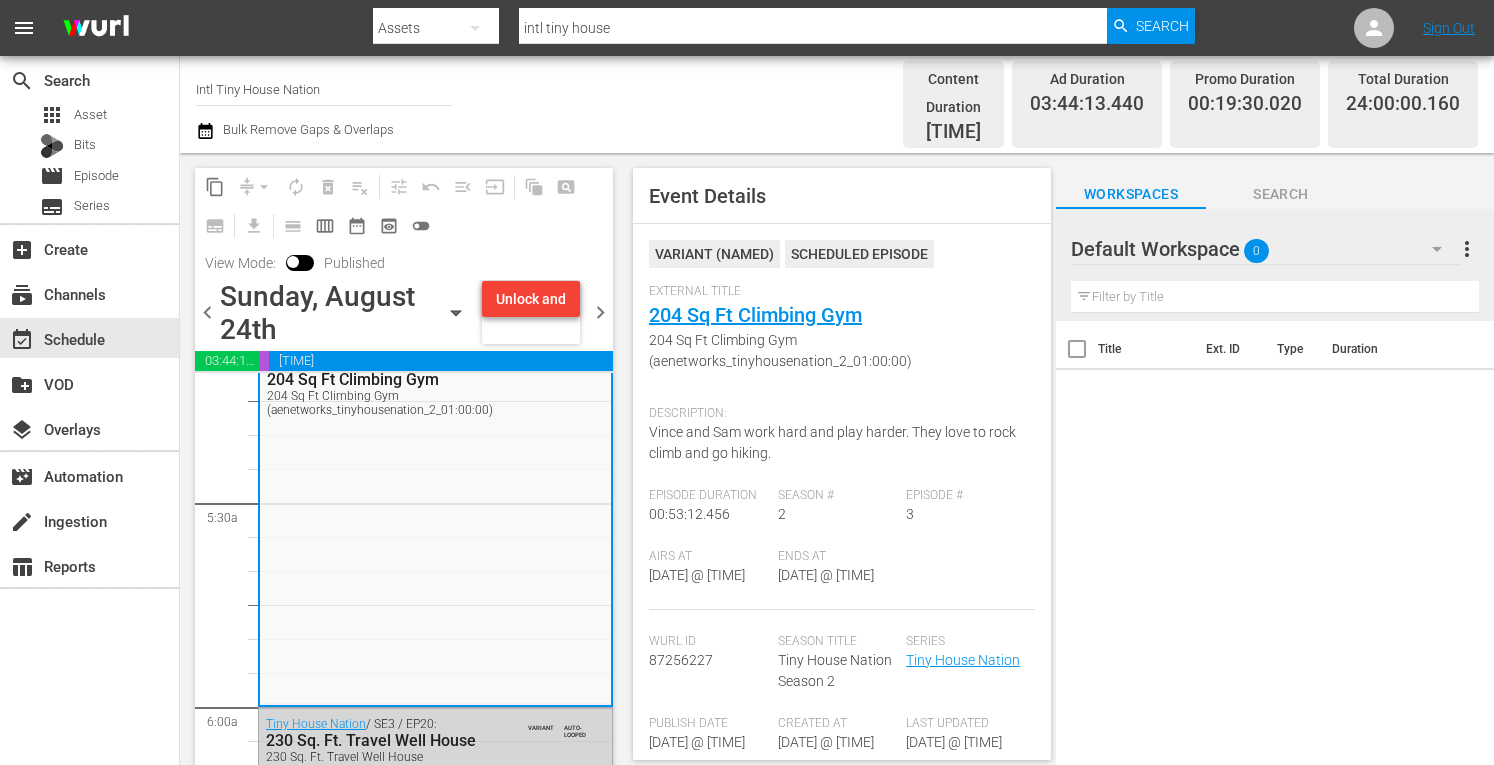 click on "Intl Tiny House Nation" at bounding box center (324, 90) 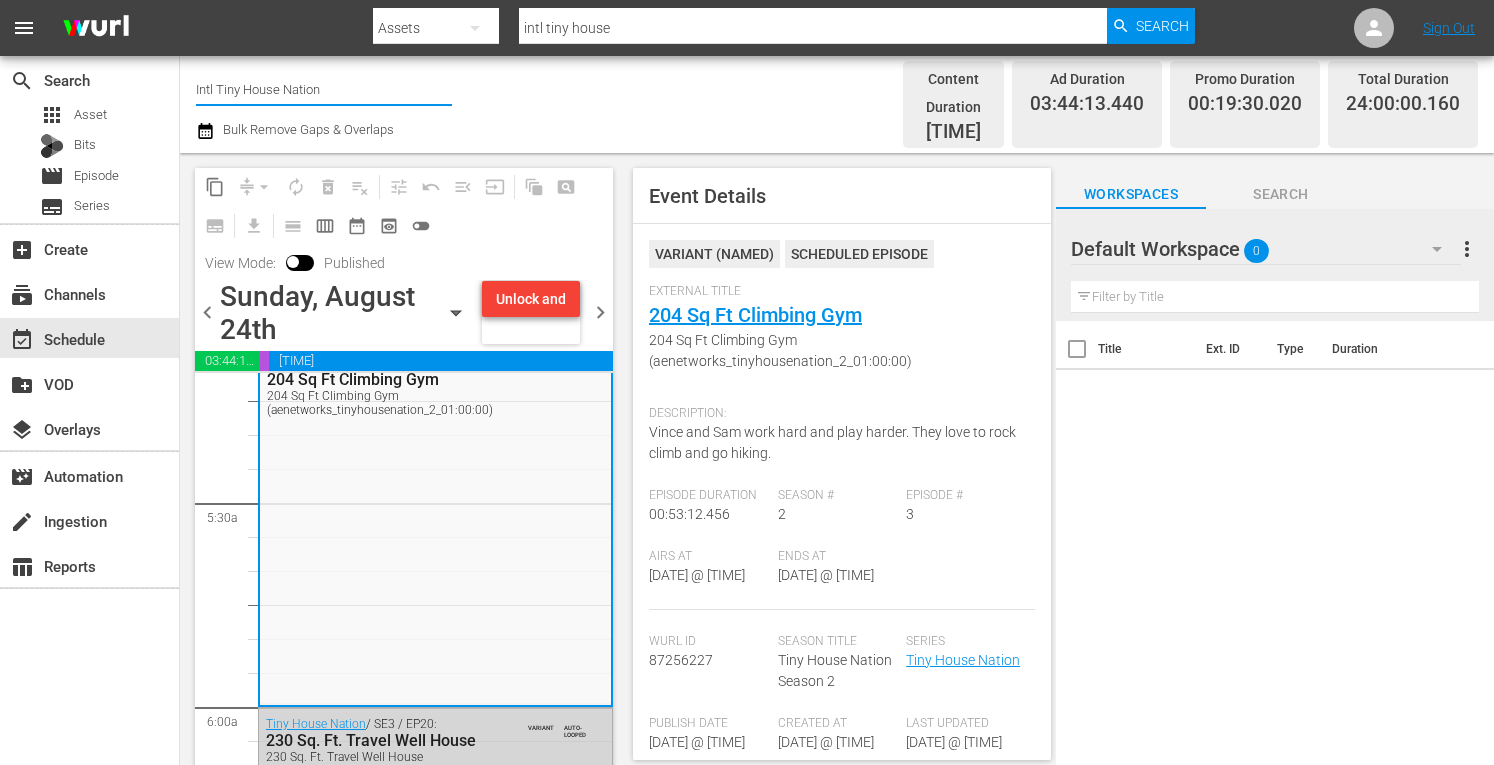 click on "Intl Tiny House Nation" at bounding box center [324, 90] 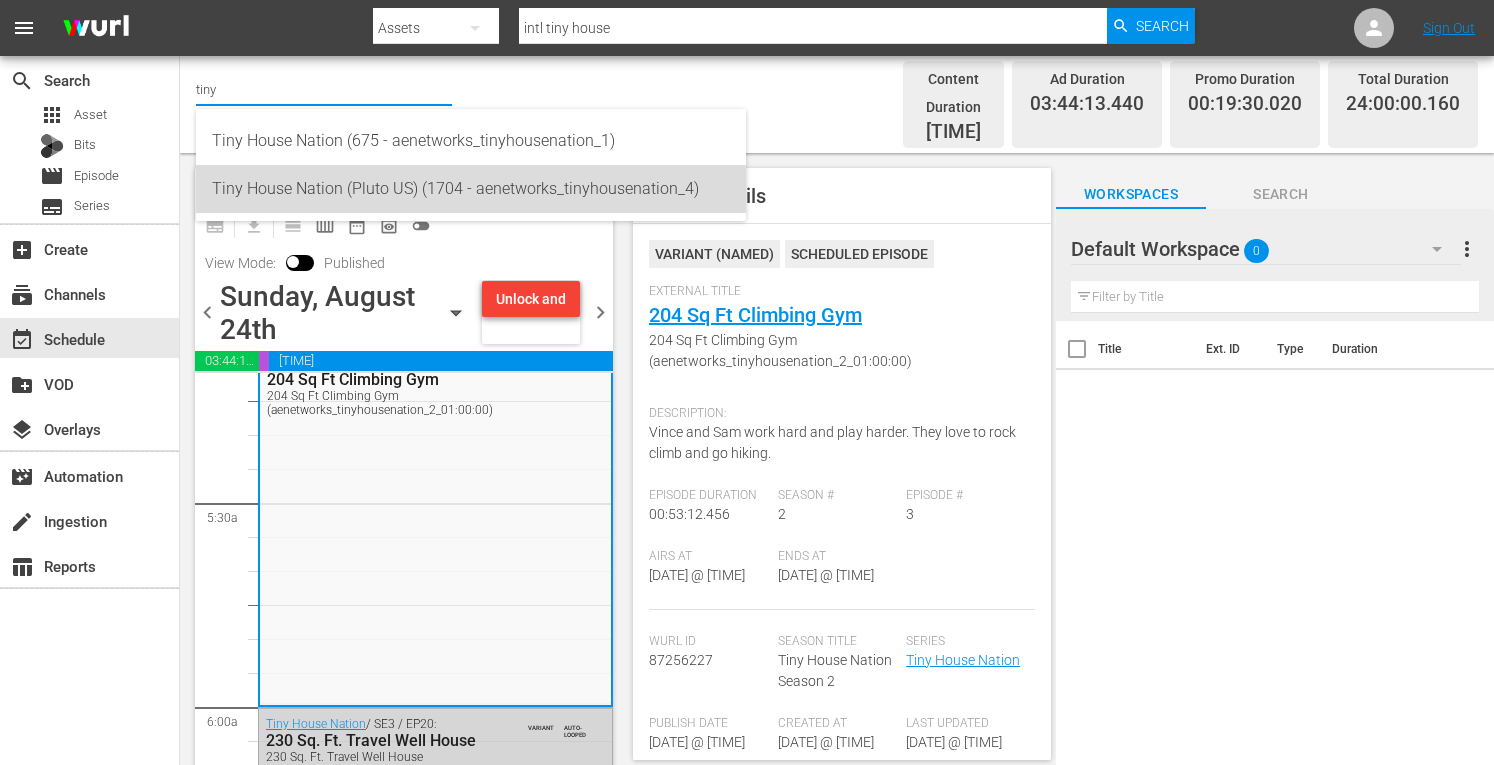 click on "Tiny House Nation (Pluto US) (1704 - aenetworks_tinyhousenation_4)" at bounding box center [471, 189] 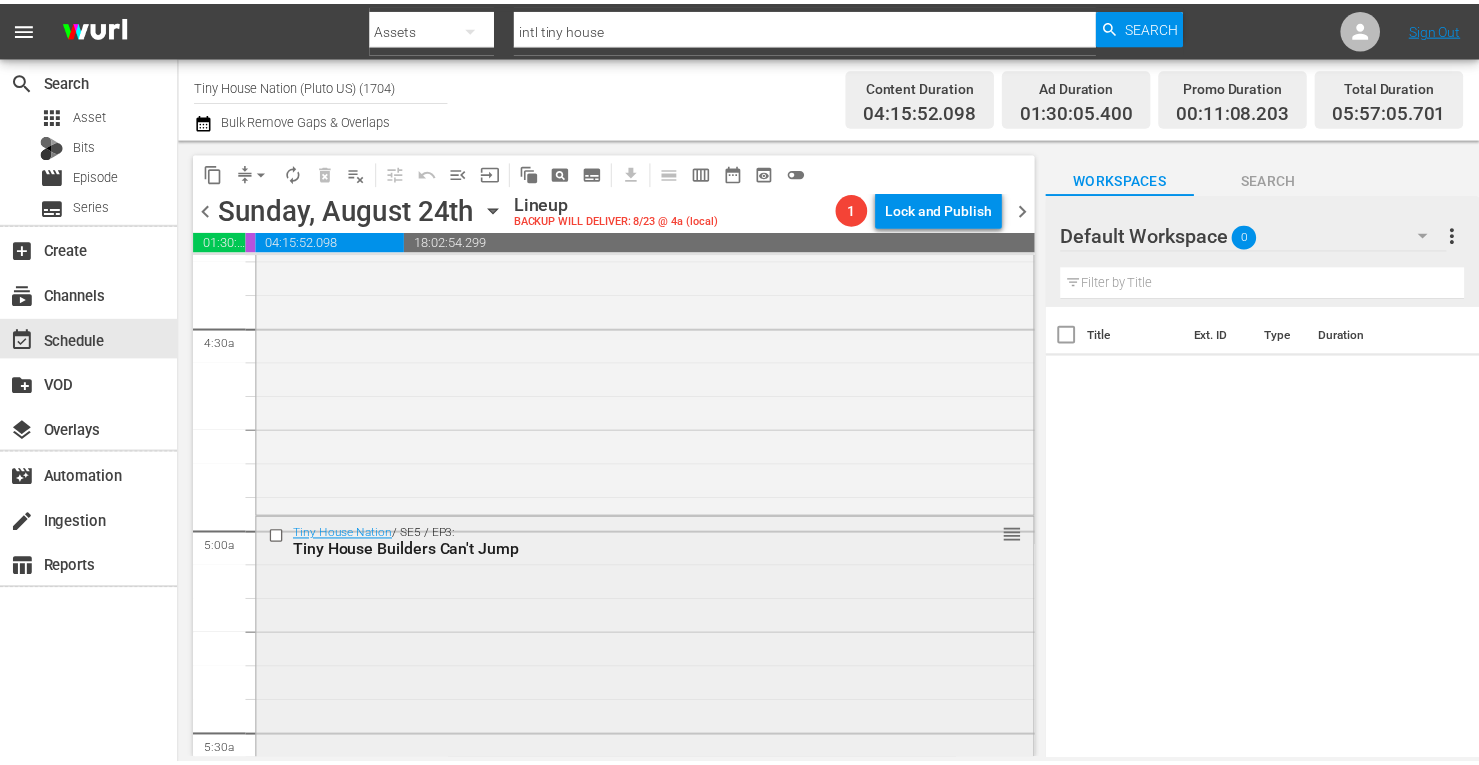 scroll, scrollTop: 1746, scrollLeft: 0, axis: vertical 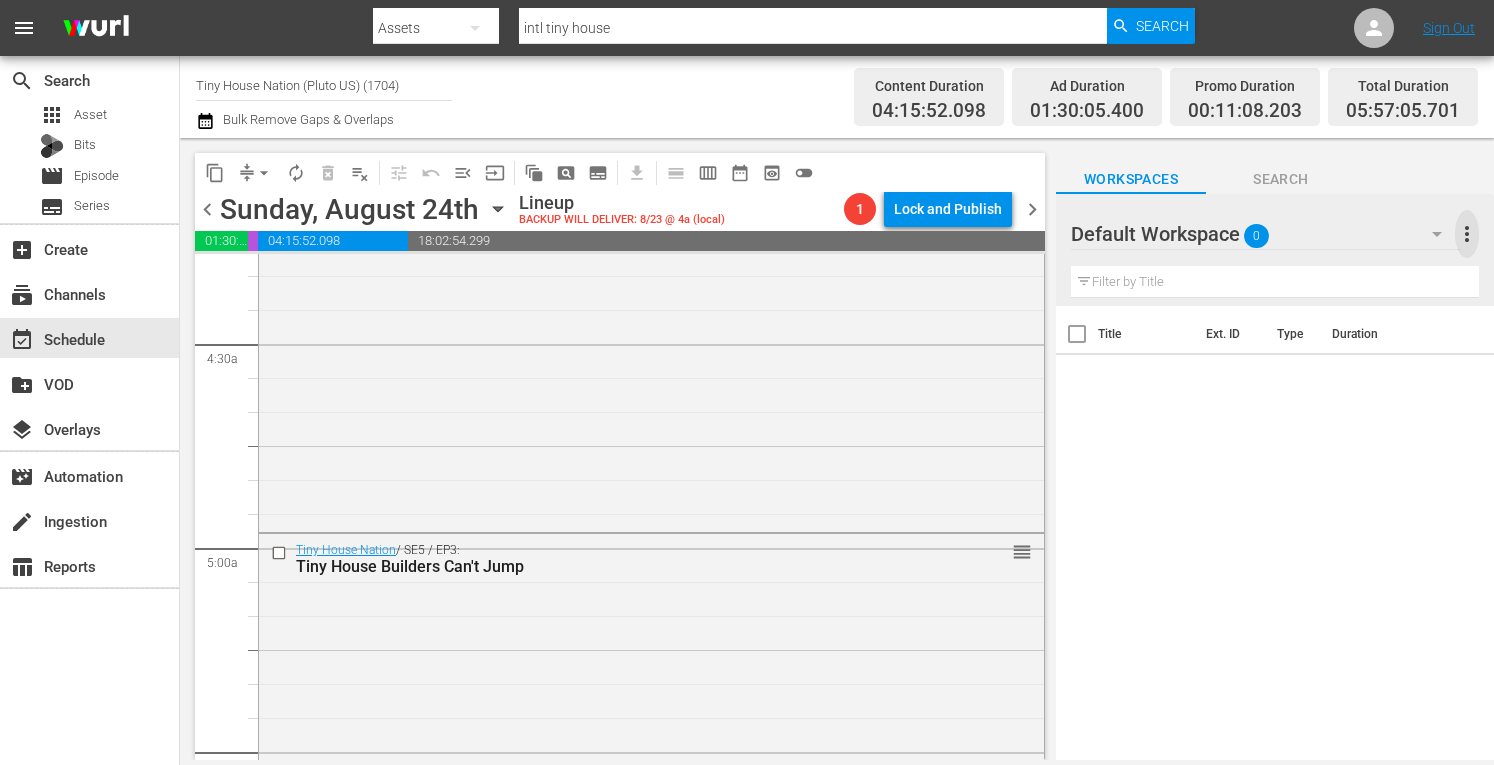 click on "more_vert" at bounding box center [1467, 234] 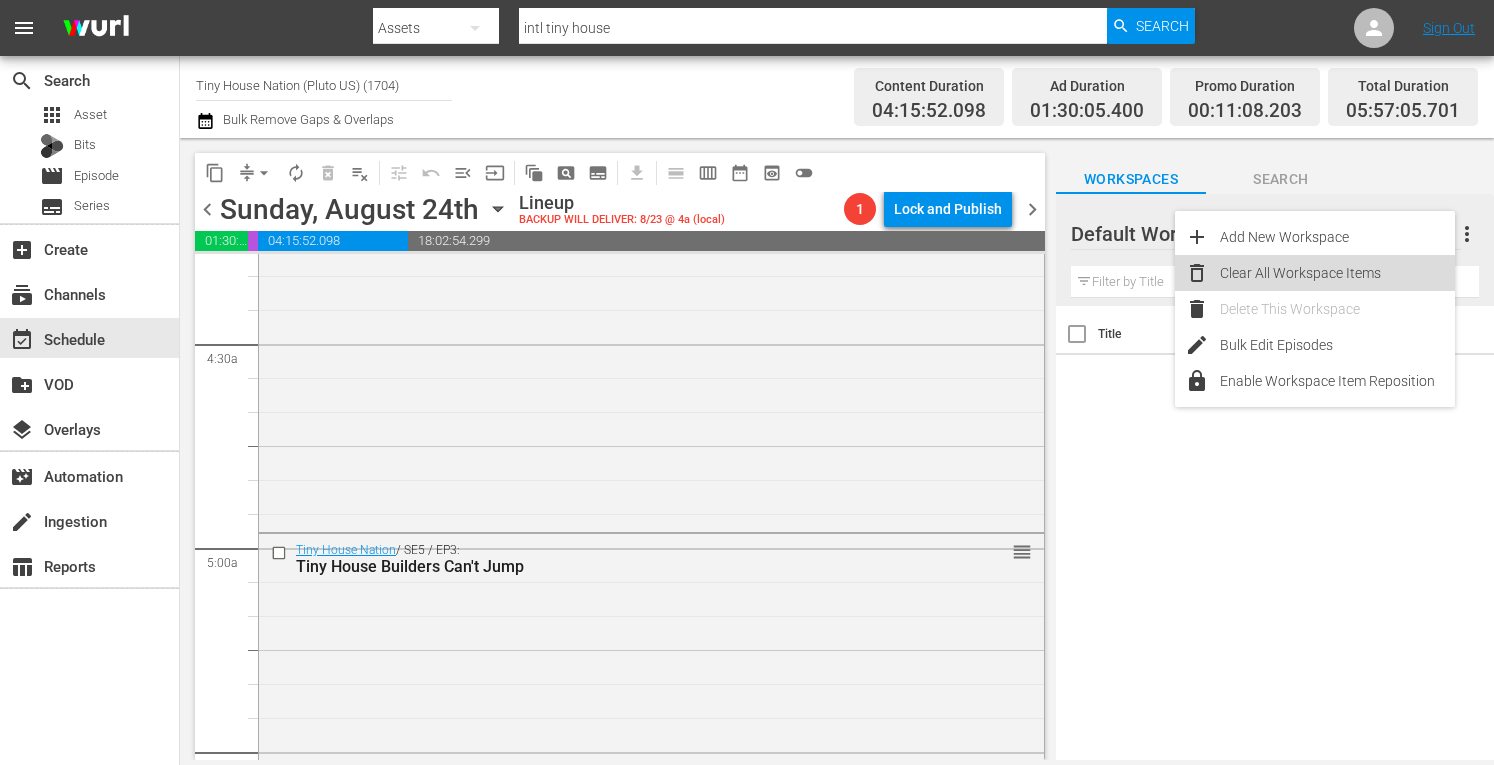click on "Clear All Workspace Items" at bounding box center [1337, 273] 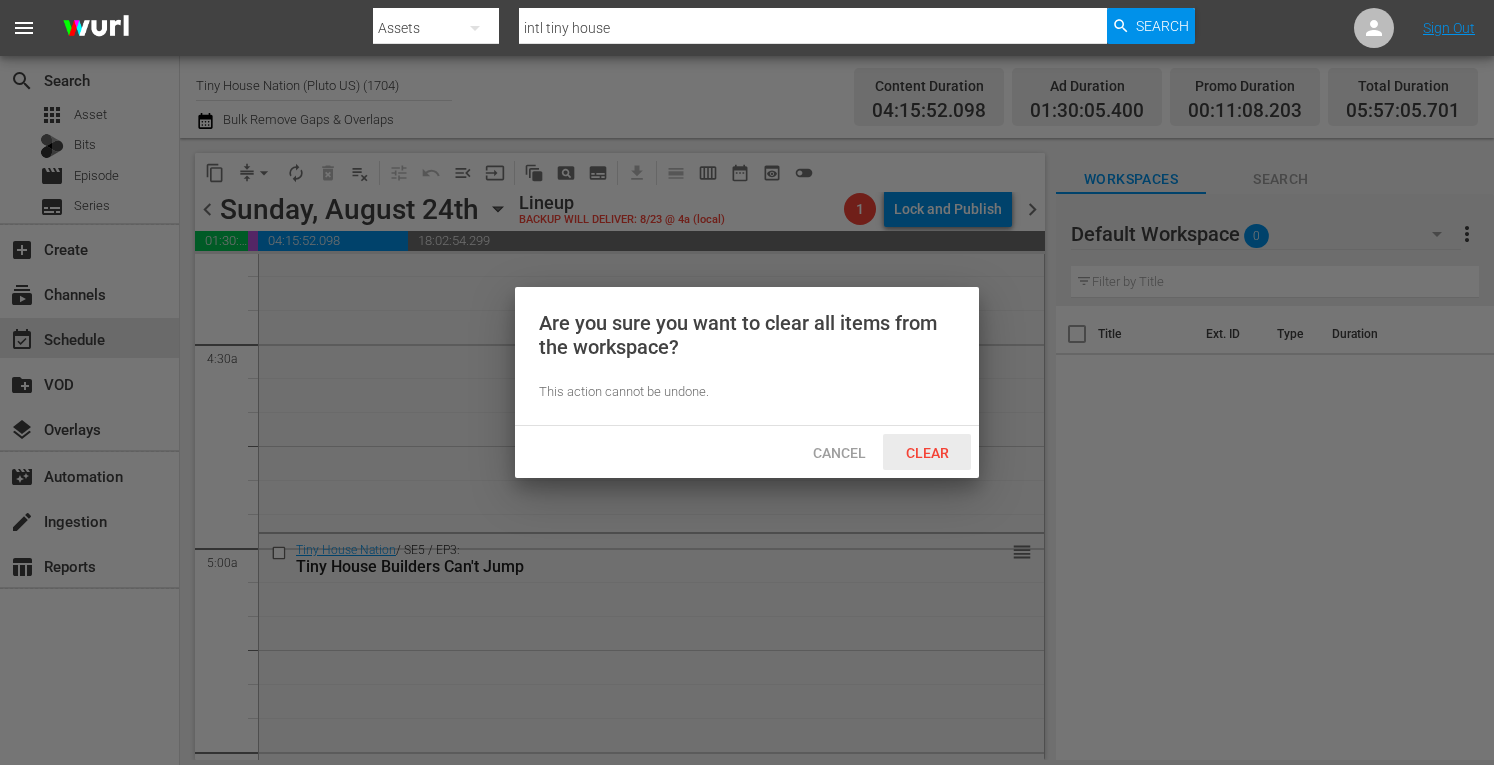 click on "Clear" at bounding box center (927, 453) 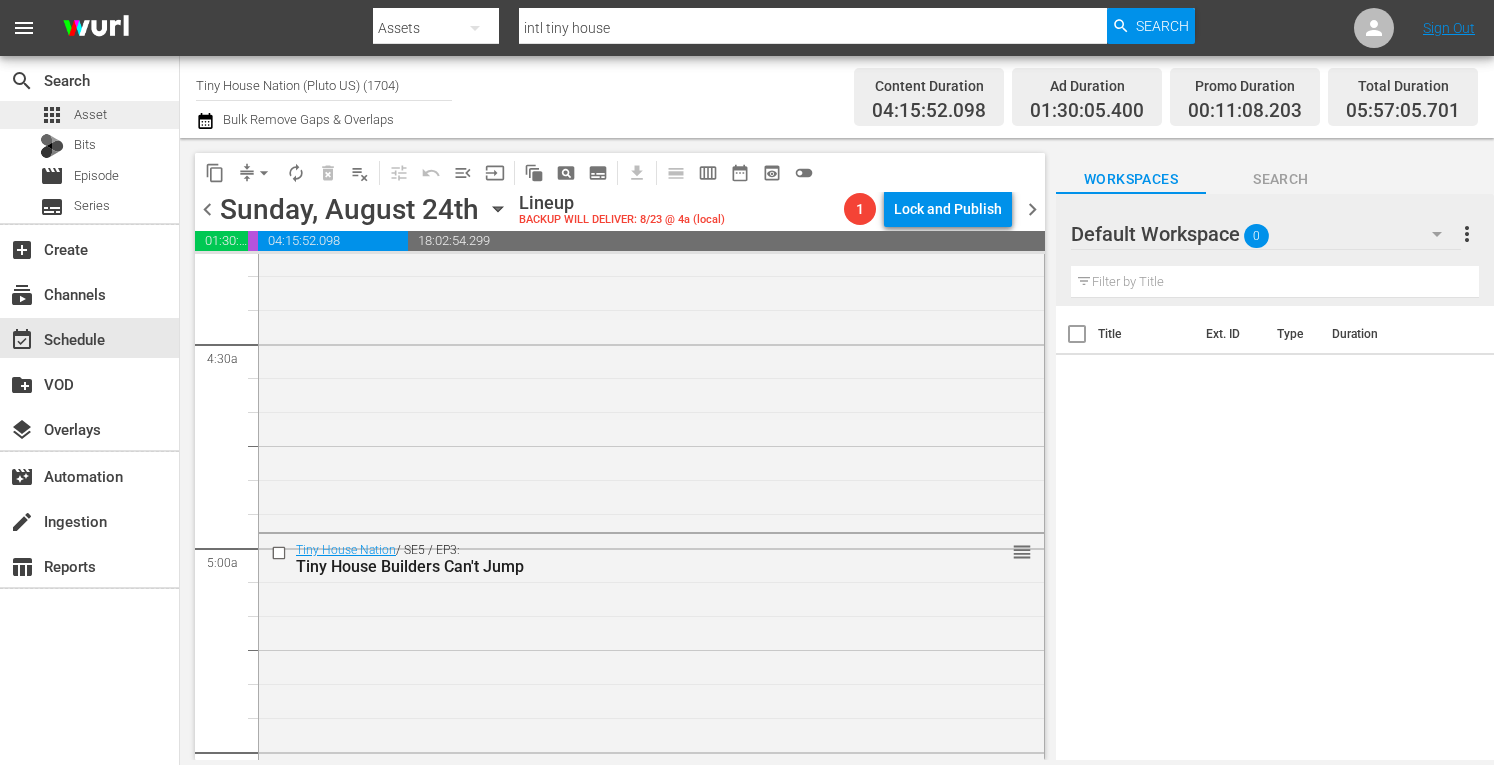 click on "Asset" at bounding box center [90, 115] 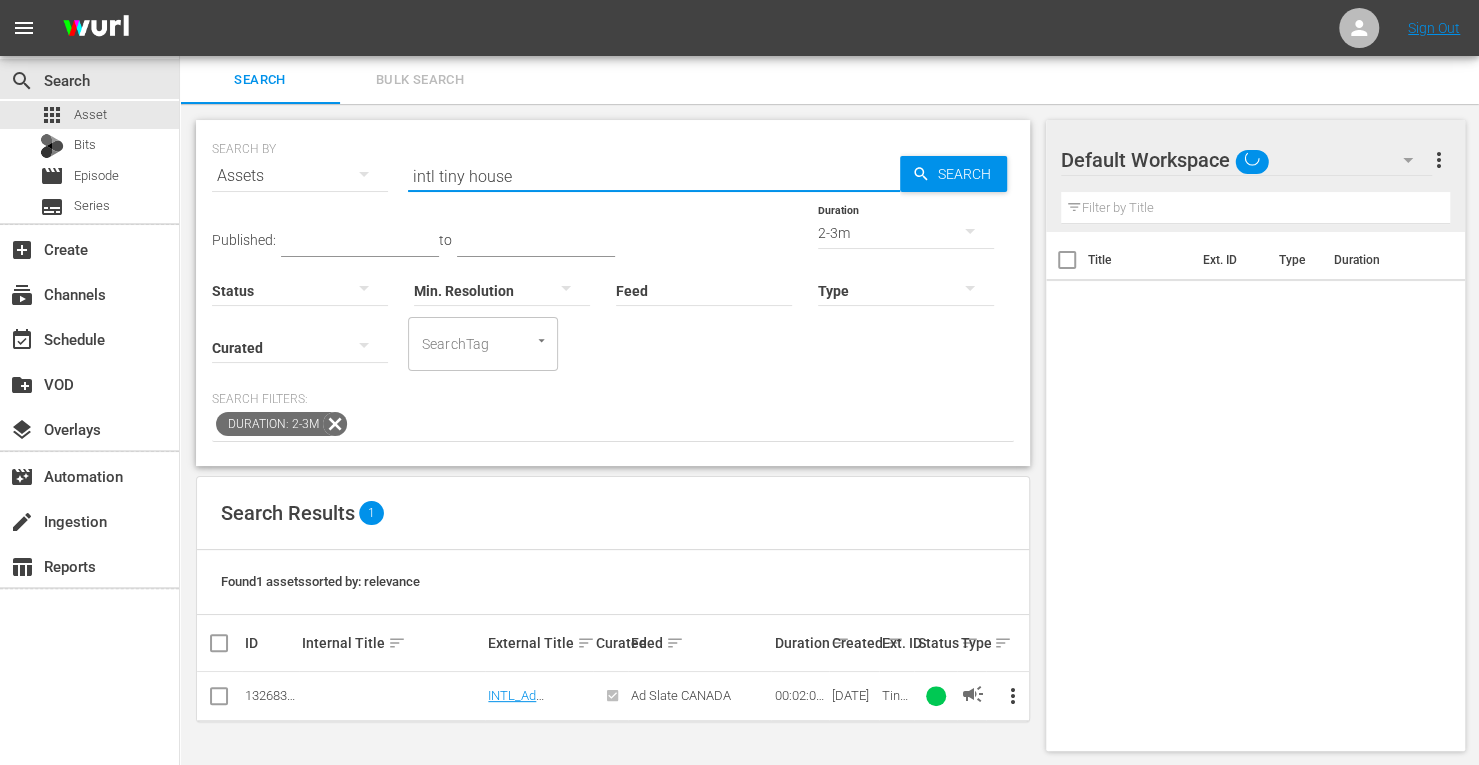 drag, startPoint x: 436, startPoint y: 177, endPoint x: 338, endPoint y: 123, distance: 111.89281 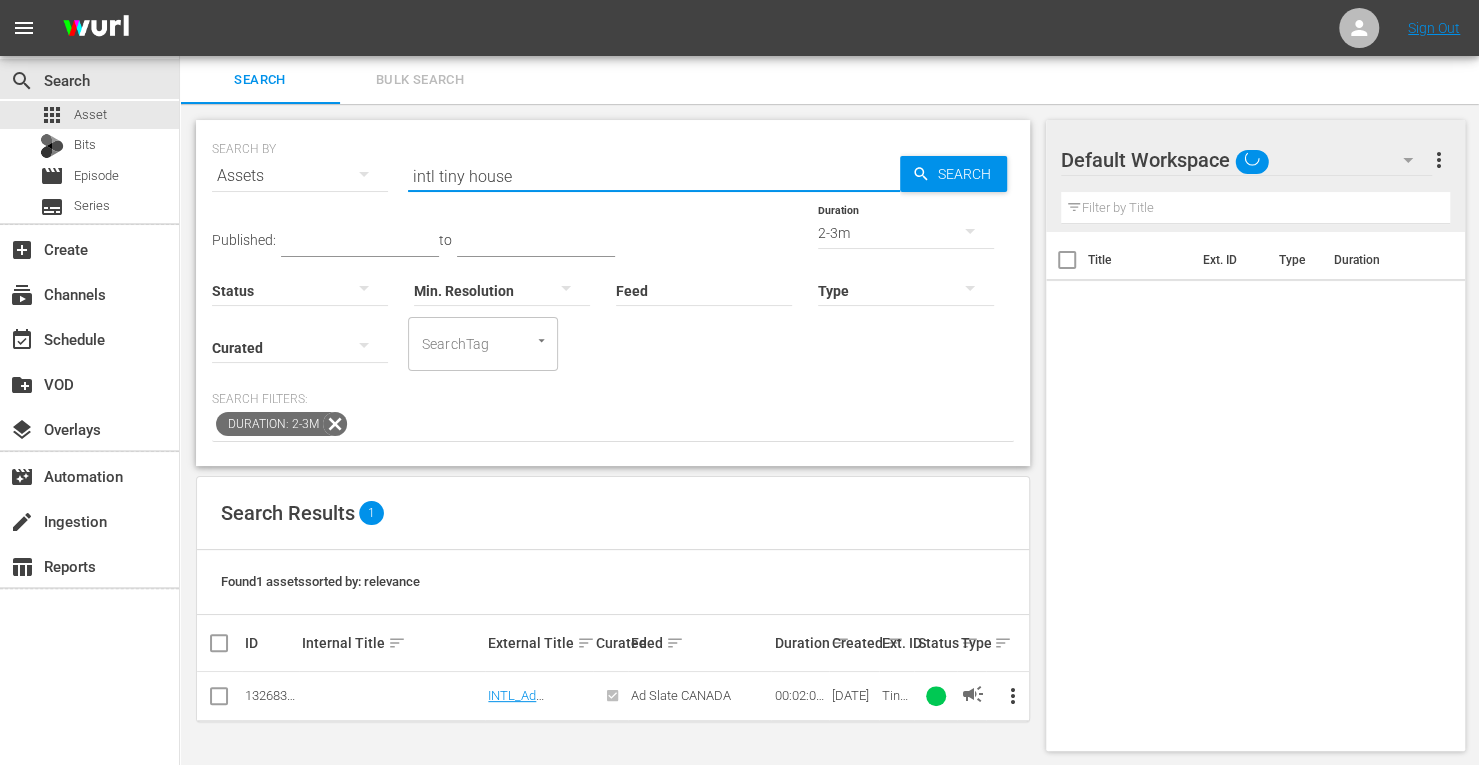 click on "SEARCH BY Search By Assets Search ID, Title, Description, Keywords, or Category intl tiny house Search Published: to Duration 2-3m Status Min. Resolution Feed Feed Title Type Curated SearchTag SearchTag Search Filters: Duration: 2-3m" at bounding box center [613, 293] 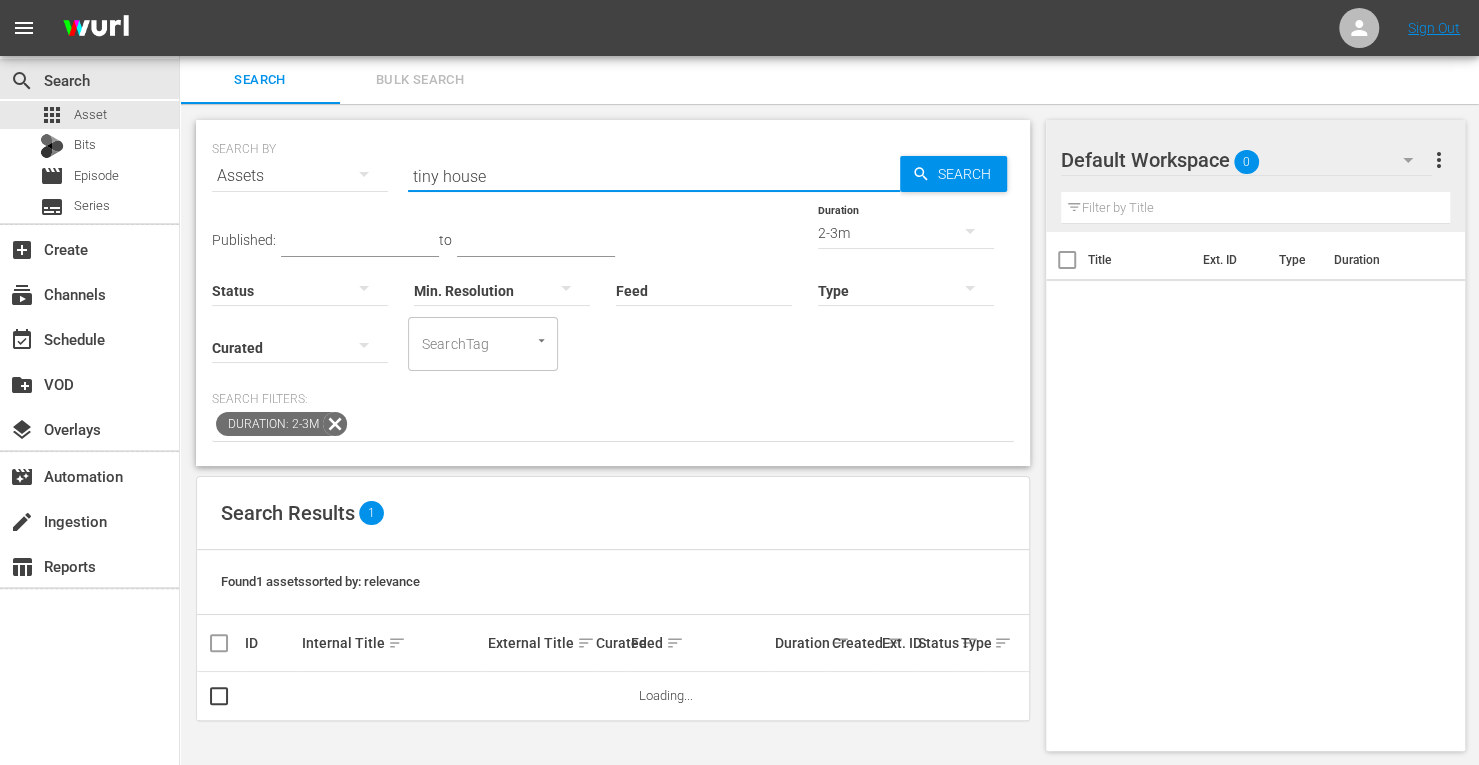 type on "tiny house" 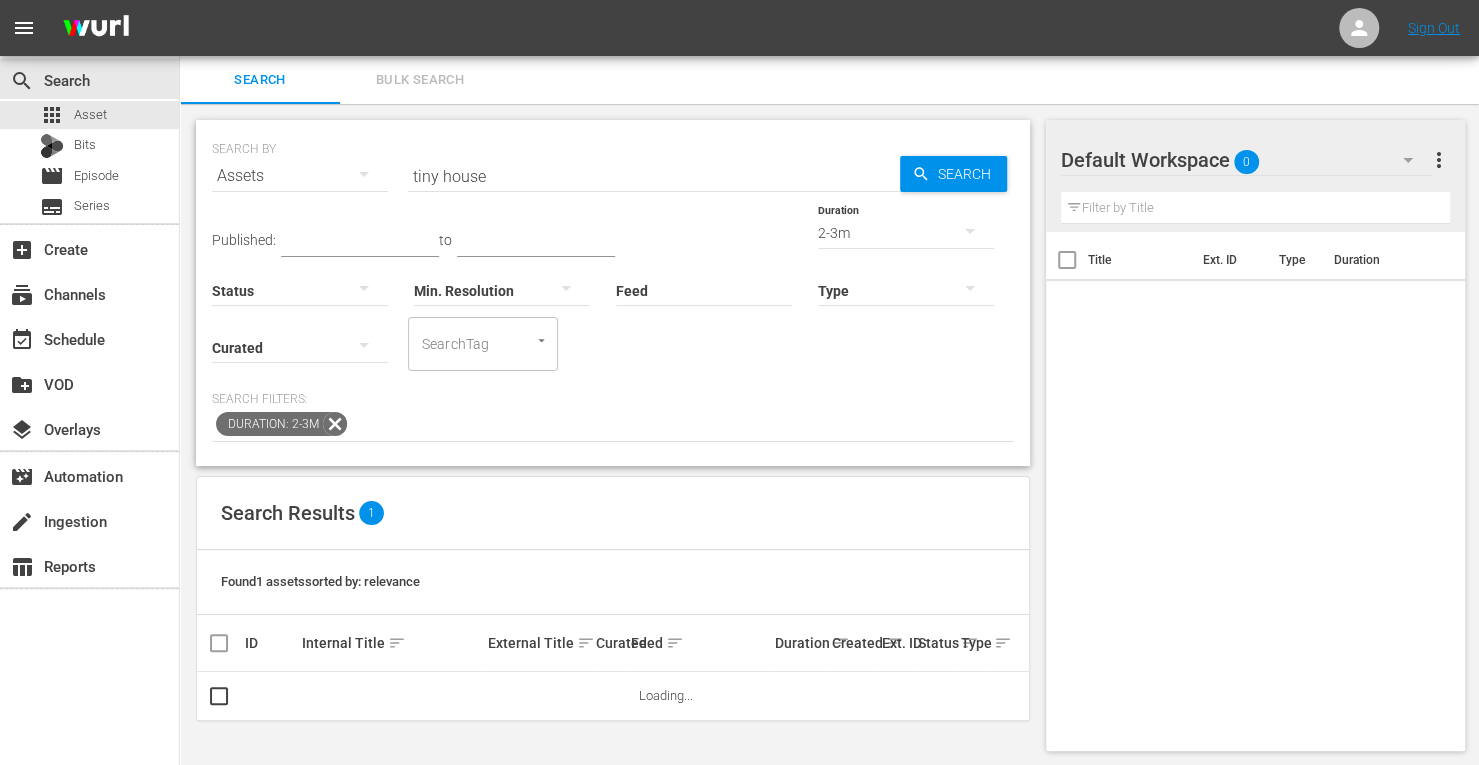 click on "2-3m" at bounding box center [906, 233] 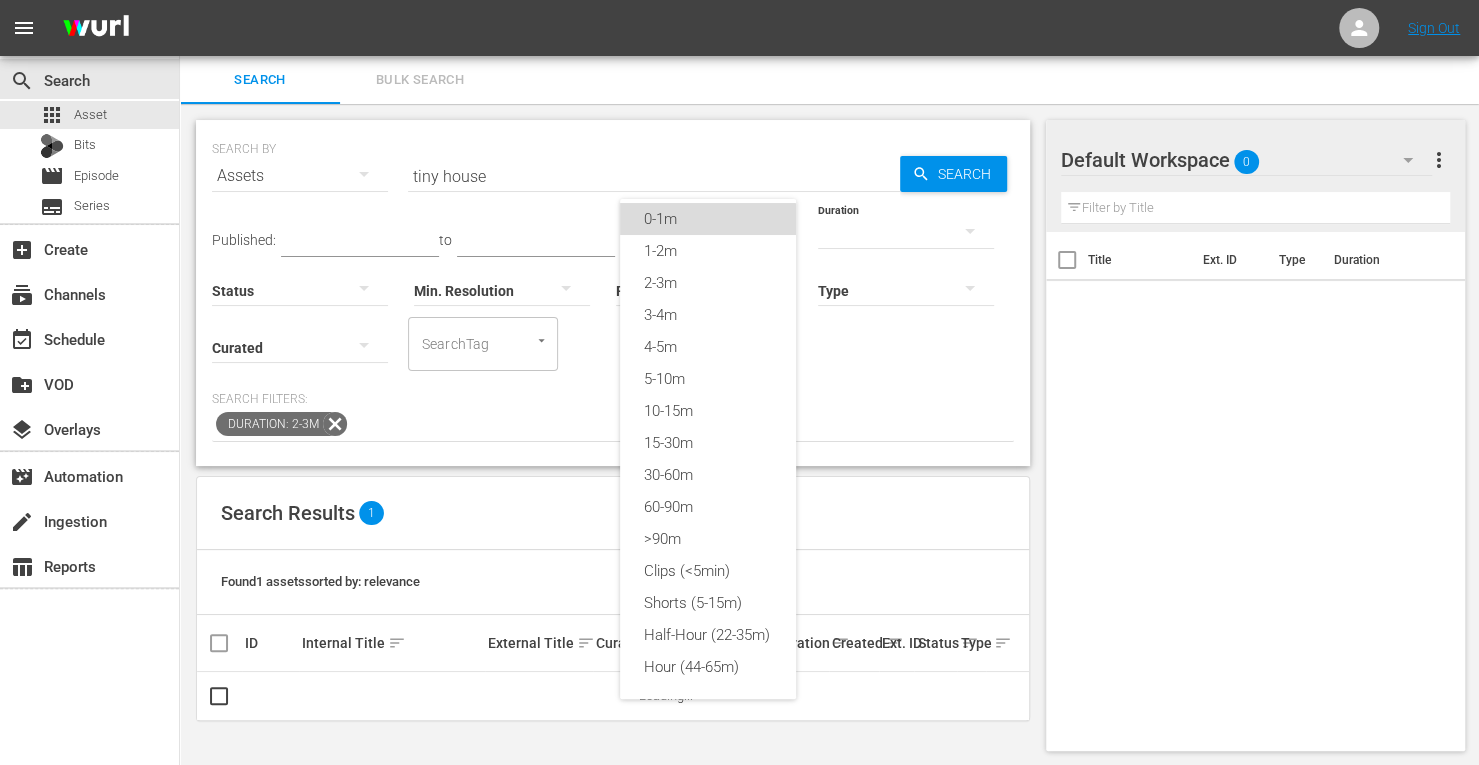 click on "0-1m" at bounding box center (708, 219) 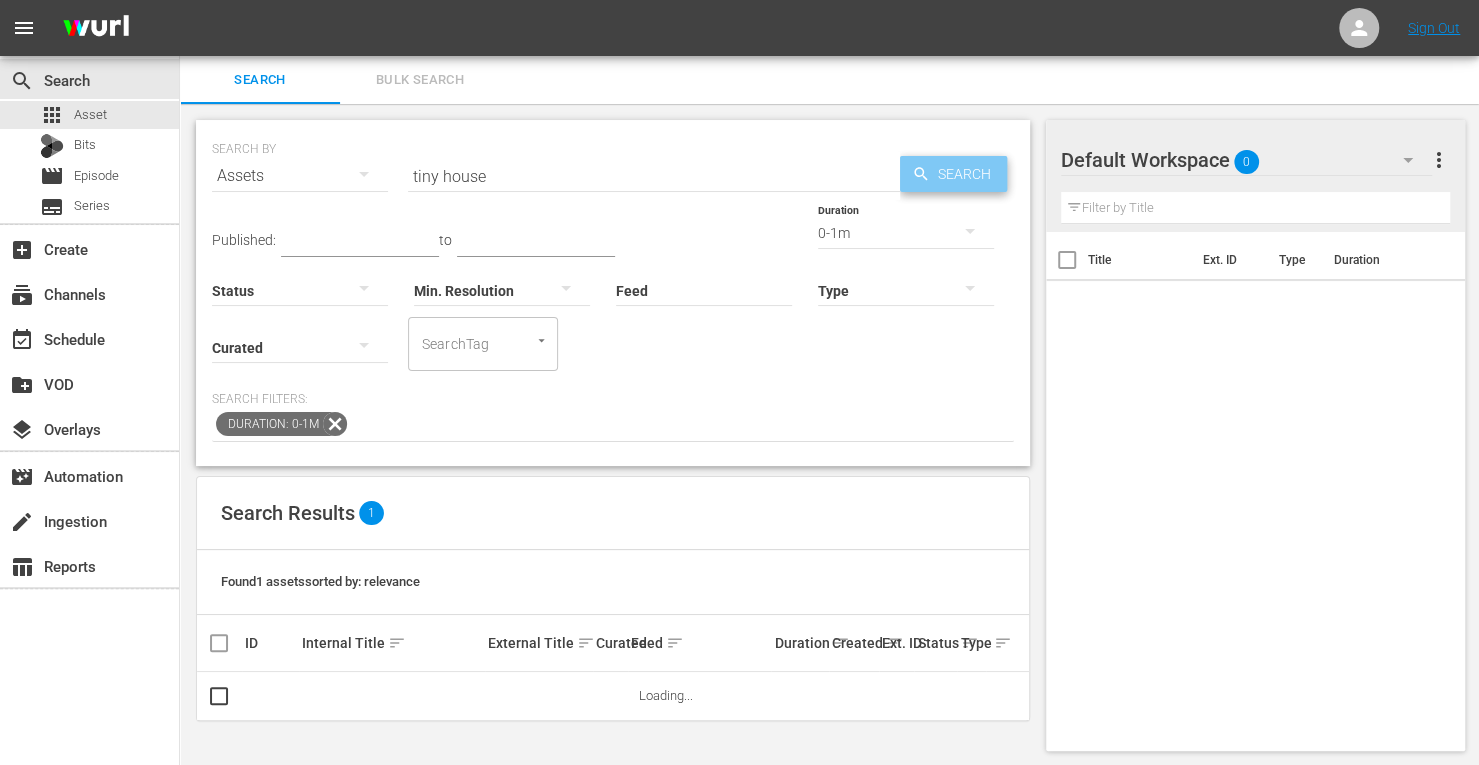 click on "Search" at bounding box center [953, 174] 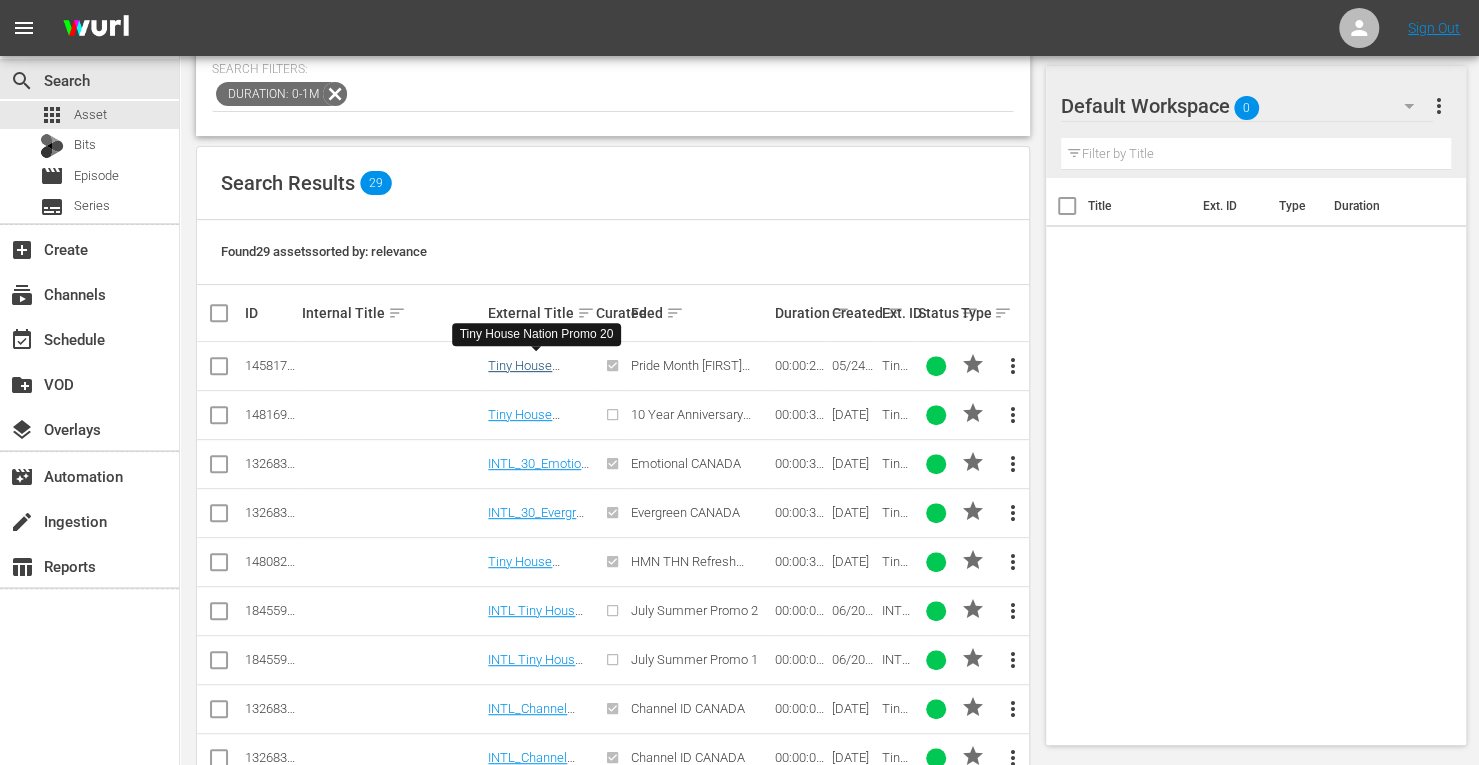 scroll, scrollTop: 331, scrollLeft: 0, axis: vertical 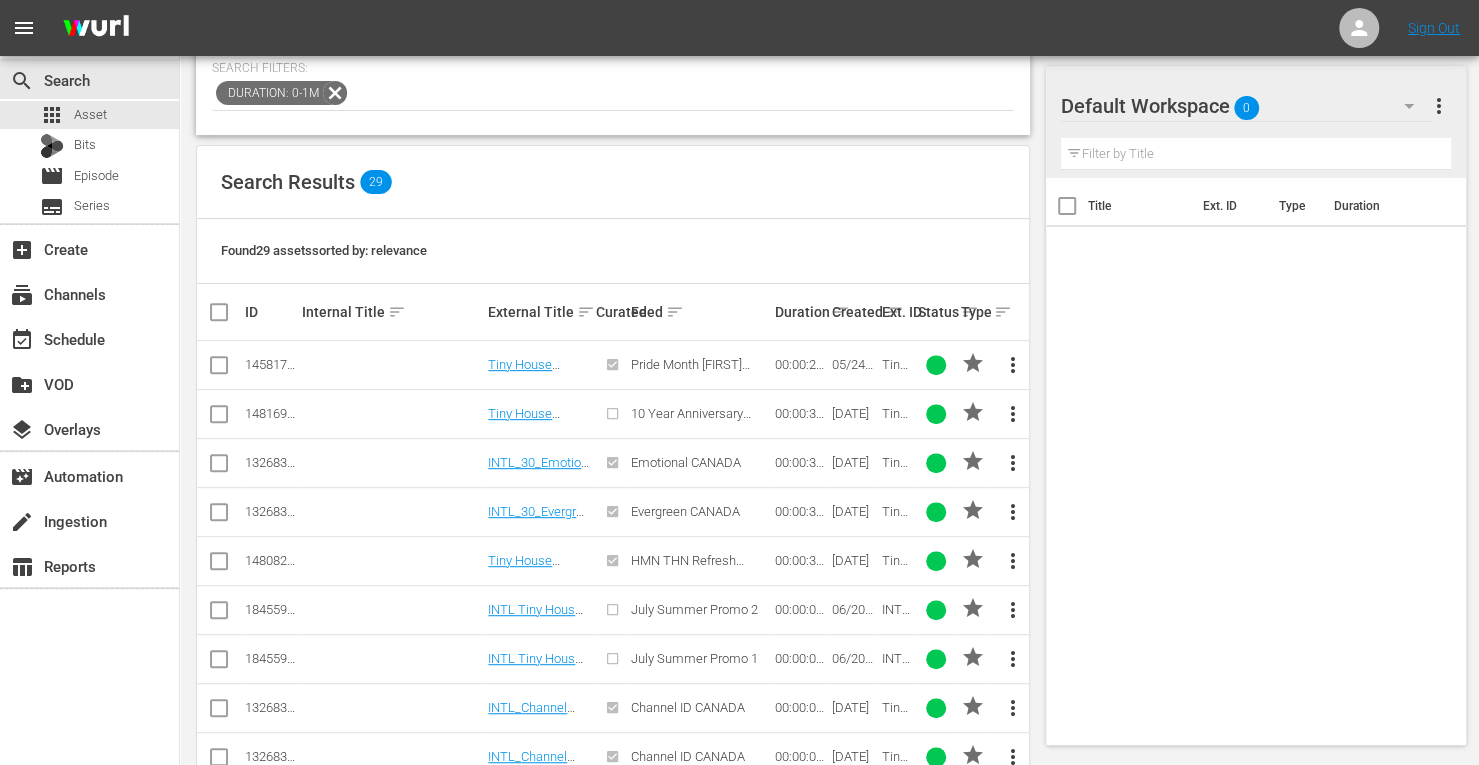 click at bounding box center [219, 565] 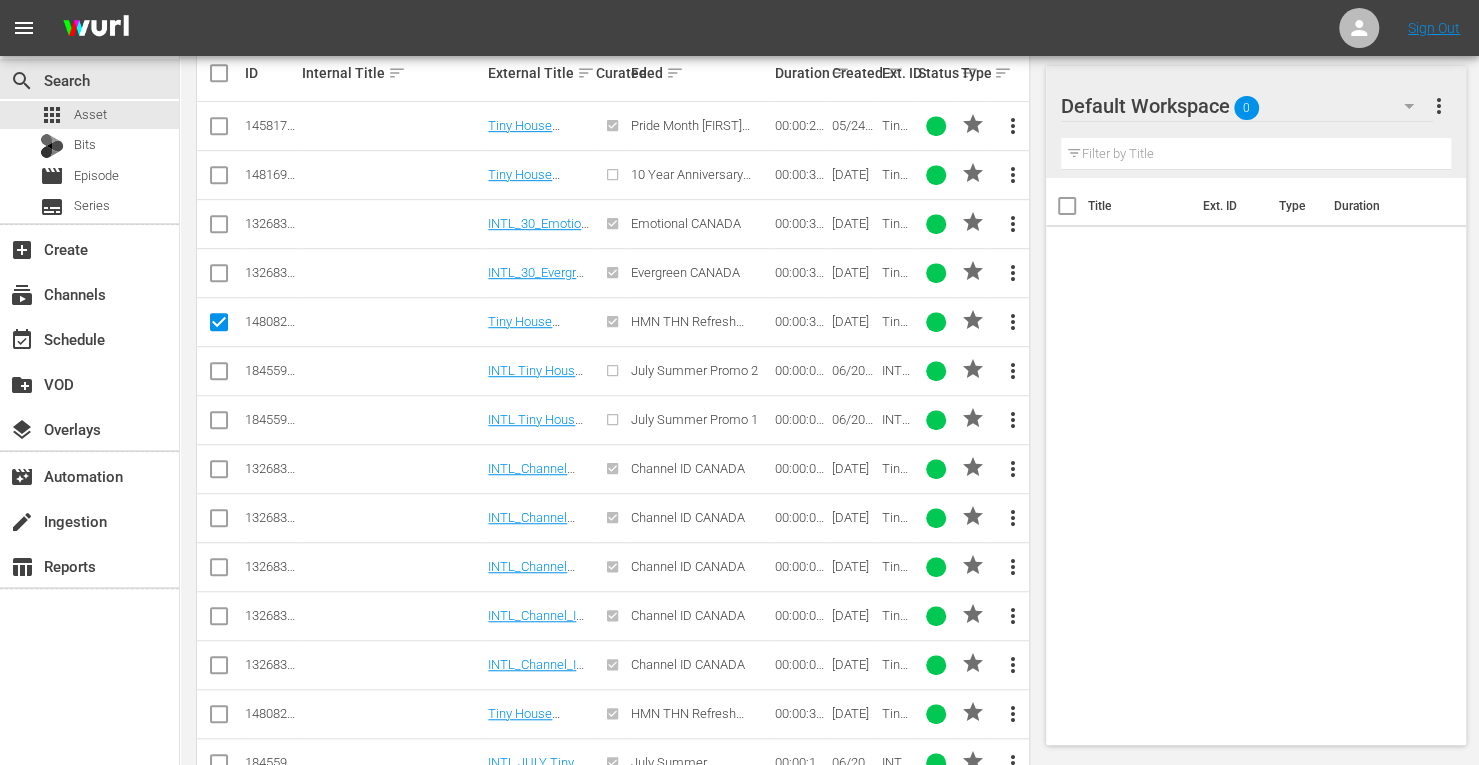 scroll, scrollTop: 638, scrollLeft: 0, axis: vertical 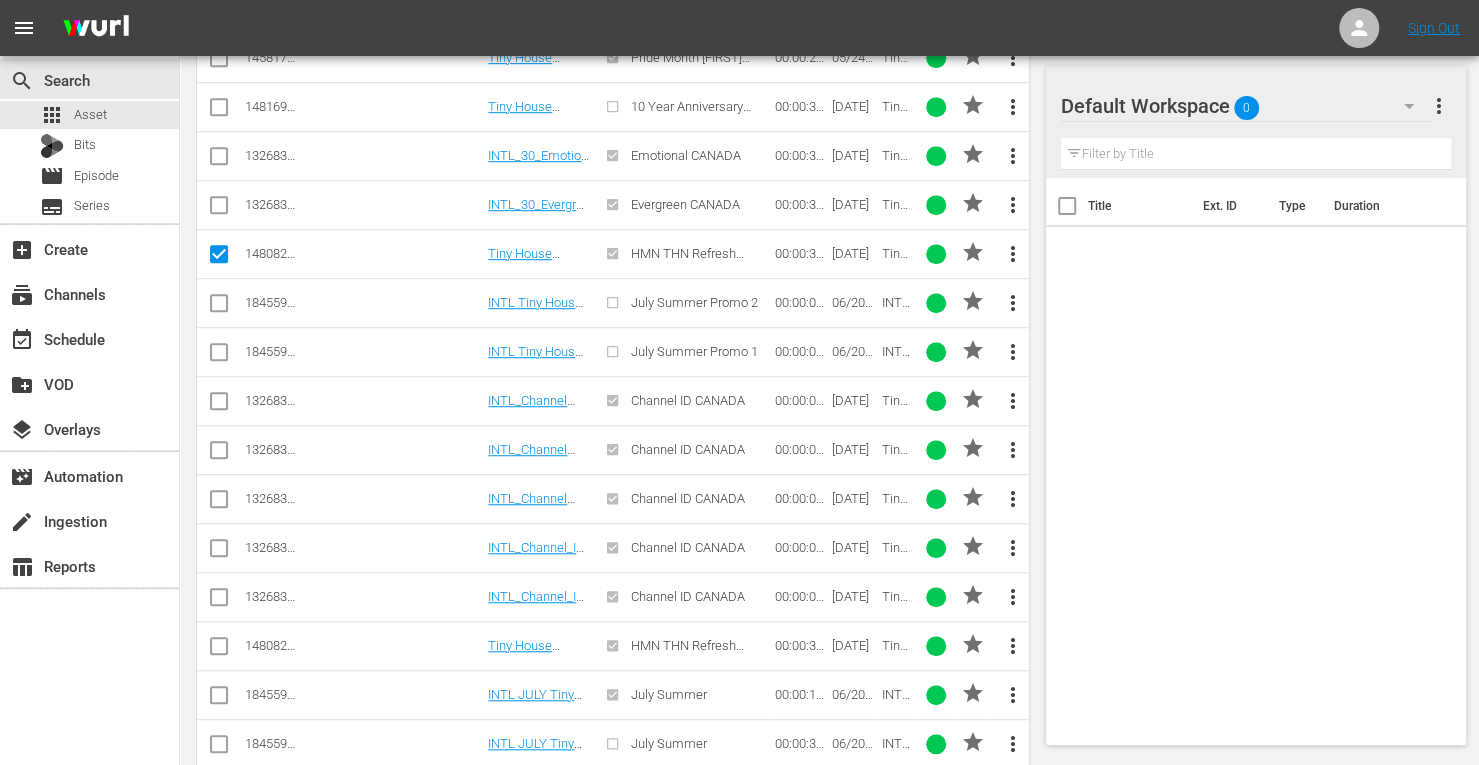 click at bounding box center [219, 650] 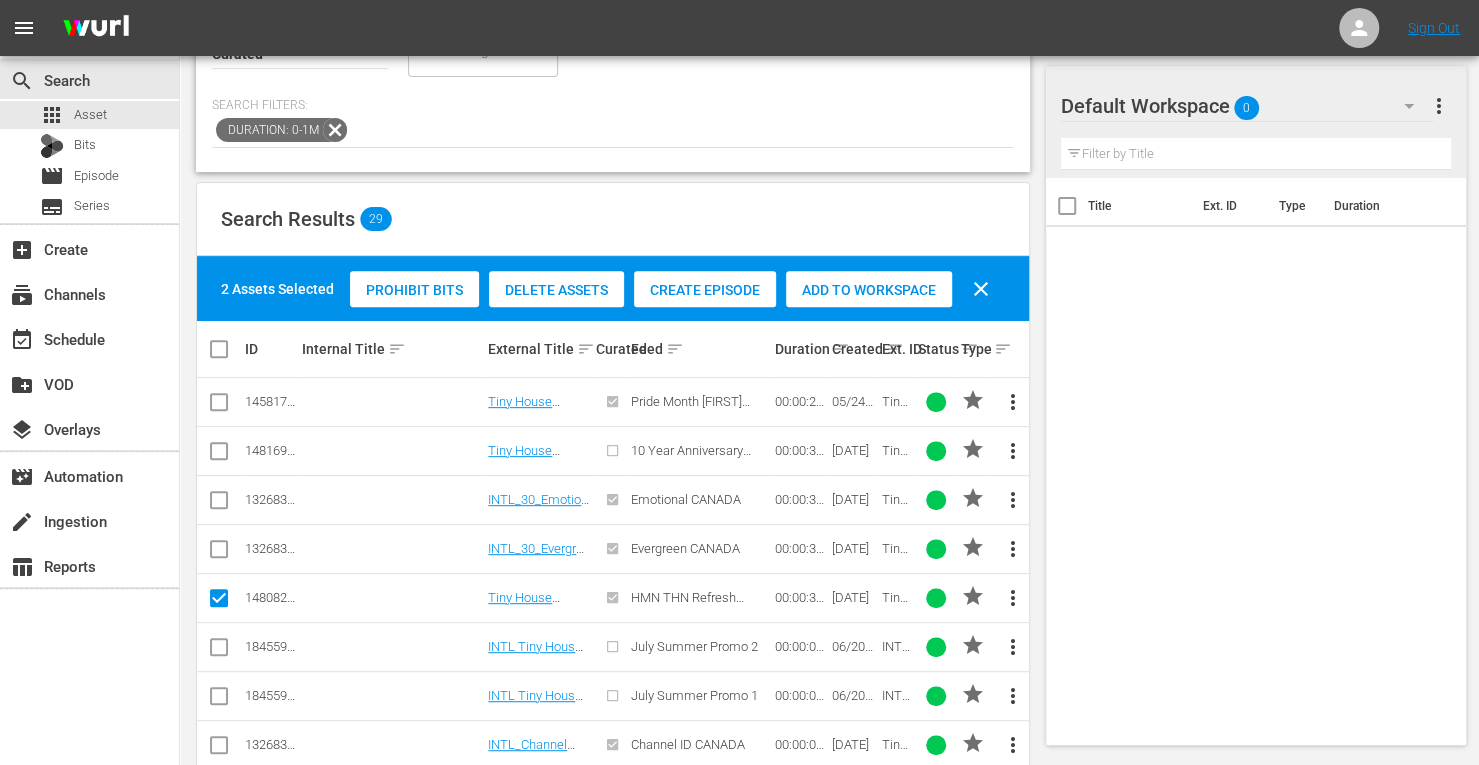 scroll, scrollTop: 282, scrollLeft: 0, axis: vertical 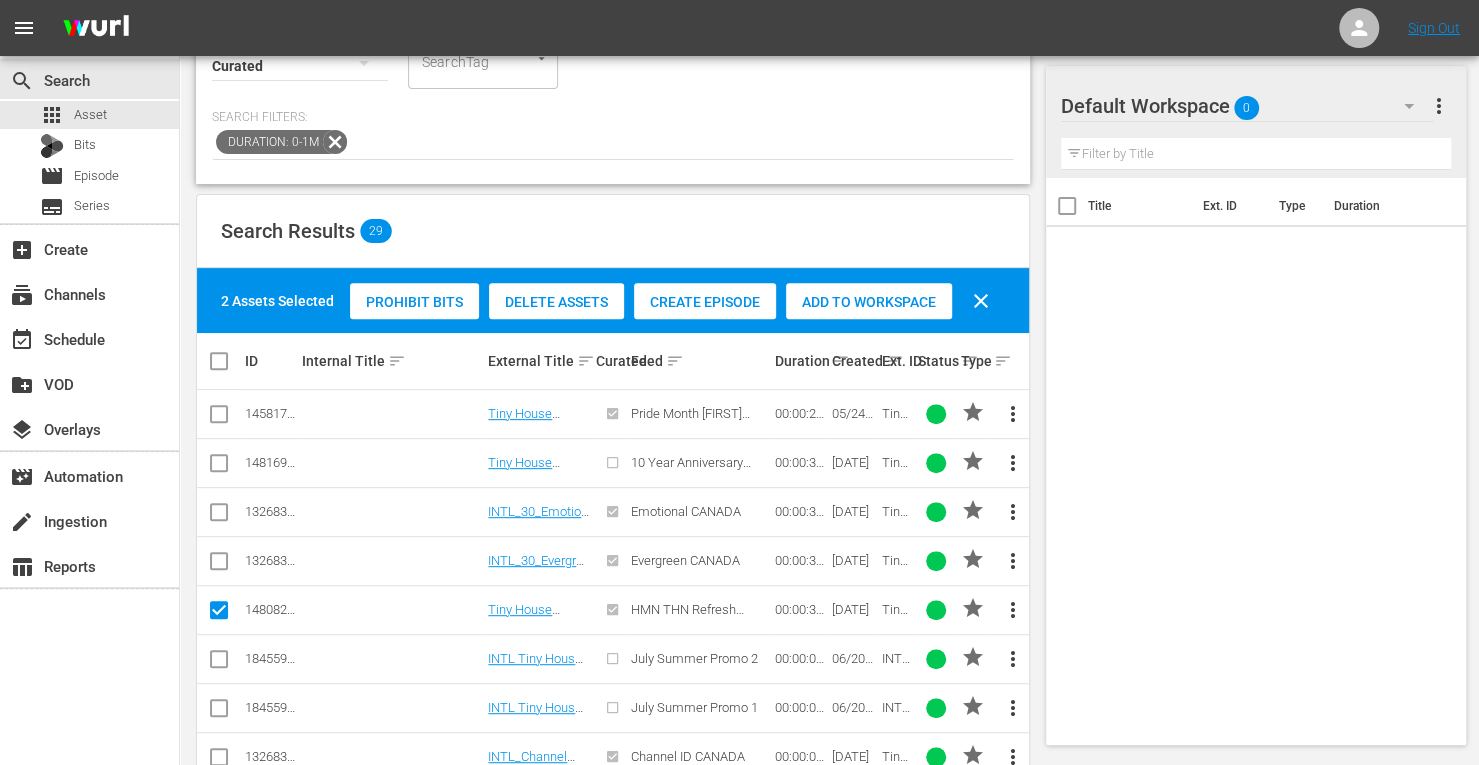 click on "Add to Workspace" at bounding box center [869, 302] 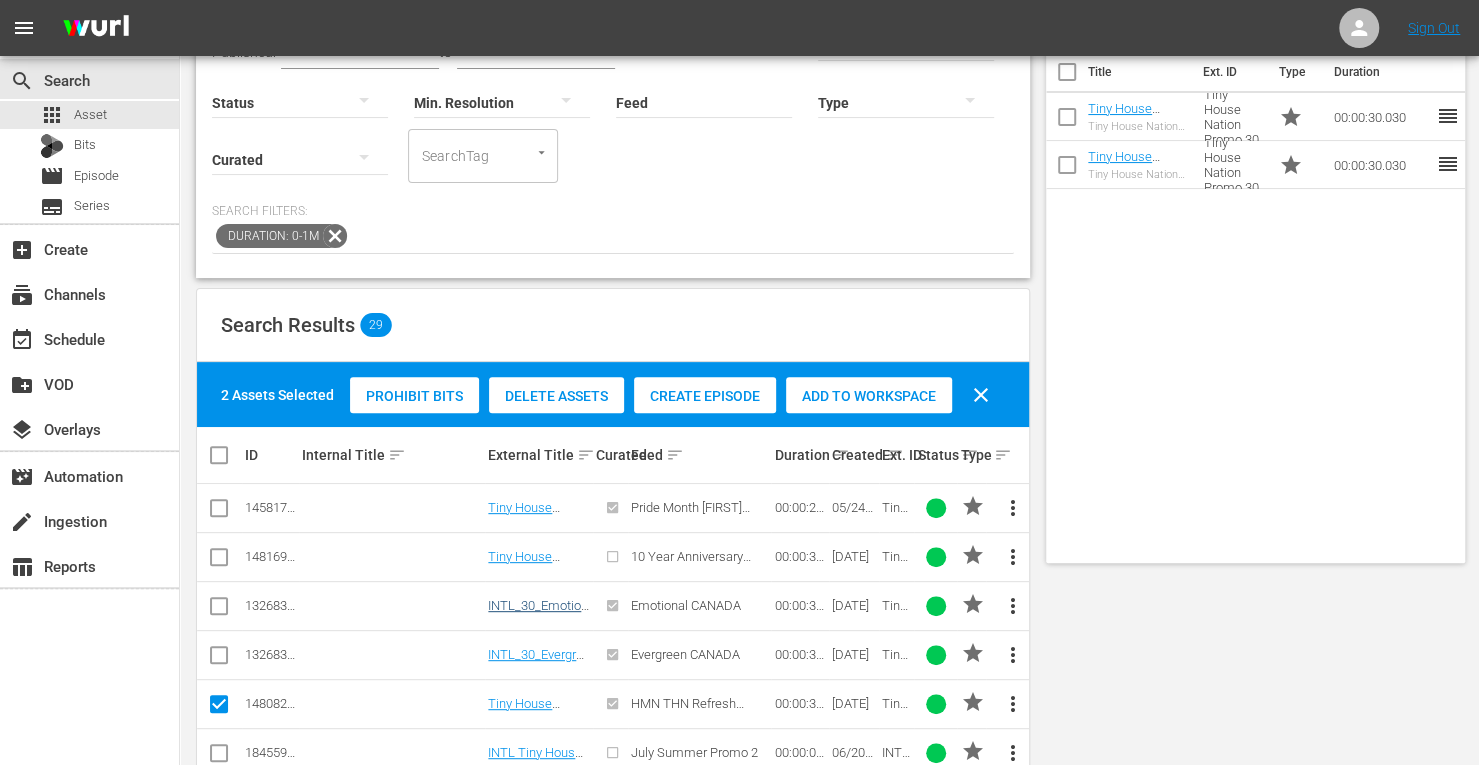 scroll, scrollTop: 2, scrollLeft: 0, axis: vertical 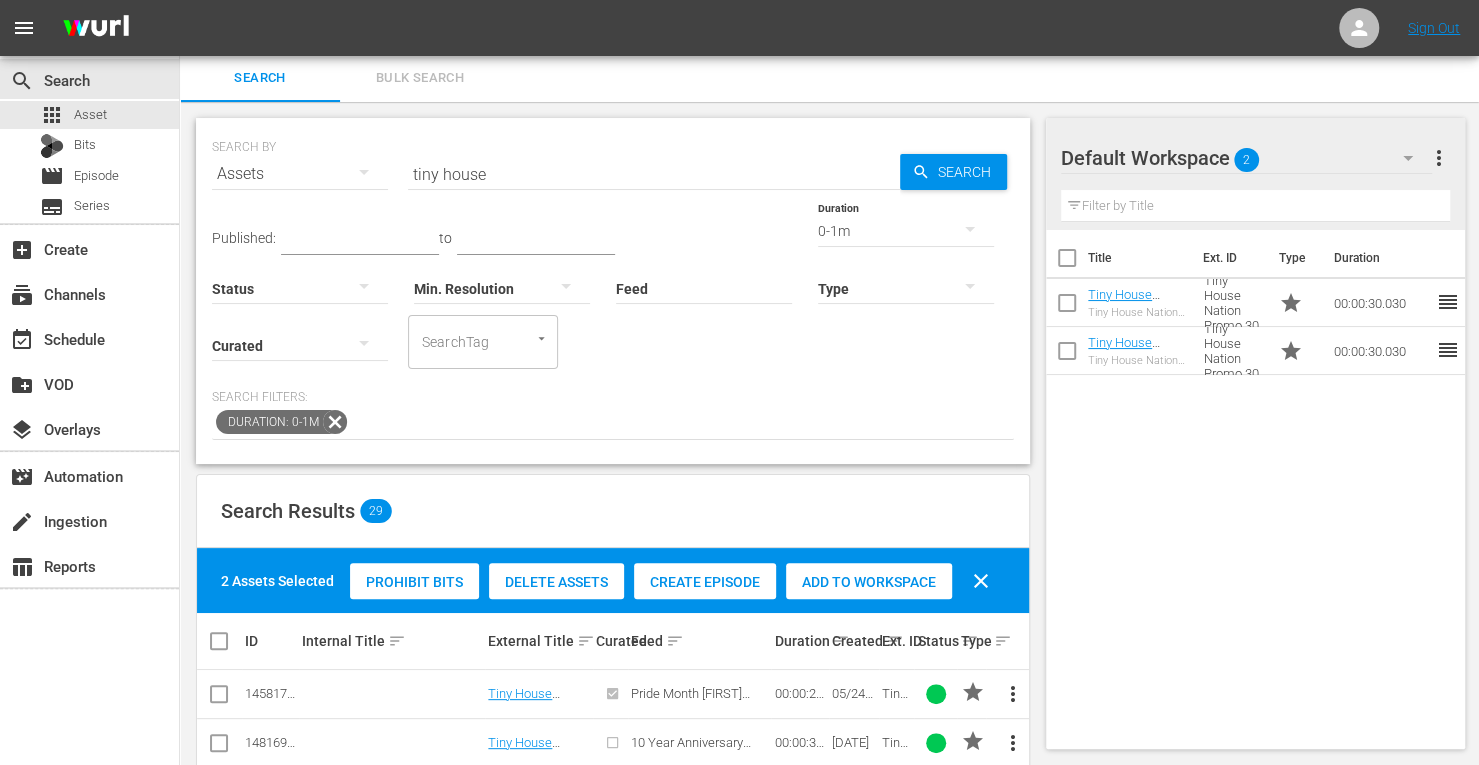 click on "0-1m" at bounding box center (906, 231) 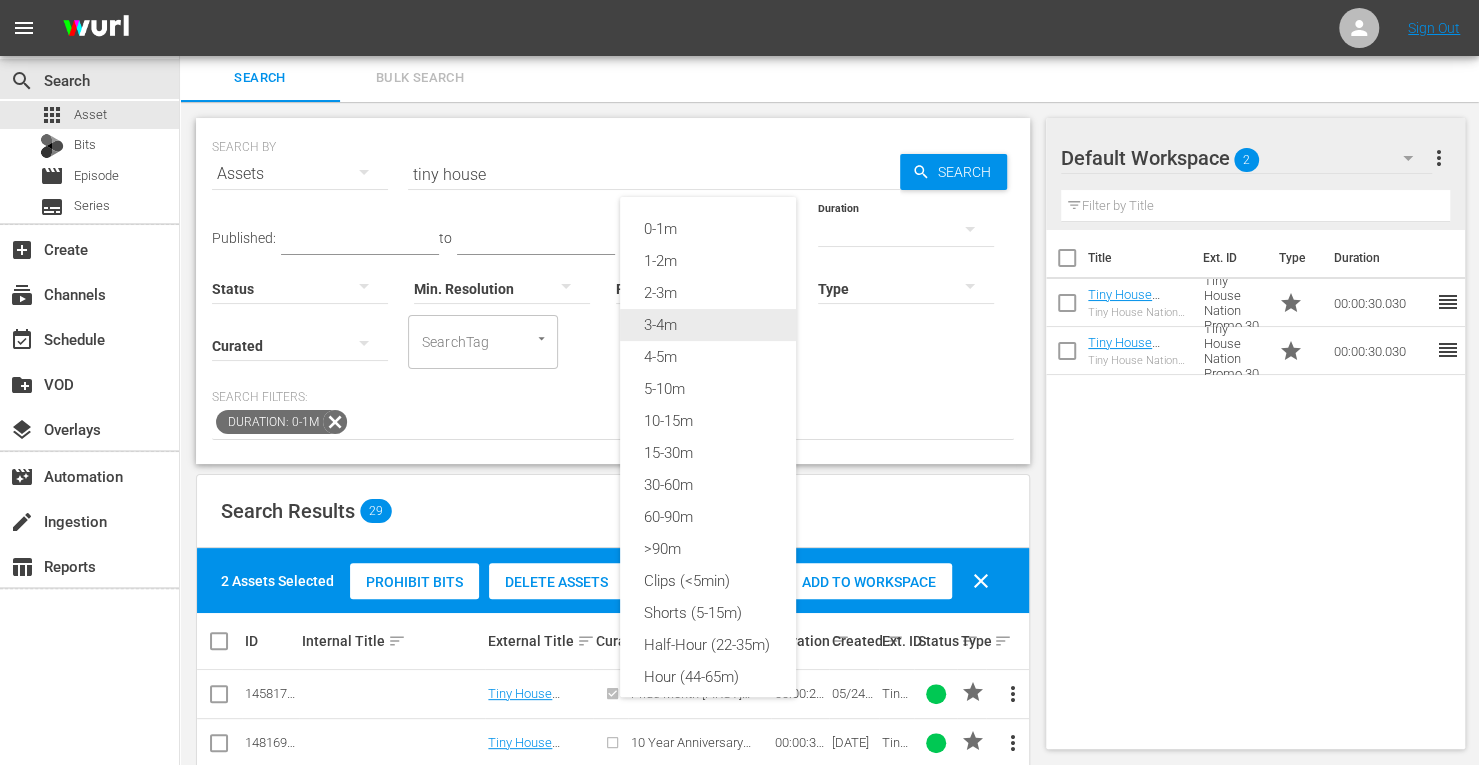 click on "3-4m" at bounding box center (708, 325) 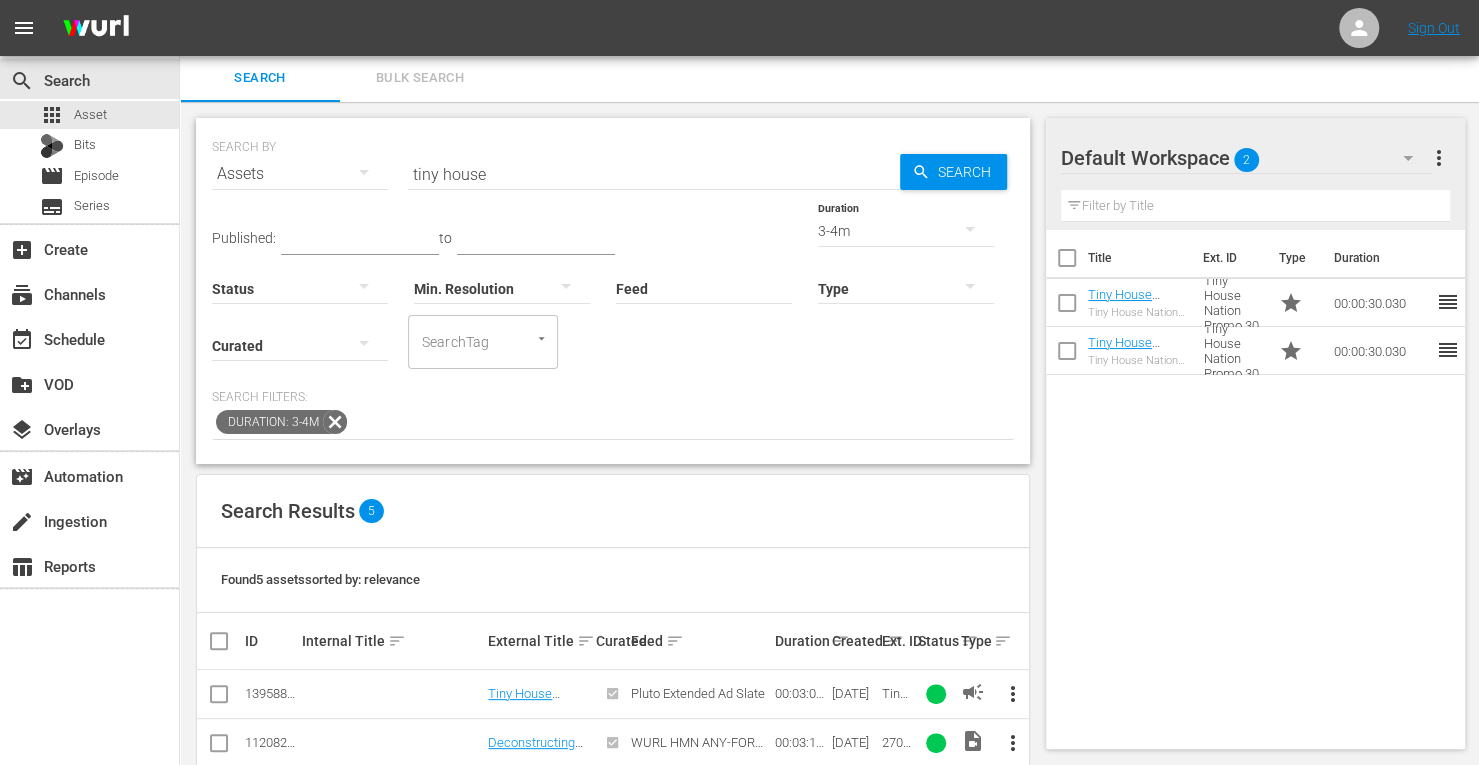 scroll, scrollTop: 182, scrollLeft: 0, axis: vertical 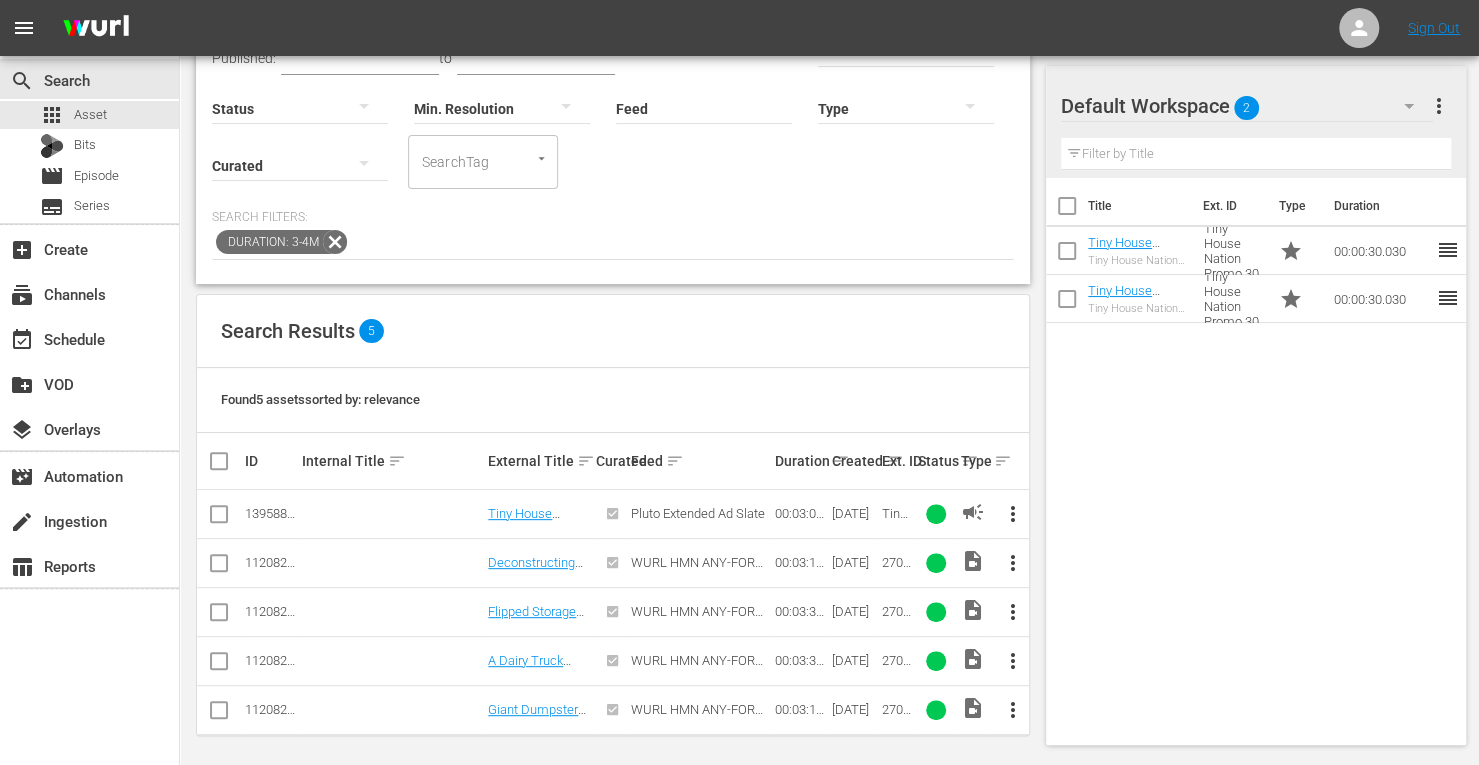 click at bounding box center [219, 518] 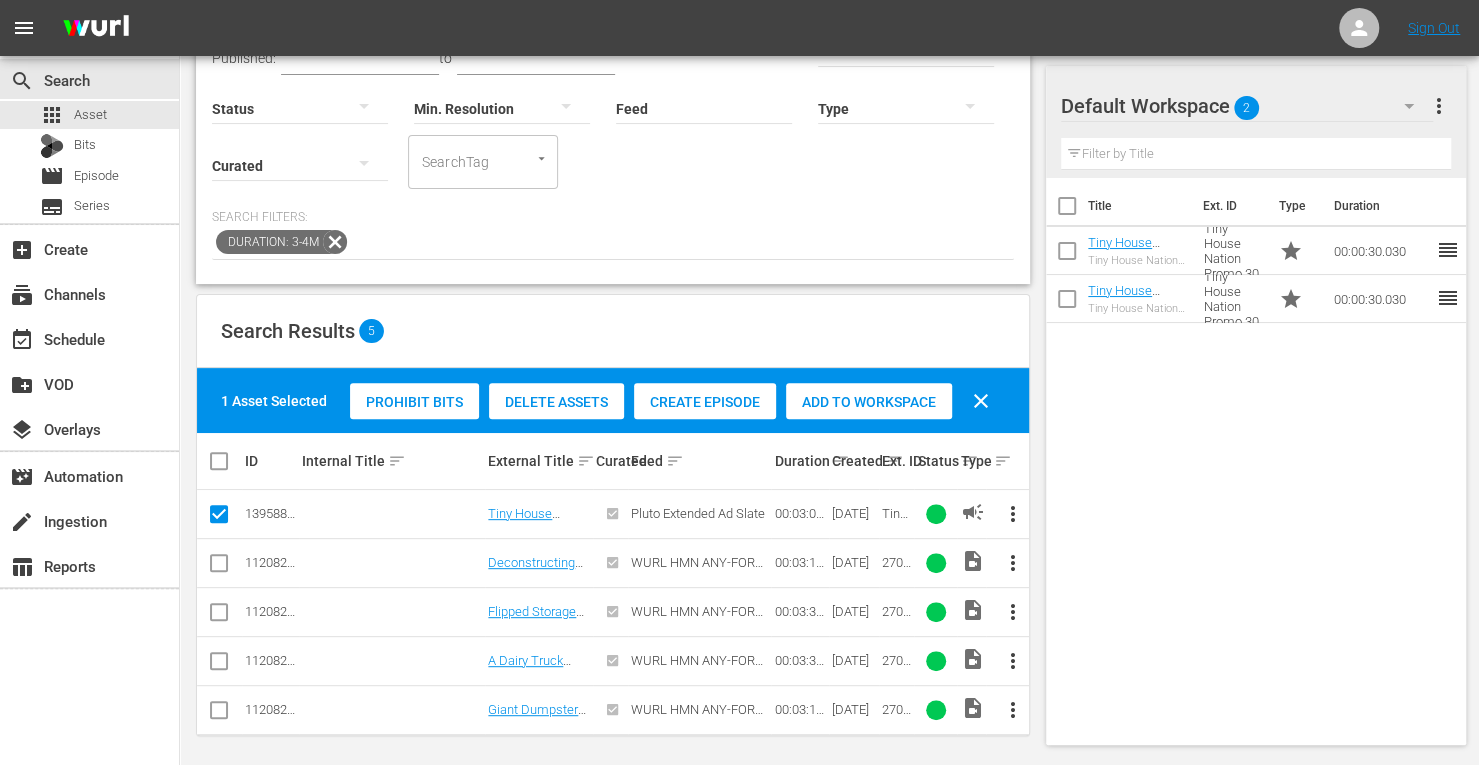 click on "Add to Workspace" at bounding box center (869, 402) 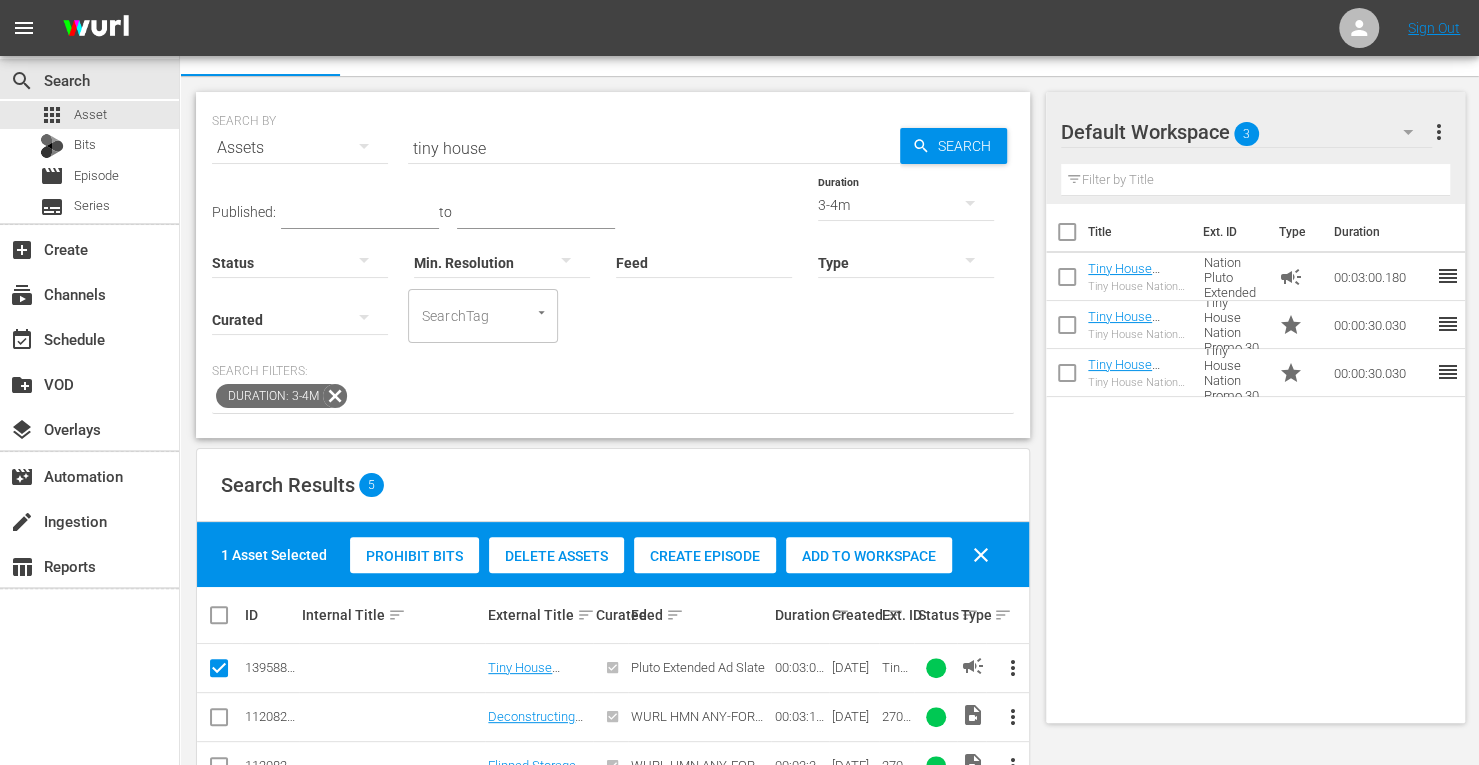 scroll, scrollTop: 28, scrollLeft: 0, axis: vertical 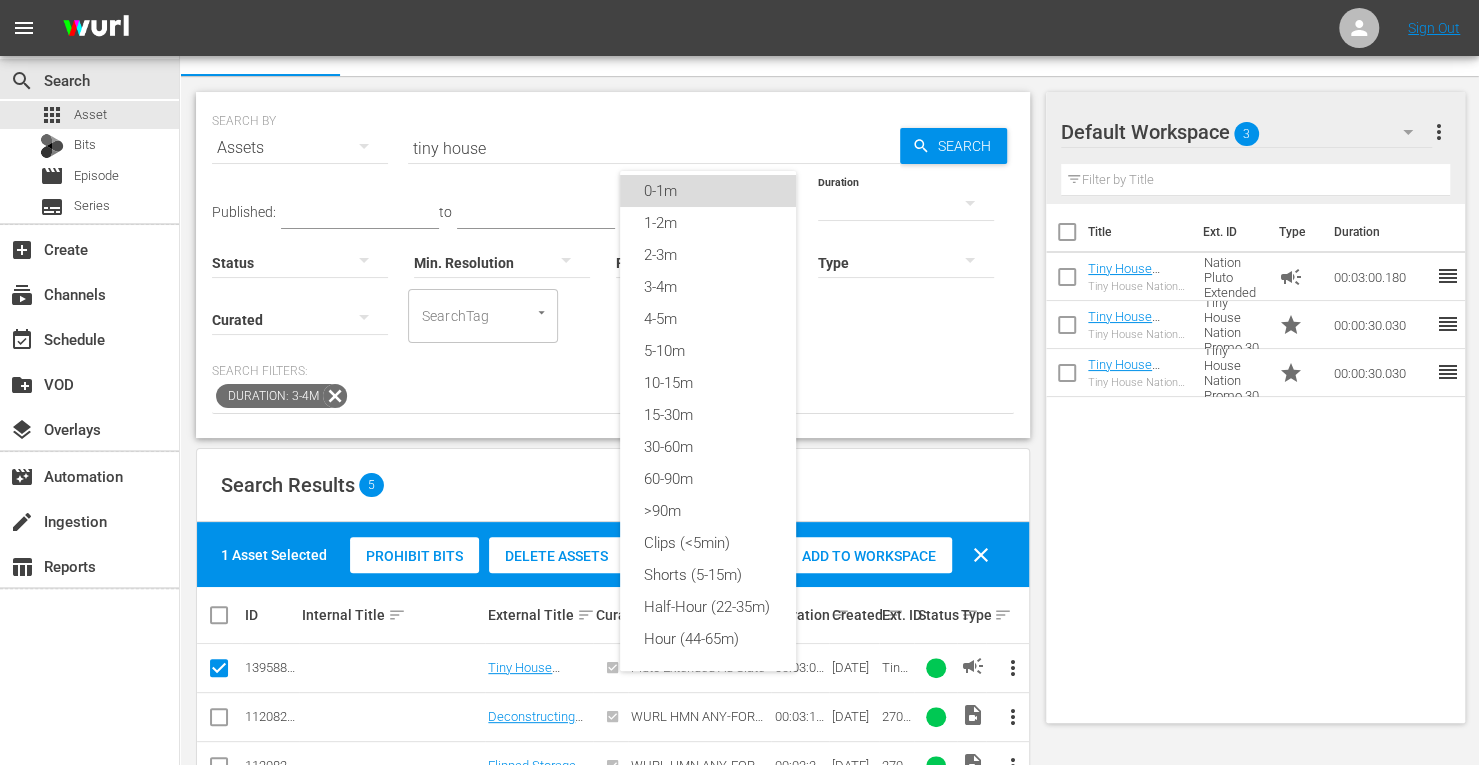 click on "0-1m" at bounding box center (708, 191) 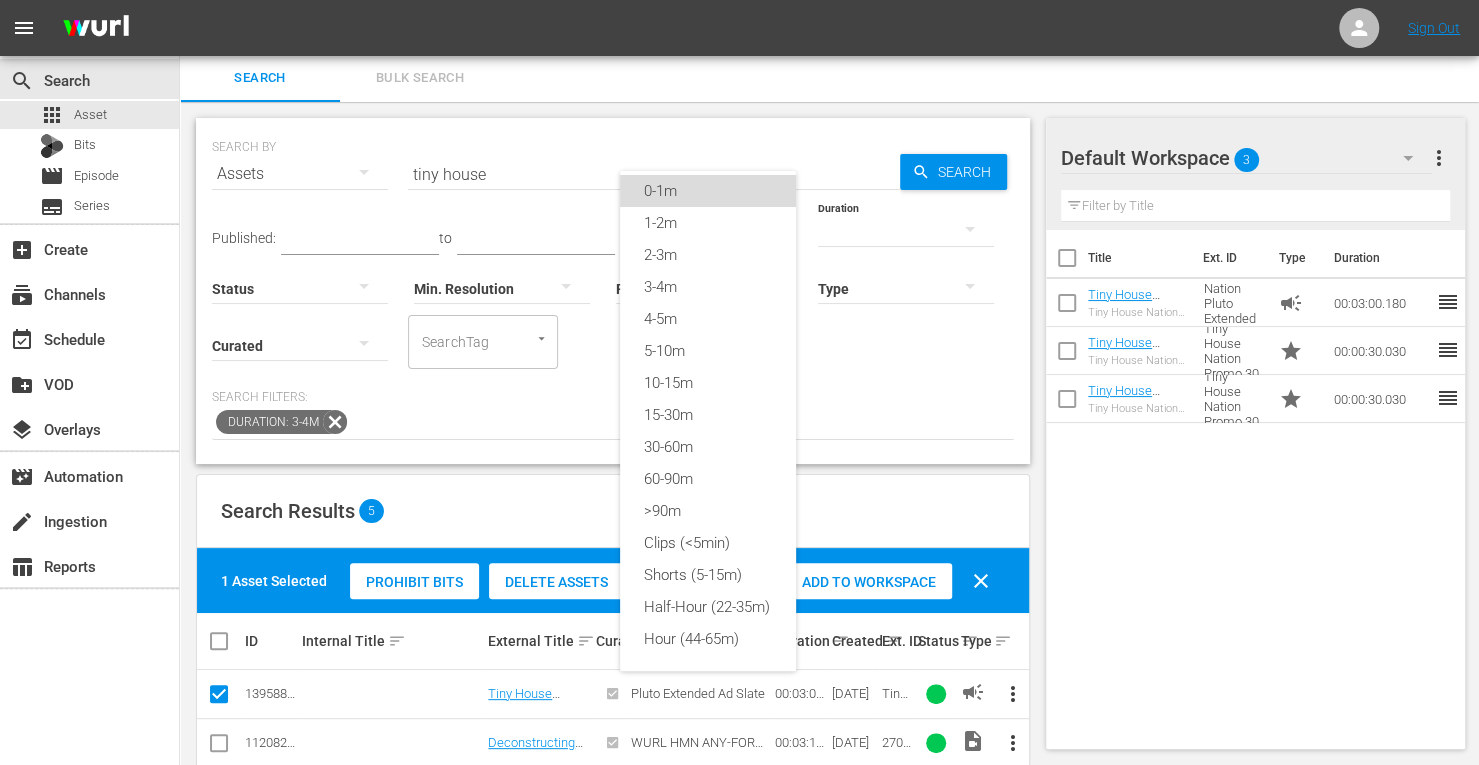 scroll, scrollTop: 16, scrollLeft: 0, axis: vertical 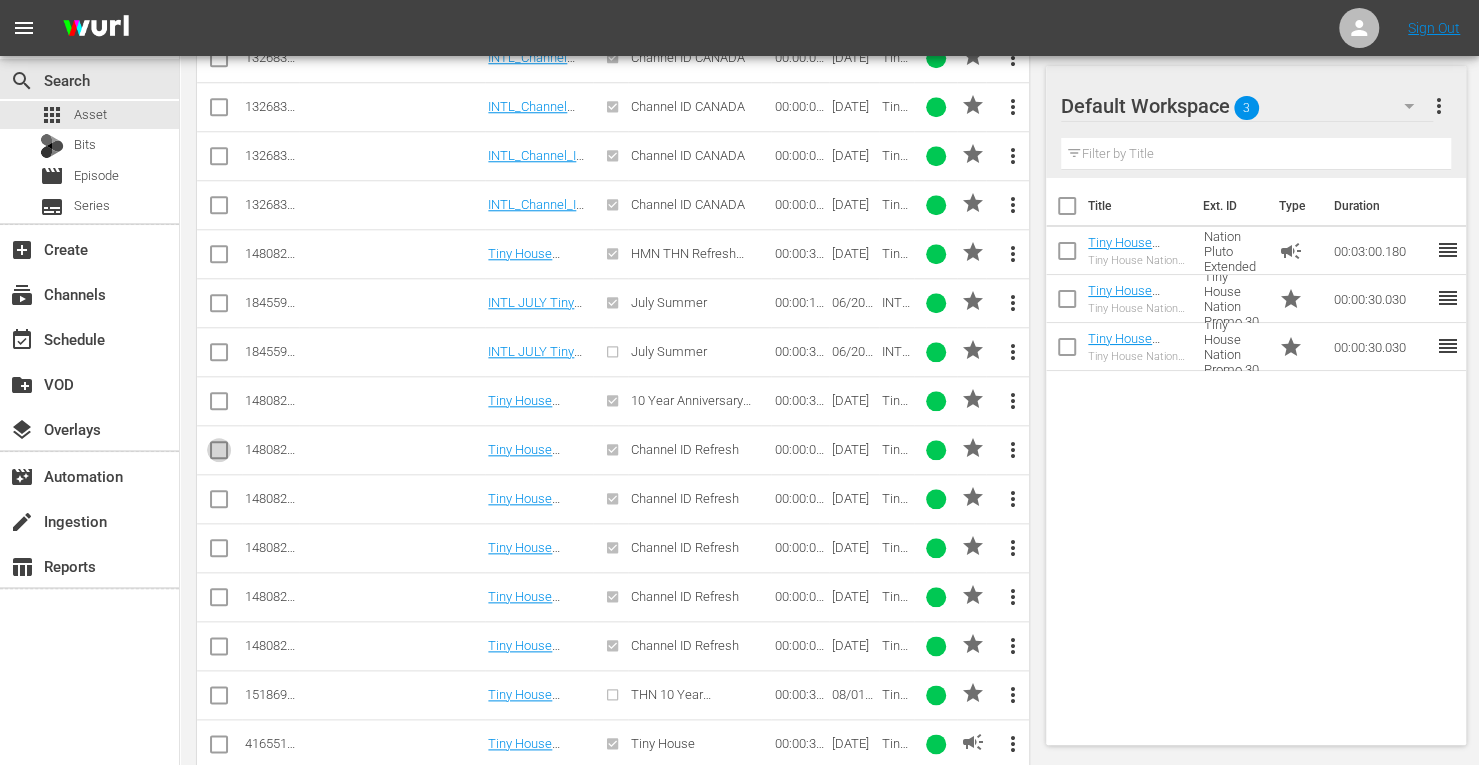 click at bounding box center [219, 454] 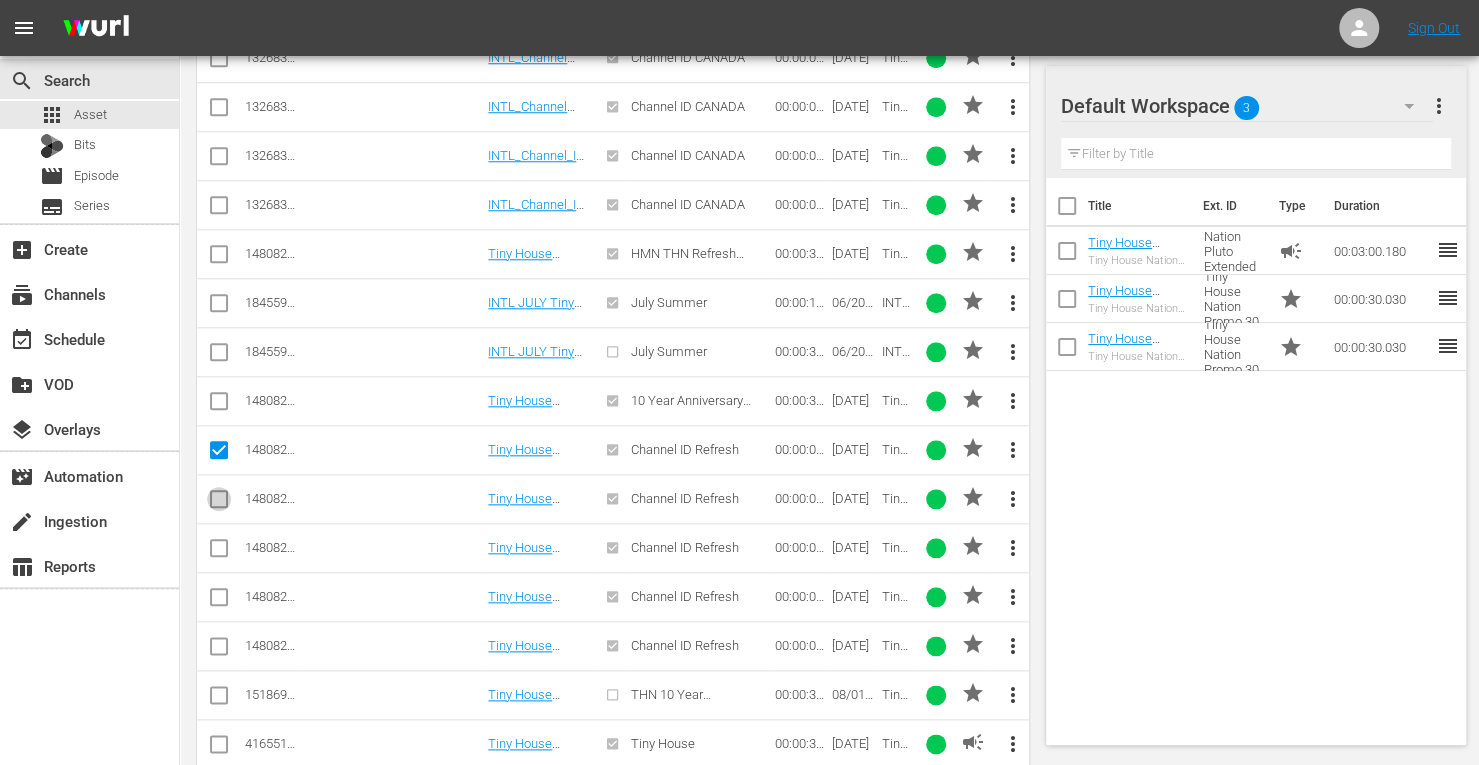 click at bounding box center (219, 503) 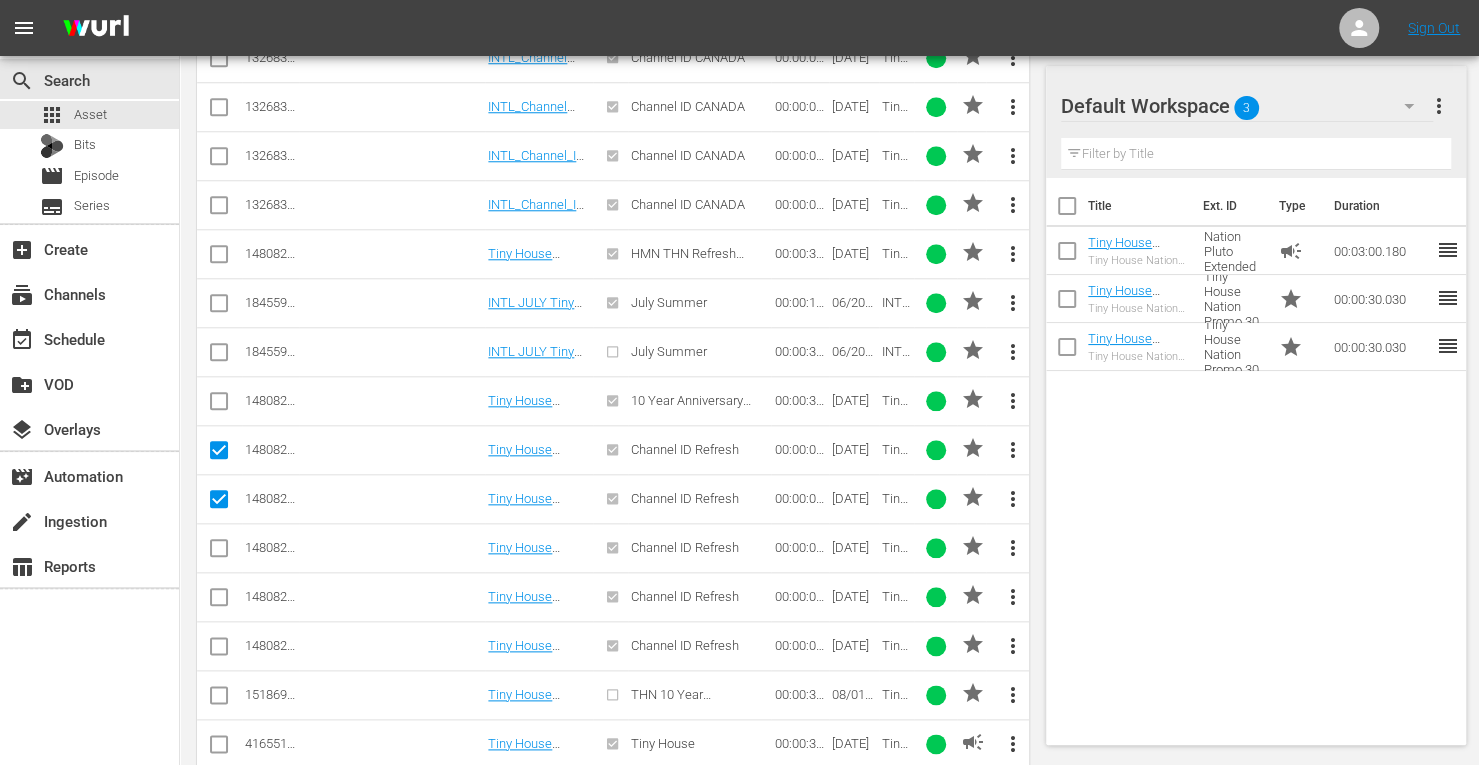 click at bounding box center [219, 552] 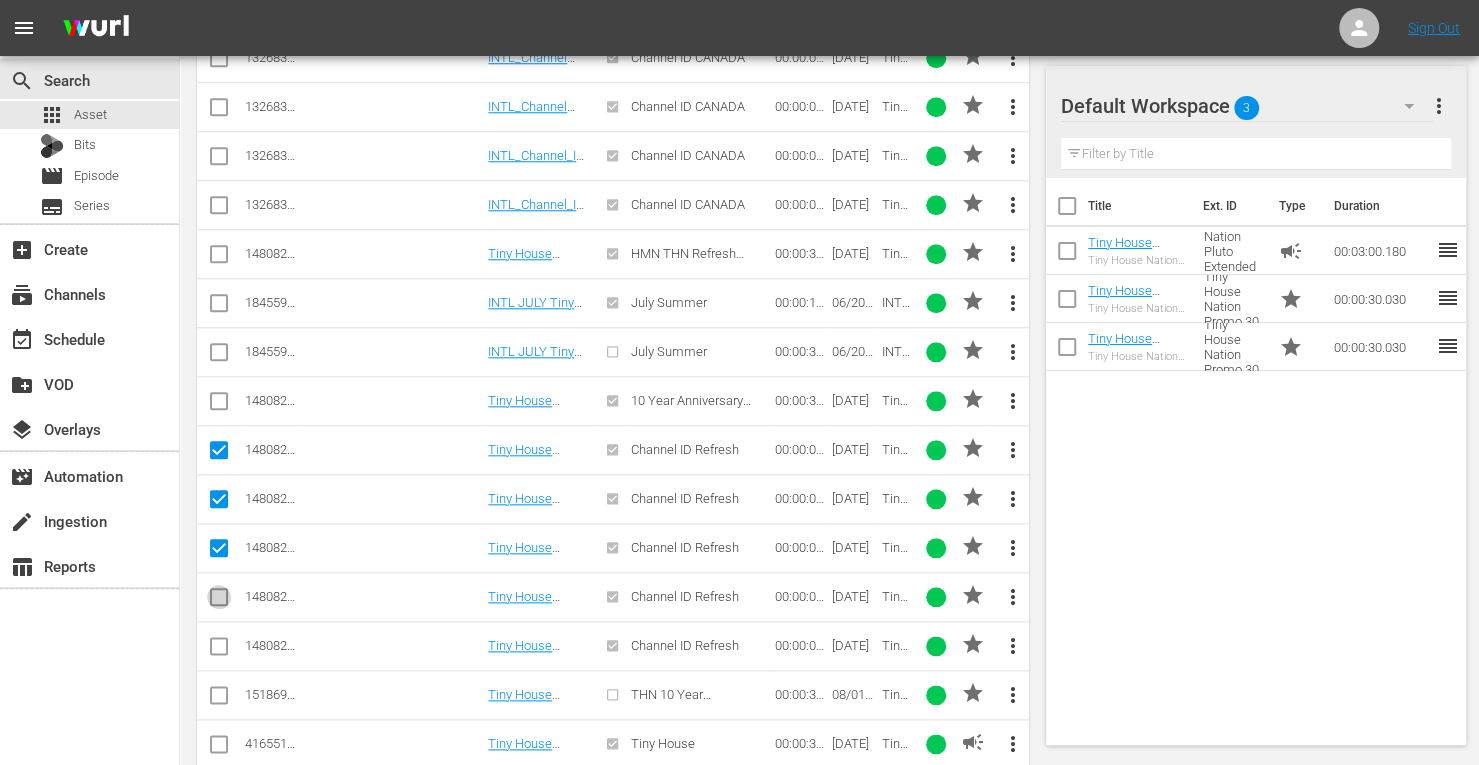 click at bounding box center (219, 601) 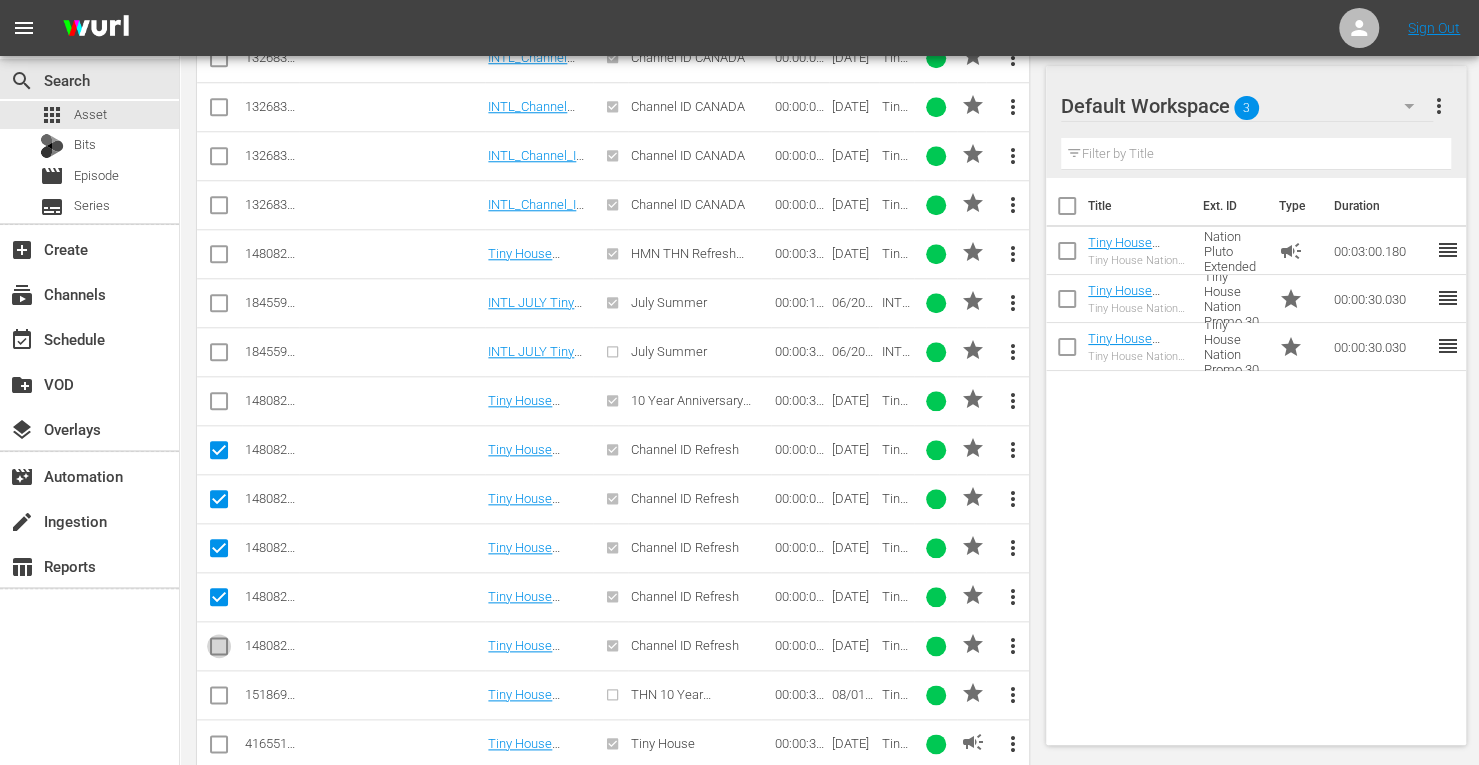 click at bounding box center [219, 650] 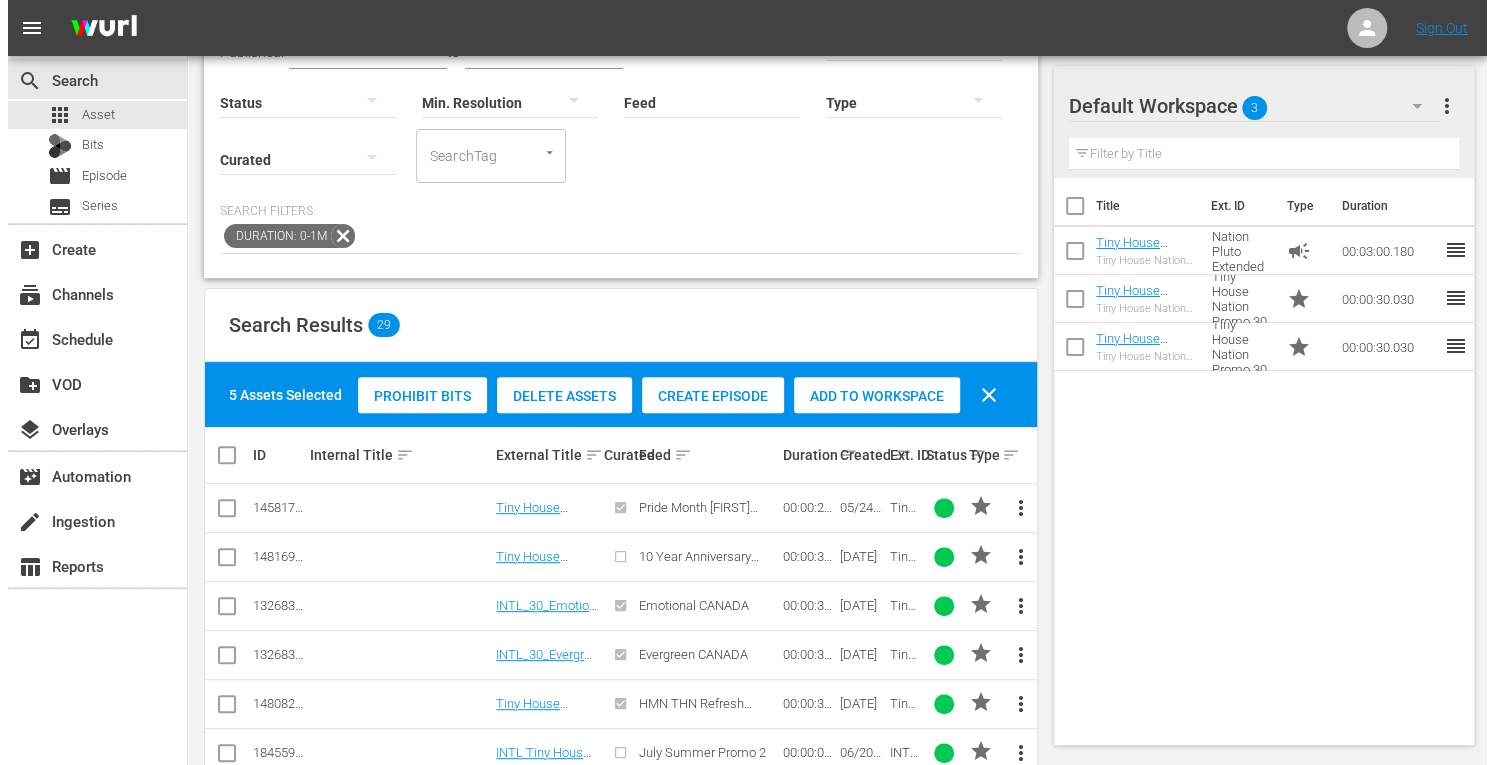 scroll, scrollTop: 0, scrollLeft: 0, axis: both 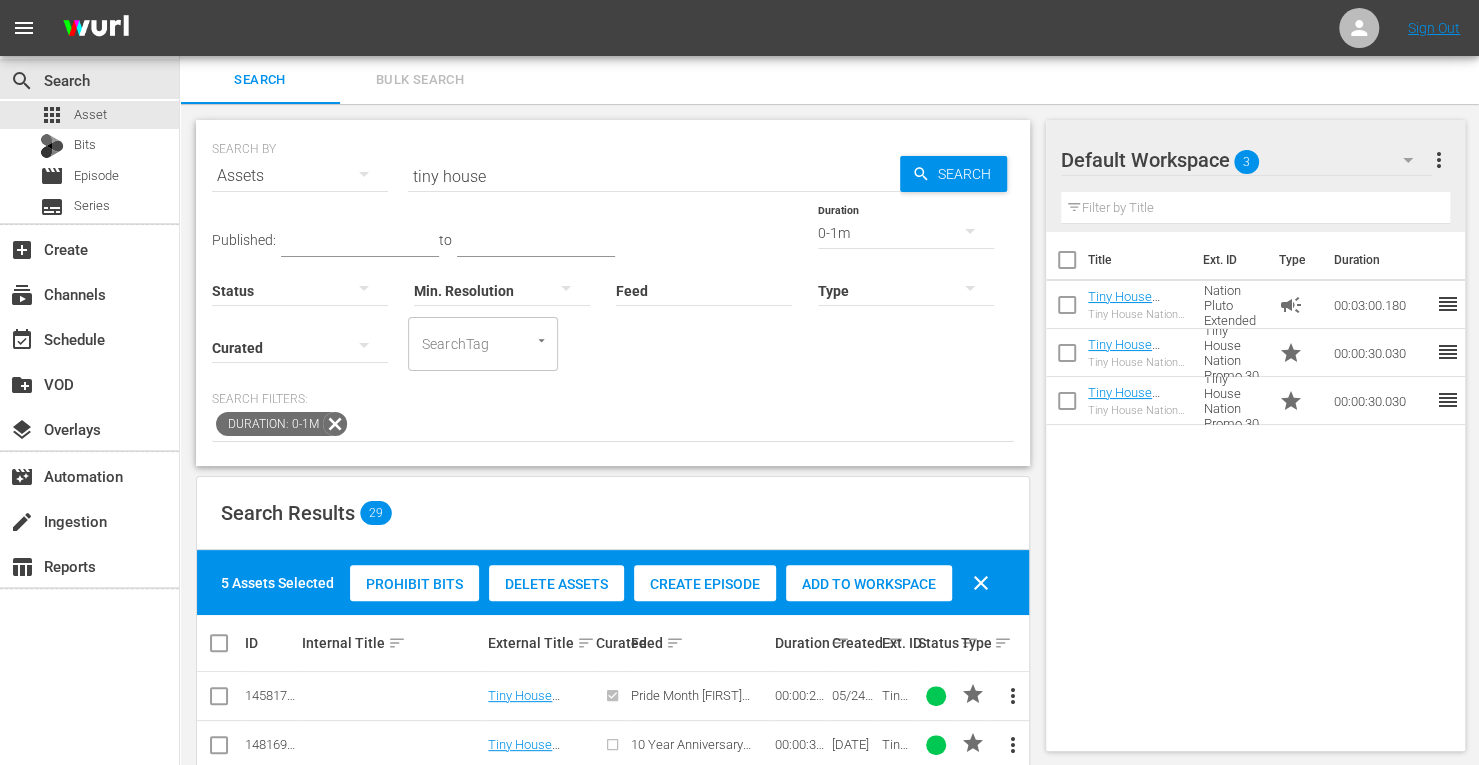 click on "Add to Workspace" at bounding box center (869, 584) 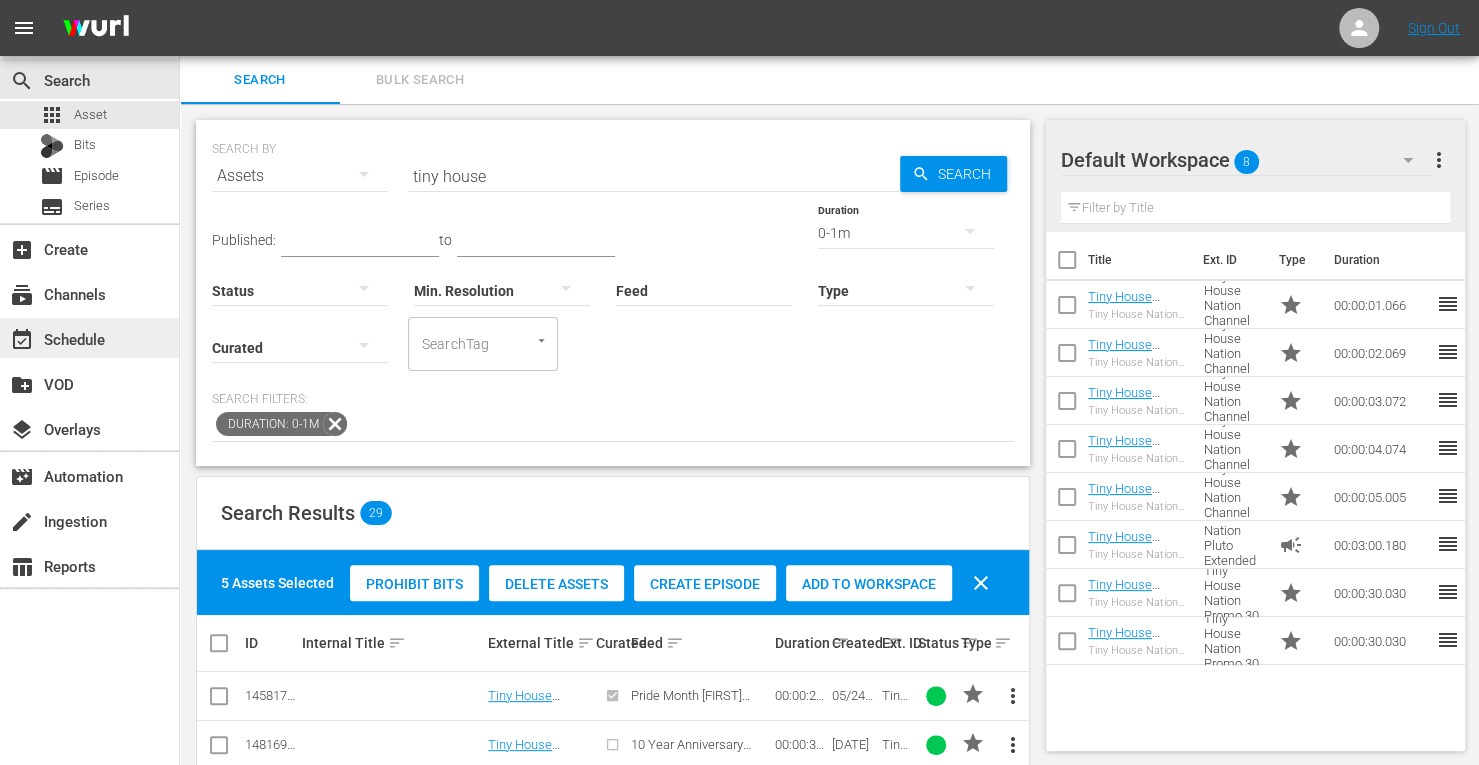 click on "event_available   Schedule" at bounding box center [56, 336] 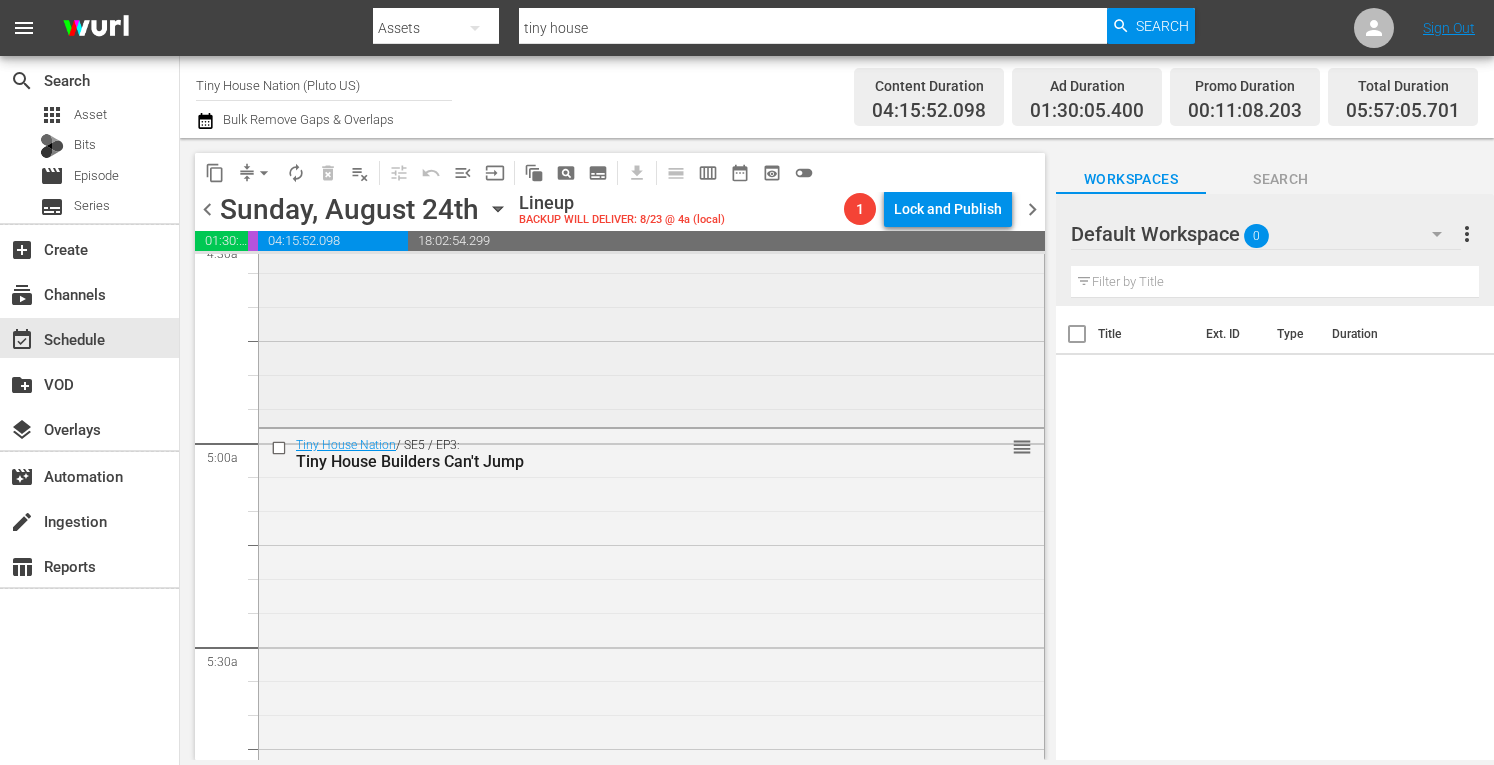scroll, scrollTop: 1836, scrollLeft: 0, axis: vertical 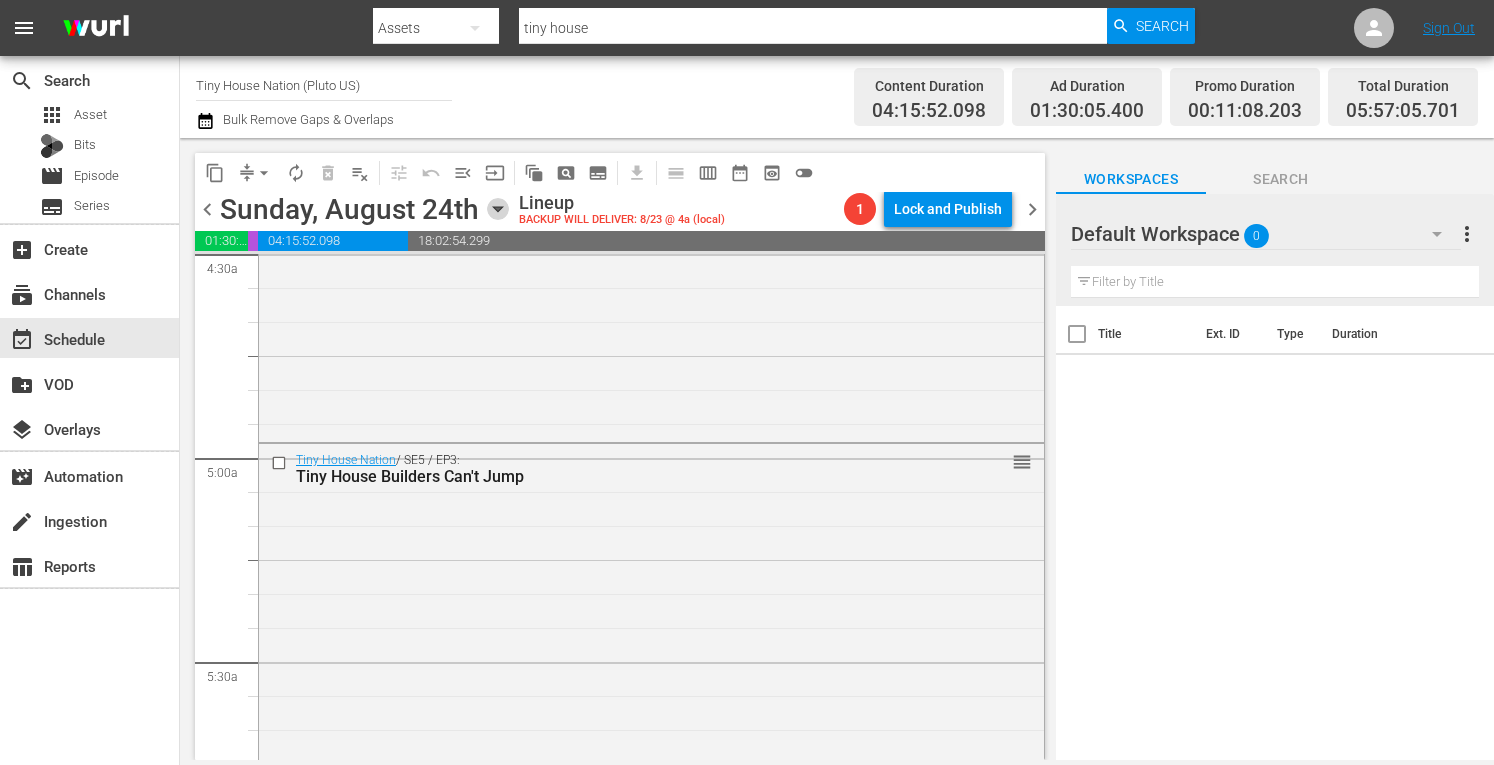 click 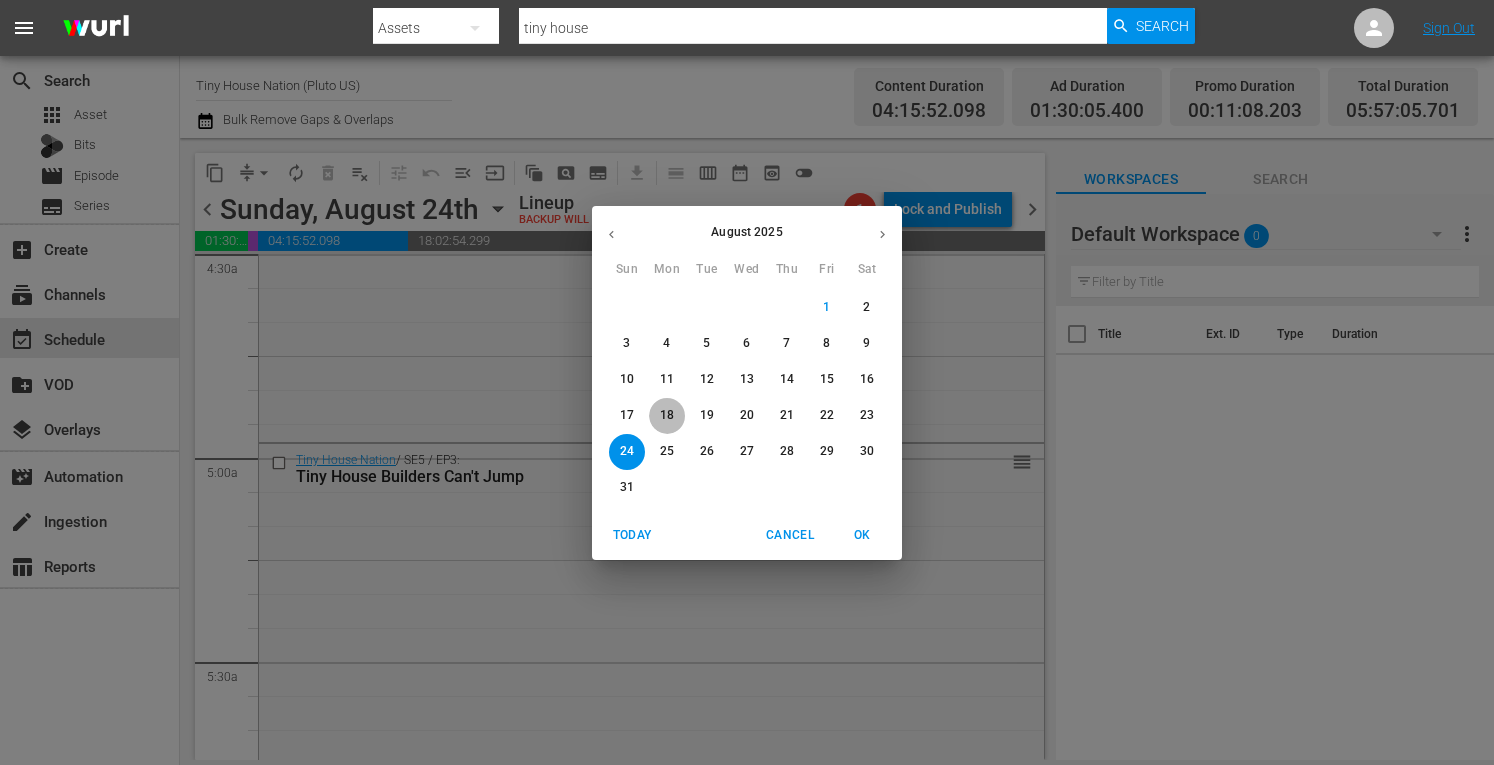 click on "18" at bounding box center (667, 415) 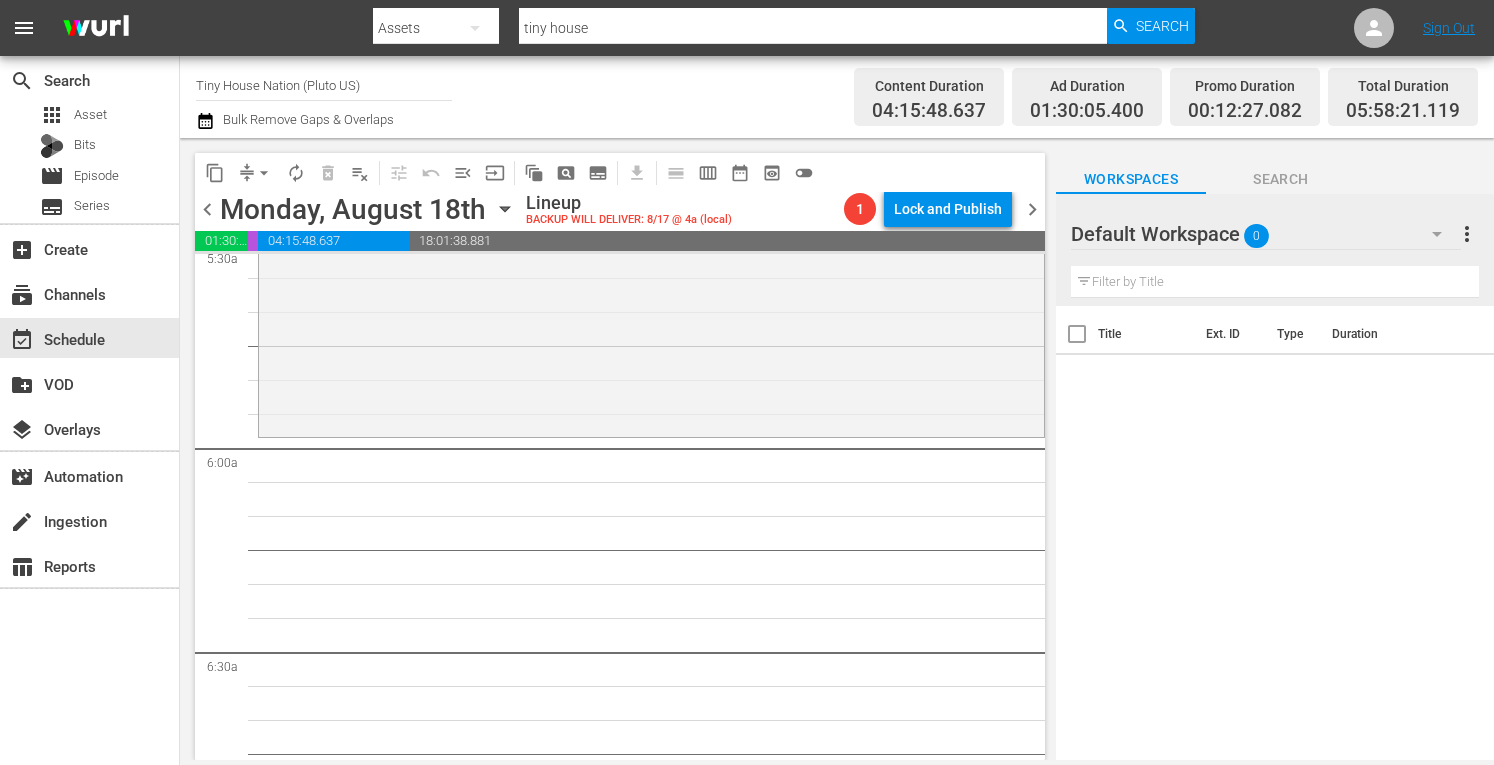 scroll, scrollTop: 2242, scrollLeft: 0, axis: vertical 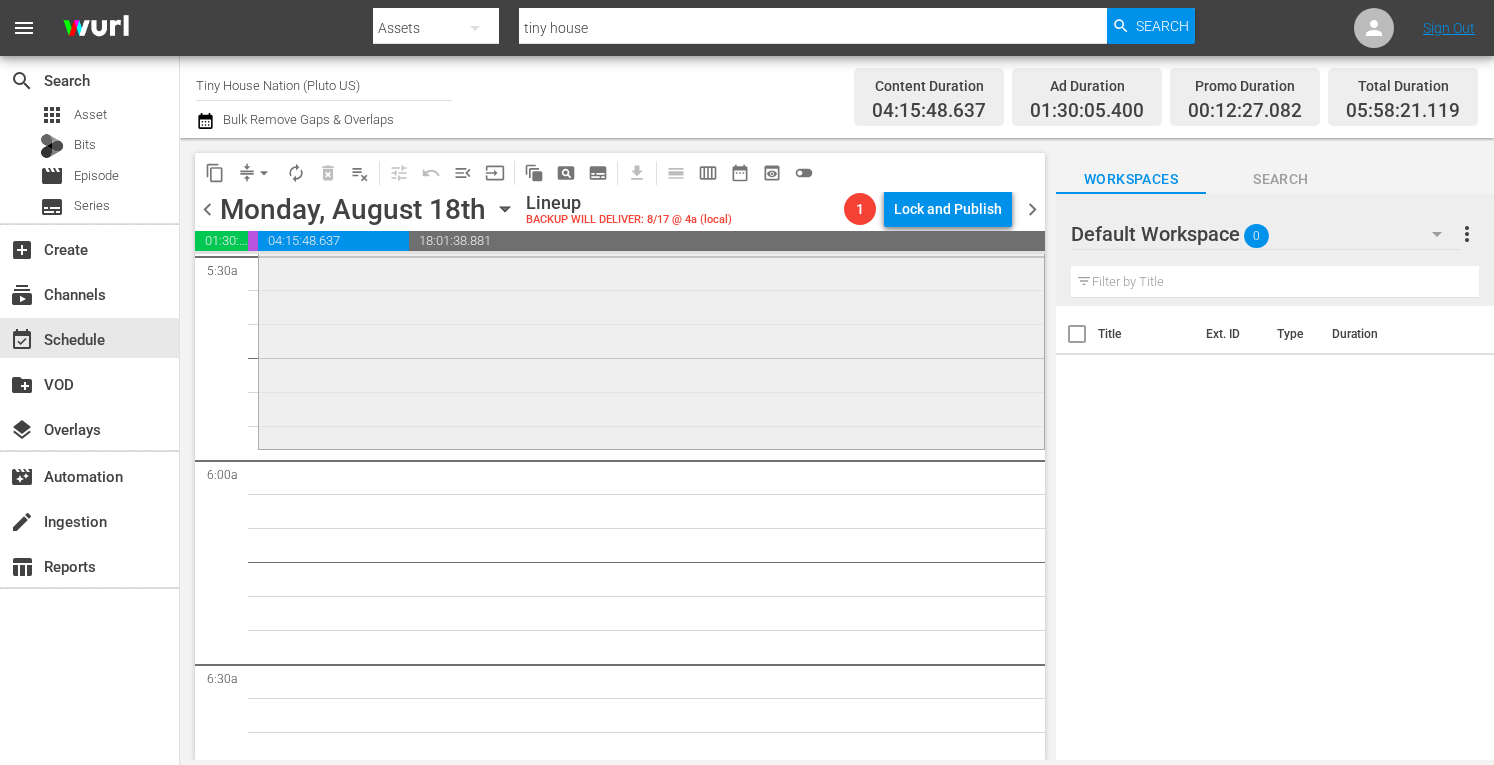 click on "Tiny House Nation  / SE1 / EP4:
220 Sq Ft Bohemian Escape 220 Sq Ft Bohemian Escape (aenetworks_ae_1_01:00:00) VARIANT reorder" at bounding box center [651, 243] 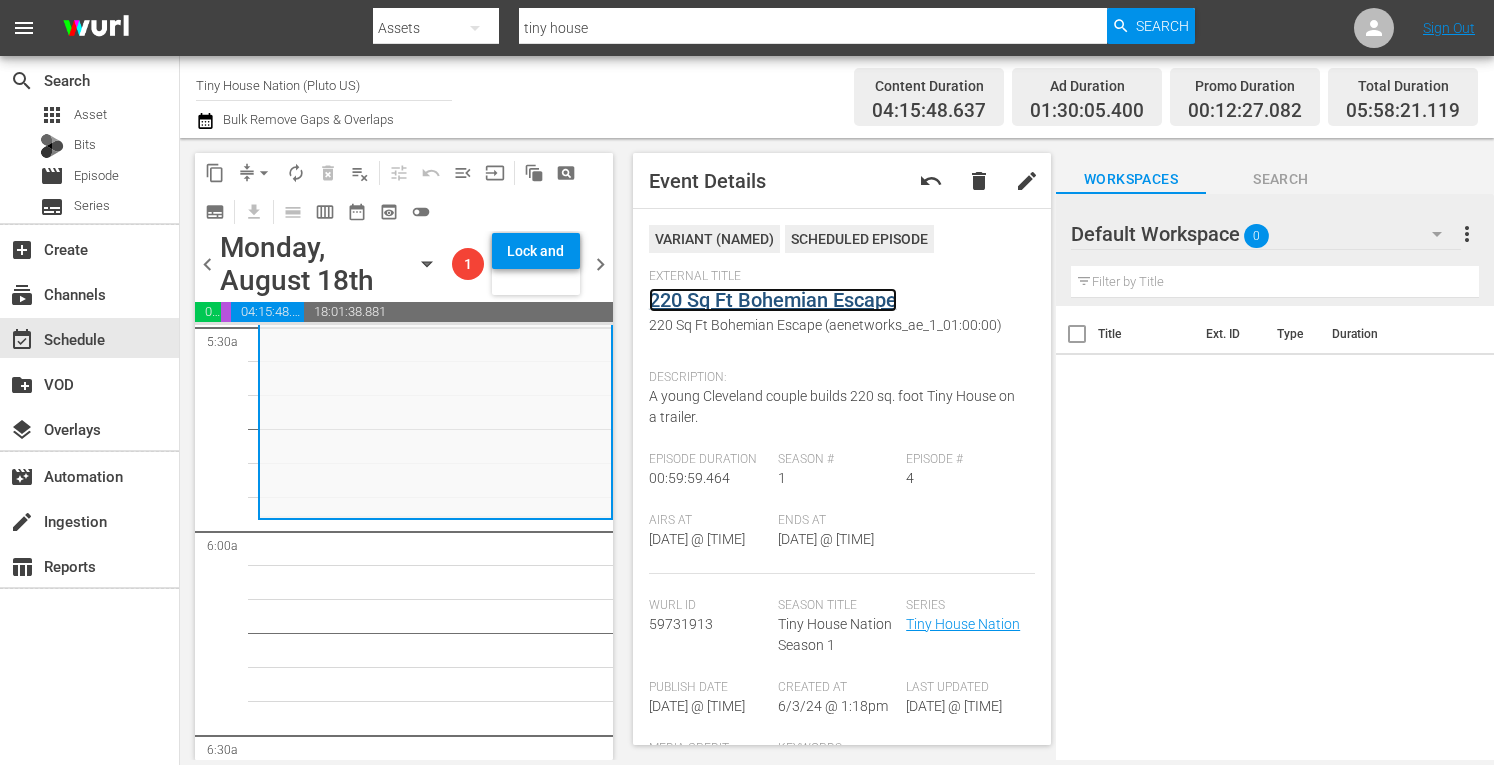 click on "220 Sq Ft Bohemian Escape" at bounding box center (773, 300) 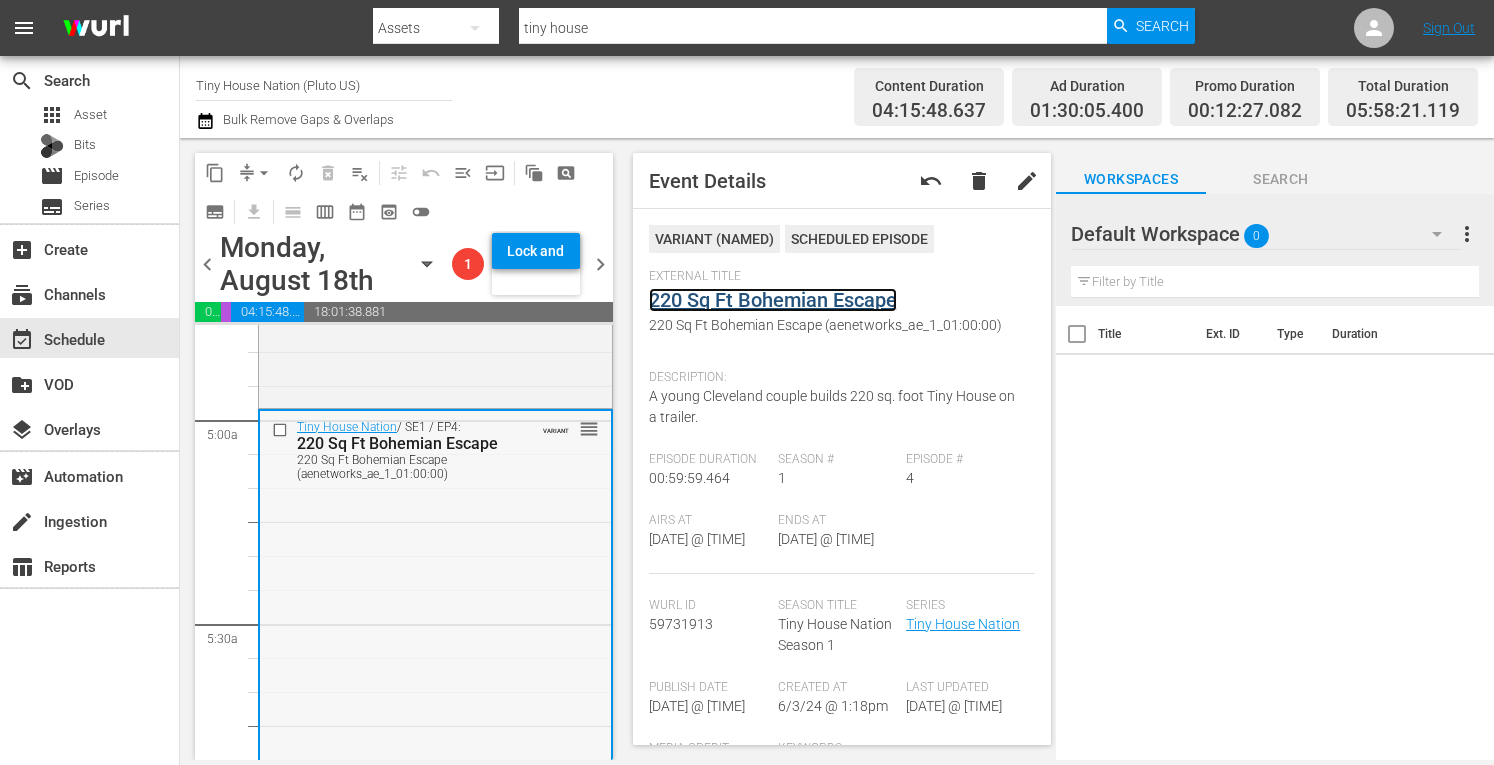 scroll, scrollTop: 1943, scrollLeft: 0, axis: vertical 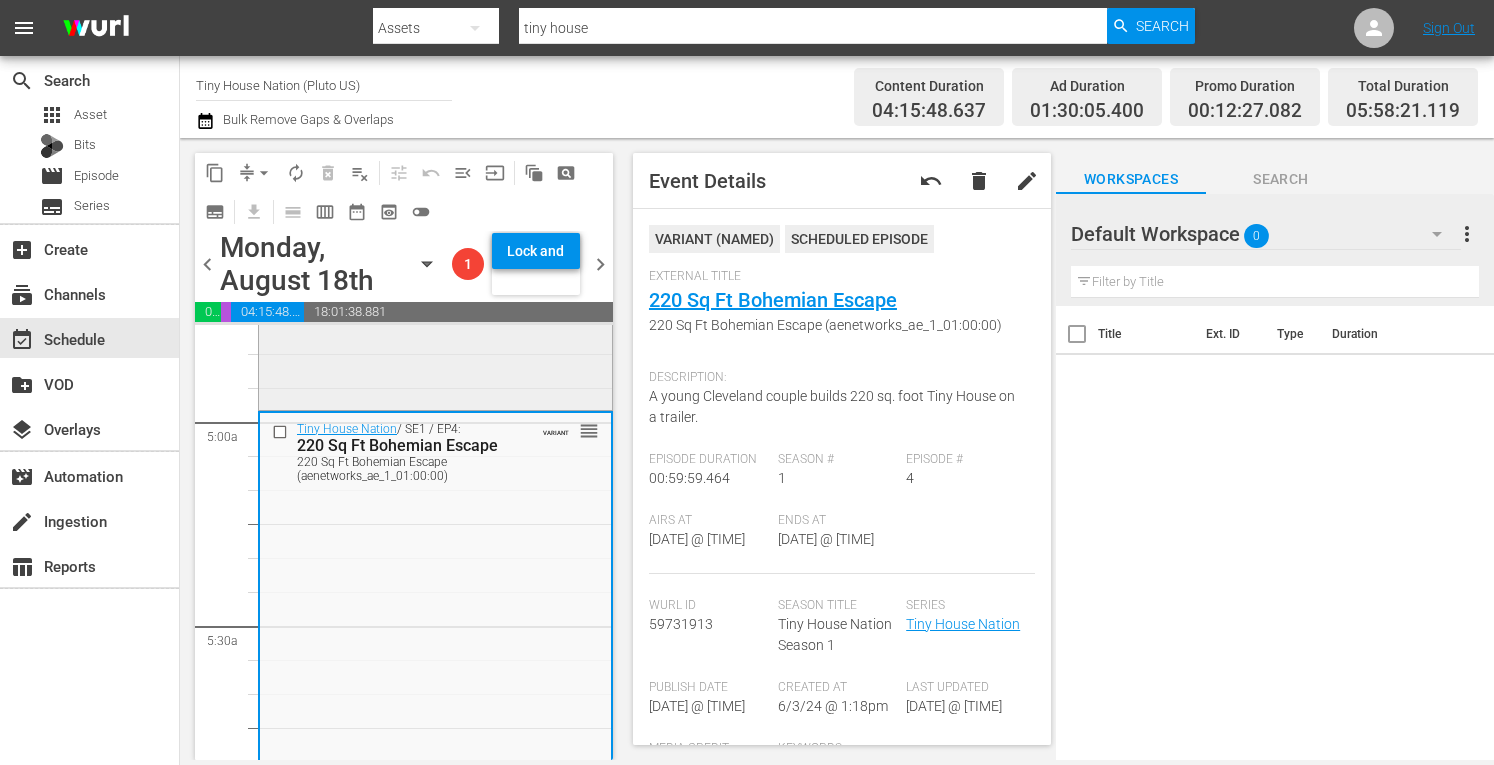 click on "Tiny House Nation  / SE4 / EP5:
280 Sq Ft Bohemian Tree House reorder" at bounding box center [435, 204] 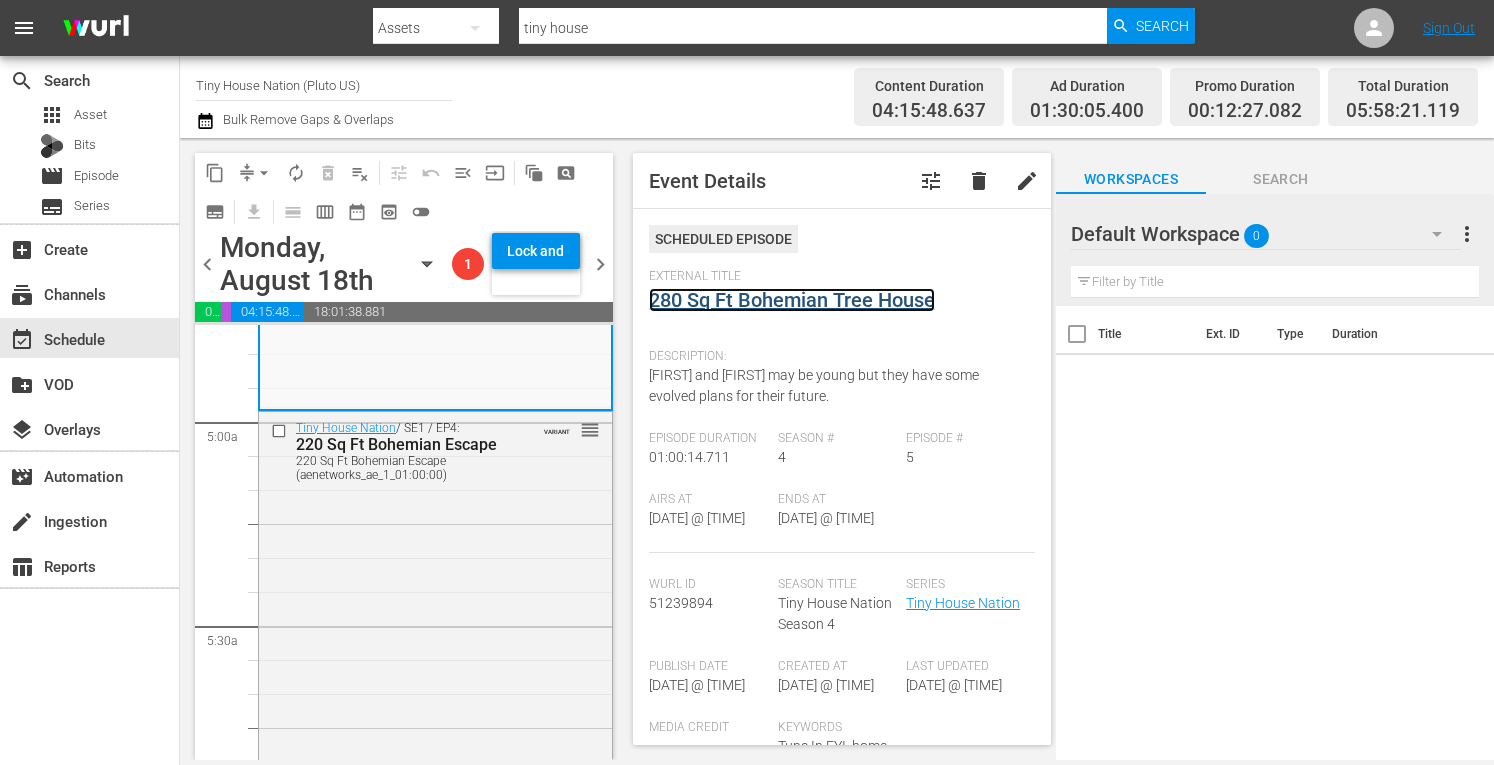 click on "280 Sq Ft Bohemian Tree House" at bounding box center [792, 300] 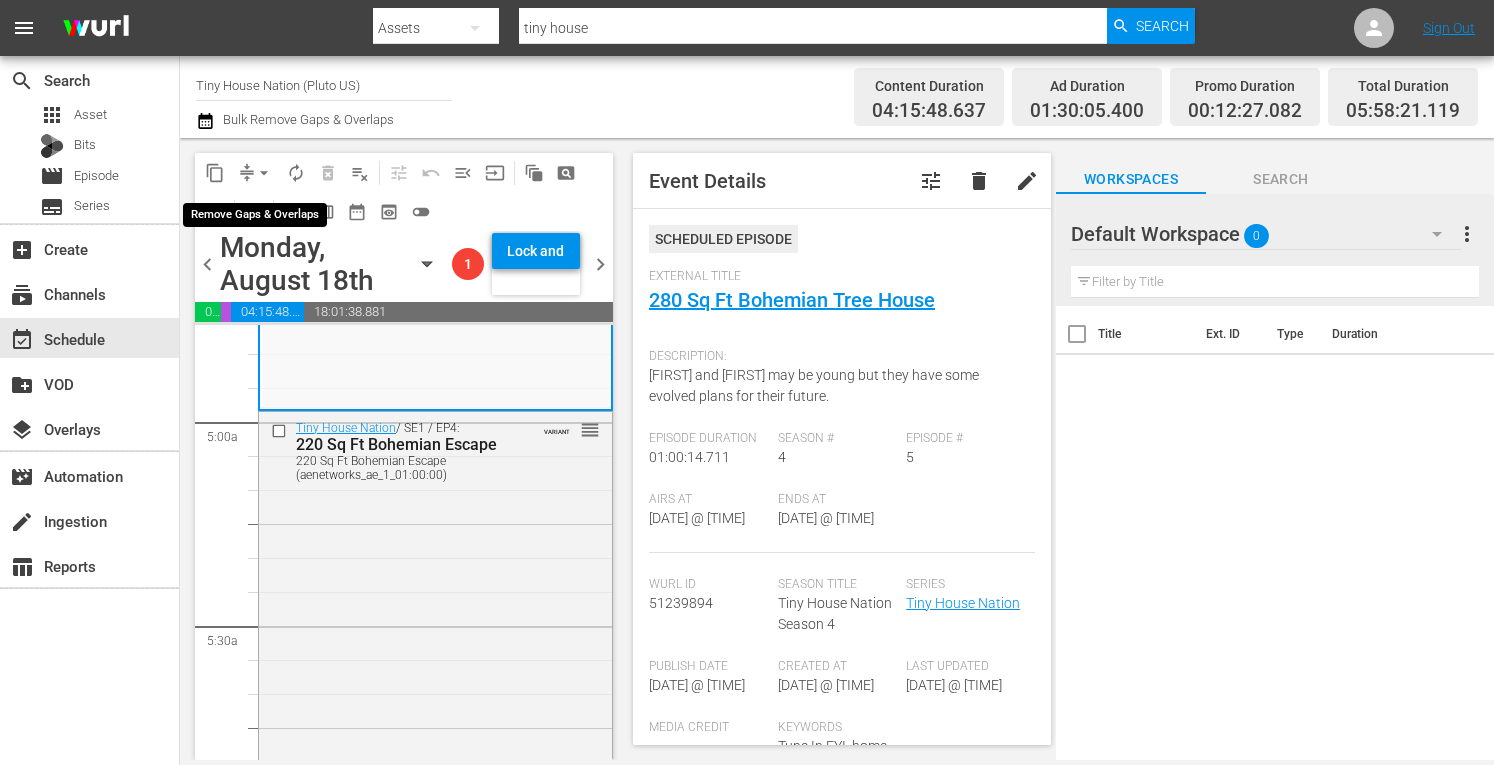 click on "arrow_drop_down" at bounding box center (264, 173) 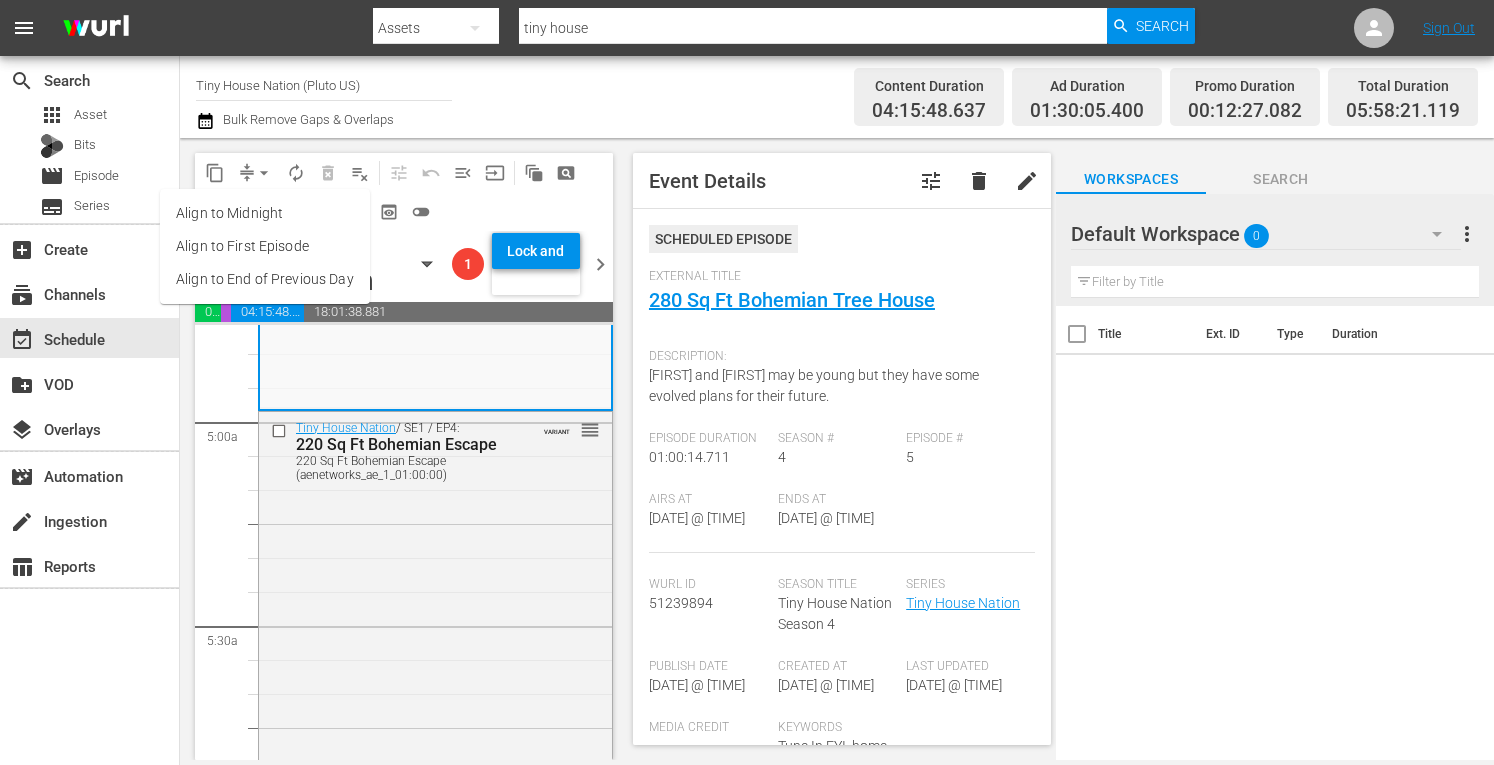 click on "Align to Midnight" at bounding box center (265, 213) 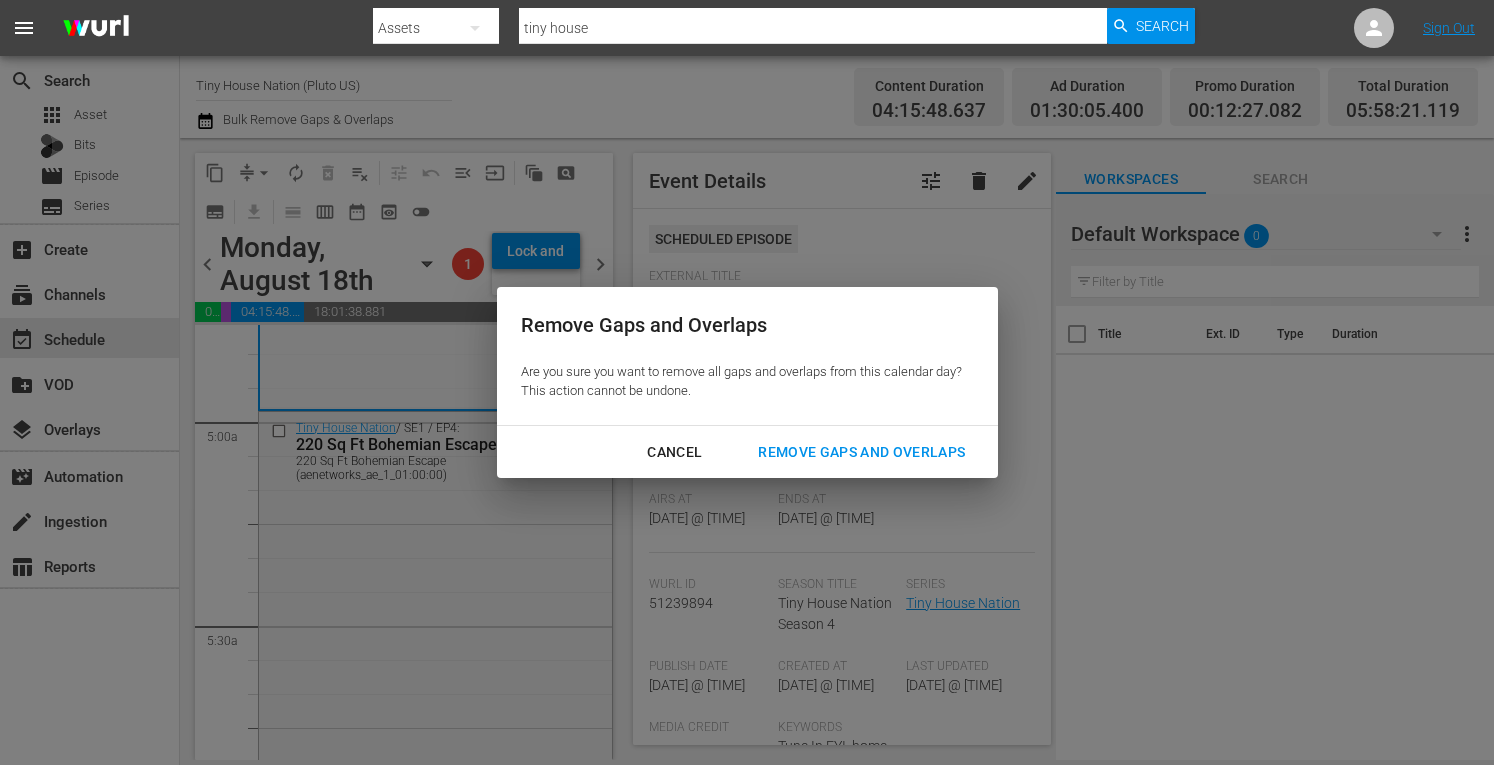 click on "Remove Gaps and Overlaps" at bounding box center [861, 452] 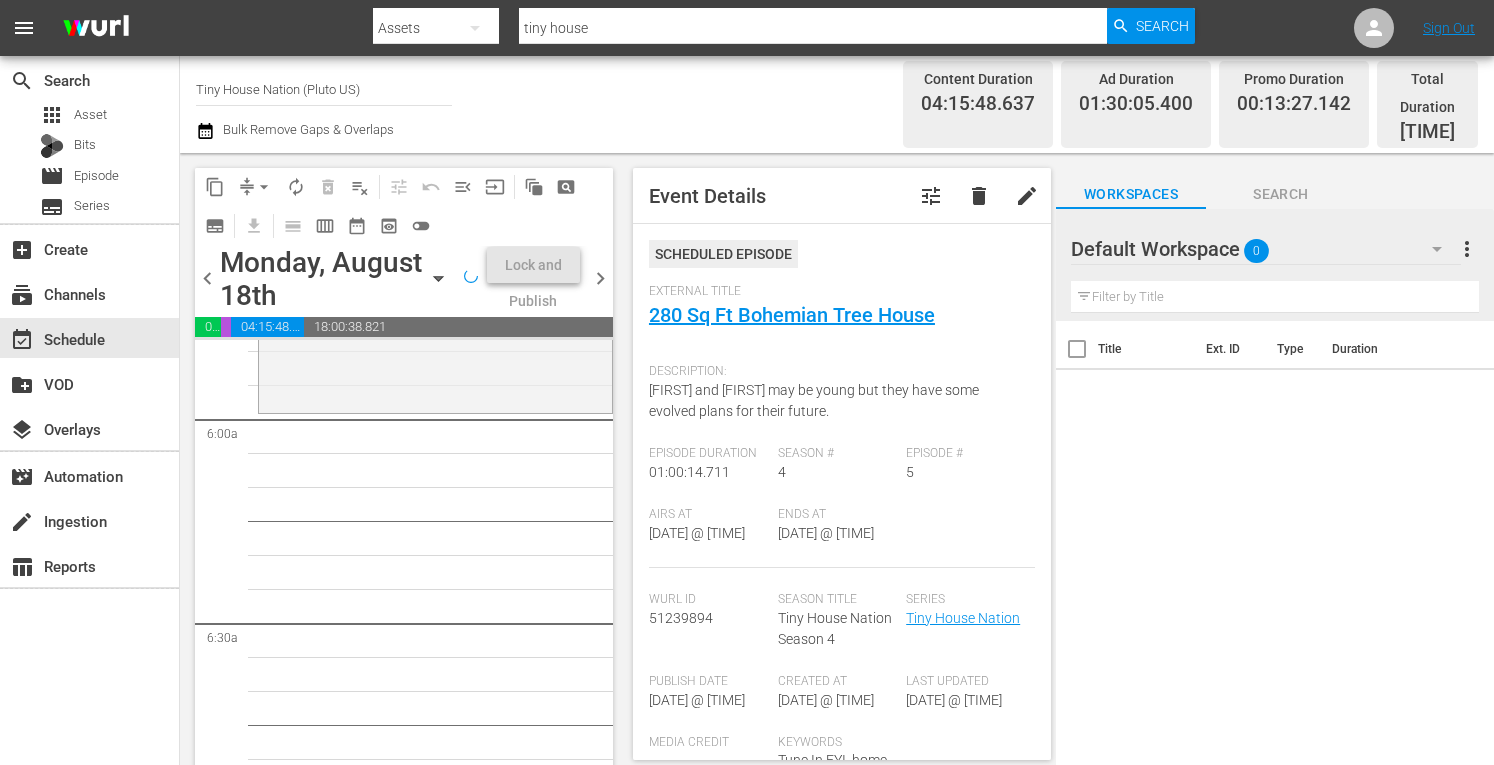 scroll, scrollTop: 2377, scrollLeft: 0, axis: vertical 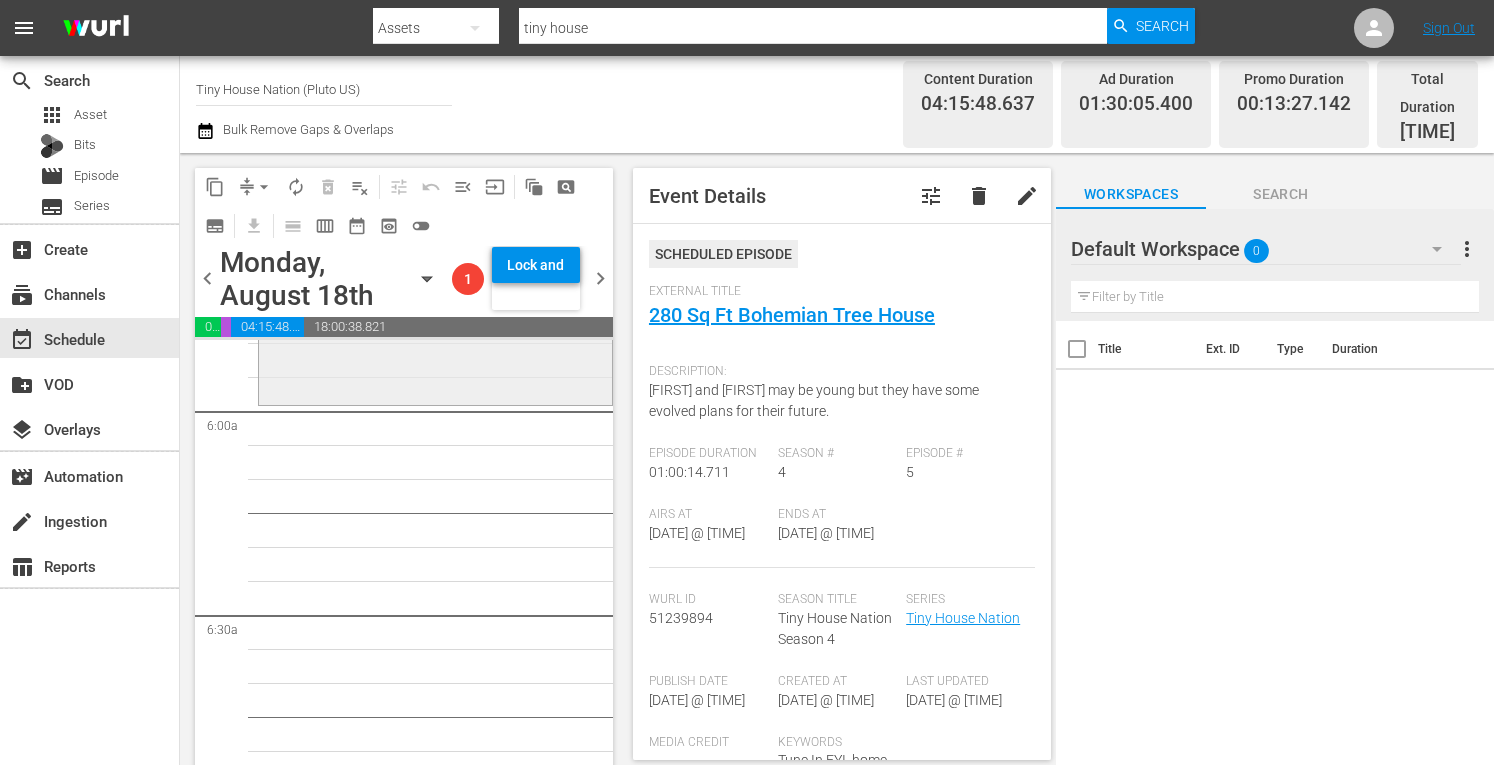 click on "Tiny House Nation  / SE1 / EP4:
220 Sq Ft Bohemian Escape 220 Sq Ft Bohemian Escape (aenetworks_ae_1_01:00:00) VARIANT reorder" at bounding box center (435, 197) 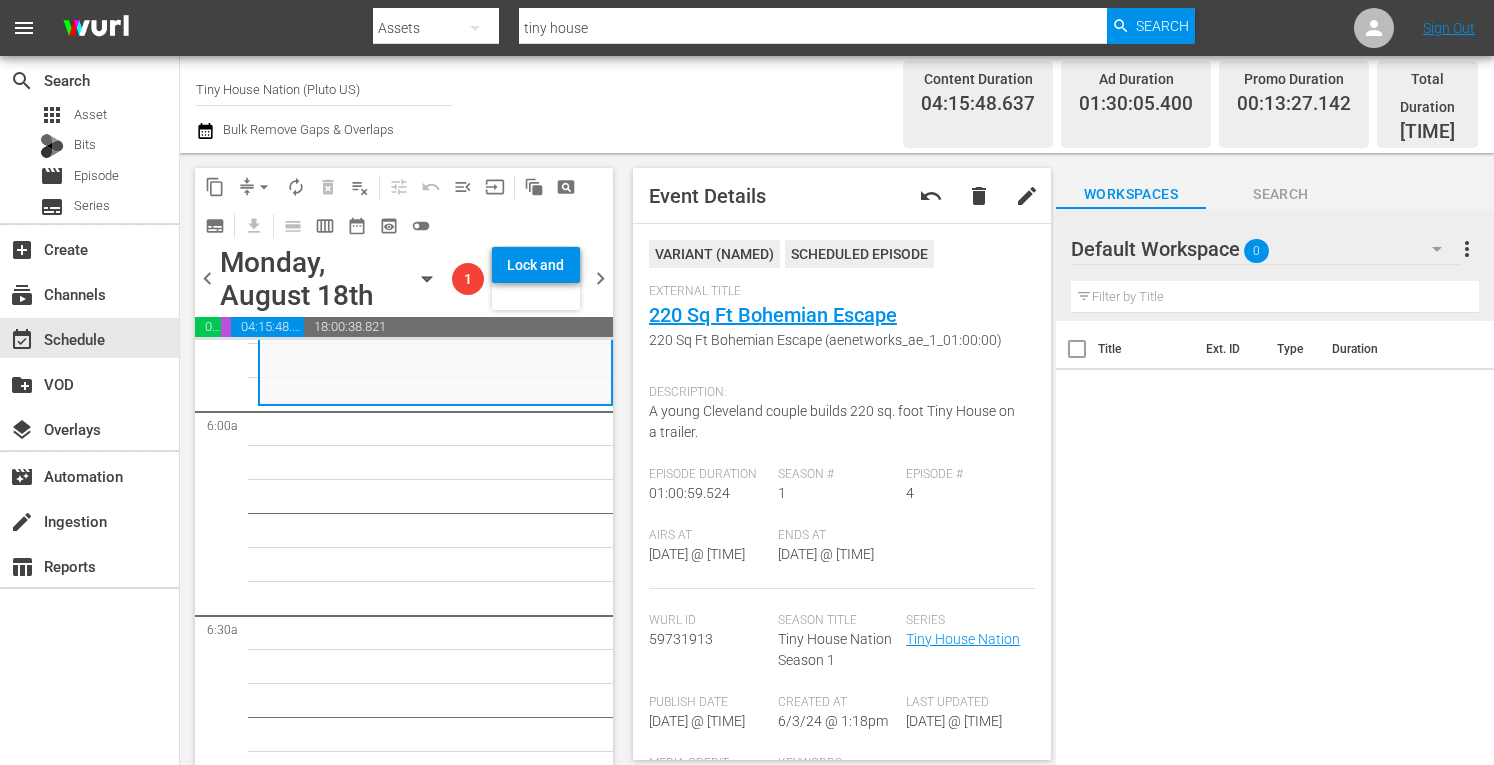 click on "arrow_drop_down" at bounding box center [264, 187] 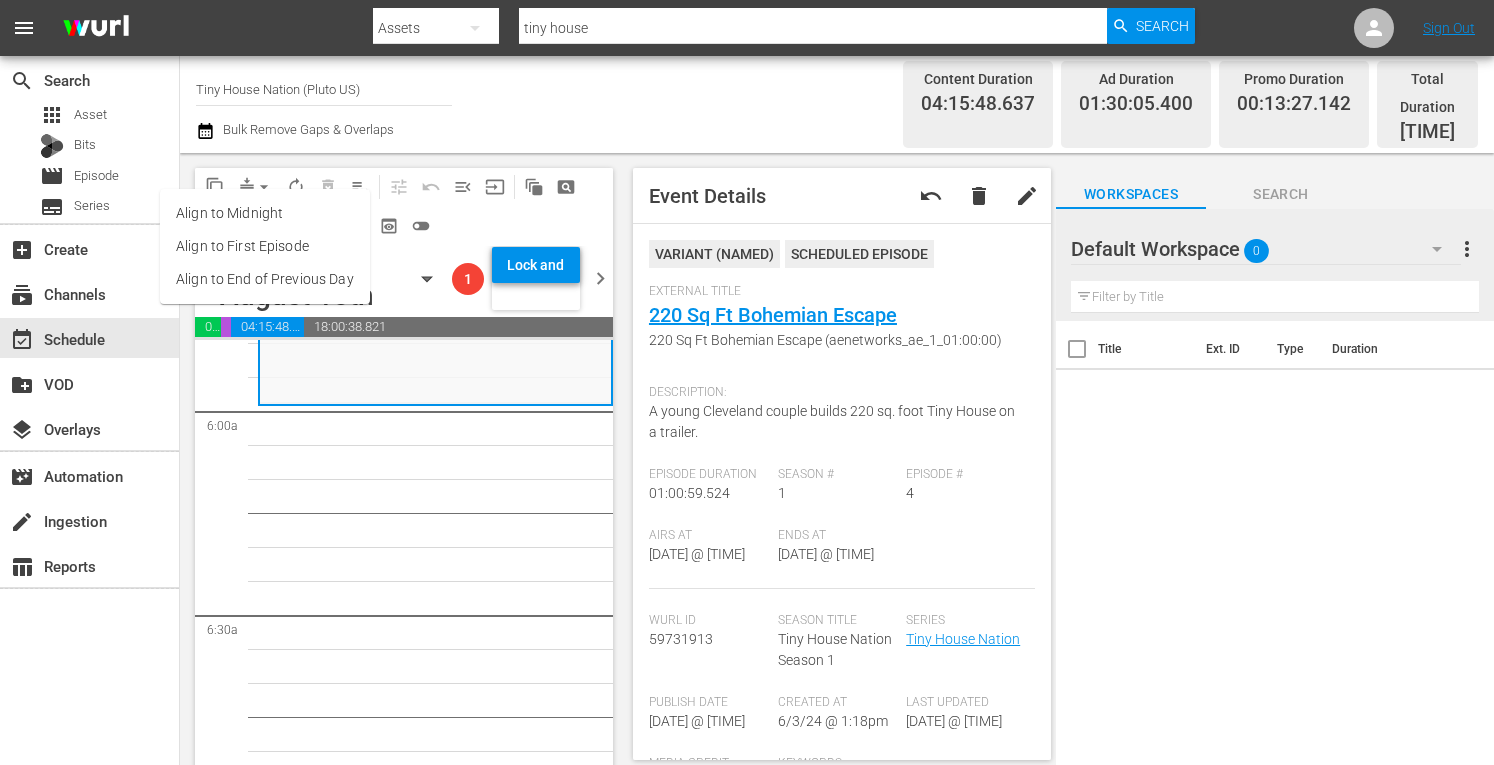 click on "Align to Midnight" at bounding box center (265, 213) 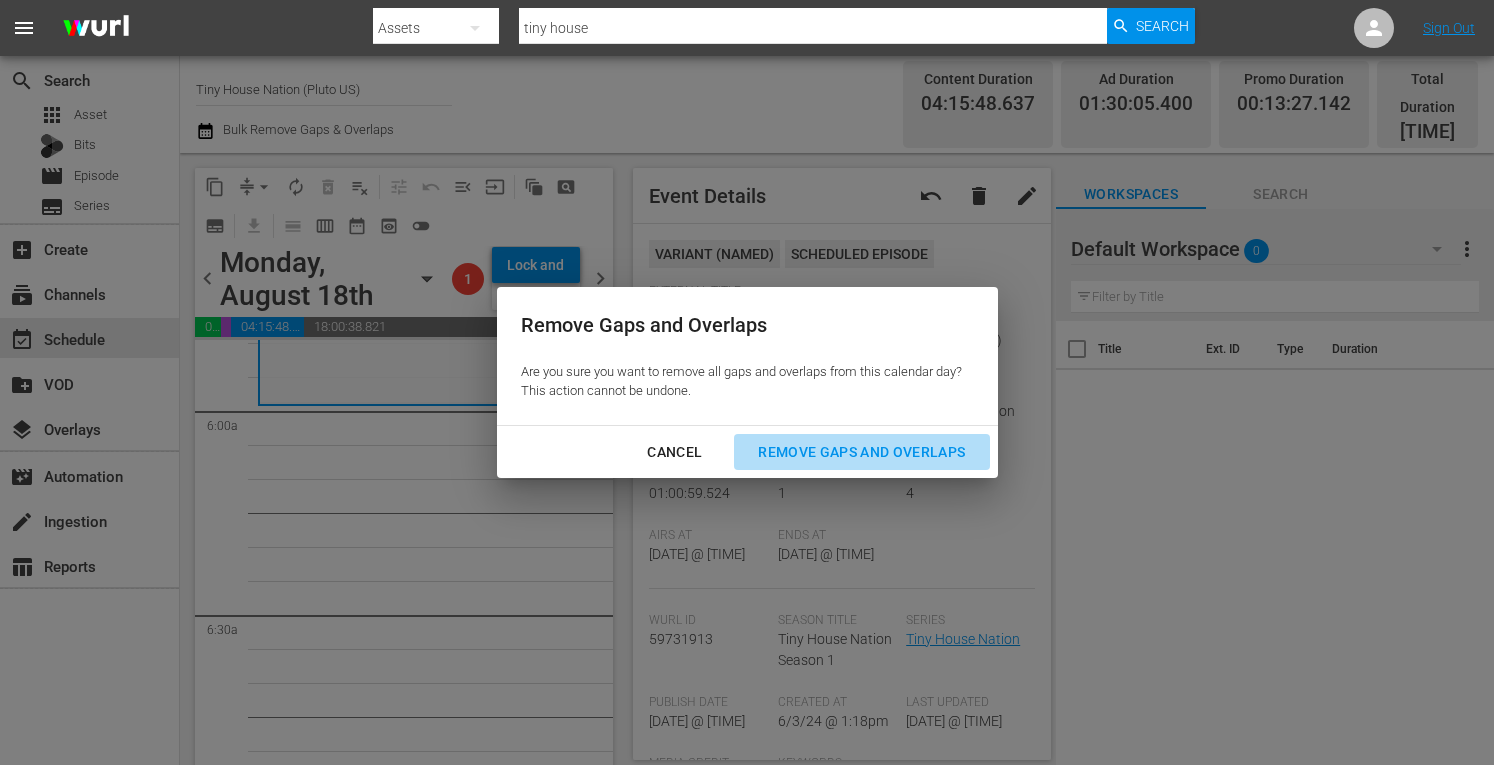 click on "Remove Gaps and Overlaps" at bounding box center [861, 452] 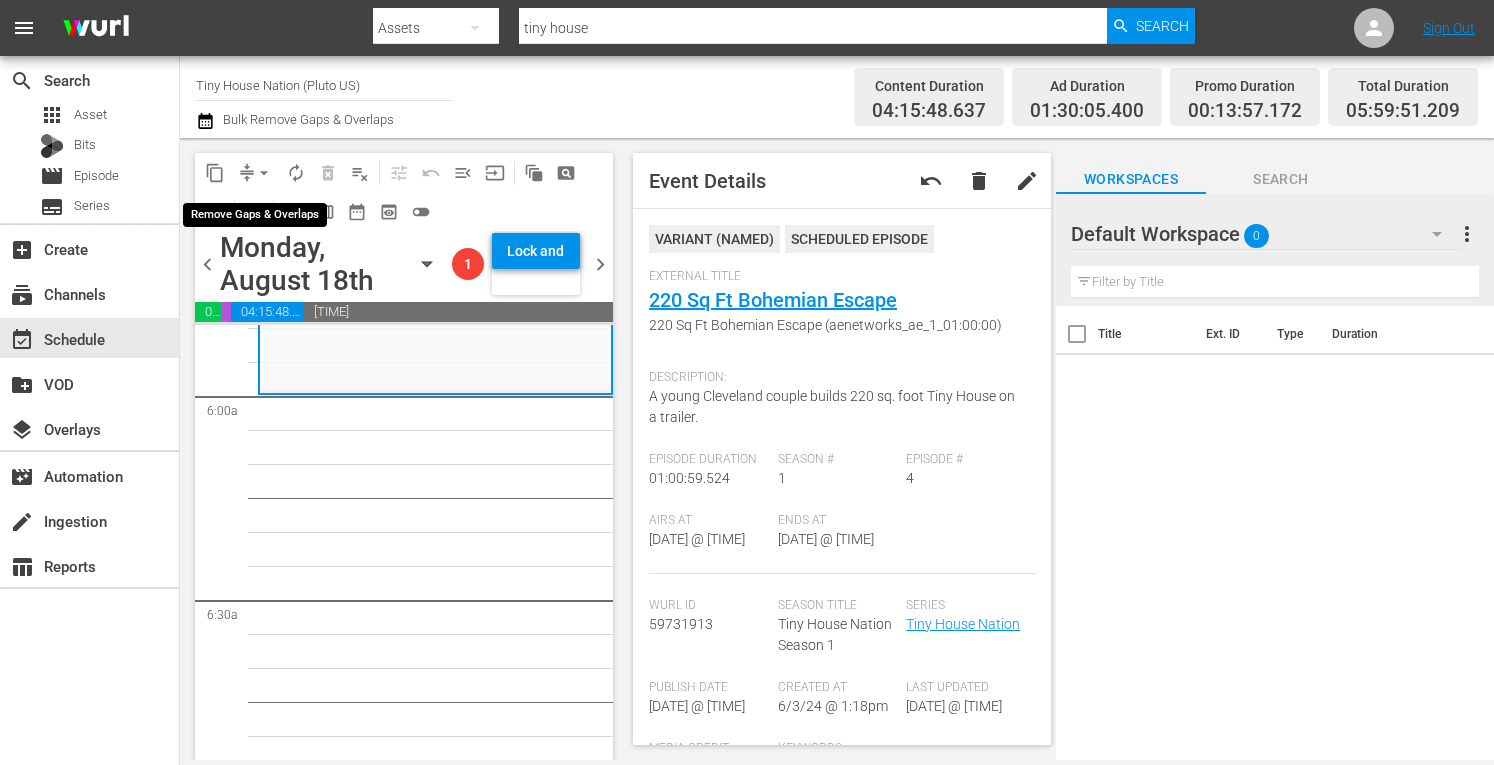 click on "arrow_drop_down" at bounding box center [264, 173] 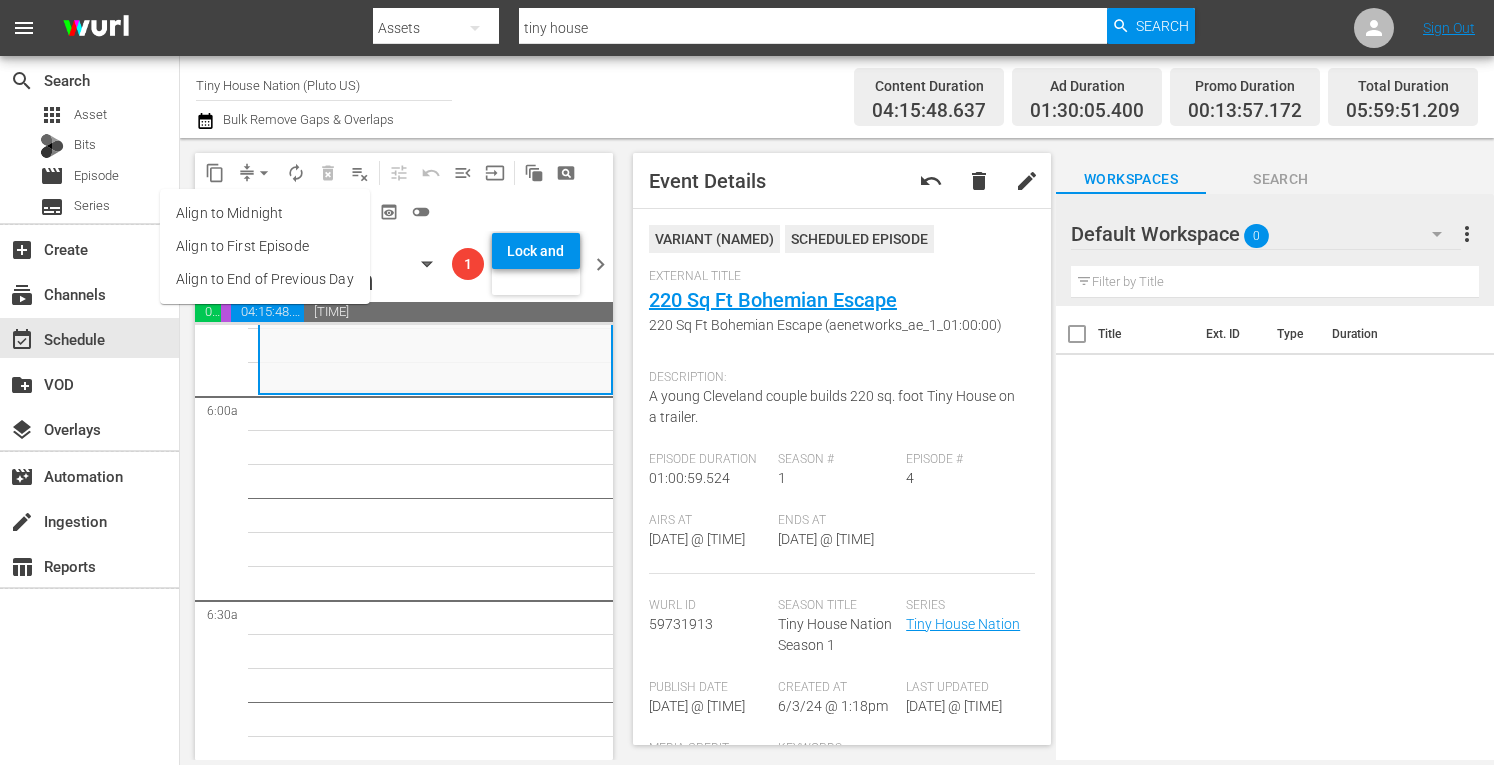 click on "Align to Midnight" at bounding box center (265, 213) 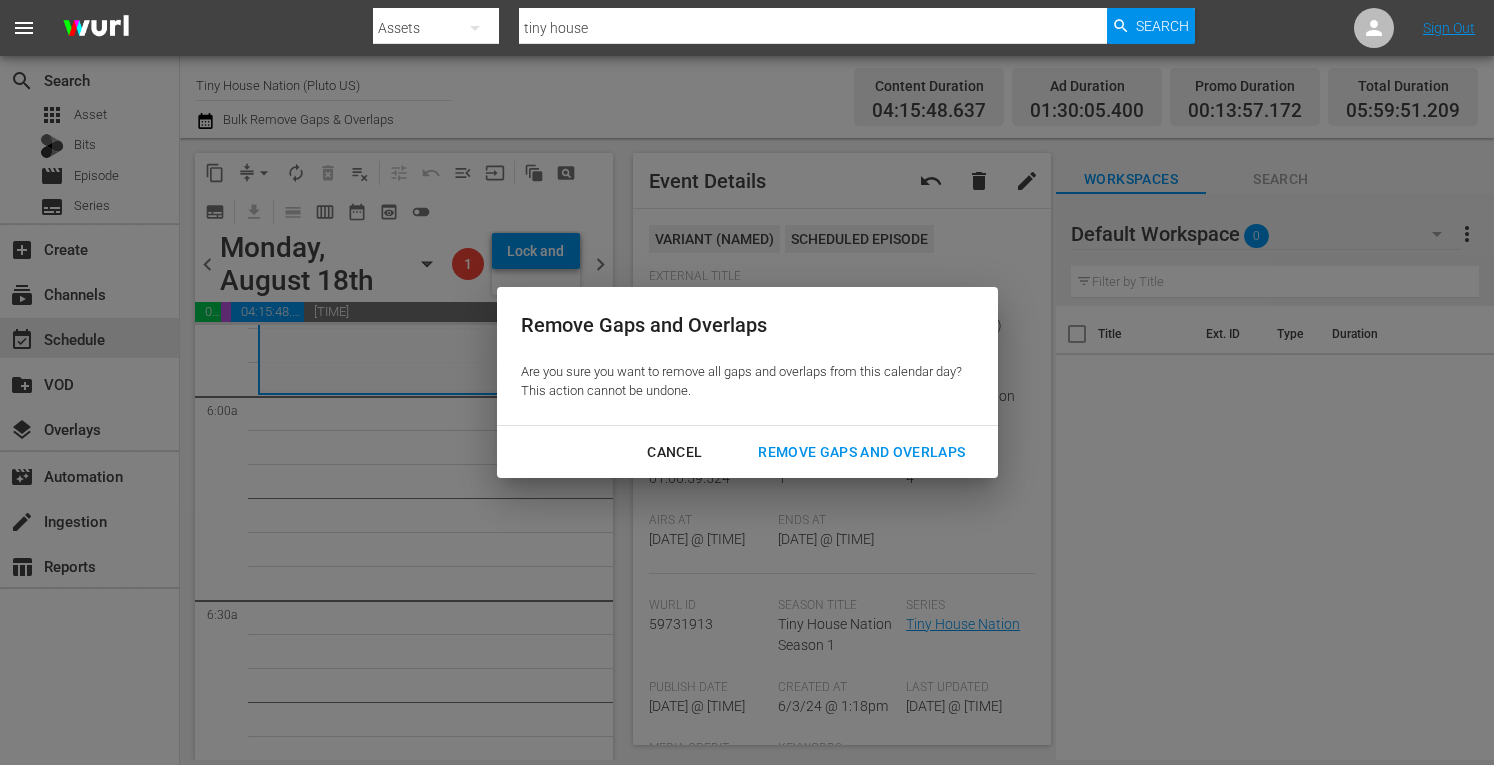 click on "Remove Gaps and Overlaps" at bounding box center (861, 452) 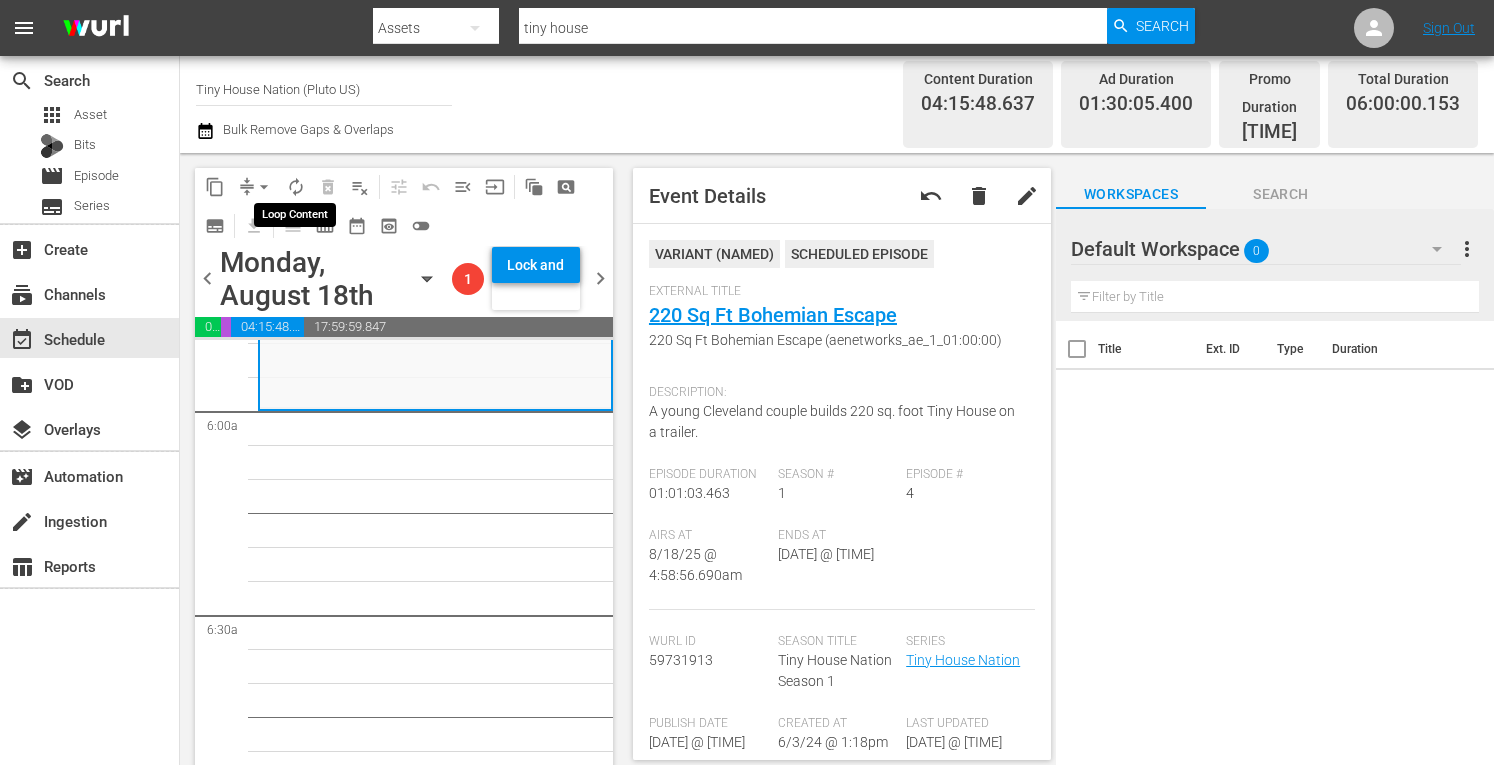click on "autorenew_outlined" at bounding box center (296, 187) 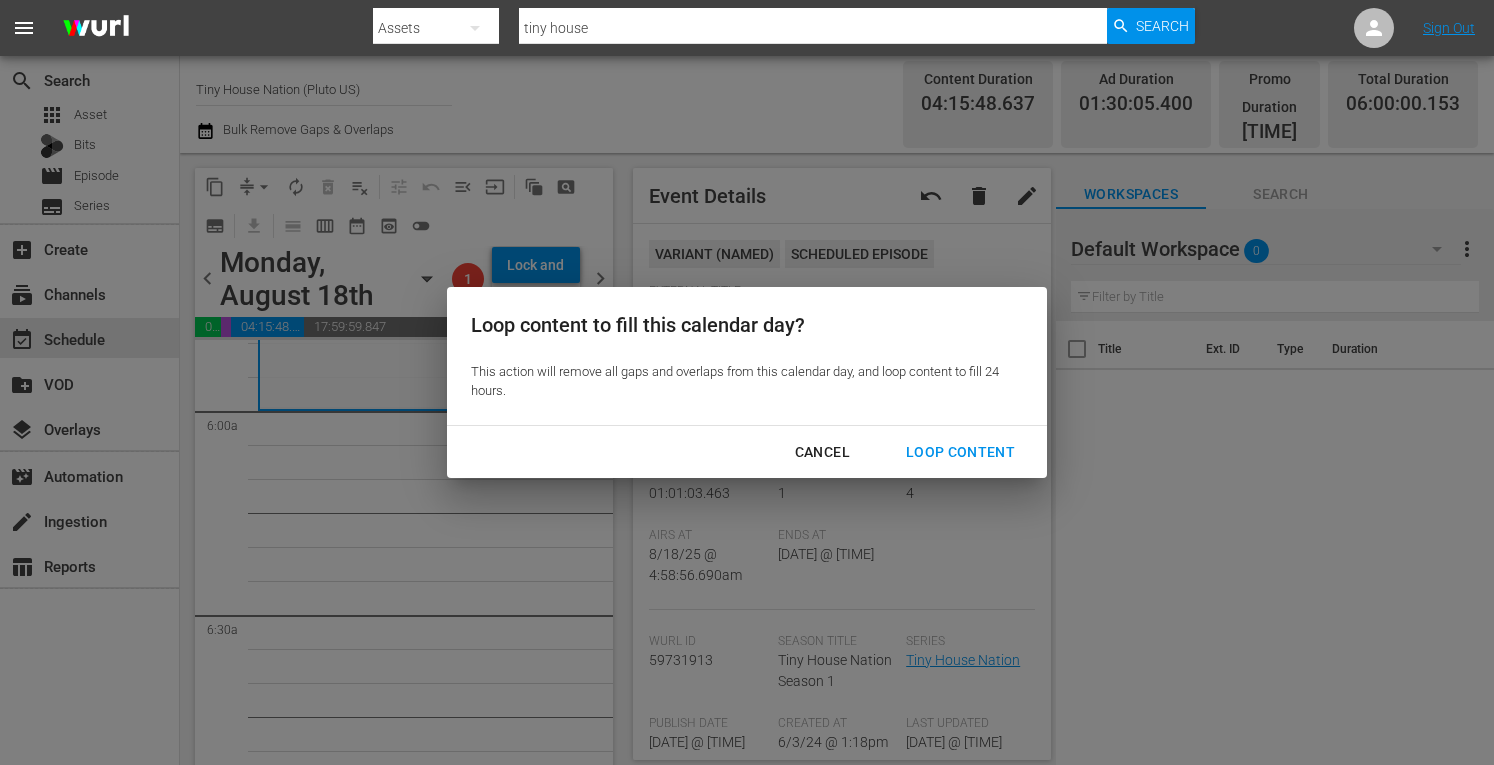 click on "Loop Content" at bounding box center (960, 452) 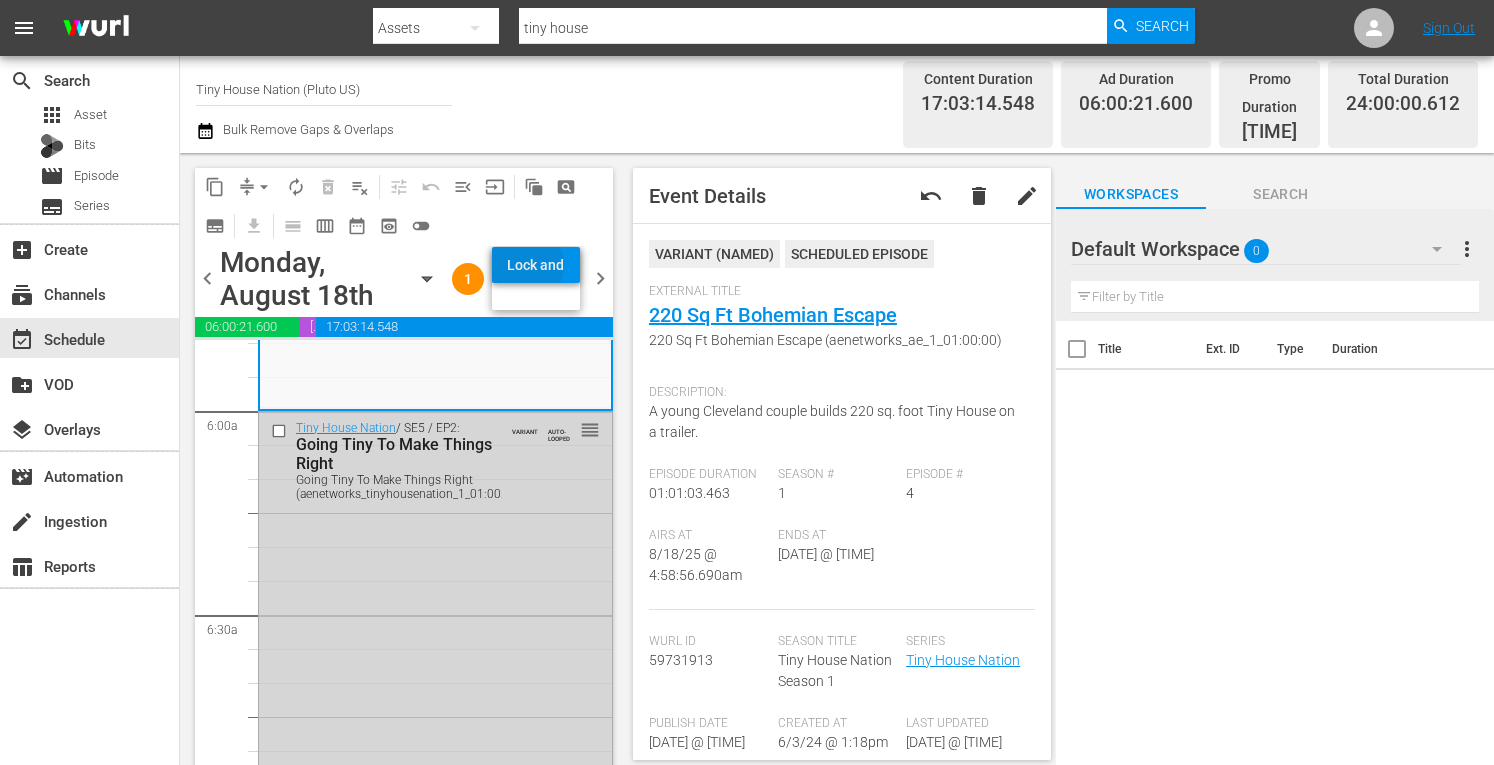 click on "Lock and Publish" at bounding box center [536, 265] 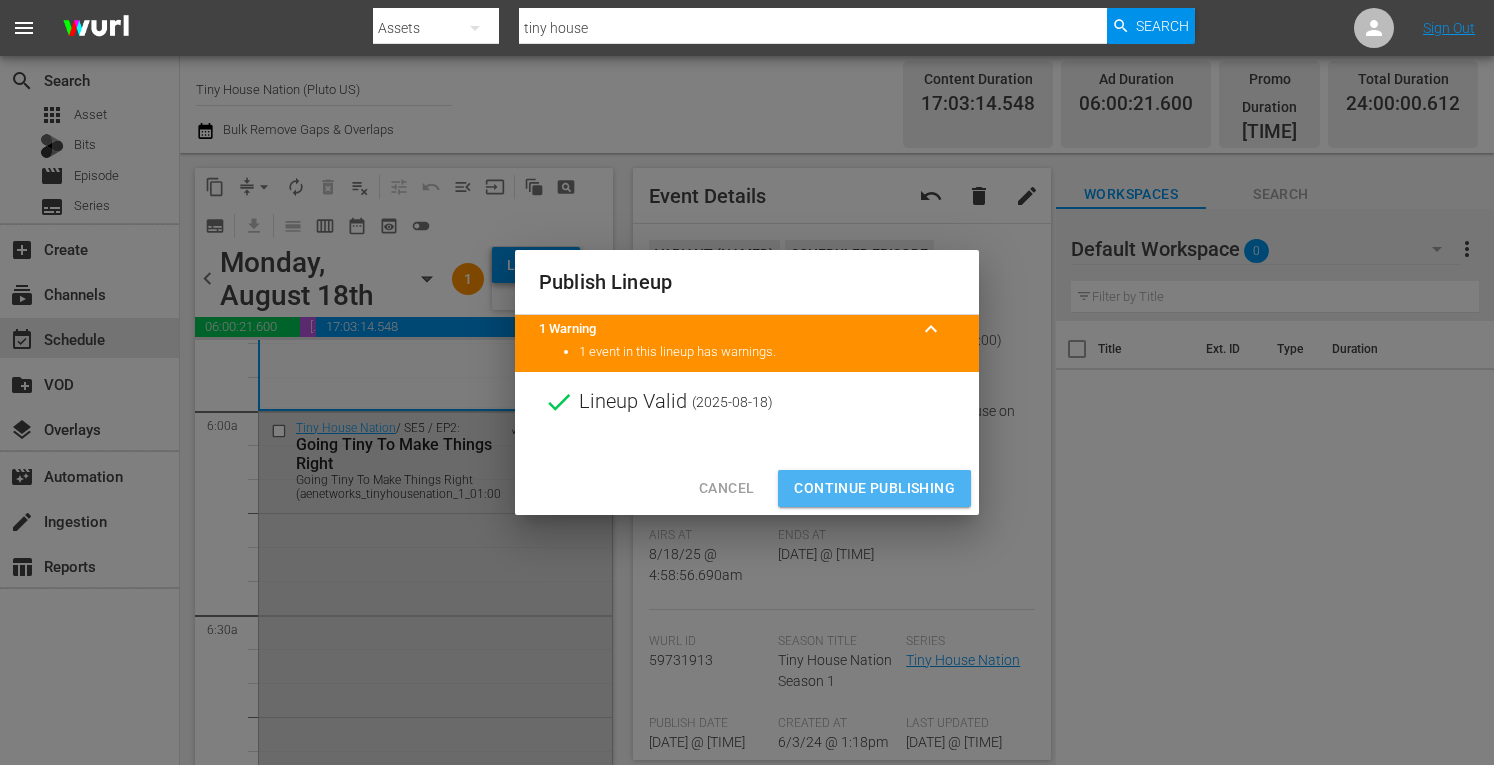 click on "Continue Publishing" at bounding box center [874, 488] 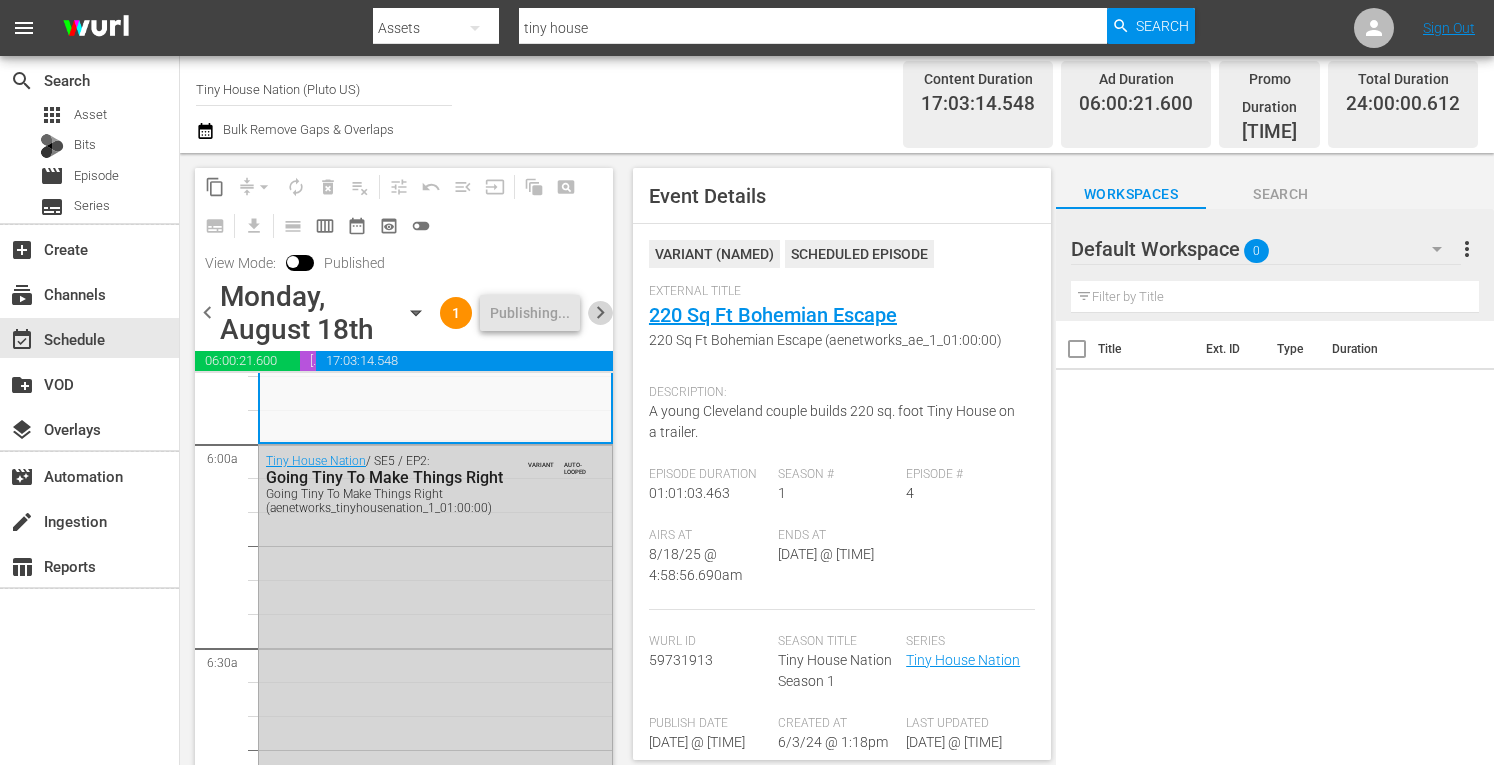 click on "chevron_right" at bounding box center [600, 312] 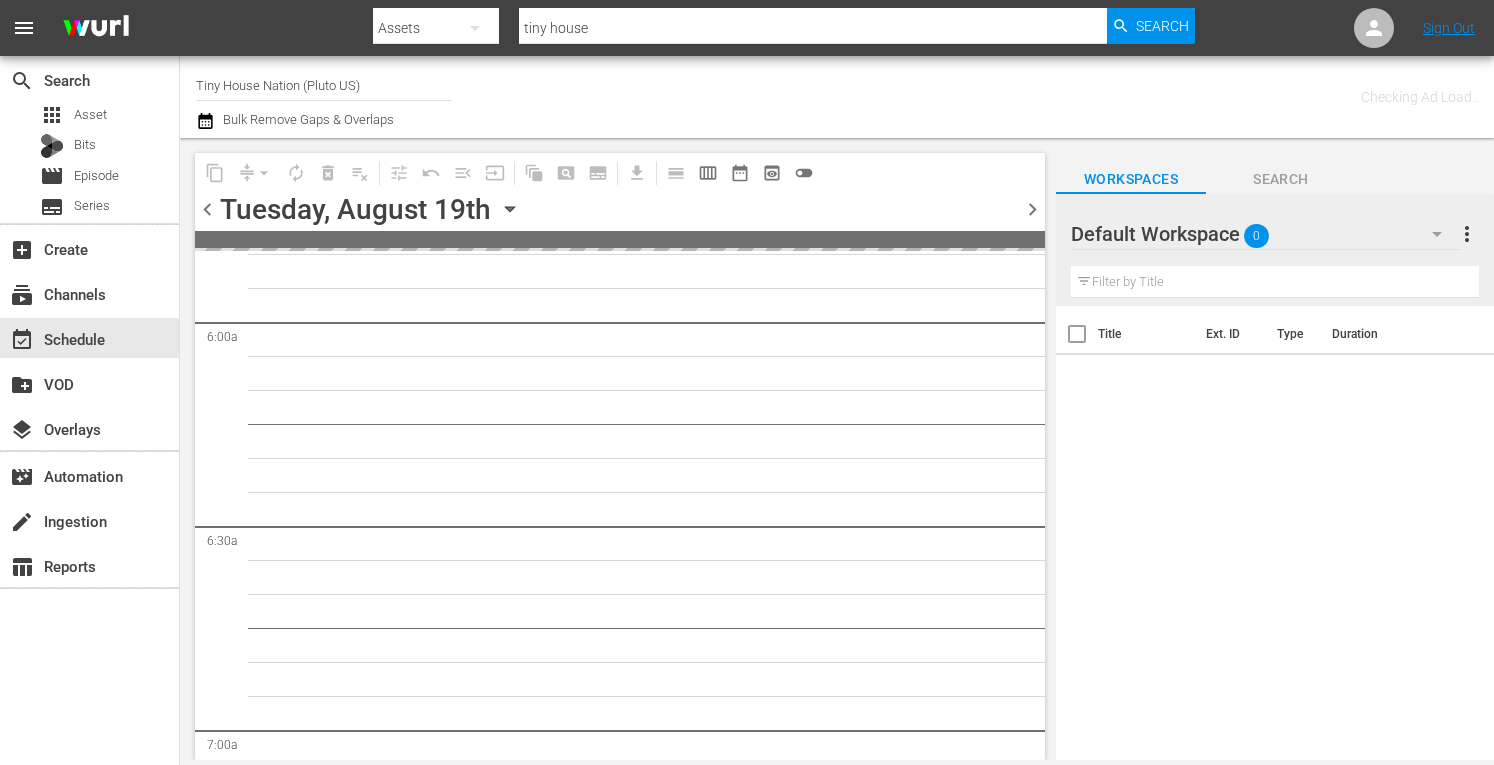 scroll, scrollTop: 2581, scrollLeft: 0, axis: vertical 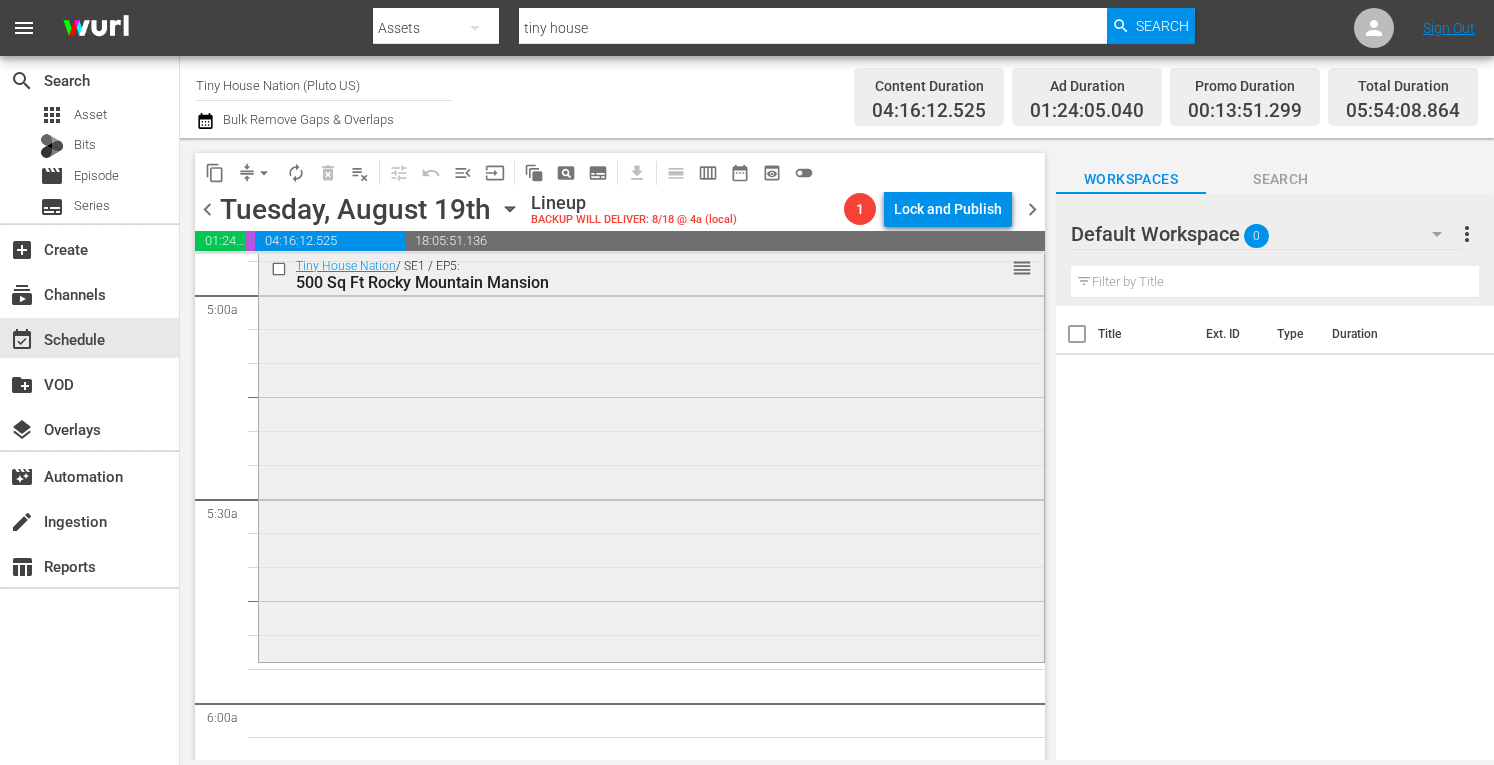 click on "Tiny House Nation  / SE1 / EP5:
500 Sq Ft Rocky Mountain Mansion reorder" at bounding box center [651, 454] 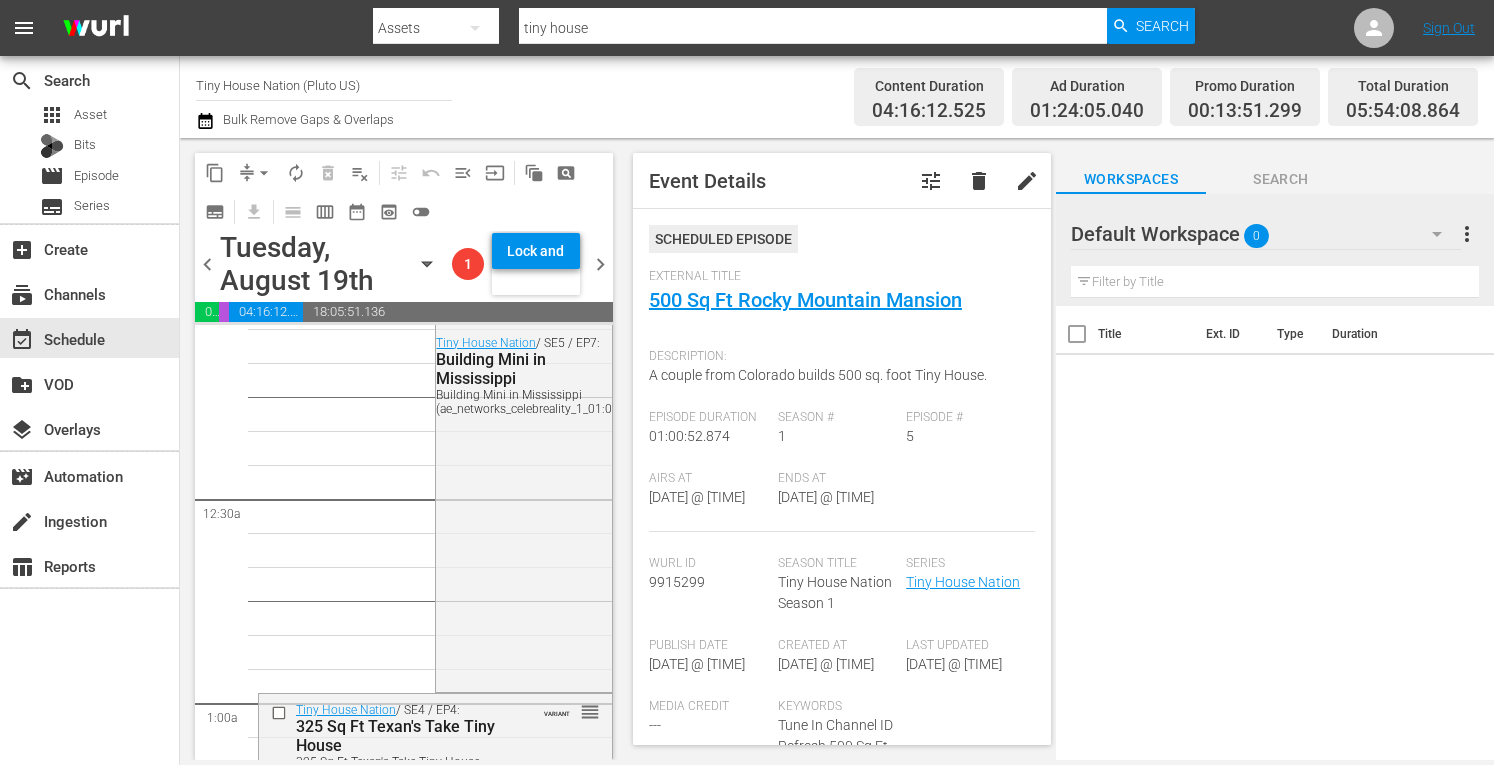 scroll, scrollTop: 0, scrollLeft: 0, axis: both 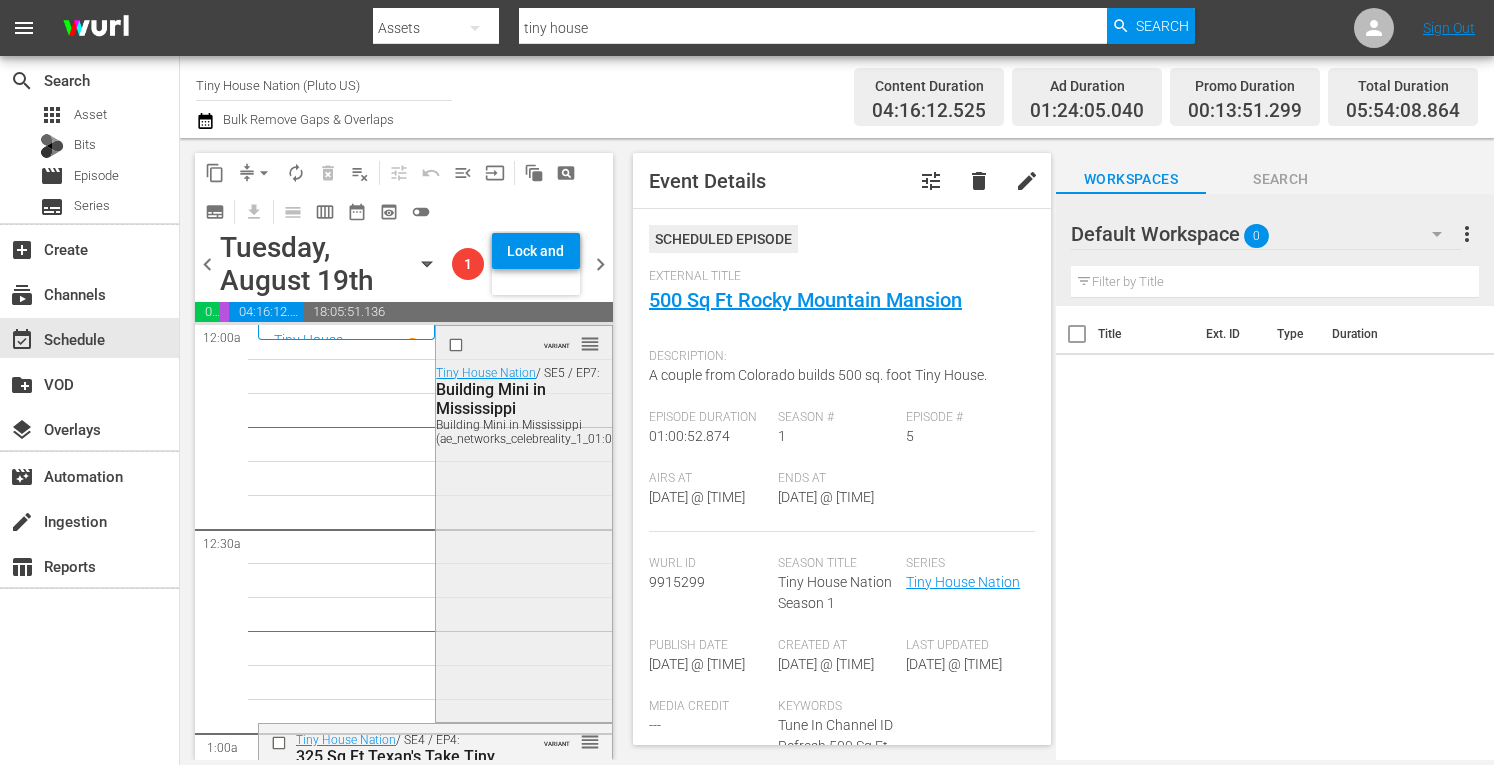 click on "VARIANT reorder Tiny House Nation  / SE5 / EP7:
Building Mini in Mississippi Building Mini in Mississippi (ae_networks_celebreality_1_01:00:00)" at bounding box center (523, 522) 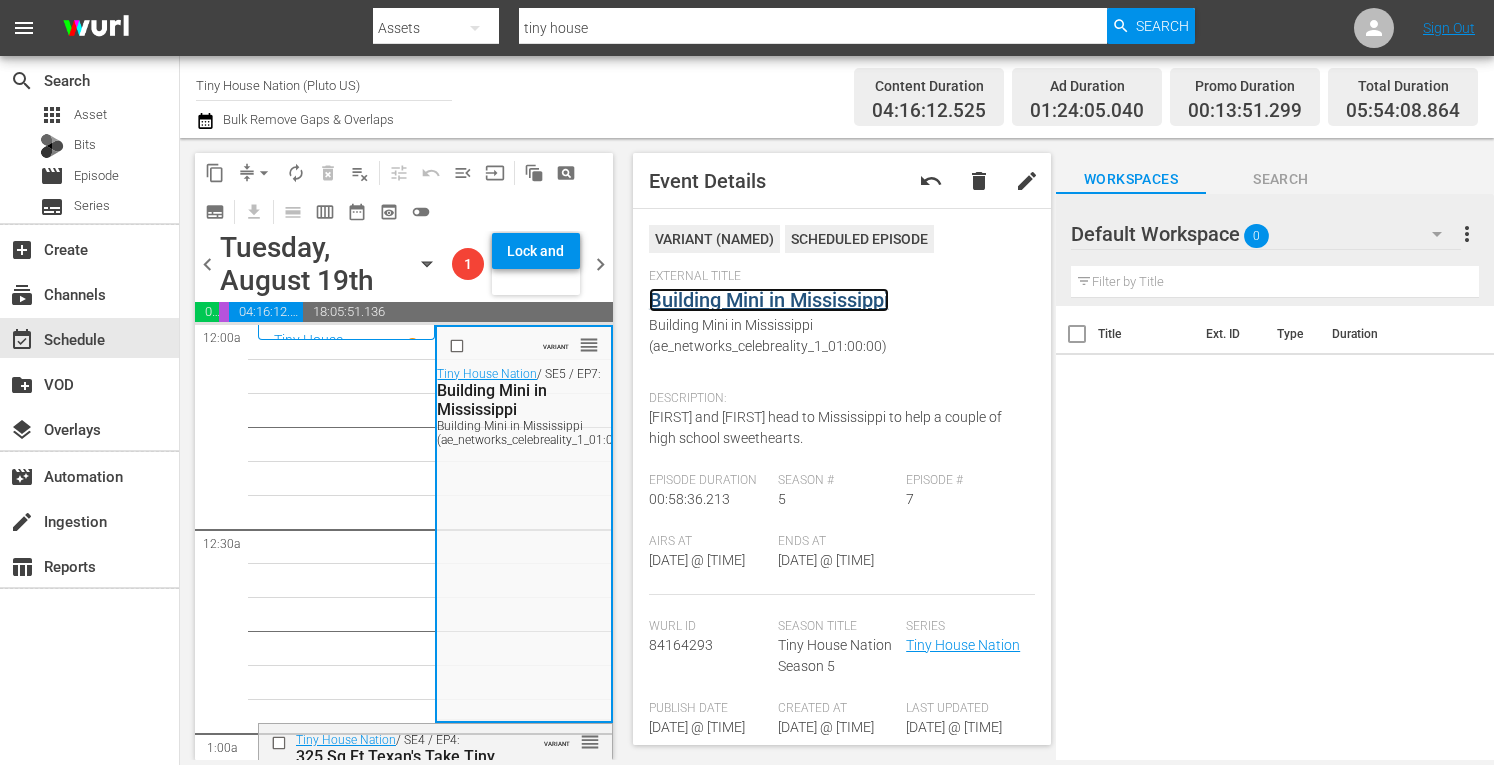 click on "Building Mini in Mississippi" at bounding box center (769, 300) 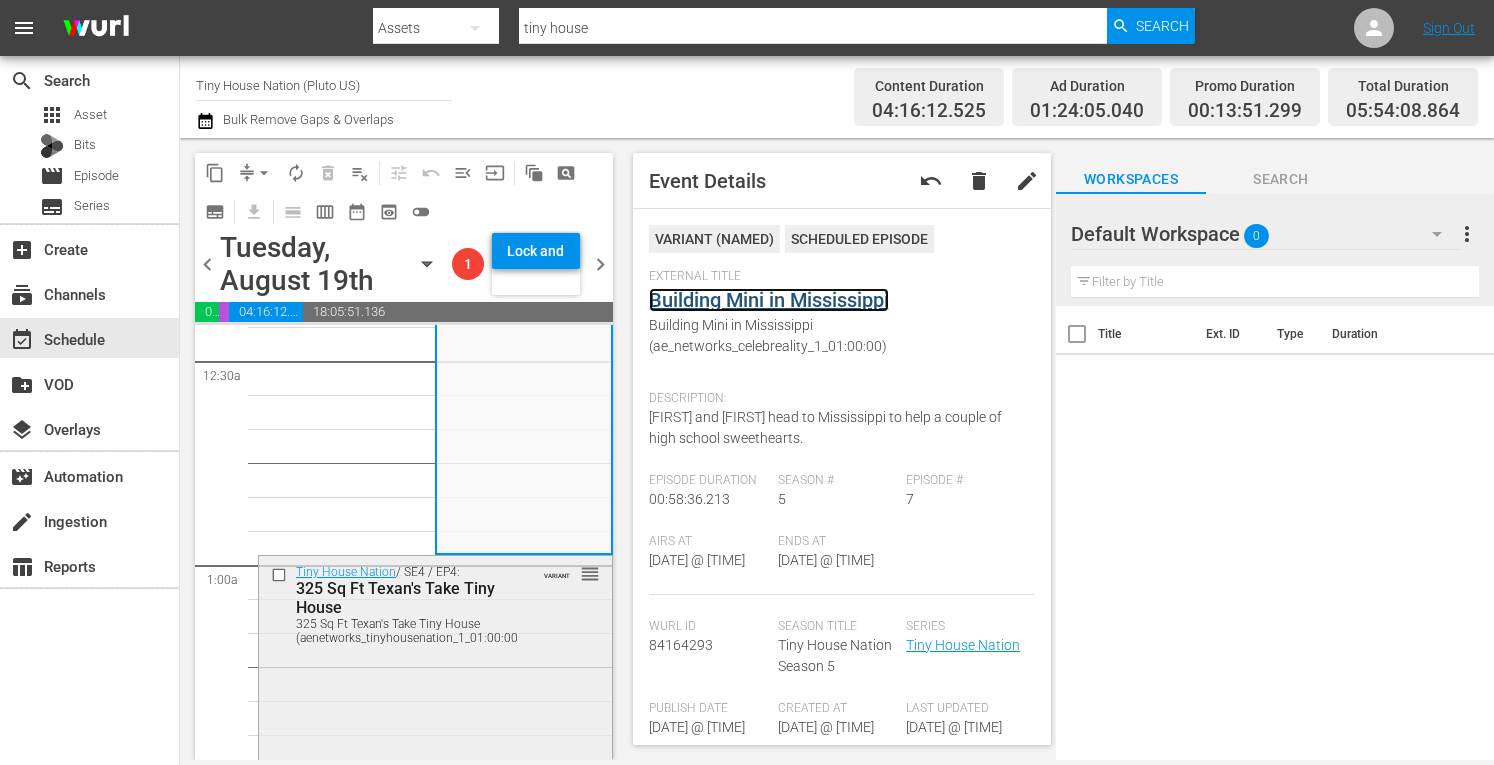 scroll, scrollTop: 173, scrollLeft: 0, axis: vertical 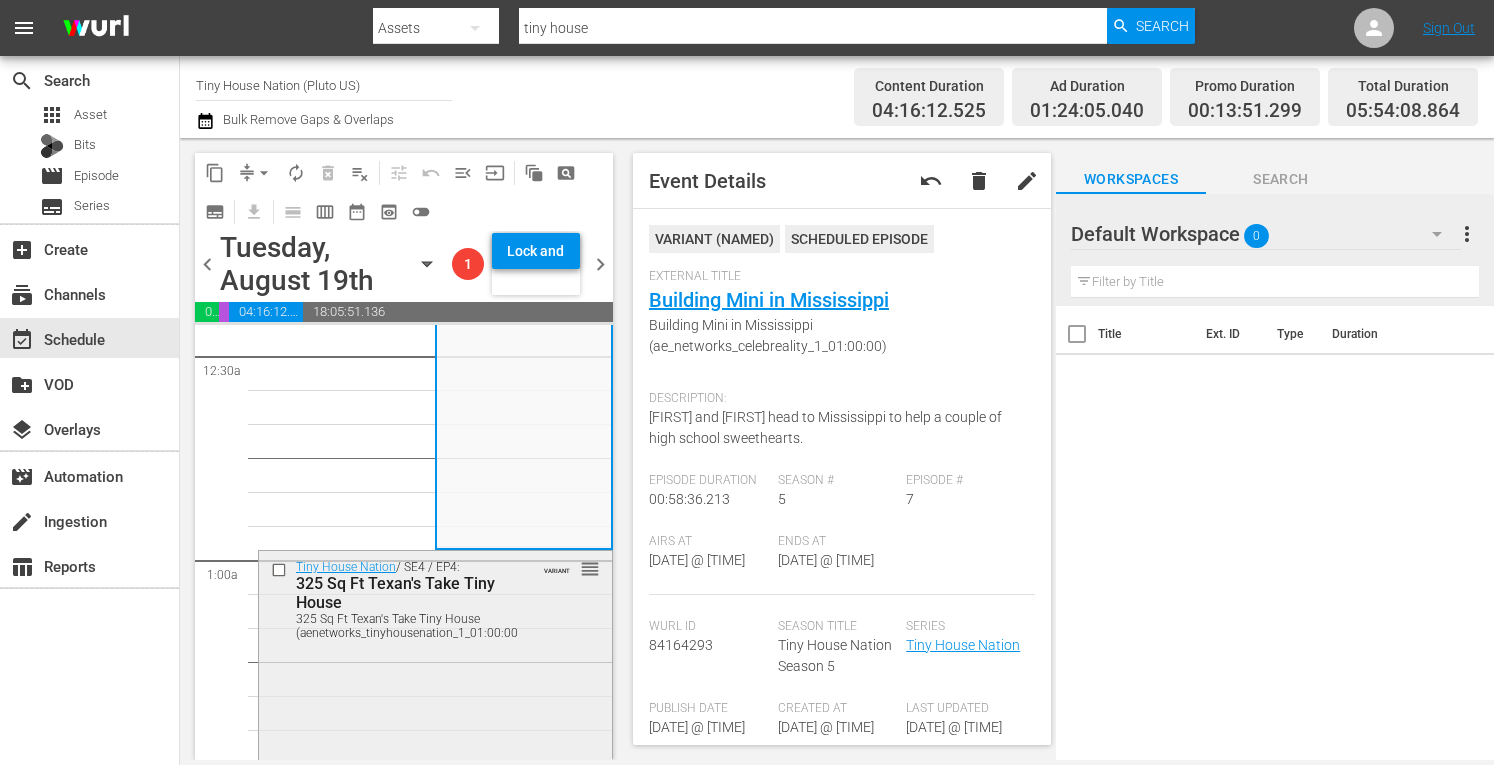 click on "Tiny House Nation  / SE4 / EP4:
325 Sq Ft Texan's Take Tiny House 325 Sq Ft Texan's Take Tiny House (aenetworks_tinyhousenation_1_01:00:00) VARIANT reorder" at bounding box center [435, 599] 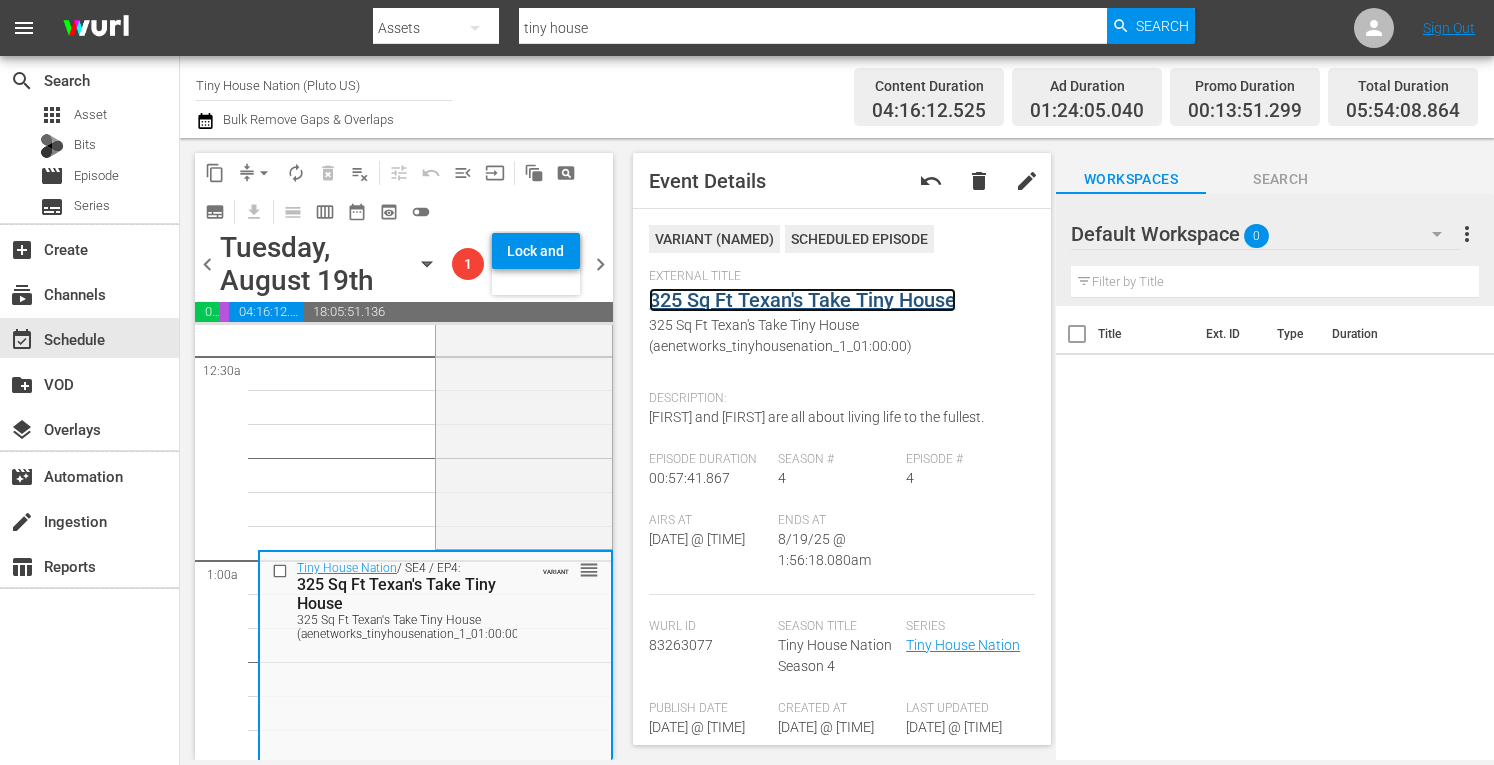 click on "325 Sq Ft Texan's Take Tiny House" at bounding box center (802, 300) 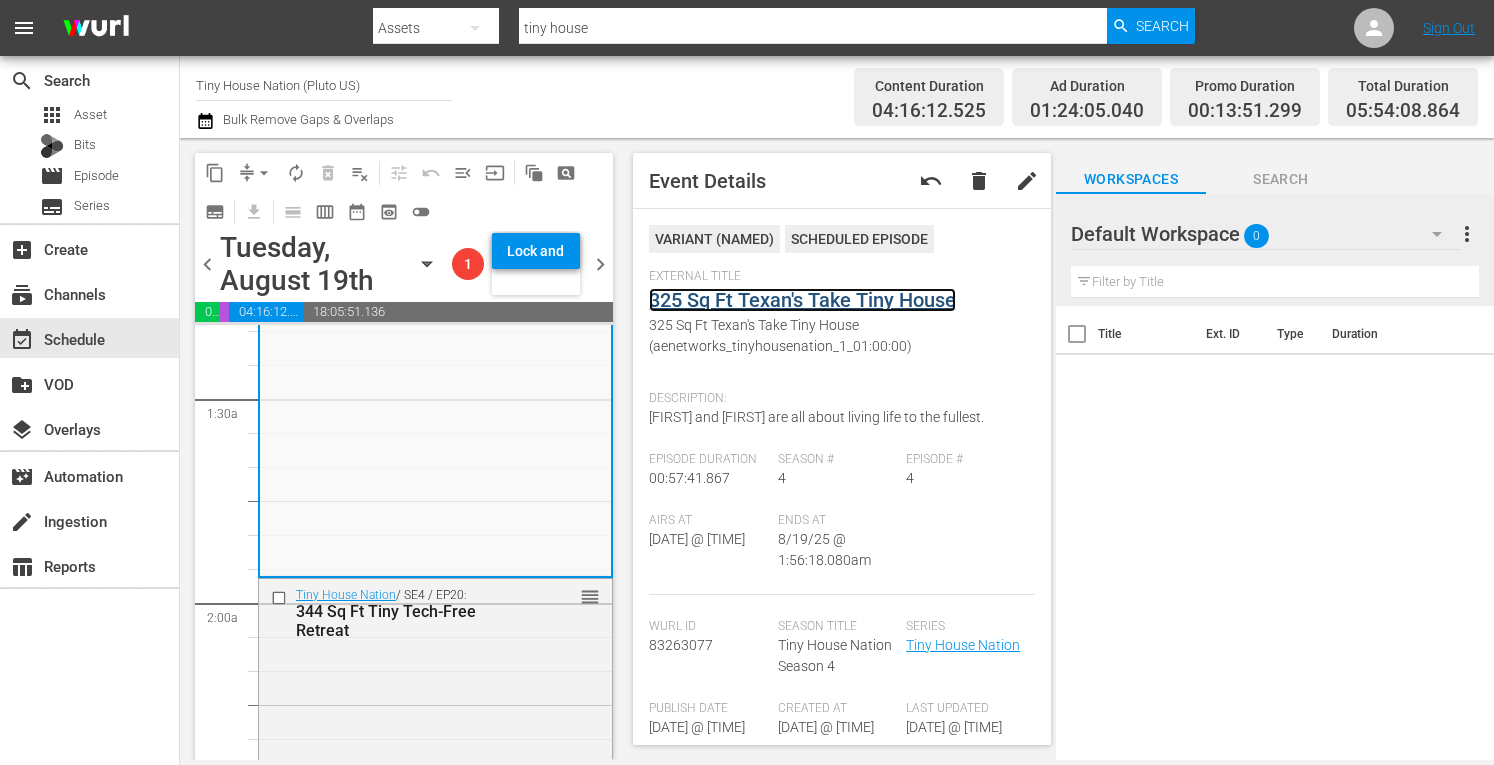 scroll, scrollTop: 570, scrollLeft: 0, axis: vertical 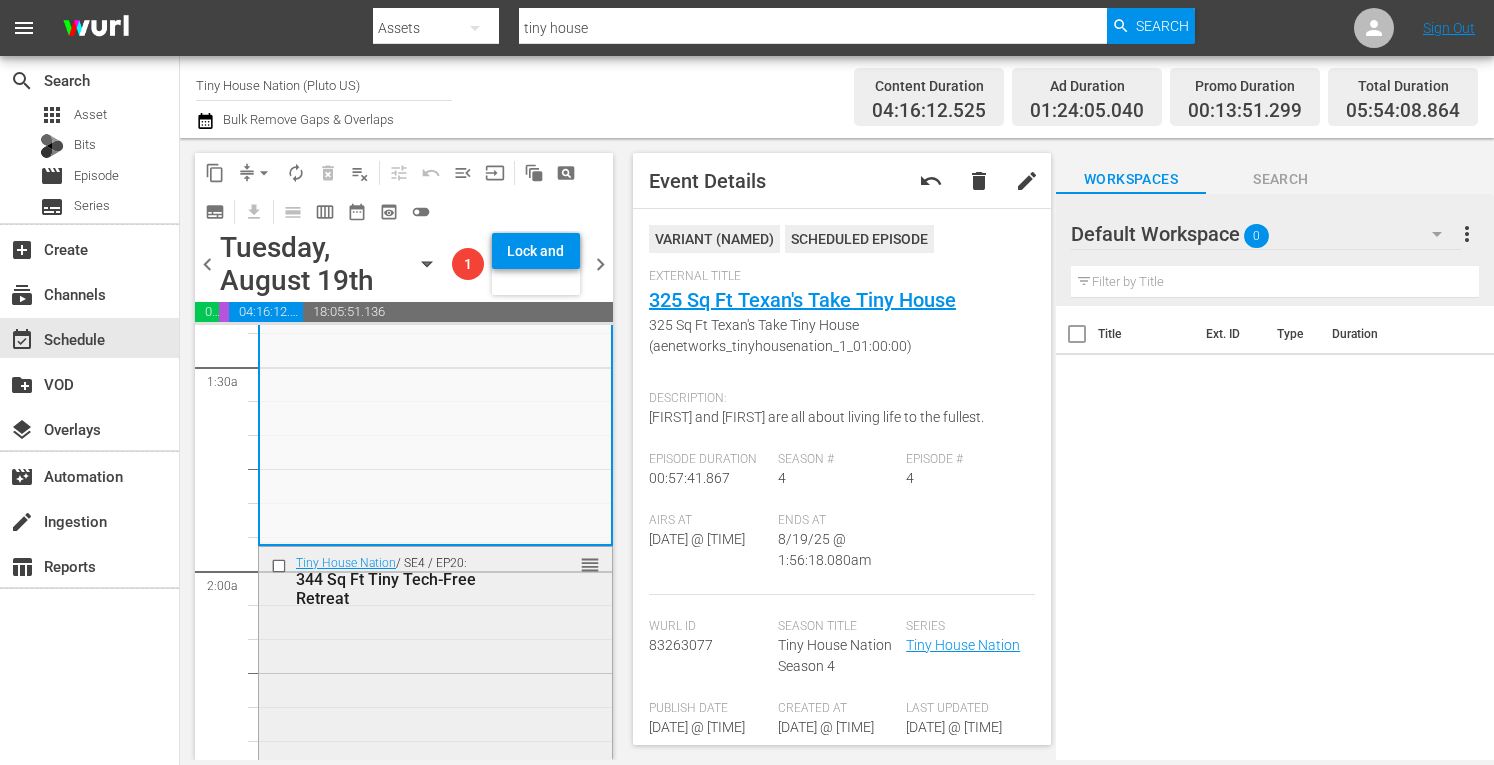 click on "Tiny House Nation  / SE4 / EP20:
344 Sq Ft Tiny Tech-Free Retreat reorder" at bounding box center [435, 741] 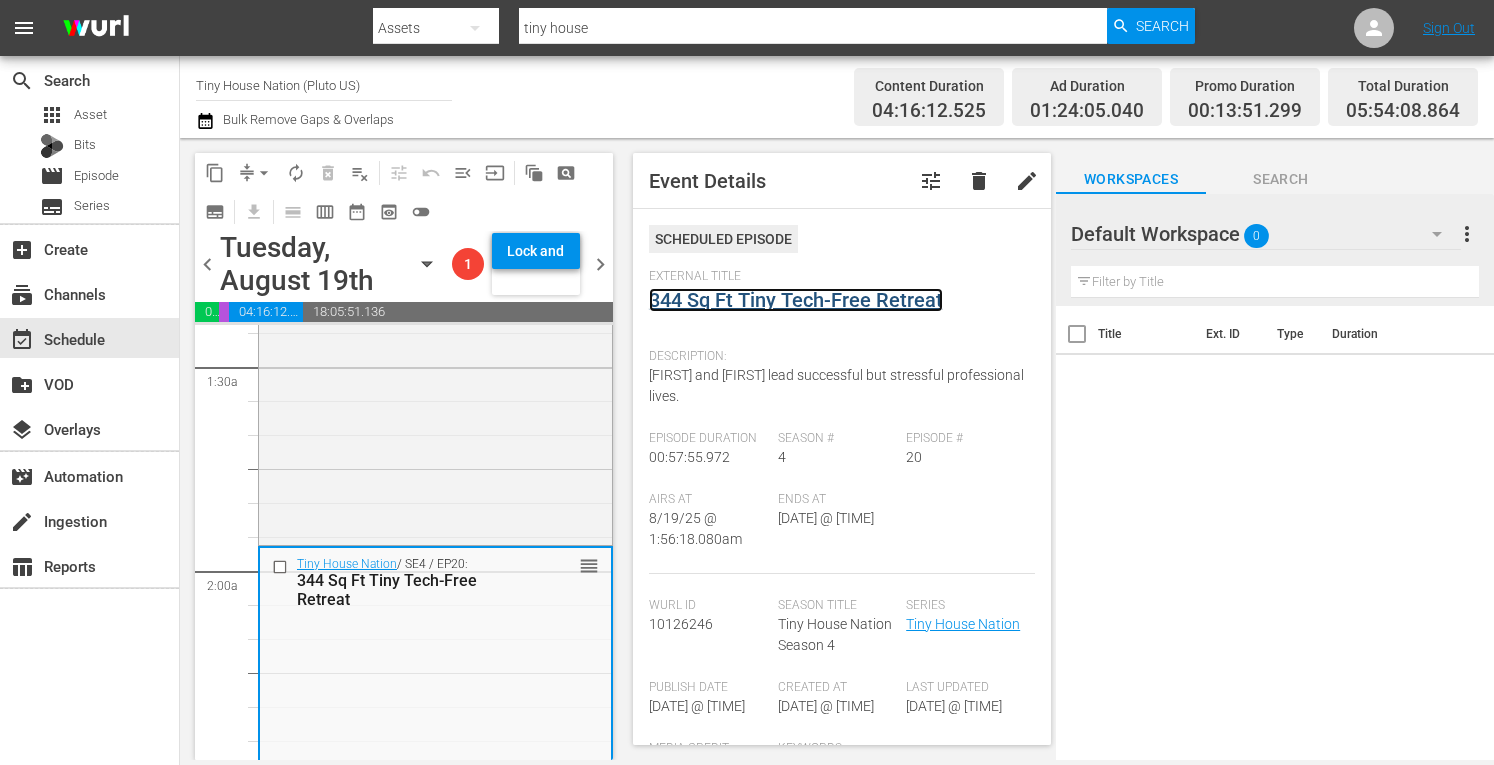 click on "344 Sq Ft Tiny Tech-Free Retreat" at bounding box center (796, 300) 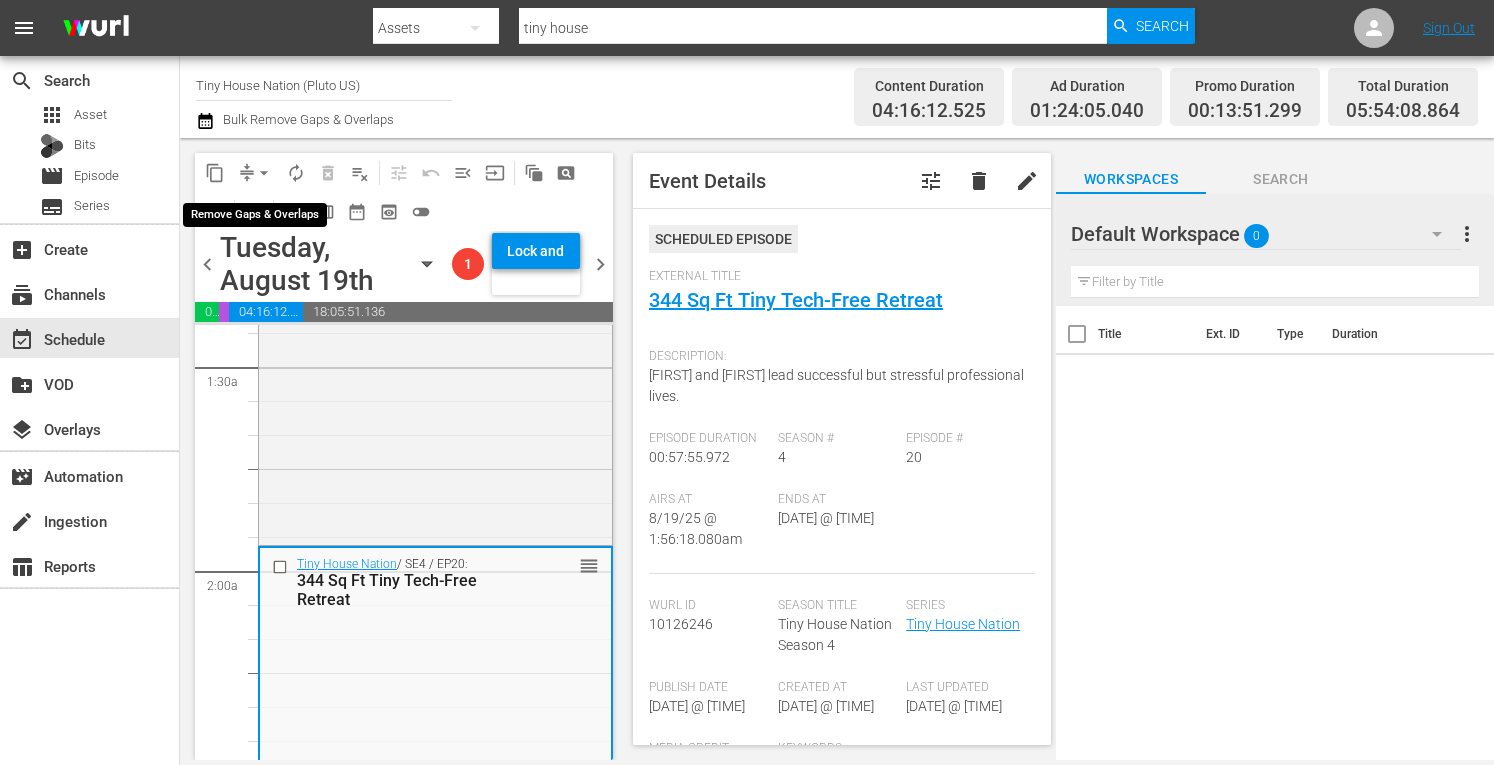 click on "arrow_drop_down" at bounding box center (264, 173) 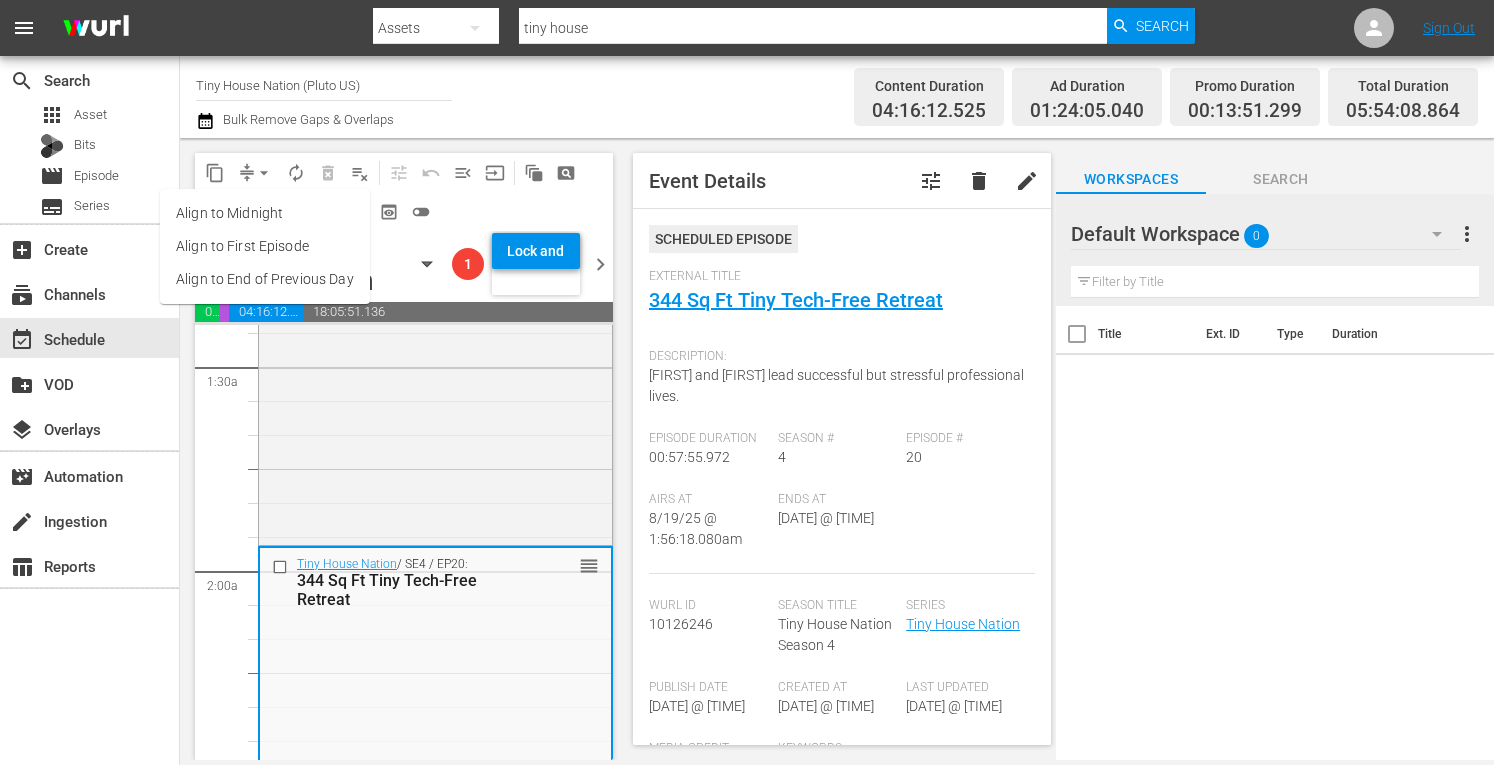 click on "Align to Midnight" at bounding box center [265, 213] 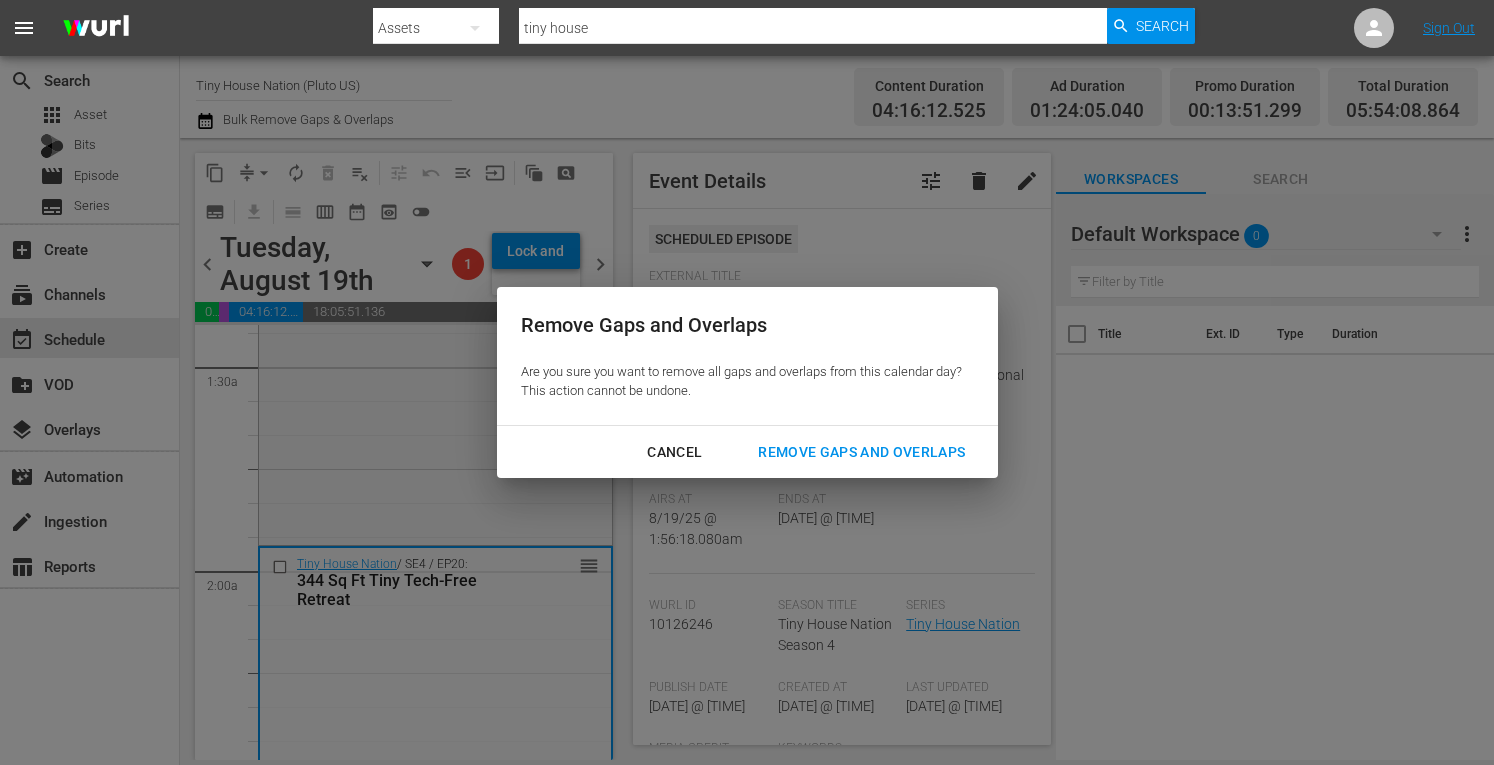 click on "Remove Gaps and Overlaps" at bounding box center [861, 452] 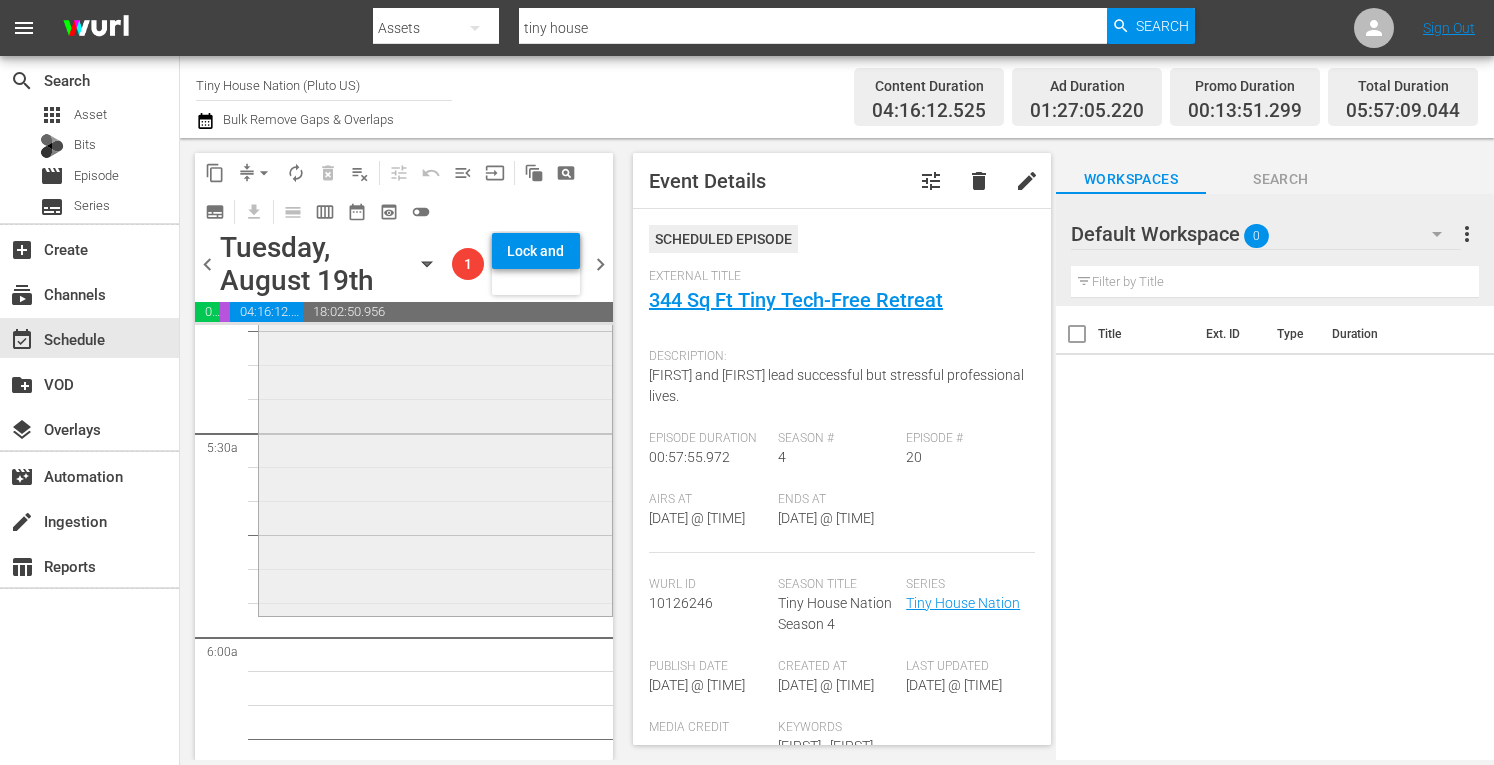scroll, scrollTop: 2137, scrollLeft: 0, axis: vertical 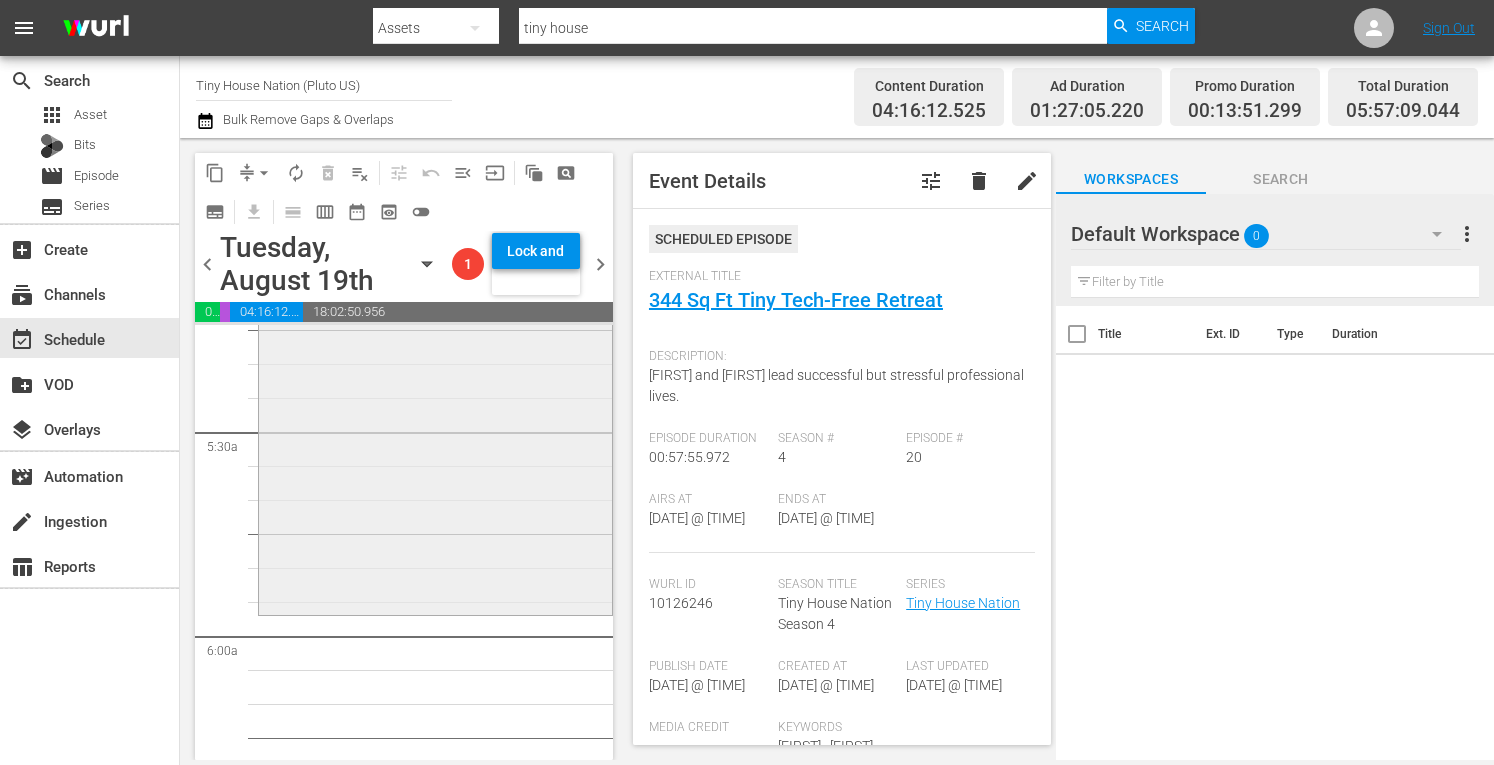 click on "Tiny House Nation  / SE1 / EP5:
500 Sq Ft Rocky Mountain Mansion reorder" at bounding box center [435, 407] 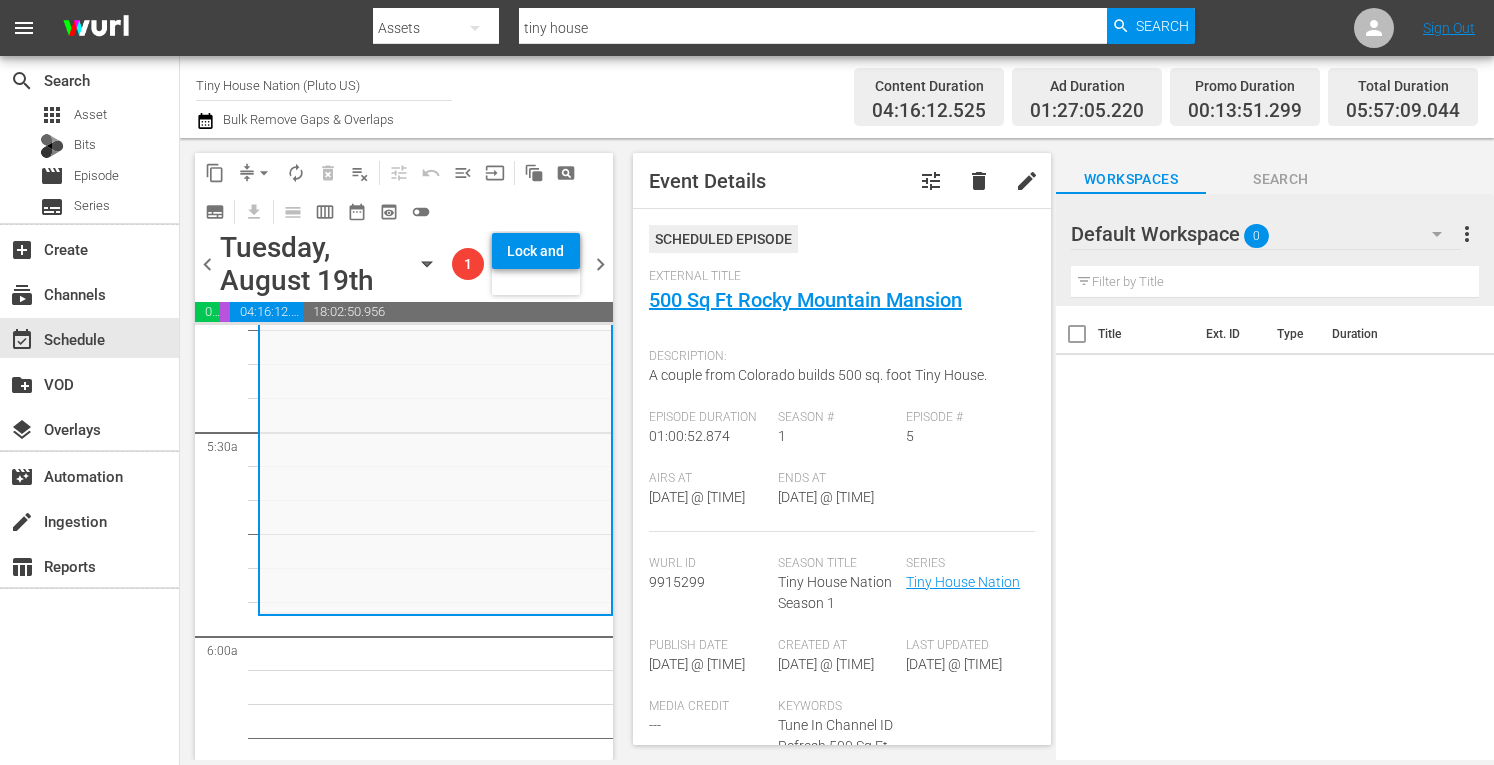 click on "arrow_drop_down" at bounding box center (264, 173) 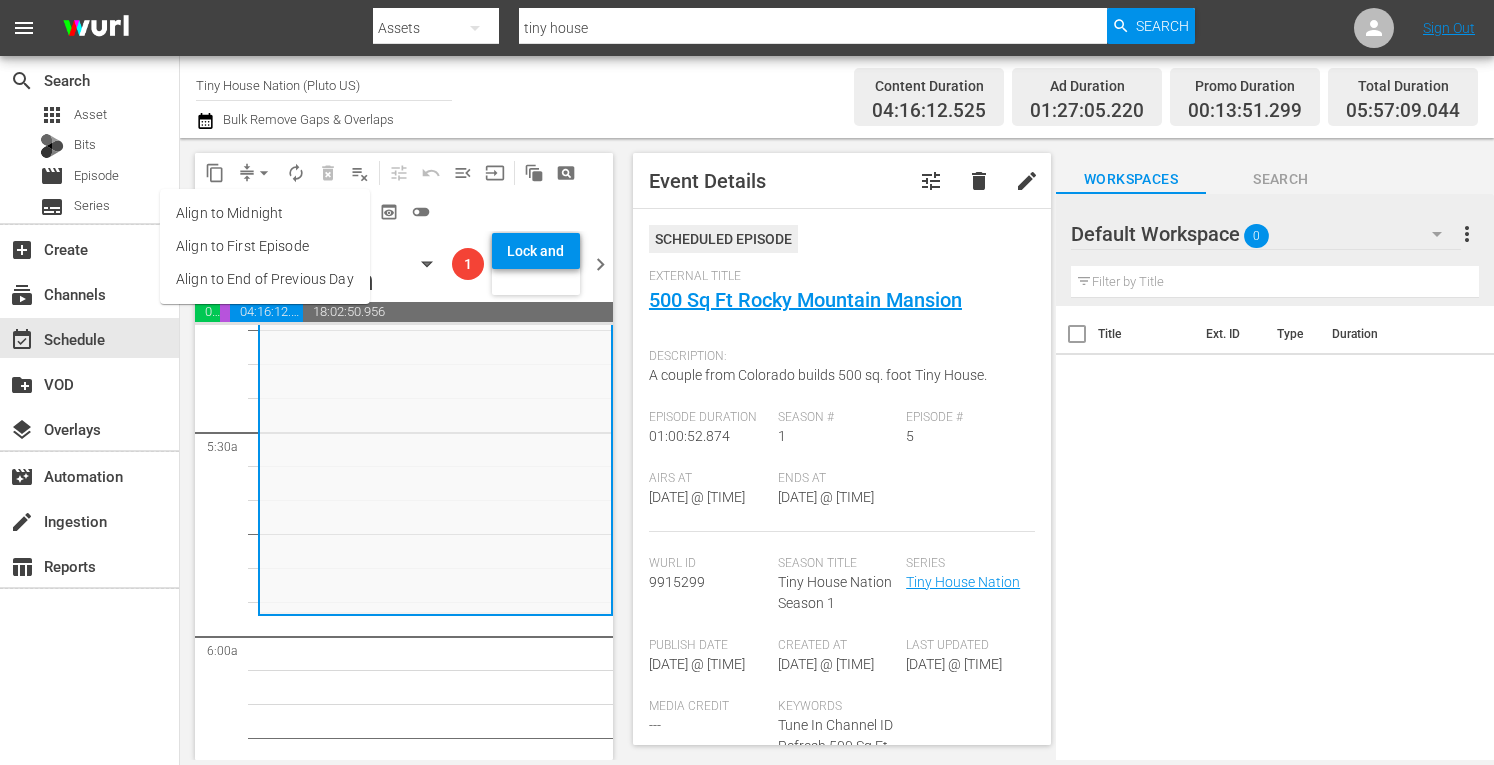 click on "Align to Midnight" at bounding box center (265, 213) 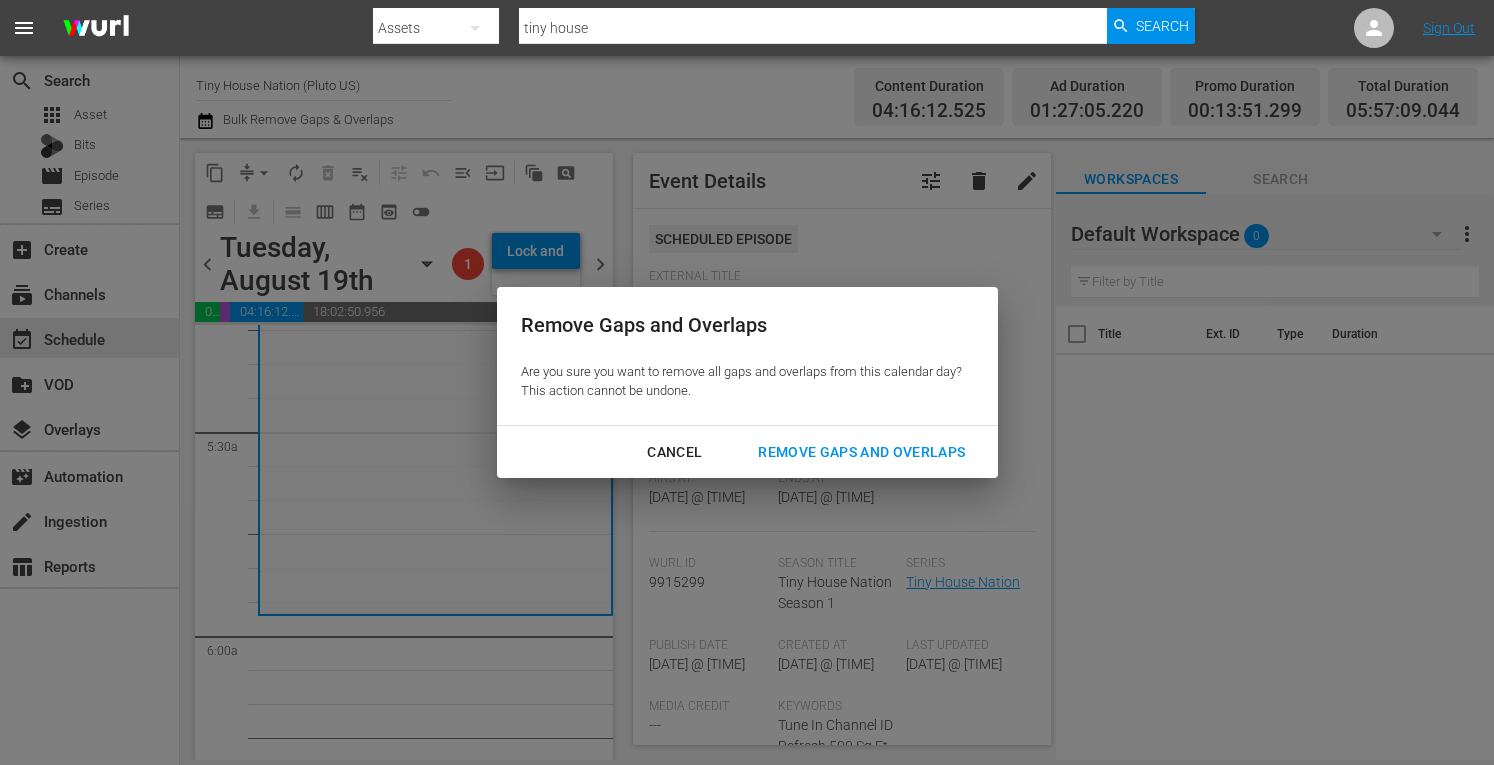 click on "Remove Gaps and Overlaps" at bounding box center [861, 452] 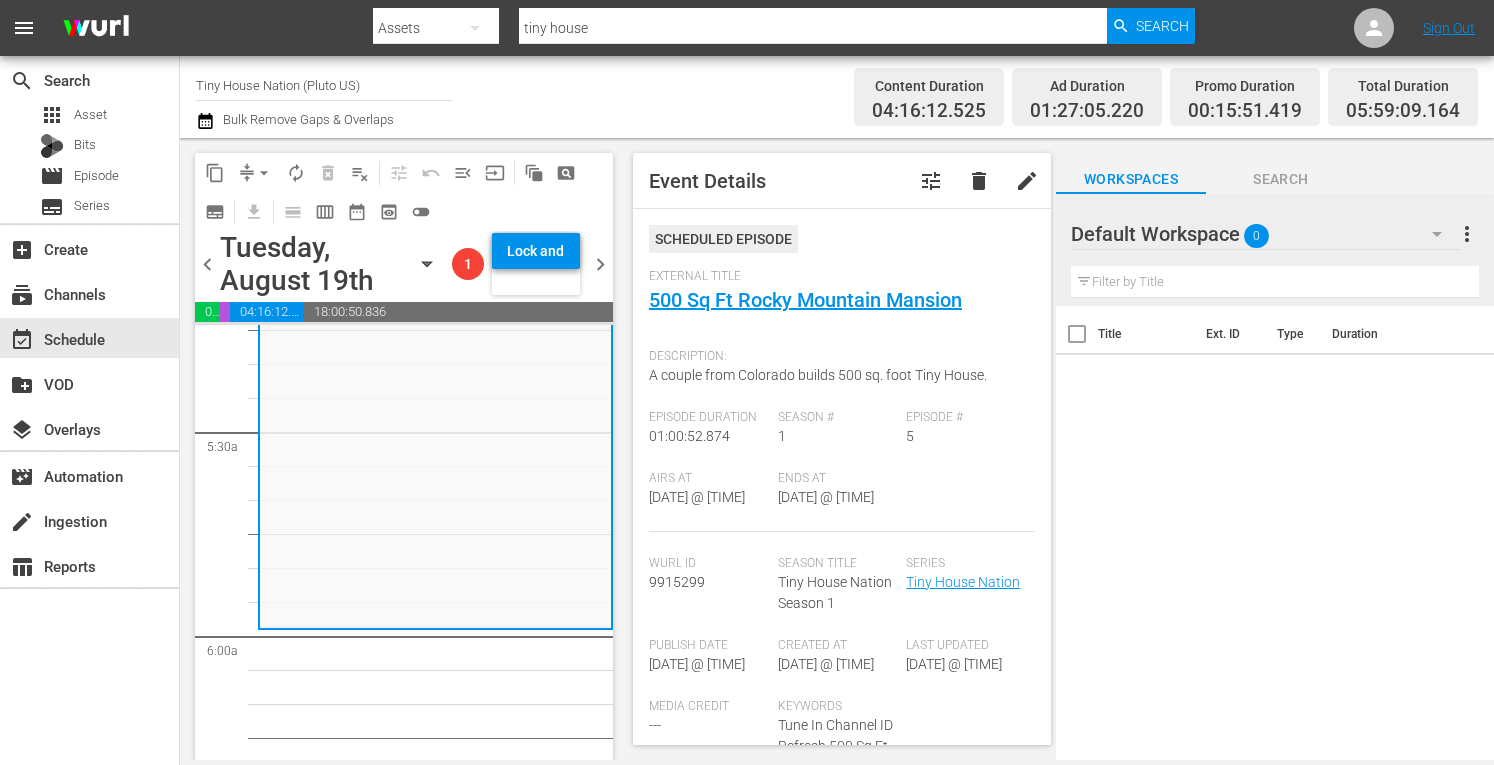 click on "arrow_drop_down" at bounding box center (264, 173) 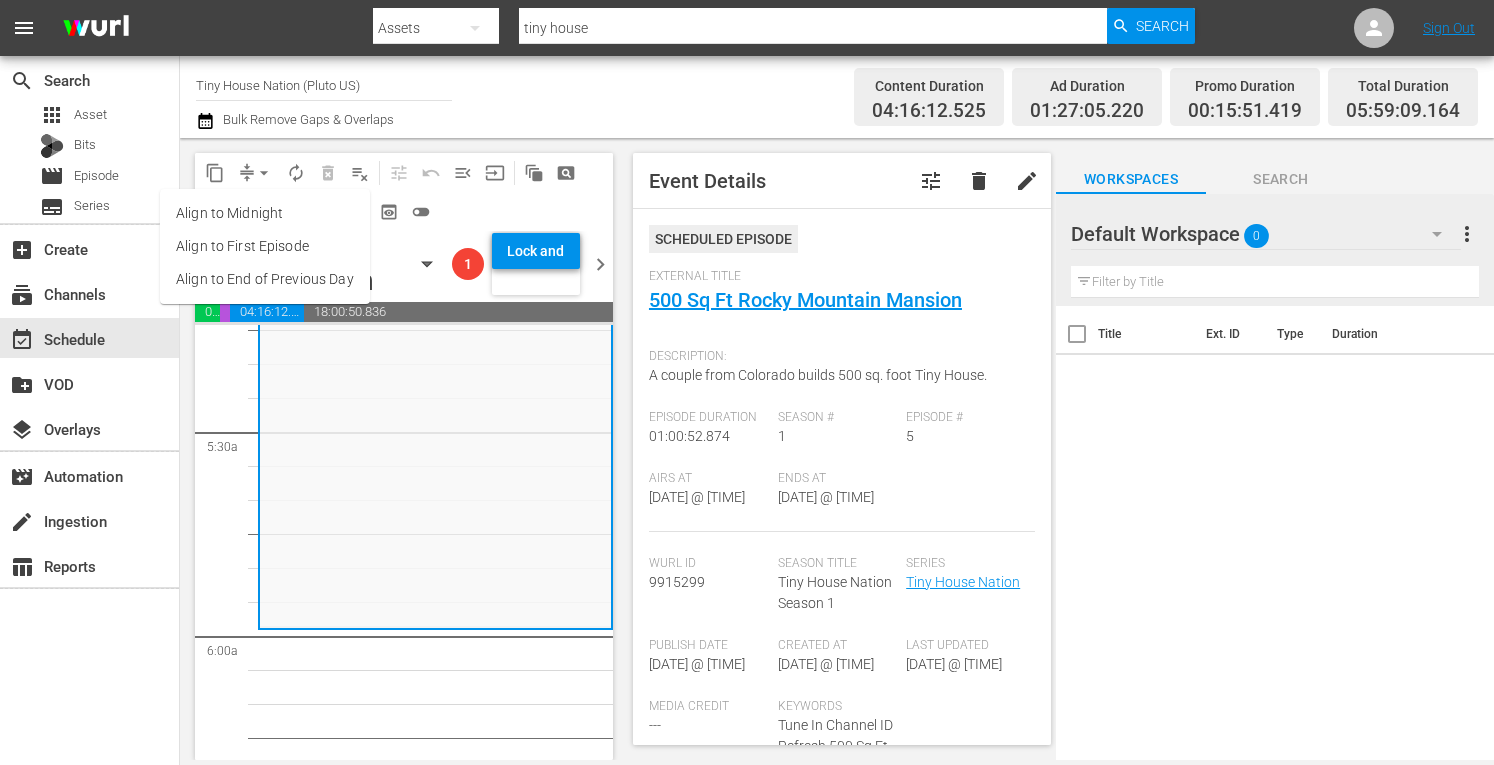 click on "Align to Midnight" at bounding box center (265, 213) 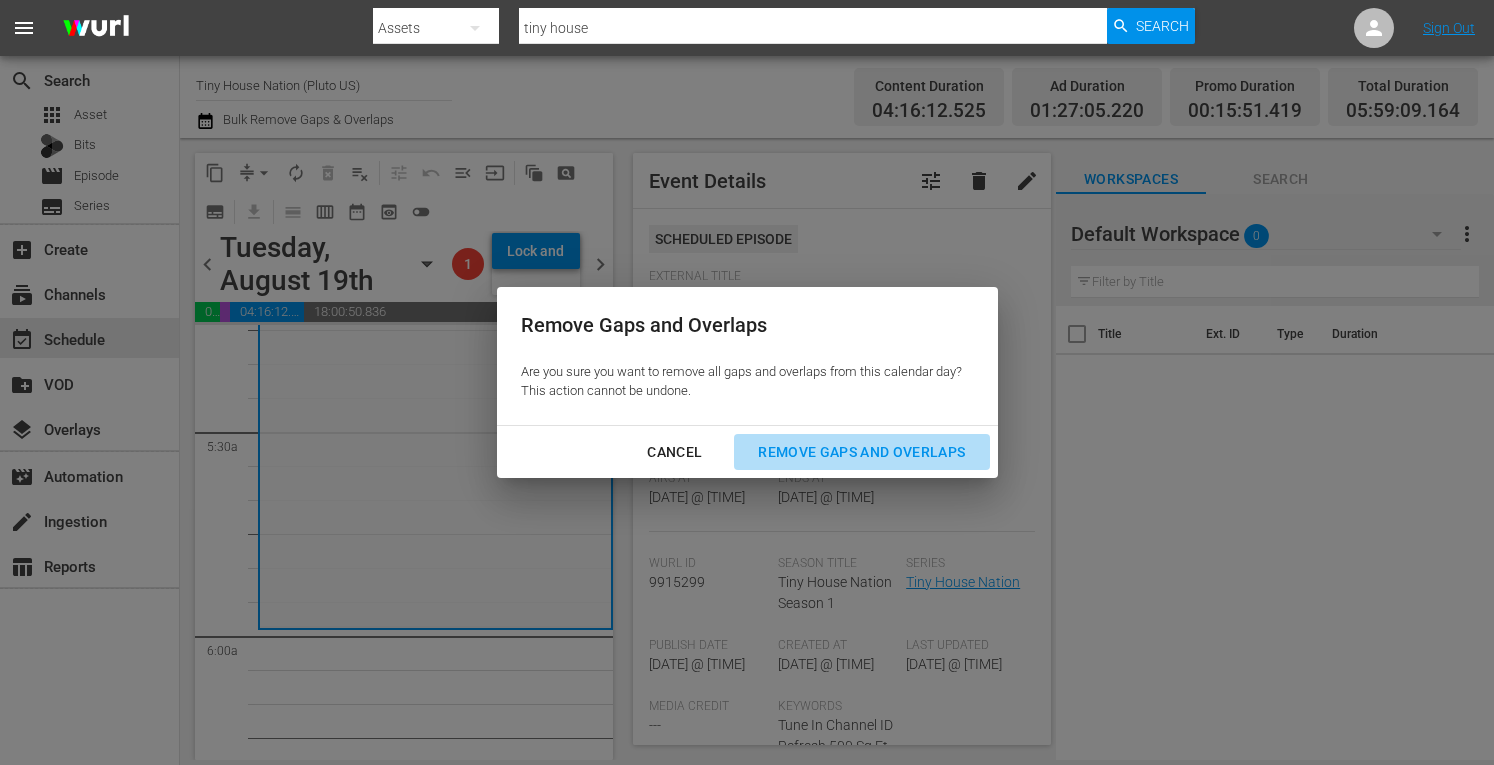 click on "Remove Gaps and Overlaps" at bounding box center (861, 452) 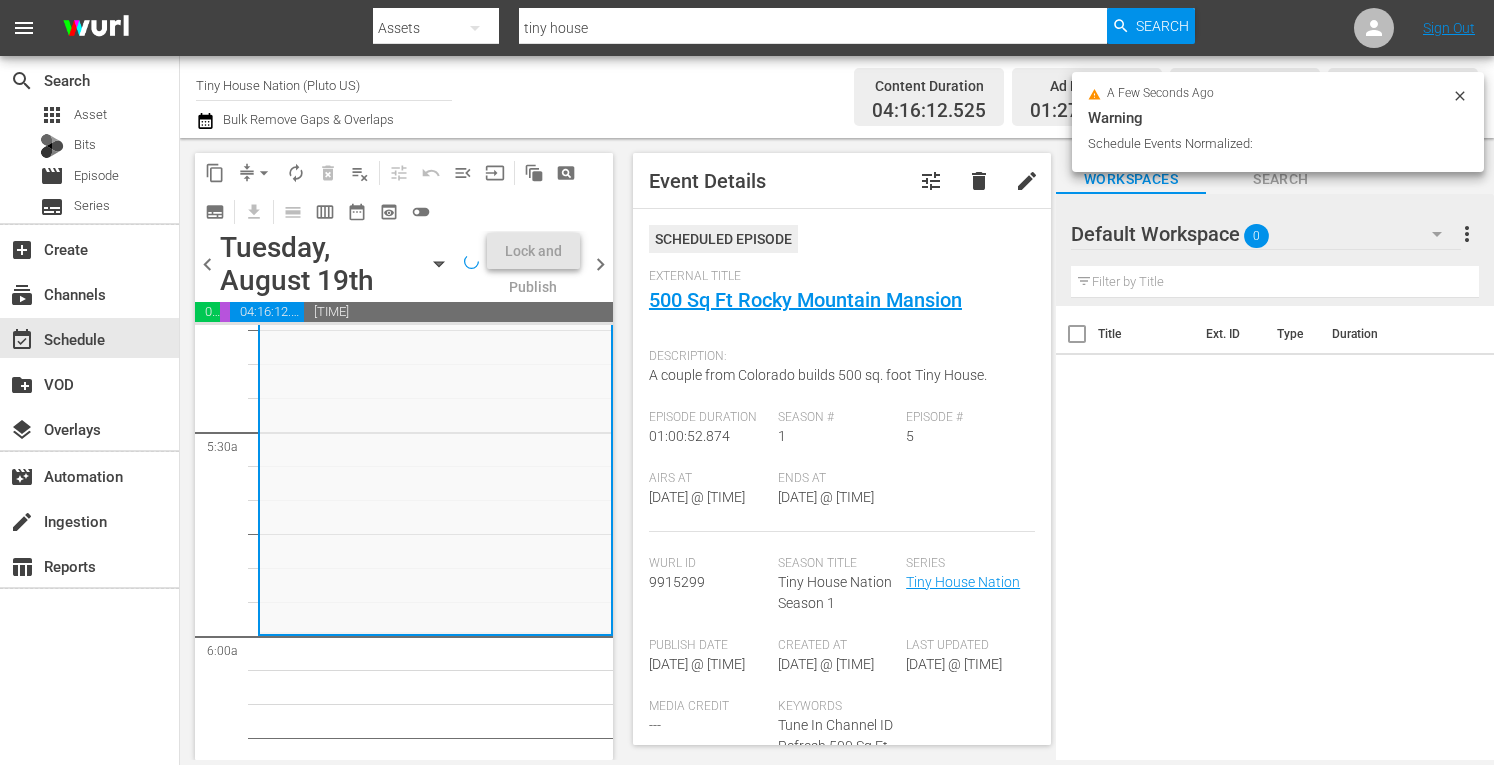 scroll, scrollTop: 2205, scrollLeft: 0, axis: vertical 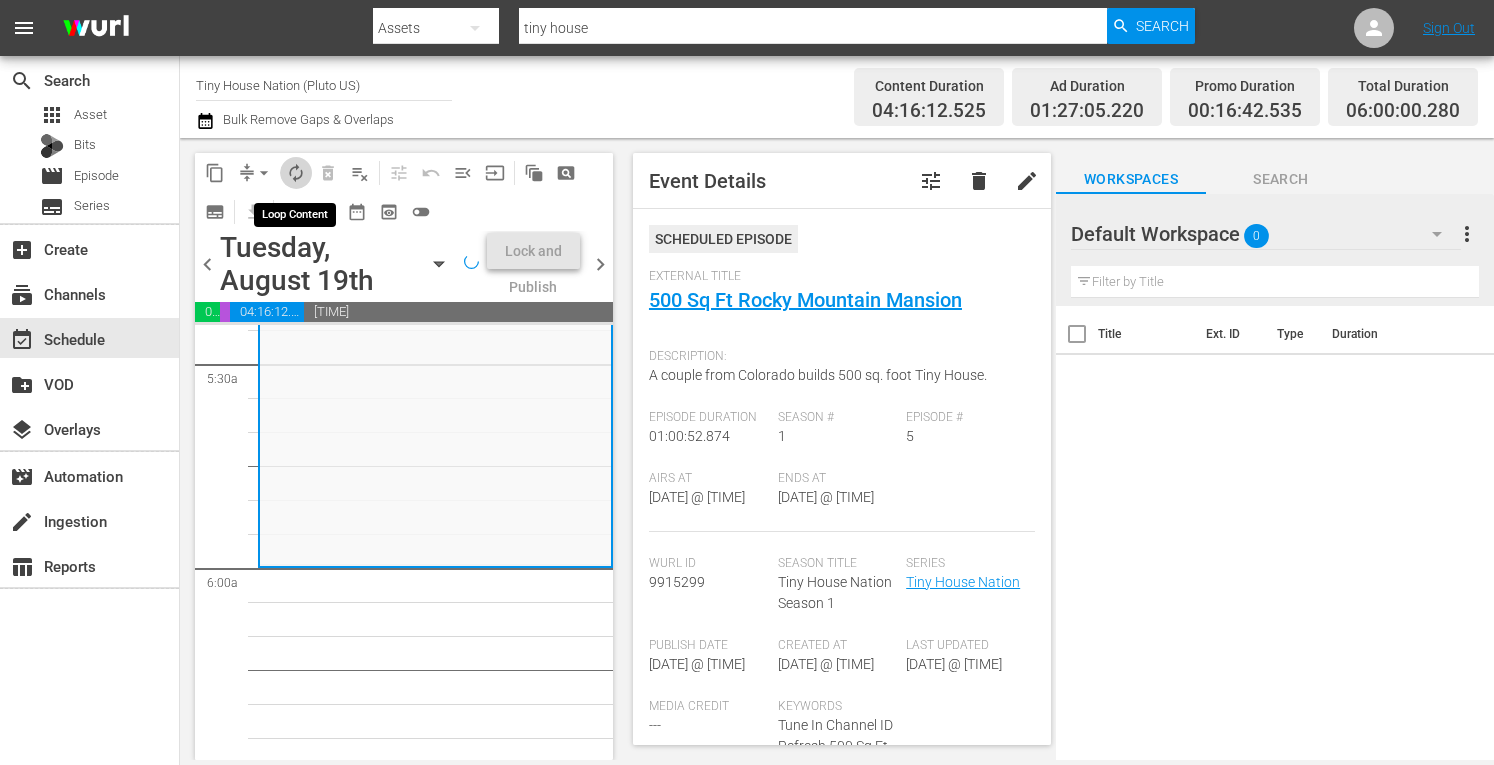 click on "autorenew_outlined" at bounding box center (296, 173) 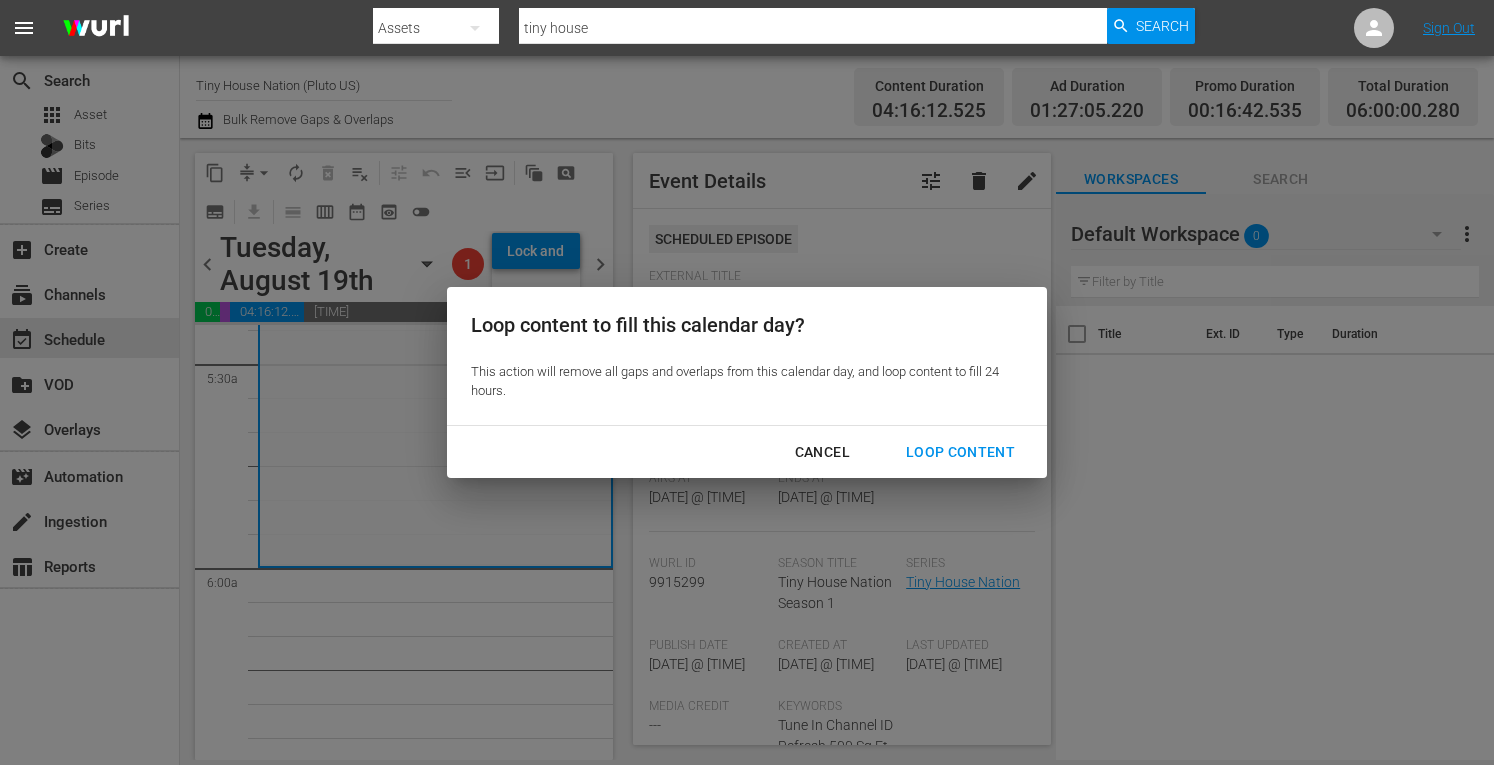 click on "Loop Content" at bounding box center (960, 452) 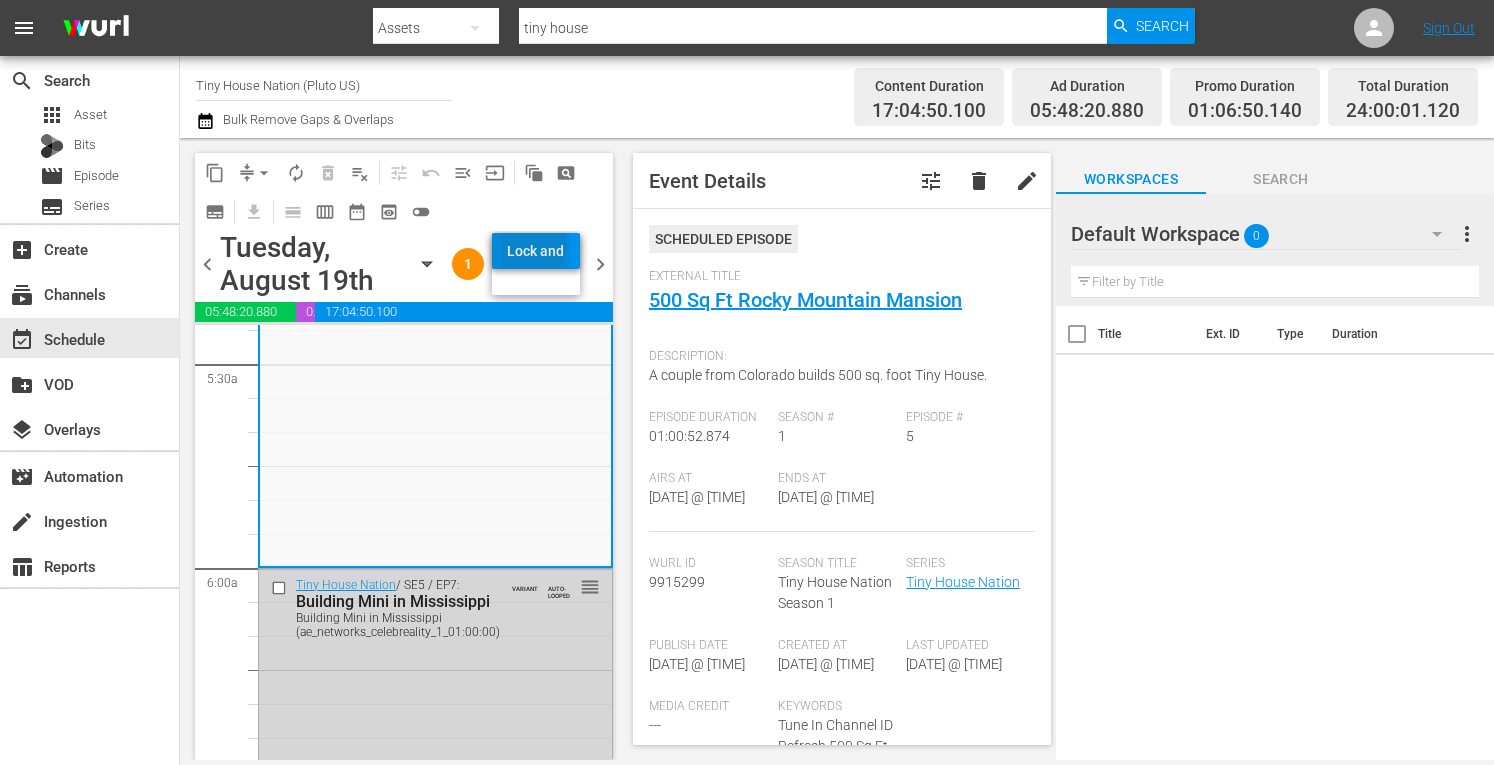 click on "Lock and Publish" at bounding box center (536, 251) 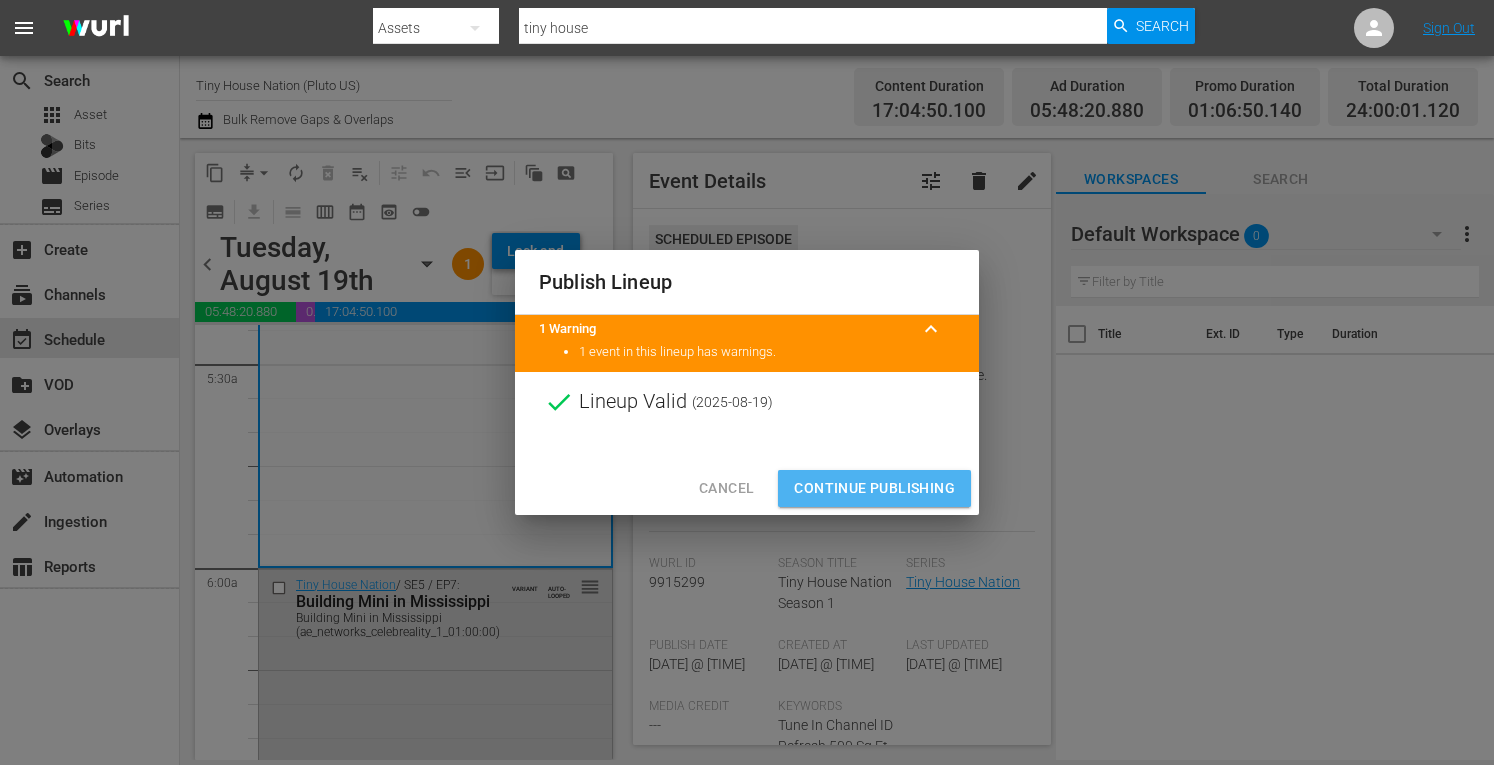 click on "Continue Publishing" at bounding box center (874, 488) 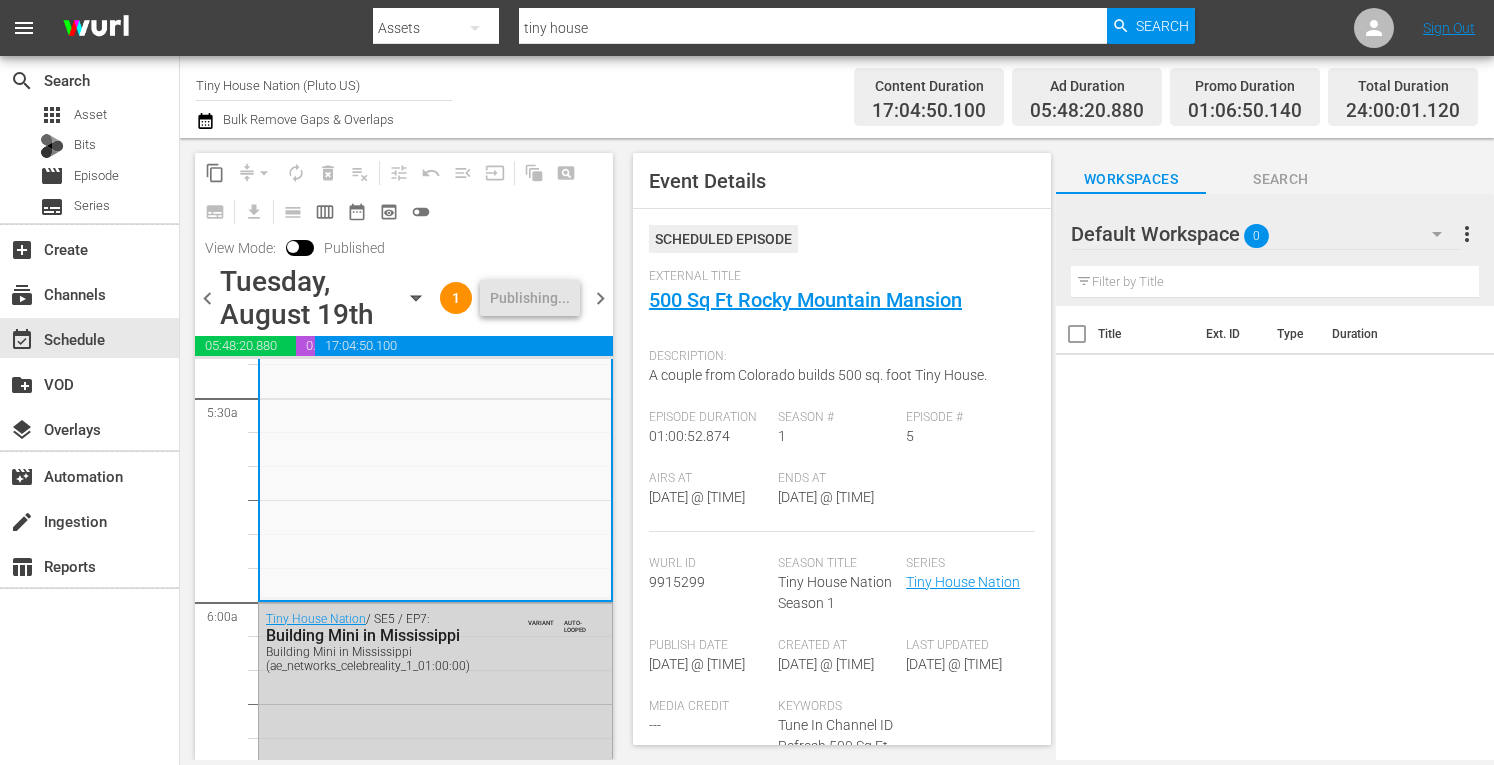 click on "chevron_right" at bounding box center (600, 298) 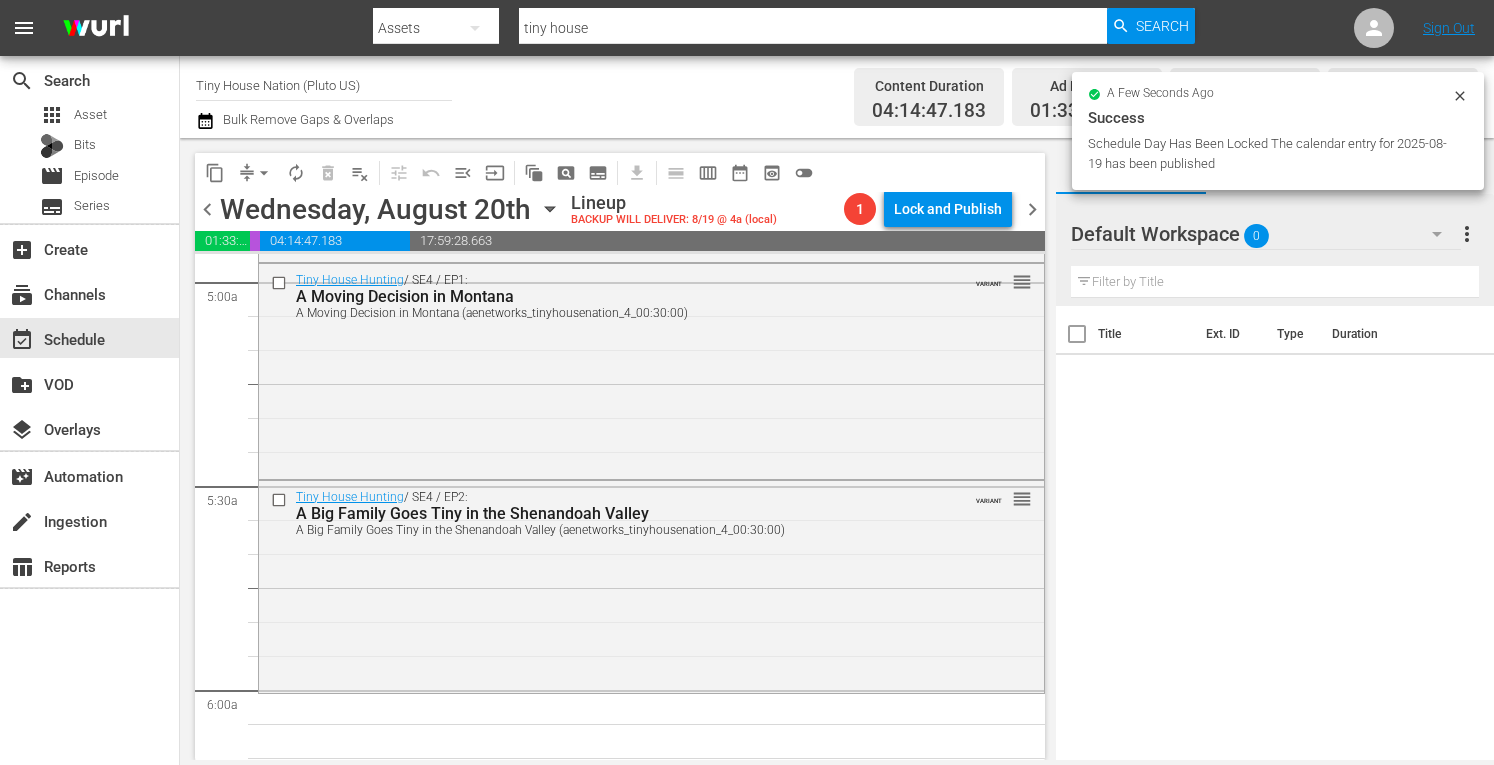 scroll, scrollTop: 2010, scrollLeft: 0, axis: vertical 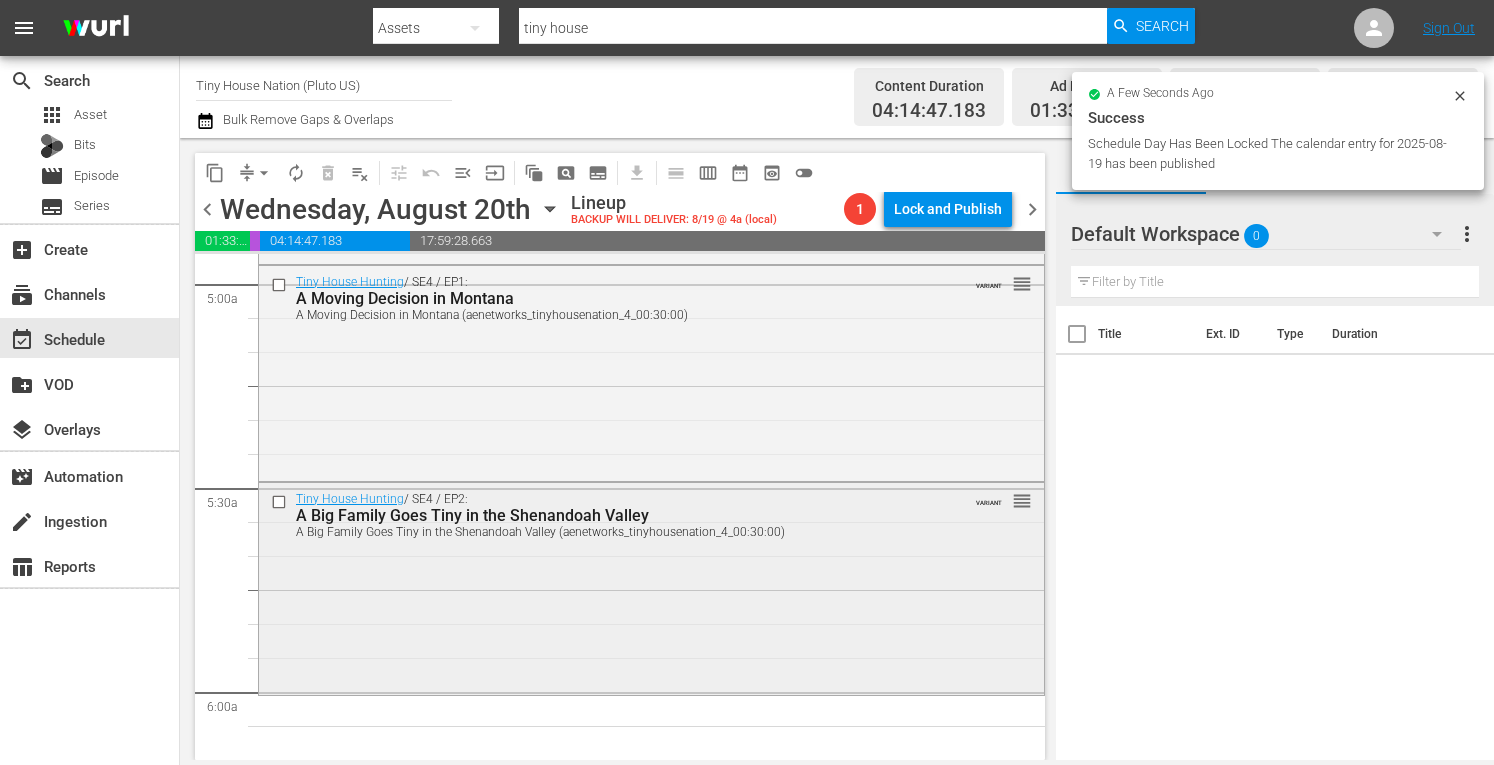 click on "Tiny House Hunting  / SE4 / EP2:
A Big Family Goes Tiny in the Shenandoah Valley A Big Family Goes Tiny in the Shenandoah Valley (aenetworks_tinyhousenation_4_00:30:00) VARIANT reorder" at bounding box center (651, 587) 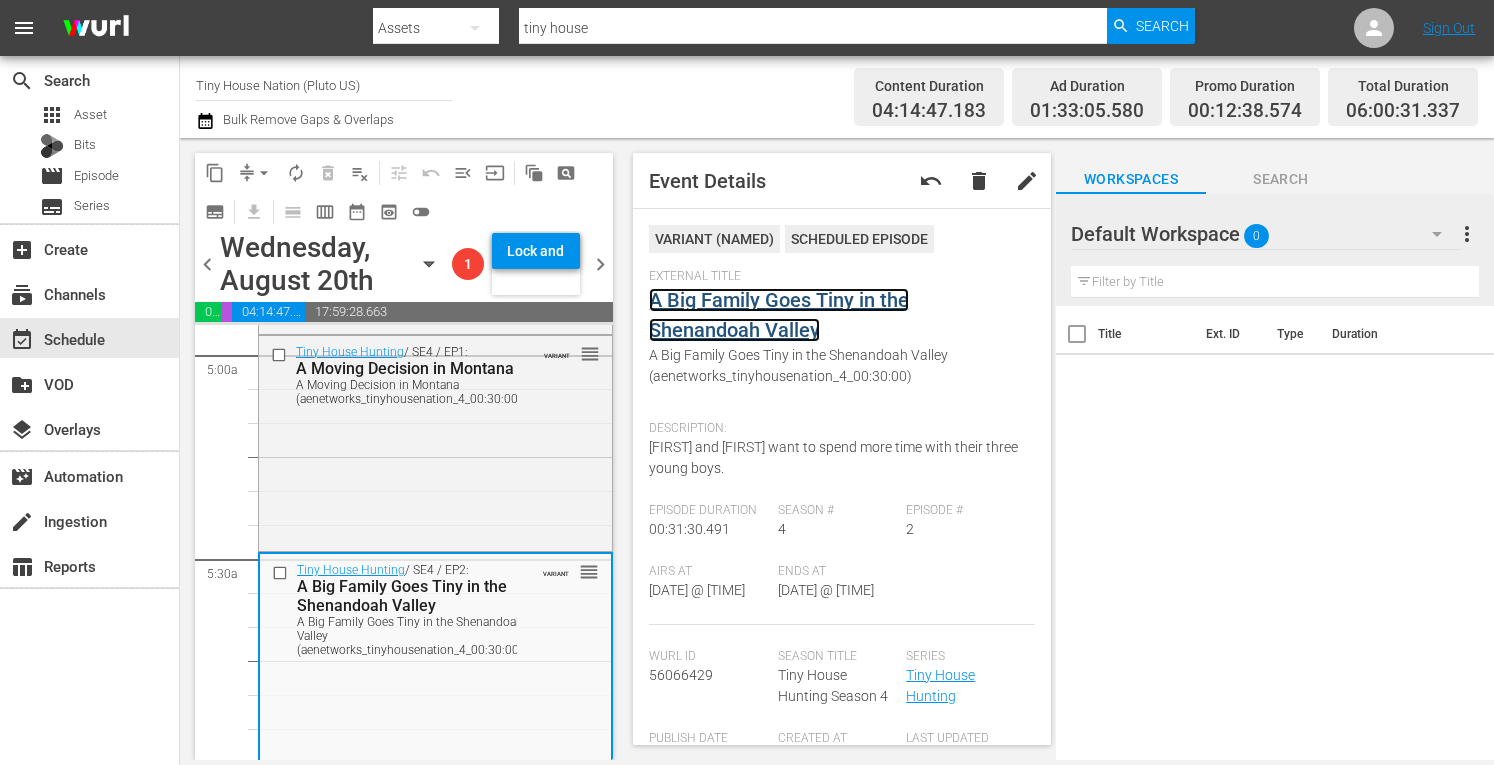 click on "A Big Family Goes Tiny in the Shenandoah Valley" at bounding box center (779, 315) 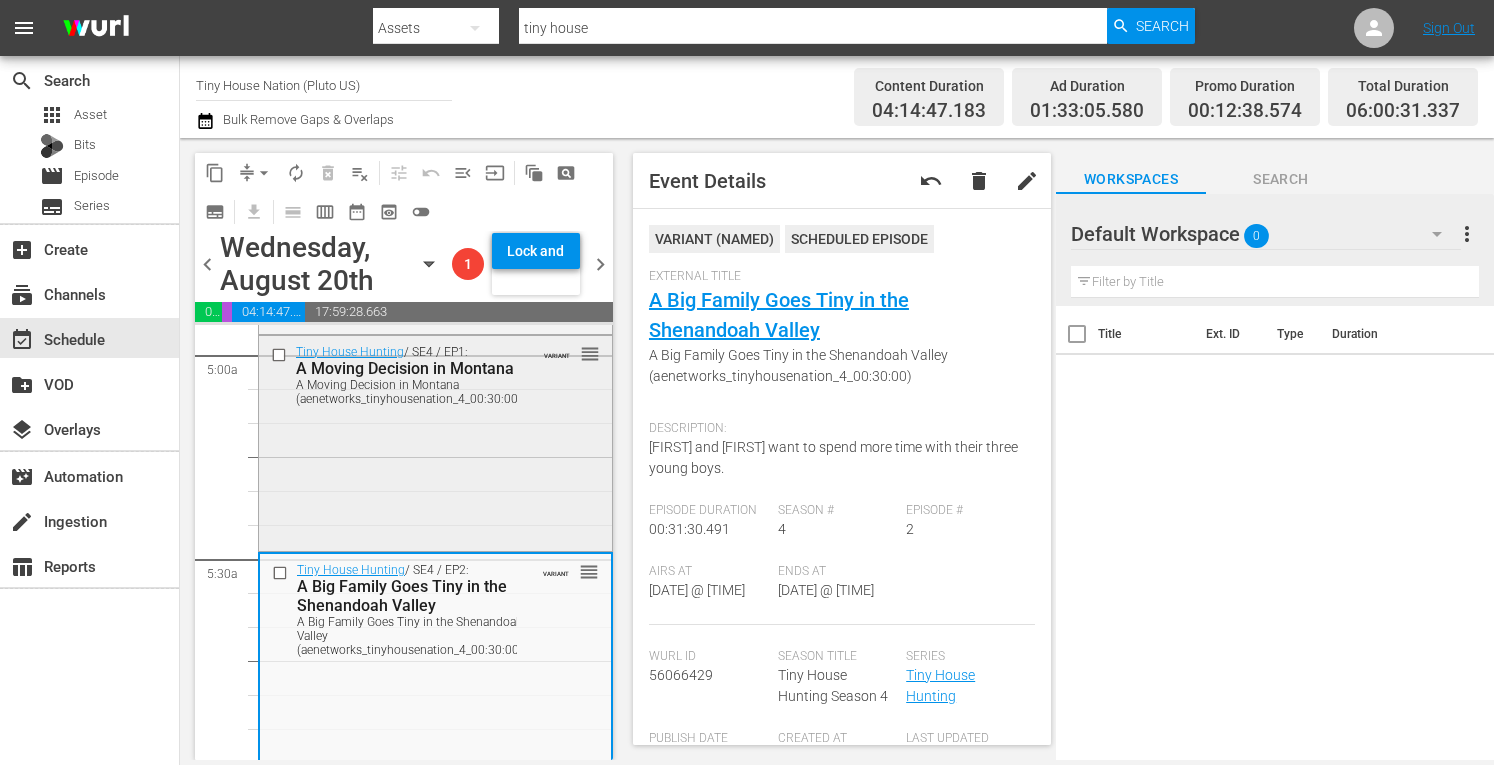 click on "Tiny House Hunting  / SE4 / EP1:
A Moving Decision in Montana A Moving Decision in Montana (aenetworks_tinyhousenation_4_00:30:00) VARIANT reorder" at bounding box center [435, 441] 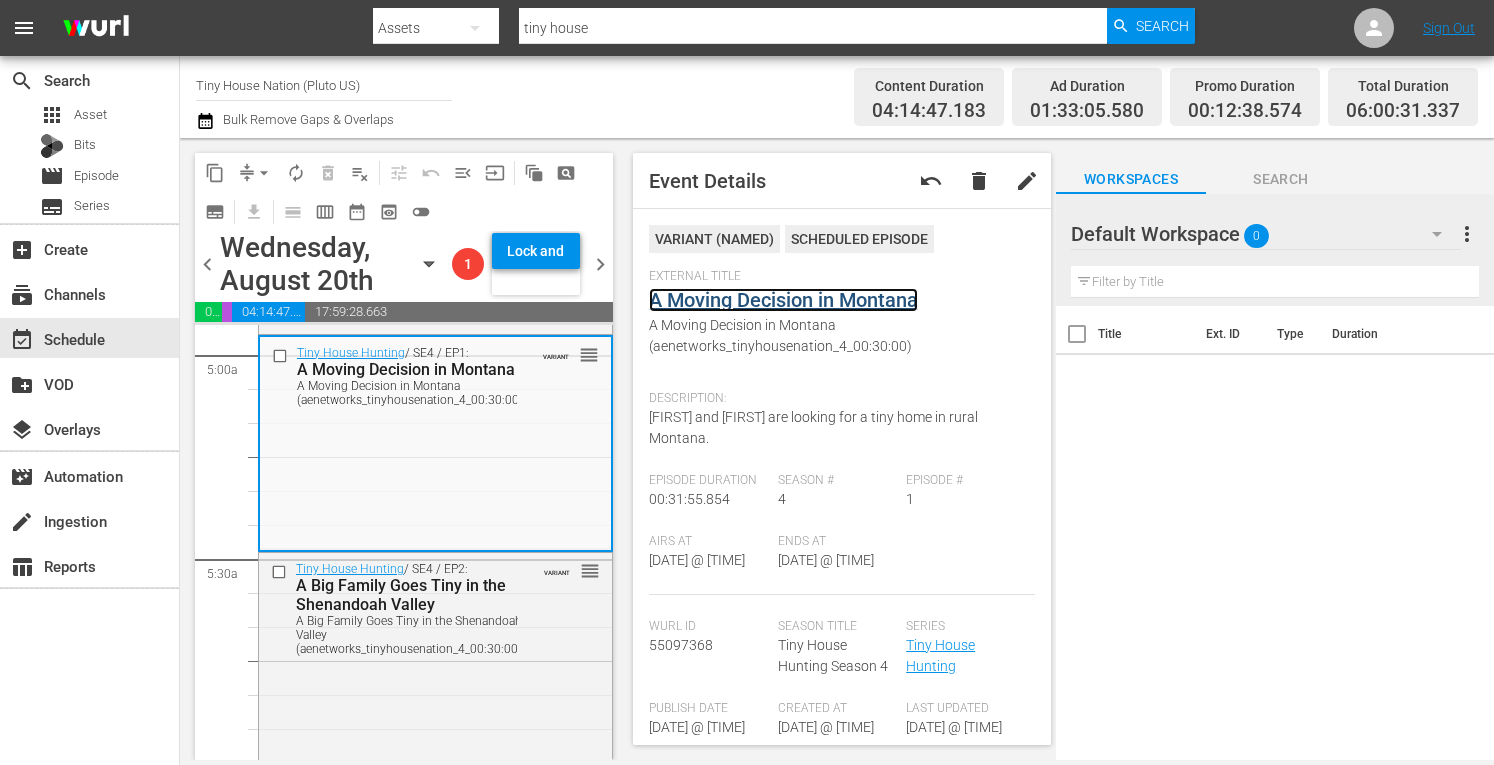 click on "A Moving Decision in Montana" at bounding box center (783, 300) 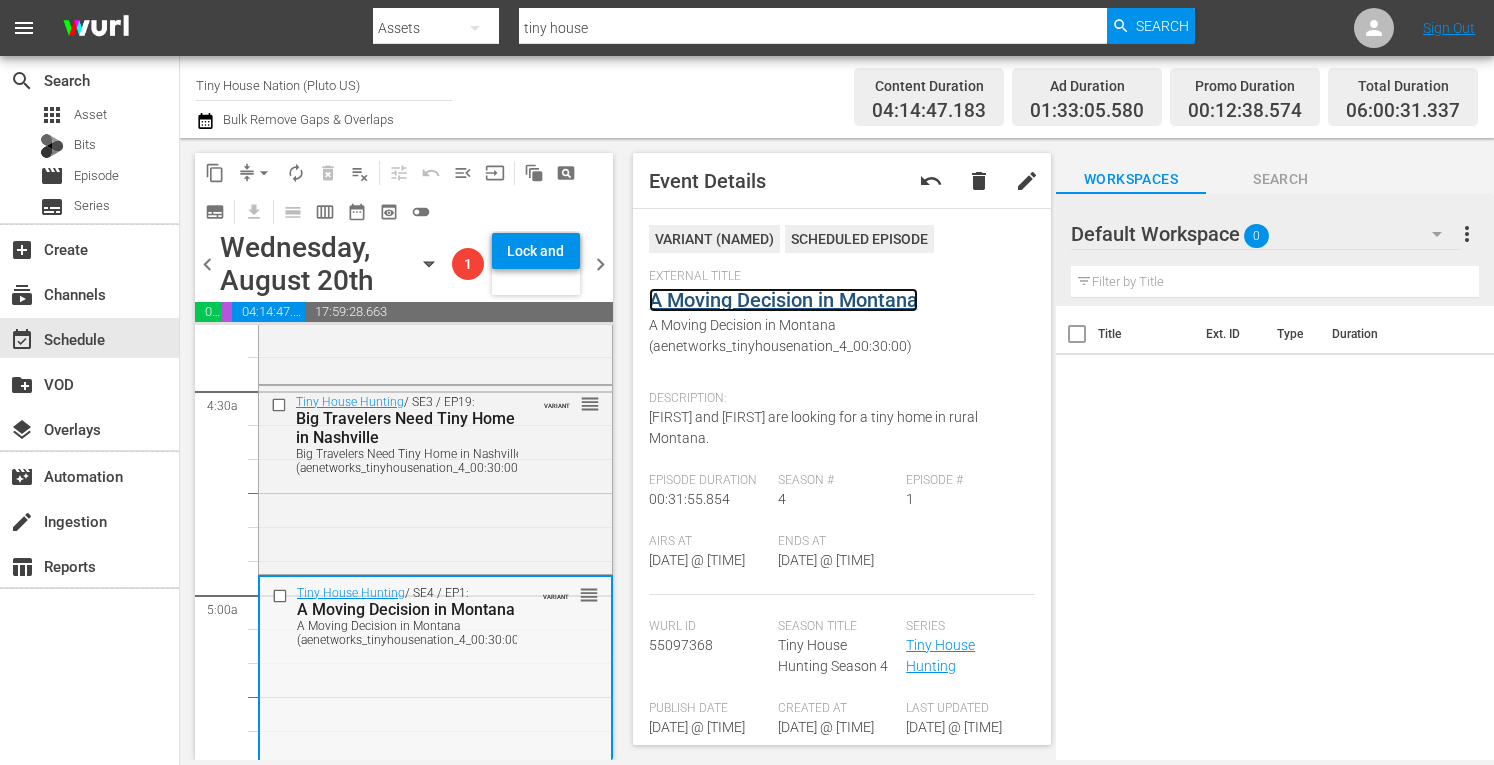scroll, scrollTop: 1759, scrollLeft: 0, axis: vertical 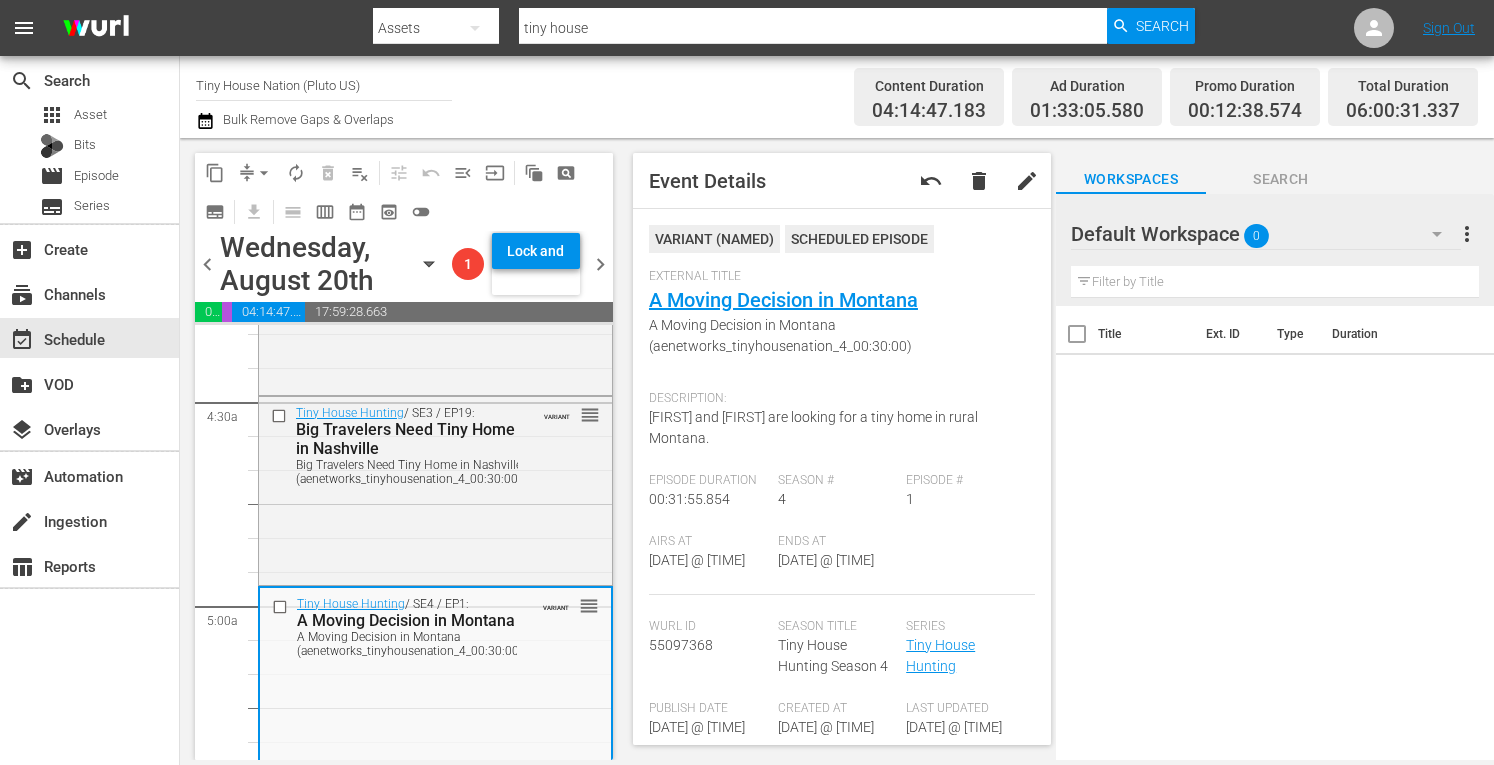 click on "arrow_drop_down" at bounding box center (264, 173) 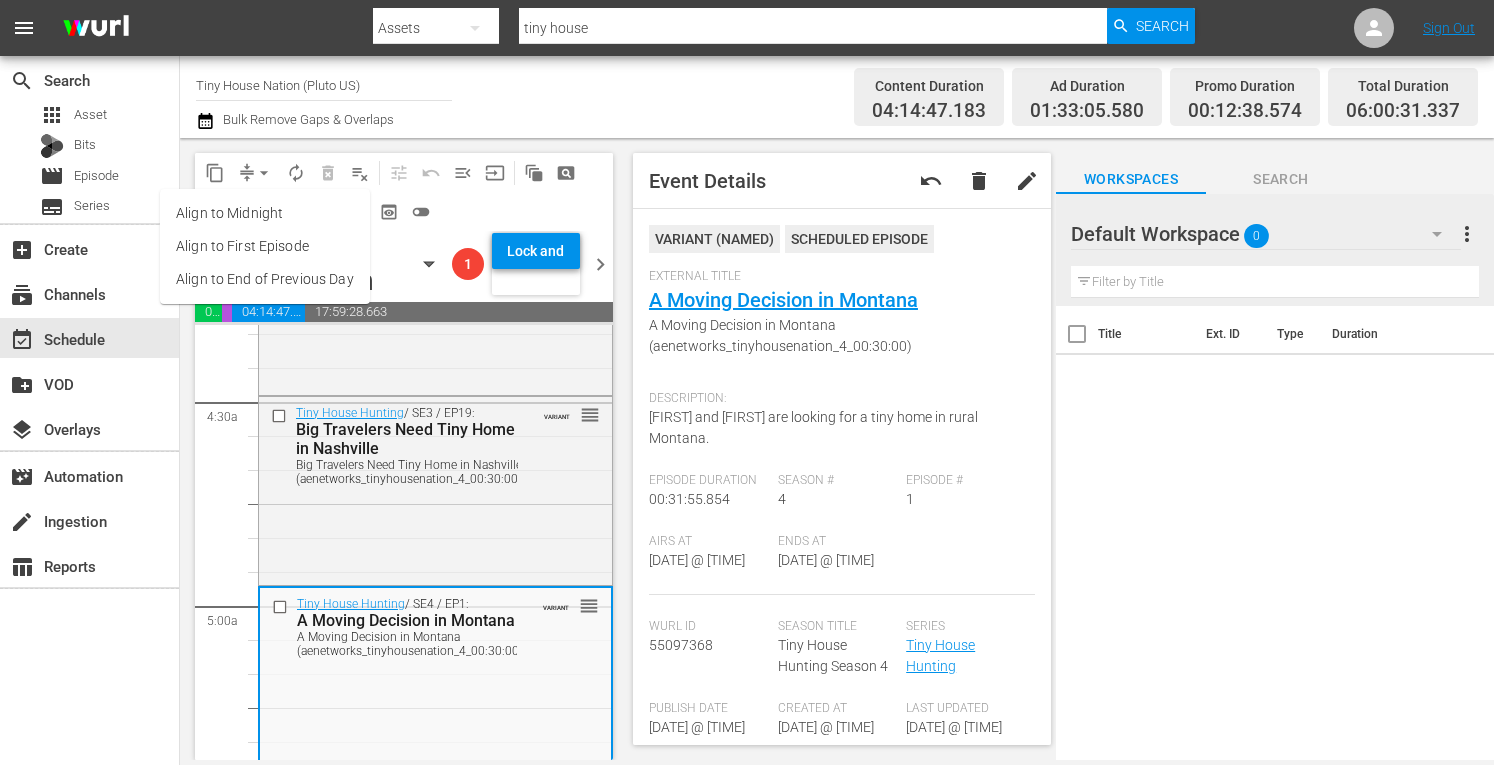 click on "Align to Midnight" at bounding box center (265, 213) 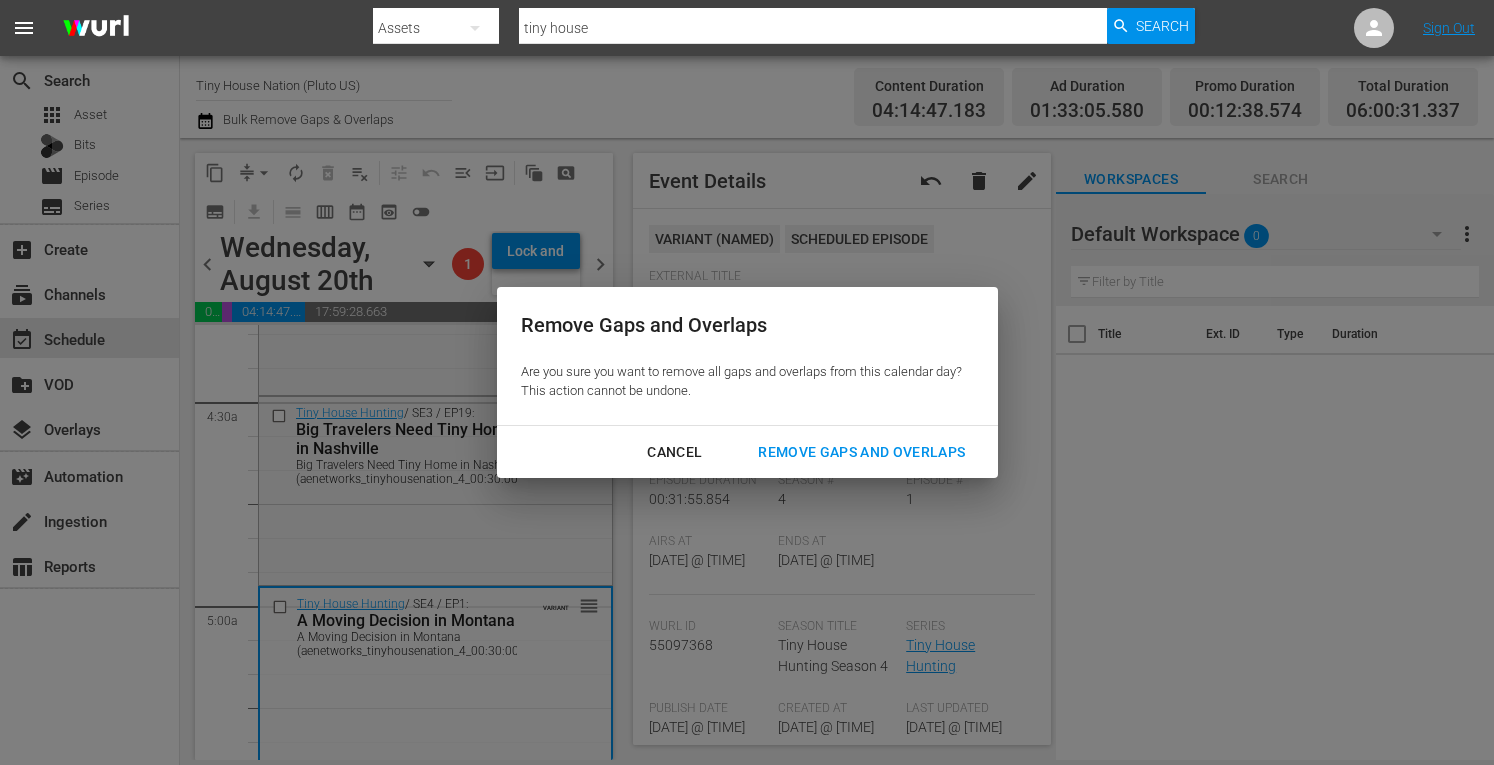 click on "Remove Gaps and Overlaps" at bounding box center (861, 452) 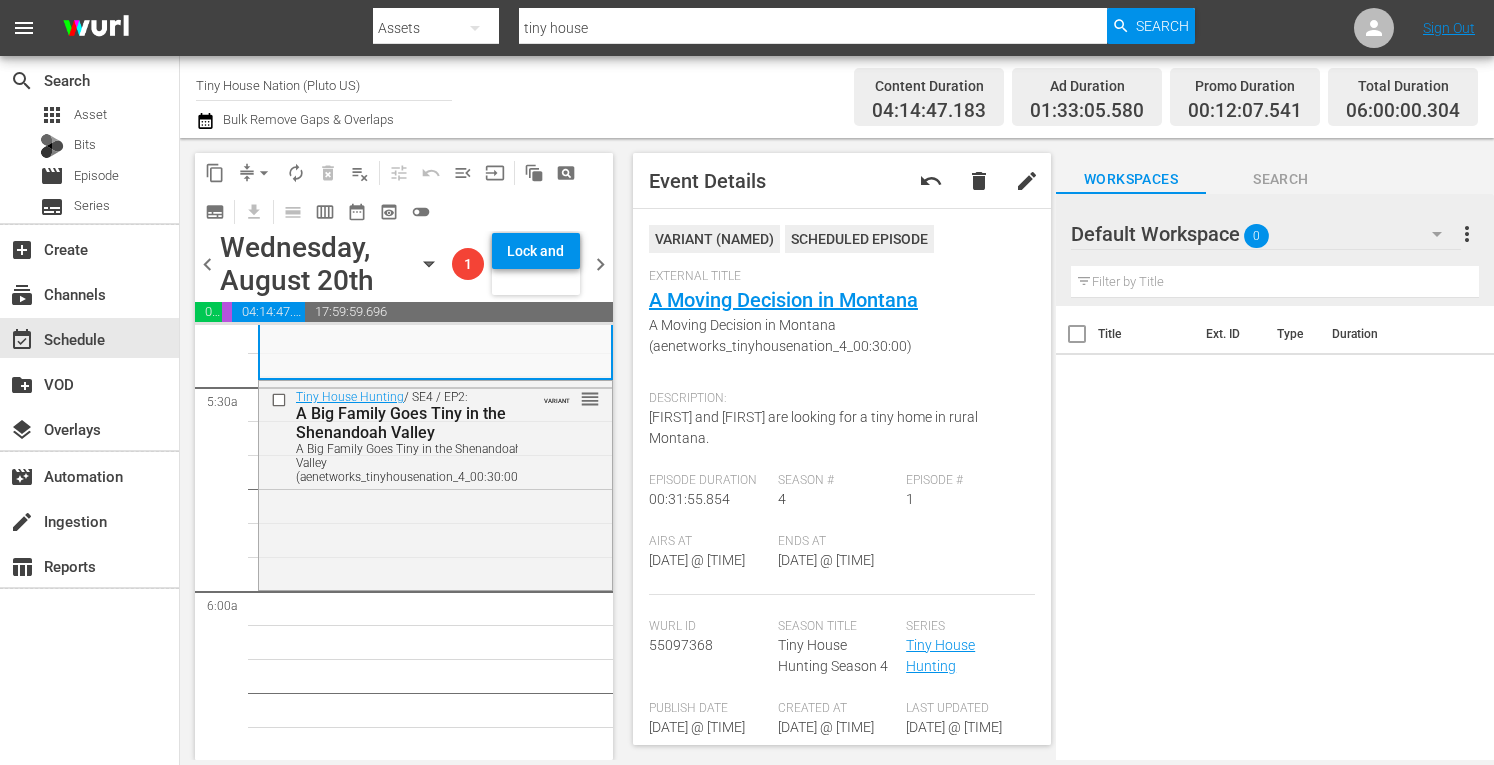 scroll, scrollTop: 2275, scrollLeft: 0, axis: vertical 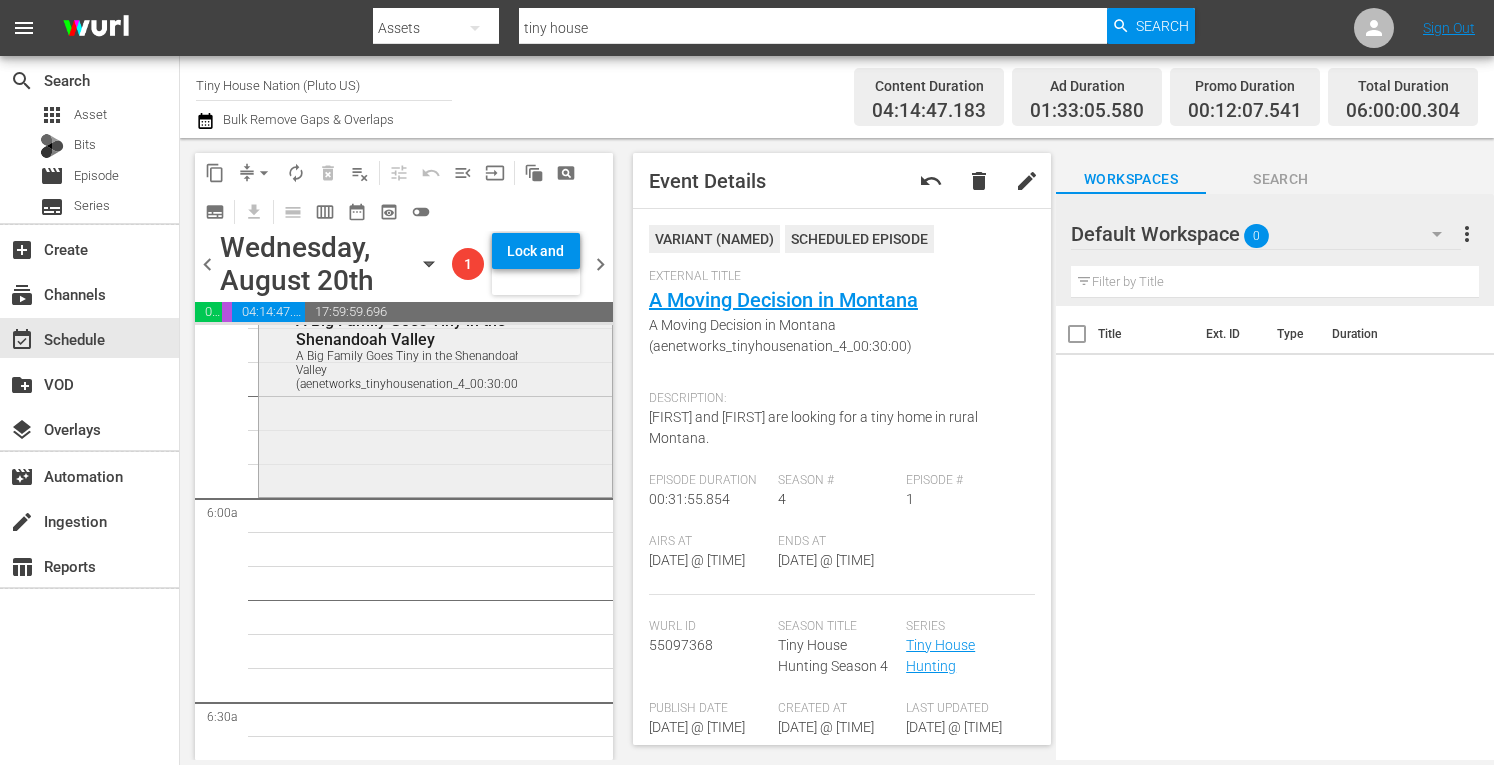 click on "Tiny House Hunting  / SE4 / EP2:
A Big Family Goes Tiny in the Shenandoah Valley A Big Family Goes Tiny in the Shenandoah Valley (aenetworks_tinyhousenation_4_00:30:00) VARIANT reorder" at bounding box center [435, 390] 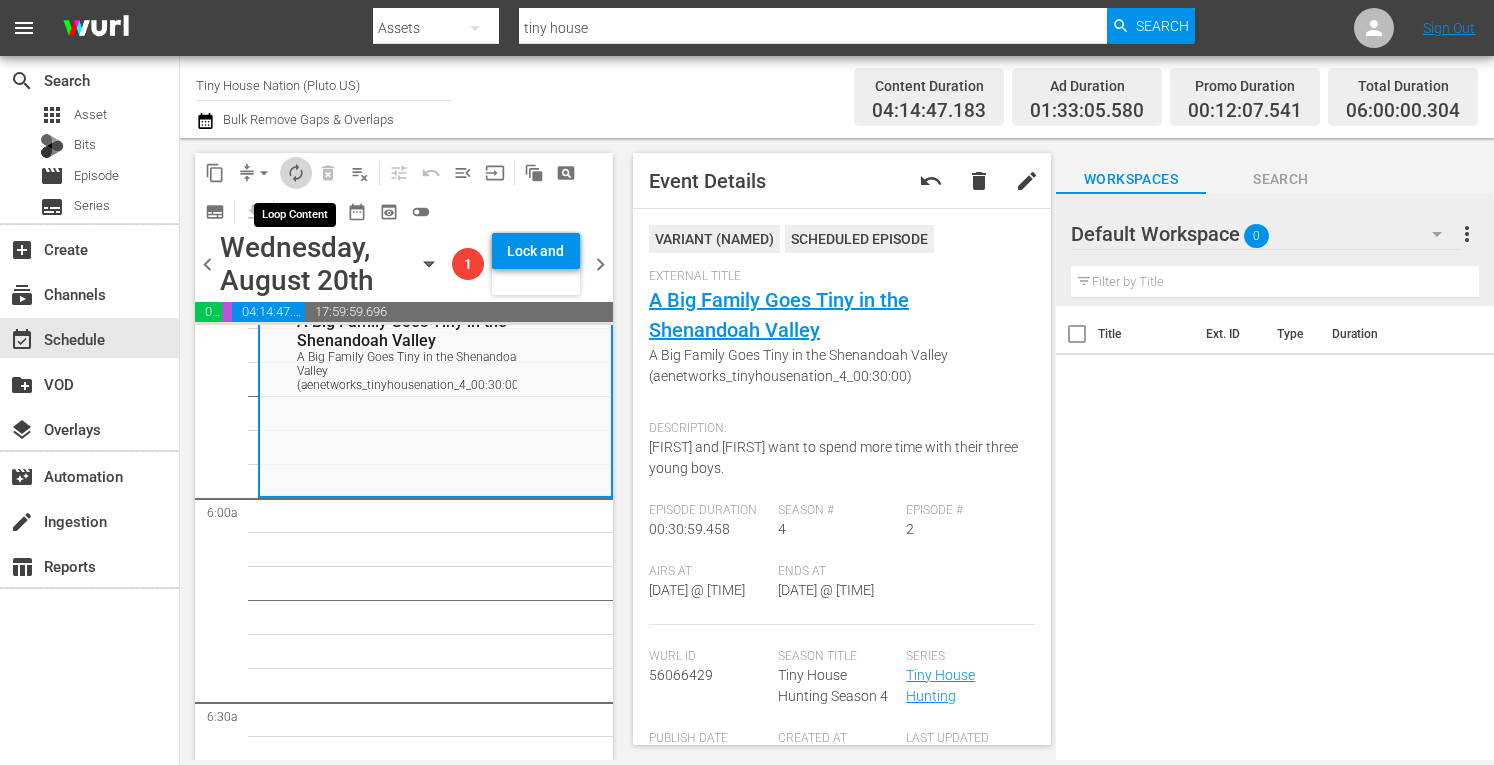 click on "autorenew_outlined" at bounding box center (296, 173) 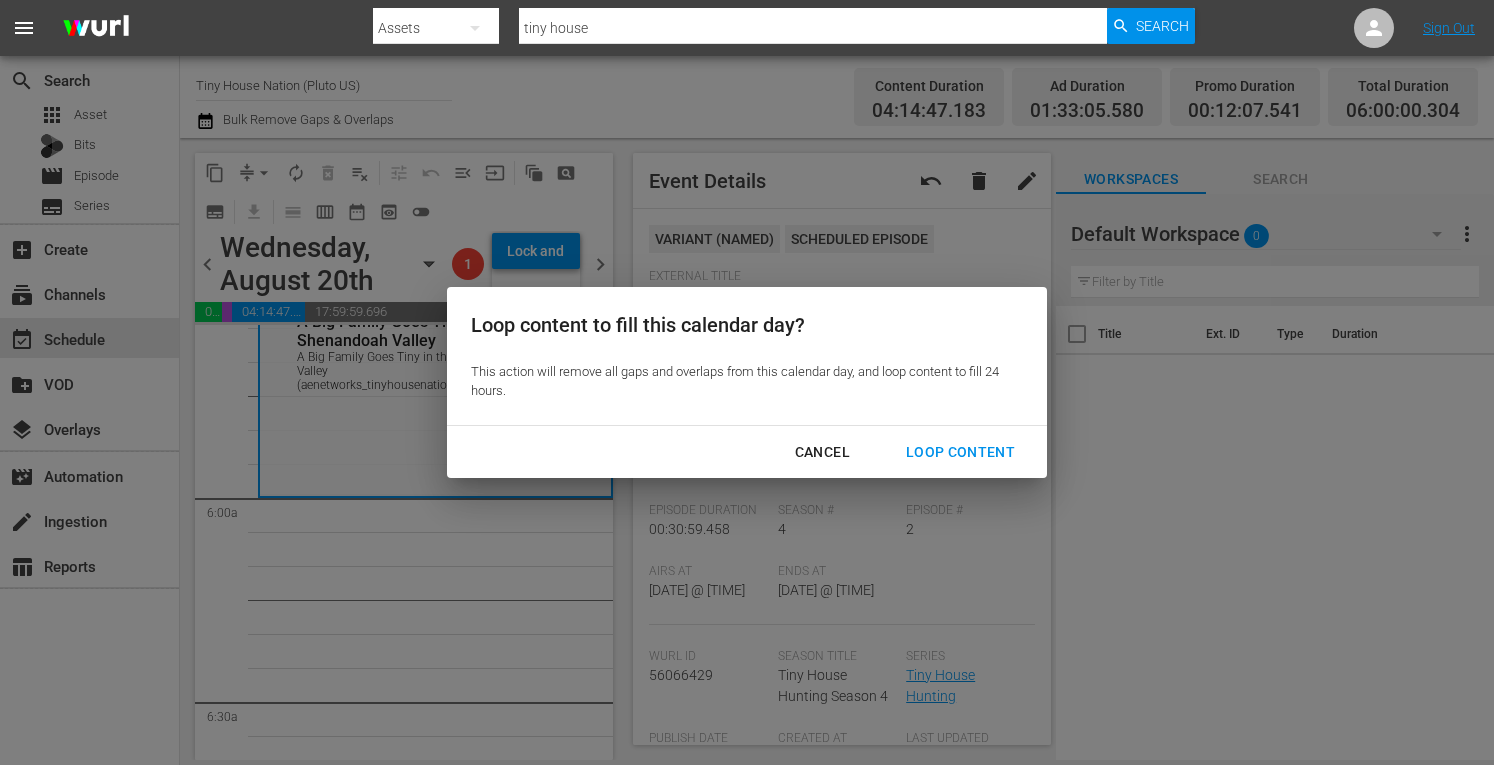 click on "Loop Content" at bounding box center (960, 452) 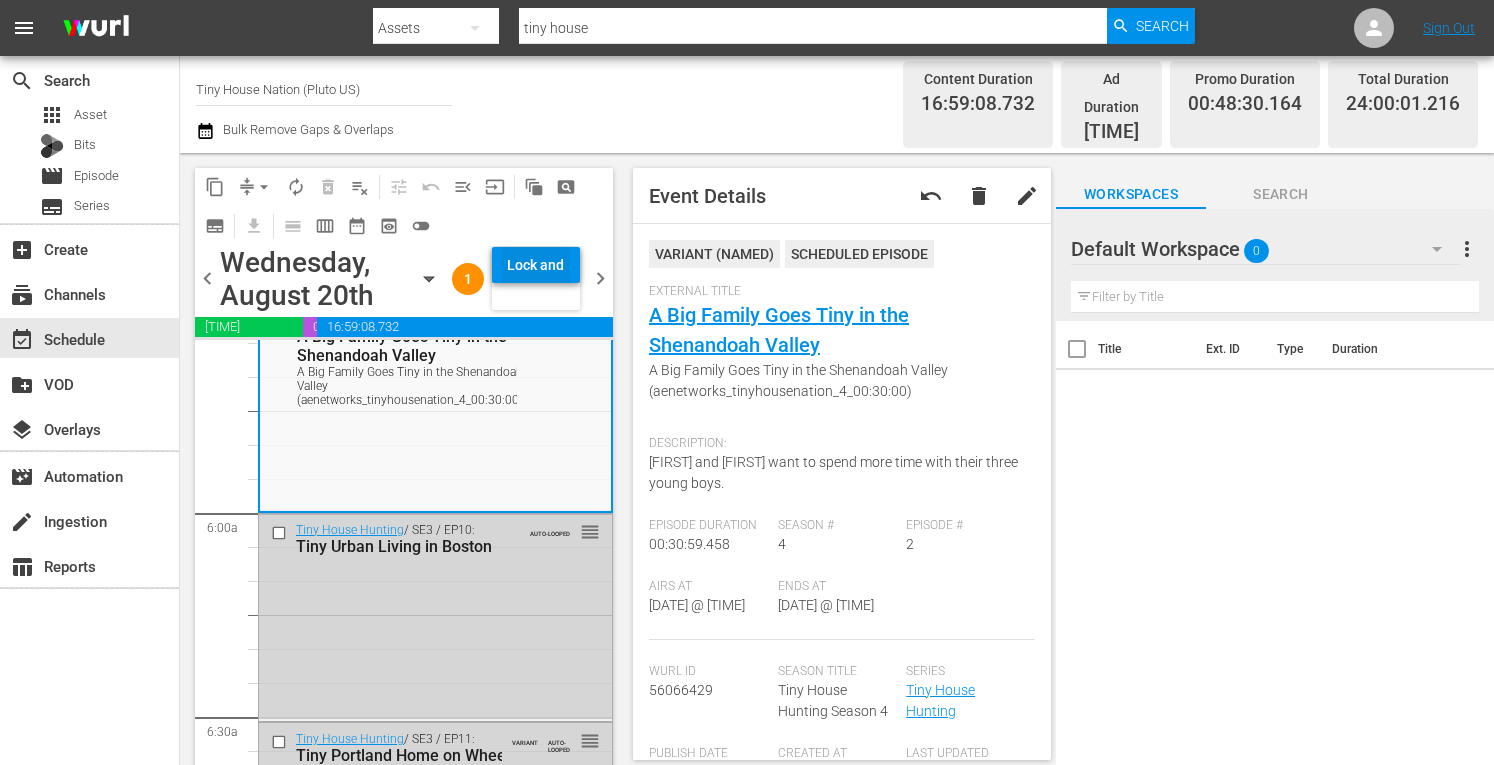 click on "Lock and Publish" at bounding box center (536, 265) 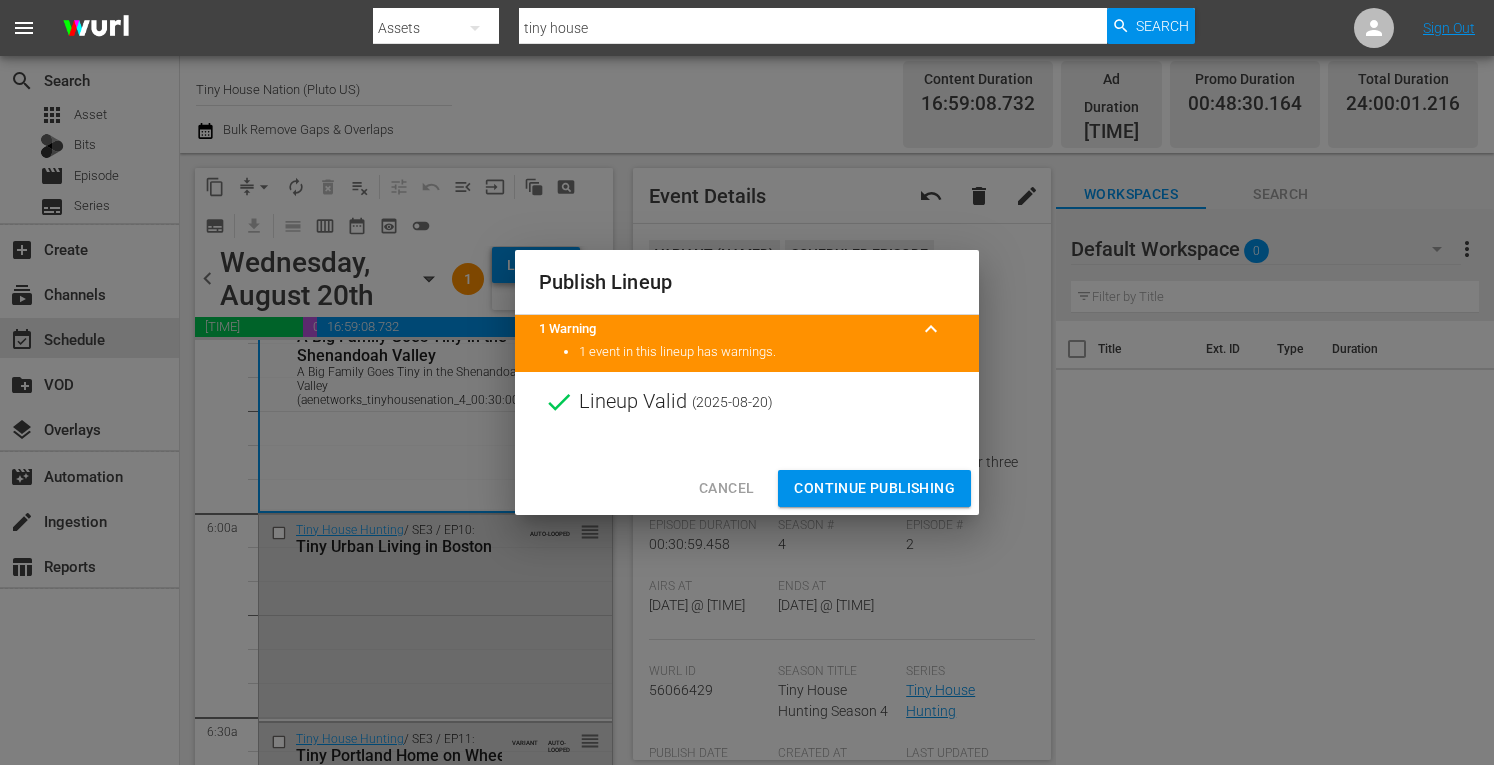 click on "Continue Publishing" at bounding box center [874, 488] 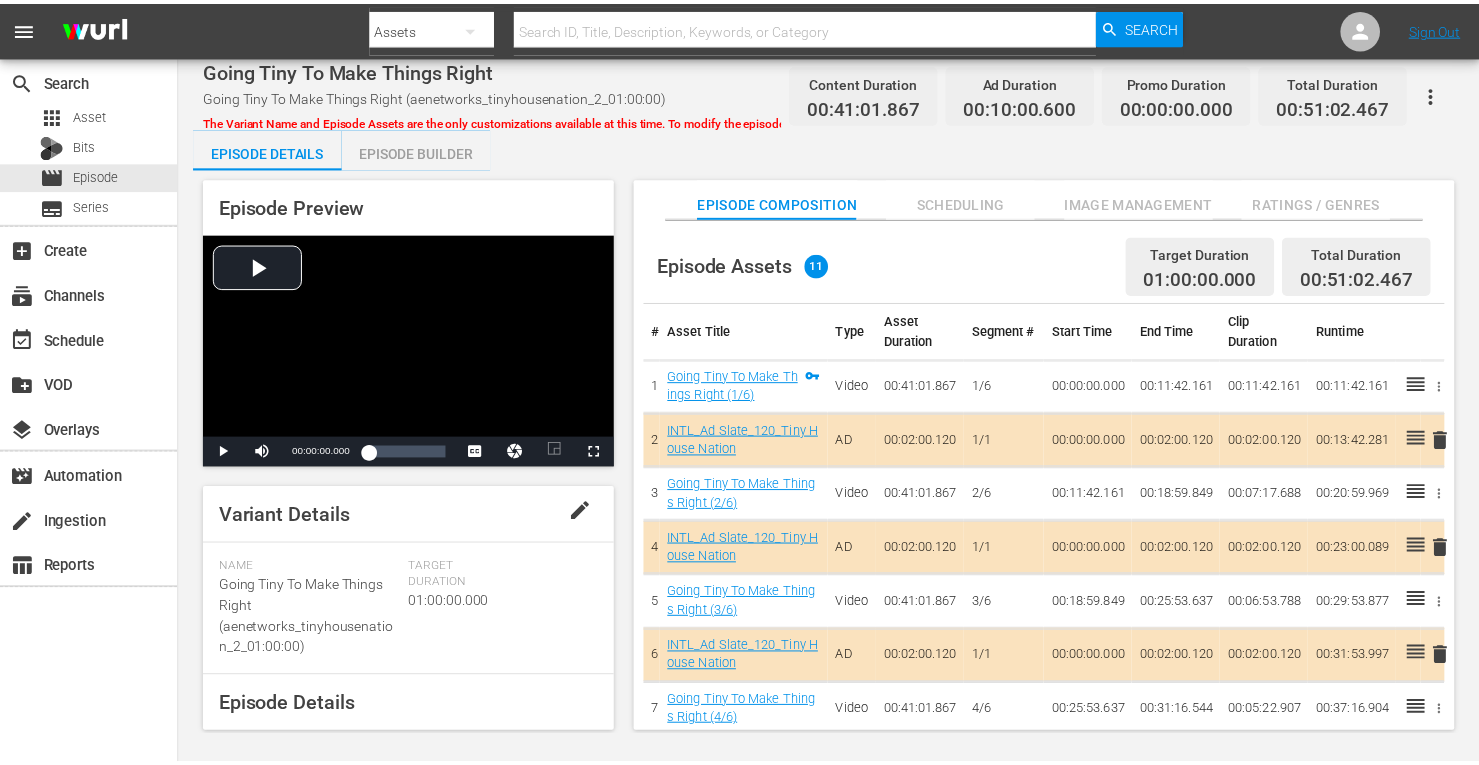 scroll, scrollTop: 0, scrollLeft: 0, axis: both 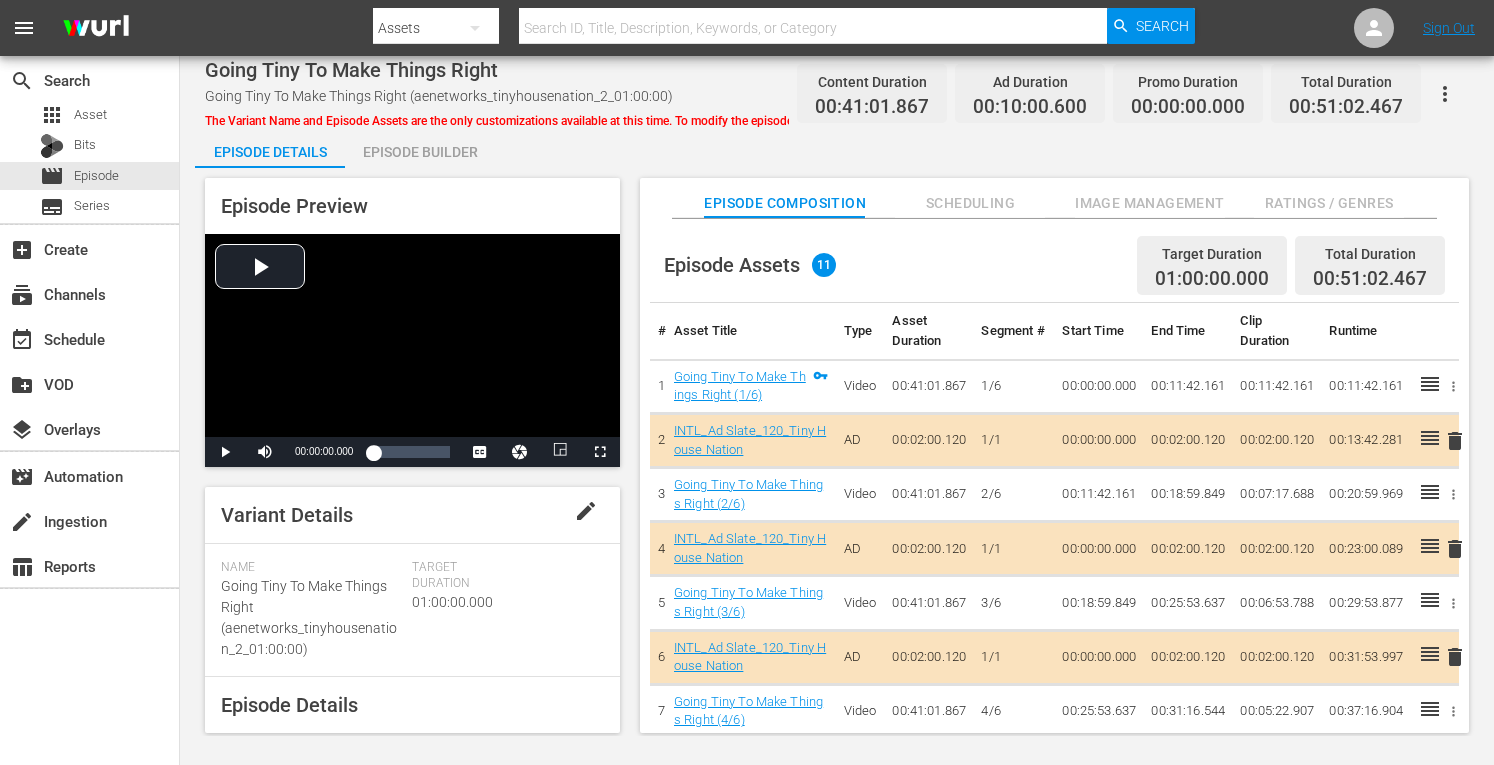 click on "Episode Builder" at bounding box center [420, 152] 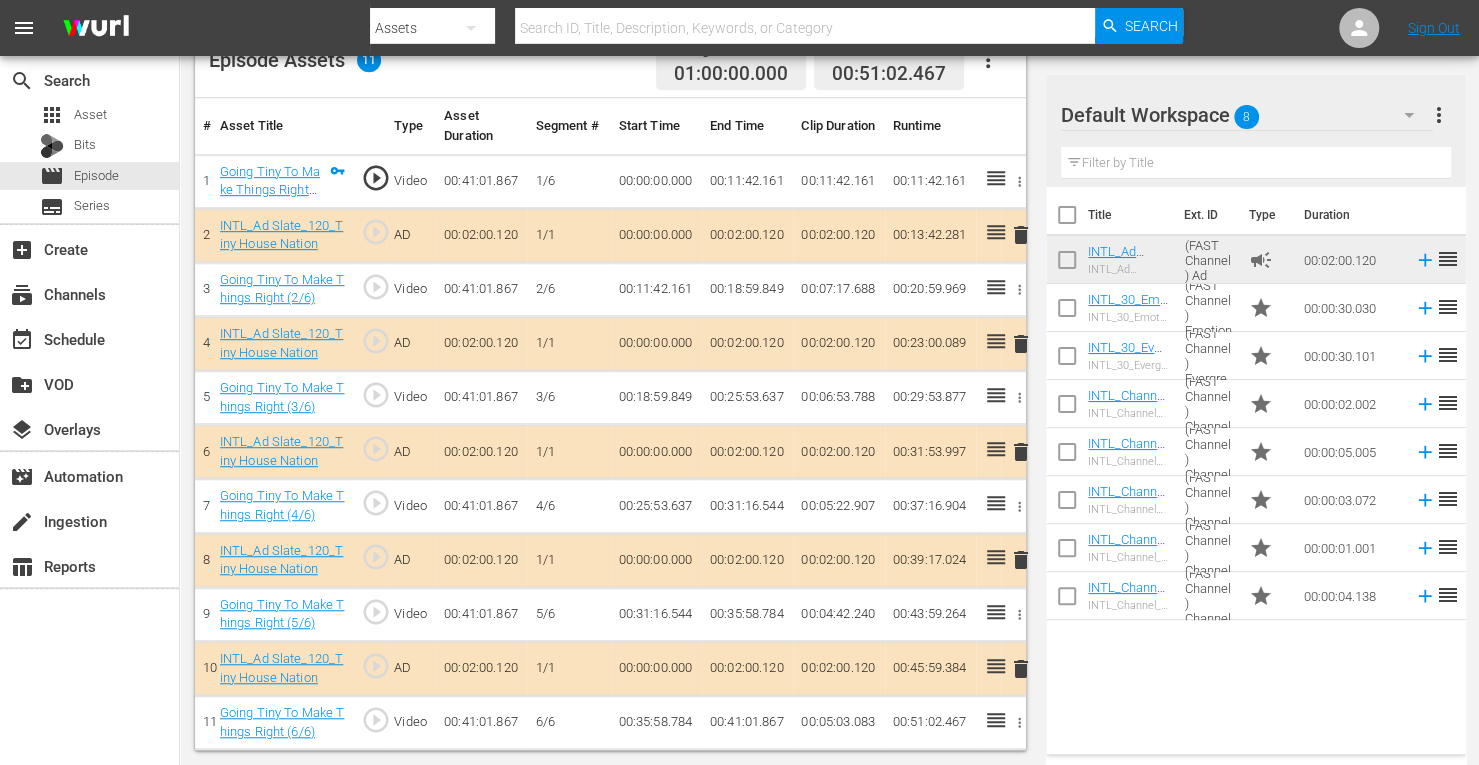 scroll, scrollTop: 554, scrollLeft: 0, axis: vertical 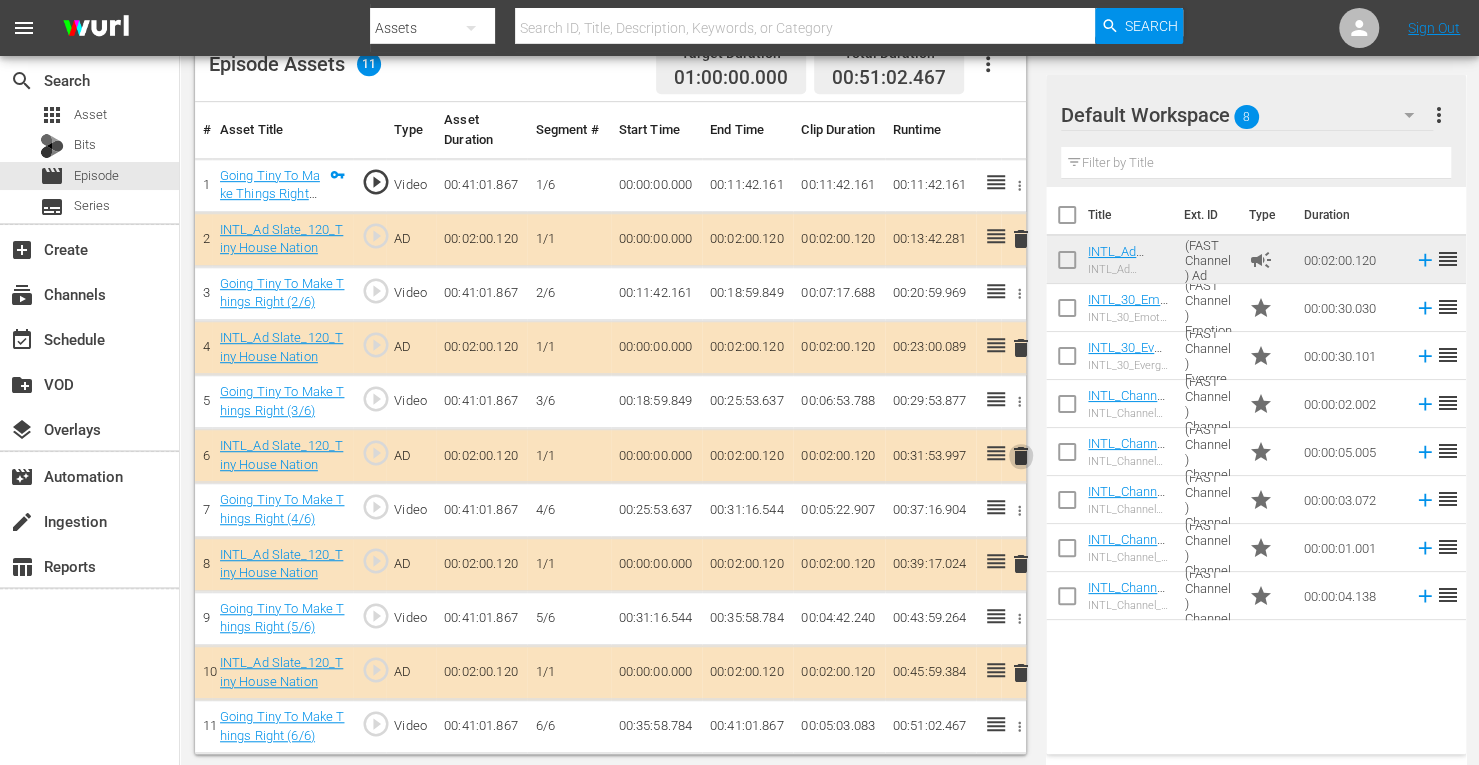 click on "delete" at bounding box center (1021, 456) 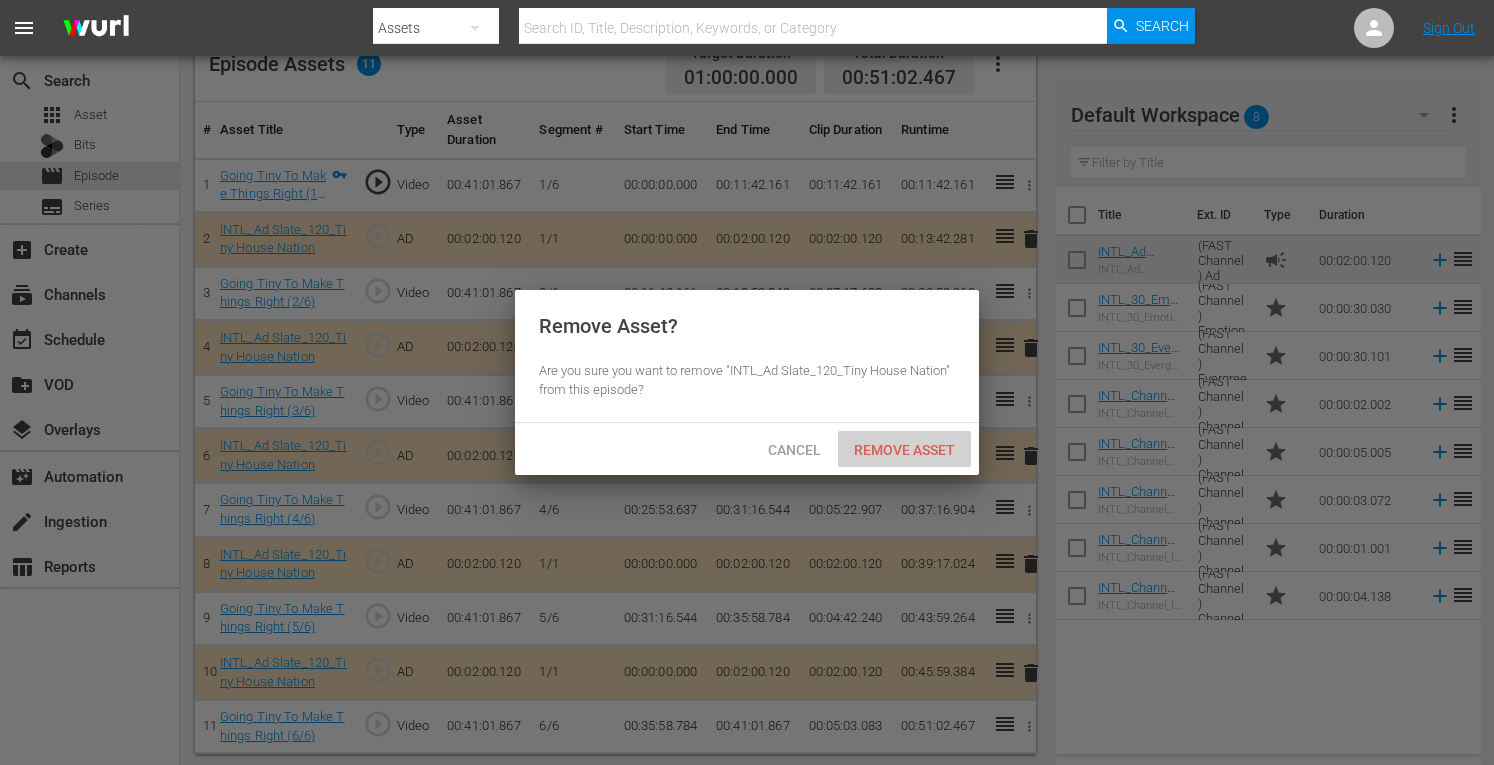 click on "Remove Asset" at bounding box center [904, 450] 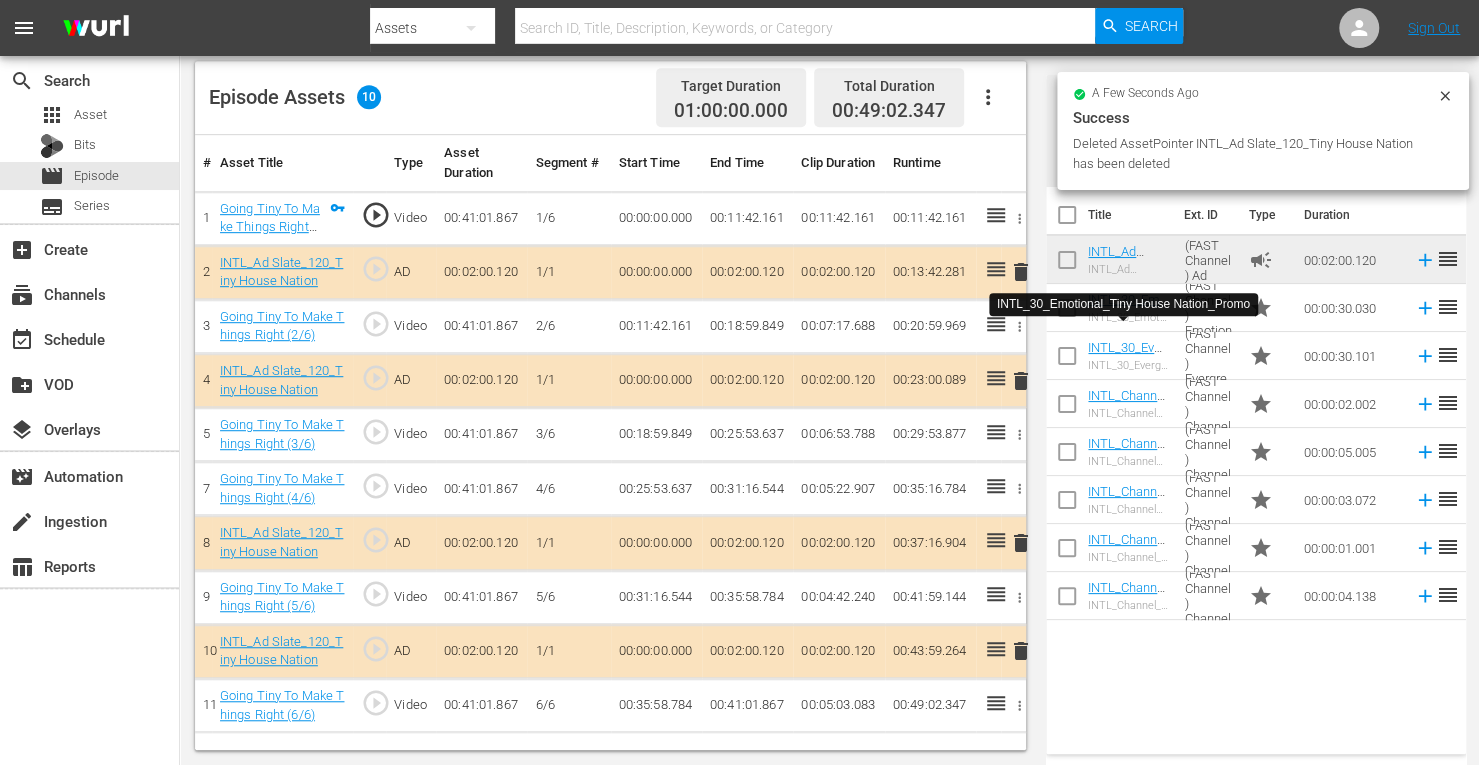 scroll, scrollTop: 520, scrollLeft: 0, axis: vertical 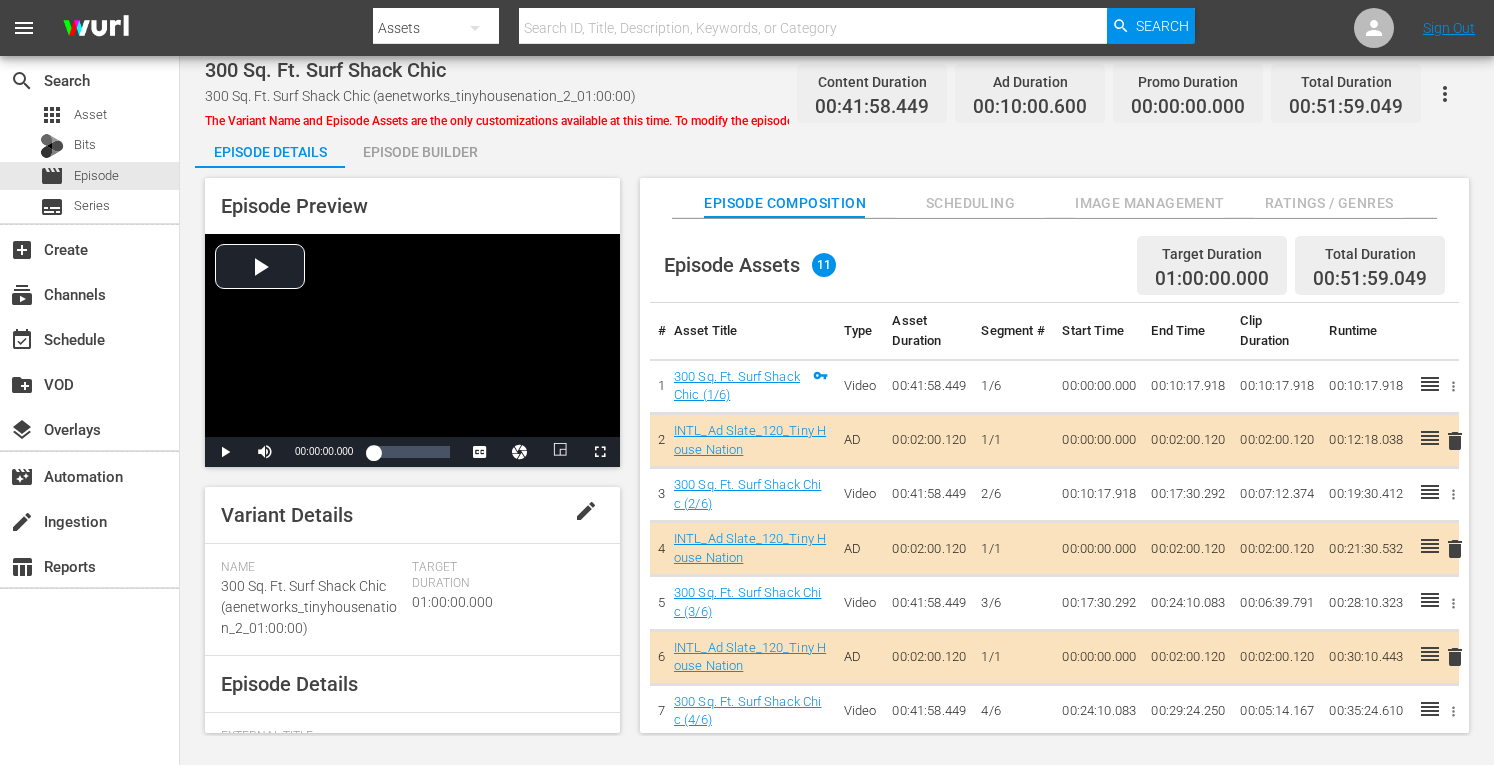 click on "Episode Builder" at bounding box center (420, 152) 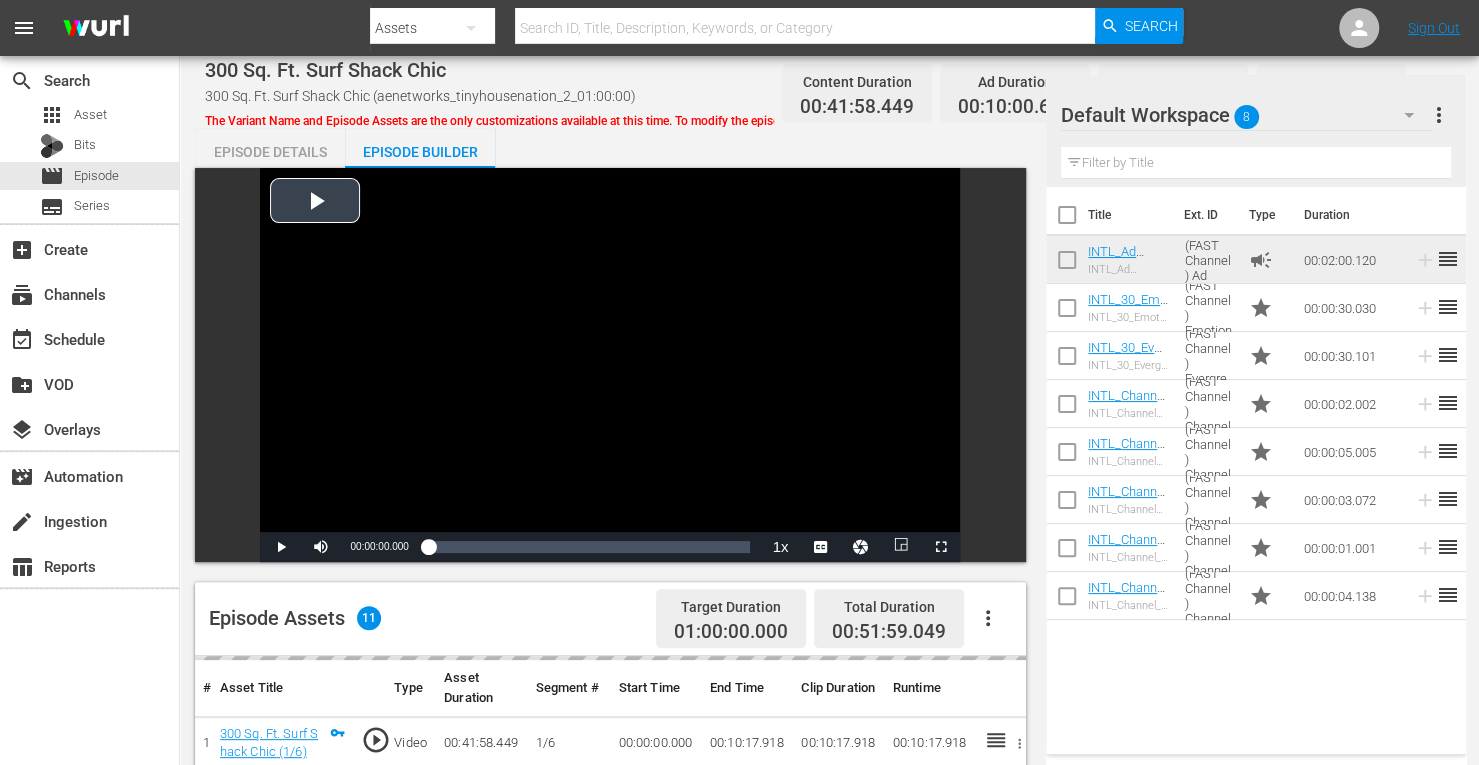 scroll, scrollTop: 558, scrollLeft: 0, axis: vertical 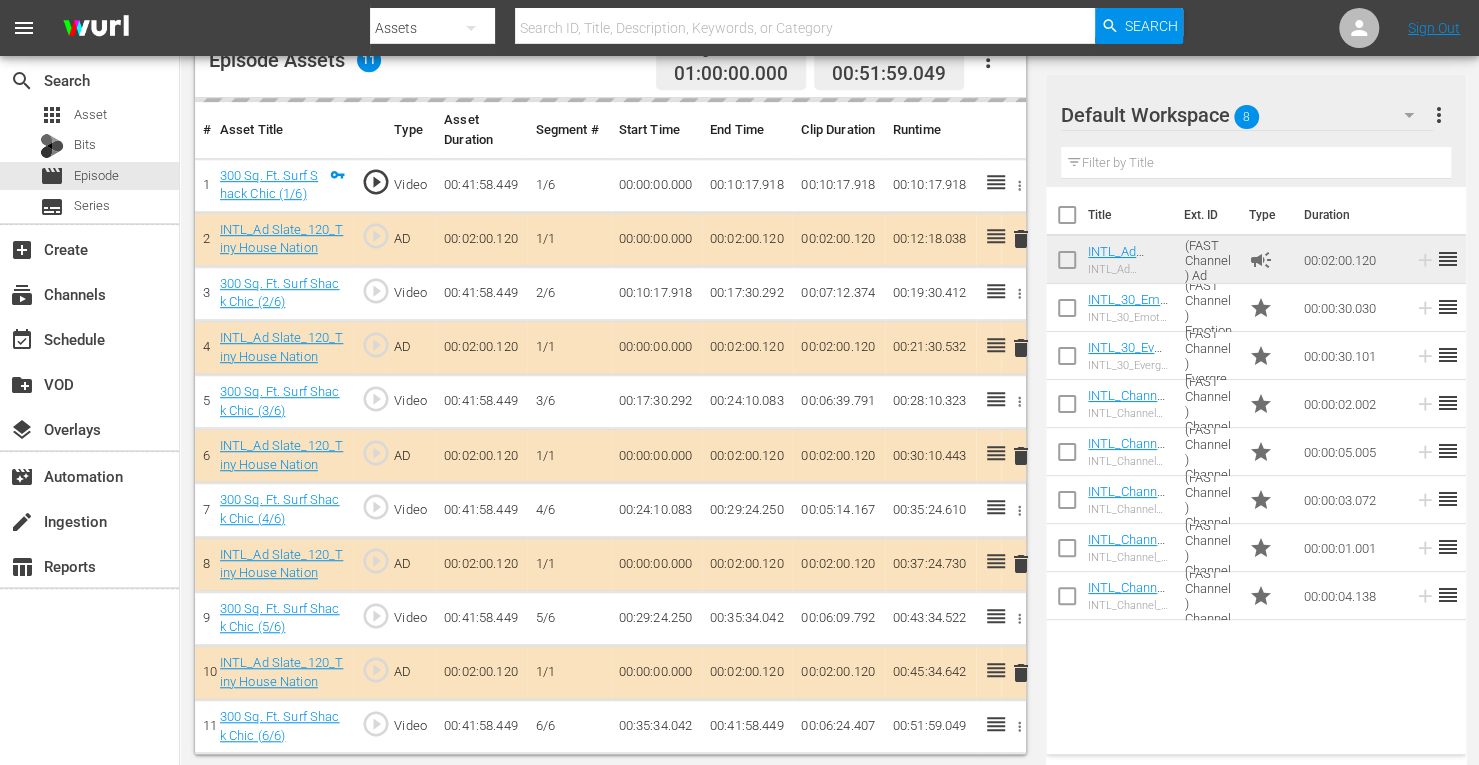 click on "delete" at bounding box center [1013, 456] 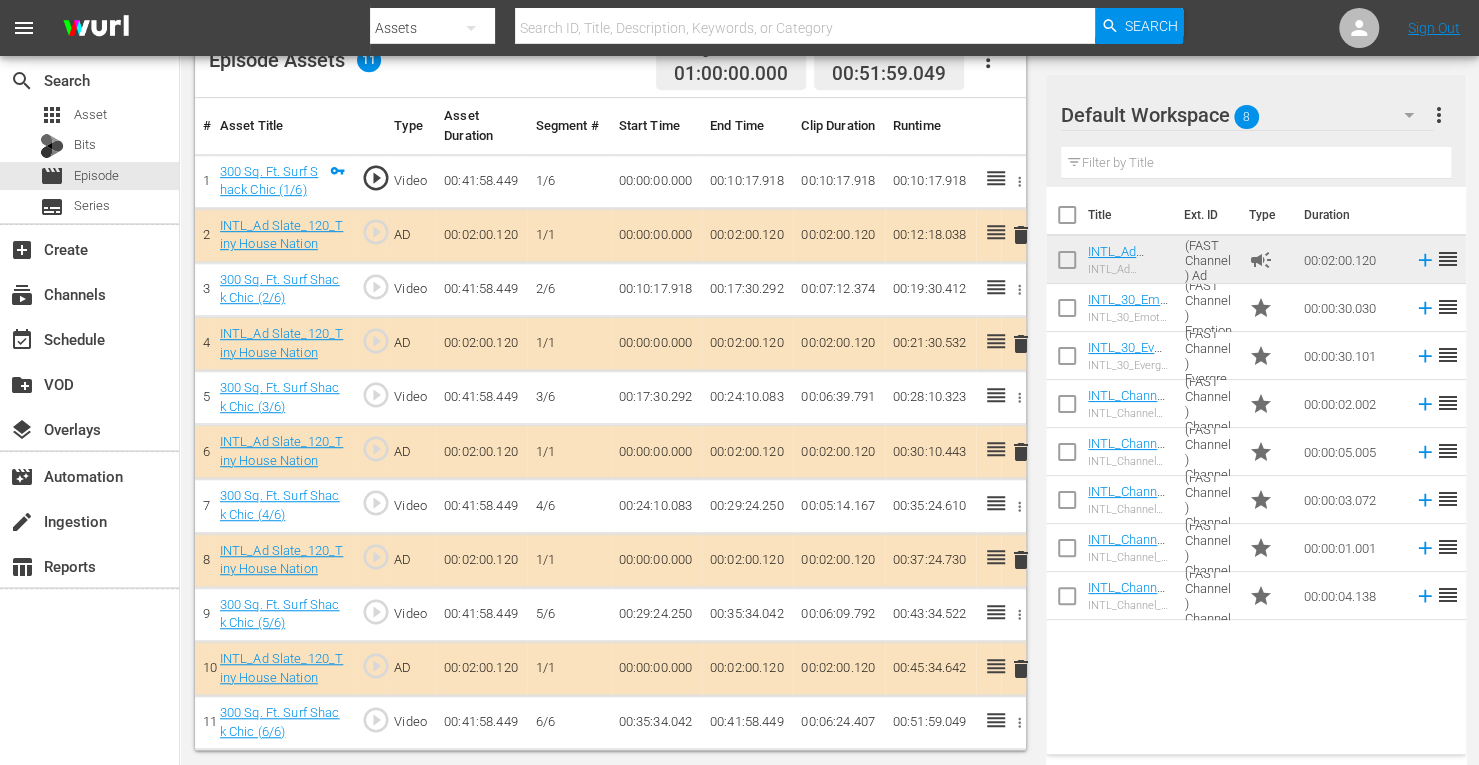 scroll, scrollTop: 554, scrollLeft: 0, axis: vertical 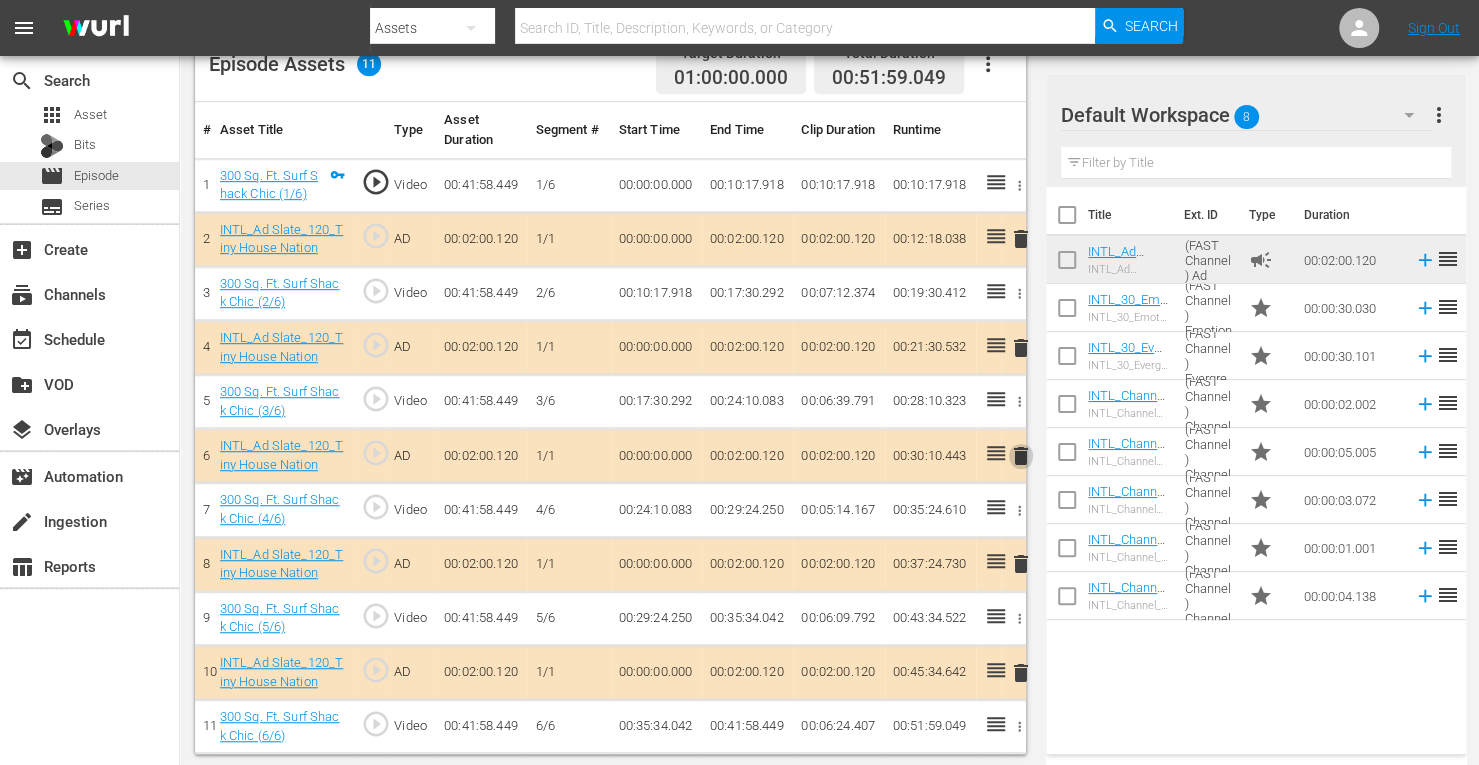 click on "delete" at bounding box center (1021, 456) 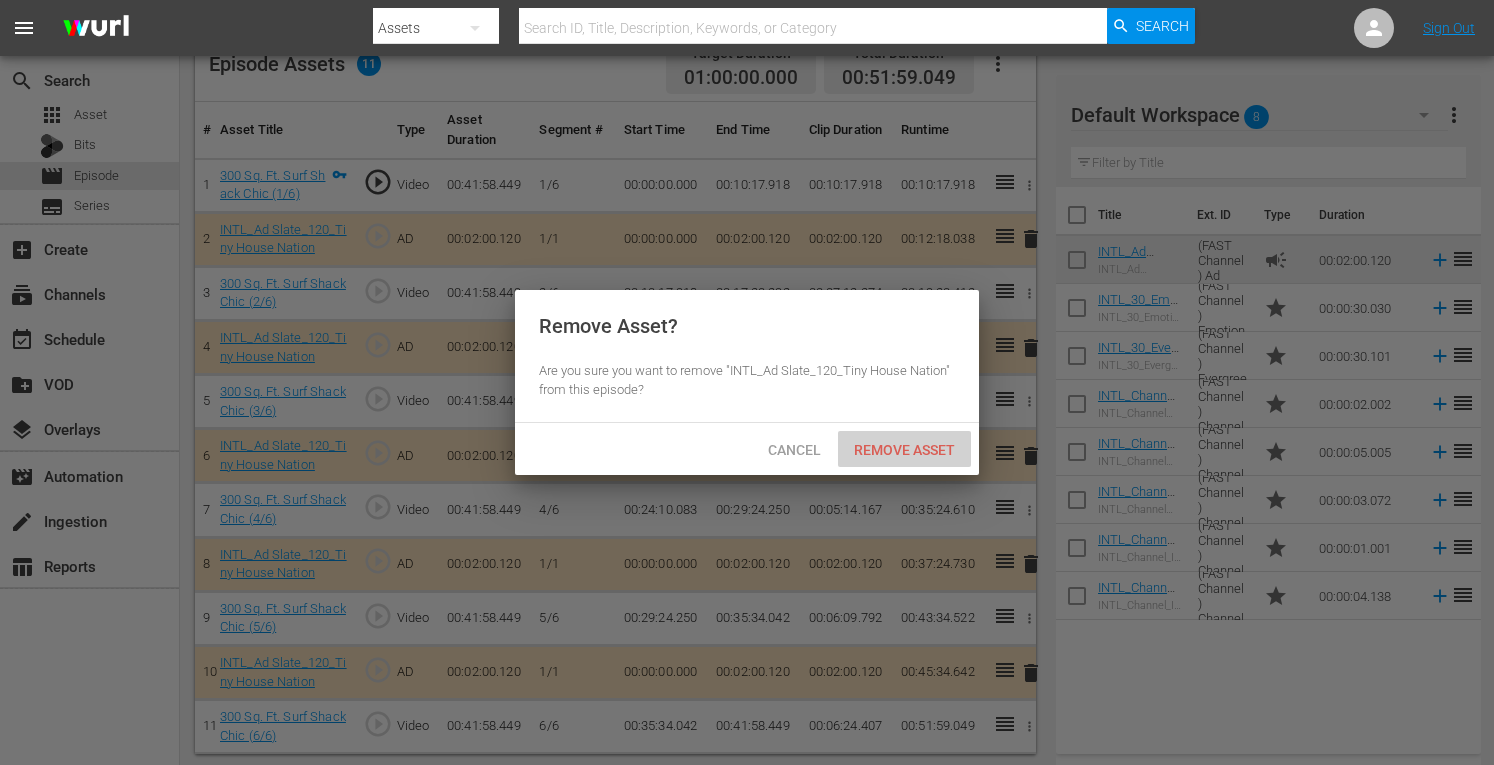 click on "Remove Asset" at bounding box center (904, 449) 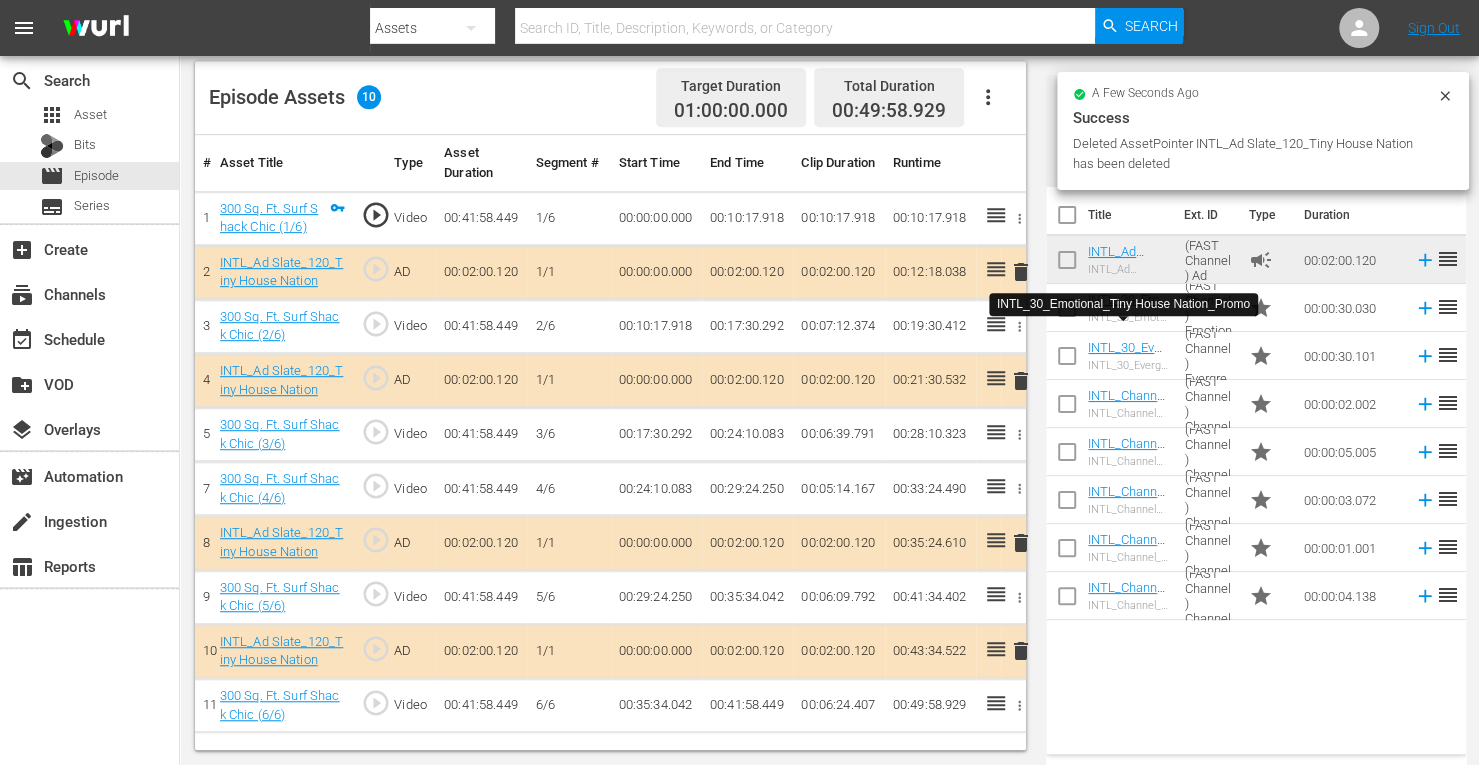 scroll, scrollTop: 520, scrollLeft: 0, axis: vertical 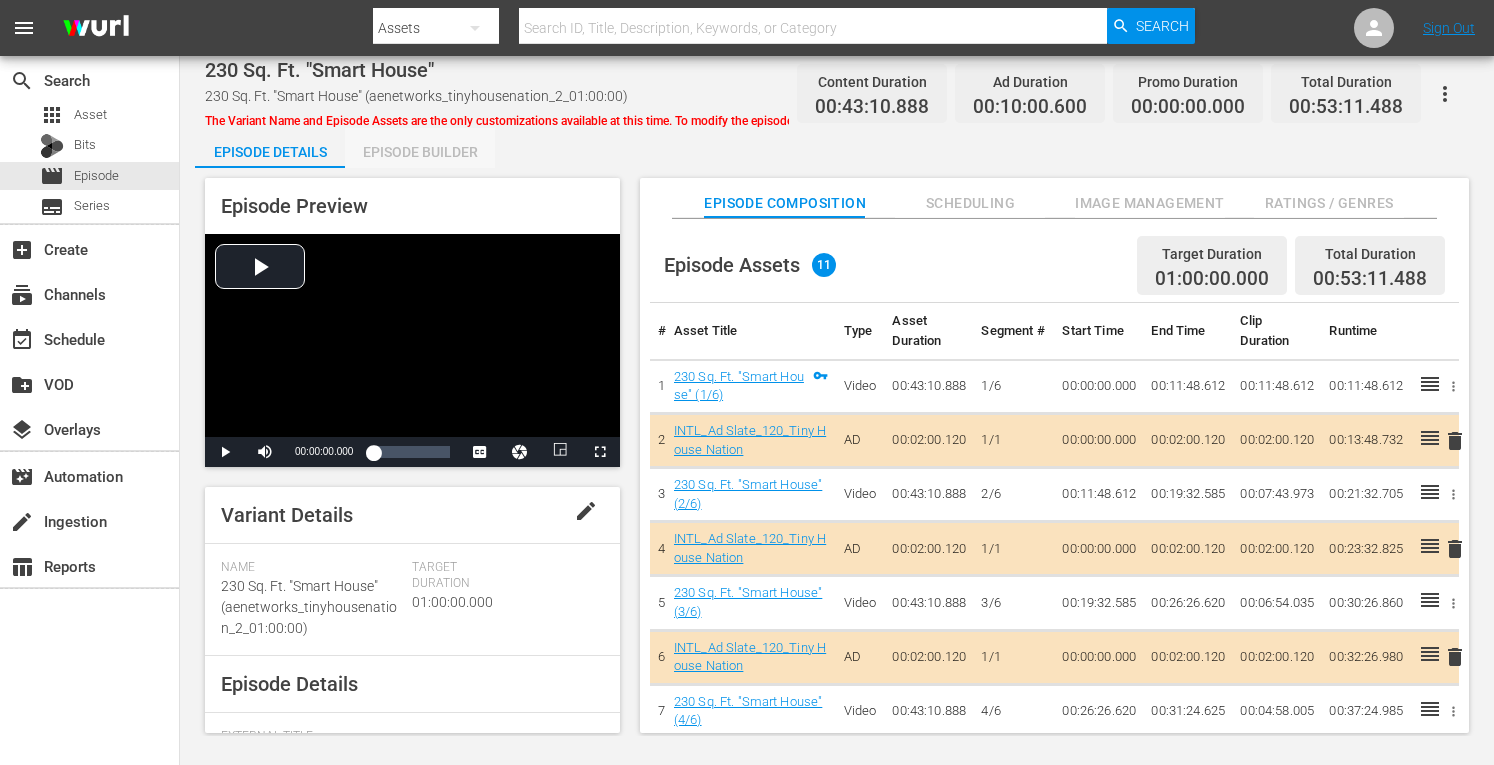 click on "Episode Builder" at bounding box center (420, 152) 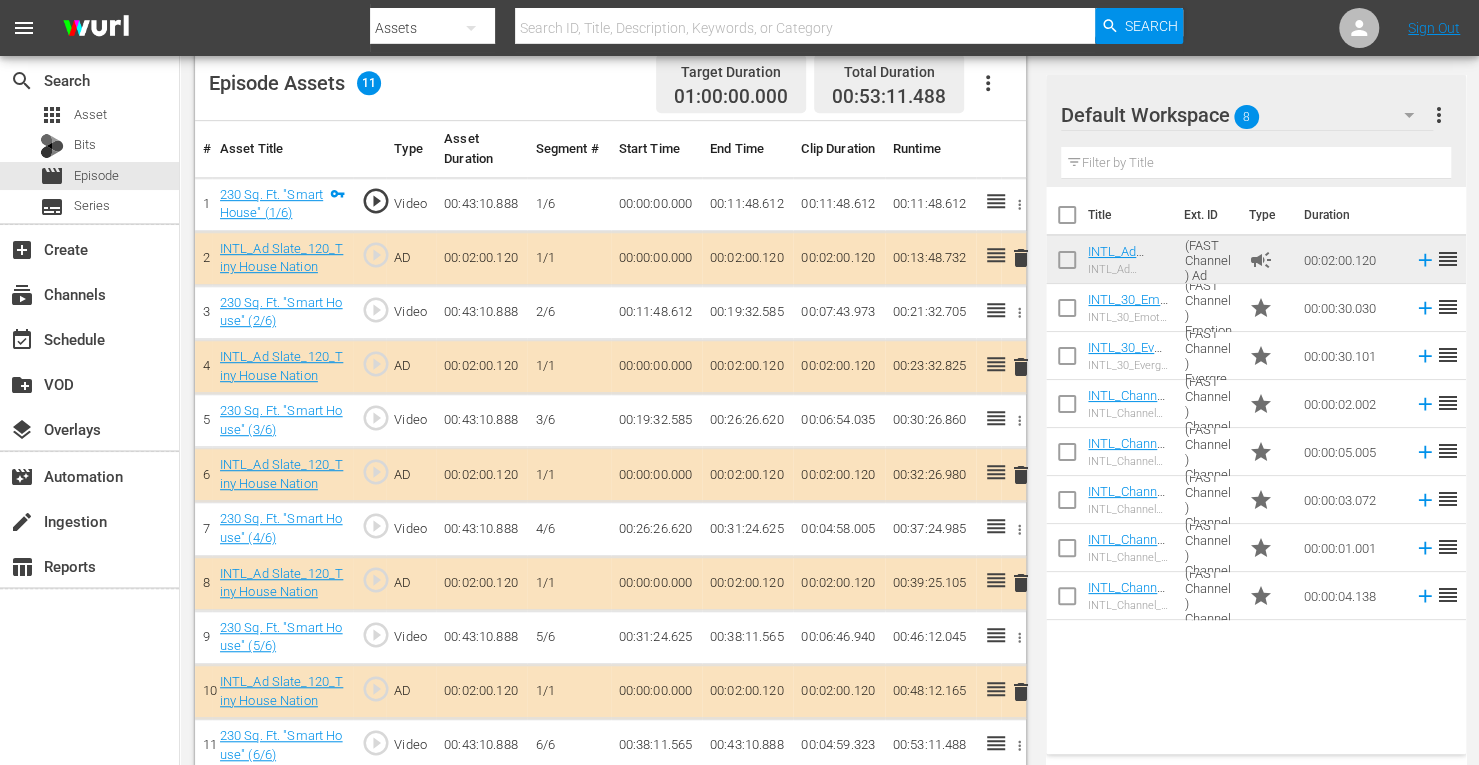 scroll, scrollTop: 537, scrollLeft: 0, axis: vertical 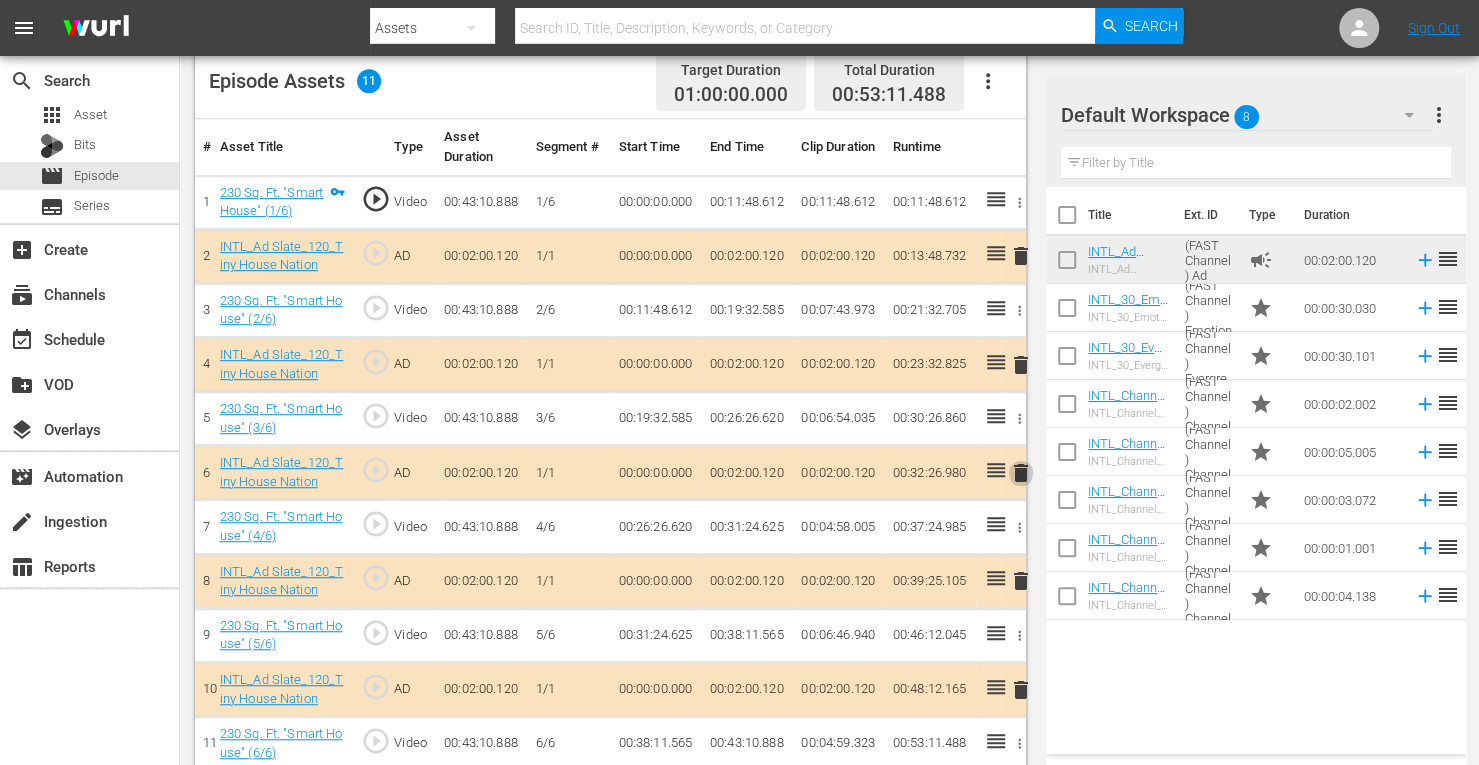 click on "delete" at bounding box center (1021, 473) 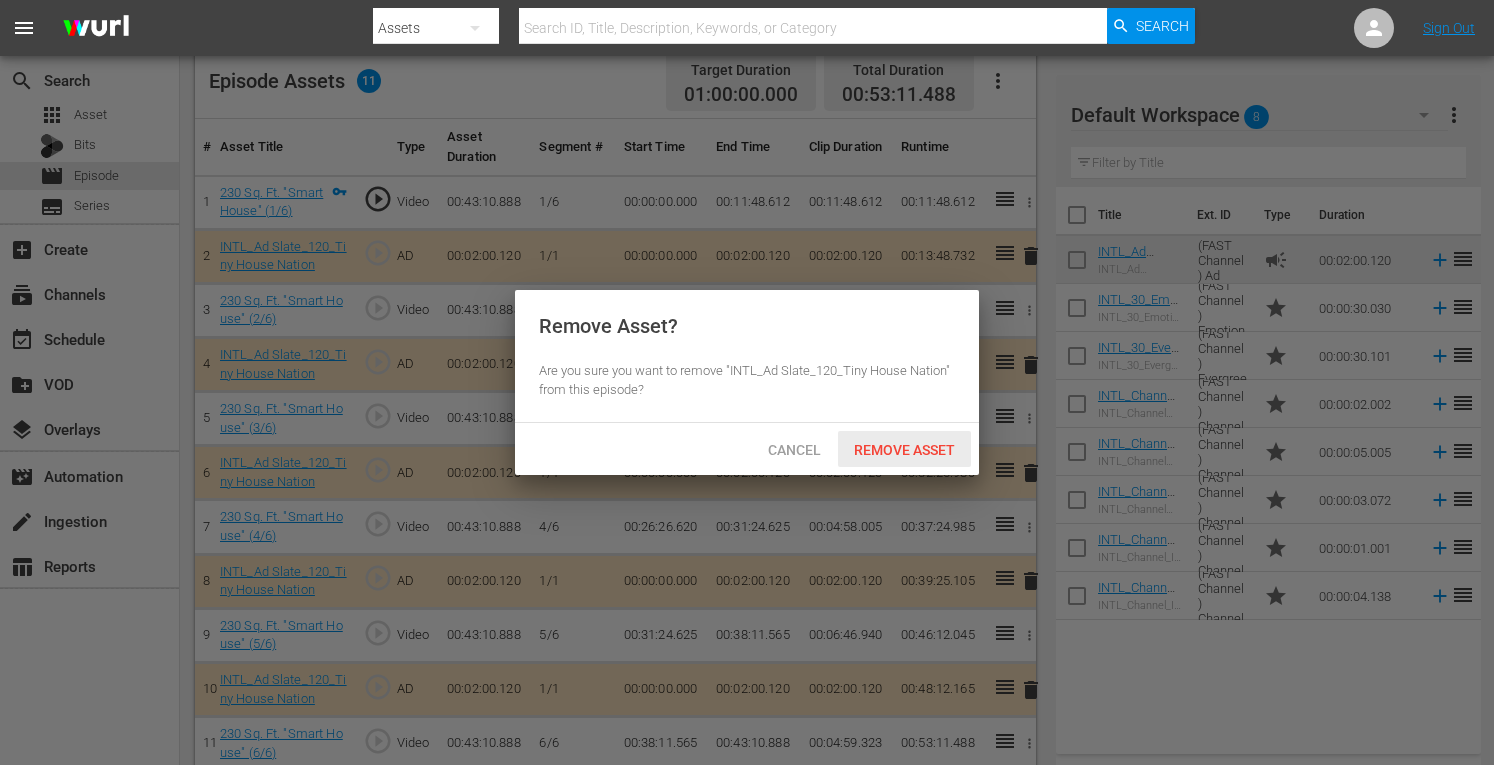 click on "Remove Asset" at bounding box center (904, 450) 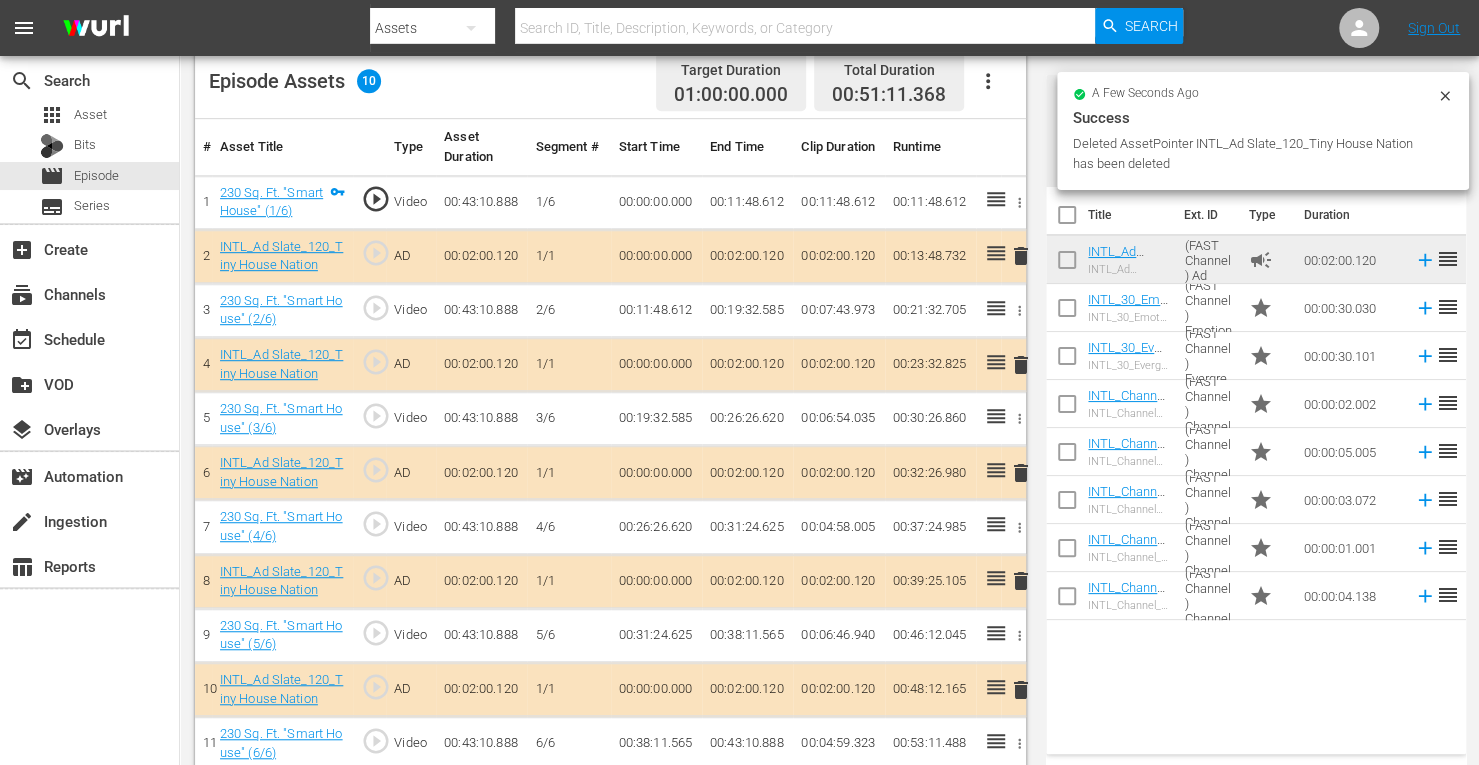 scroll, scrollTop: 520, scrollLeft: 0, axis: vertical 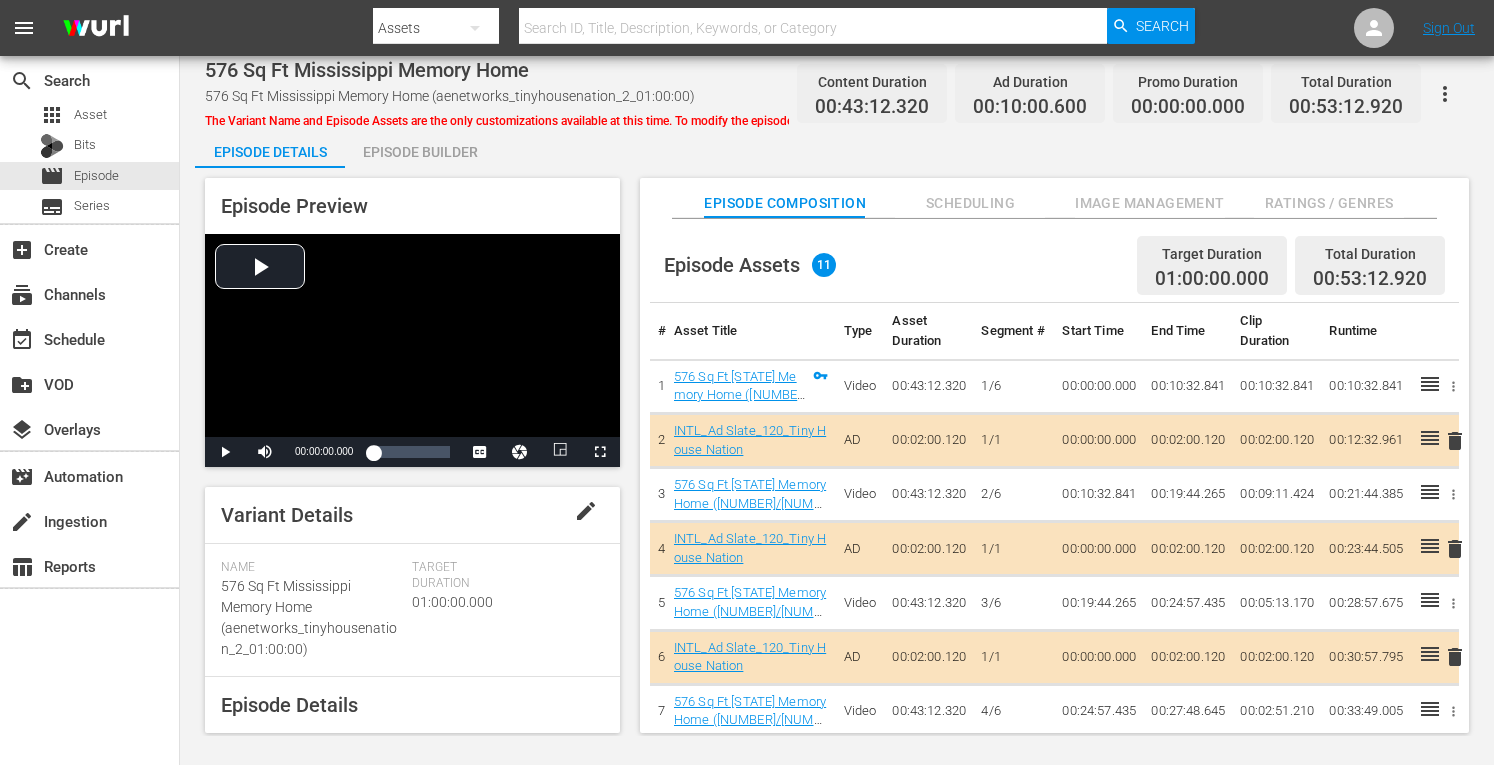 click on "Episode Builder" at bounding box center [420, 152] 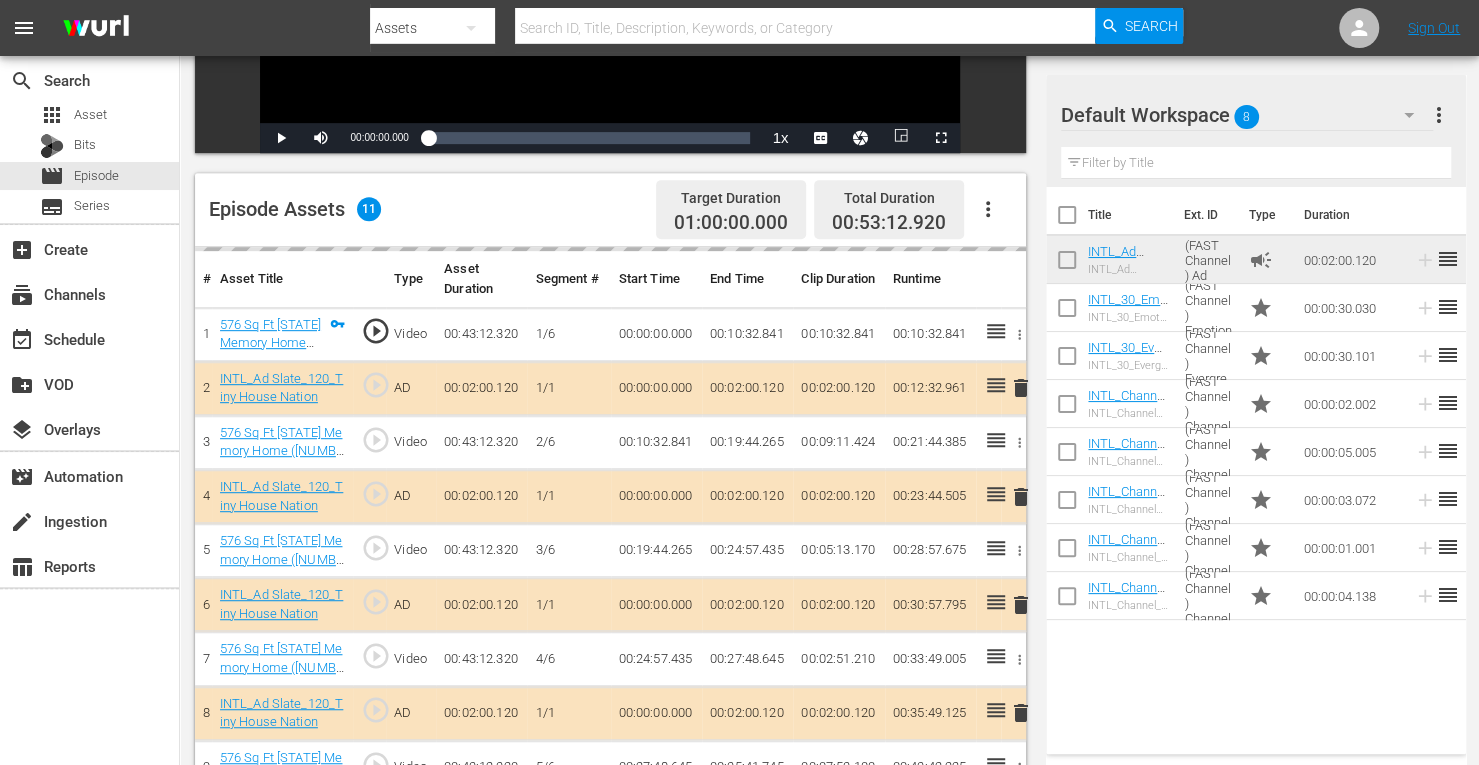 scroll, scrollTop: 446, scrollLeft: 0, axis: vertical 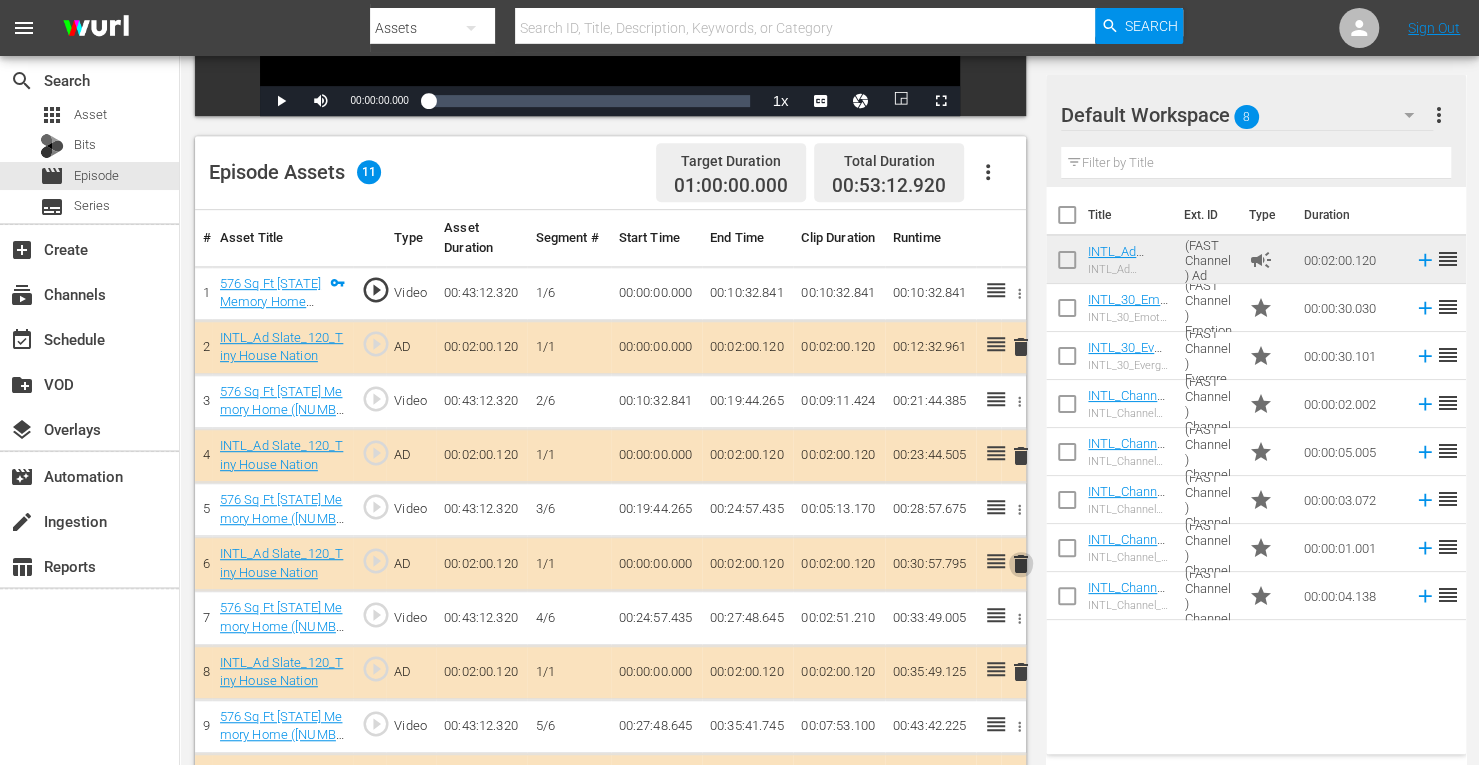 click on "delete" at bounding box center [1021, 564] 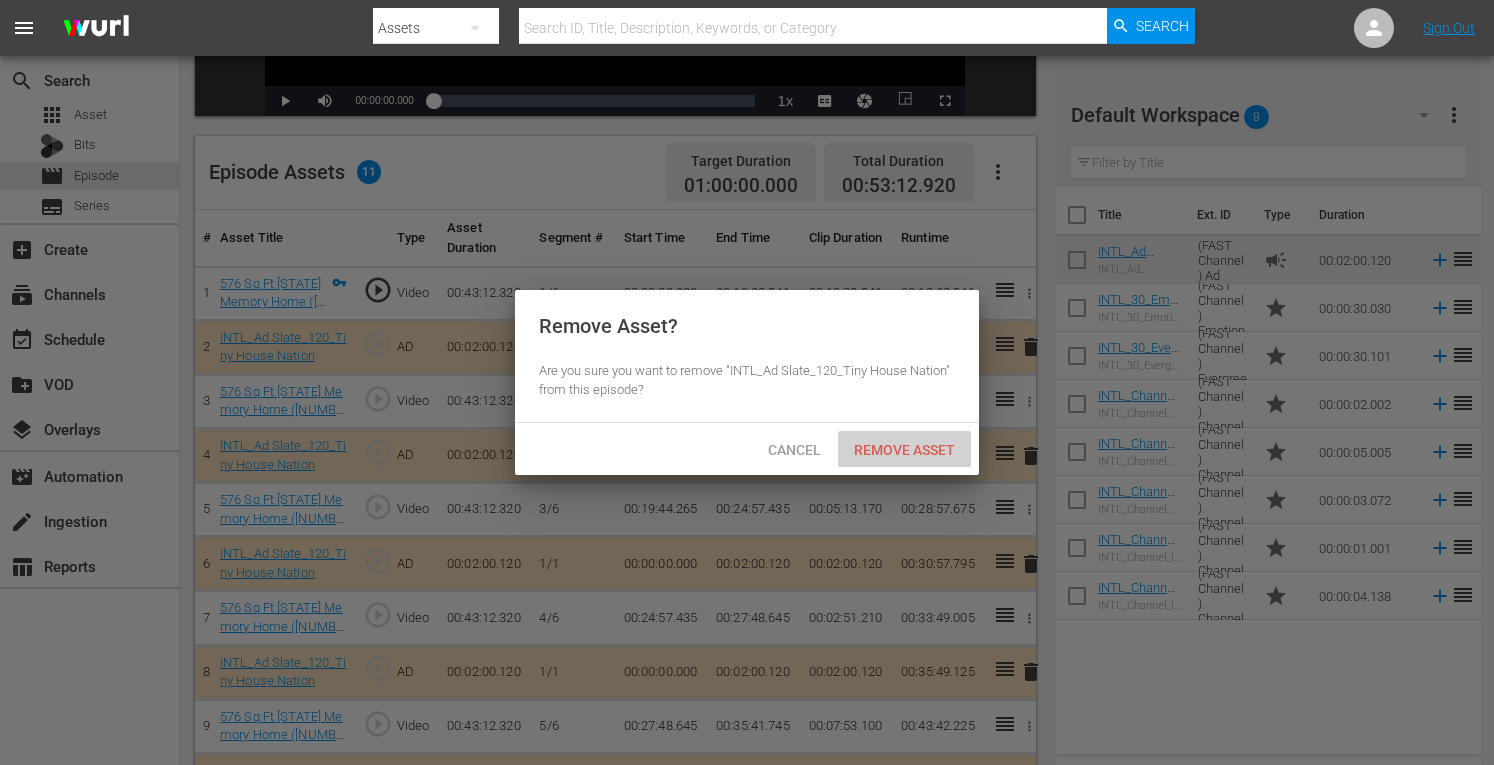 click on "Remove Asset" at bounding box center (904, 450) 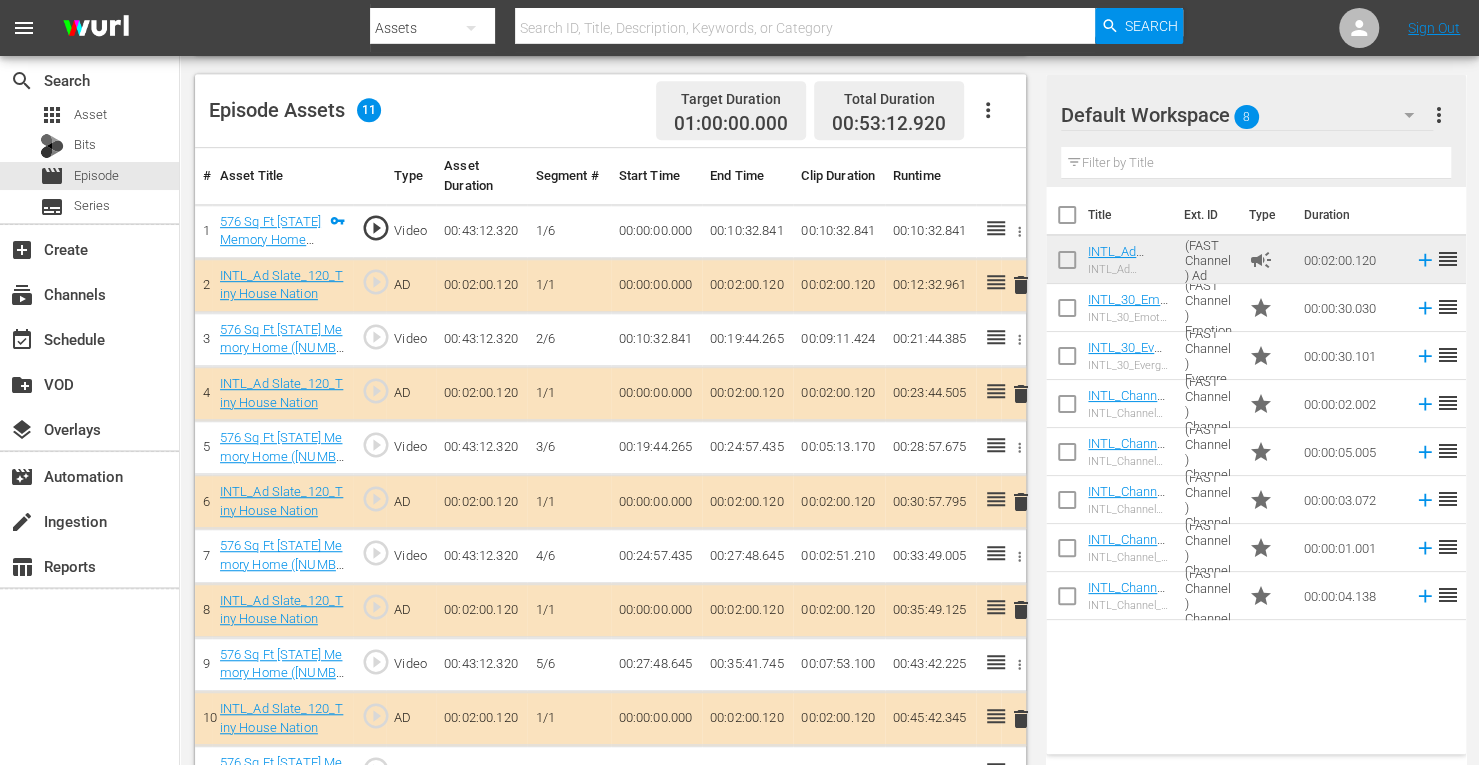 scroll, scrollTop: 513, scrollLeft: 0, axis: vertical 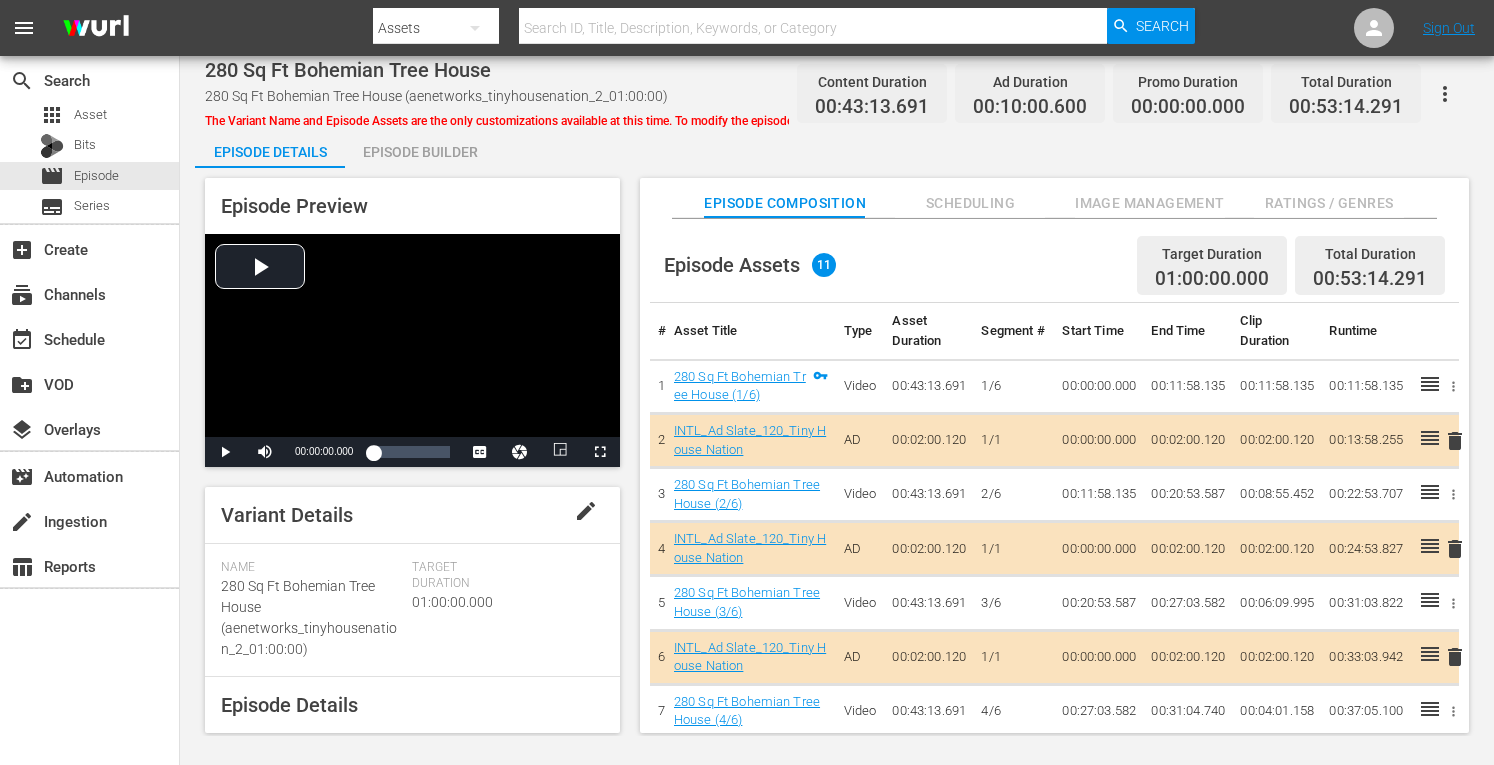 click on "Episode Builder" at bounding box center (420, 152) 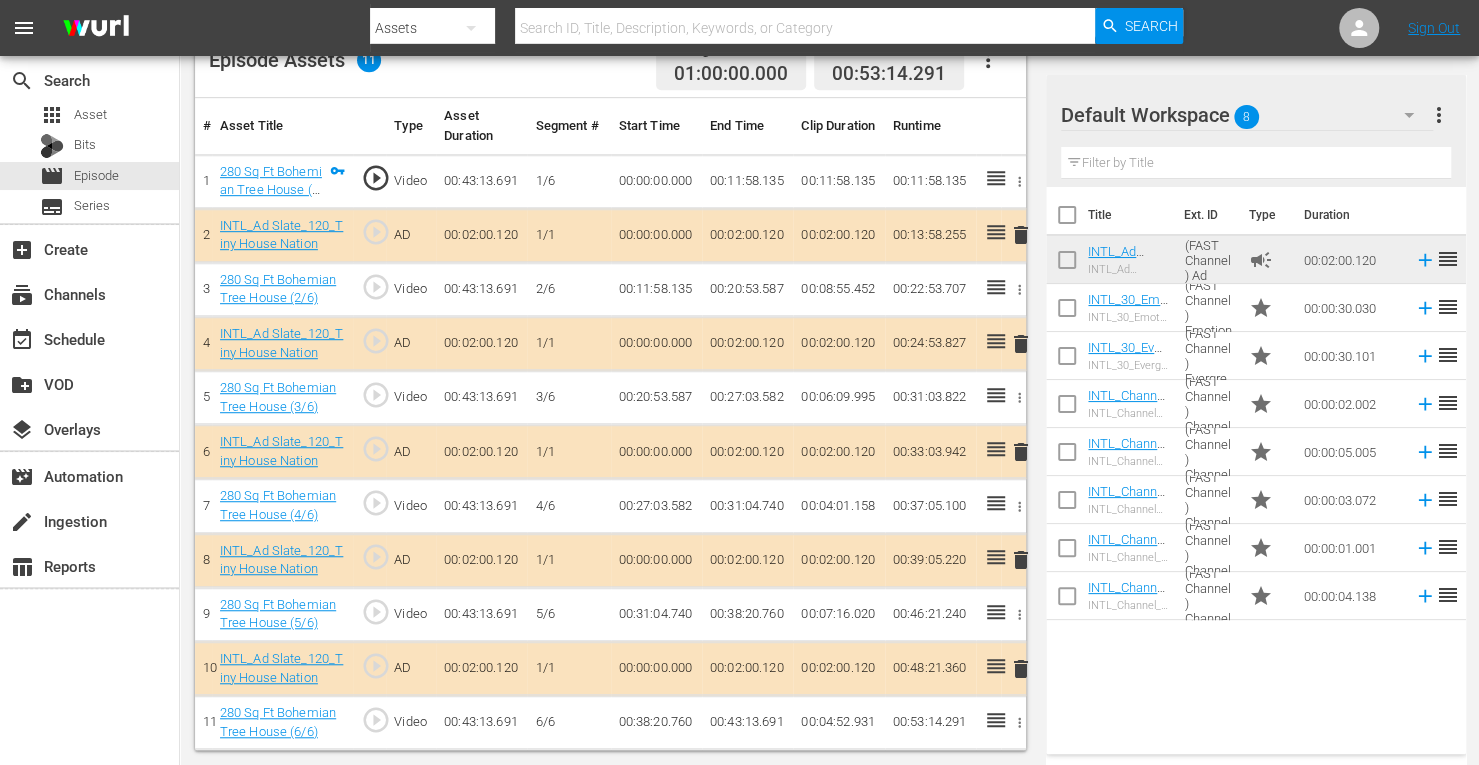 scroll, scrollTop: 554, scrollLeft: 0, axis: vertical 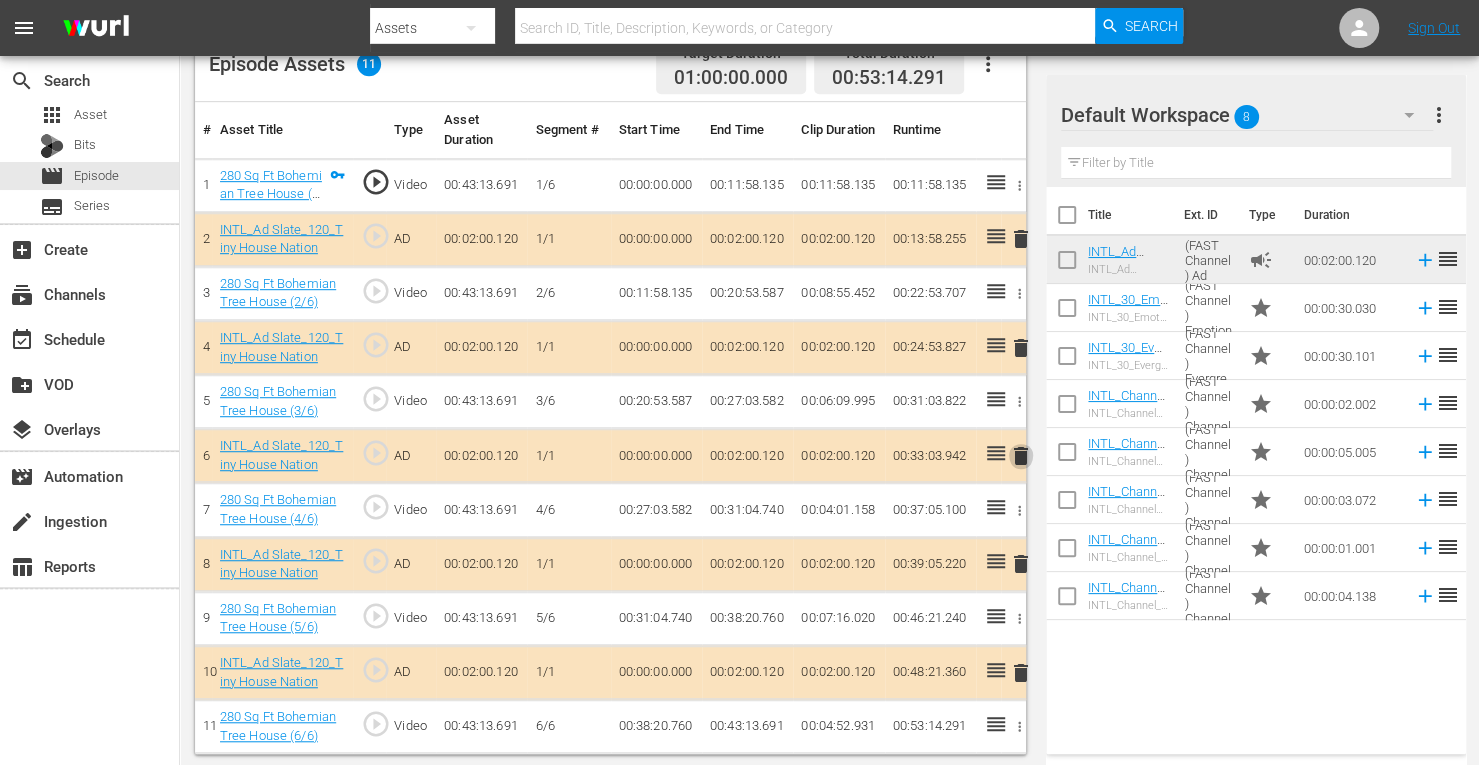 click on "delete" at bounding box center [1021, 456] 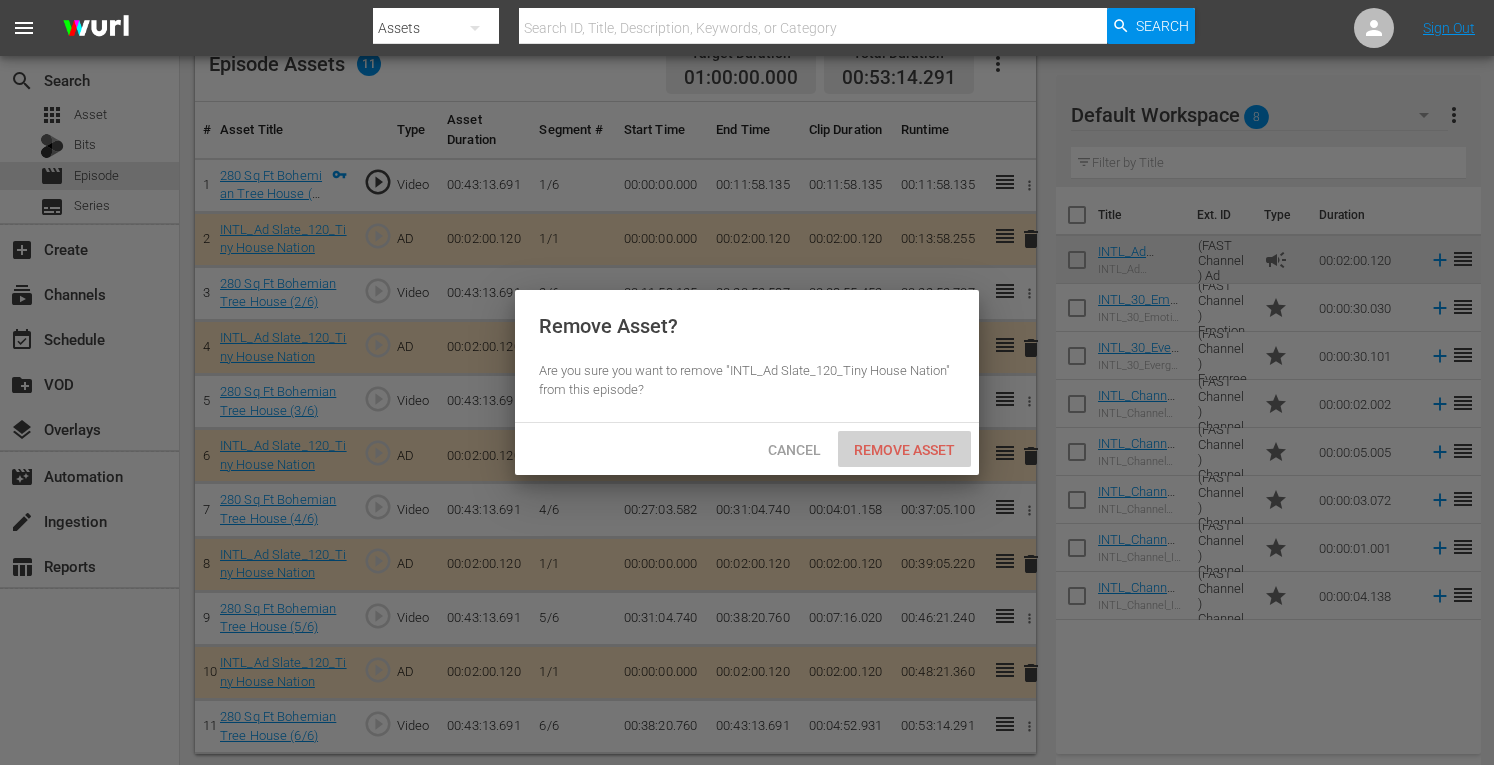 click on "Remove Asset" at bounding box center [904, 450] 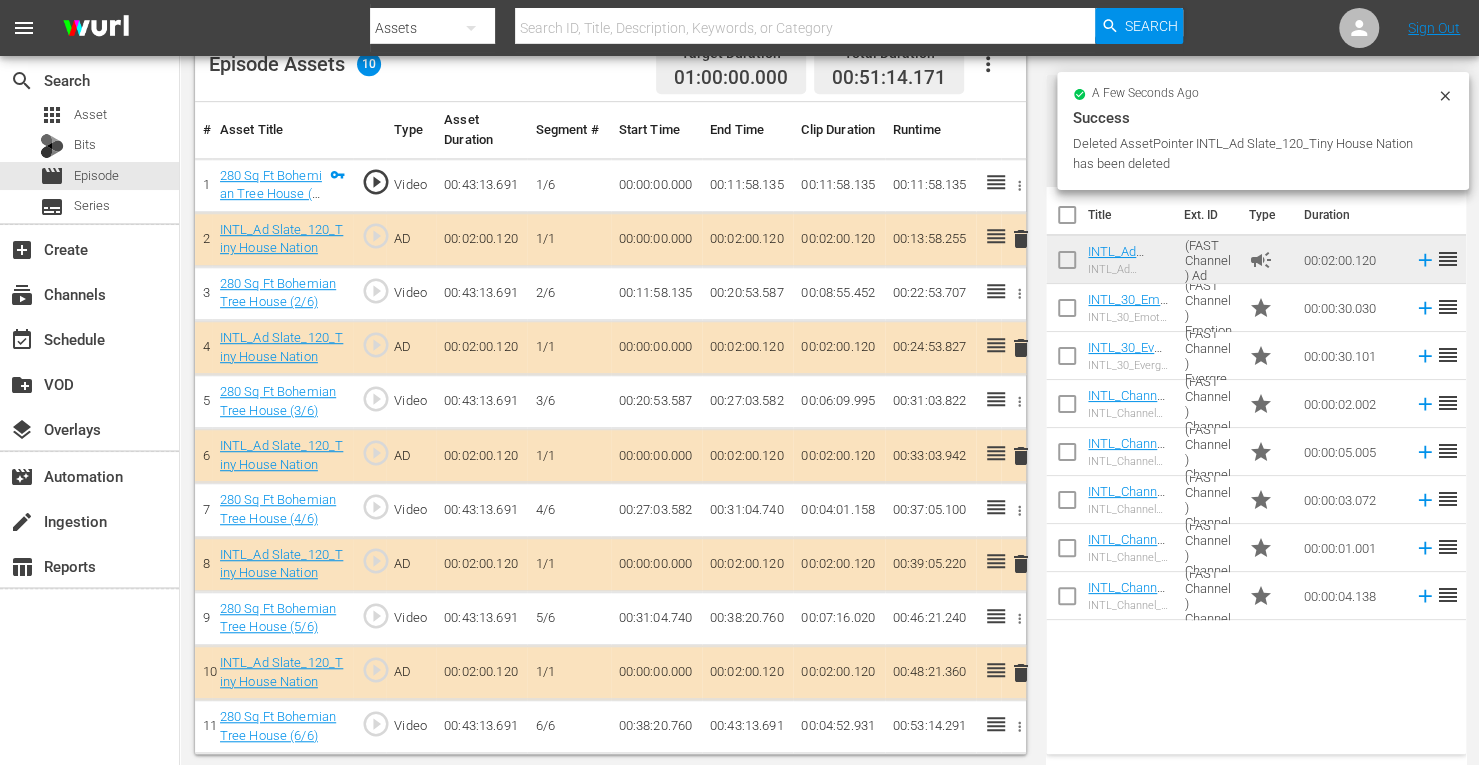 scroll, scrollTop: 520, scrollLeft: 0, axis: vertical 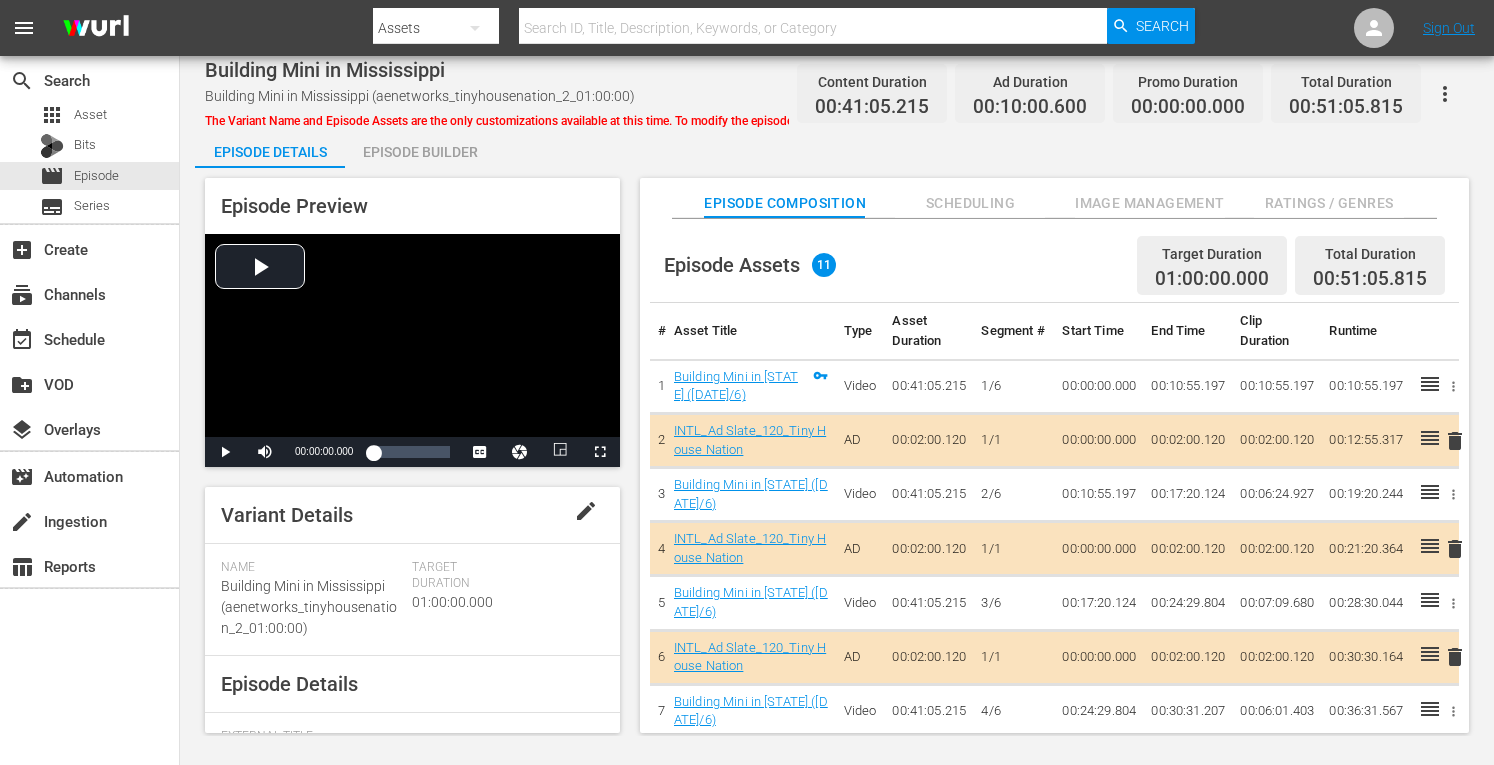 click on "Episode Builder" at bounding box center [420, 152] 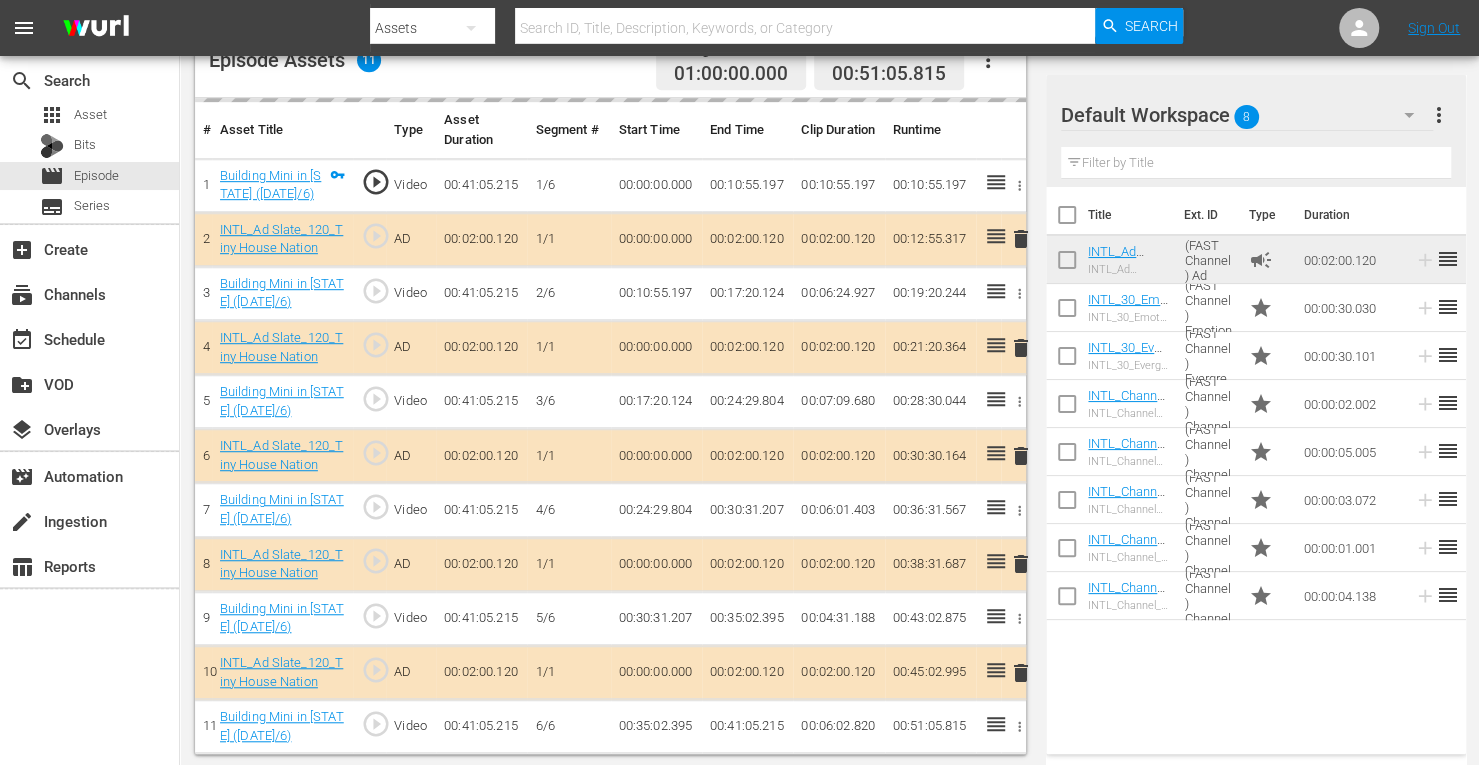 scroll, scrollTop: 554, scrollLeft: 0, axis: vertical 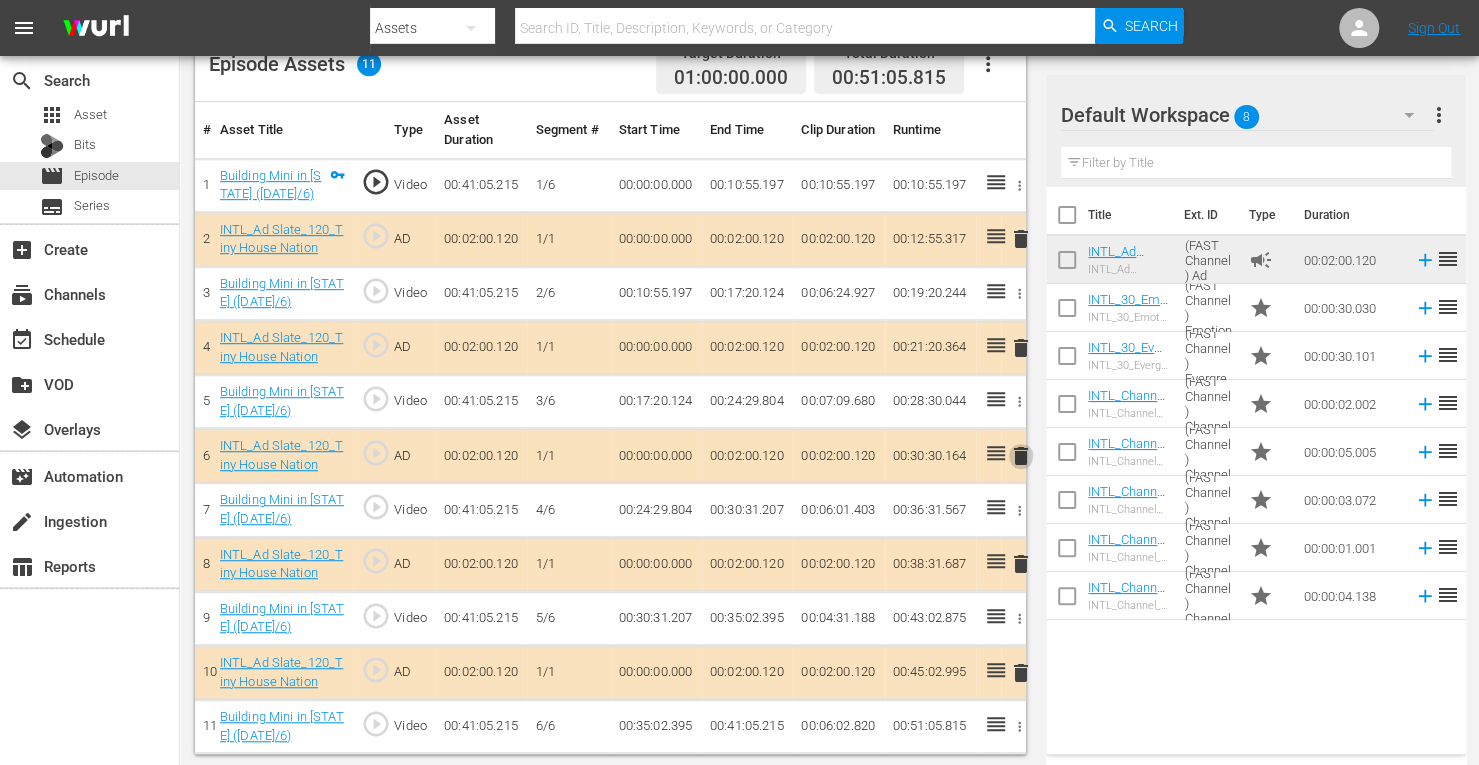 click on "delete" at bounding box center (1021, 456) 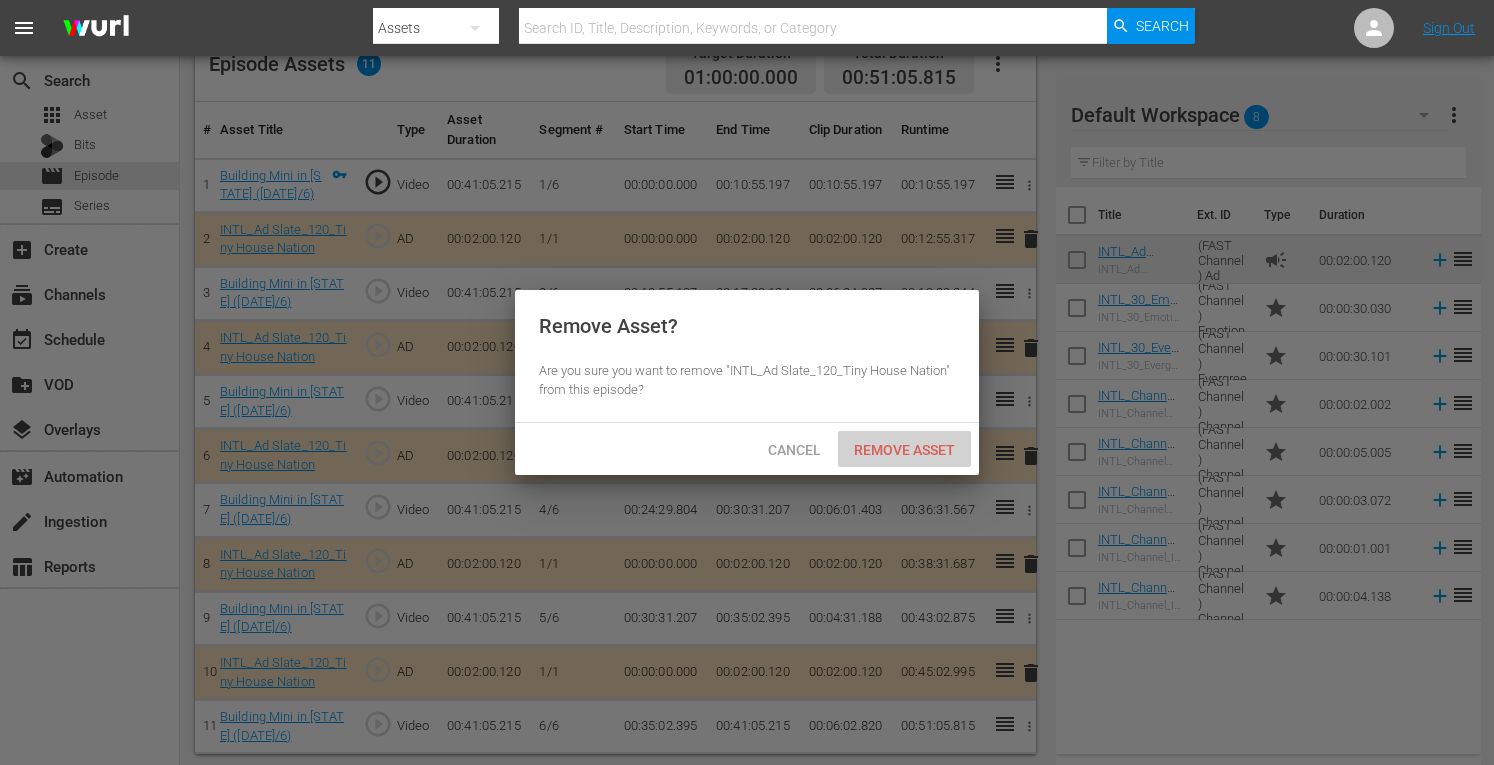 click on "Remove Asset" at bounding box center (904, 450) 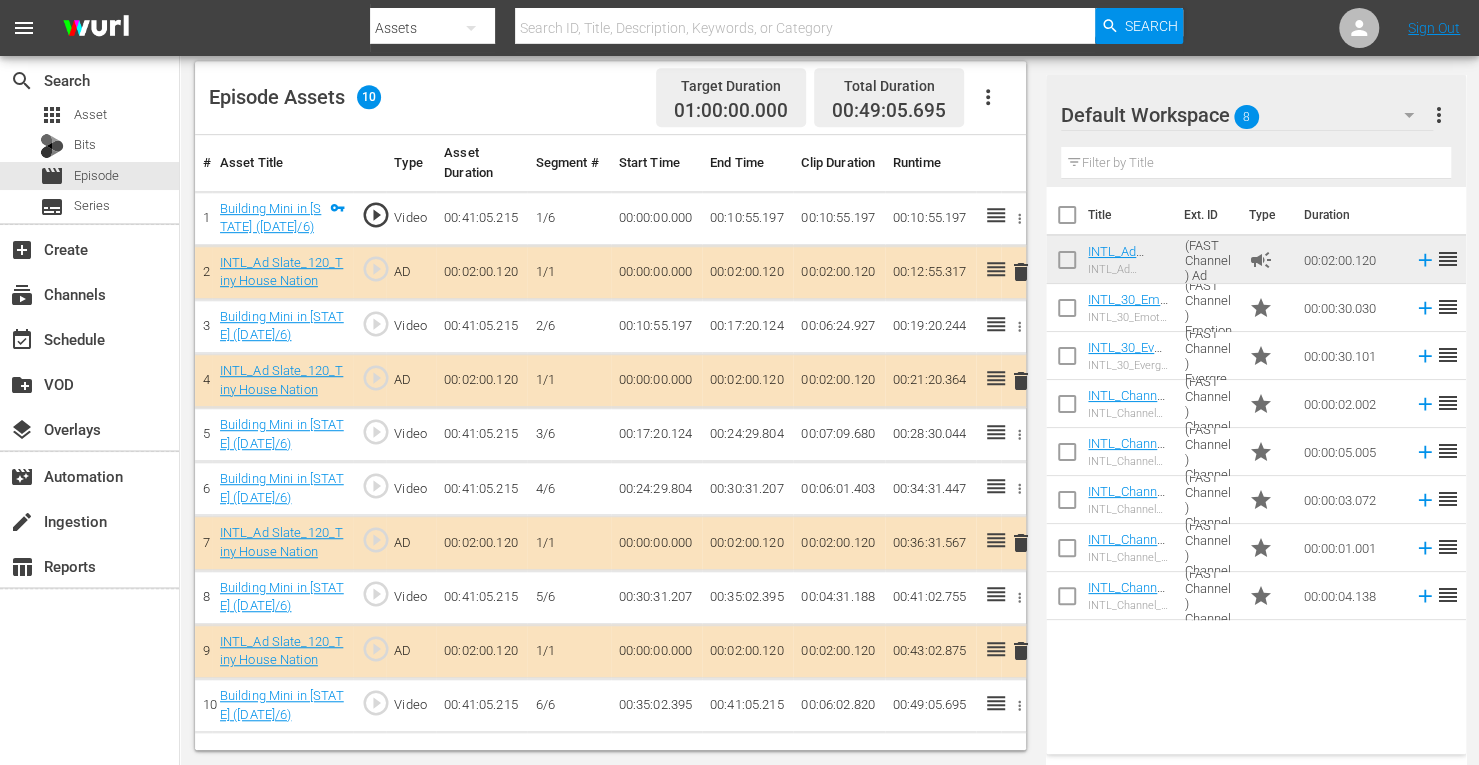 scroll, scrollTop: 520, scrollLeft: 0, axis: vertical 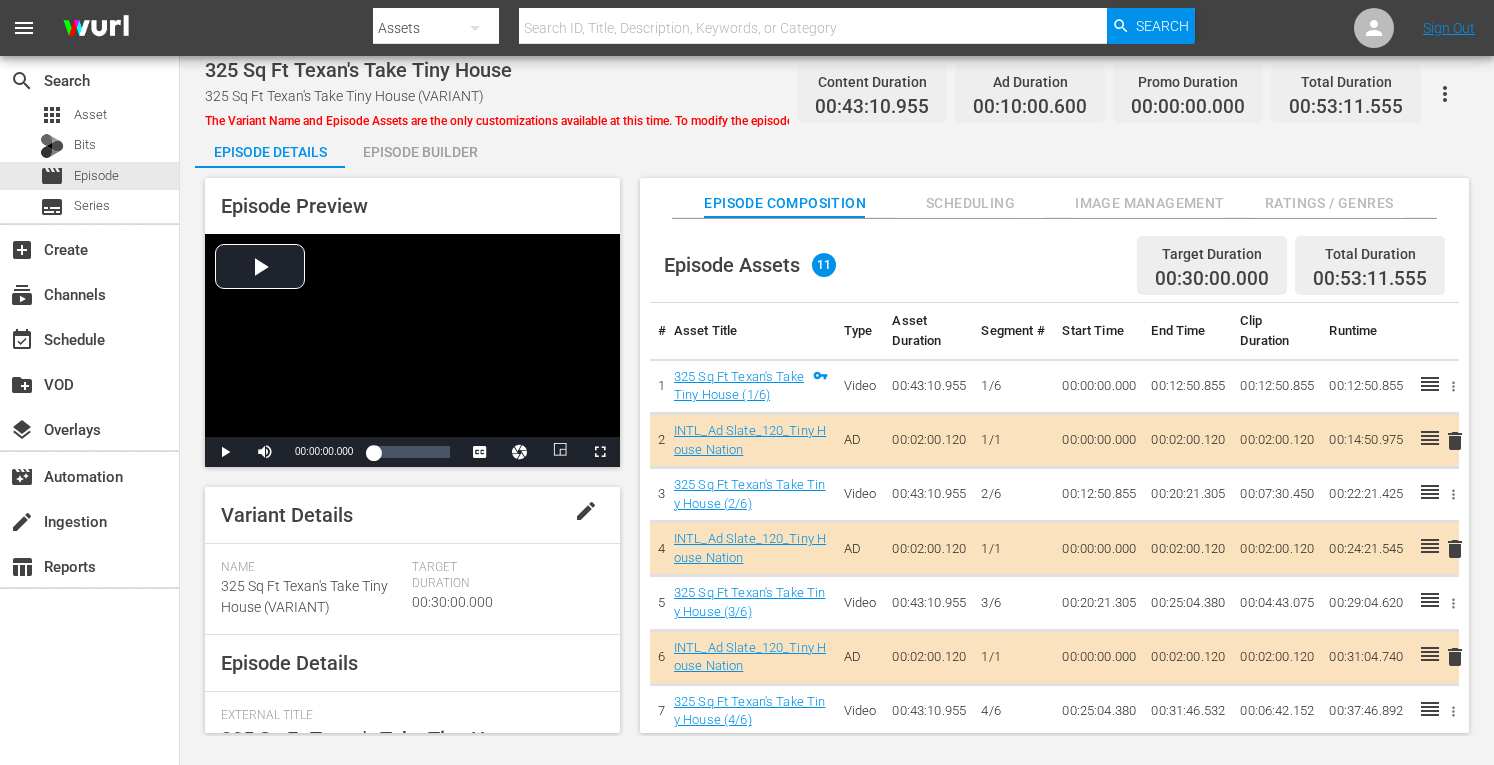 click on "Episode Builder" at bounding box center (420, 152) 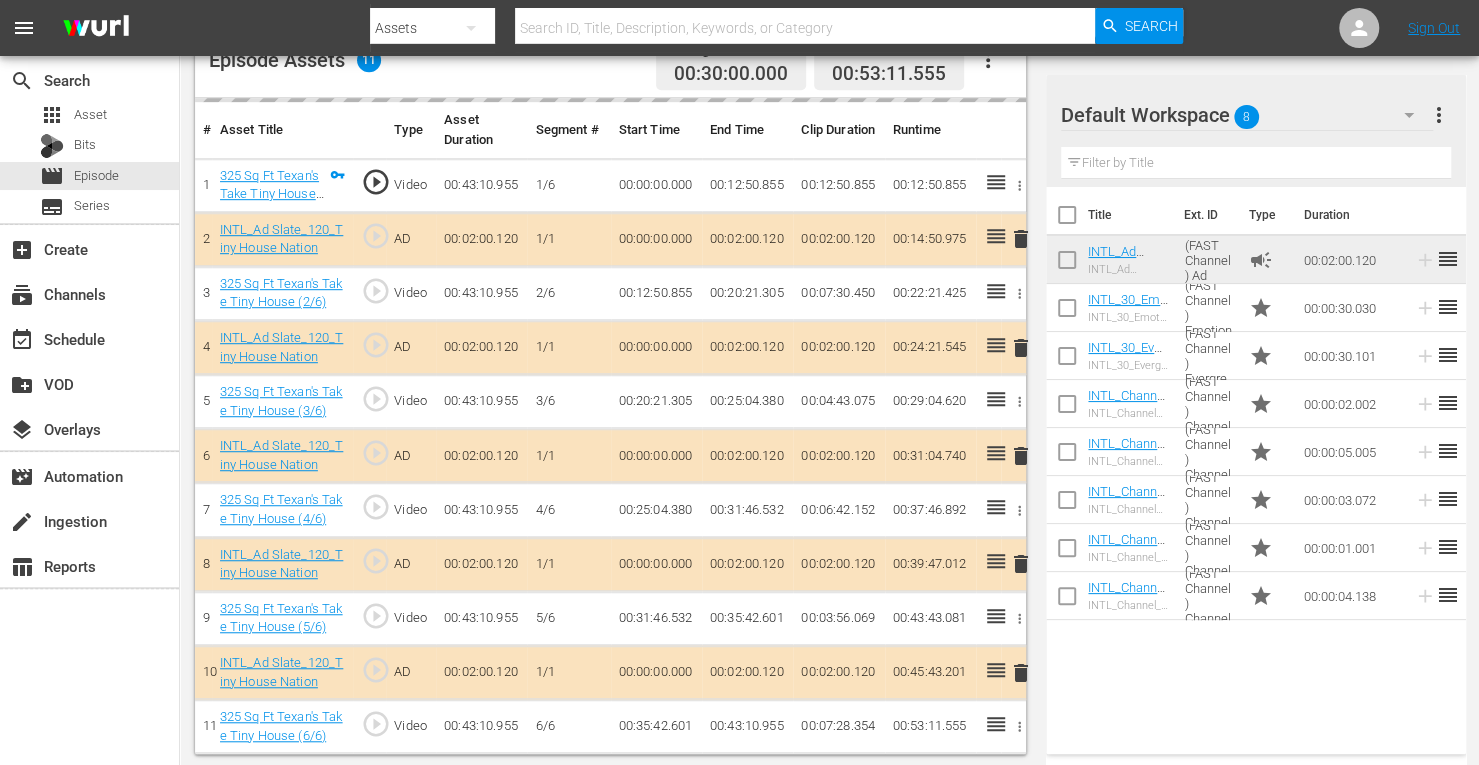 scroll, scrollTop: 554, scrollLeft: 0, axis: vertical 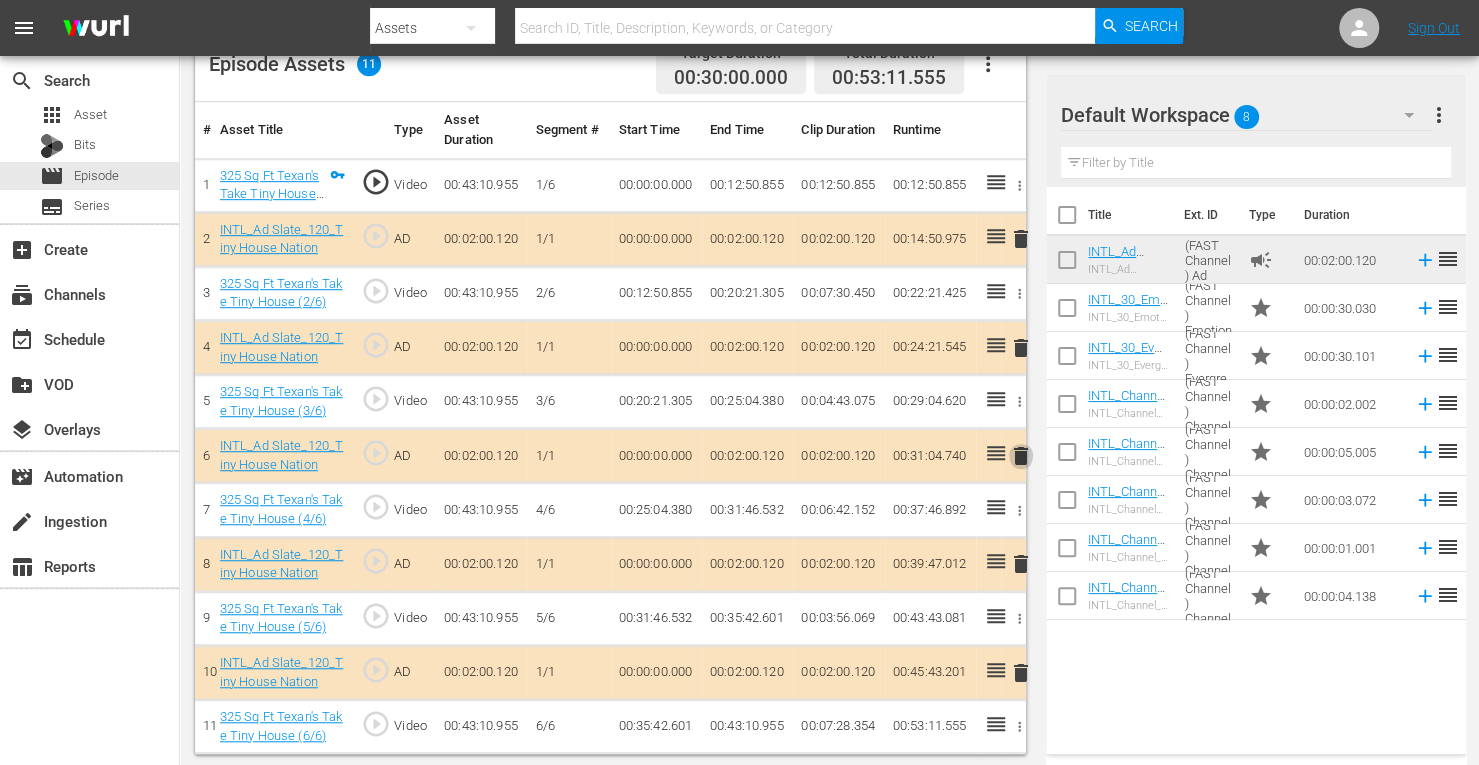 click on "delete" at bounding box center (1021, 456) 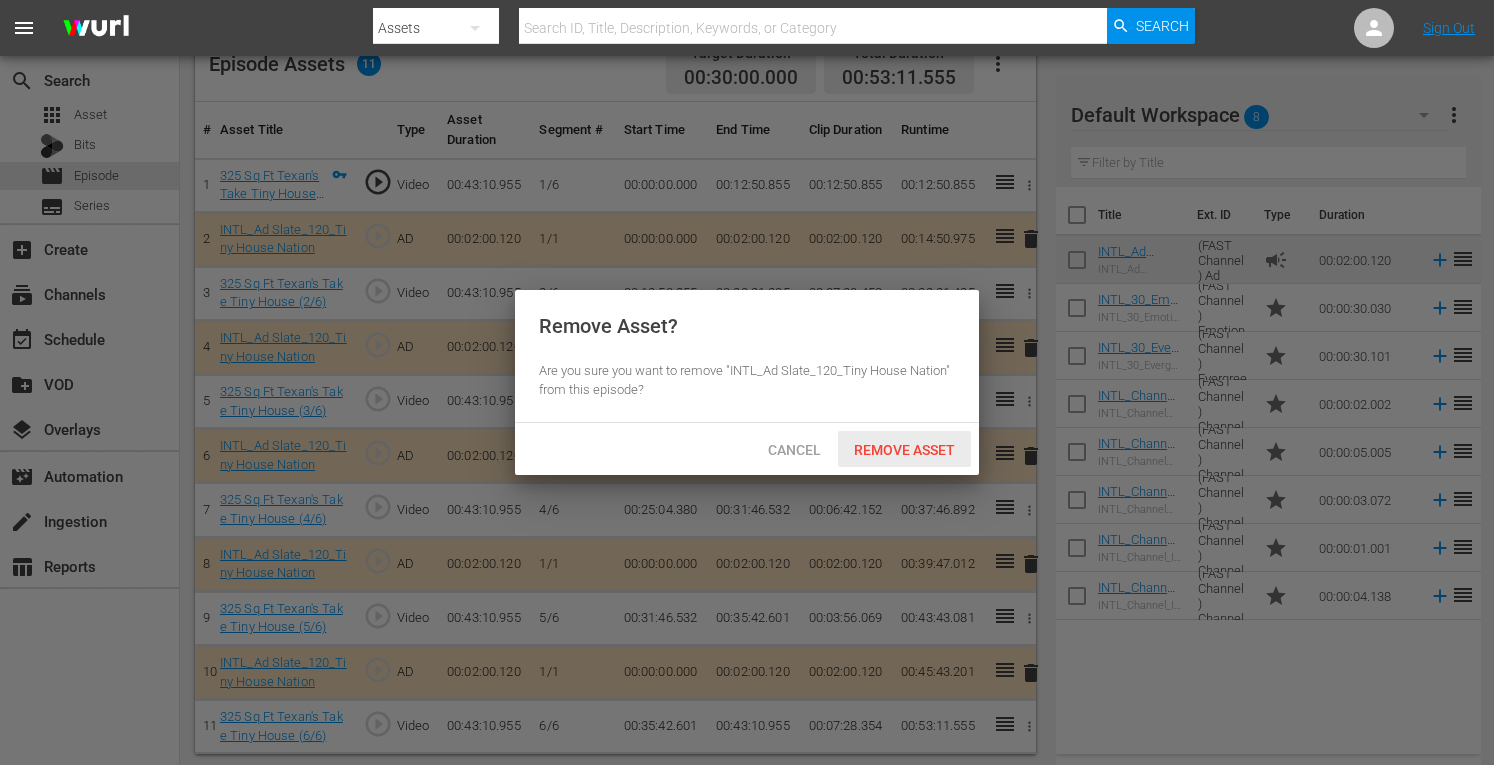 click on "Remove Asset" at bounding box center (904, 450) 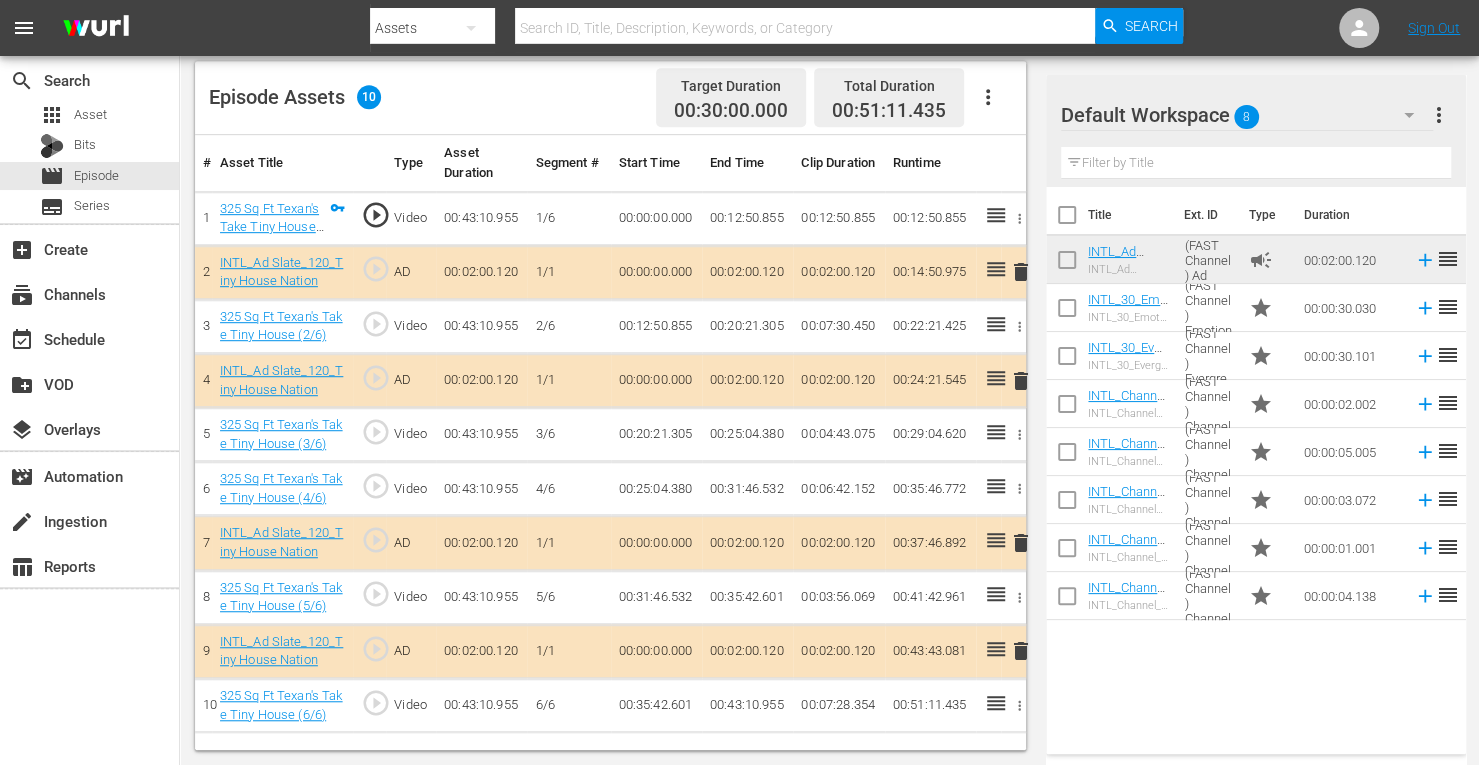 scroll, scrollTop: 520, scrollLeft: 0, axis: vertical 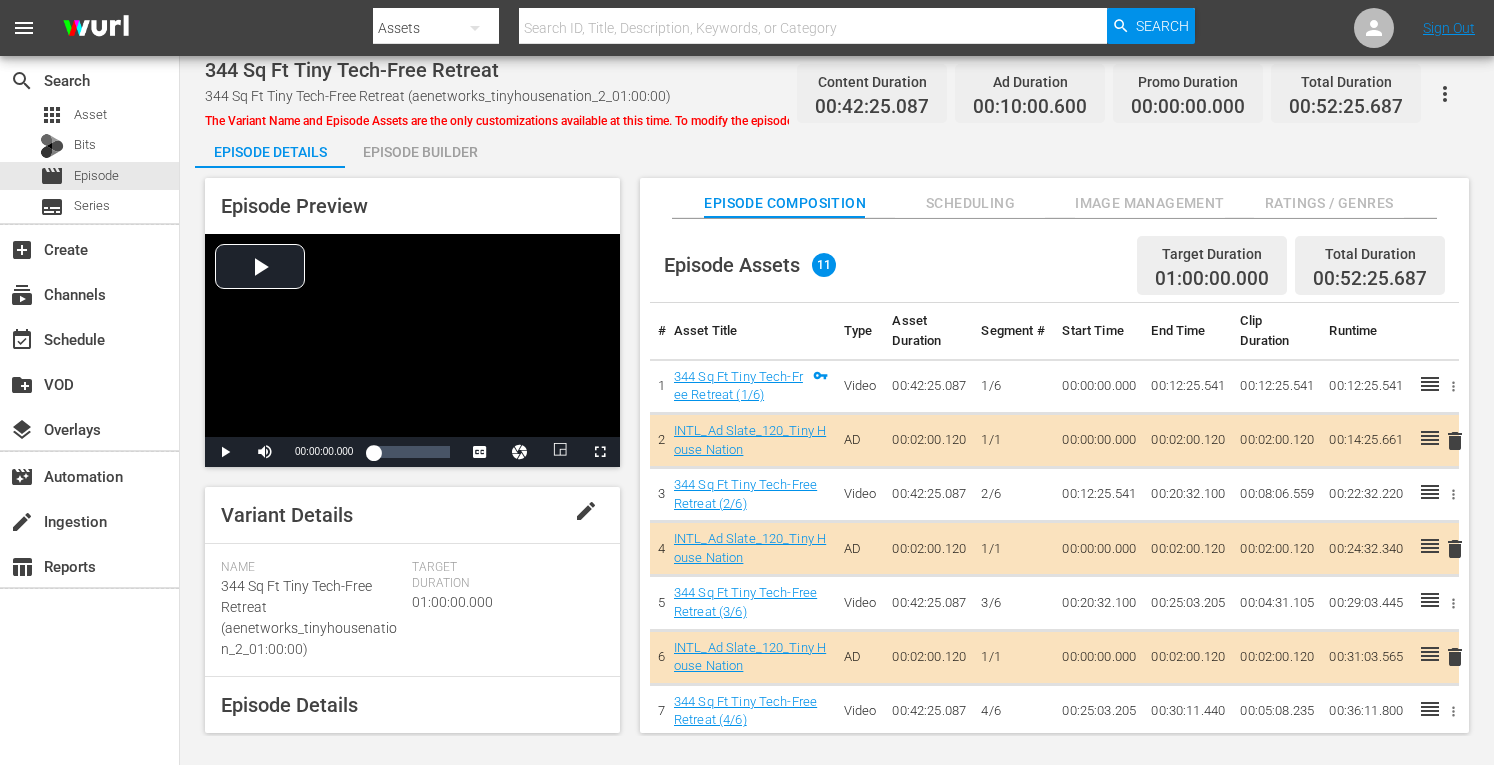 click on "Episode Builder" at bounding box center (420, 152) 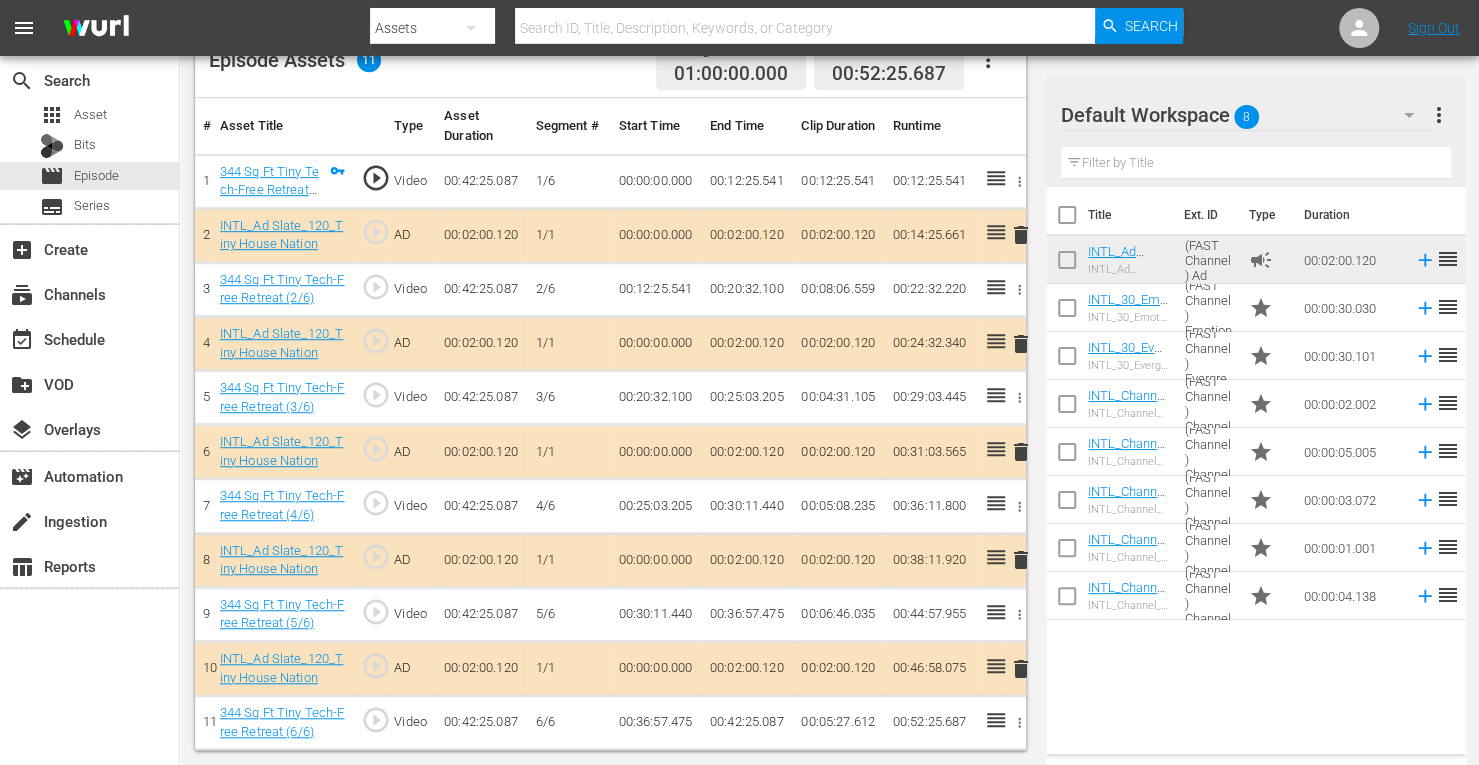 scroll, scrollTop: 554, scrollLeft: 0, axis: vertical 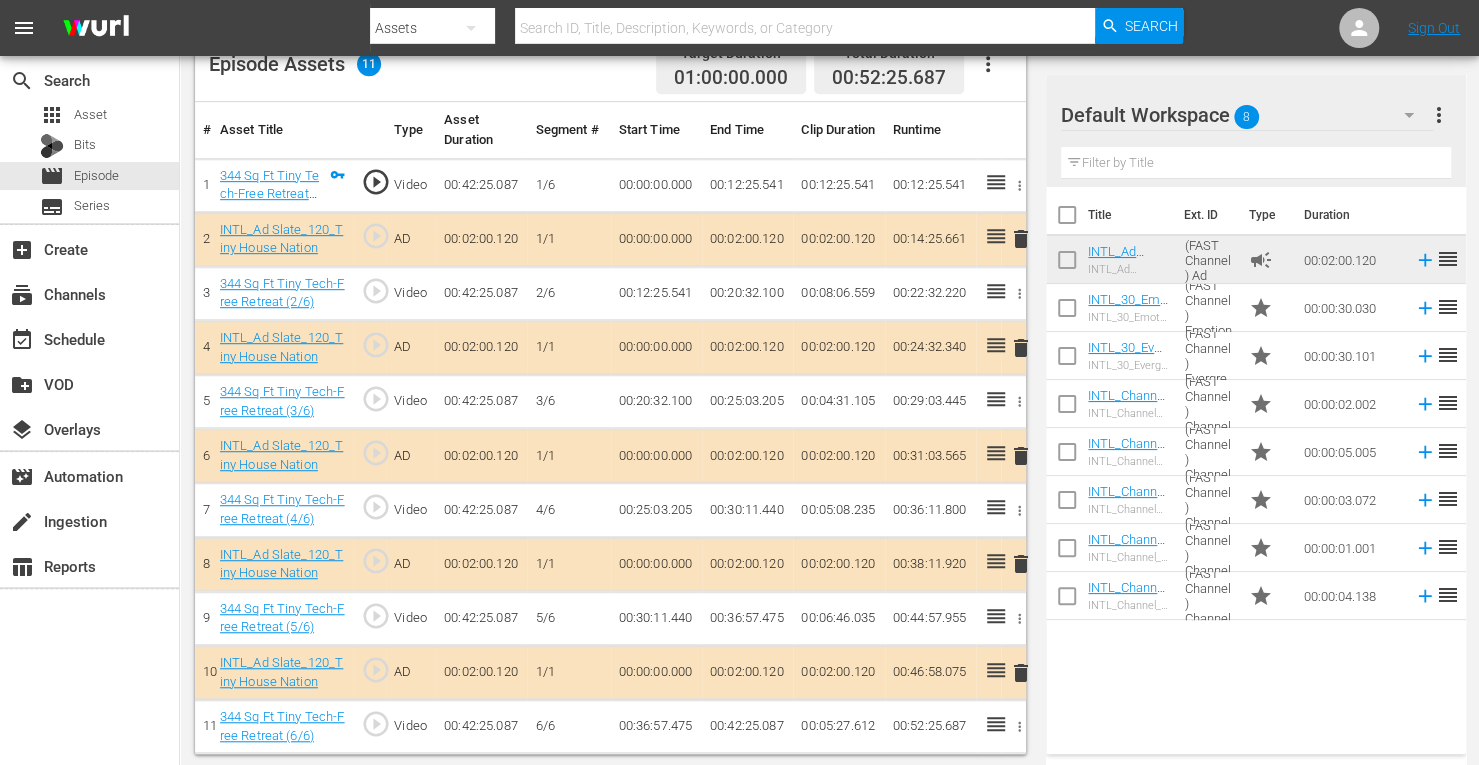 click on "delete" at bounding box center [1021, 456] 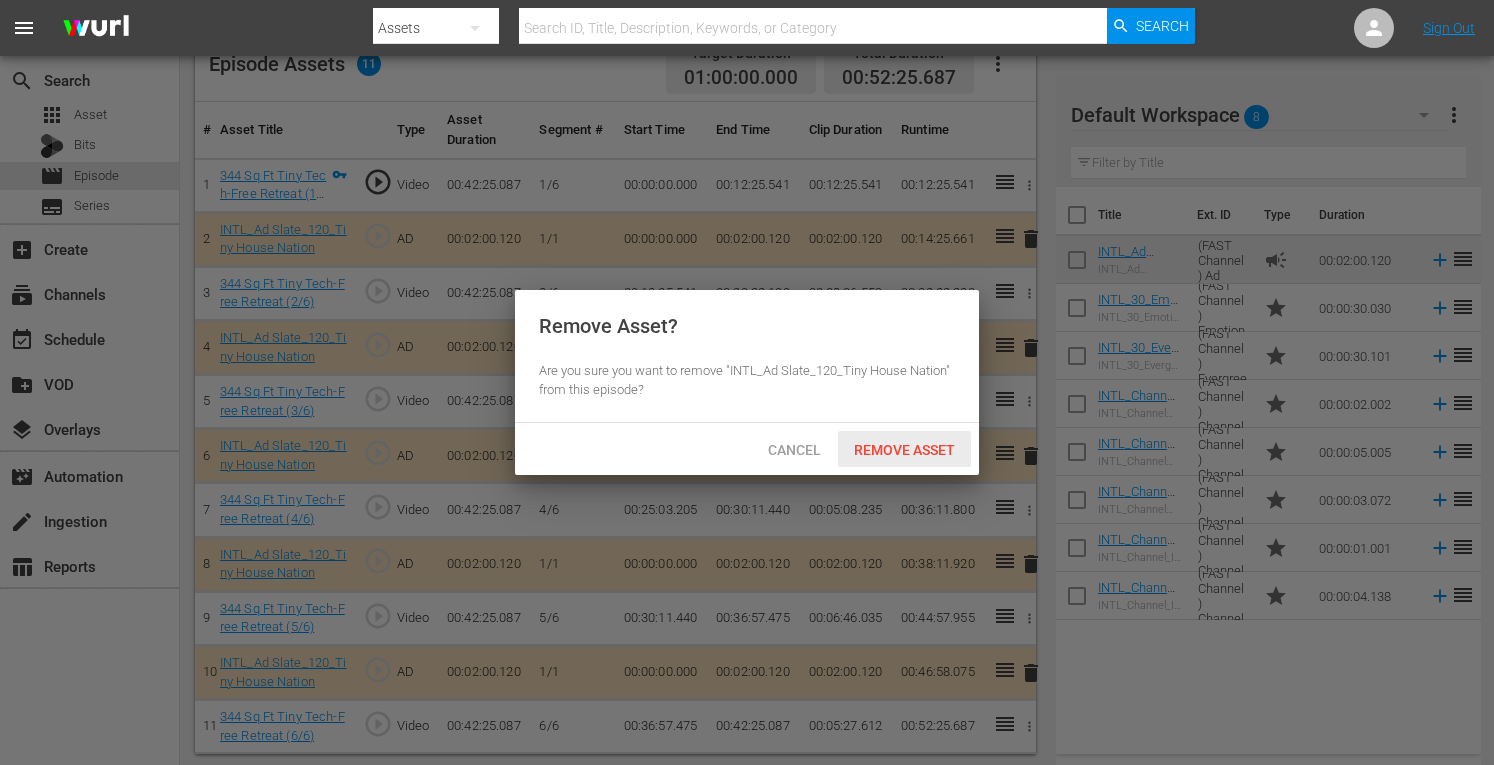 click on "Remove Asset" at bounding box center (904, 450) 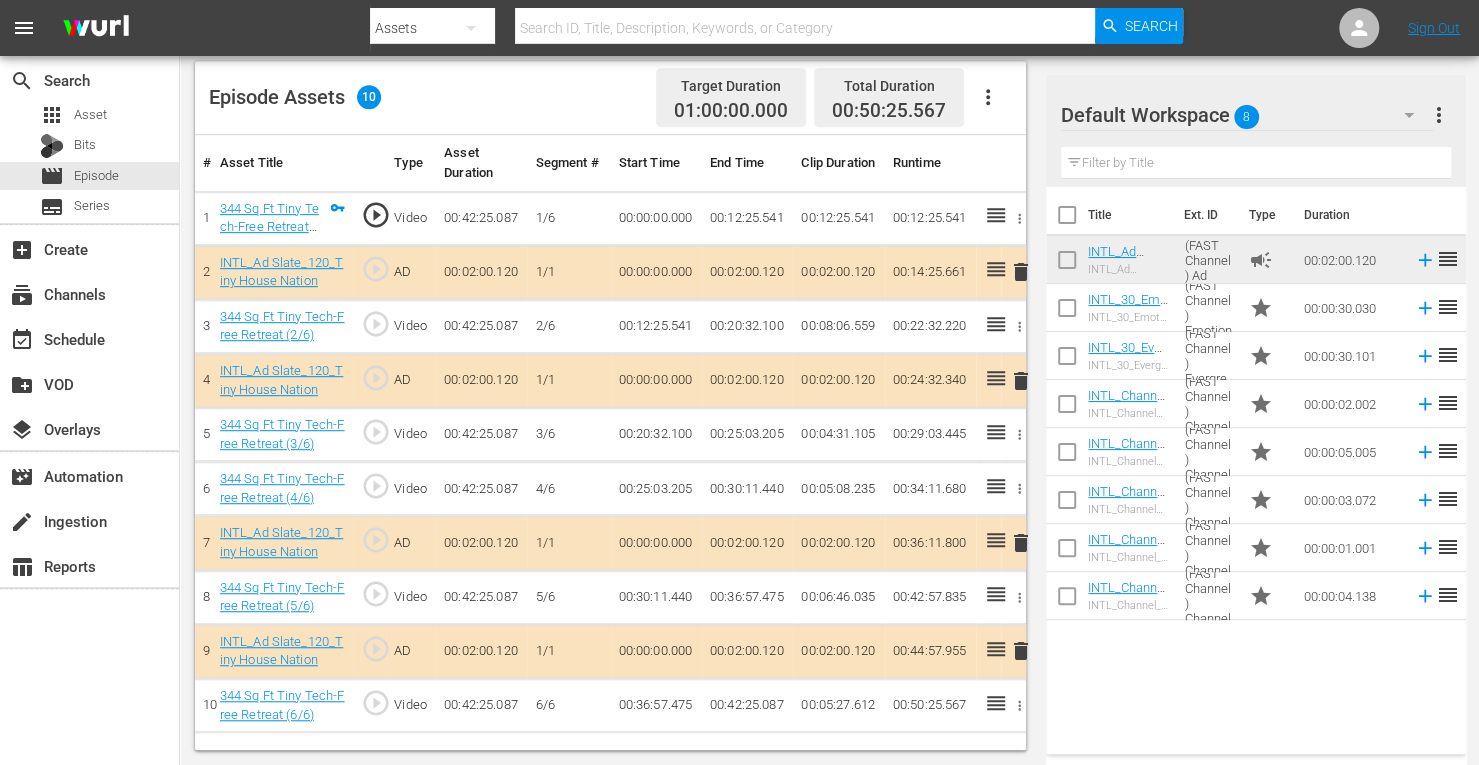 scroll, scrollTop: 520, scrollLeft: 0, axis: vertical 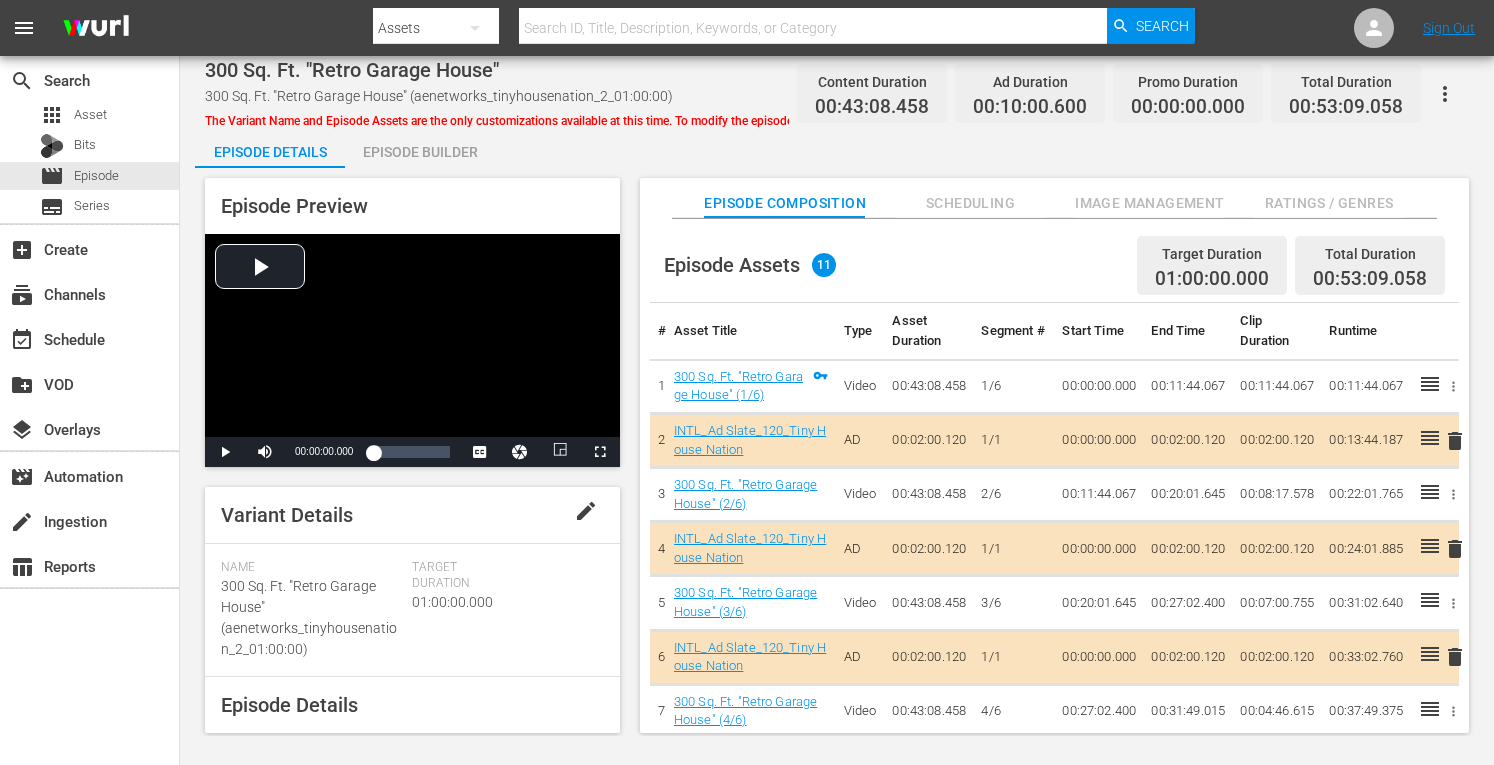 click on "Episode Preview Video Player is loading. Play Video Play Mute Current Time  00:00:00.000 / Duration  00:43:08.419 Loaded :  0.22% 00:00:00.000   1x Playback Rate 2x 1.5x 1x , selected 0.5x 0.1x Chapters Chapters Descriptions descriptions off , selected Captions captions settings , opens captions settings dialog captions off , selected english CC1  Captions en-us Audio Track default , selected Picture-in-Picture Fullscreen This is a modal window. Beginning of dialog window. Escape will cancel and close the window. Text Color White Black Red Green Blue Yellow Magenta Cyan Transparency Opaque Semi-Transparent Background Color Black White Red Green Blue Yellow Magenta Cyan Transparency Opaque Semi-Transparent Transparent Window Color Black White Red Green Blue Yellow Magenta Cyan Transparency Transparent Semi-Transparent Opaque Font Size 50% 75% 100% 125% 150% 175% 200% 300% 400% Text Edge Style None Raised Depressed Uniform Dropshadow Font Family Proportional Sans-Serif Monospace Sans-Serif Proportional Serif" at bounding box center [837, 458] 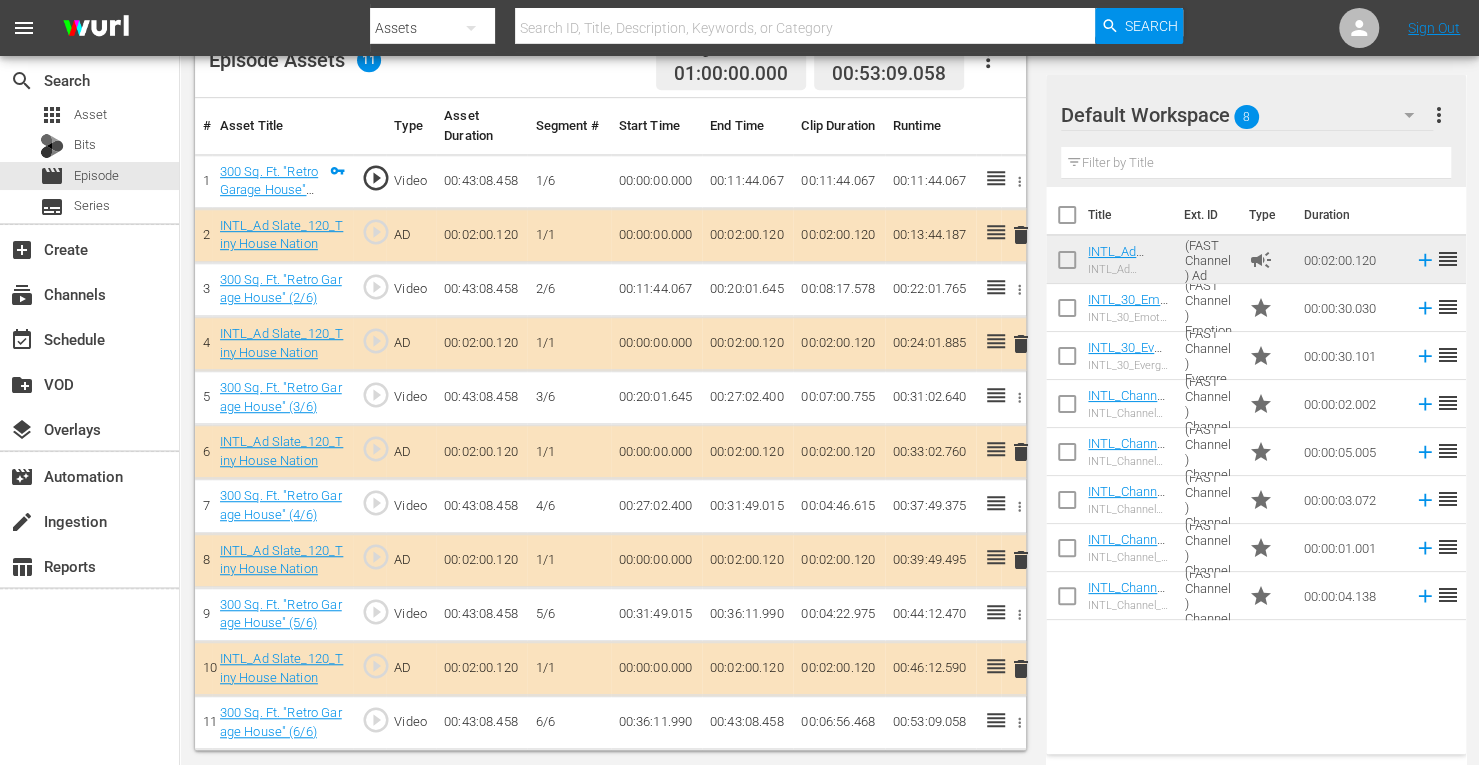 scroll, scrollTop: 554, scrollLeft: 0, axis: vertical 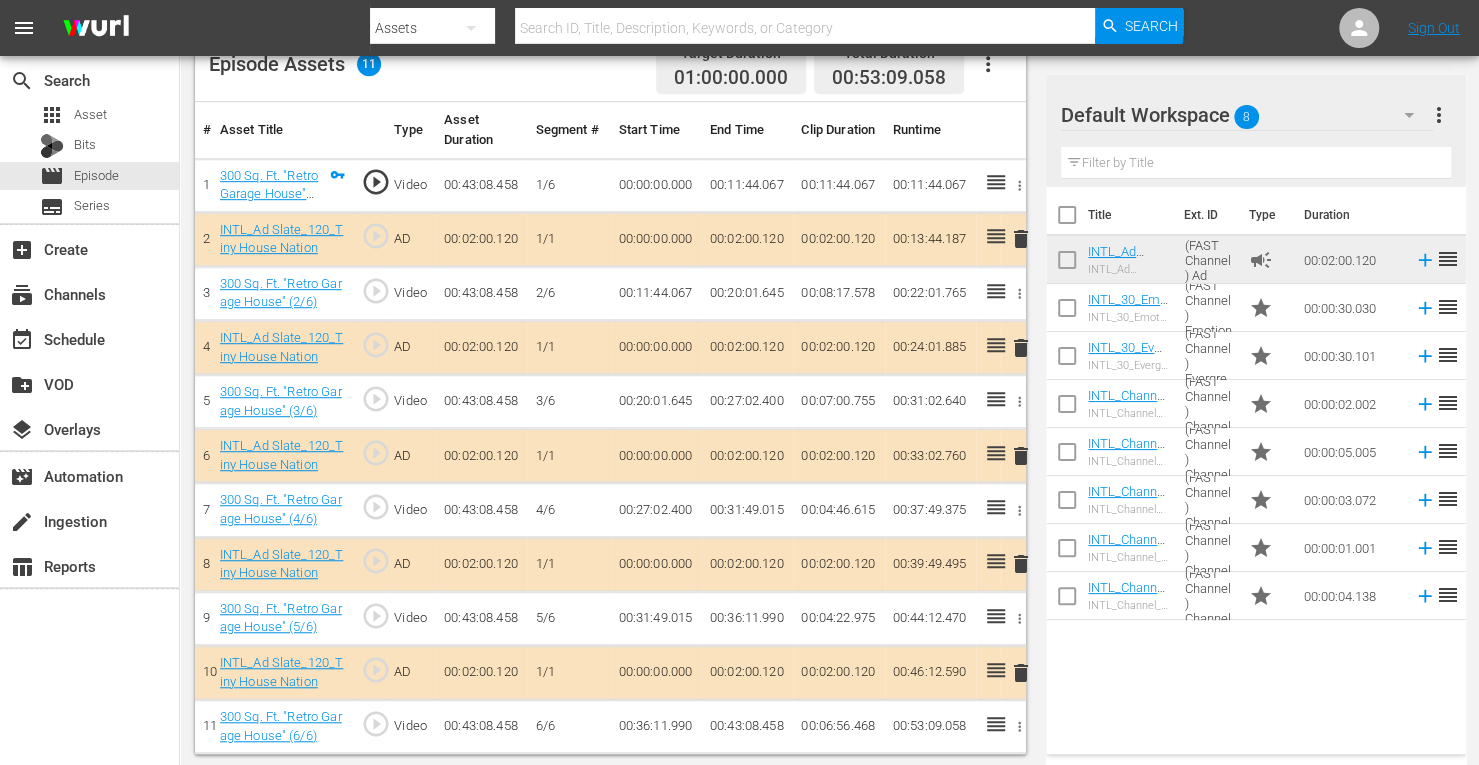 click on "delete" at bounding box center [1021, 456] 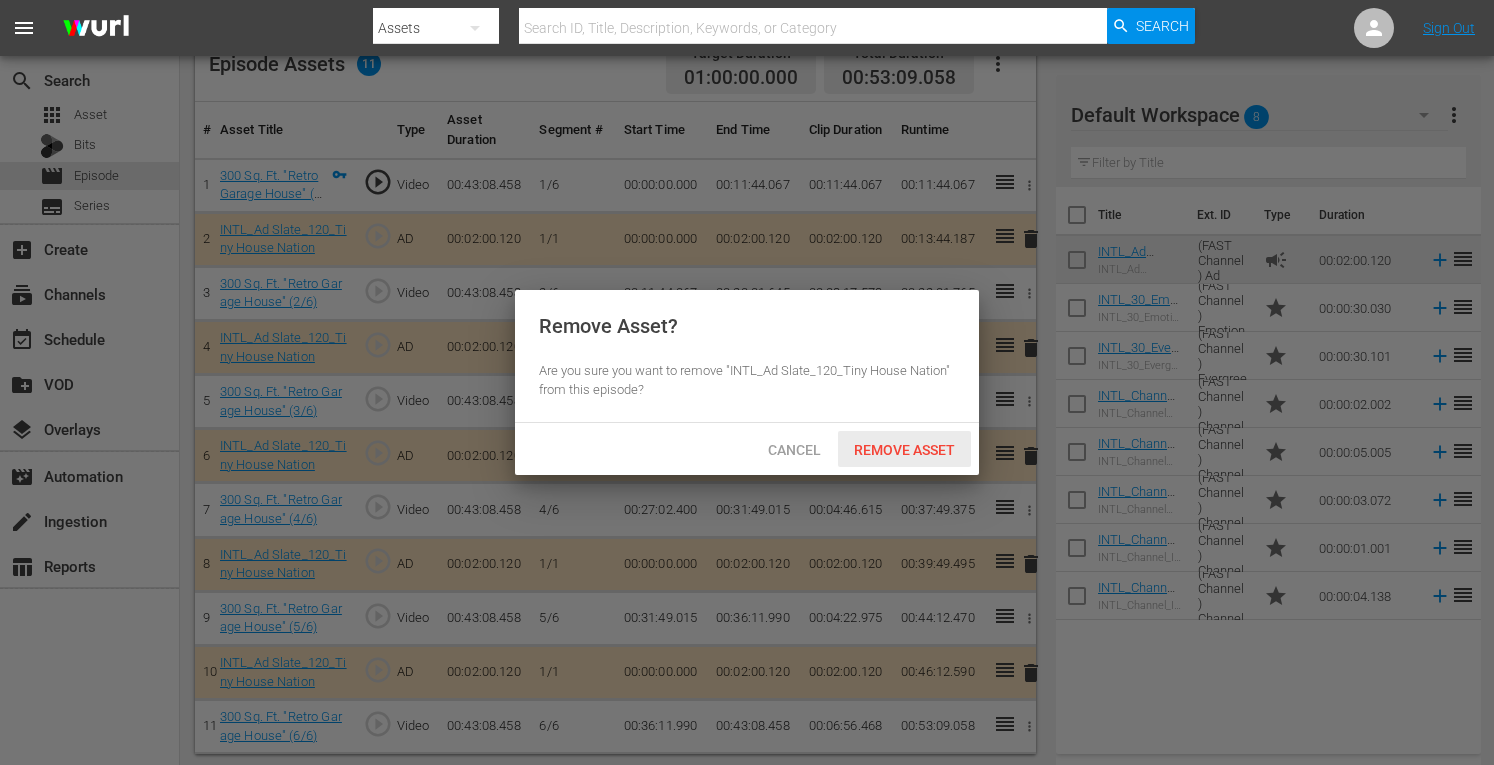 click on "Remove Asset" at bounding box center (904, 449) 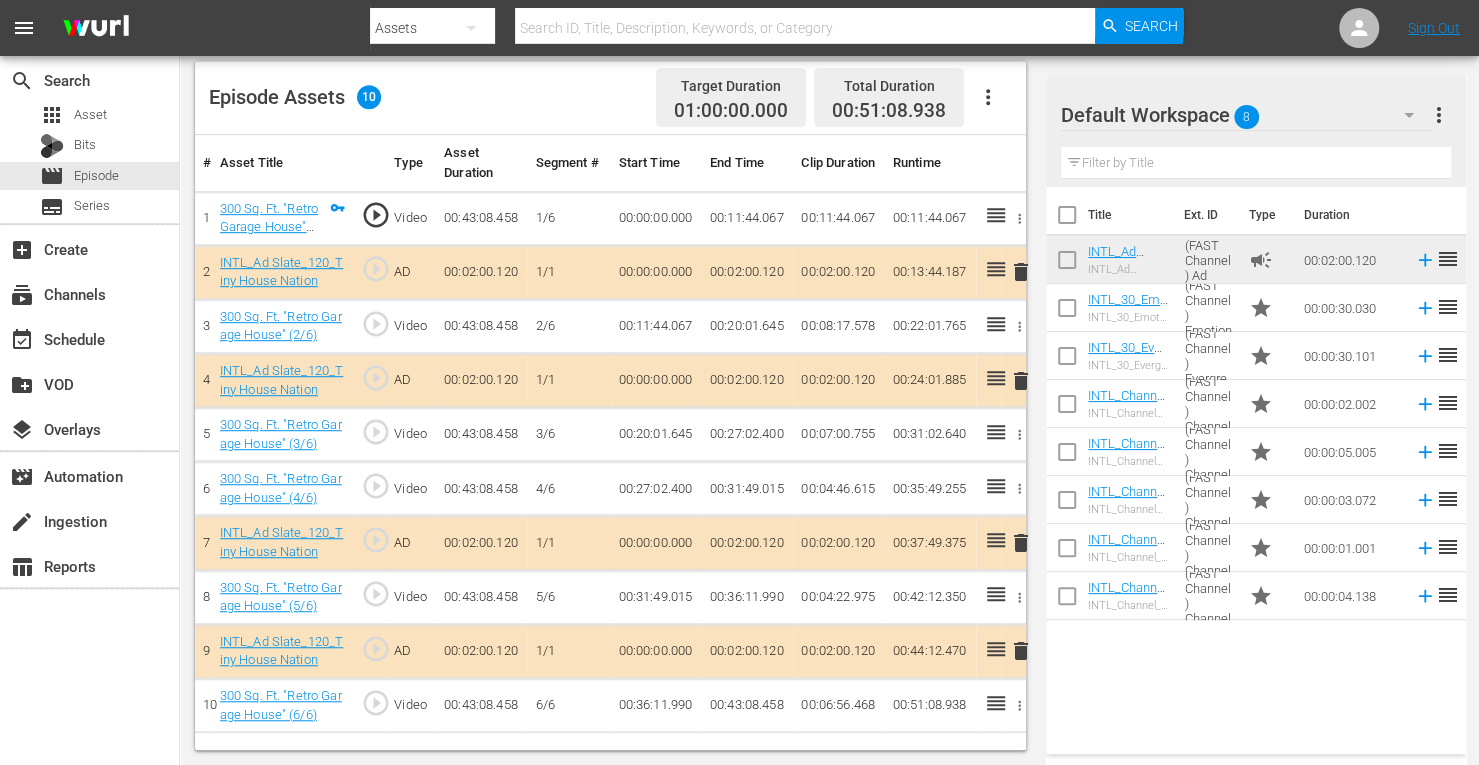 scroll, scrollTop: 520, scrollLeft: 0, axis: vertical 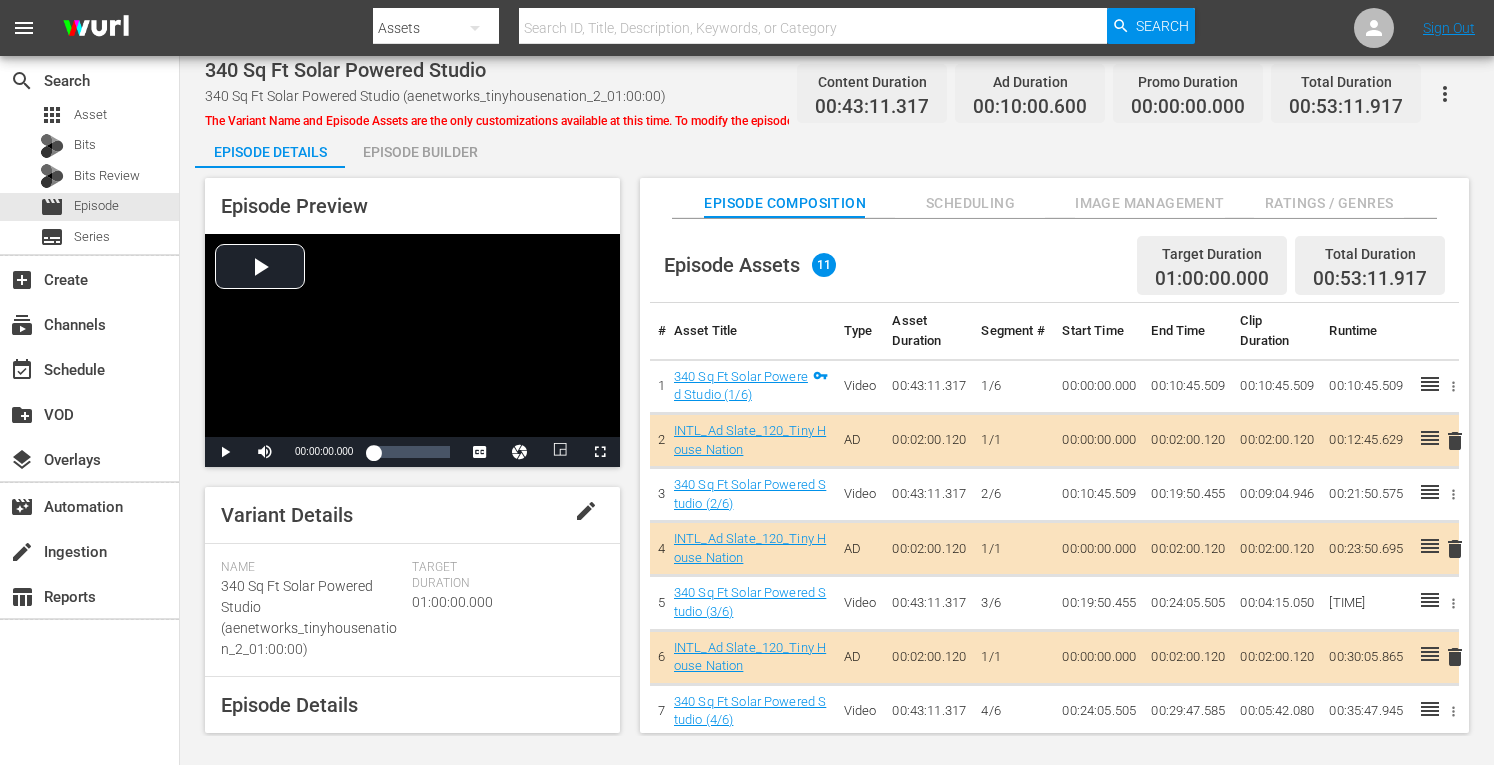 click on "Episode Builder" at bounding box center [420, 152] 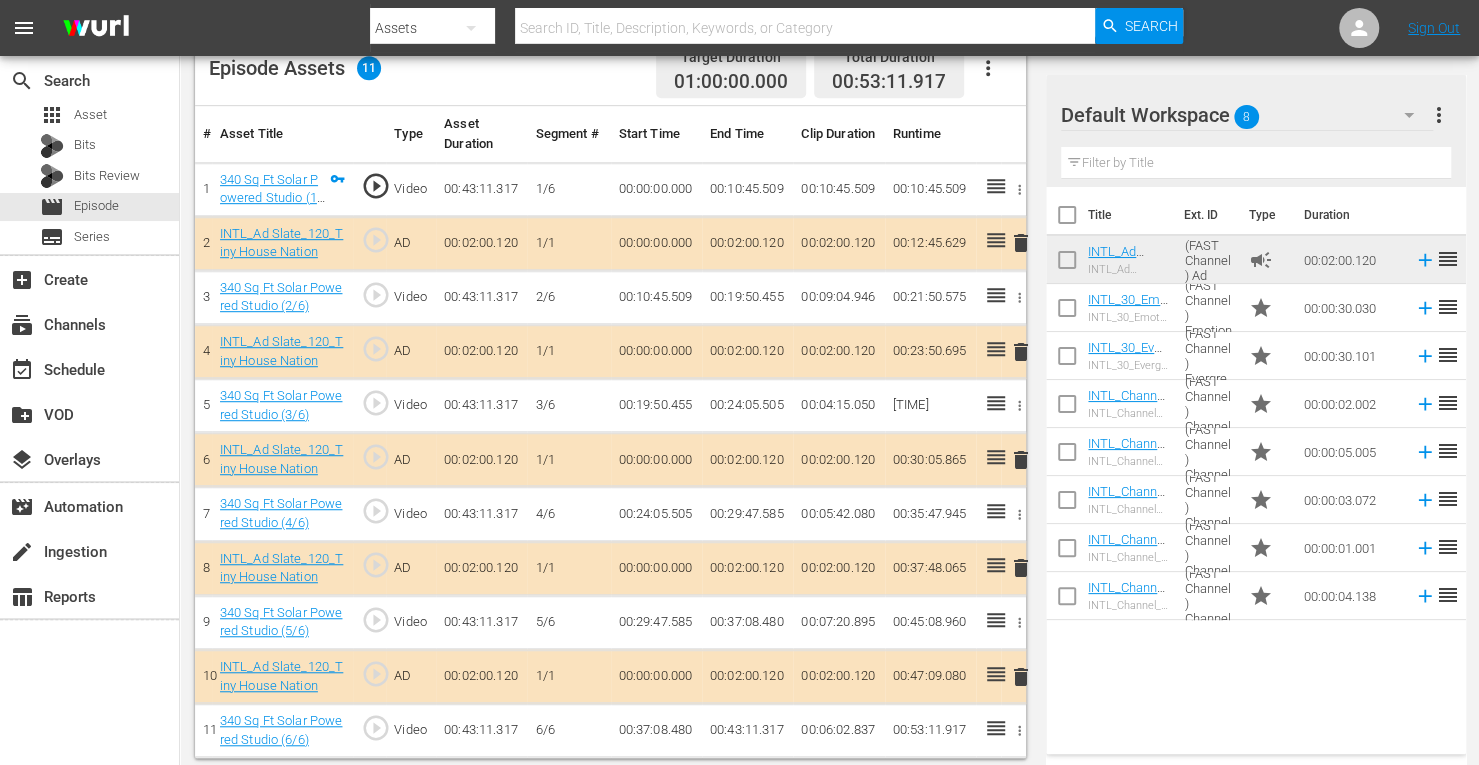 scroll, scrollTop: 554, scrollLeft: 0, axis: vertical 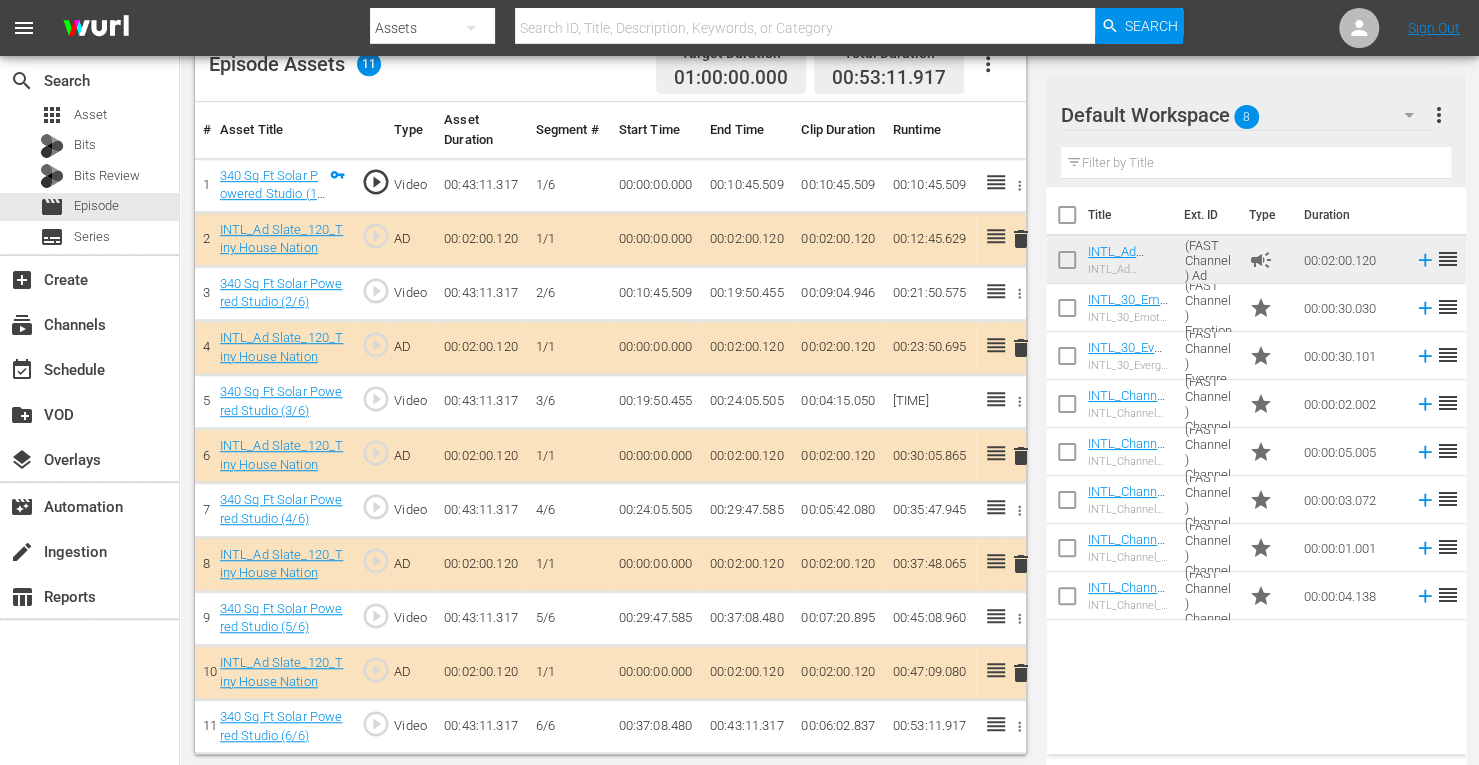 click on "delete" at bounding box center [1021, 456] 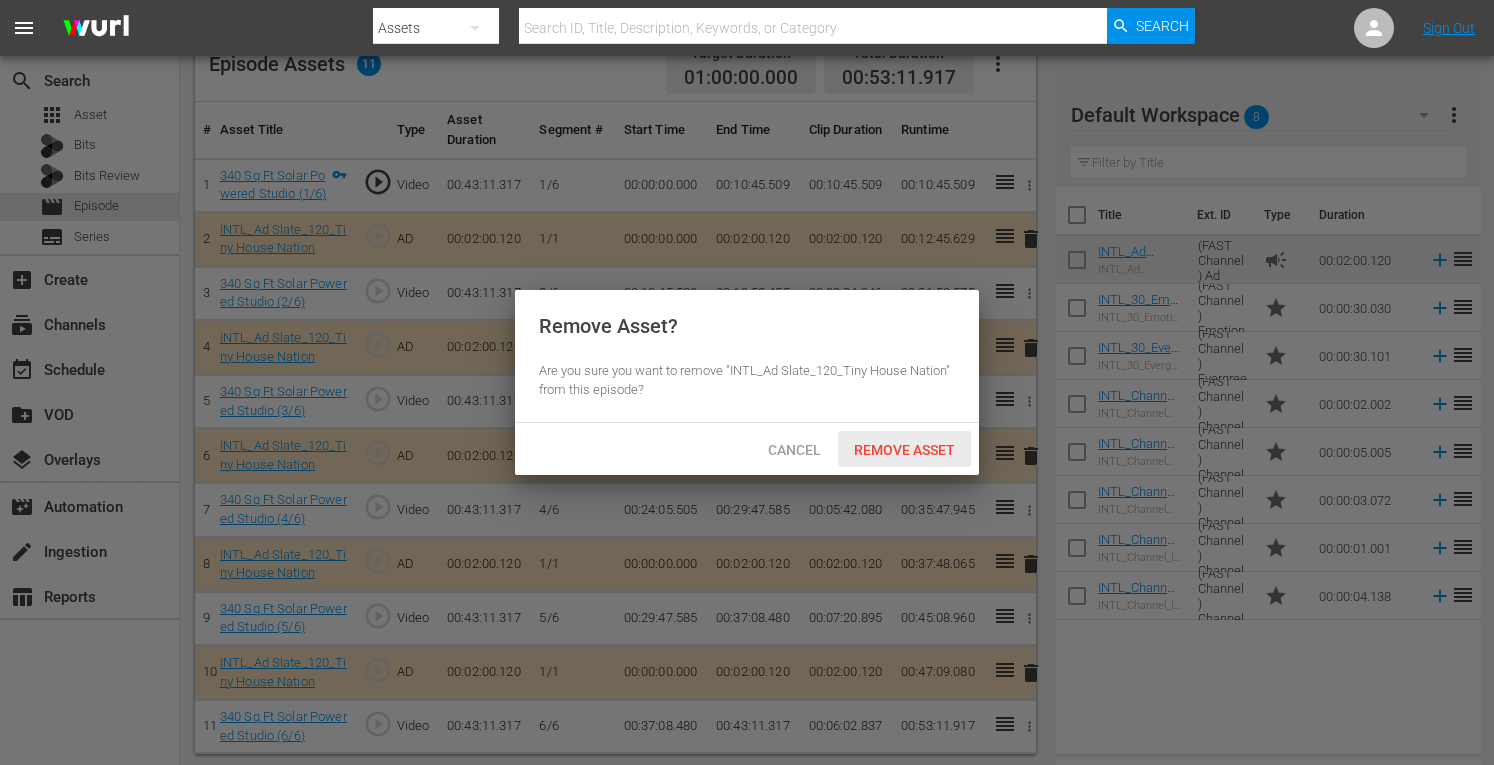 click on "Remove Asset" at bounding box center [904, 450] 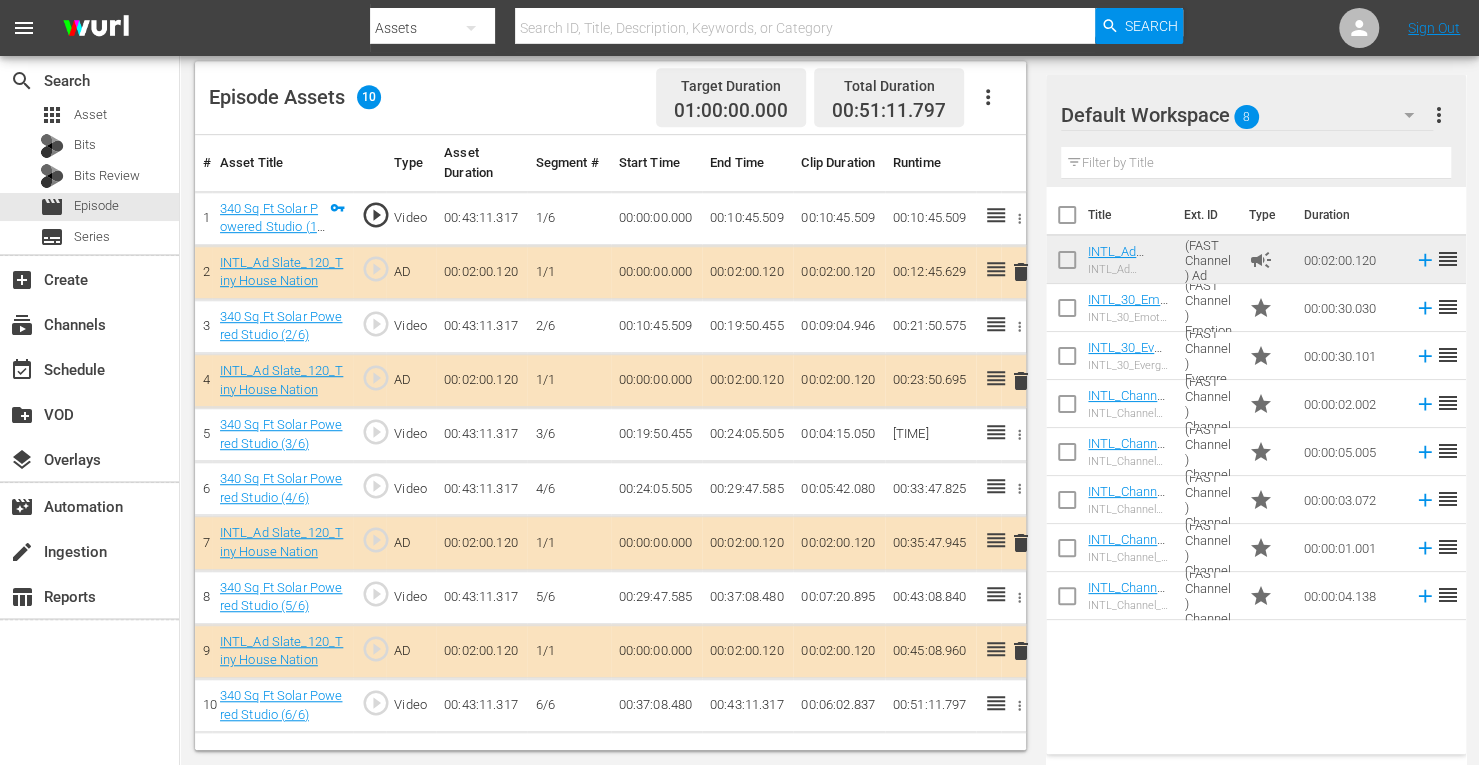 scroll, scrollTop: 520, scrollLeft: 0, axis: vertical 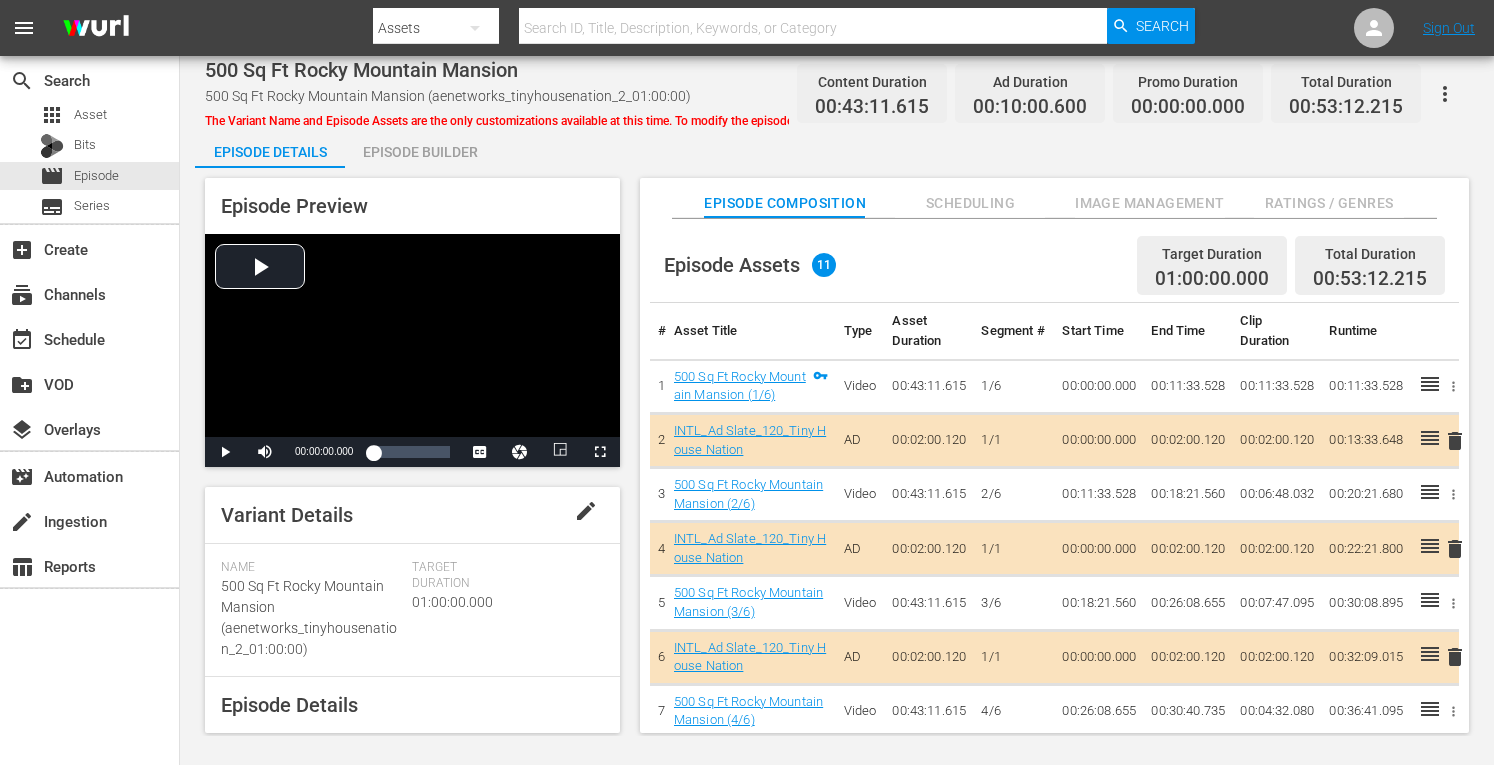 click on "Episode Builder" at bounding box center (420, 152) 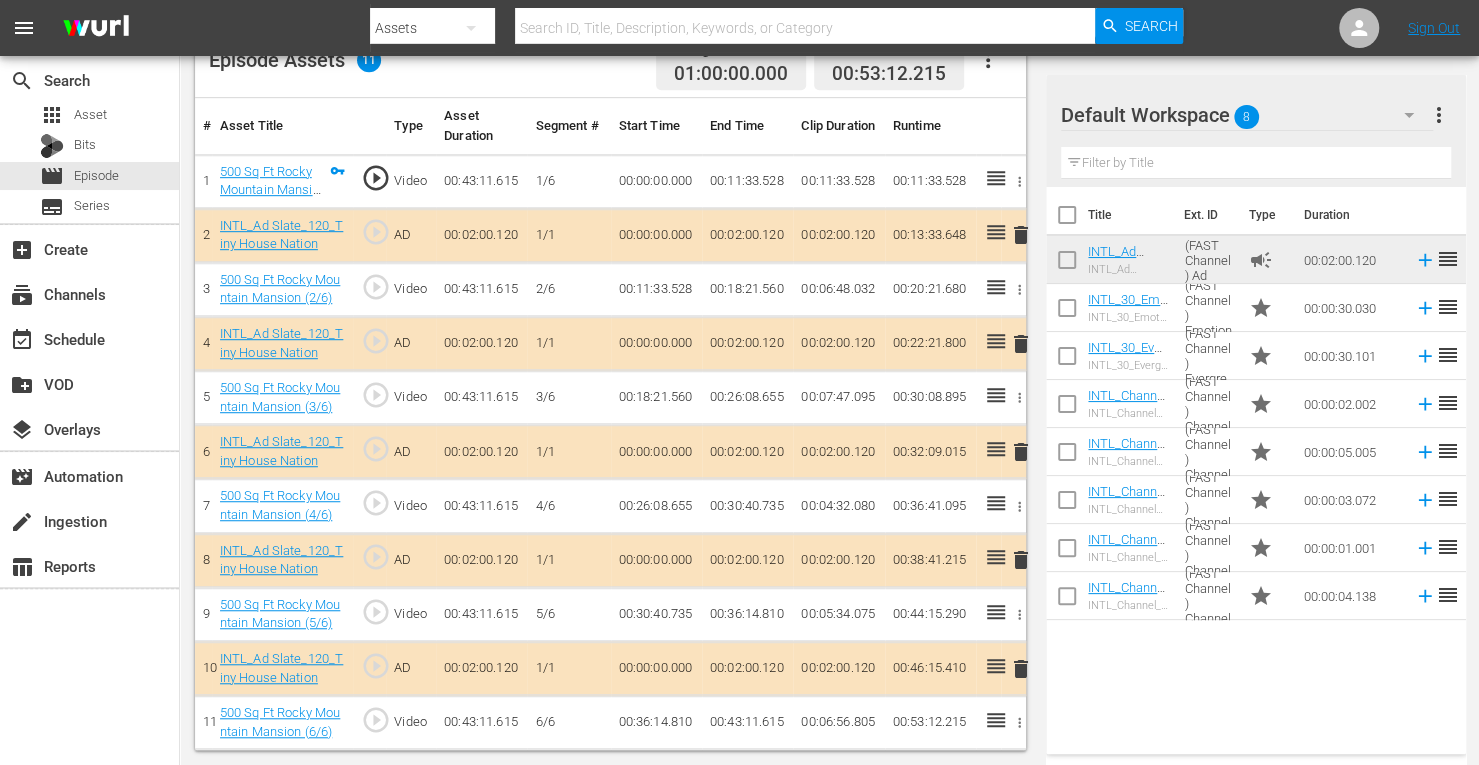 scroll, scrollTop: 554, scrollLeft: 0, axis: vertical 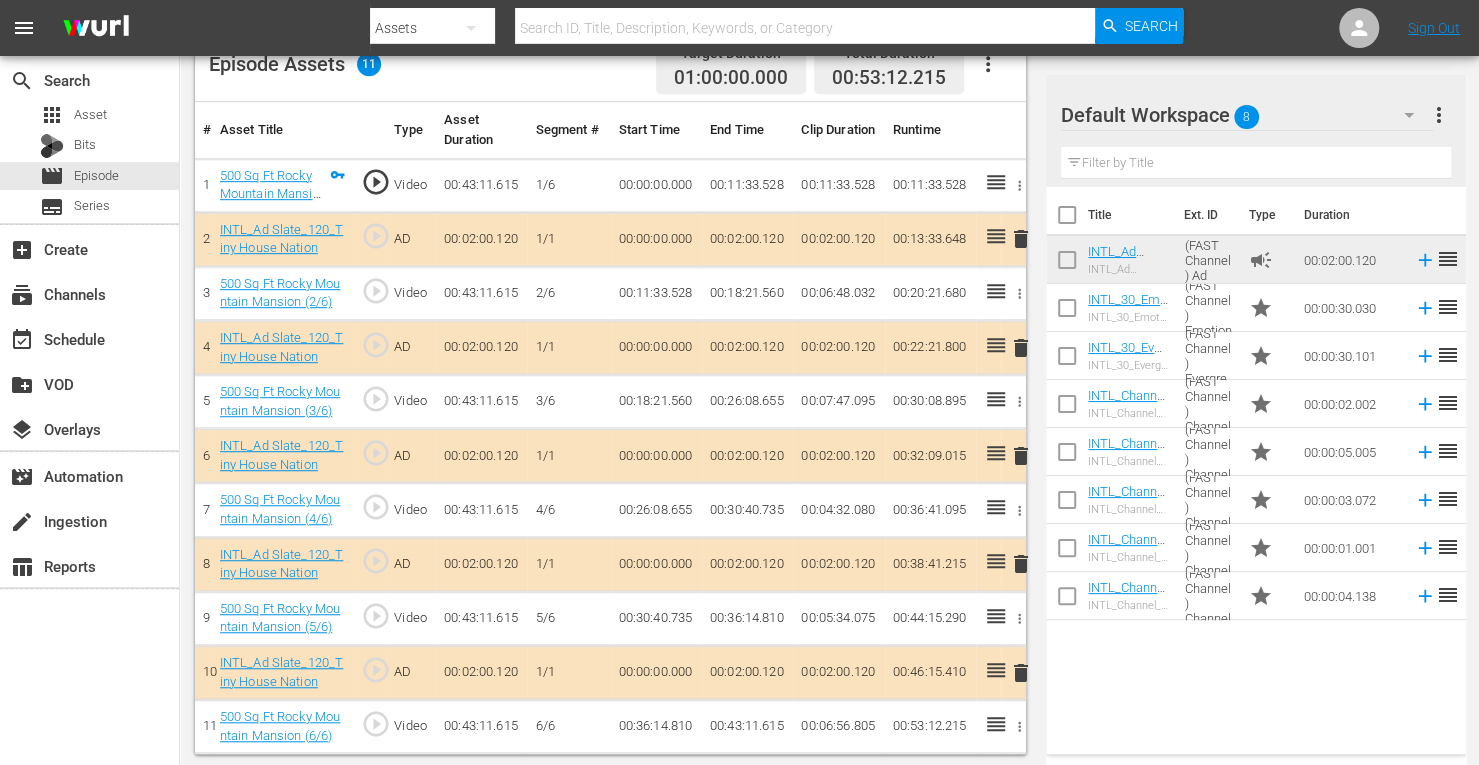 click on "delete" at bounding box center (1021, 456) 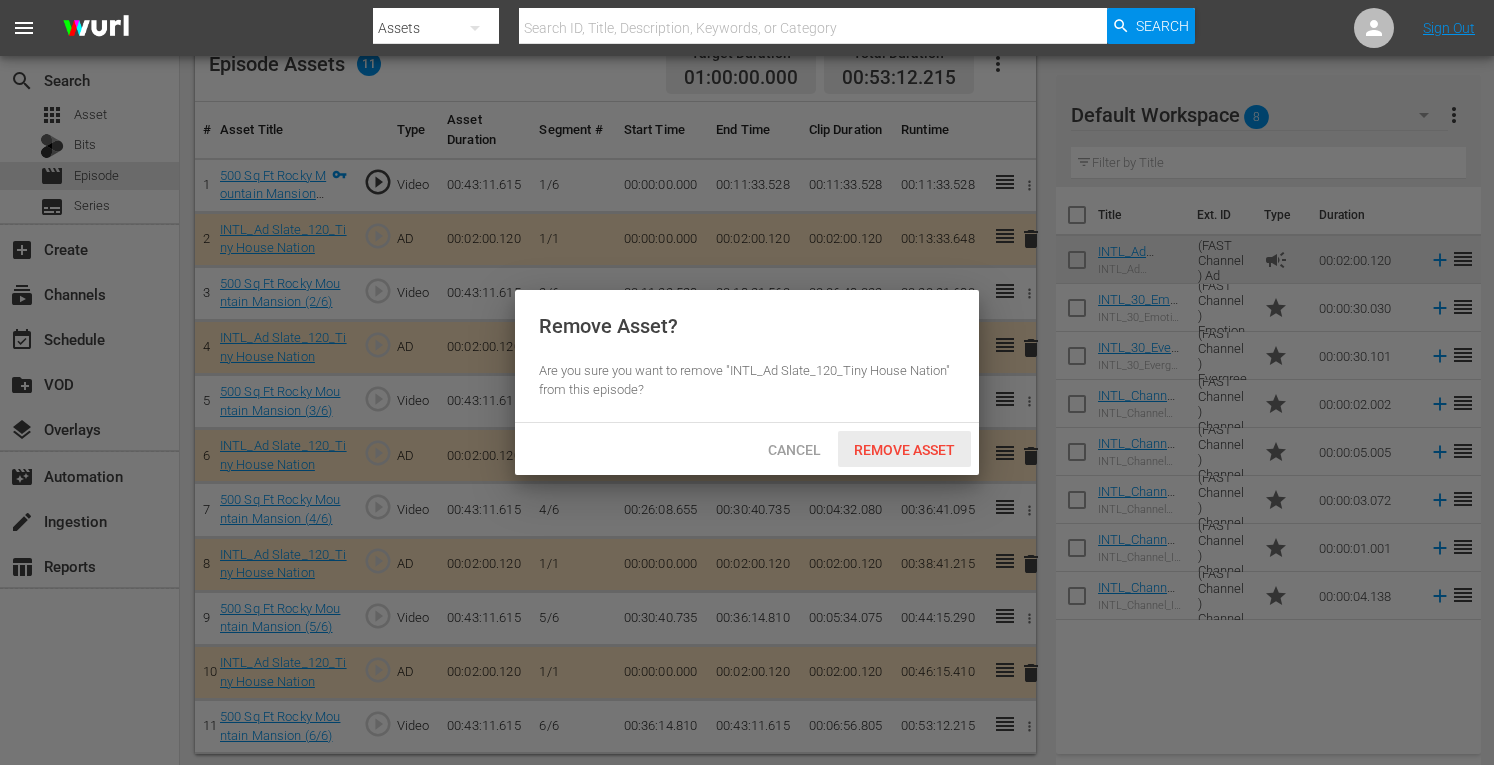 click on "Remove Asset" at bounding box center [904, 450] 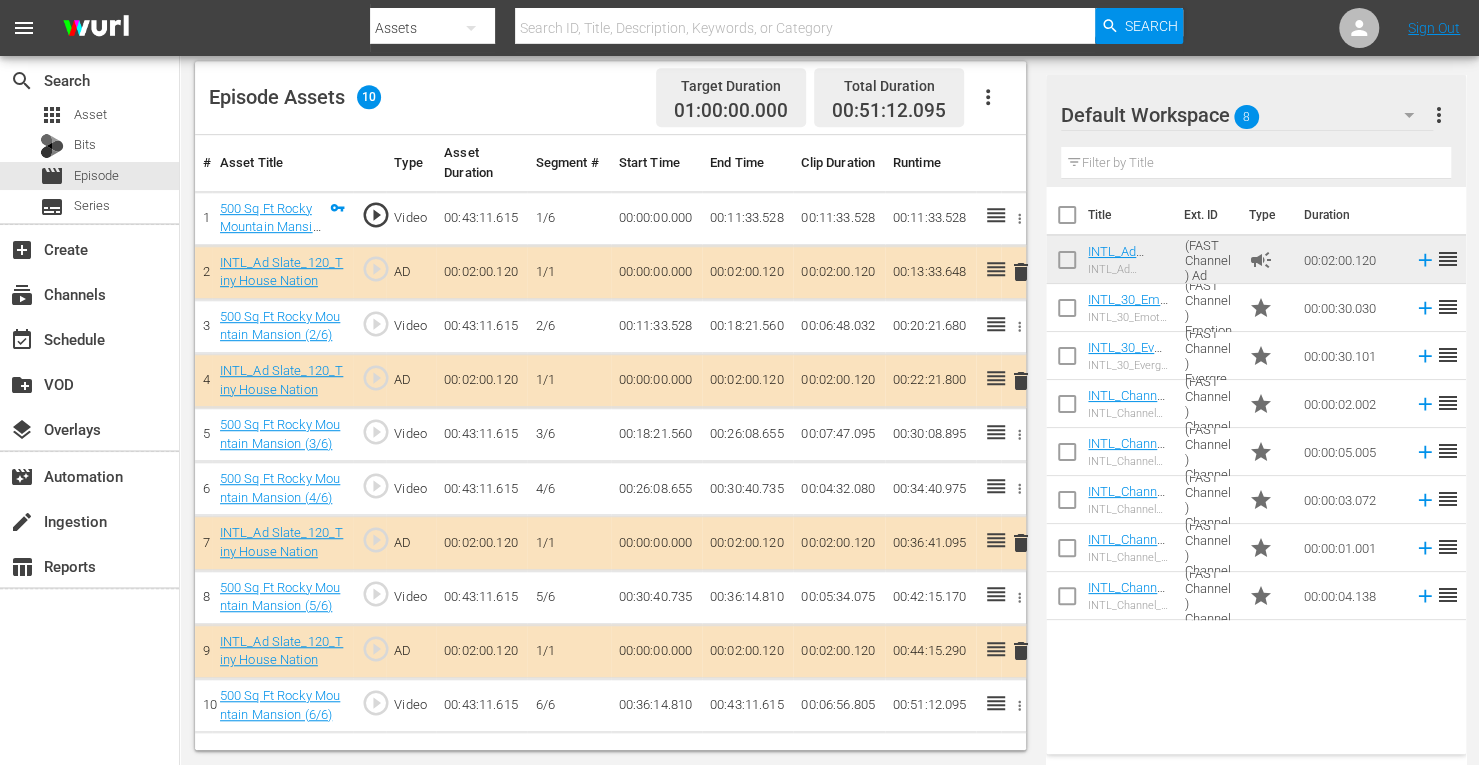 scroll, scrollTop: 520, scrollLeft: 0, axis: vertical 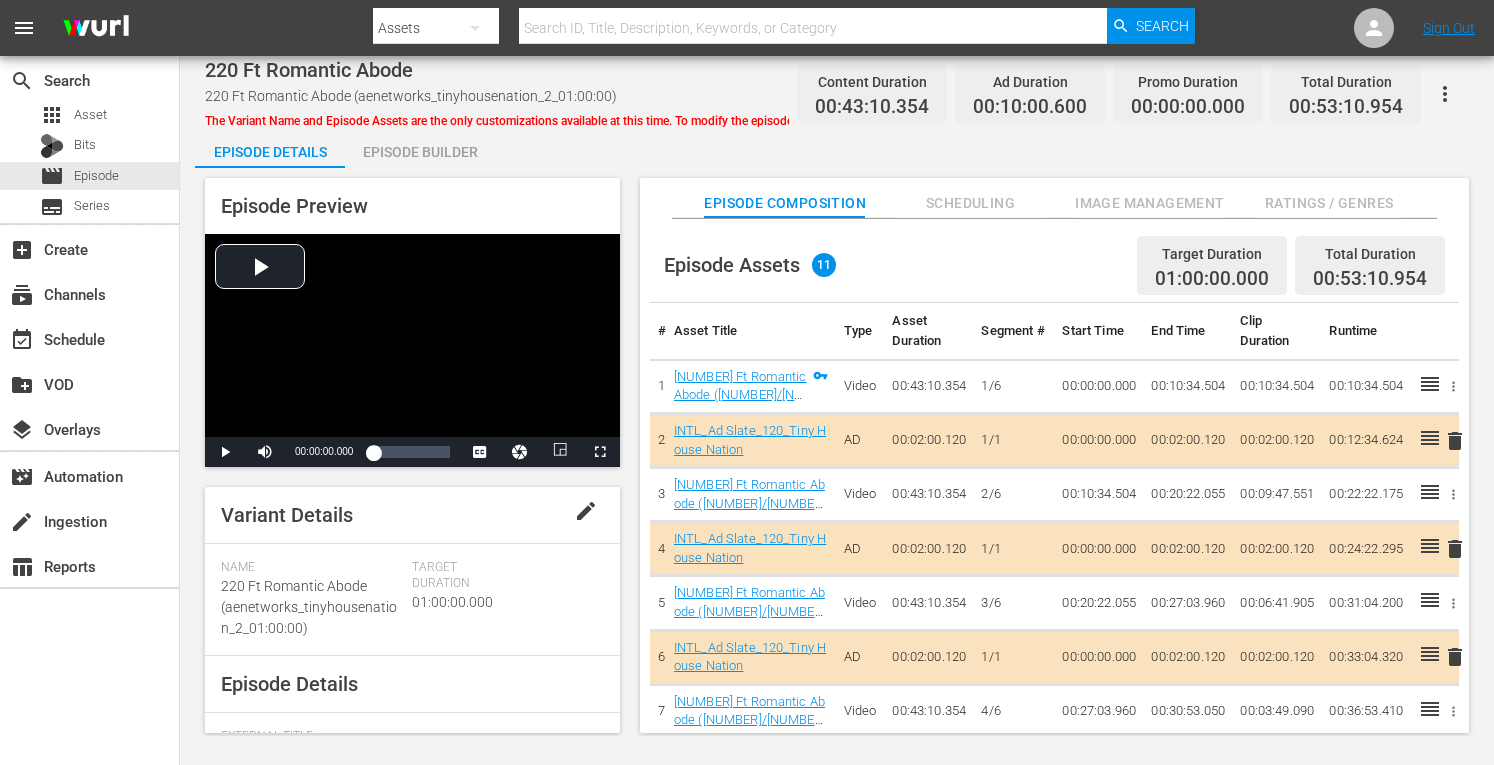 click on "Episode Builder" at bounding box center (420, 152) 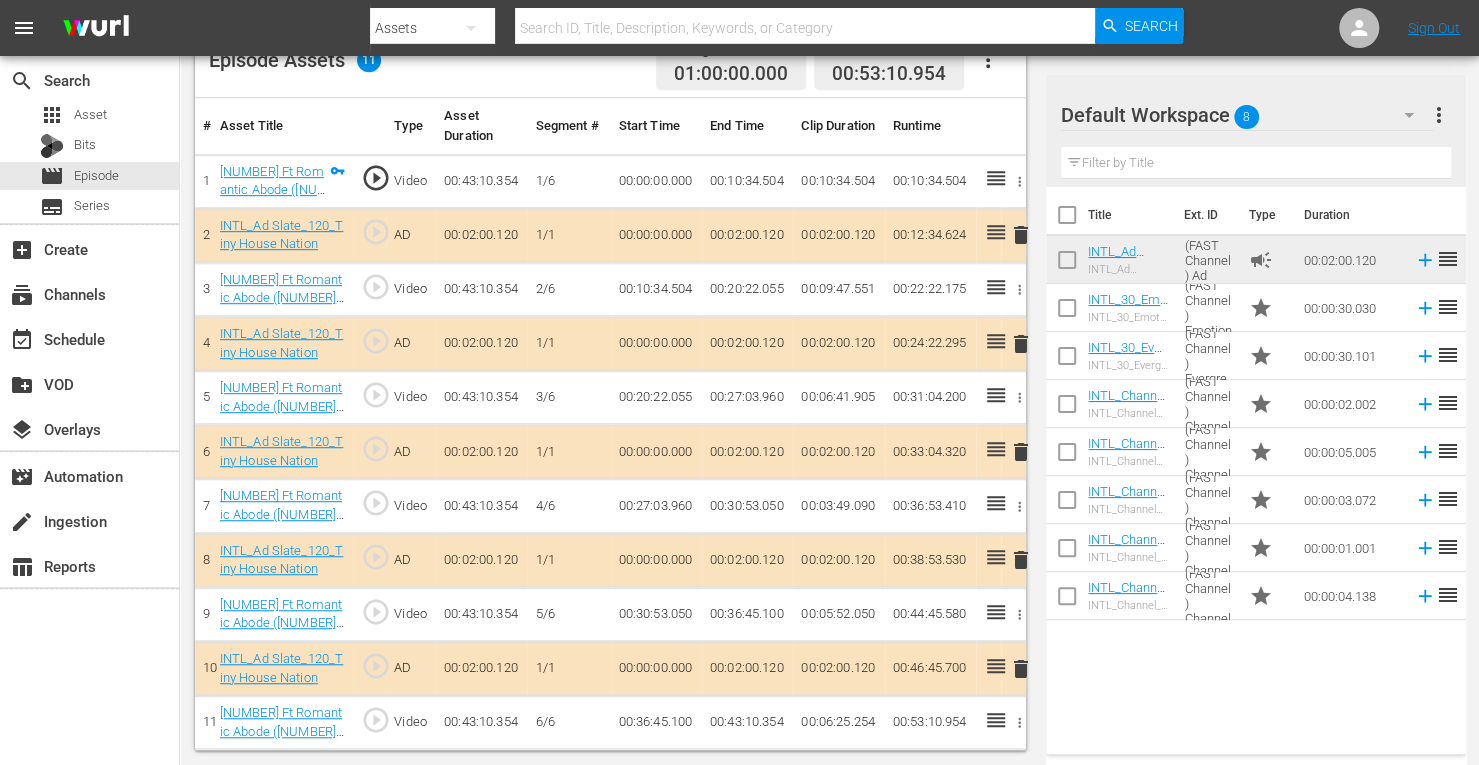 scroll, scrollTop: 554, scrollLeft: 0, axis: vertical 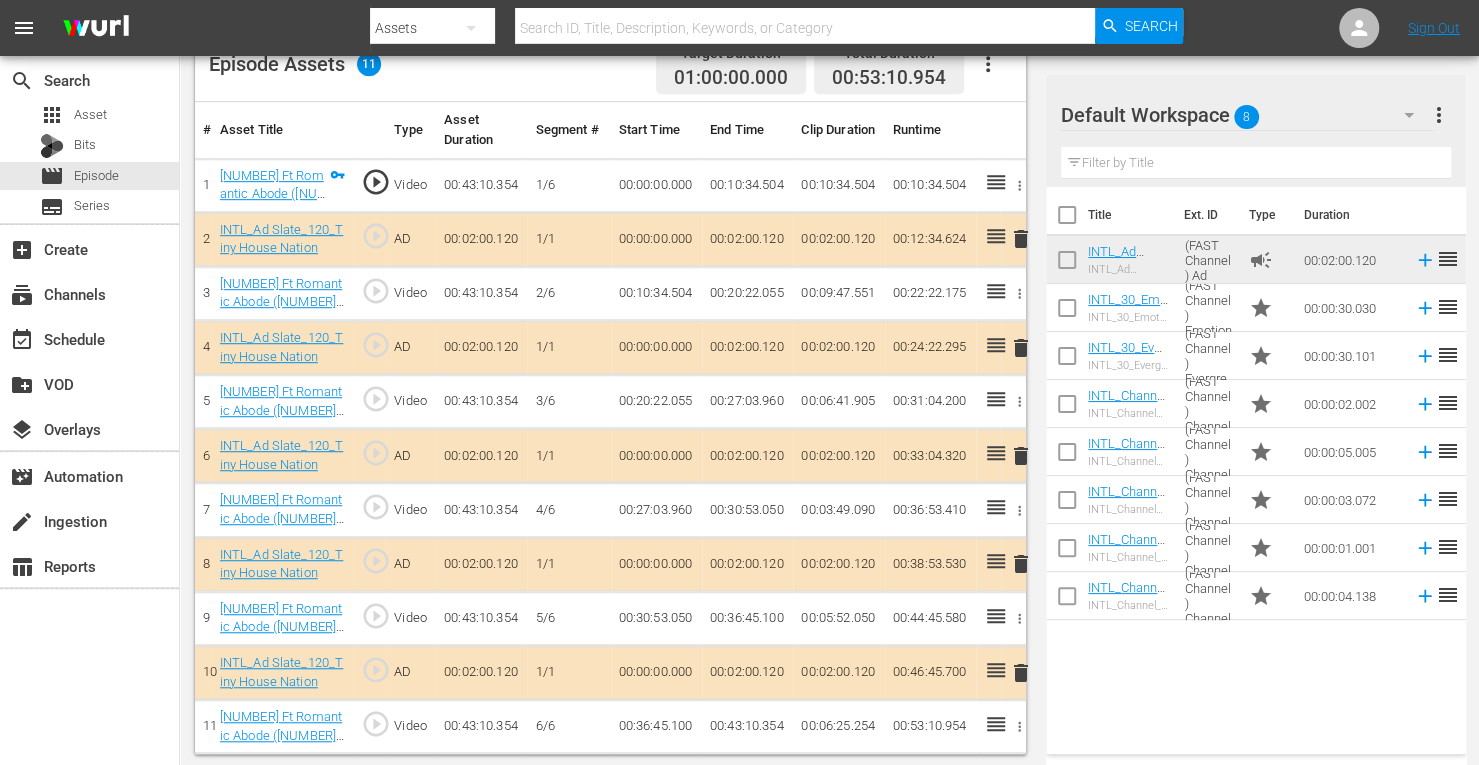 click on "delete" at bounding box center (1021, 456) 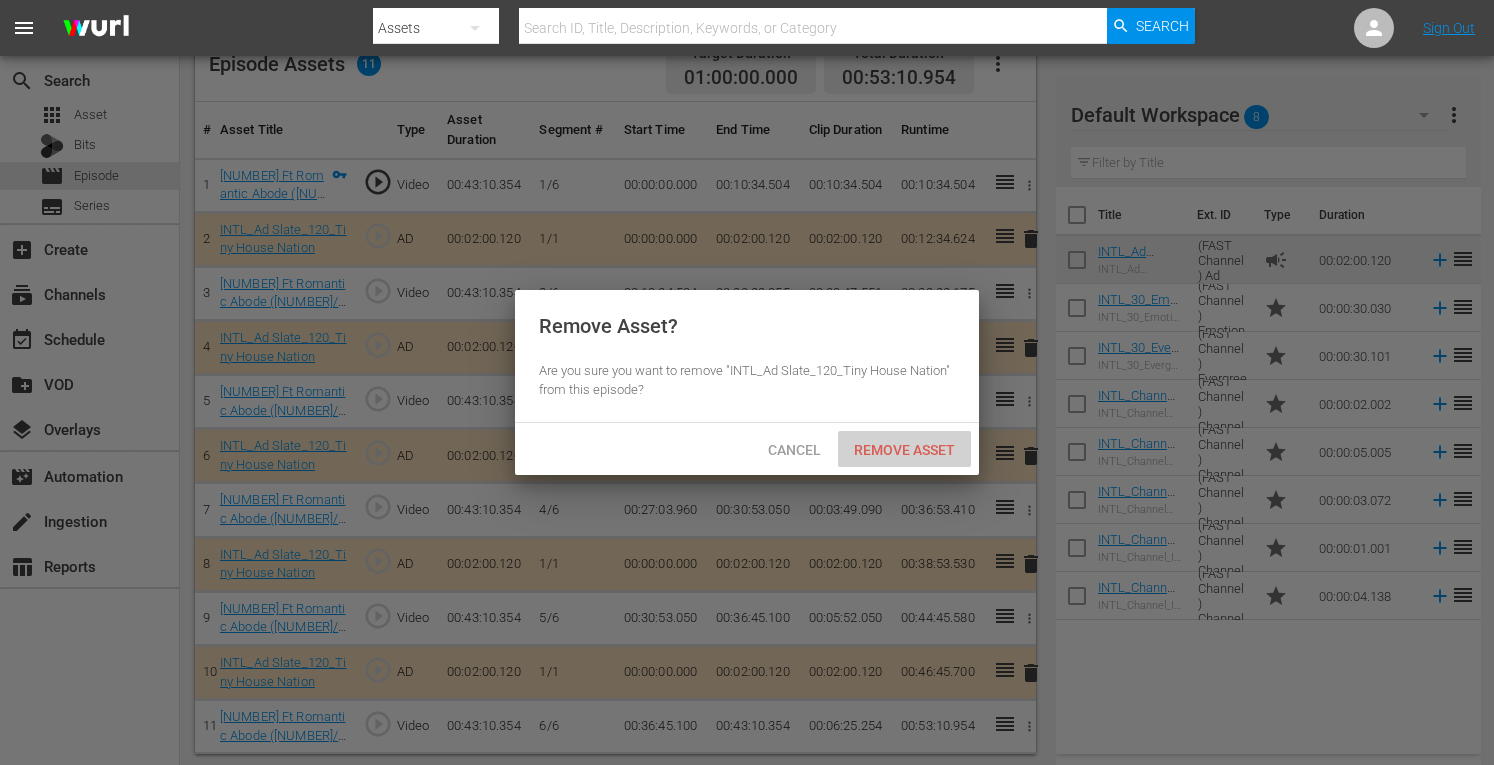click on "Remove Asset" at bounding box center (904, 450) 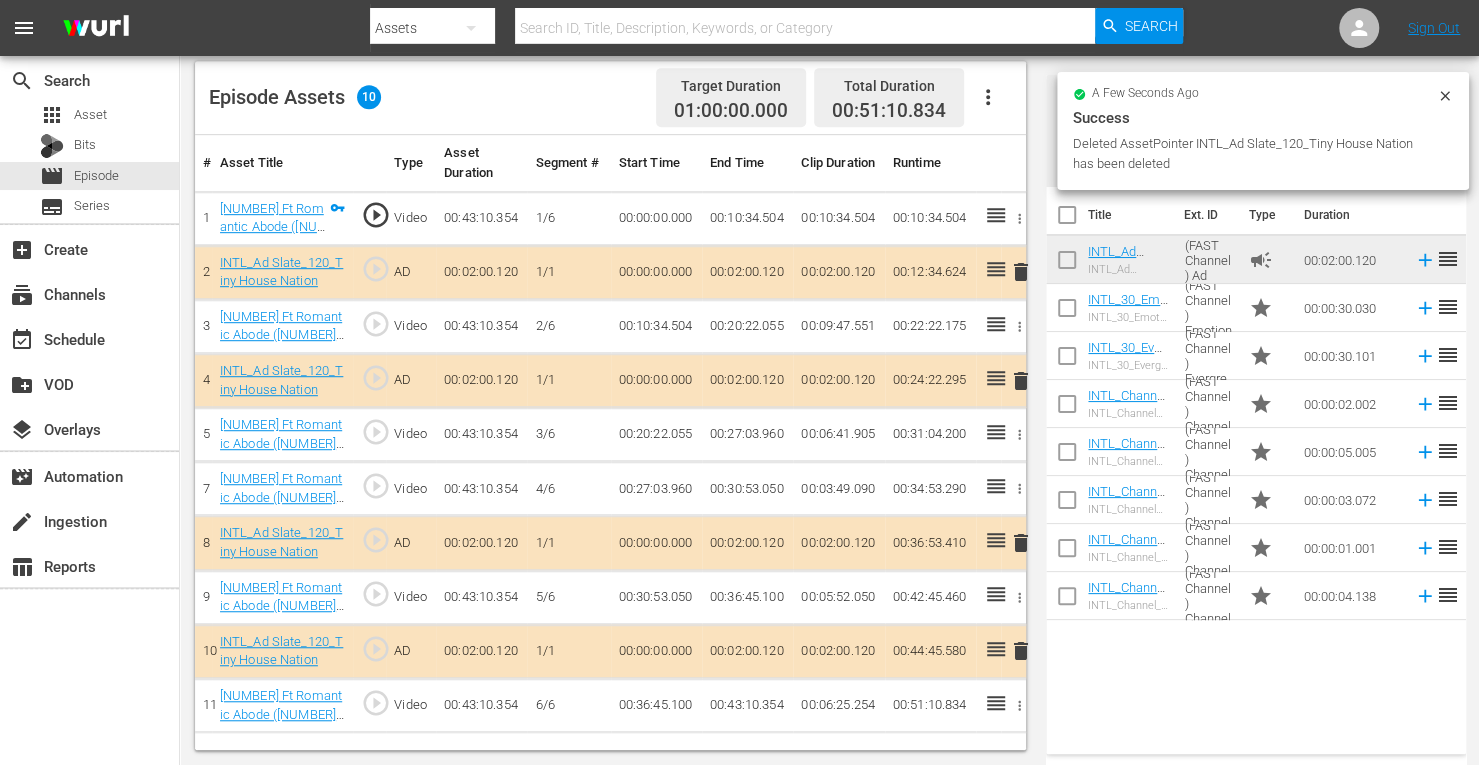 scroll, scrollTop: 520, scrollLeft: 0, axis: vertical 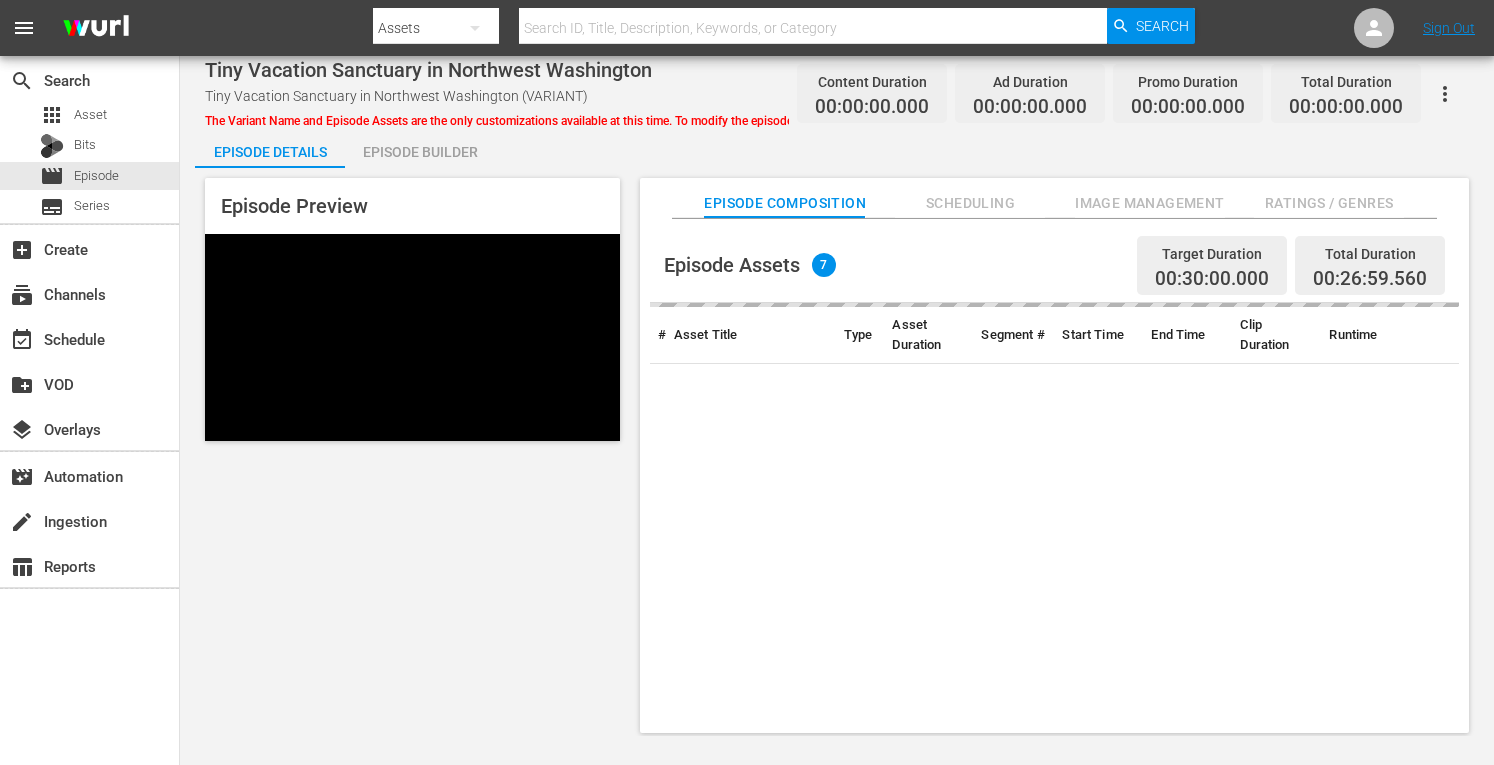 click on "Episode Builder" at bounding box center [420, 152] 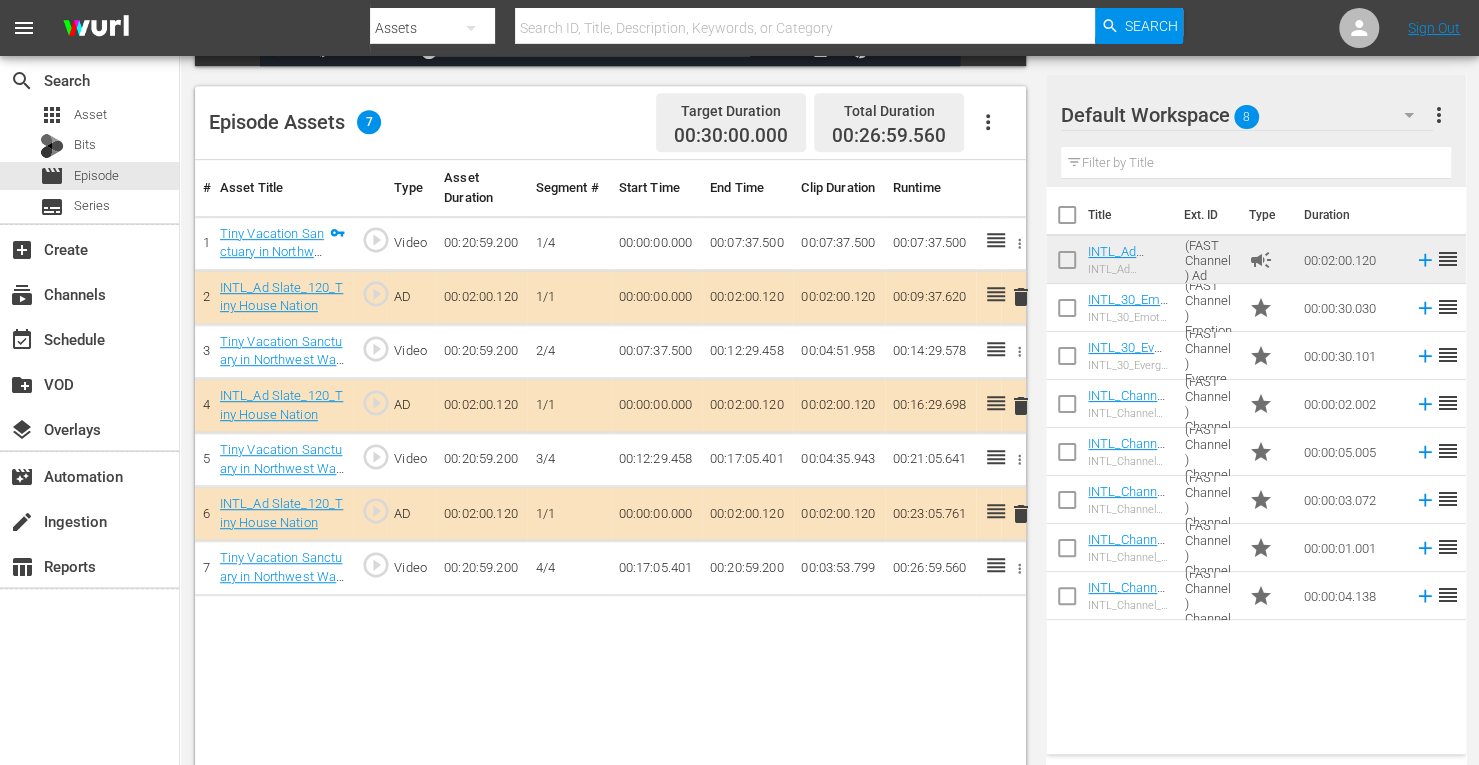 scroll, scrollTop: 497, scrollLeft: 0, axis: vertical 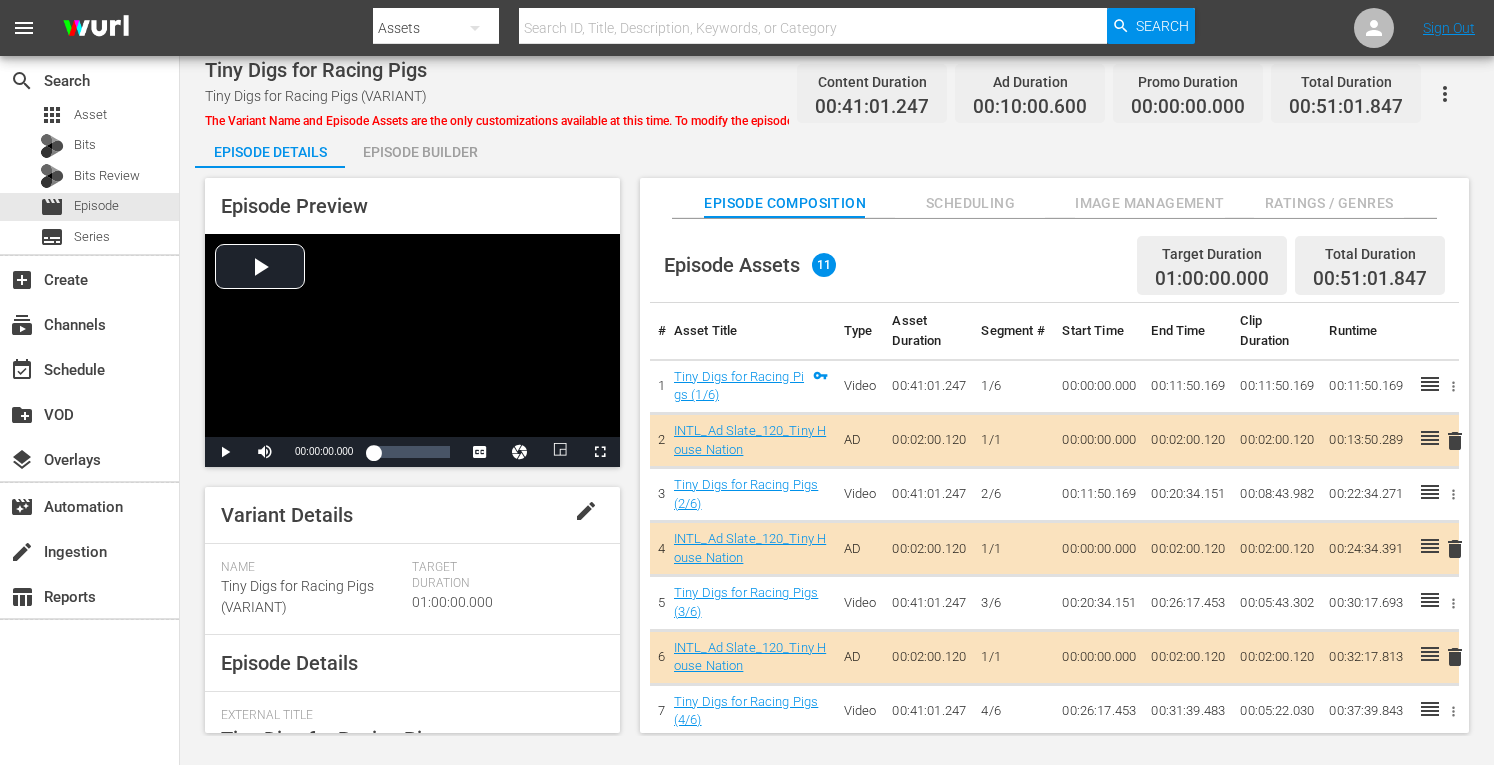 click on "Episode Builder" at bounding box center [420, 152] 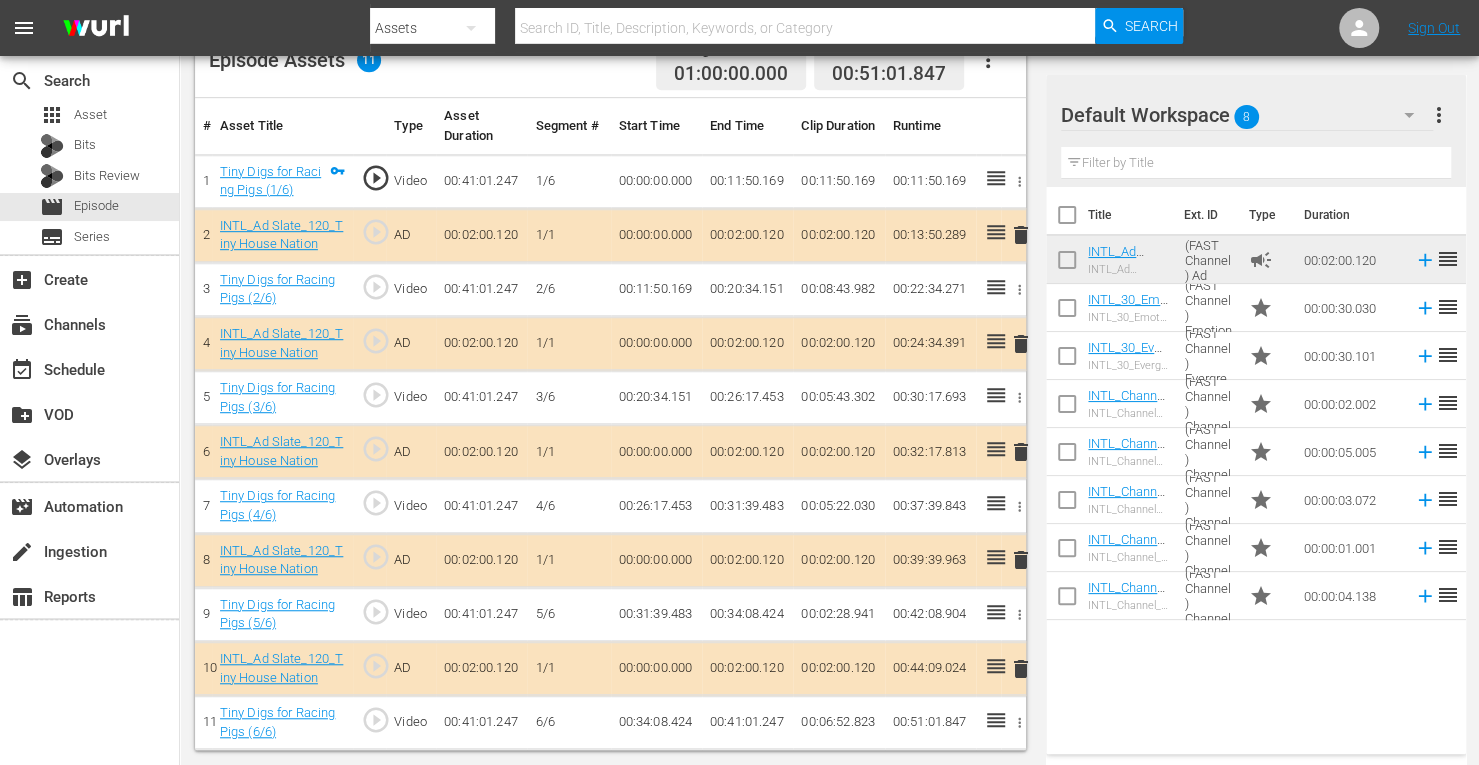 scroll, scrollTop: 554, scrollLeft: 0, axis: vertical 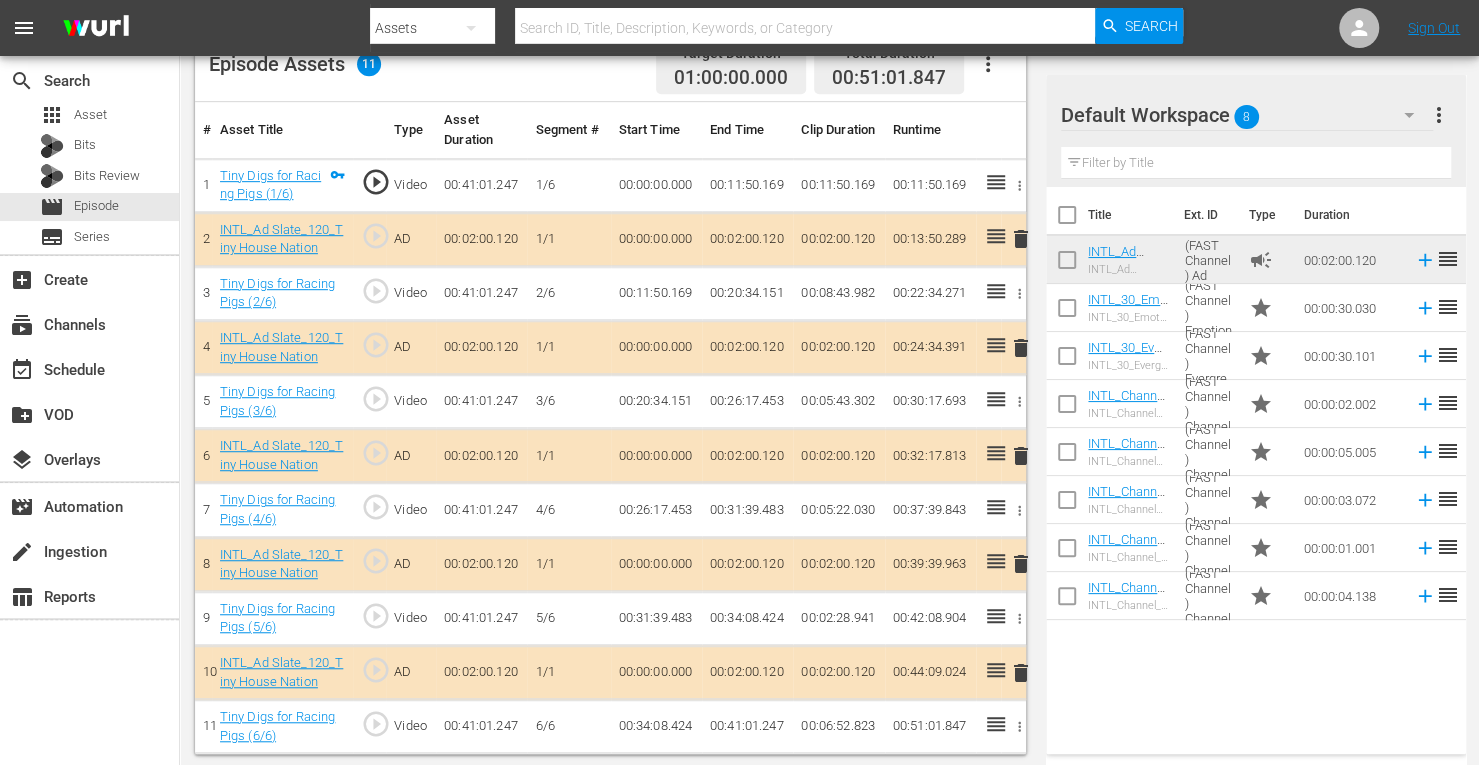 click on "delete" at bounding box center [1021, 456] 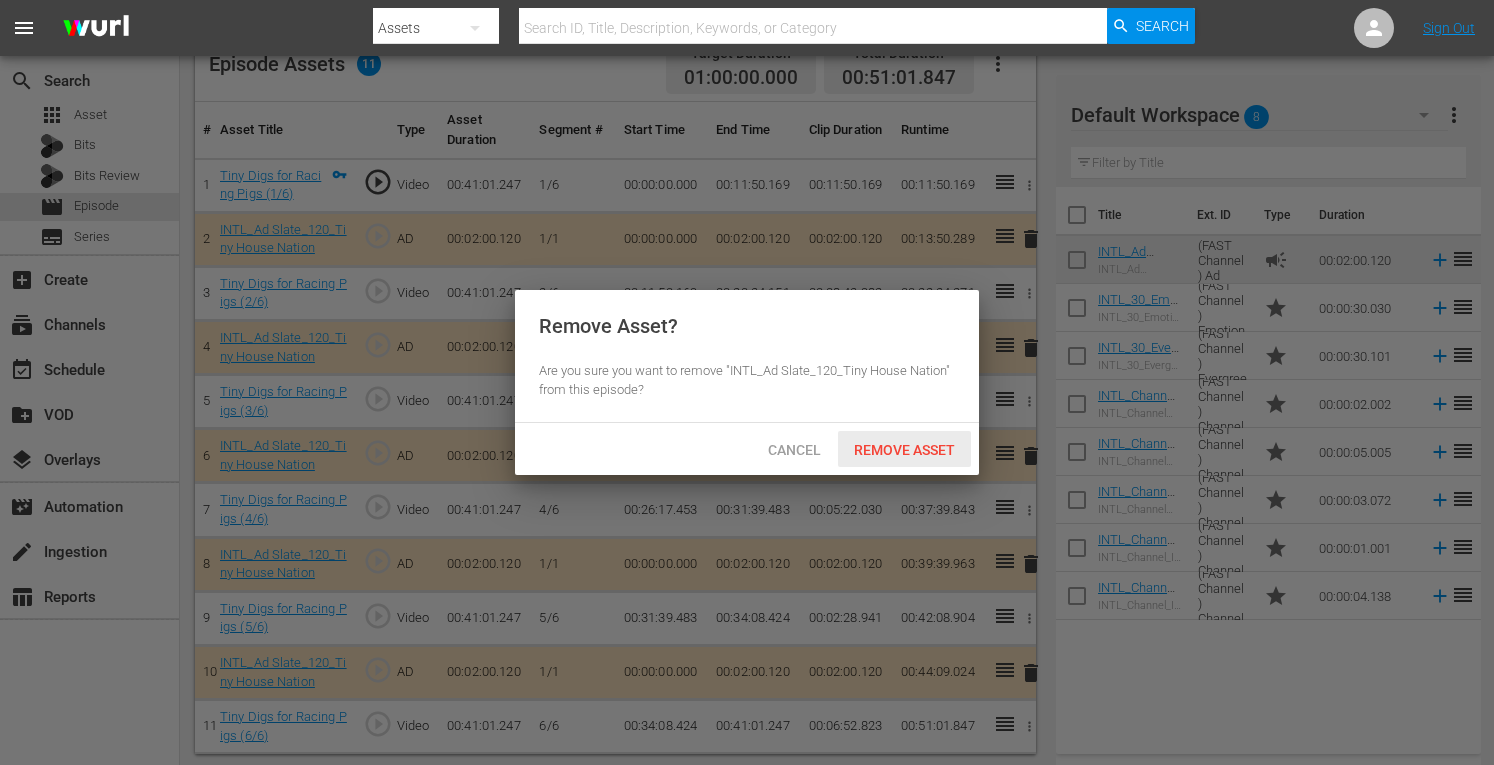 click on "Remove Asset" at bounding box center (904, 450) 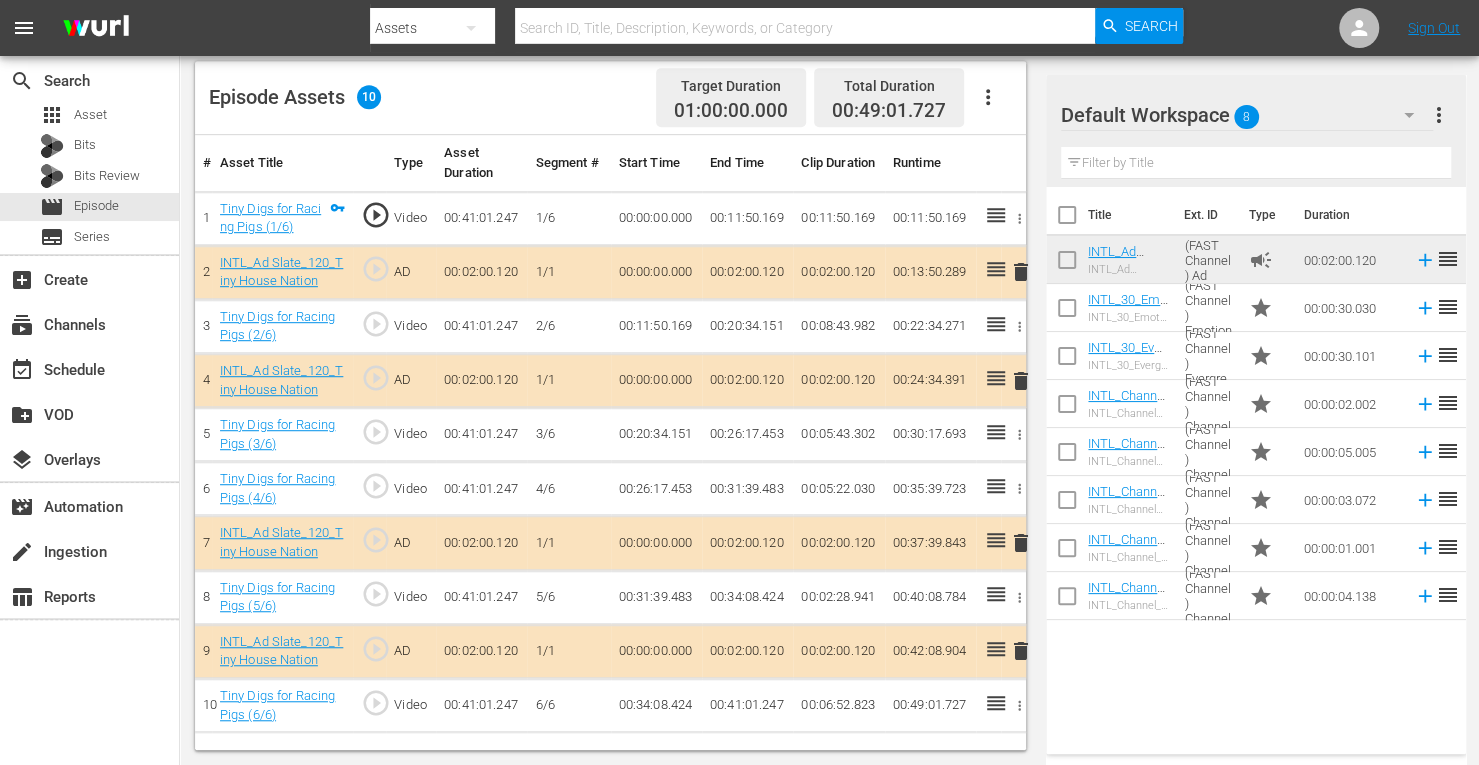 scroll, scrollTop: 520, scrollLeft: 0, axis: vertical 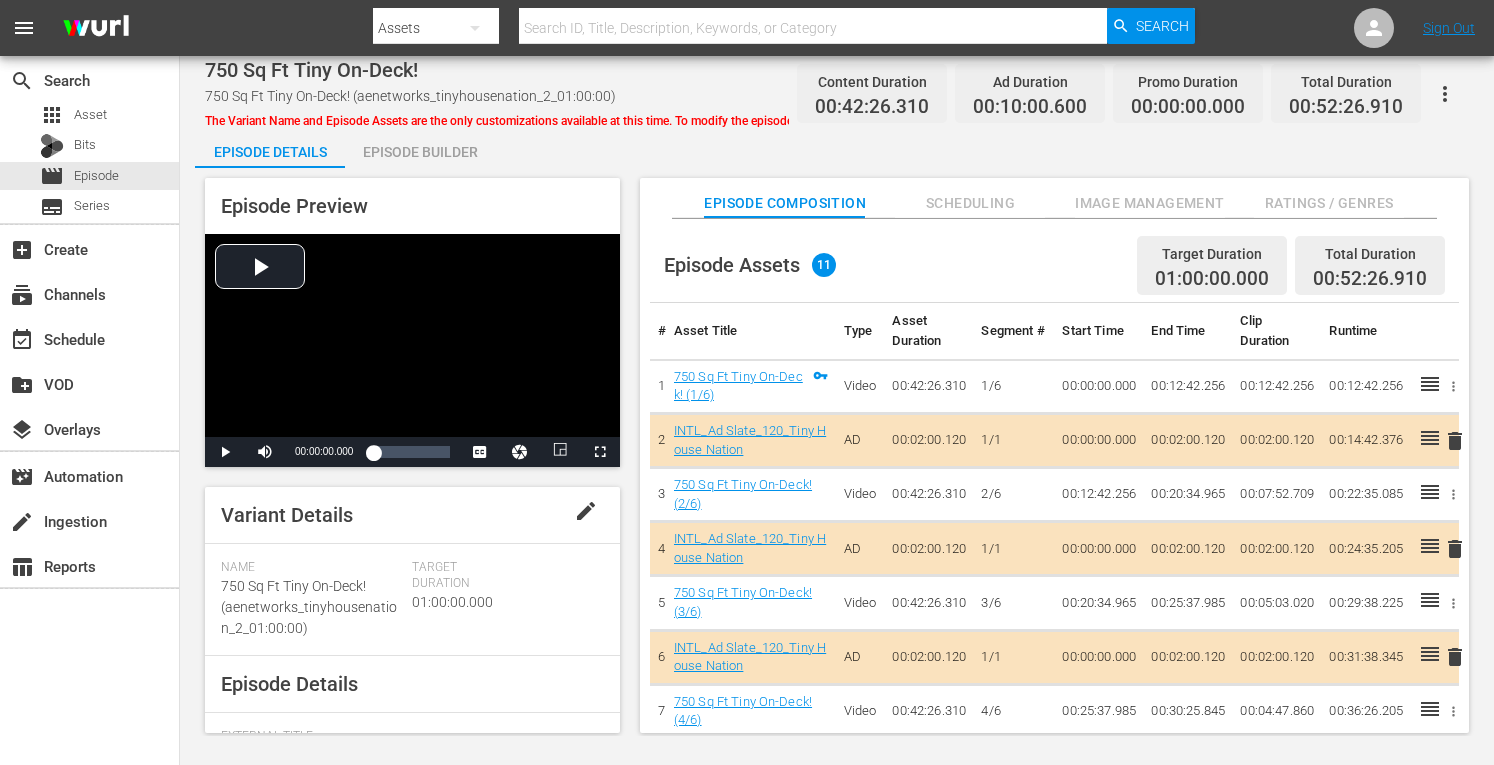 click on "Episode Builder" at bounding box center (420, 152) 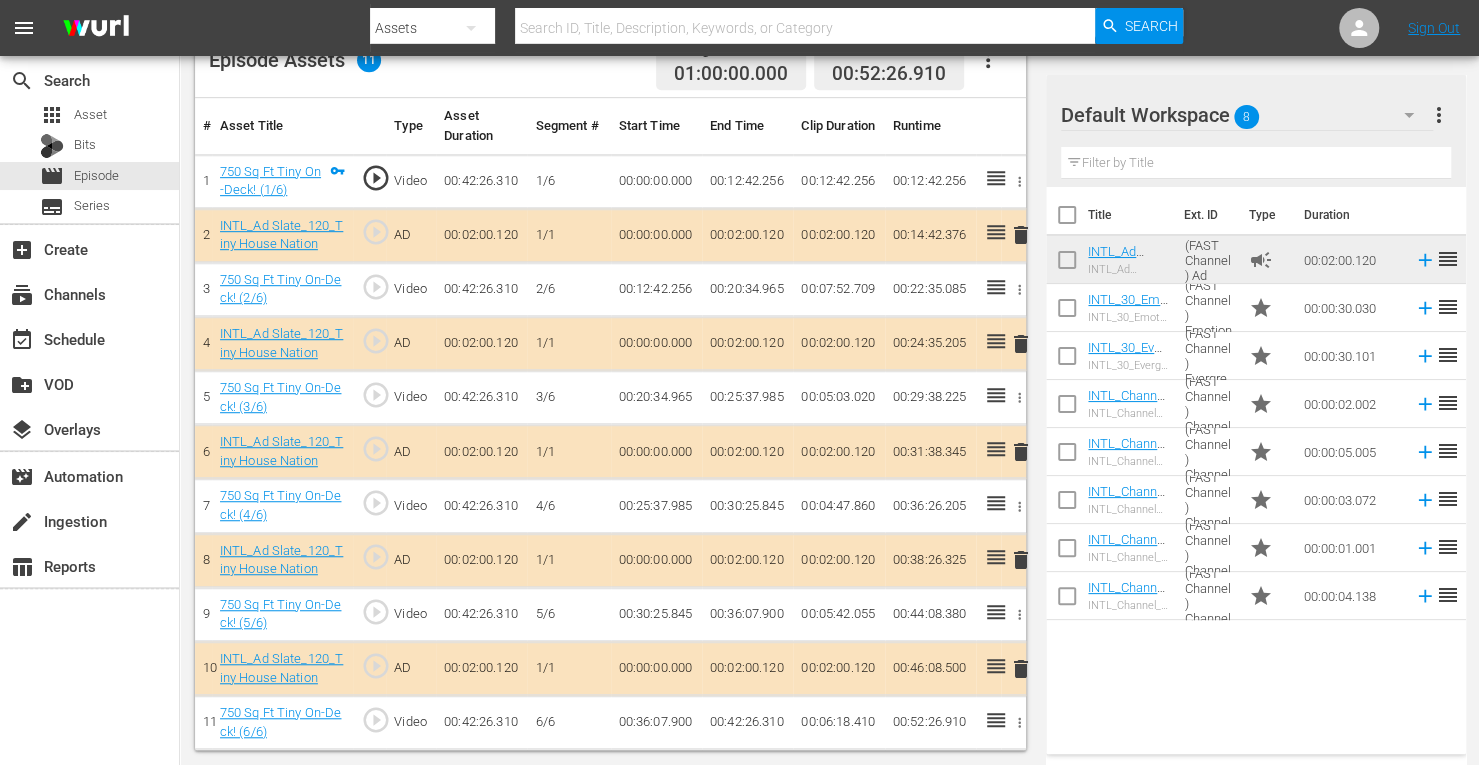 scroll, scrollTop: 554, scrollLeft: 0, axis: vertical 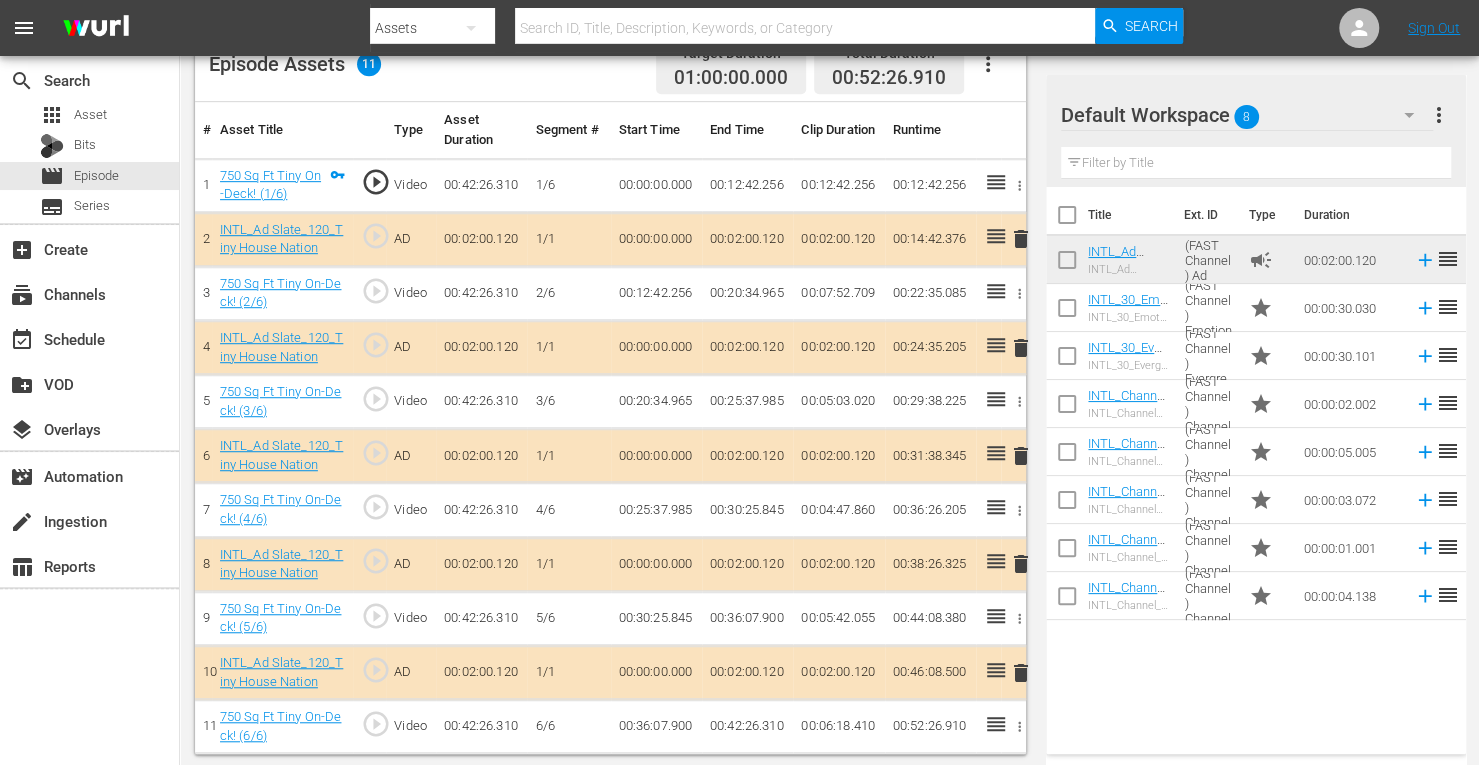 click on "delete" at bounding box center (1021, 456) 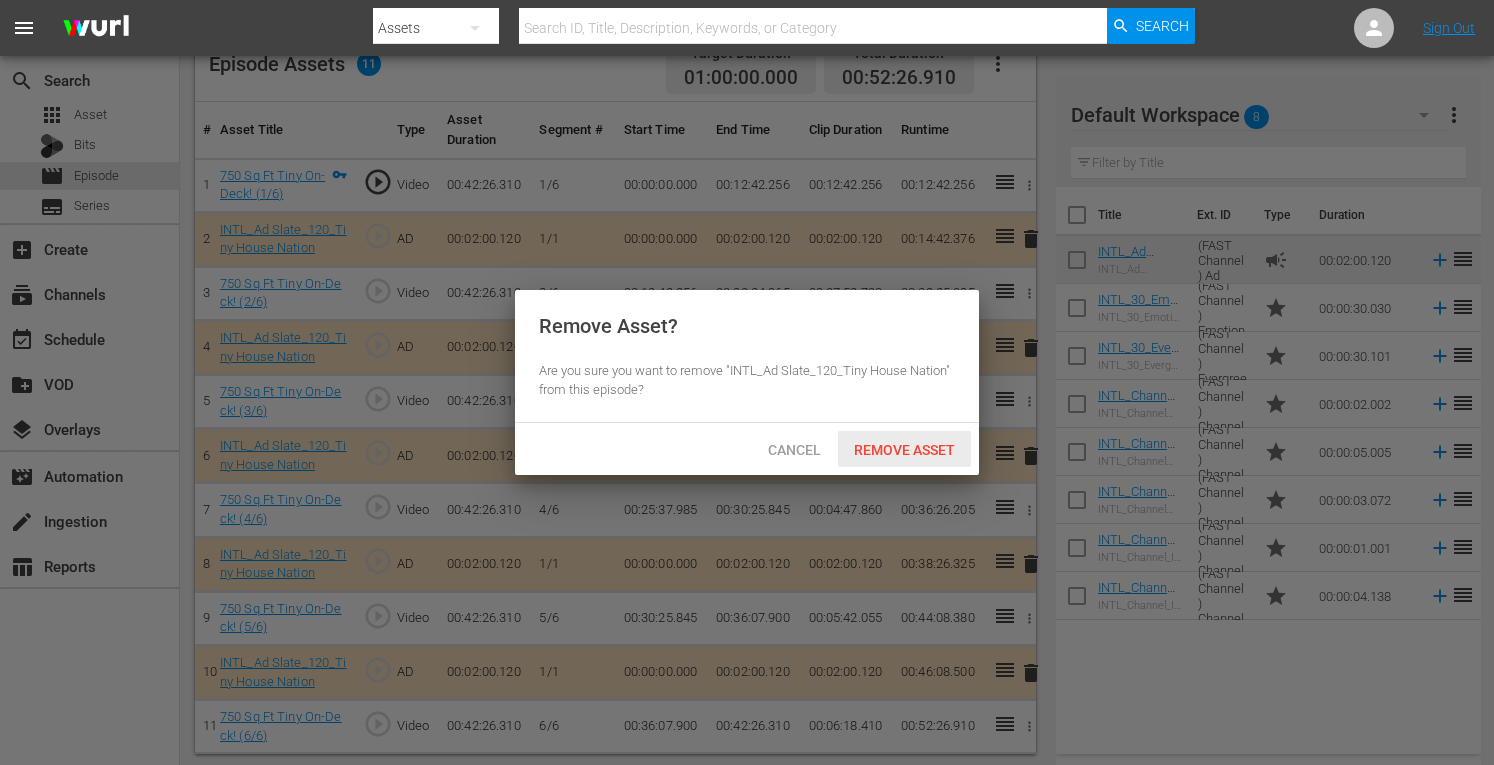 click on "Remove Asset" at bounding box center [904, 450] 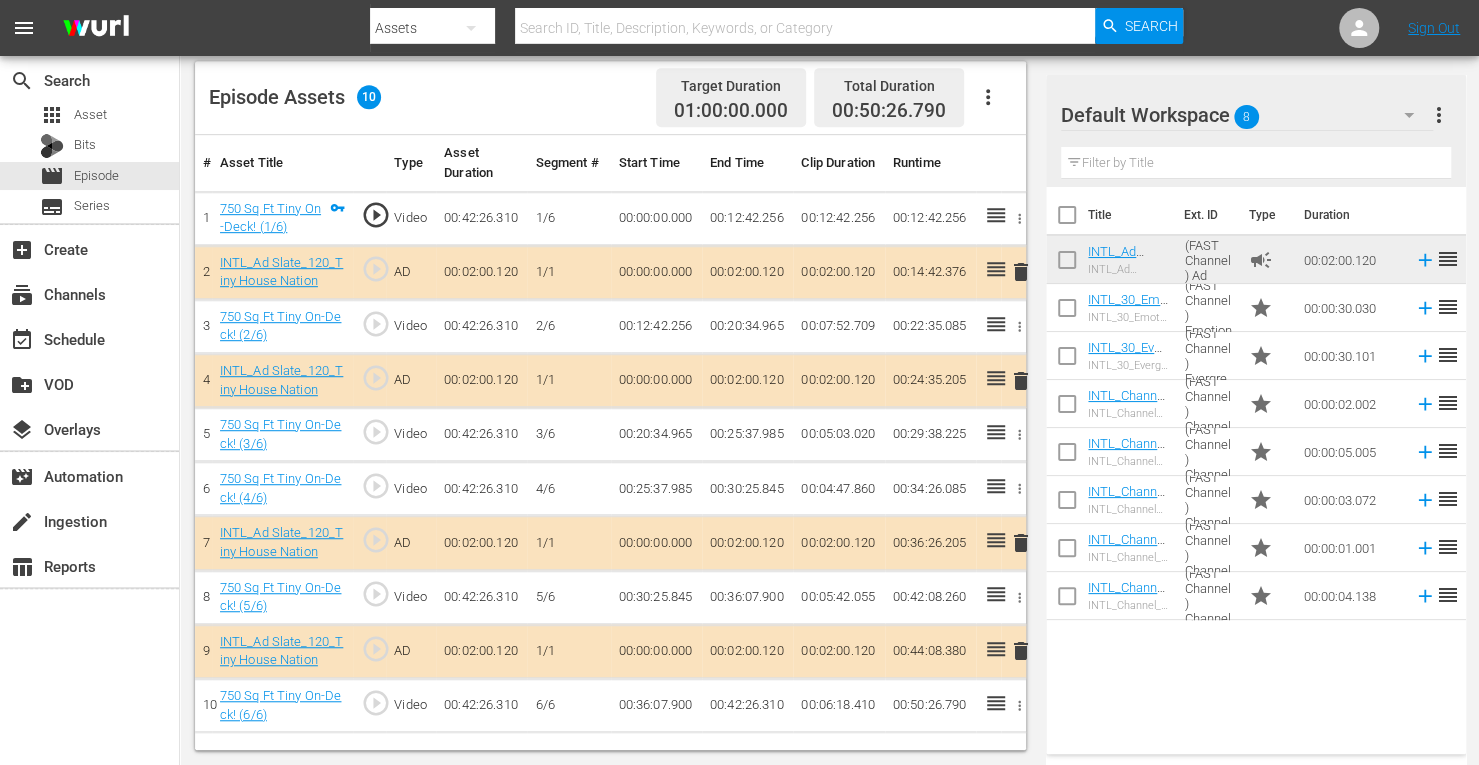 scroll, scrollTop: 520, scrollLeft: 0, axis: vertical 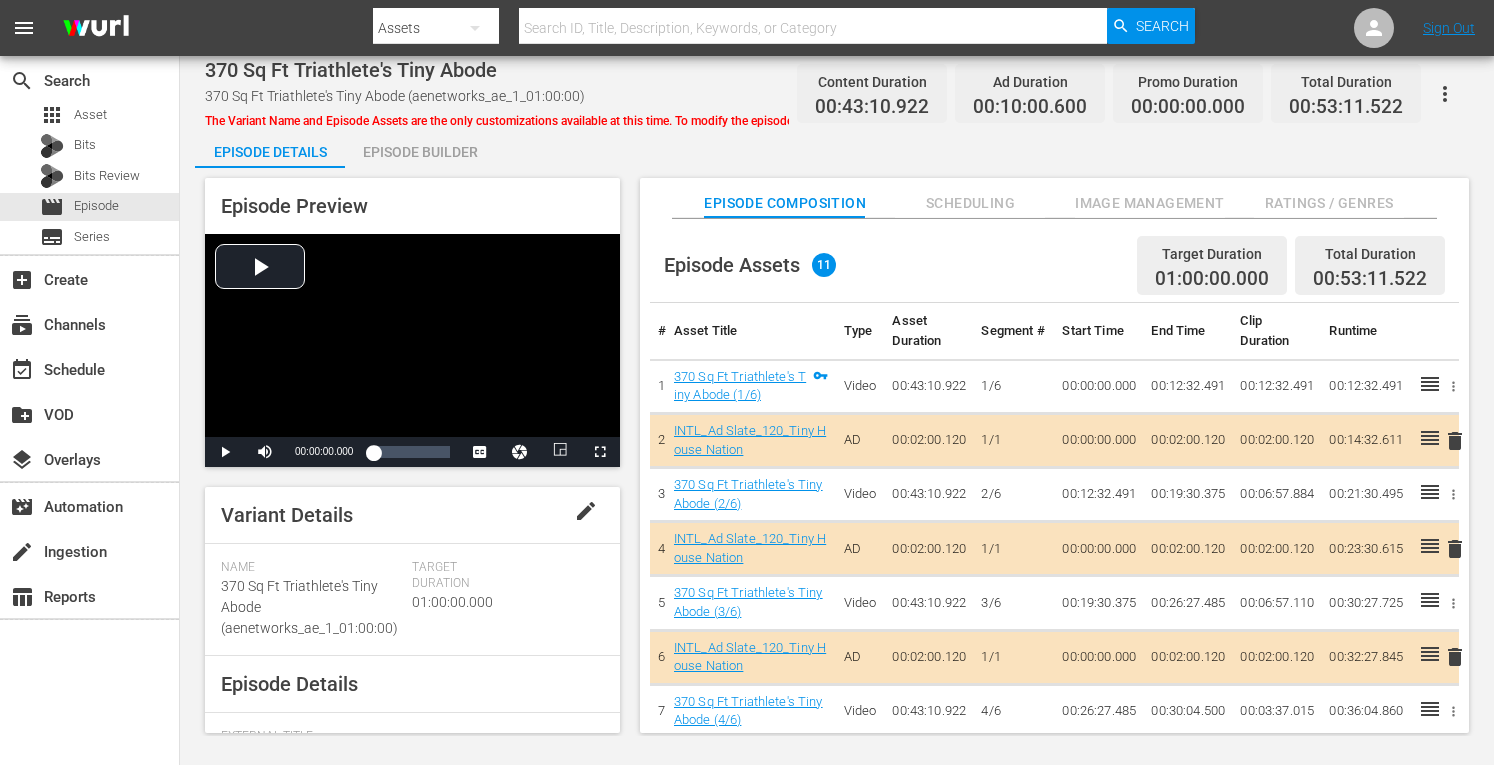 click on "Episode Builder" at bounding box center (420, 152) 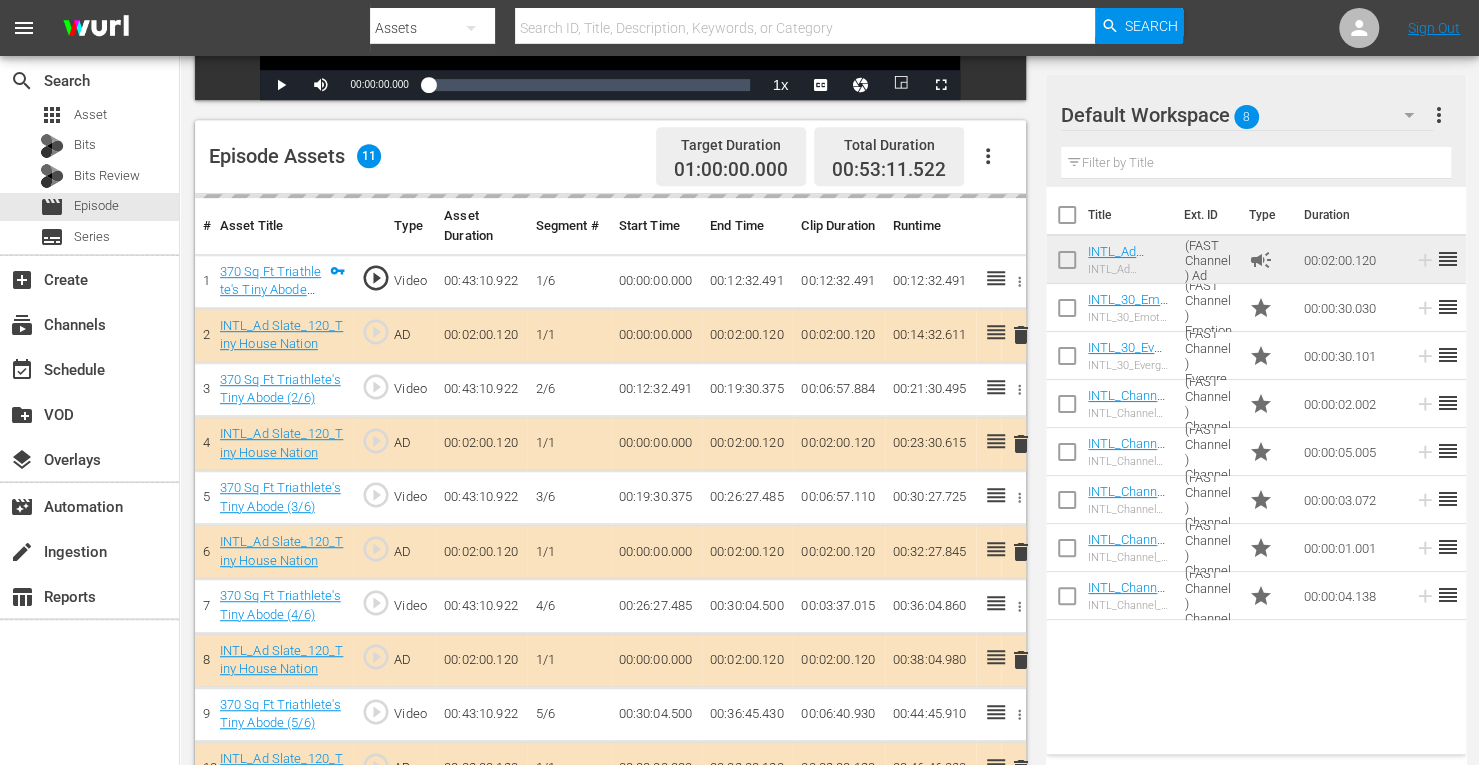 scroll, scrollTop: 535, scrollLeft: 0, axis: vertical 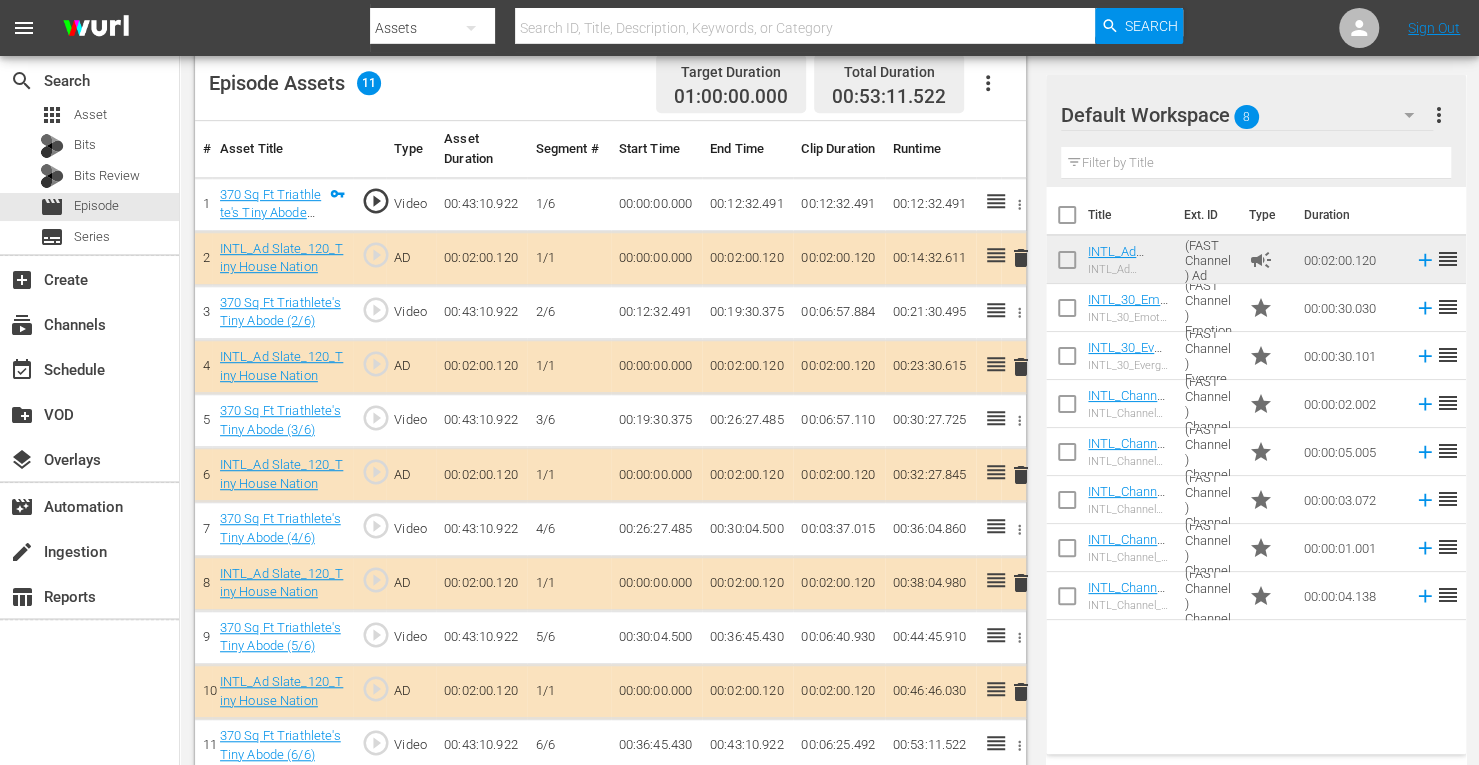 click on "delete" at bounding box center (1021, 475) 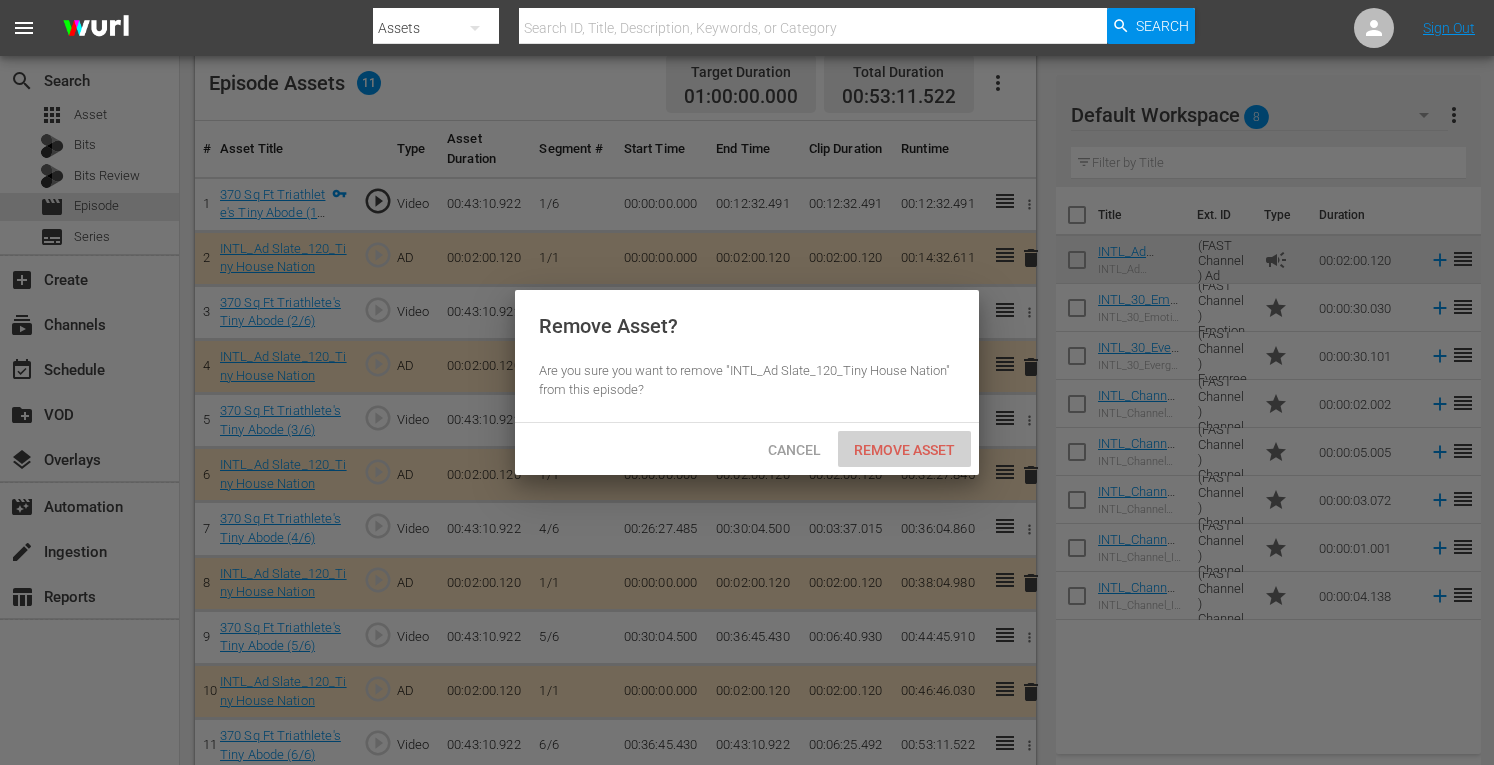 click on "Remove Asset" at bounding box center (904, 450) 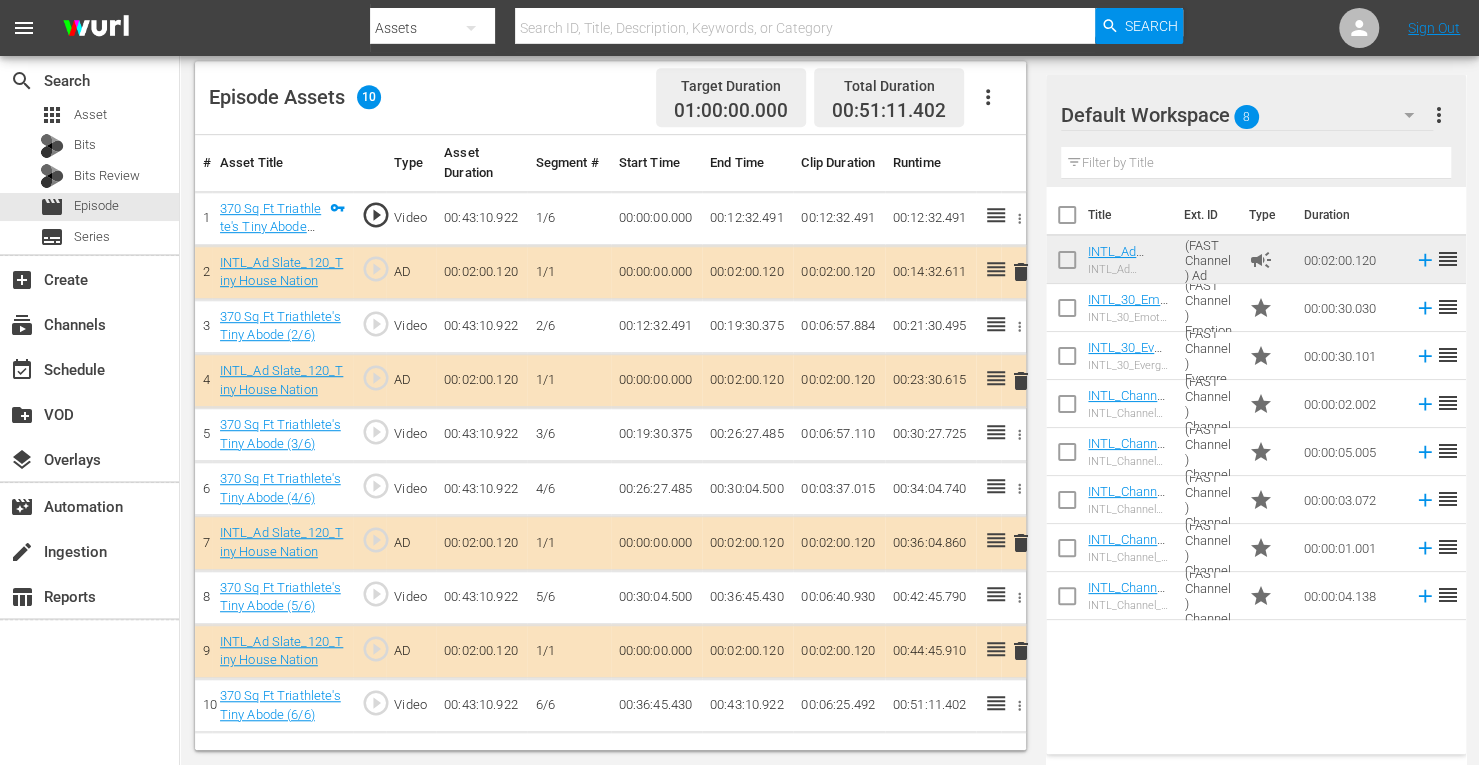scroll, scrollTop: 520, scrollLeft: 0, axis: vertical 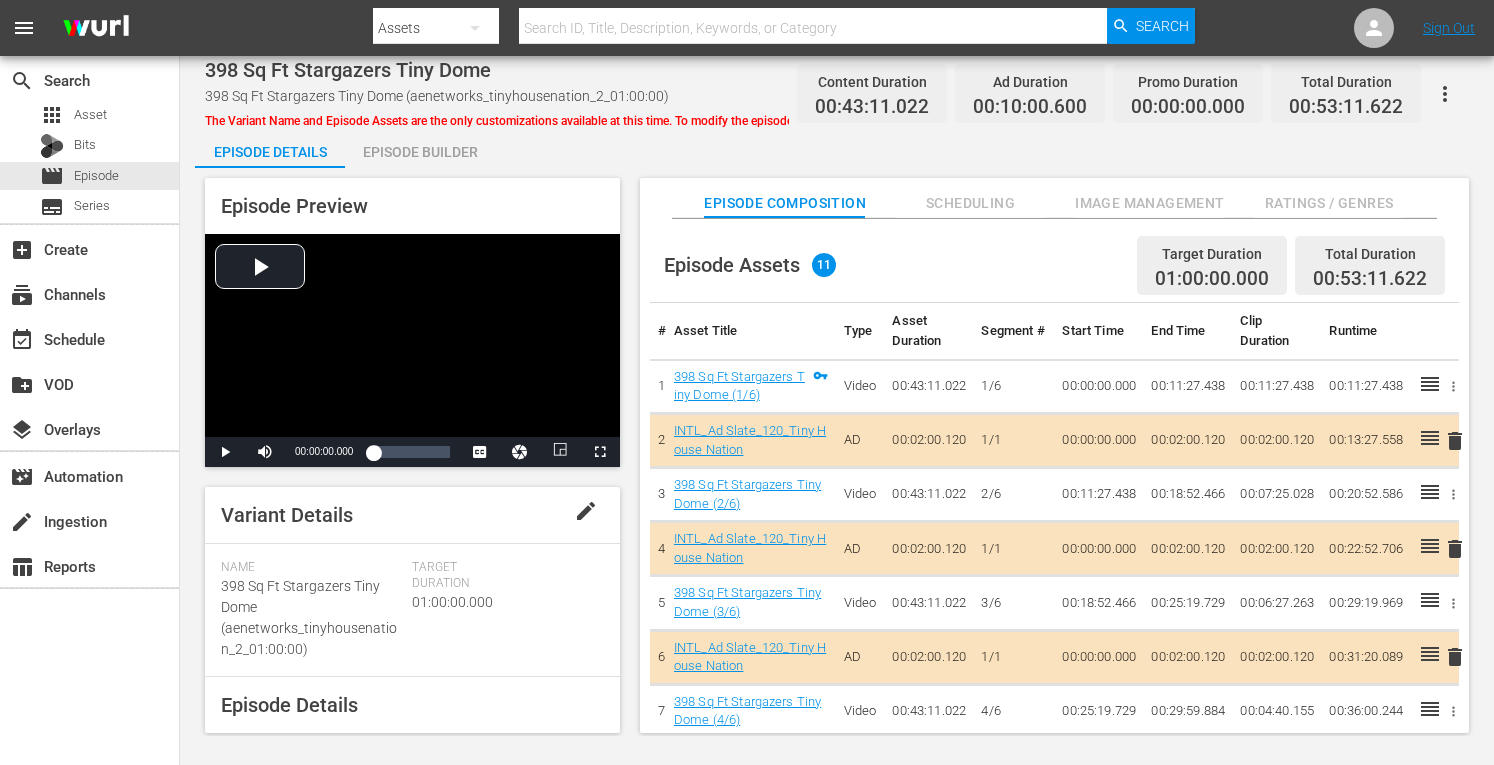 click on "Episode Builder" at bounding box center [420, 152] 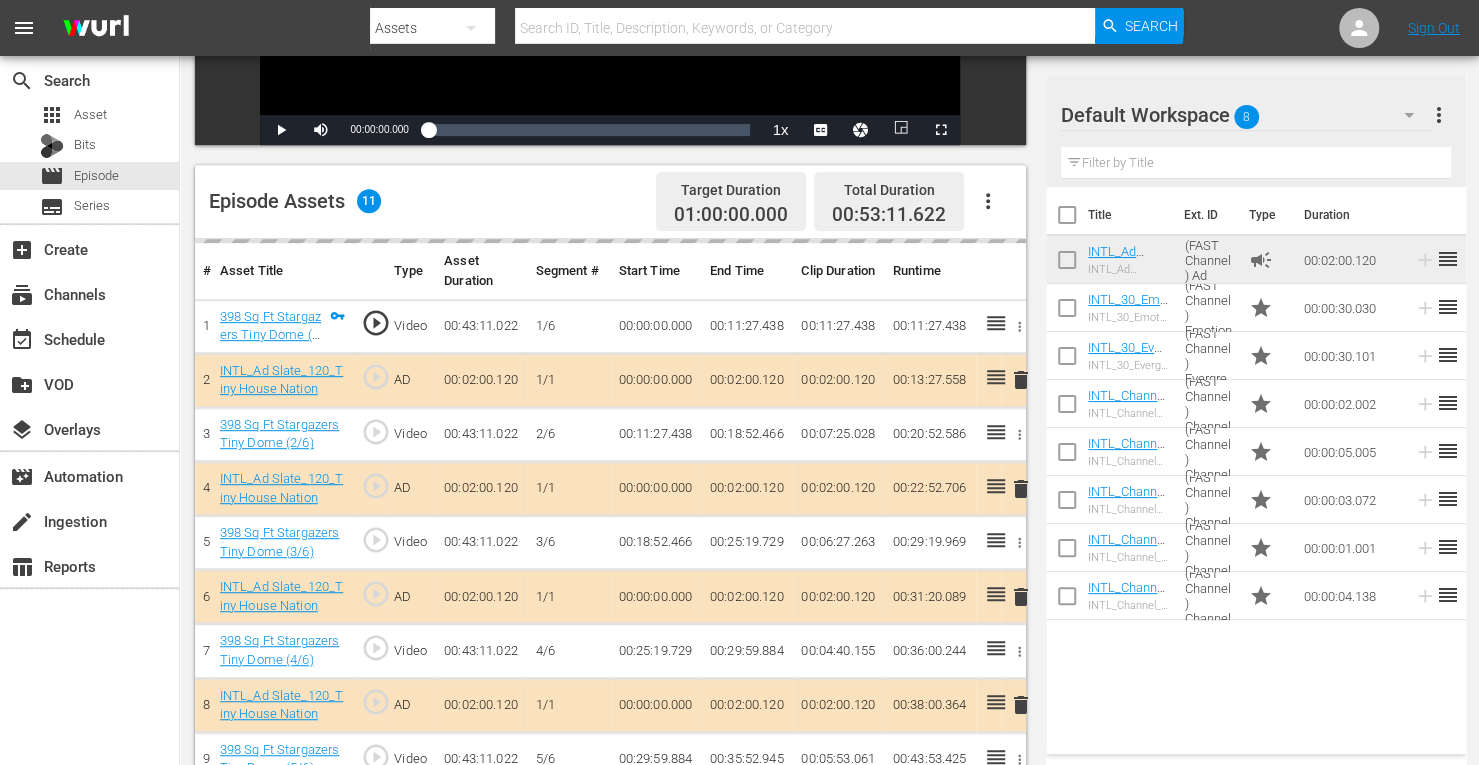 scroll, scrollTop: 425, scrollLeft: 0, axis: vertical 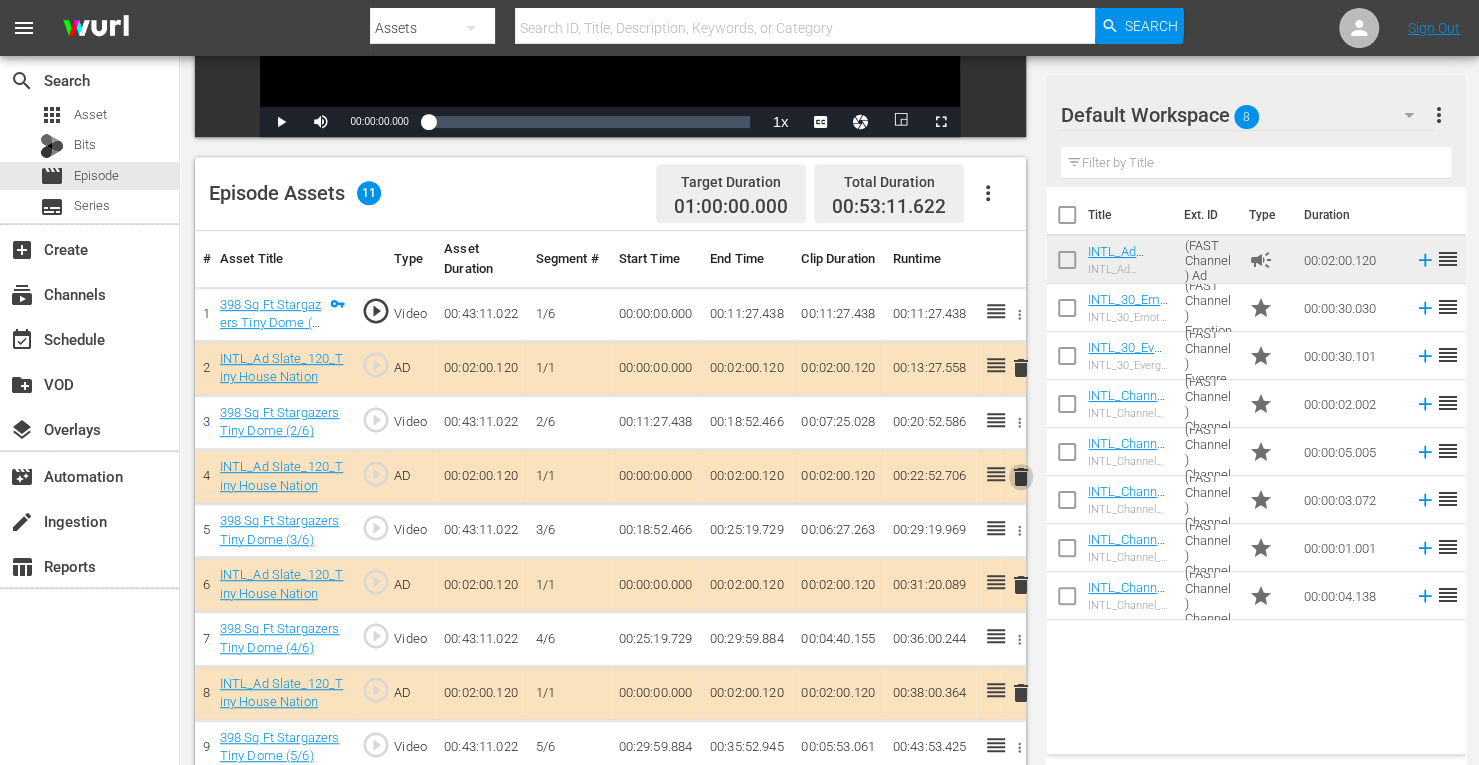 click on "delete" at bounding box center [1021, 477] 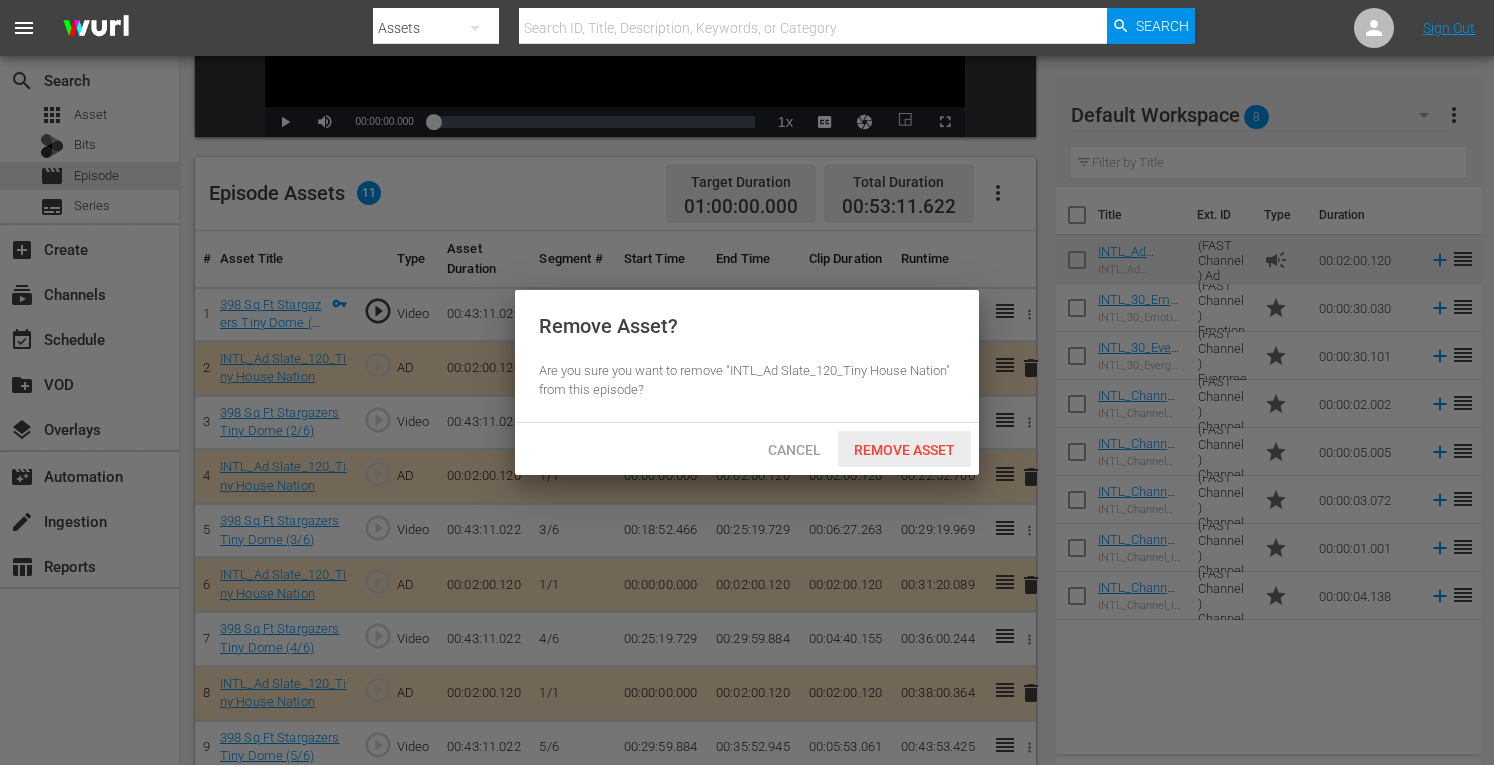 click on "Remove Asset" at bounding box center [904, 449] 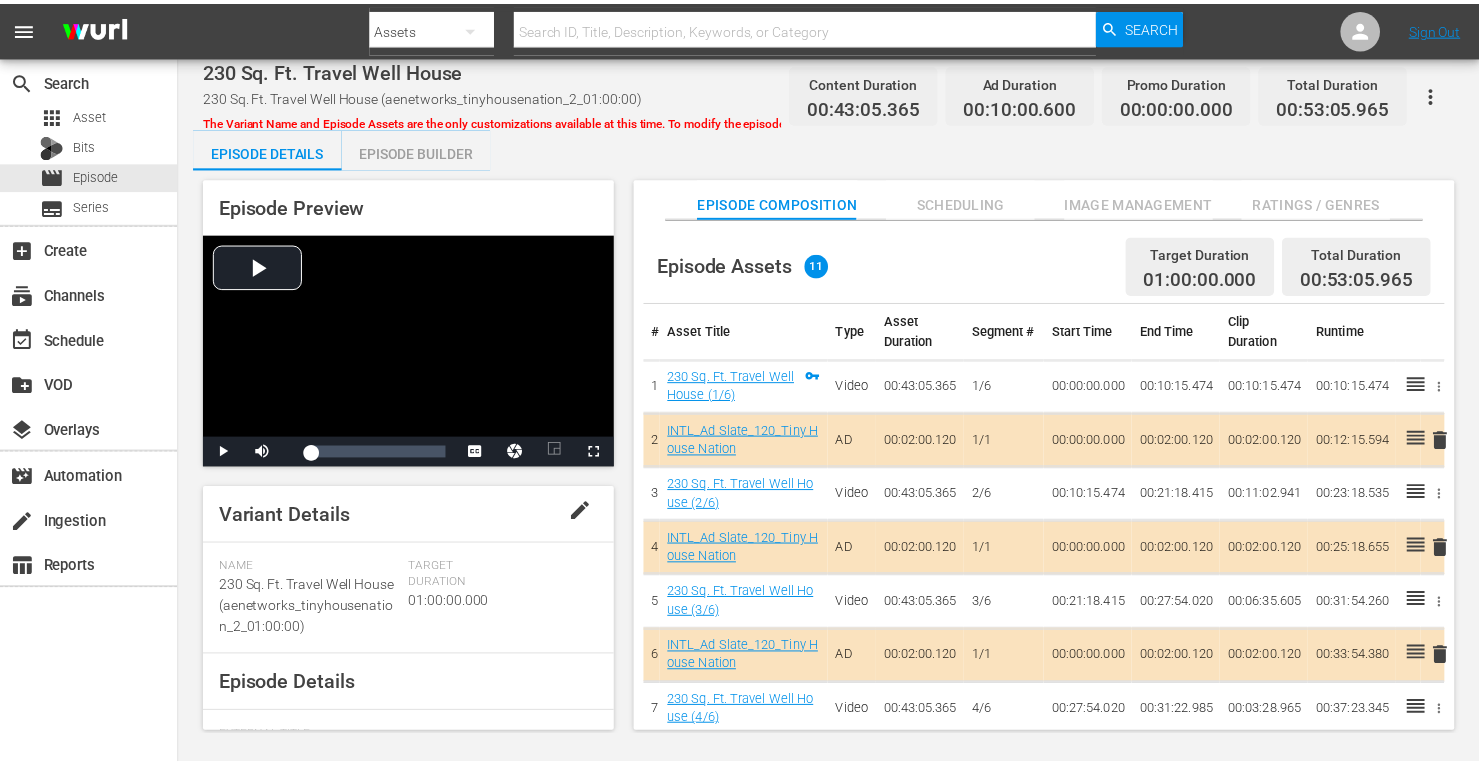 scroll, scrollTop: 0, scrollLeft: 0, axis: both 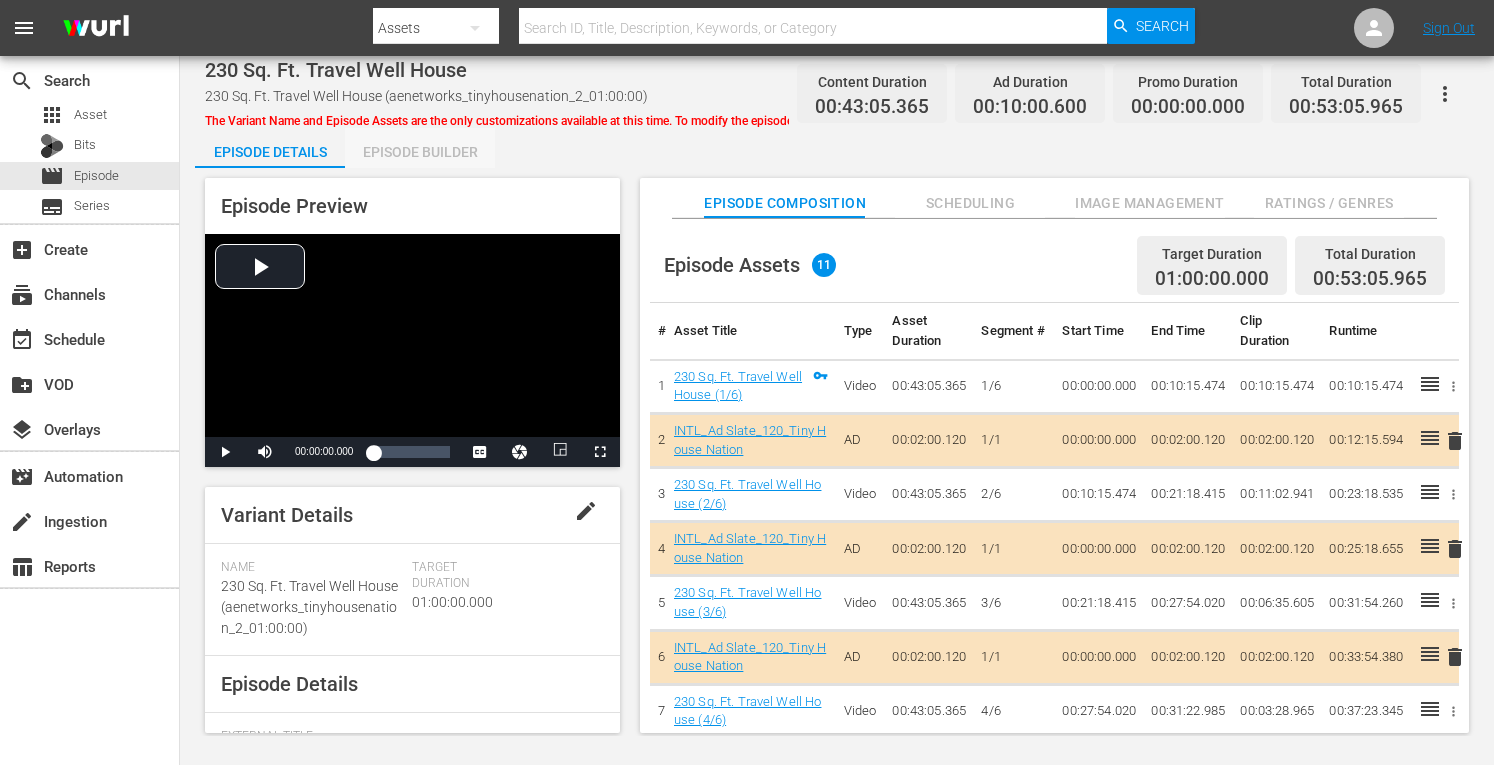 click on "Episode Builder" at bounding box center (420, 152) 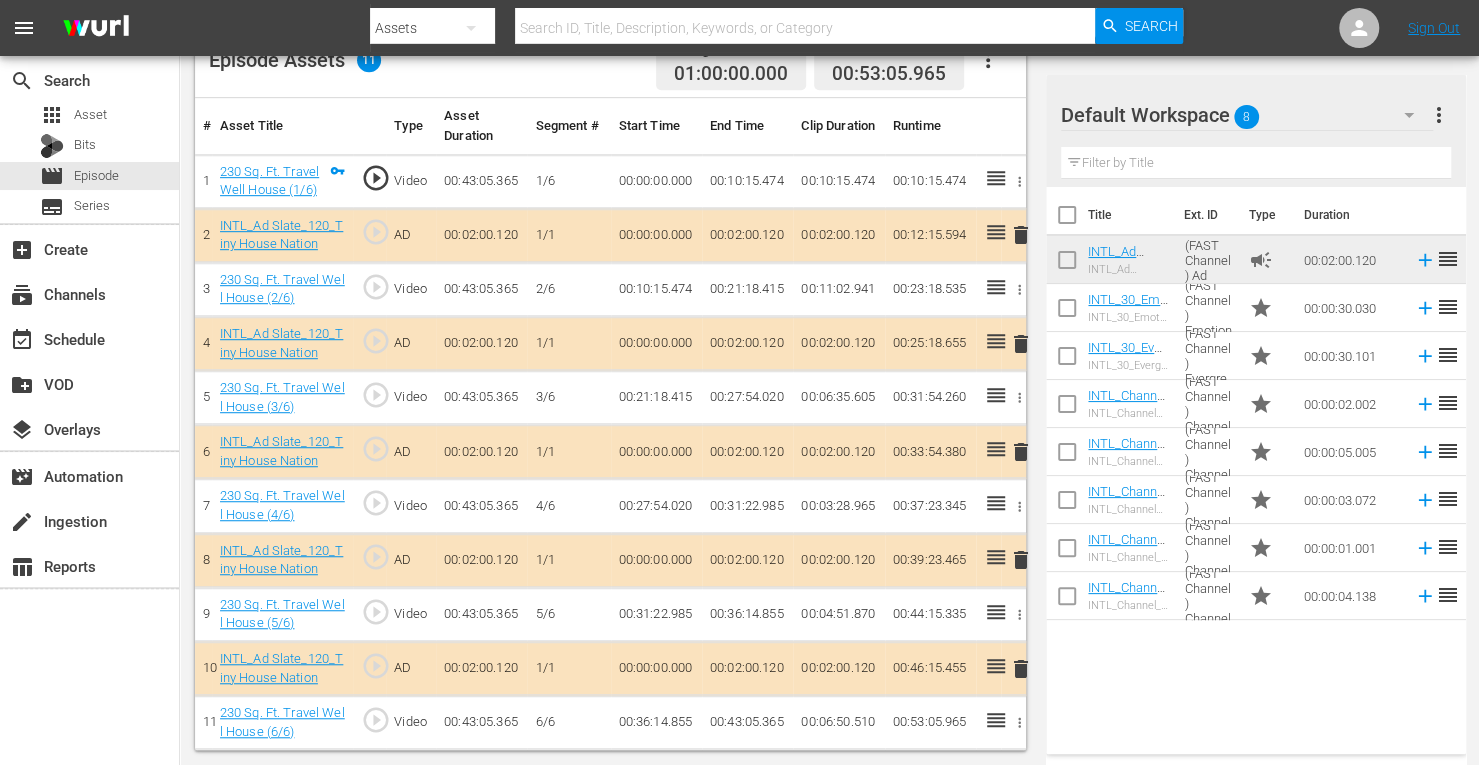 scroll, scrollTop: 554, scrollLeft: 0, axis: vertical 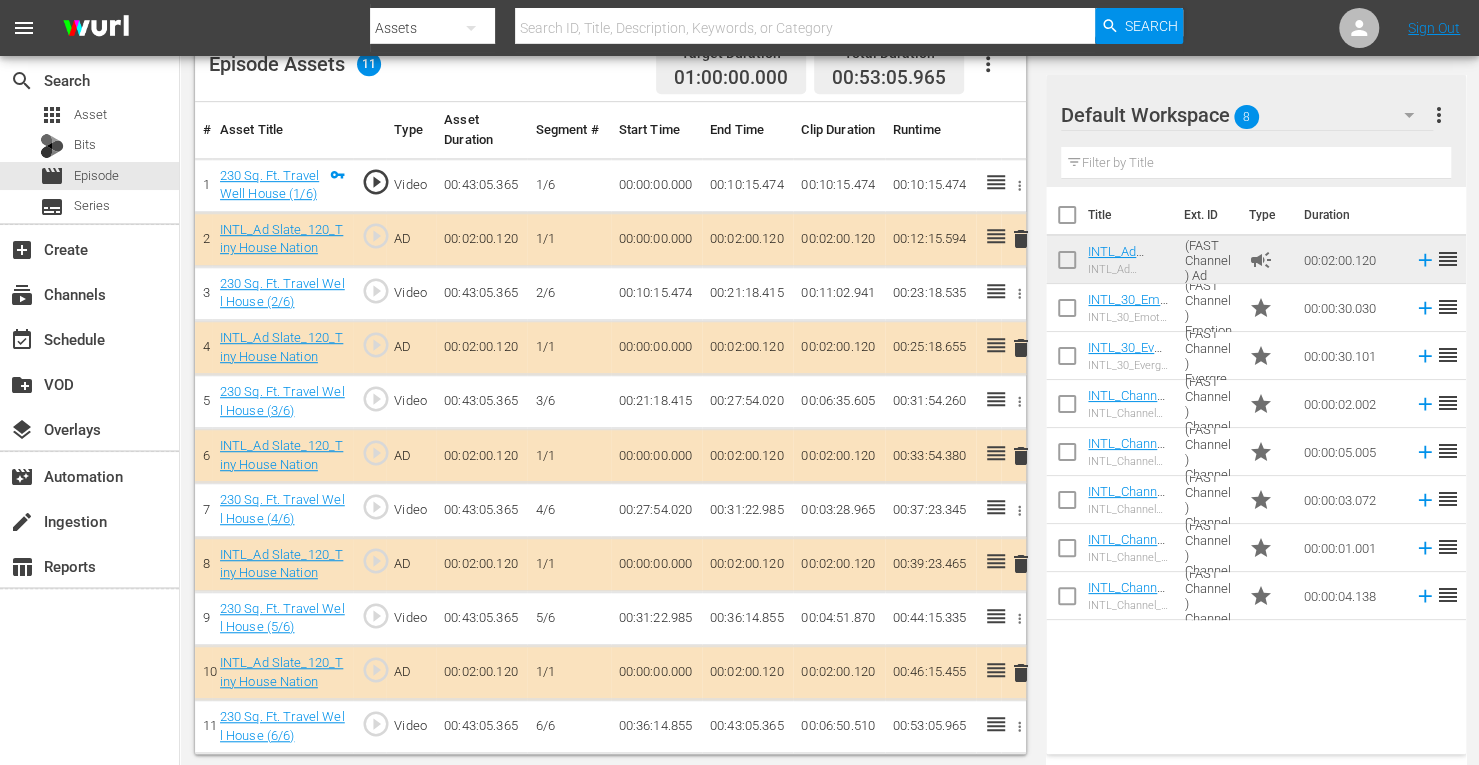 click on "delete" at bounding box center [1021, 456] 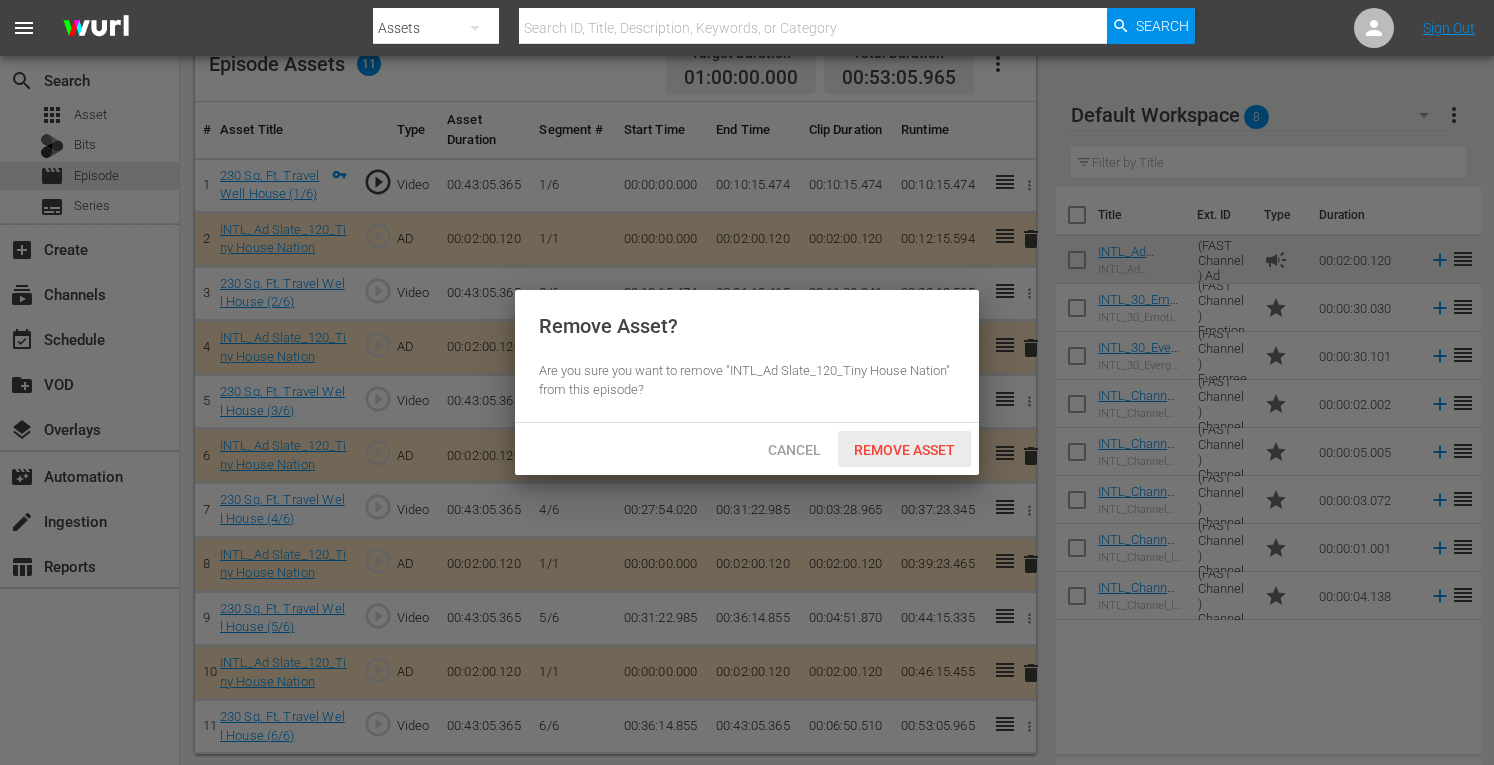 click on "Remove Asset" at bounding box center [904, 450] 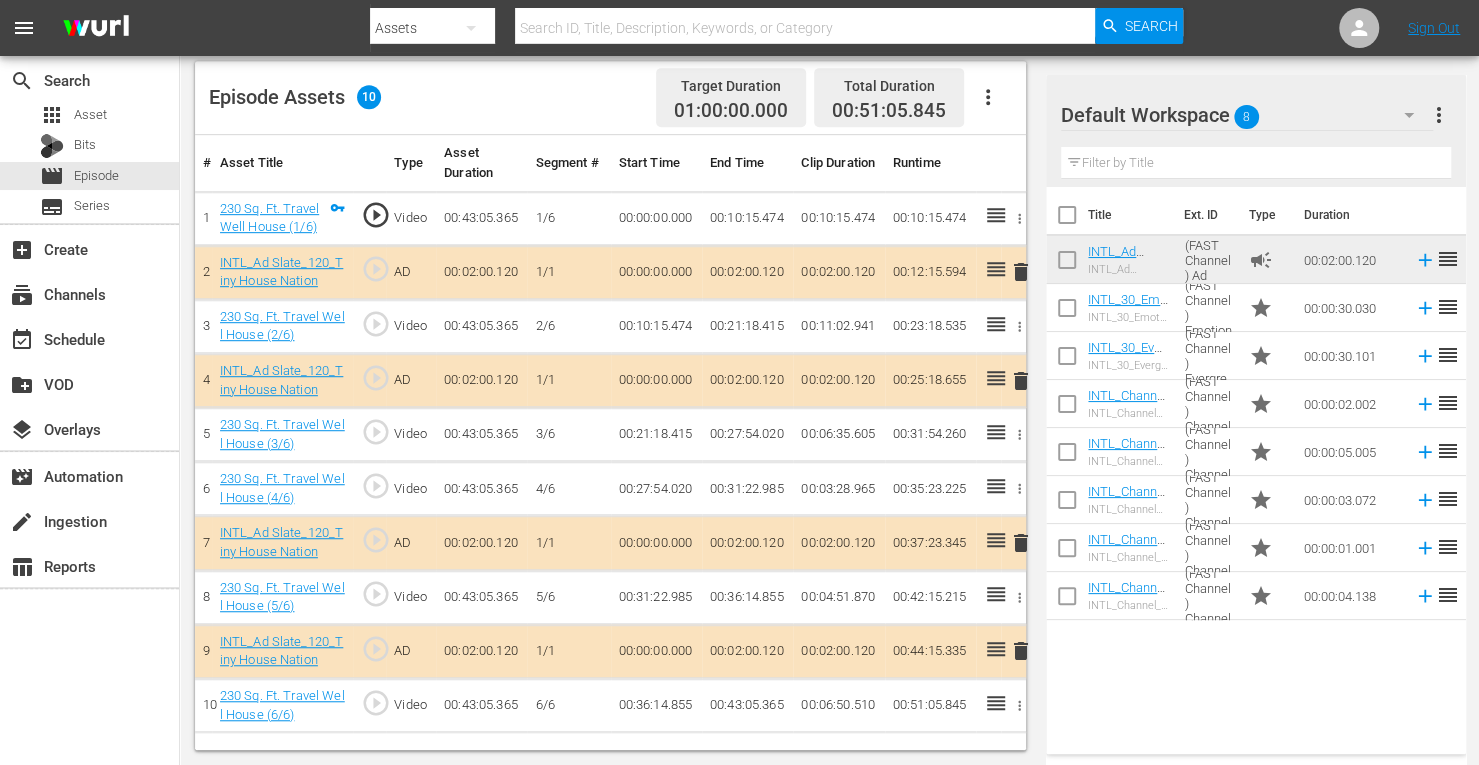 scroll, scrollTop: 520, scrollLeft: 0, axis: vertical 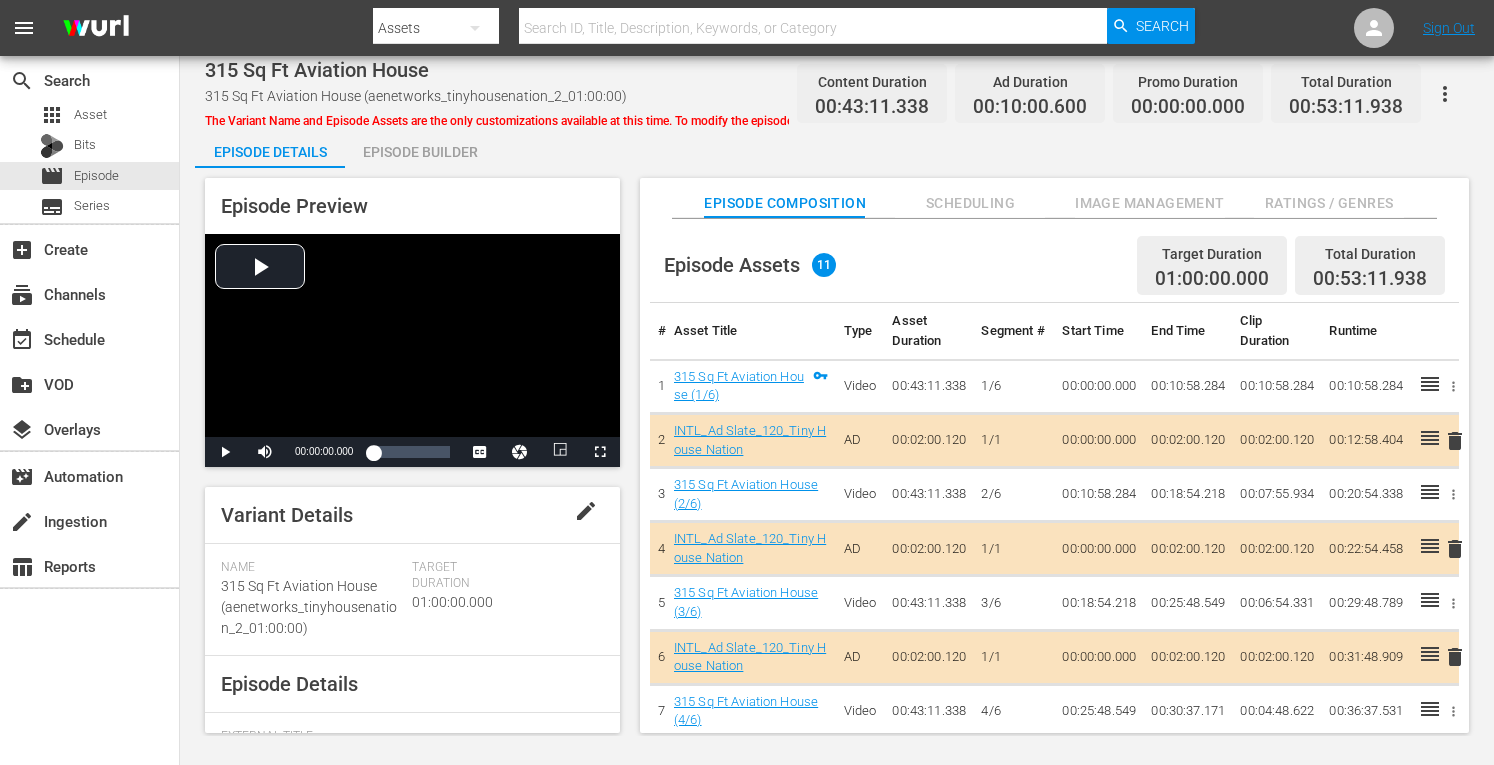 click on "Episode Builder" at bounding box center [420, 152] 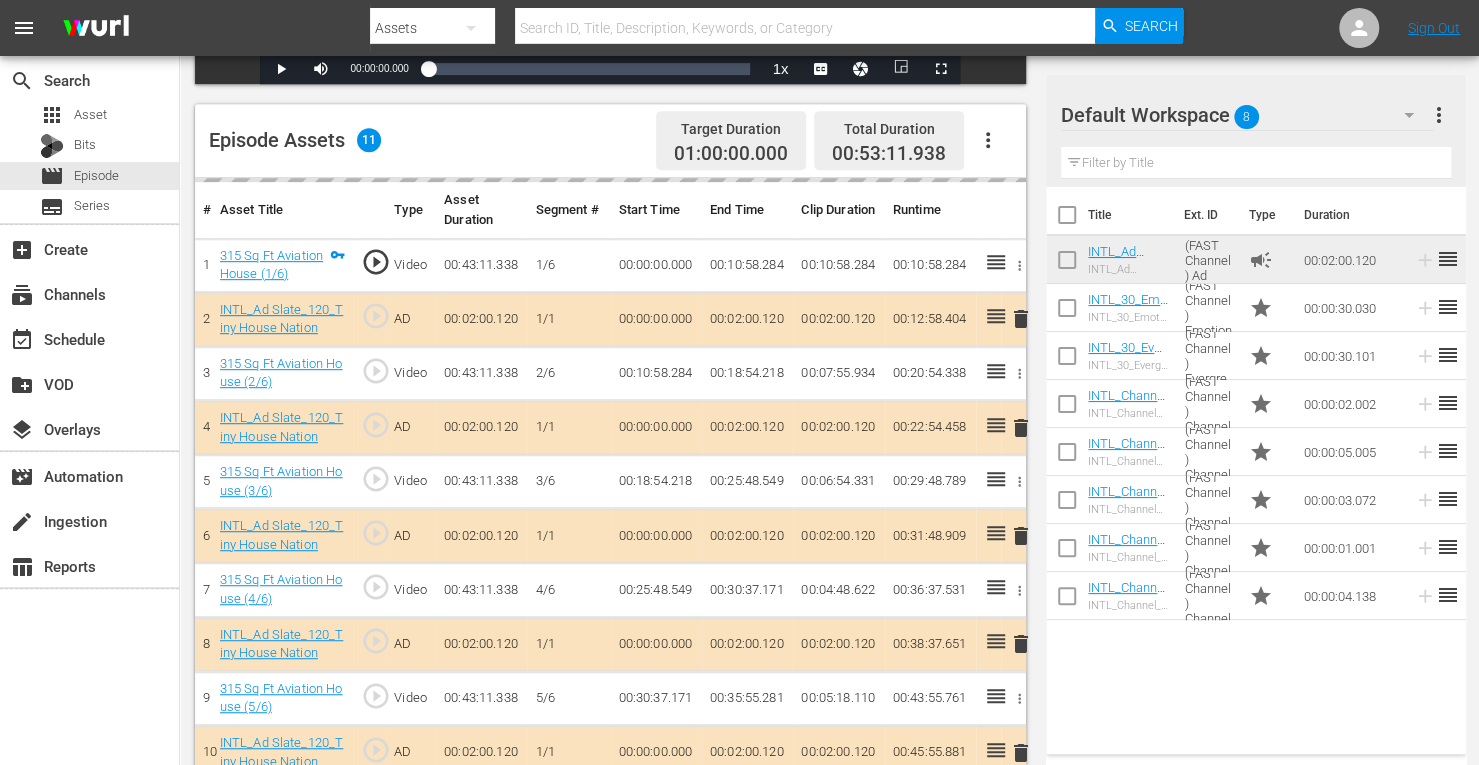 scroll, scrollTop: 540, scrollLeft: 0, axis: vertical 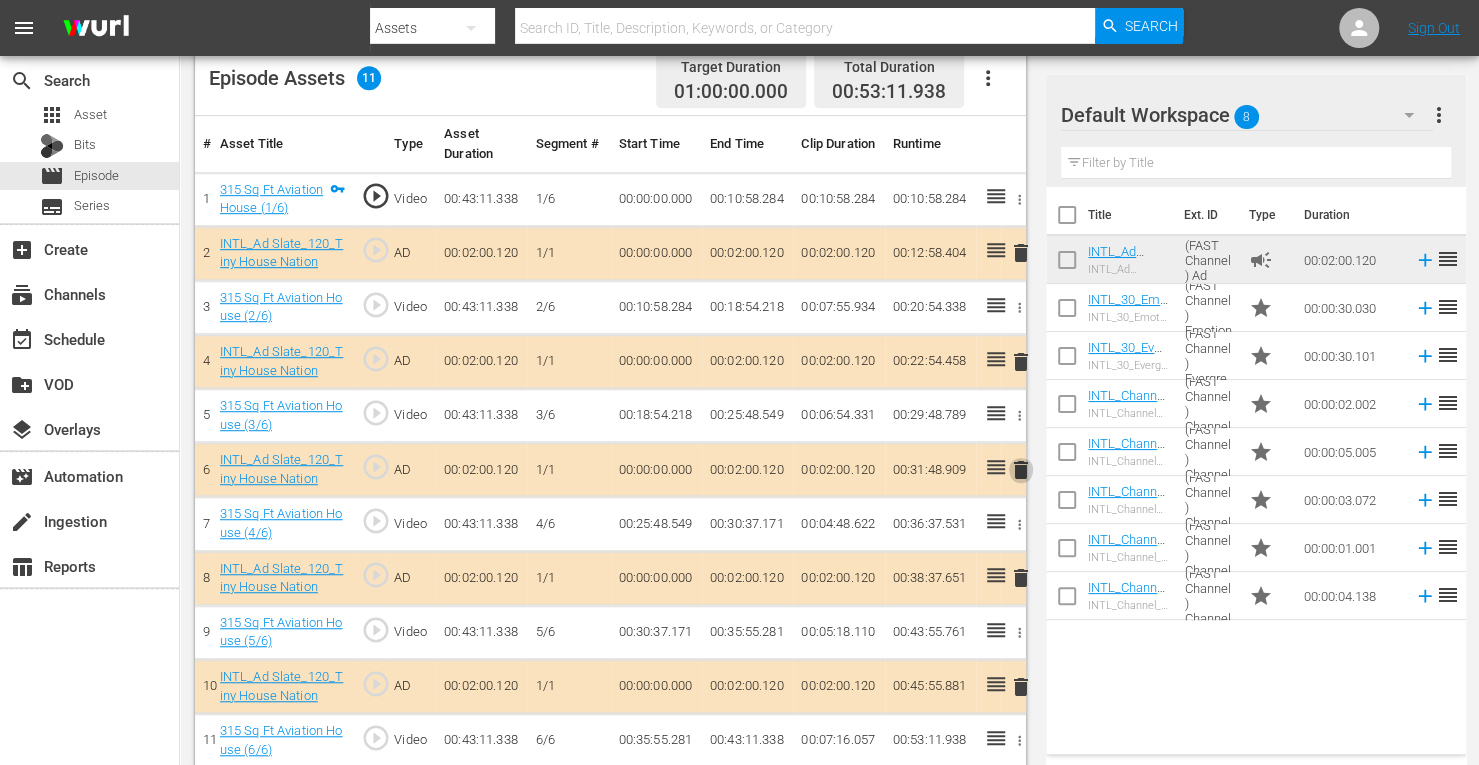 click on "delete" at bounding box center [1021, 470] 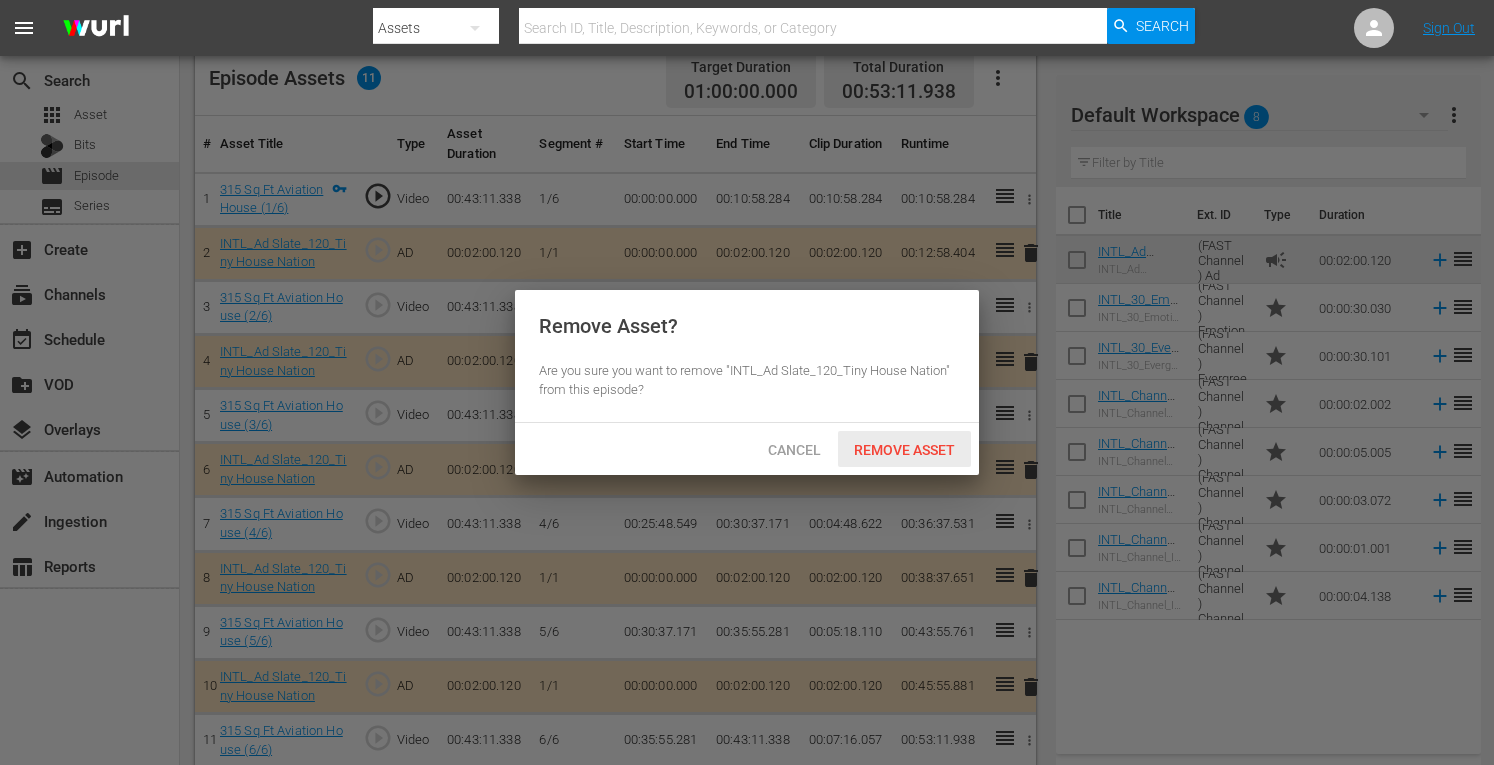 click on "Remove Asset" at bounding box center (904, 450) 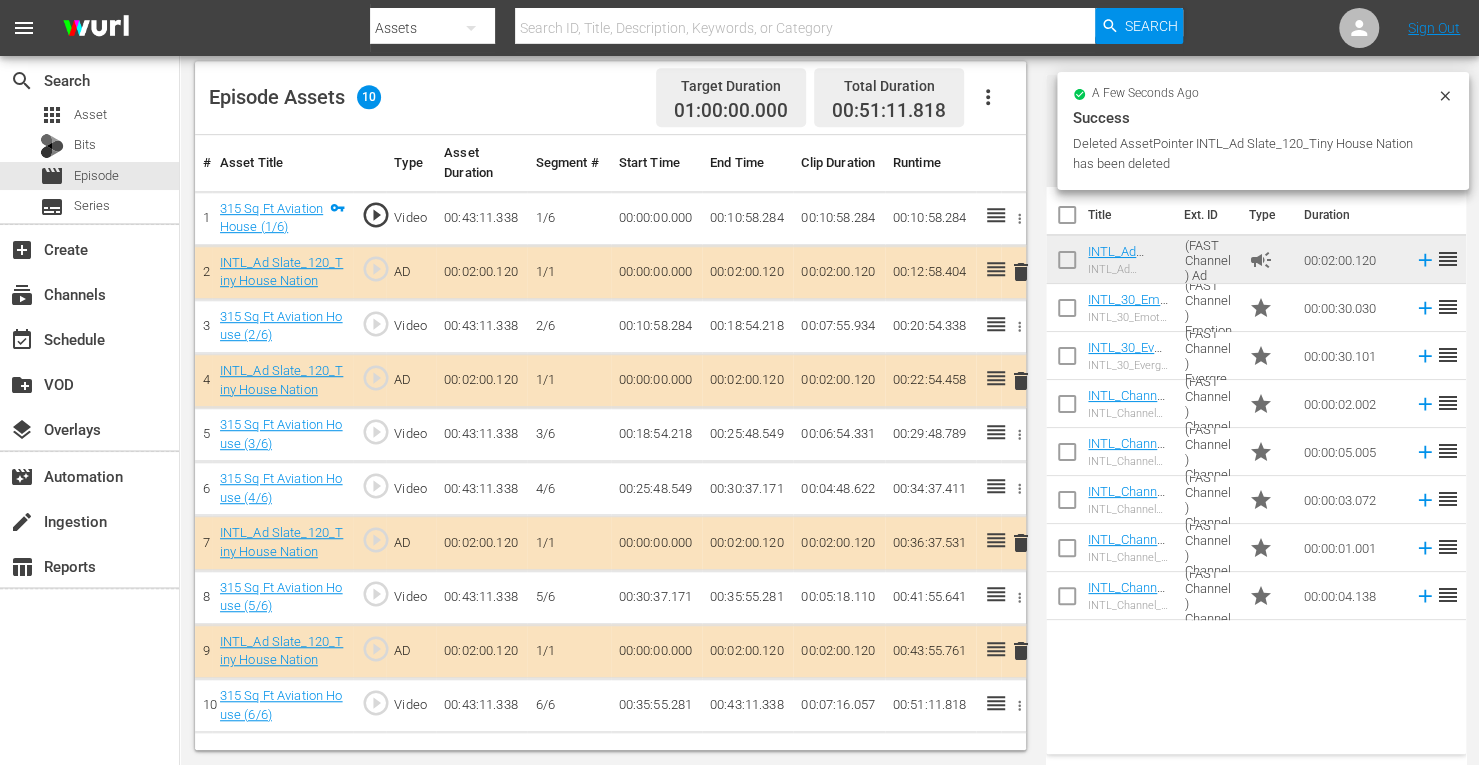 scroll, scrollTop: 520, scrollLeft: 0, axis: vertical 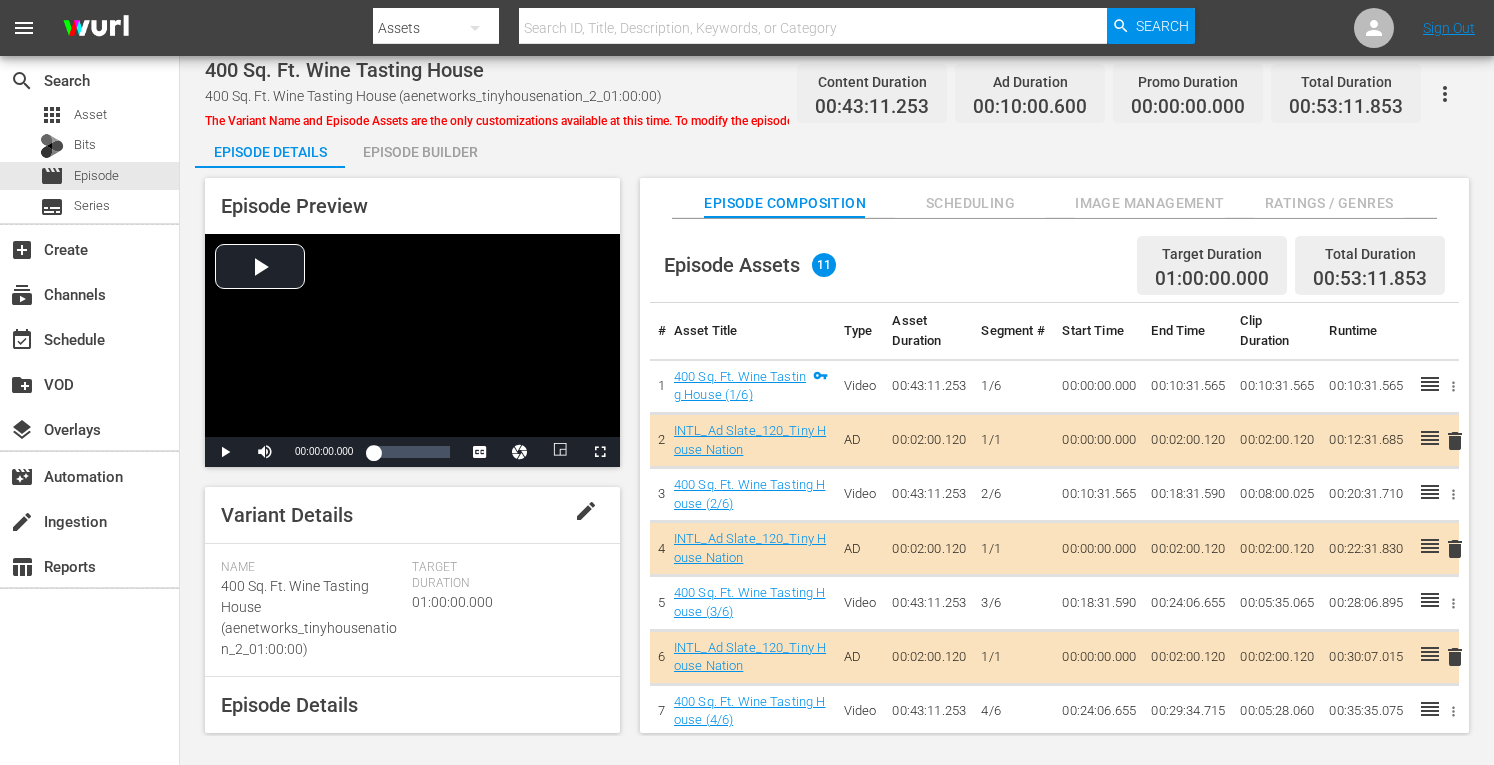 click on "Episode Builder" at bounding box center [420, 152] 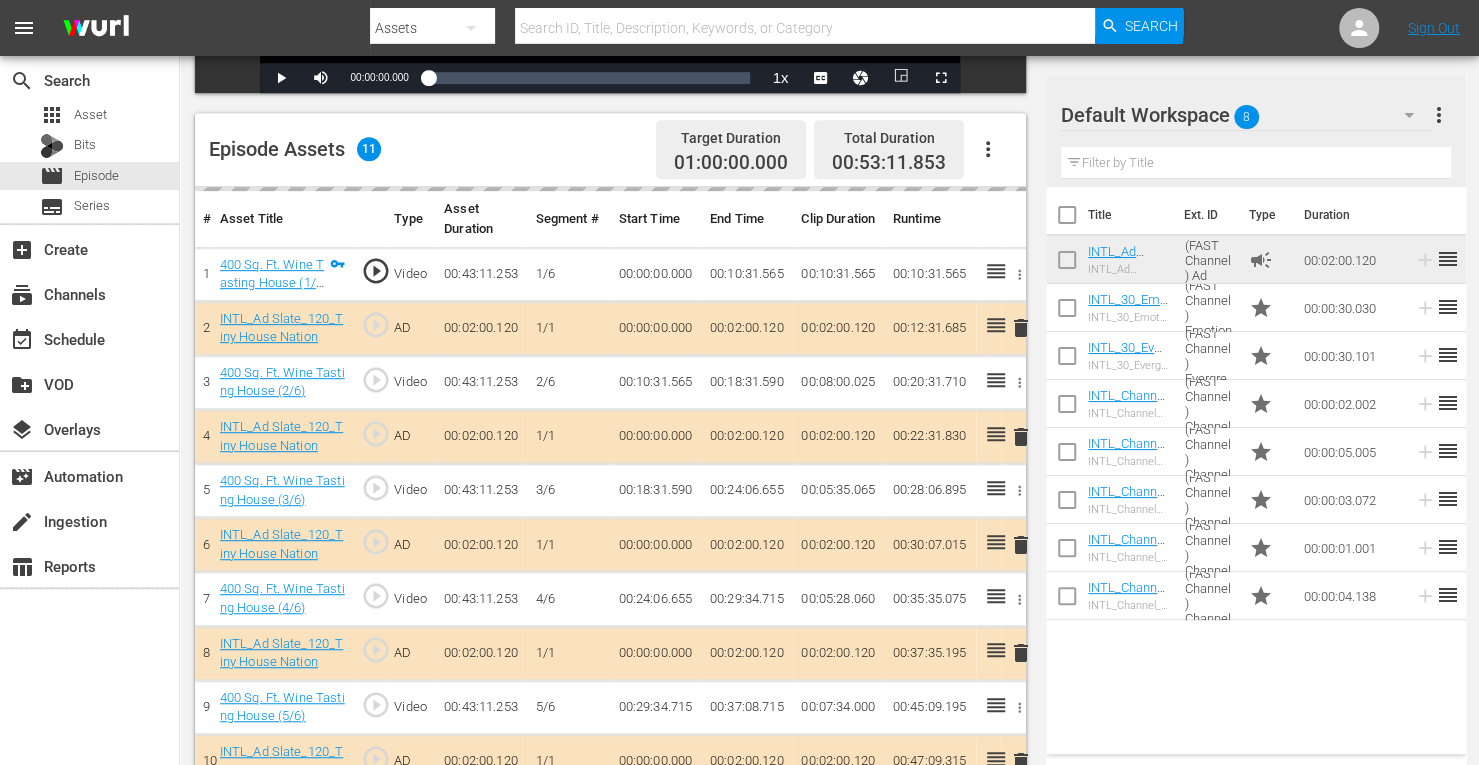 scroll, scrollTop: 486, scrollLeft: 0, axis: vertical 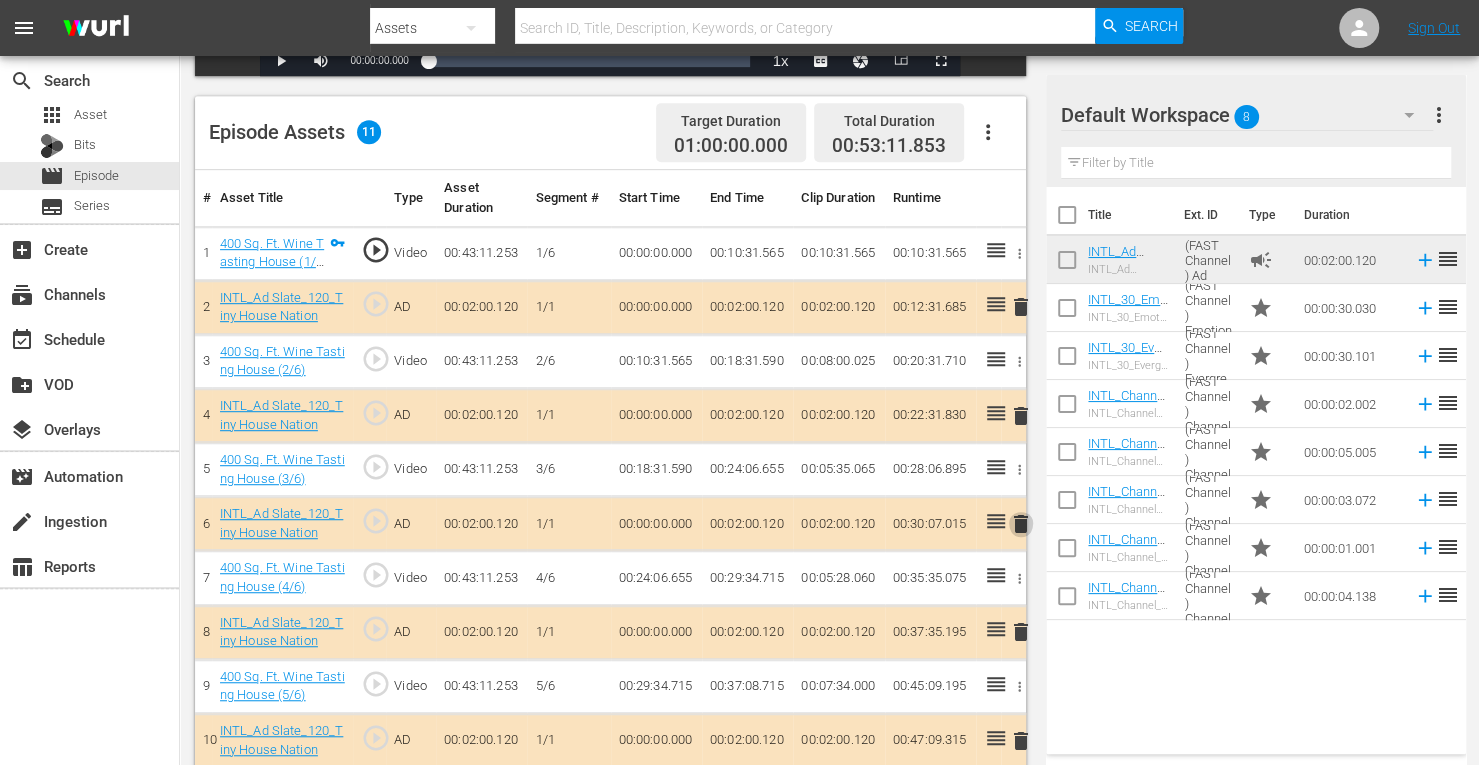 click on "delete" at bounding box center (1021, 524) 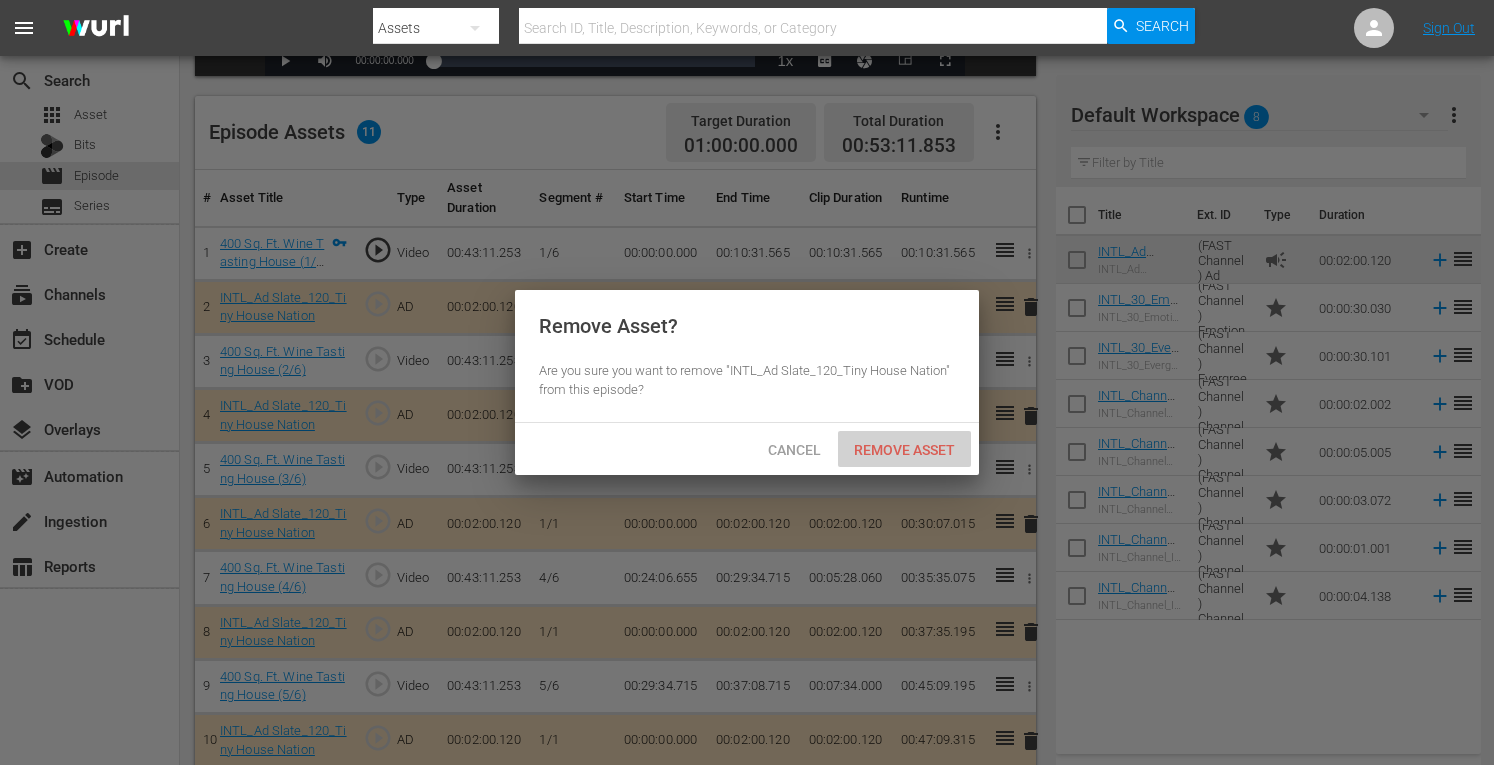 click on "Remove Asset" at bounding box center (904, 449) 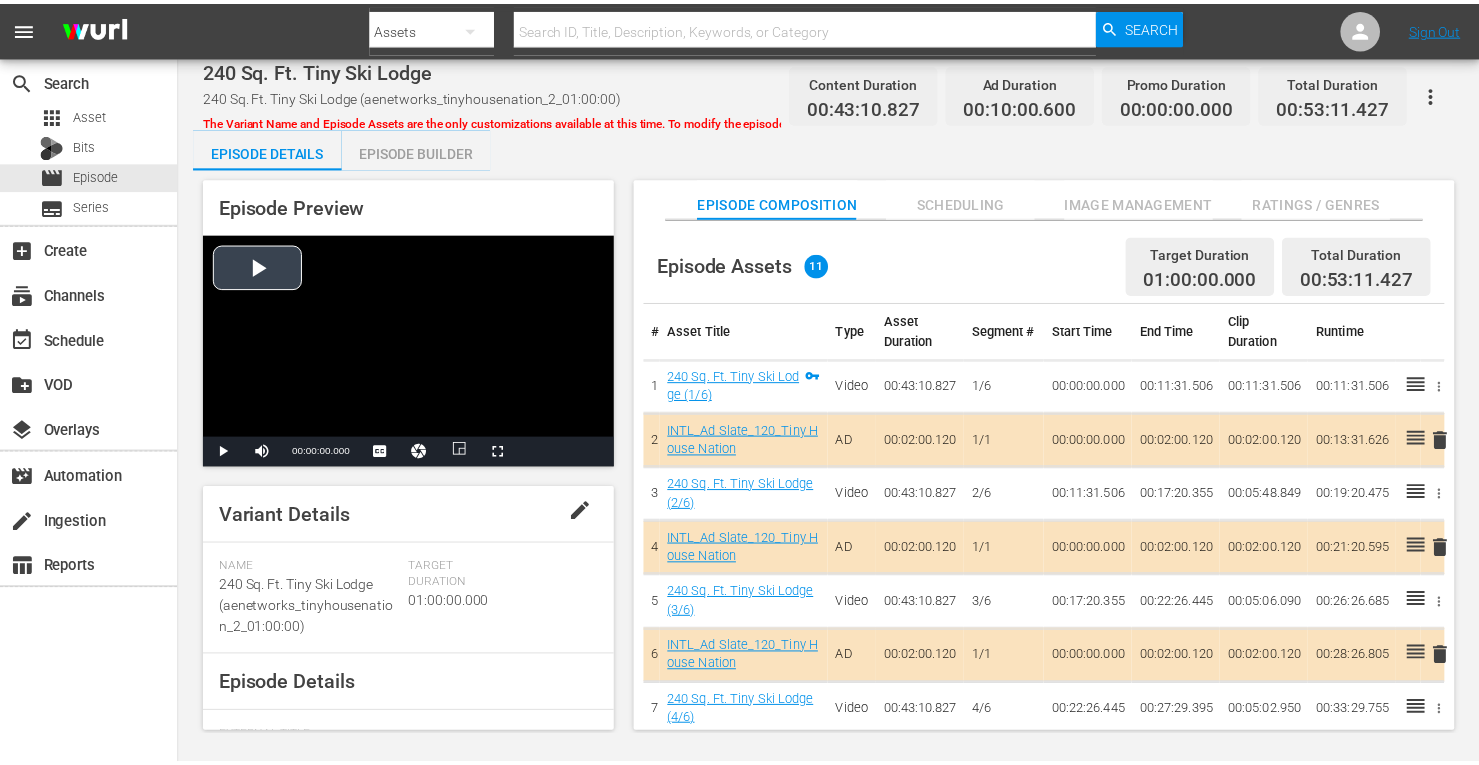scroll, scrollTop: 0, scrollLeft: 0, axis: both 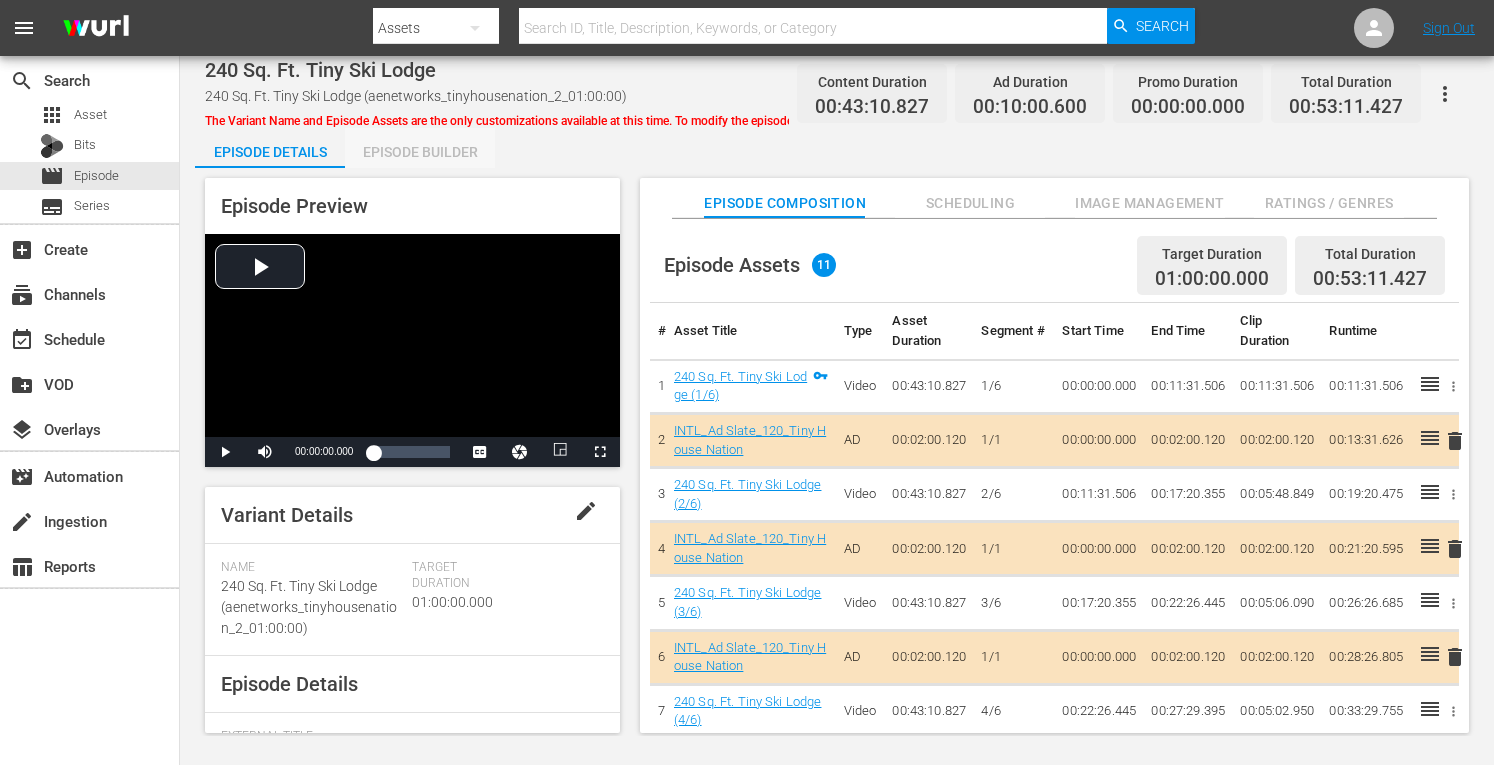 click on "Episode Builder" at bounding box center [420, 152] 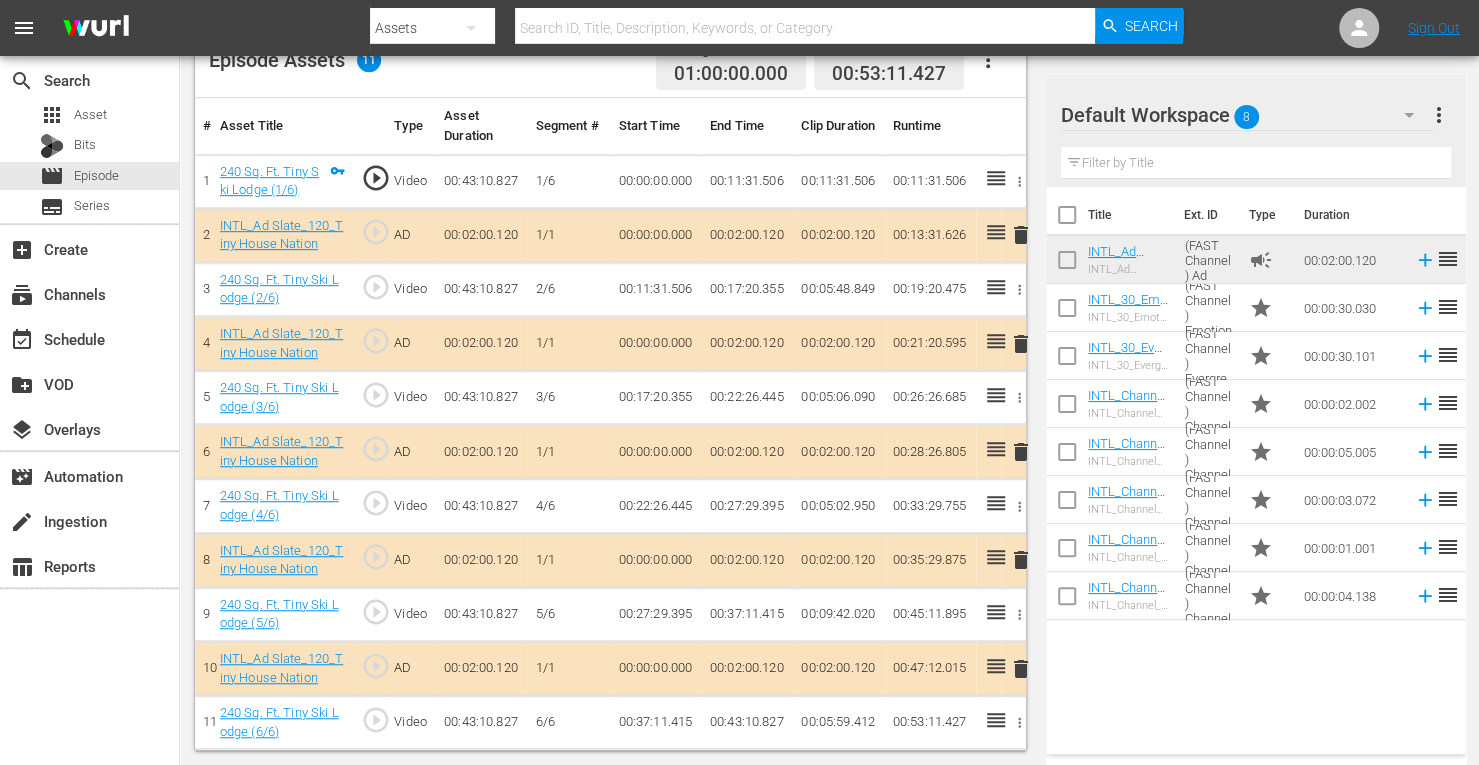 scroll, scrollTop: 554, scrollLeft: 0, axis: vertical 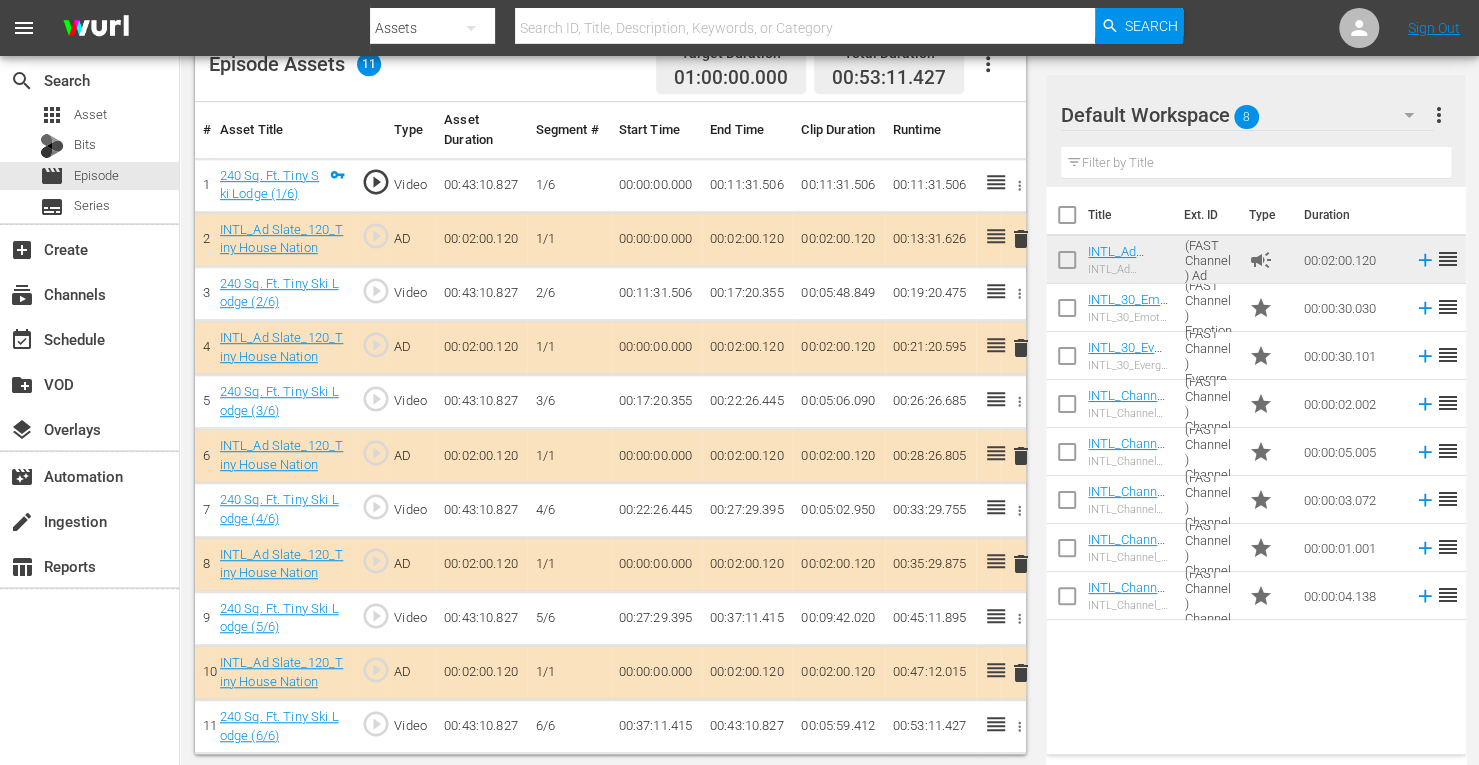 click on "delete" at bounding box center [1021, 456] 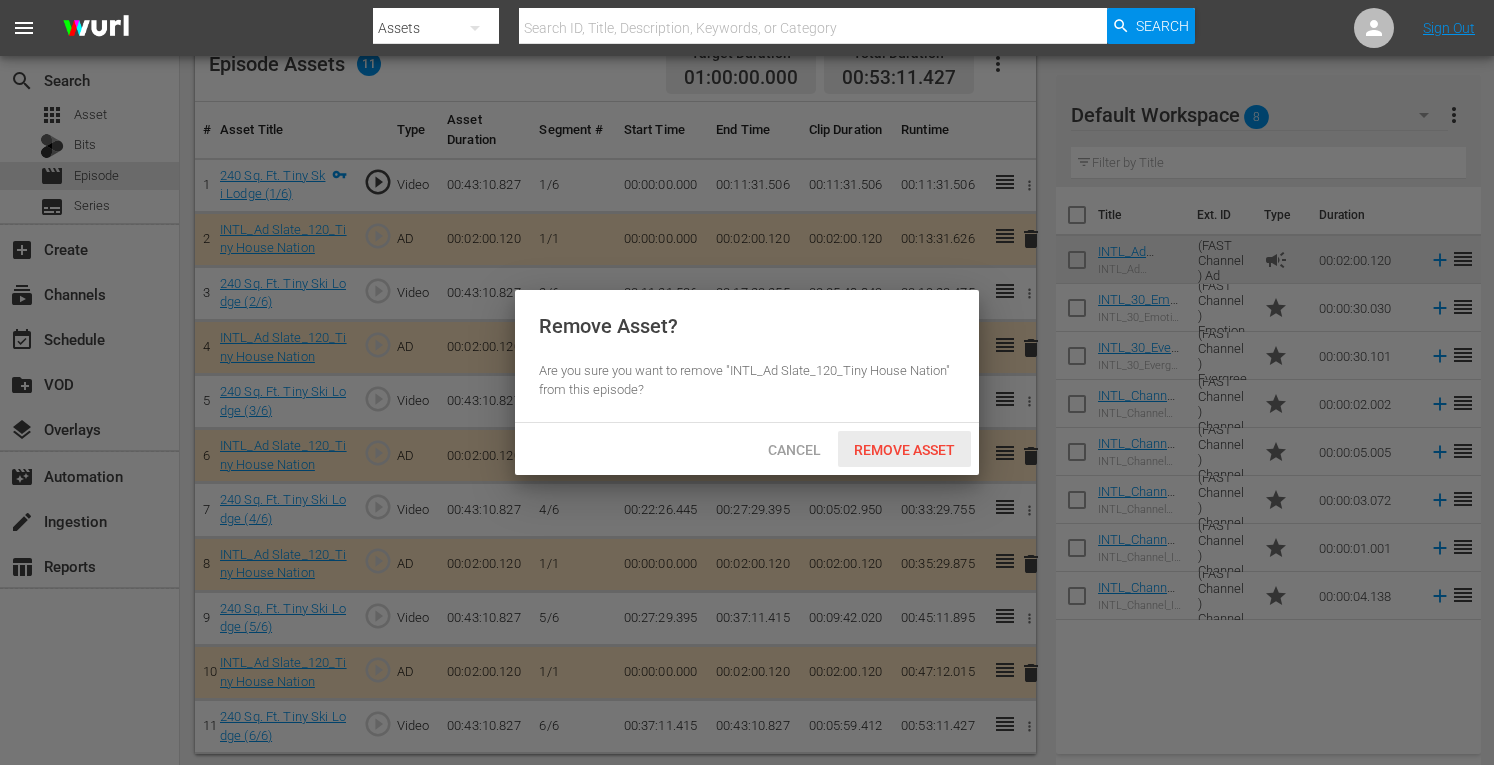 click on "Remove Asset" at bounding box center (904, 450) 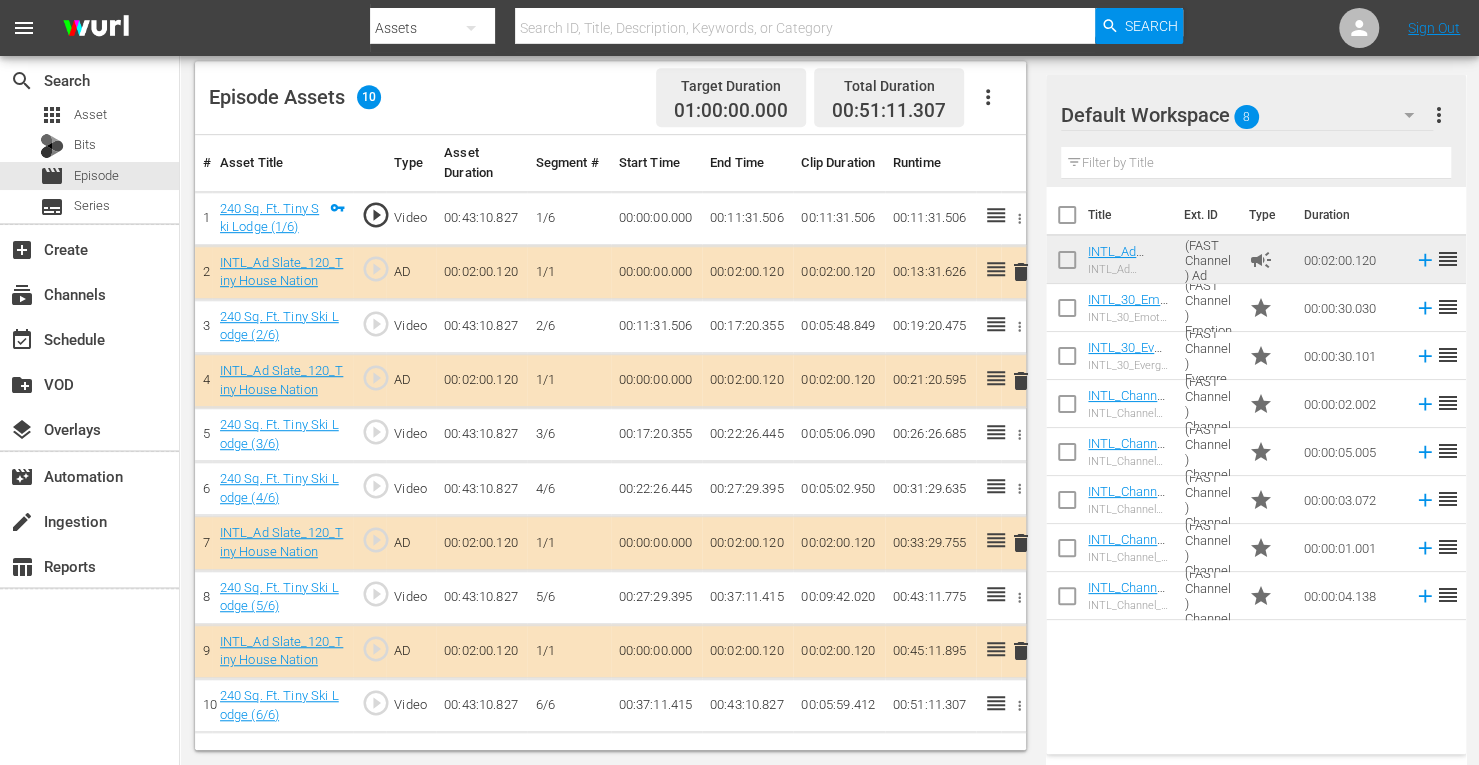 scroll, scrollTop: 520, scrollLeft: 0, axis: vertical 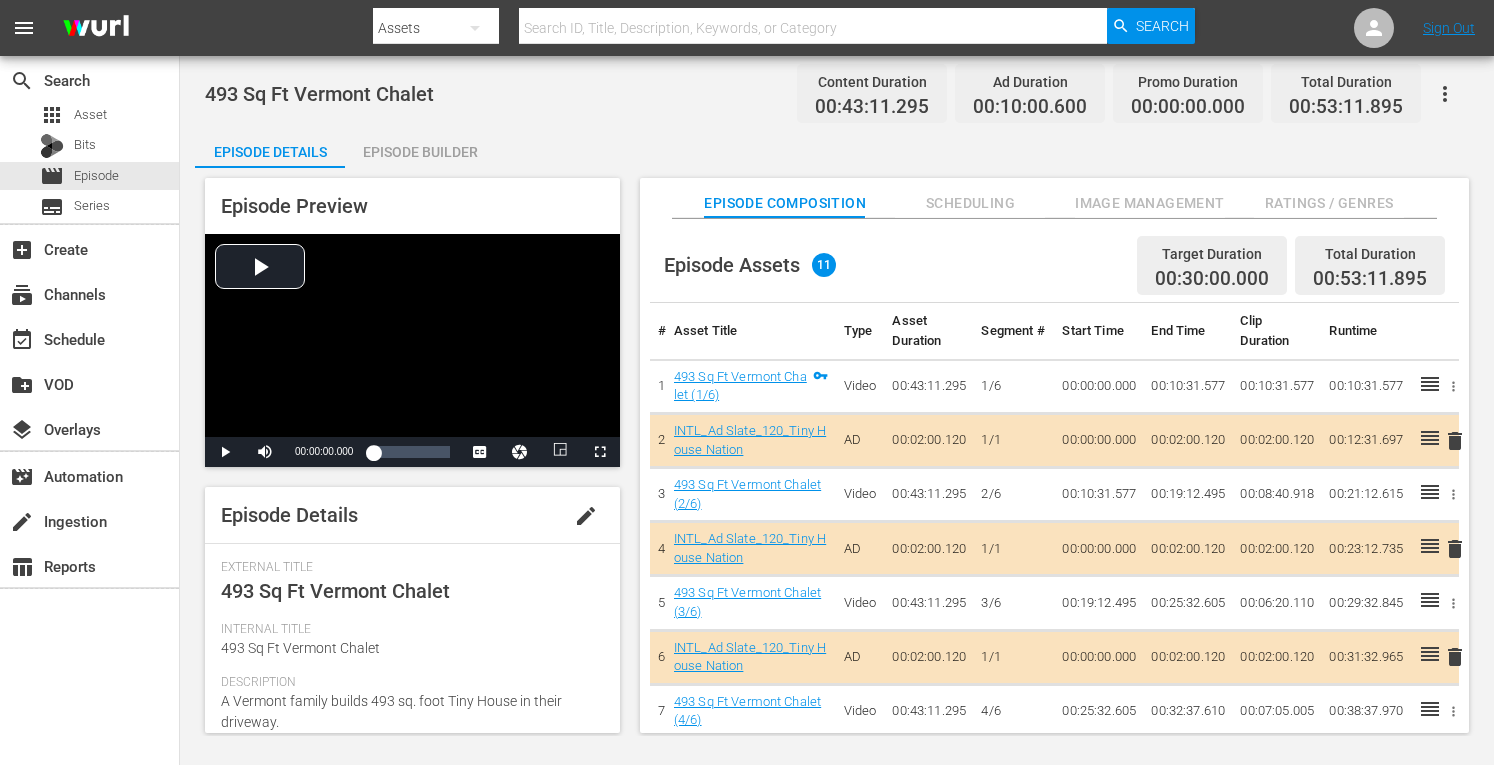 click on "Episode Builder" at bounding box center (420, 152) 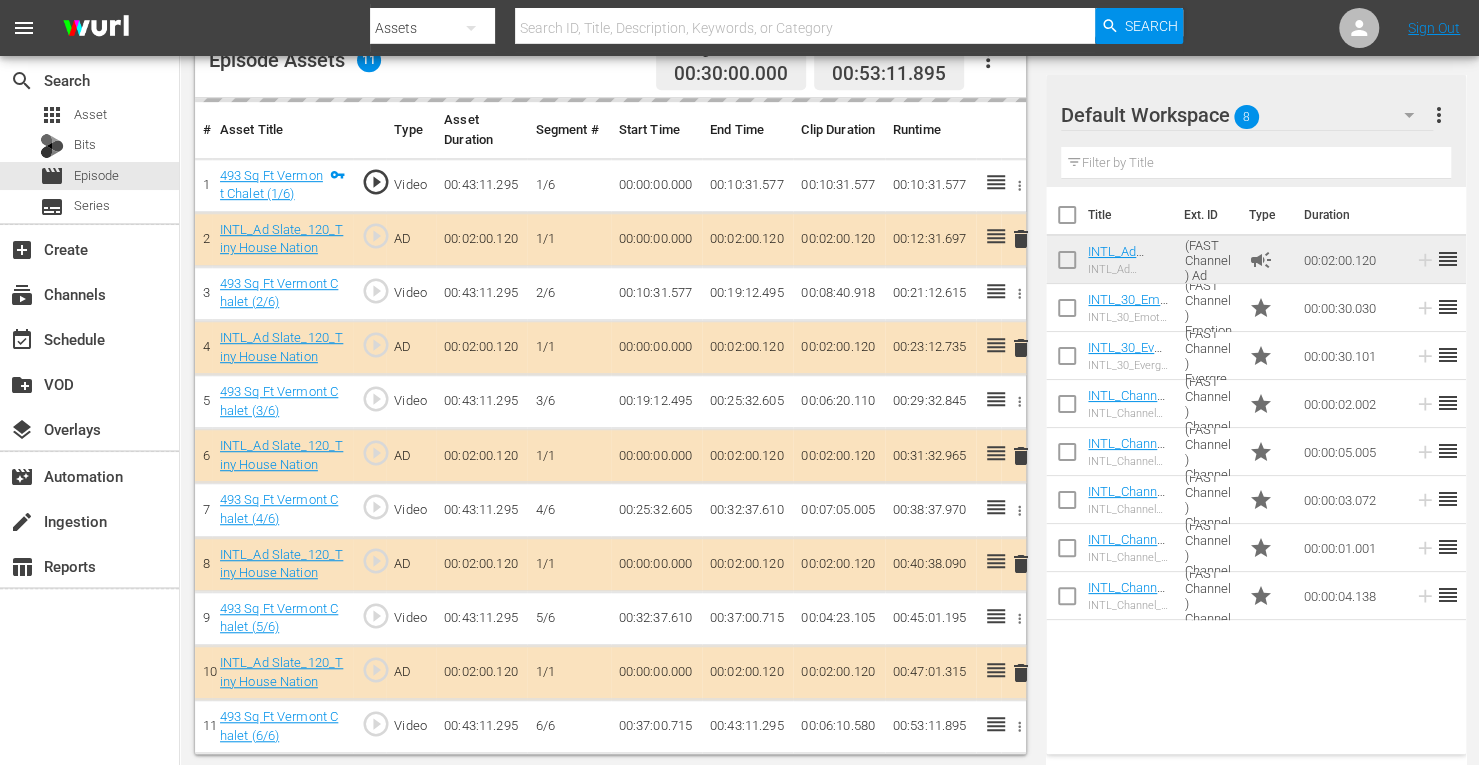 scroll, scrollTop: 554, scrollLeft: 0, axis: vertical 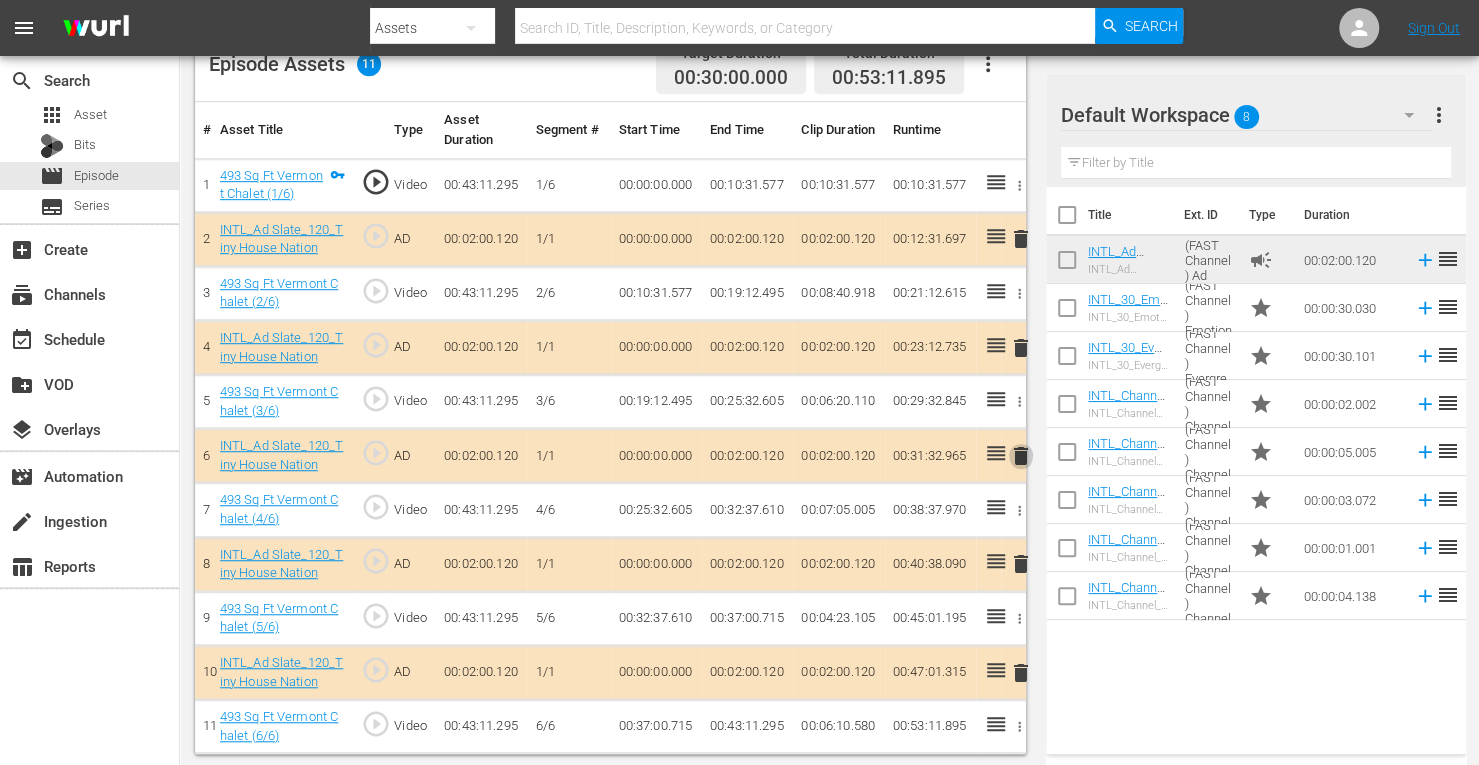 click on "delete" at bounding box center (1021, 456) 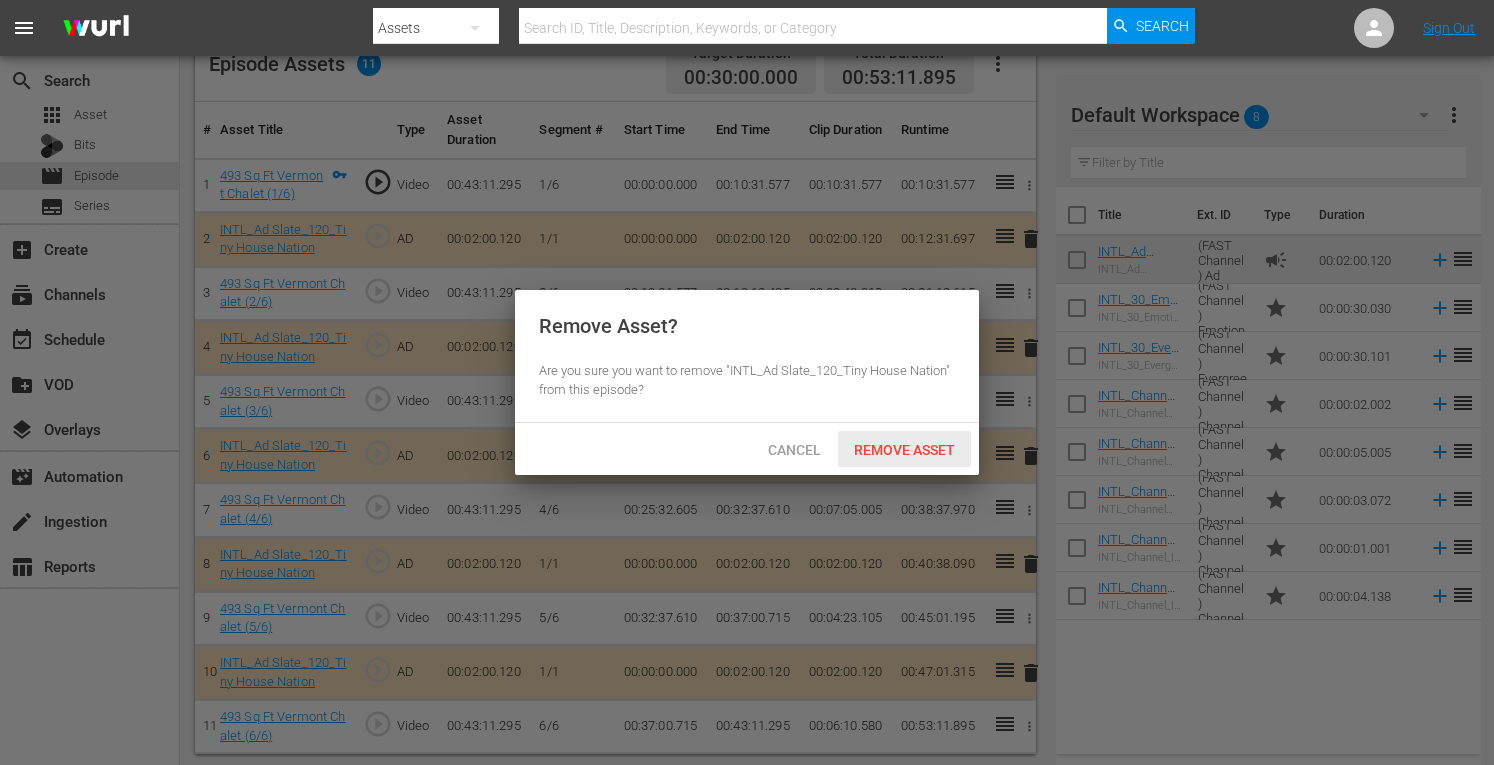 click on "Remove Asset" at bounding box center [904, 450] 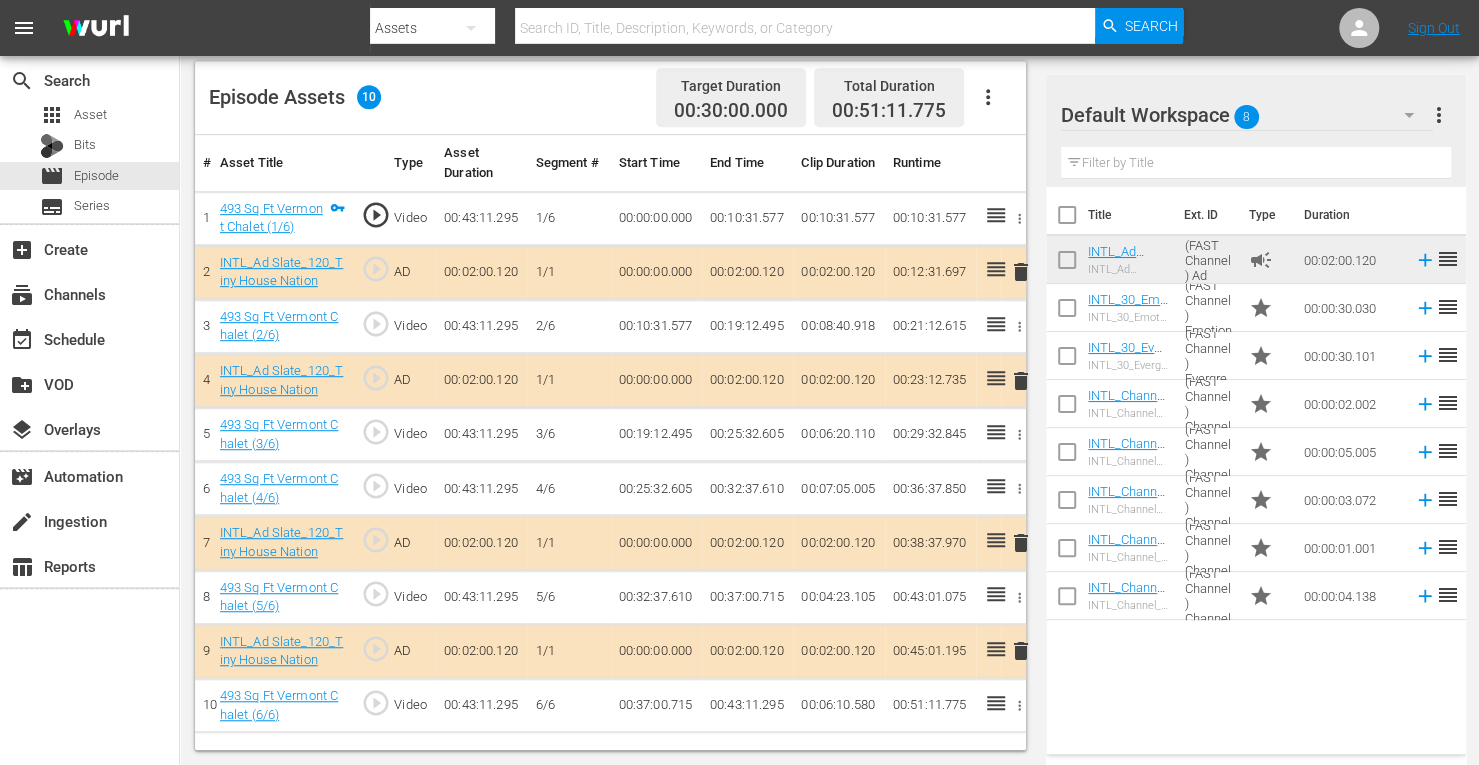 scroll, scrollTop: 520, scrollLeft: 0, axis: vertical 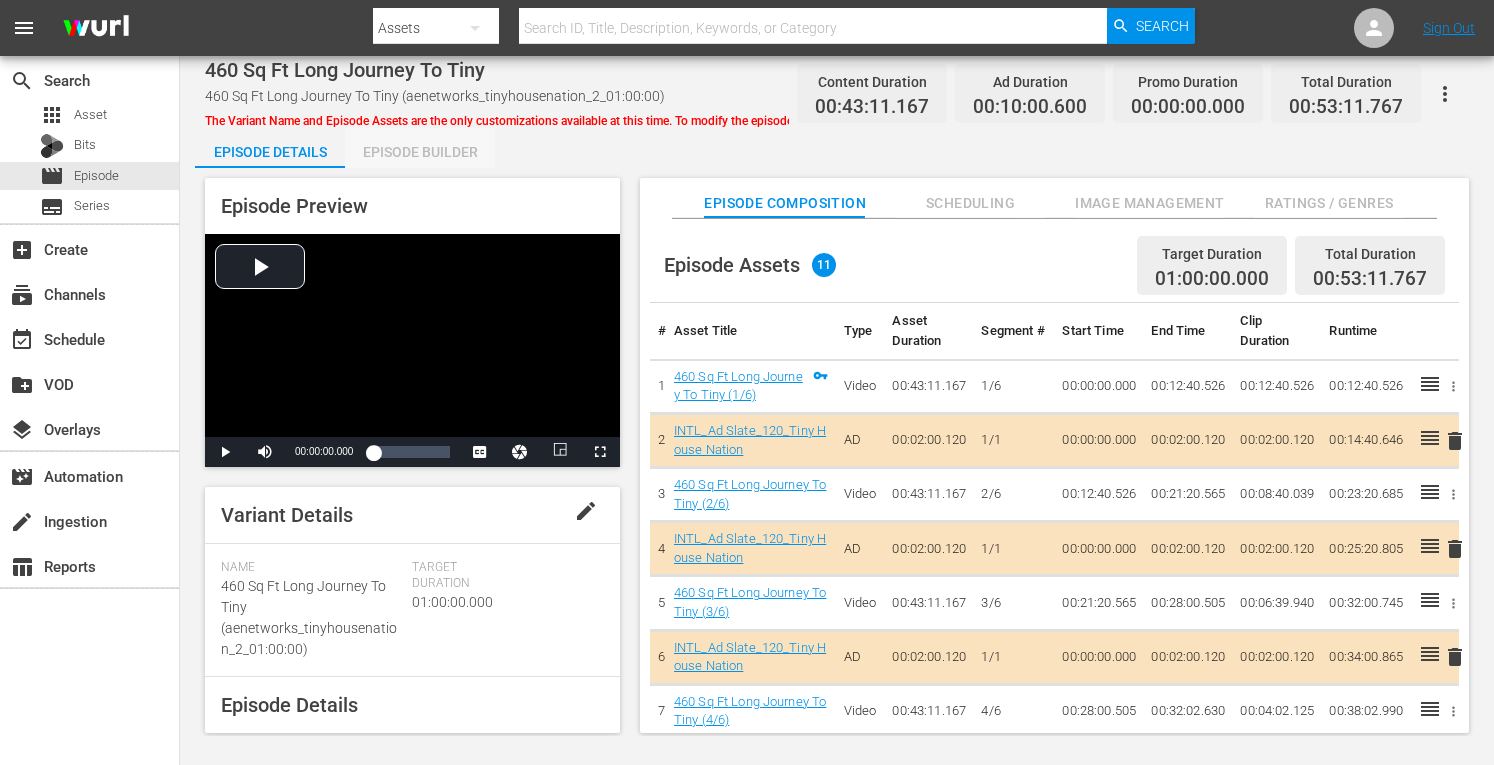 click on "Episode Builder" at bounding box center [420, 152] 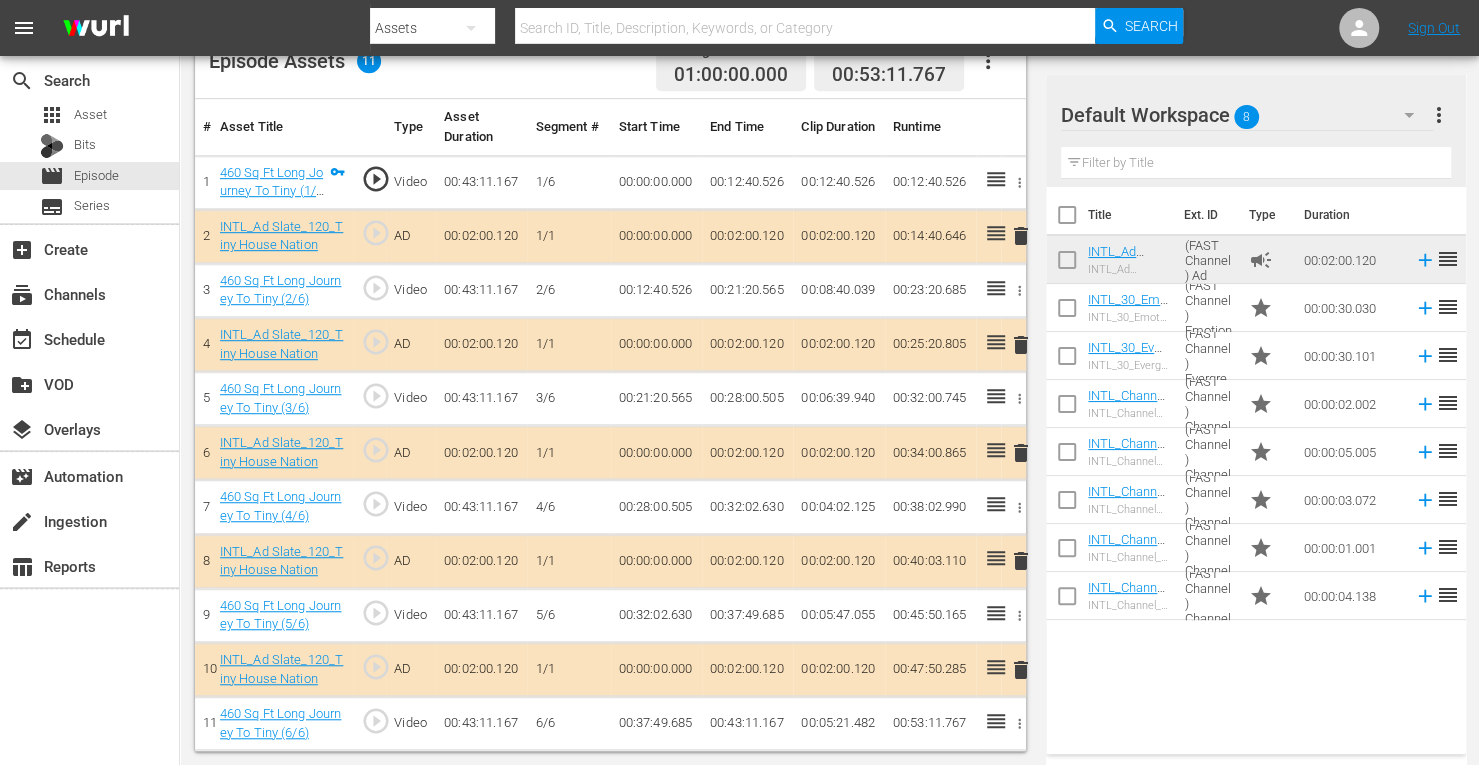 scroll, scrollTop: 554, scrollLeft: 0, axis: vertical 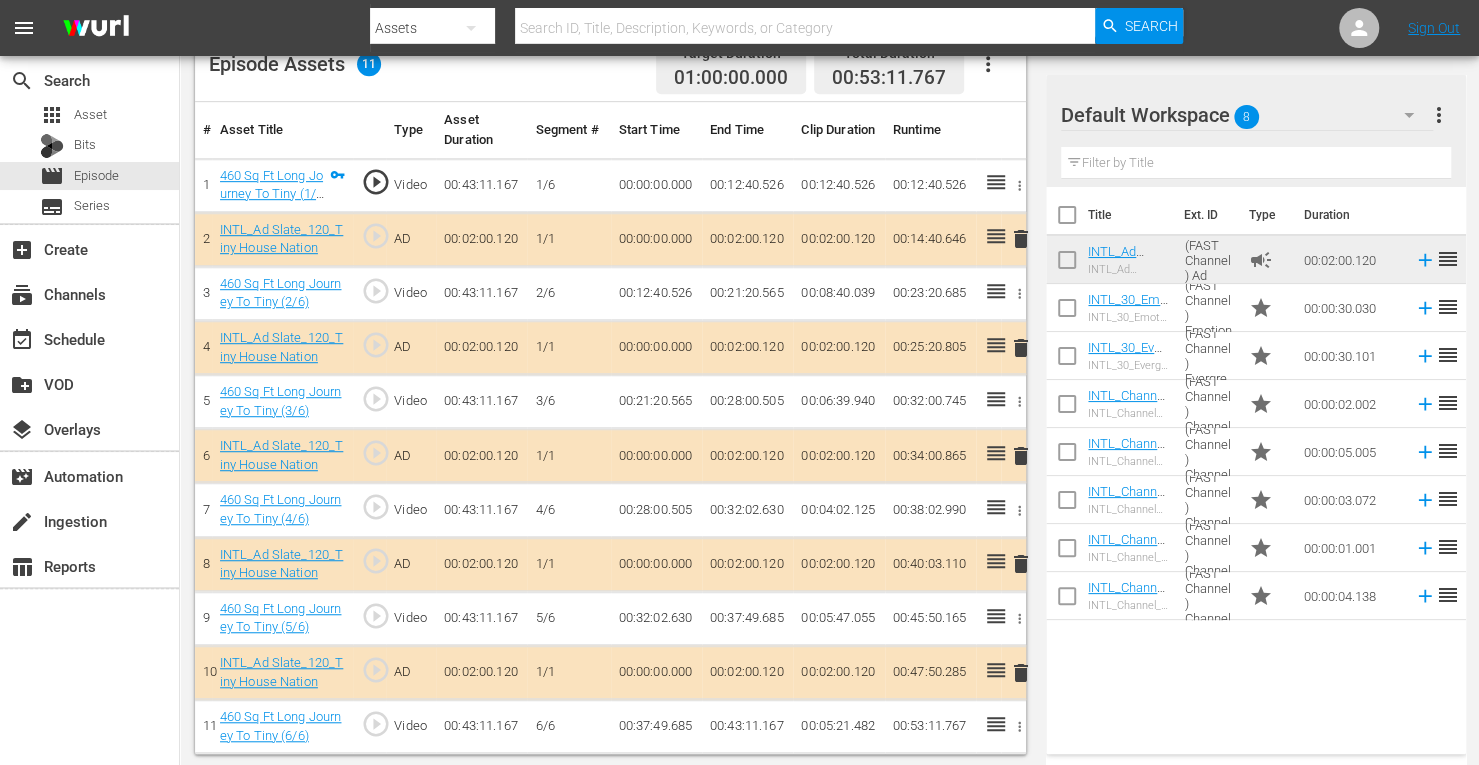 click on "delete" at bounding box center (1021, 456) 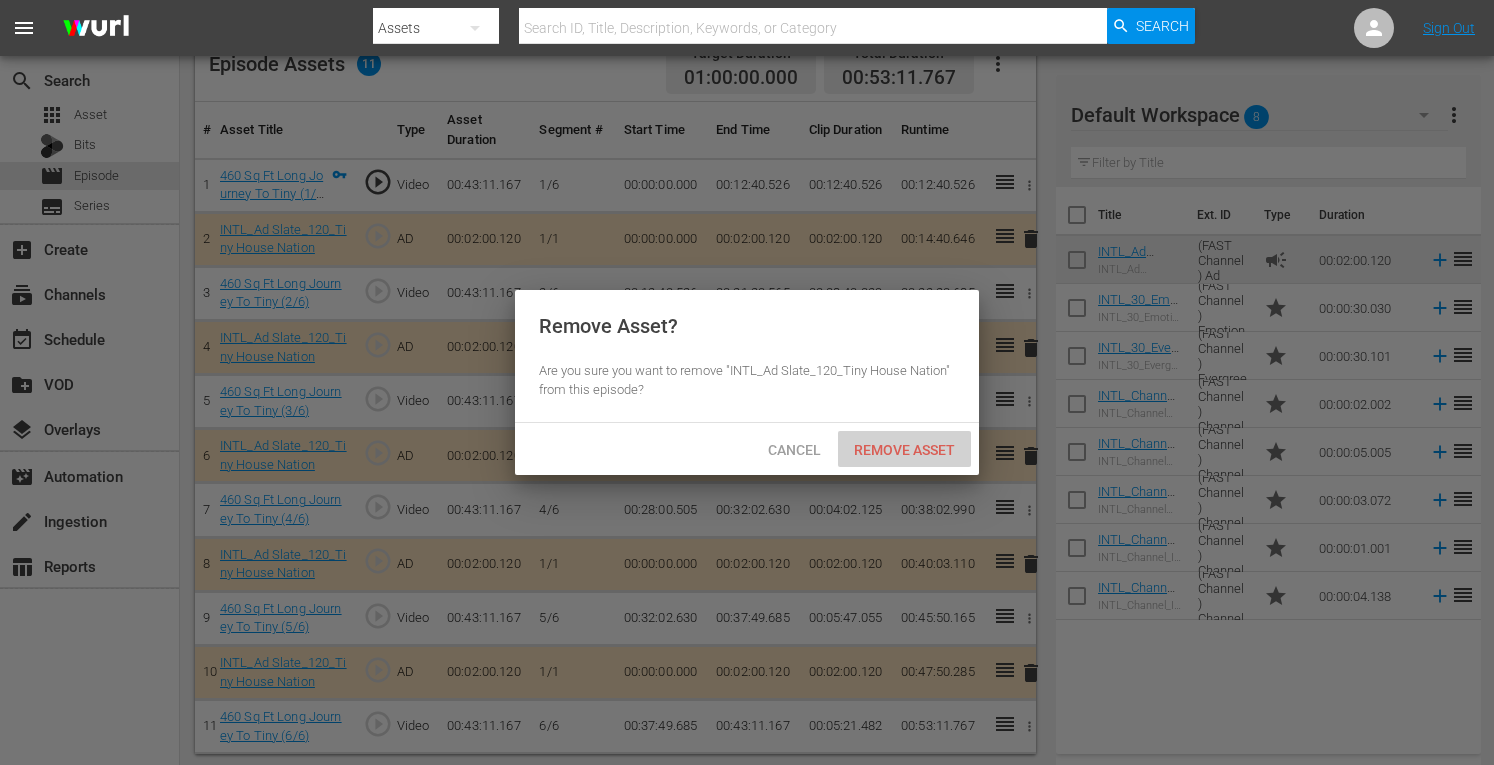 click on "Remove Asset" at bounding box center [904, 450] 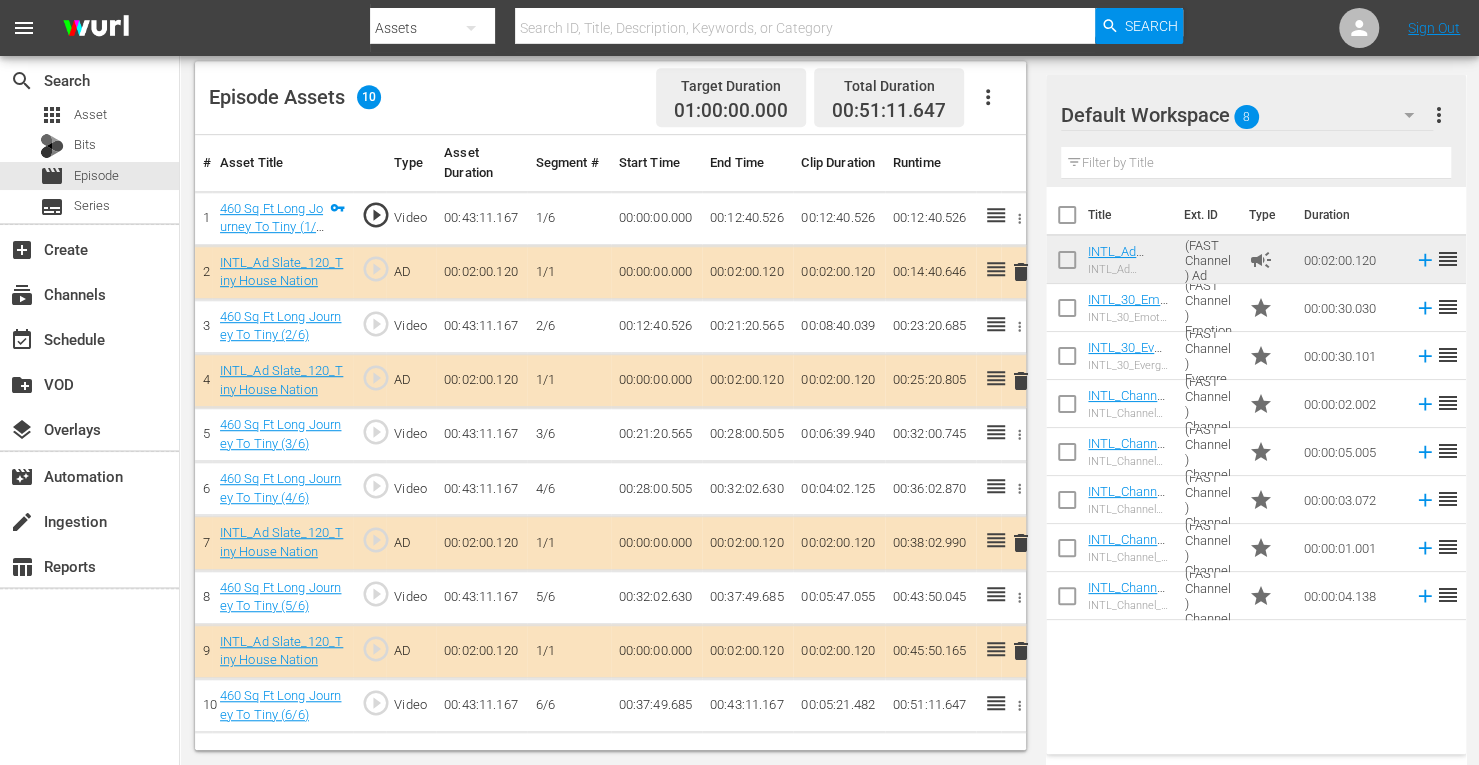 scroll, scrollTop: 520, scrollLeft: 0, axis: vertical 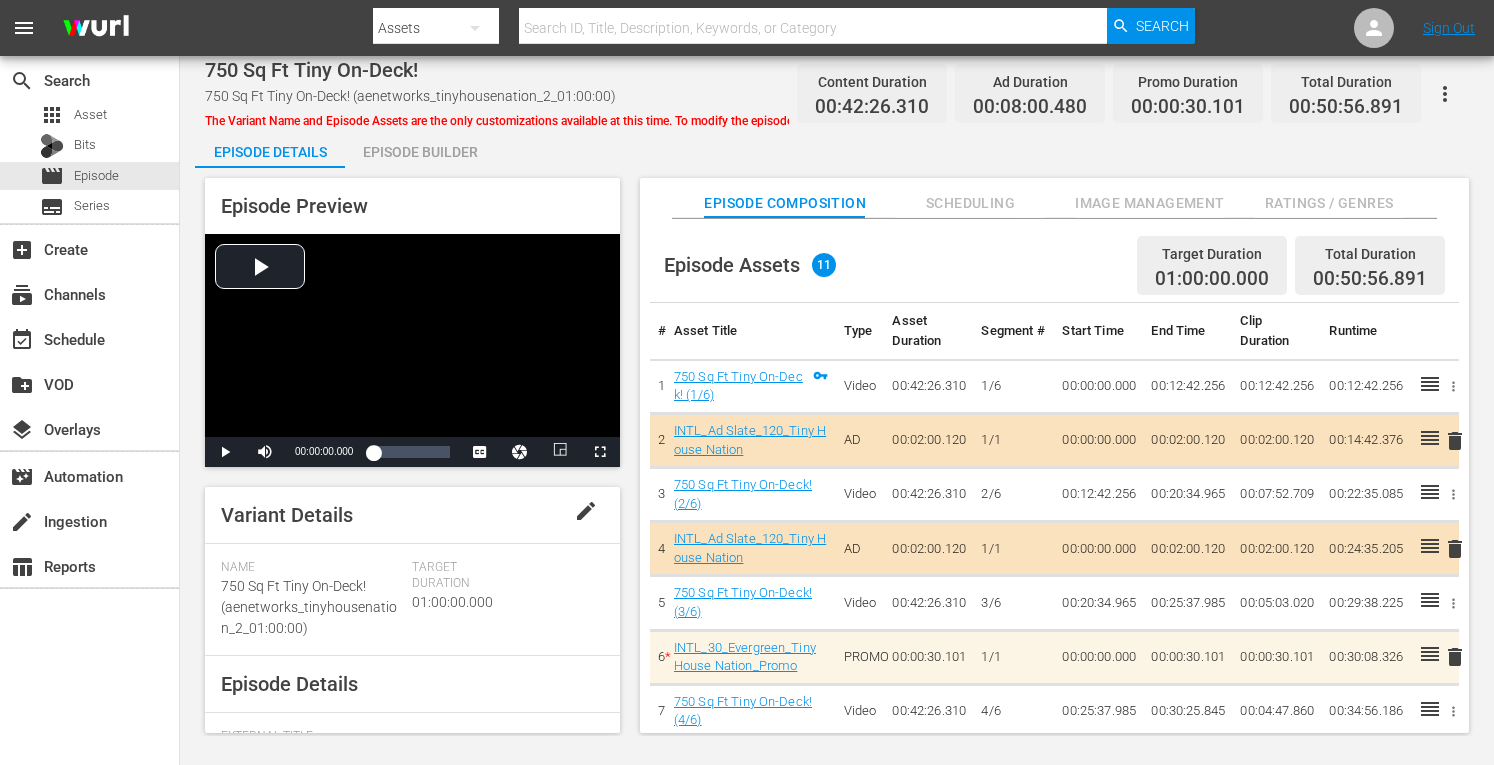 click on "Episode Builder" at bounding box center [420, 152] 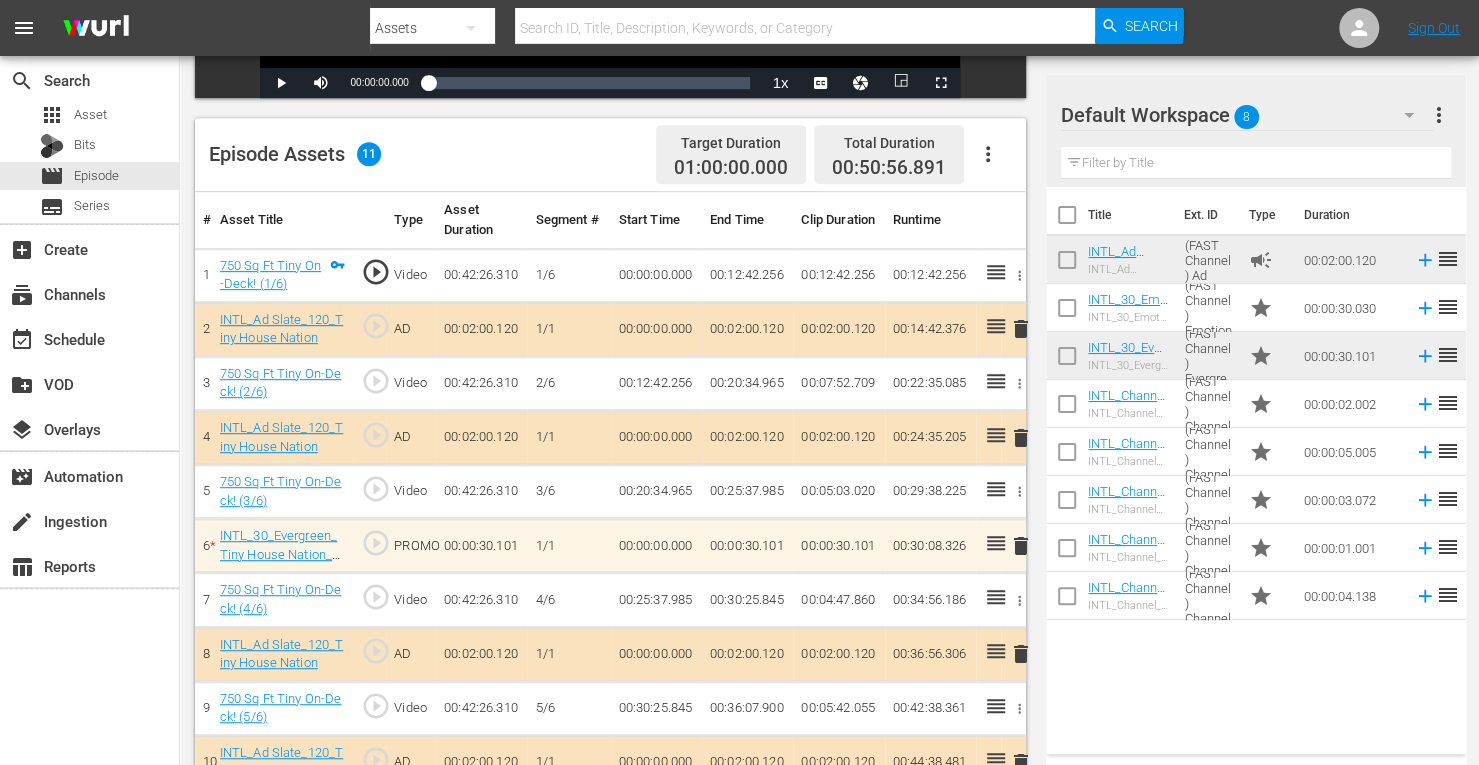 scroll, scrollTop: 554, scrollLeft: 0, axis: vertical 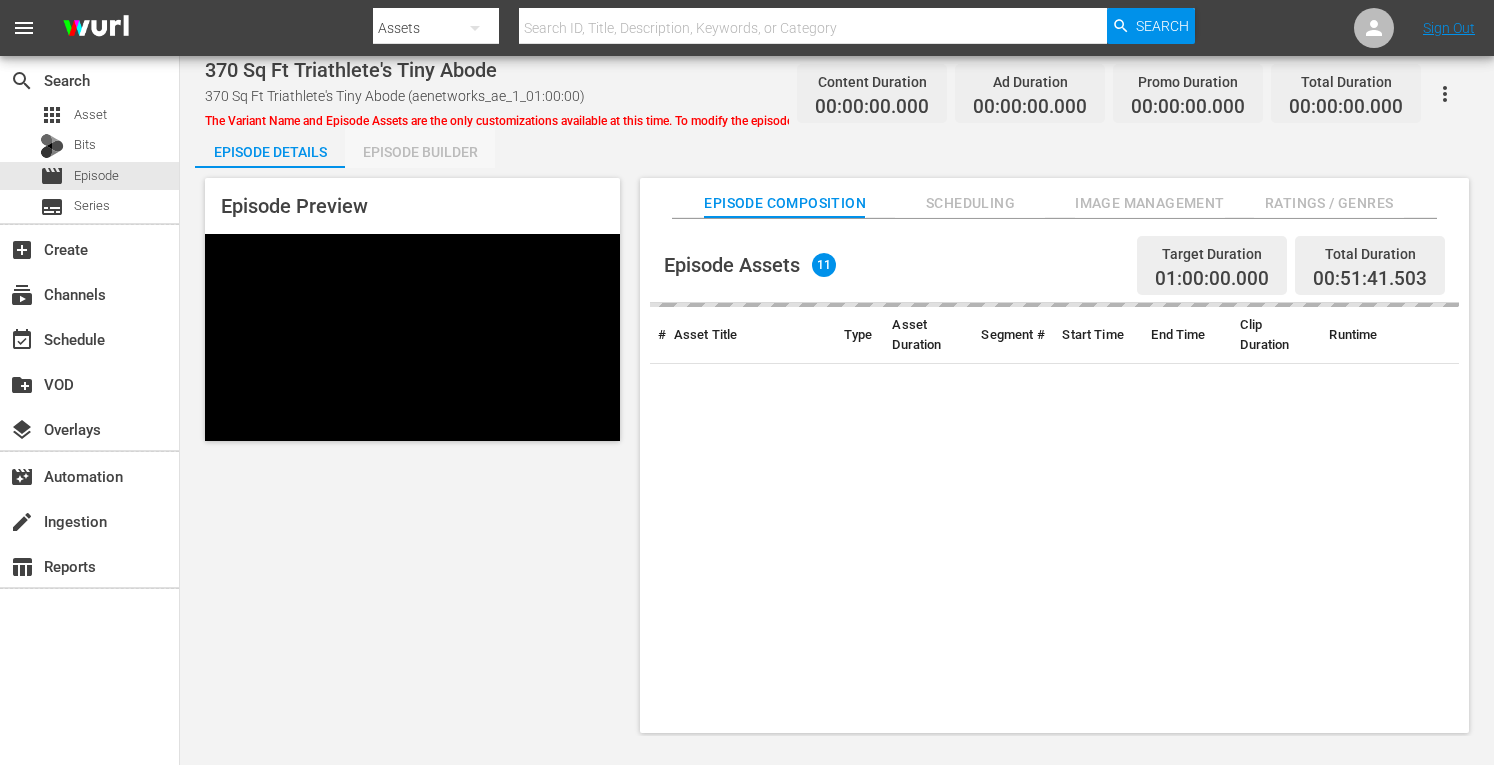 click on "Episode Builder" at bounding box center [420, 152] 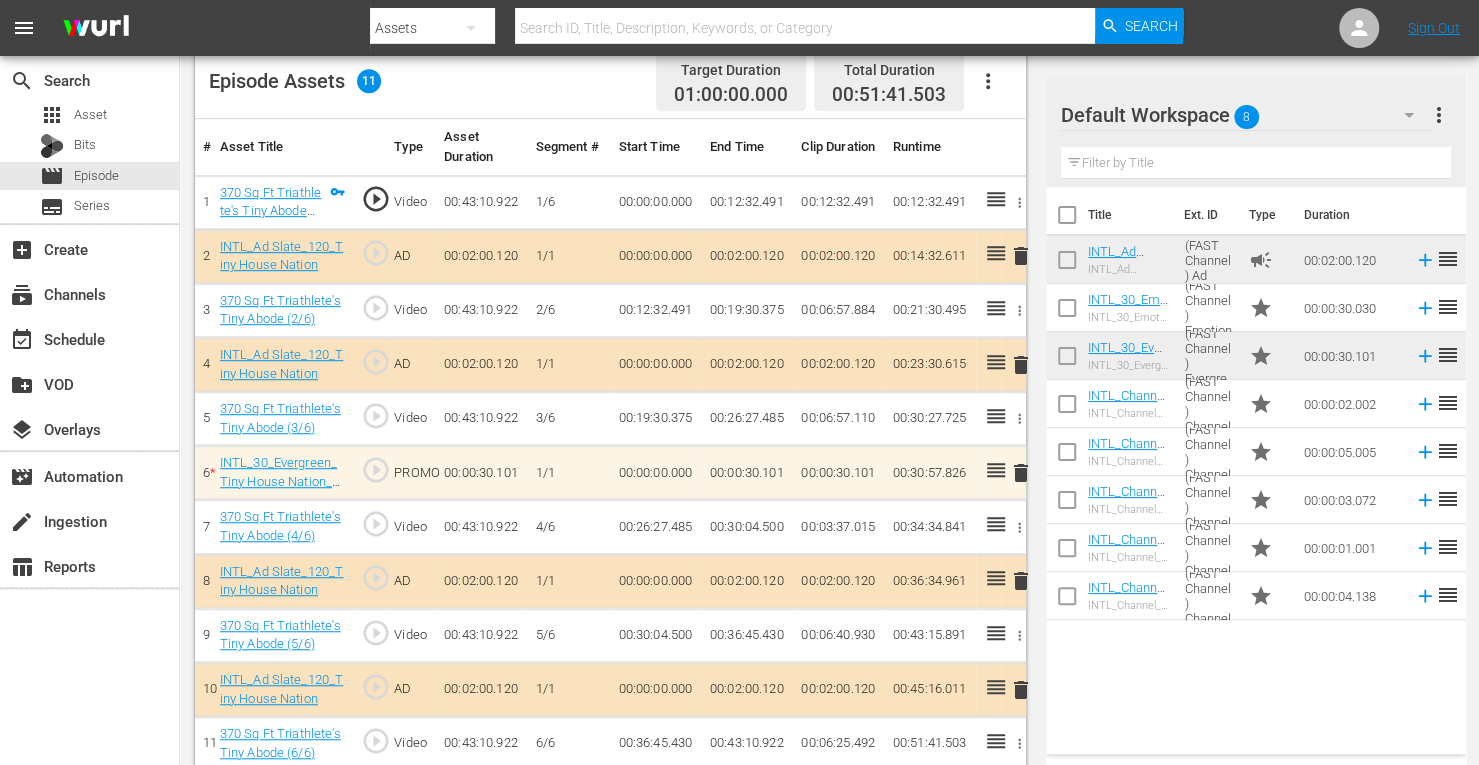 scroll, scrollTop: 554, scrollLeft: 0, axis: vertical 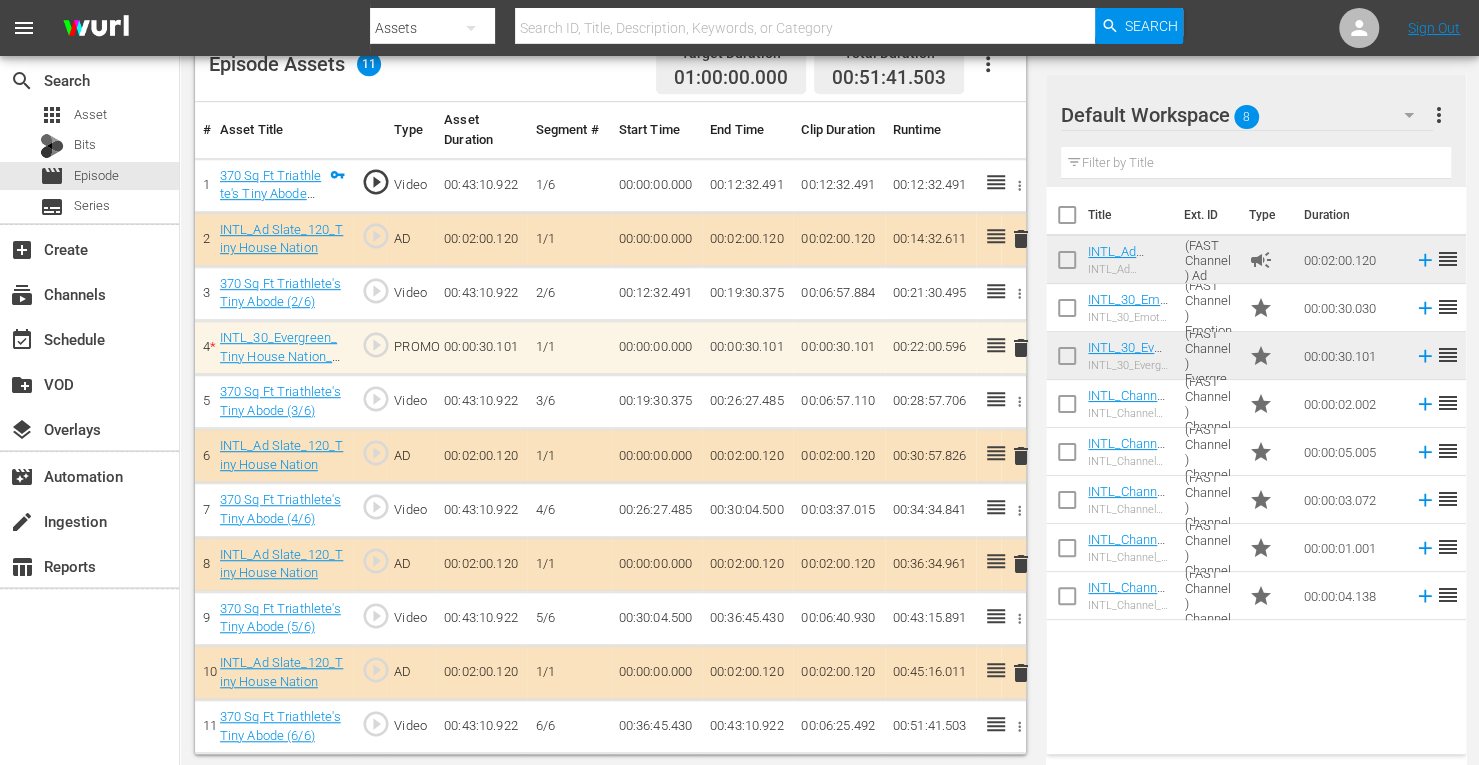 click on "delete" at bounding box center (1021, 564) 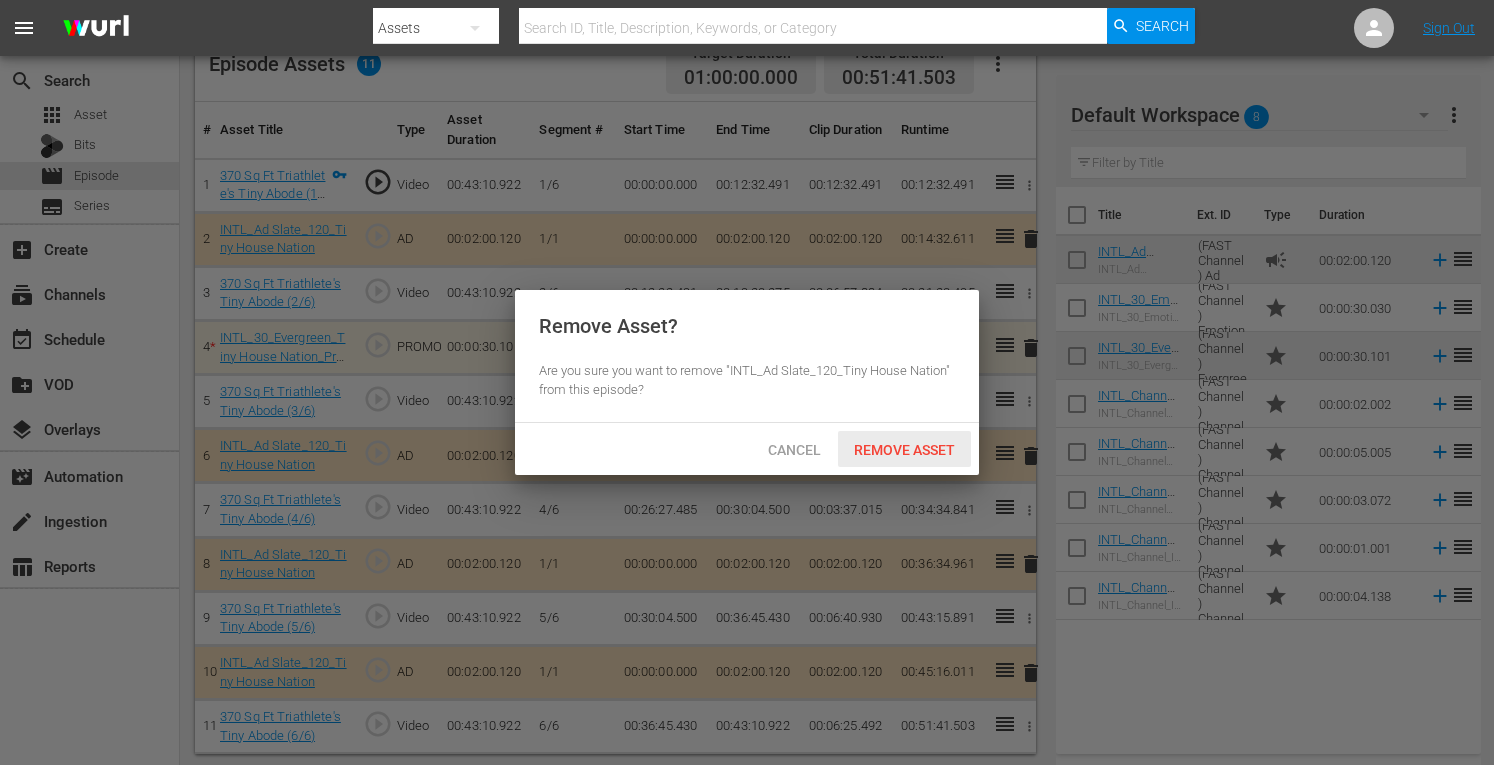 click on "Remove Asset" at bounding box center (904, 450) 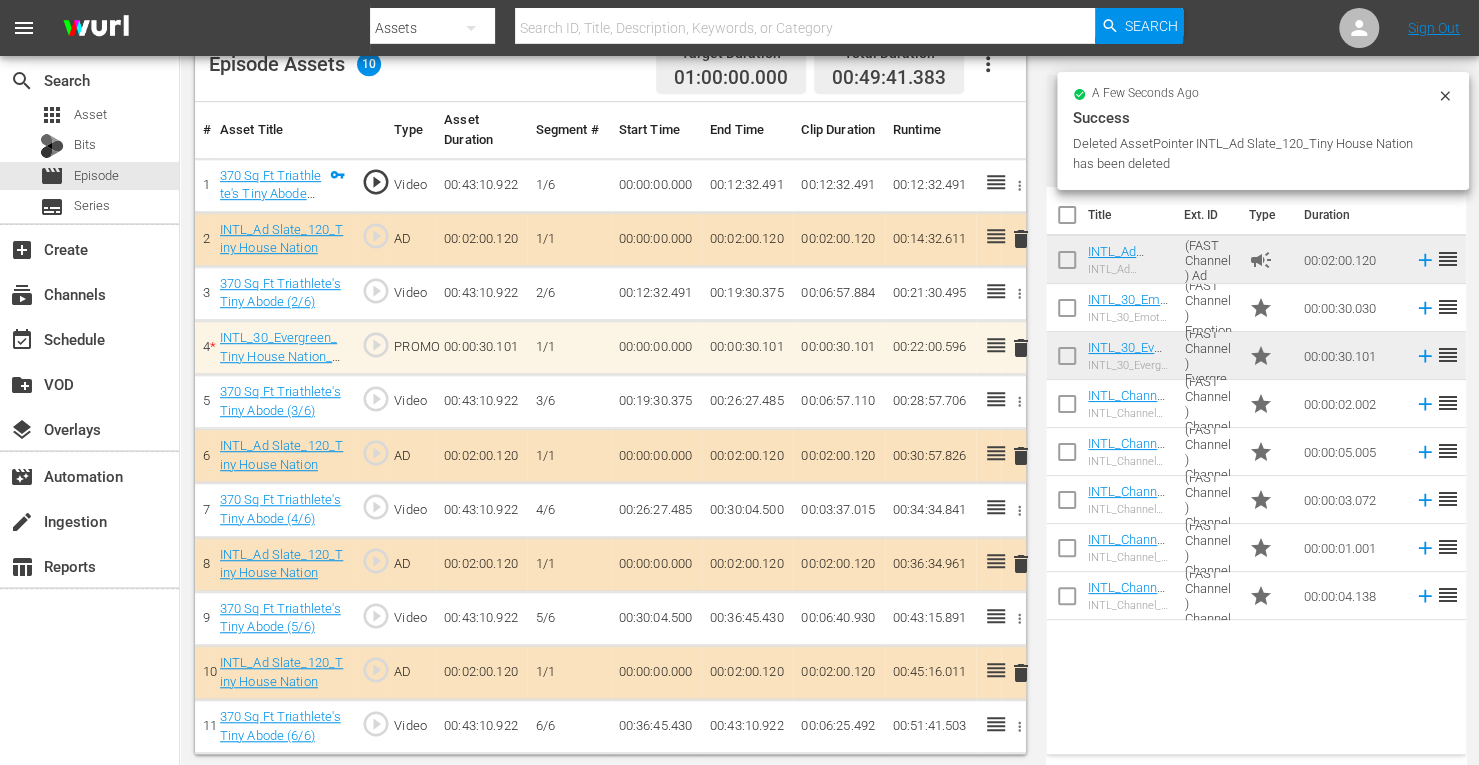 scroll, scrollTop: 520, scrollLeft: 0, axis: vertical 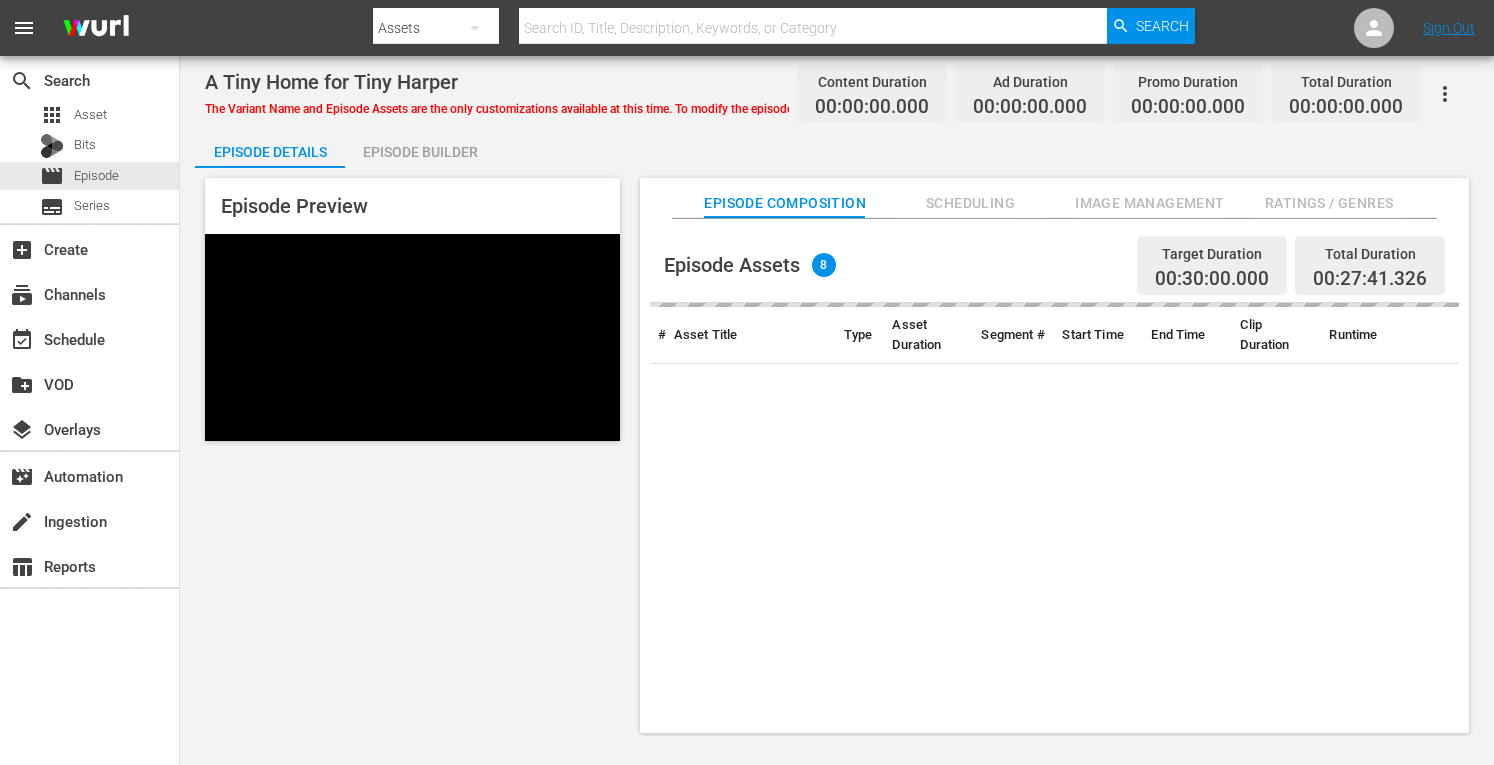 click on "Episode Builder" at bounding box center (420, 152) 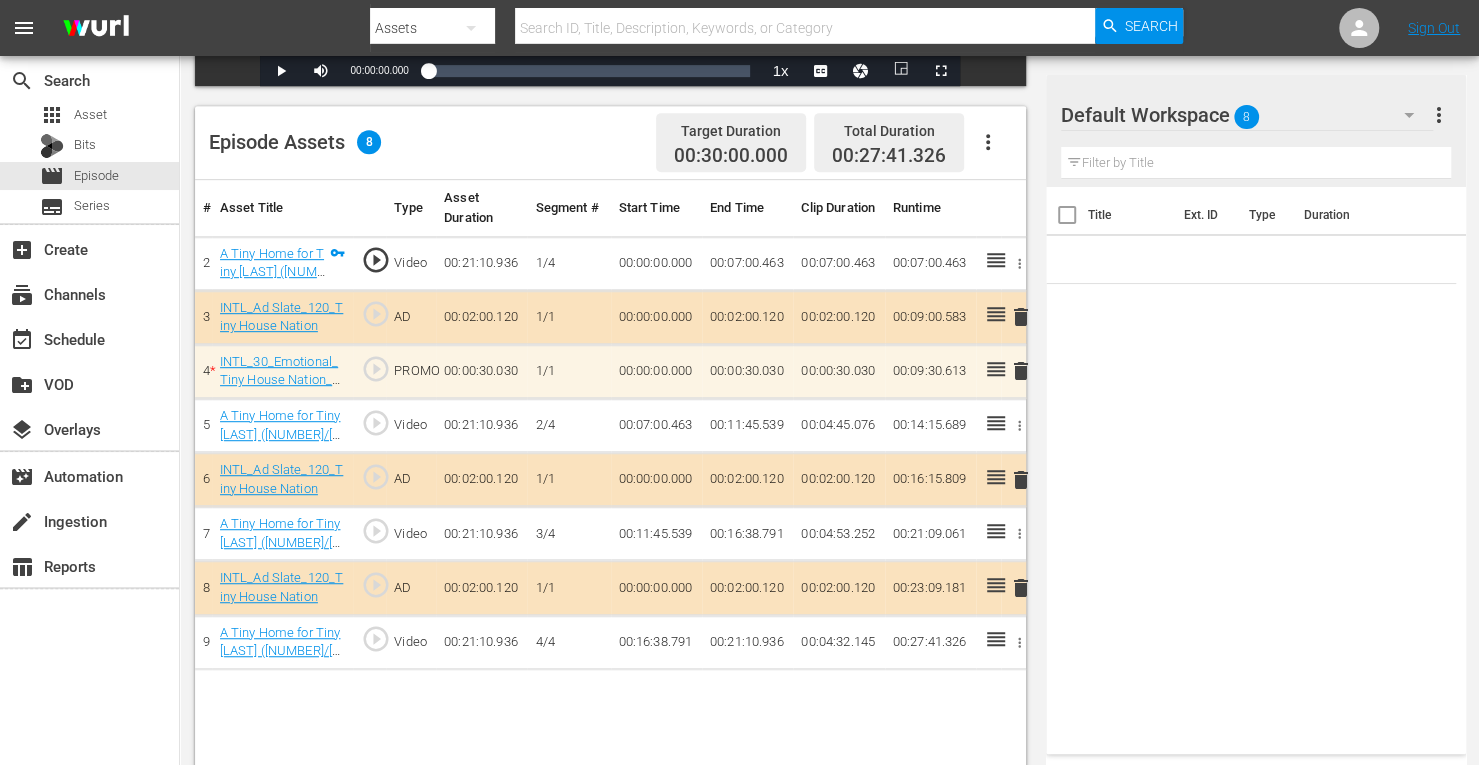 scroll, scrollTop: 520, scrollLeft: 0, axis: vertical 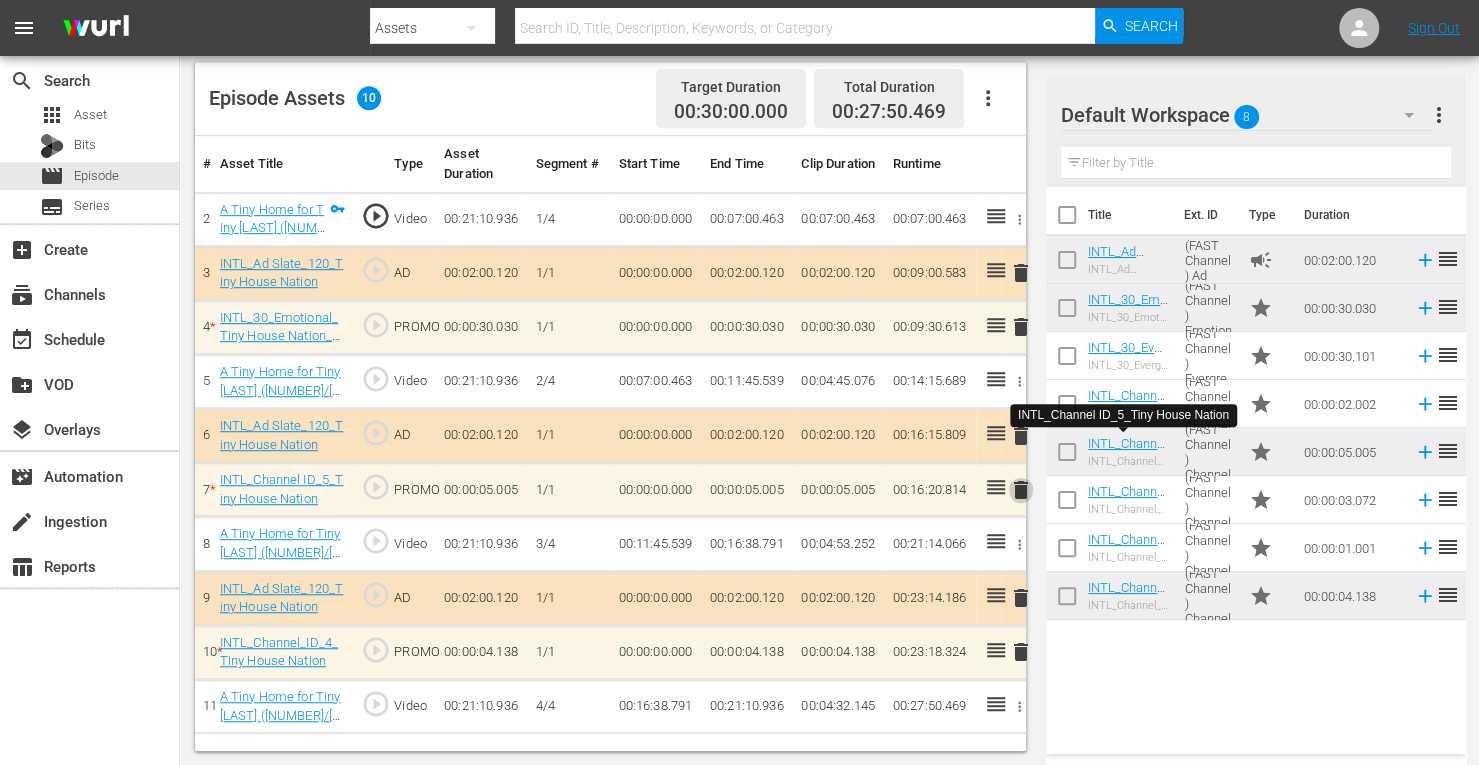 click on "delete" at bounding box center (1021, 490) 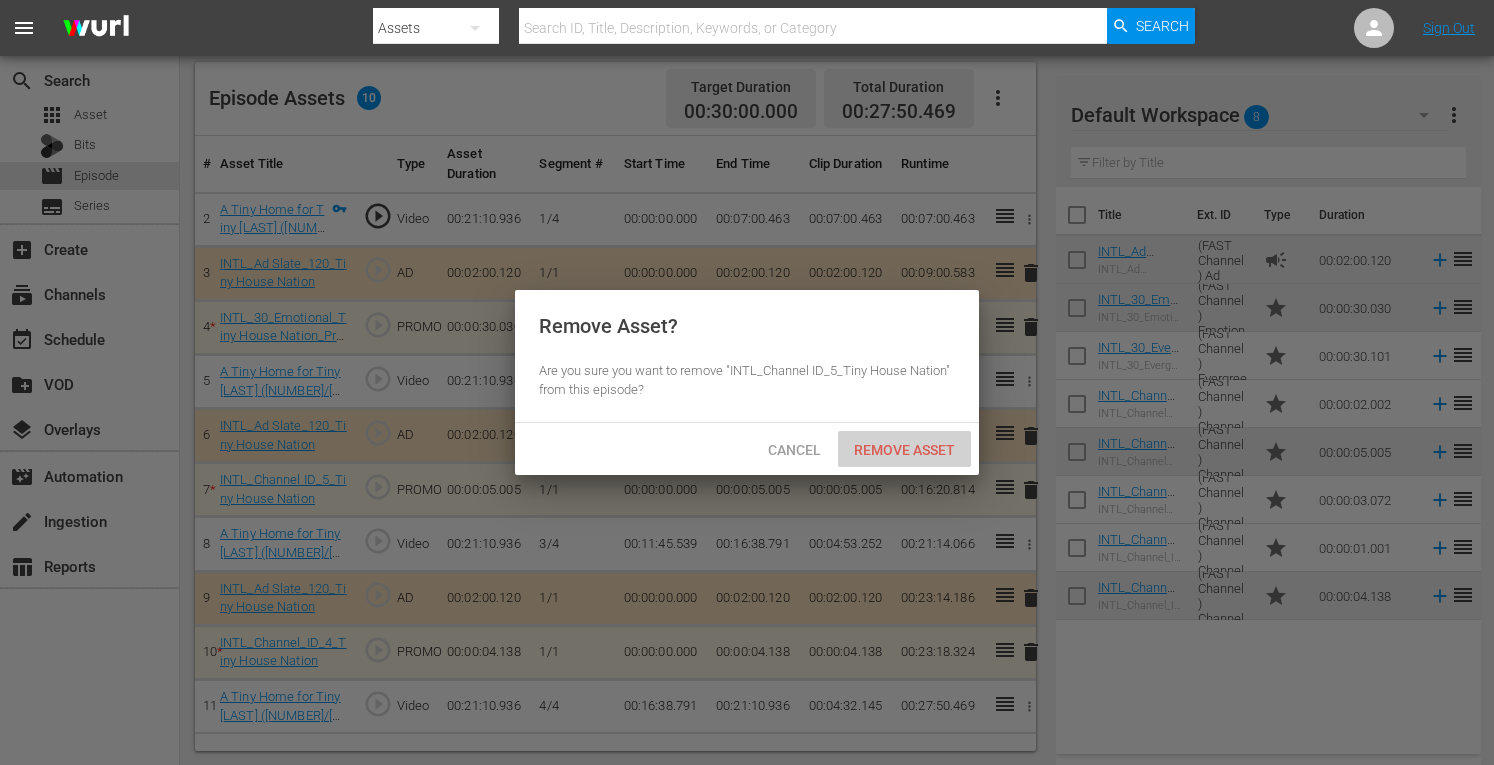 click on "Remove Asset" at bounding box center [904, 450] 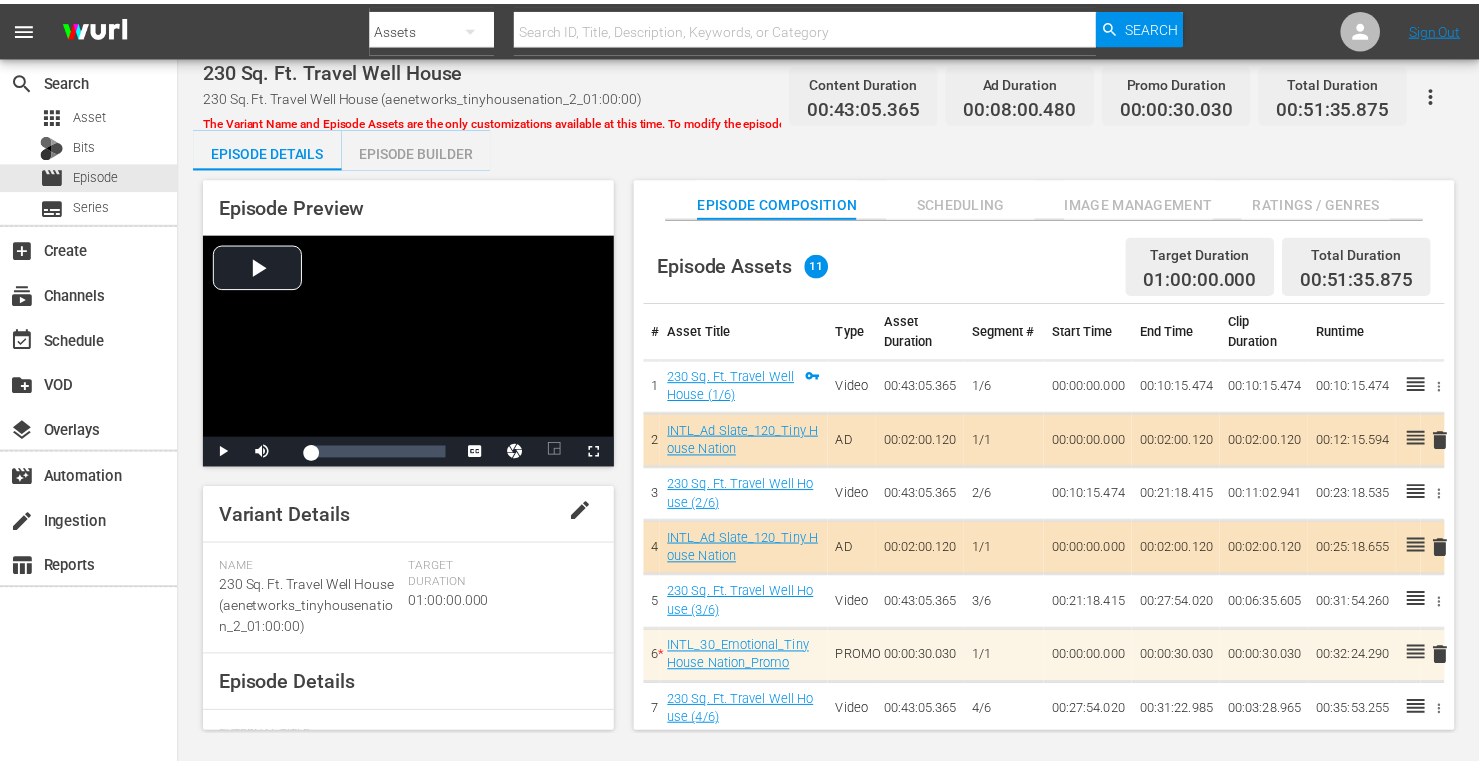 scroll, scrollTop: 0, scrollLeft: 0, axis: both 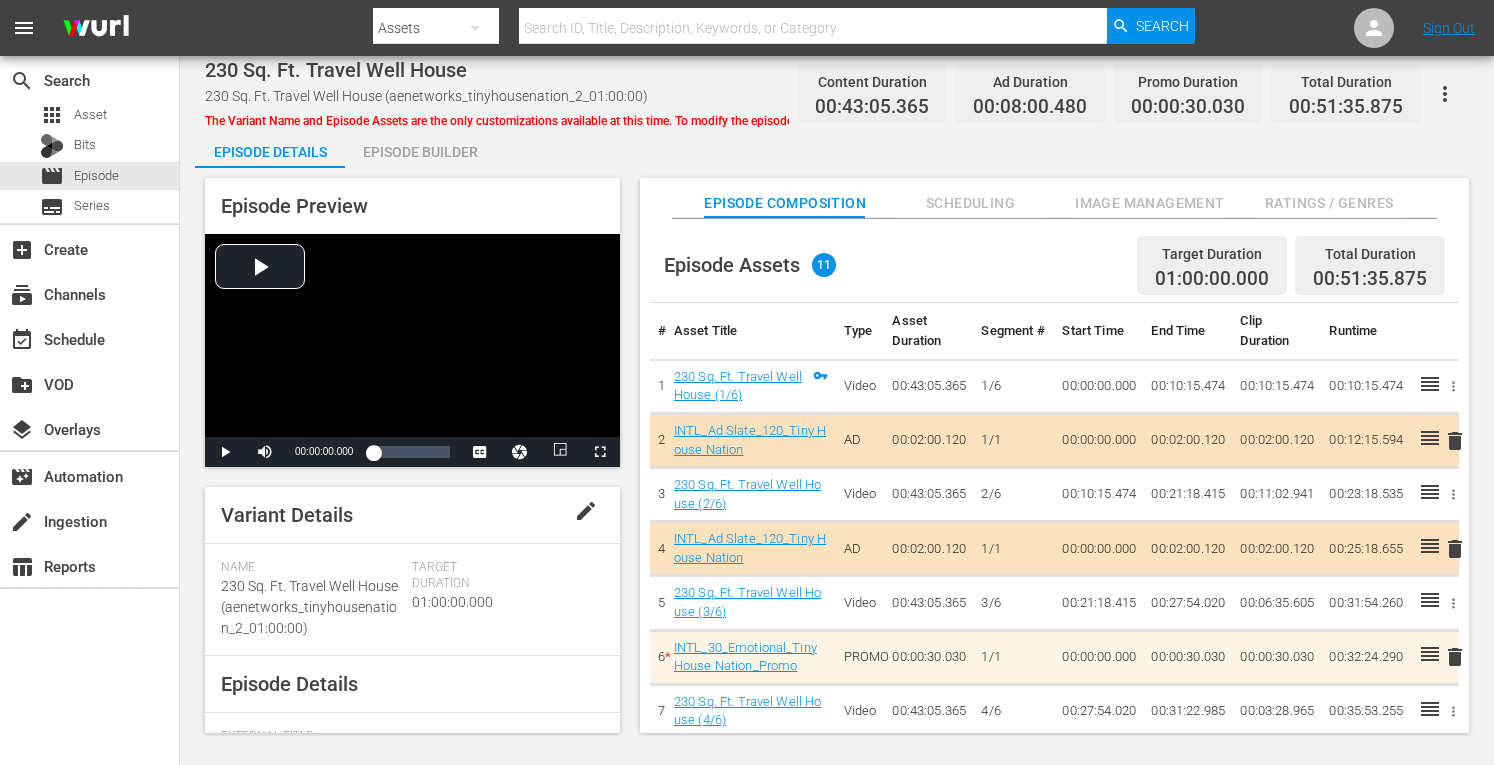 click on "Episode Builder" at bounding box center [420, 152] 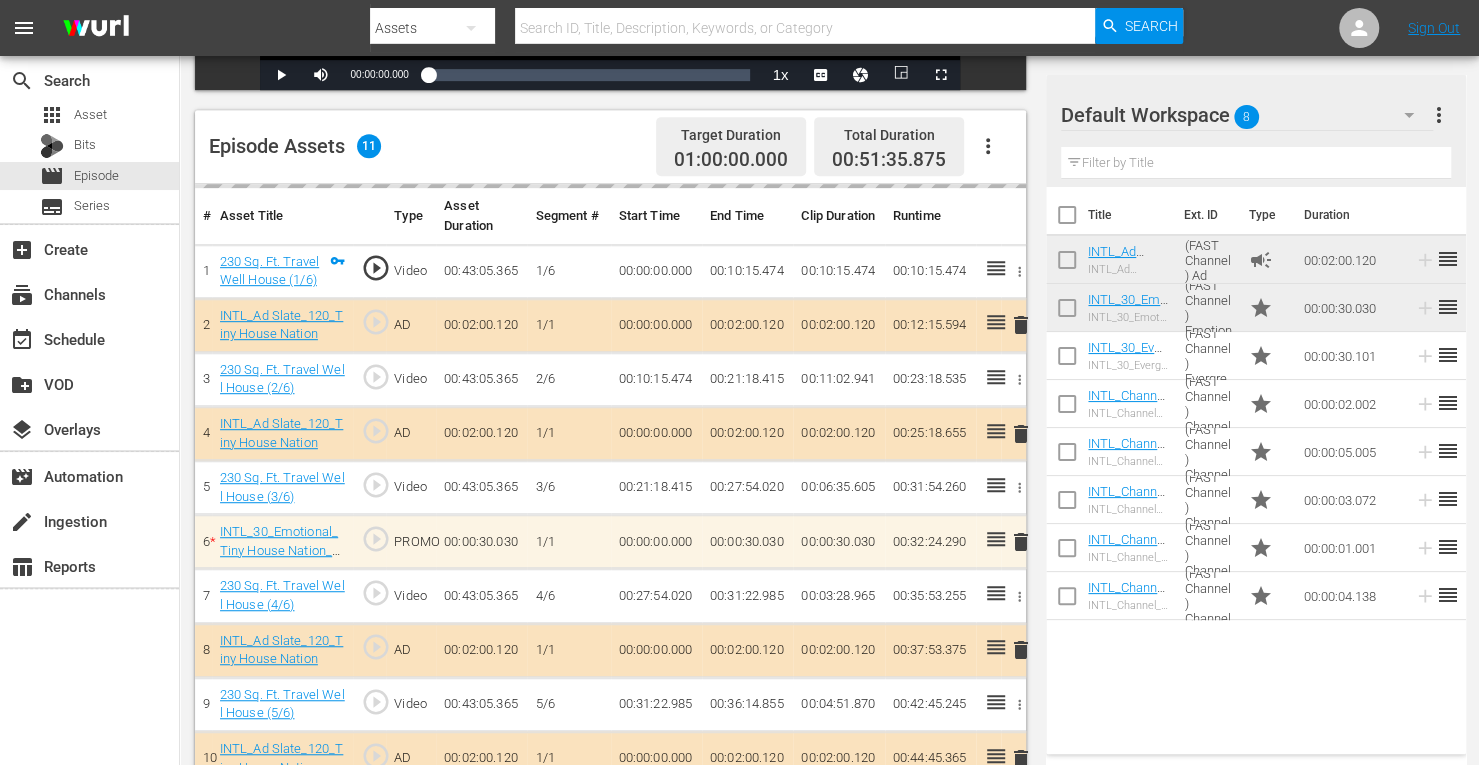 scroll, scrollTop: 558, scrollLeft: 0, axis: vertical 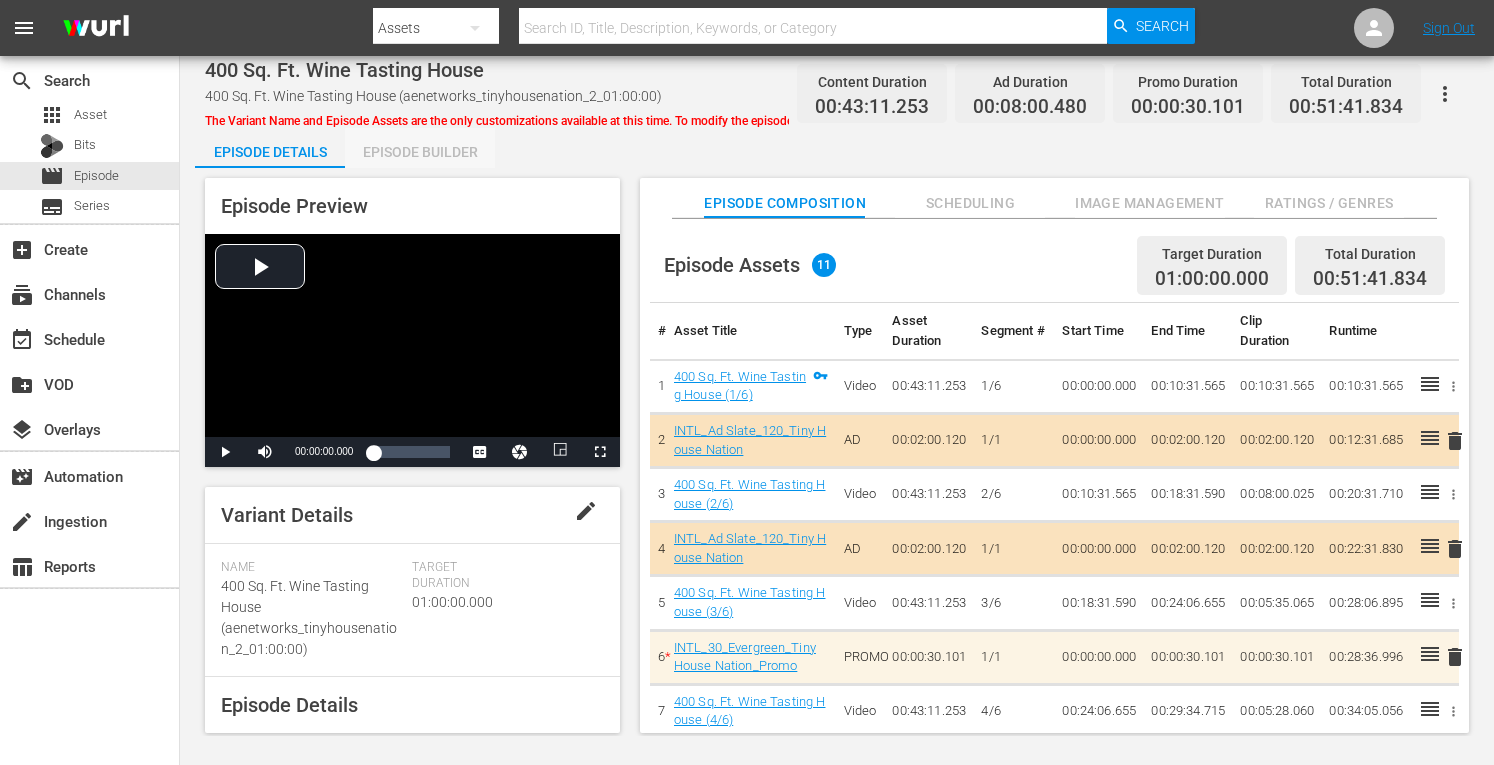 click on "Episode Builder" at bounding box center (420, 152) 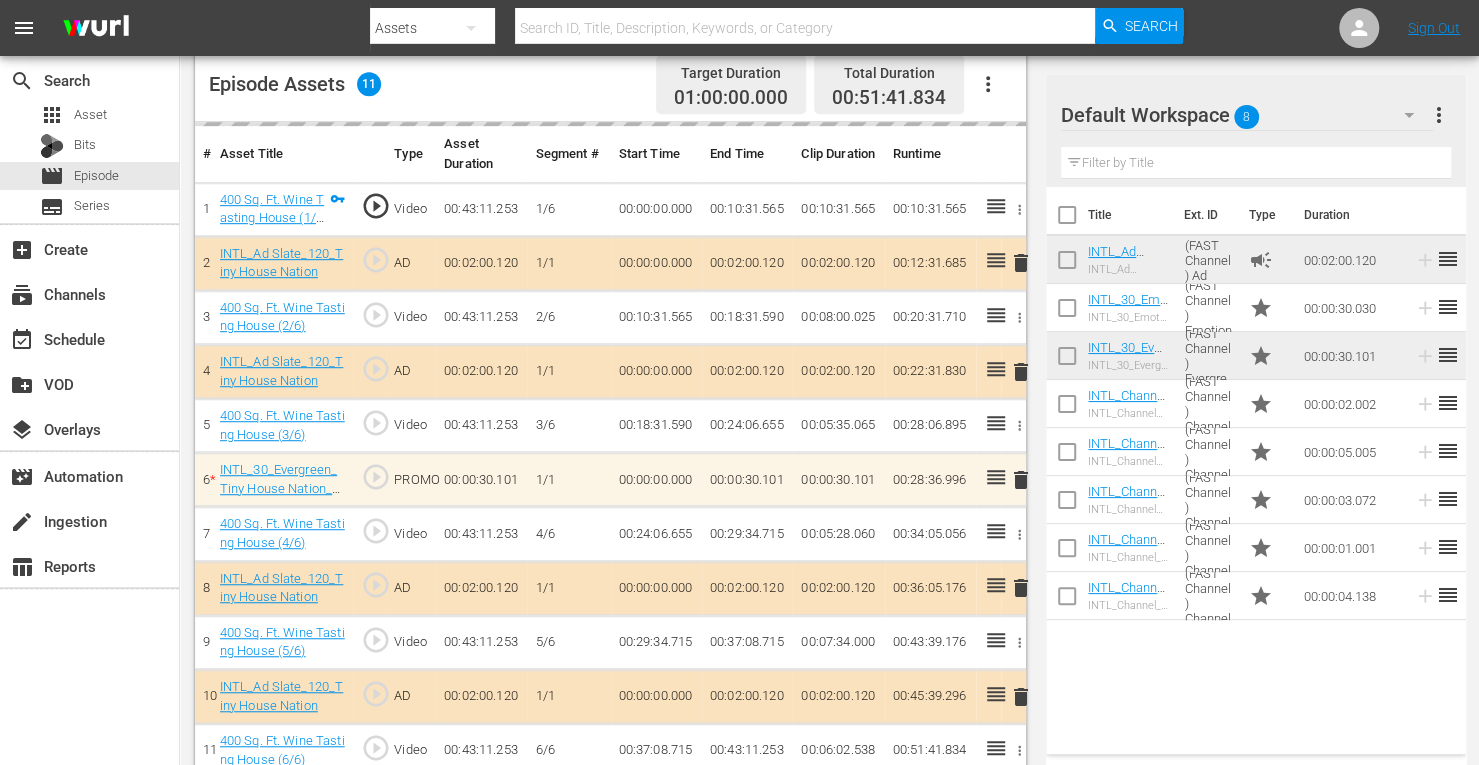 scroll, scrollTop: 554, scrollLeft: 0, axis: vertical 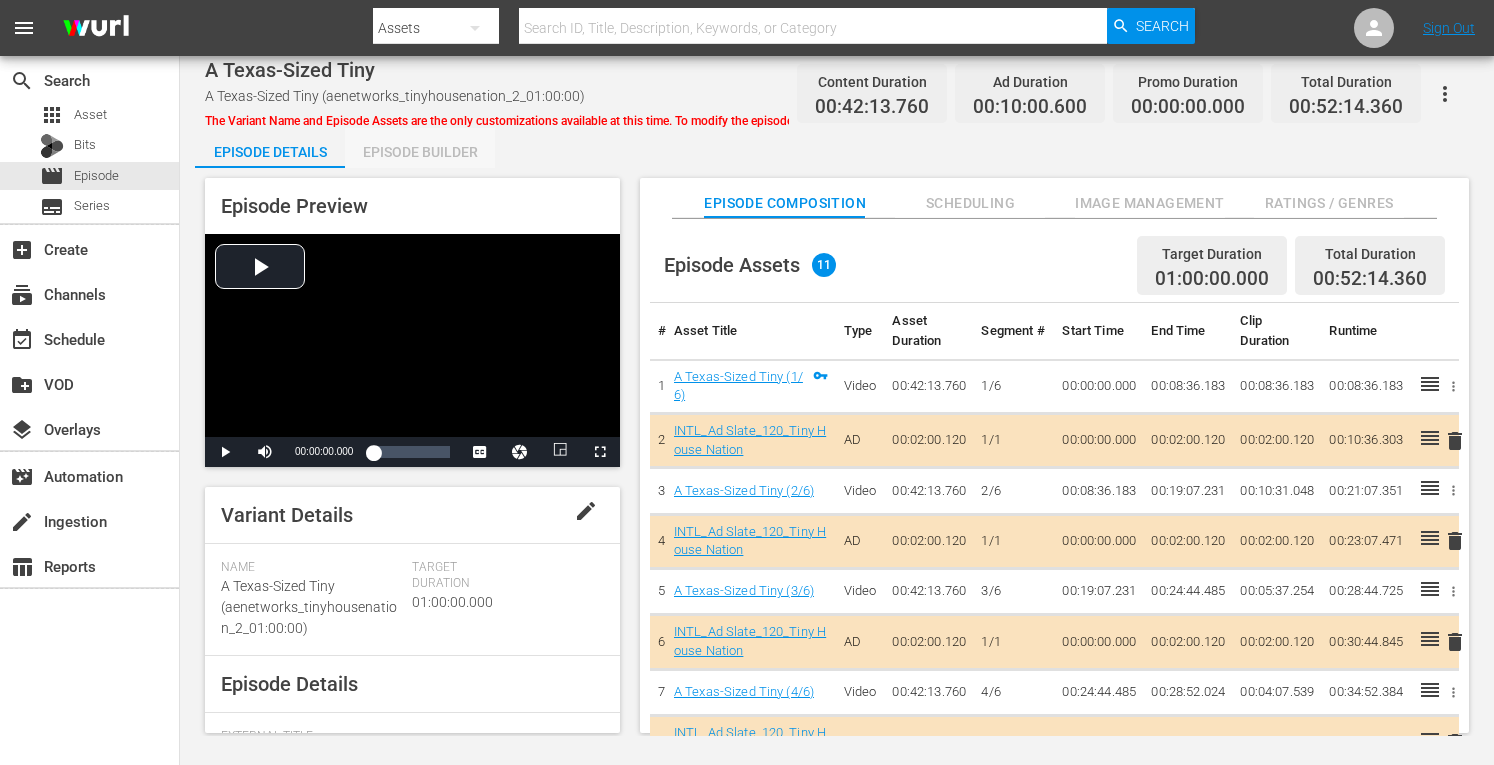 click on "Episode Builder" at bounding box center [420, 152] 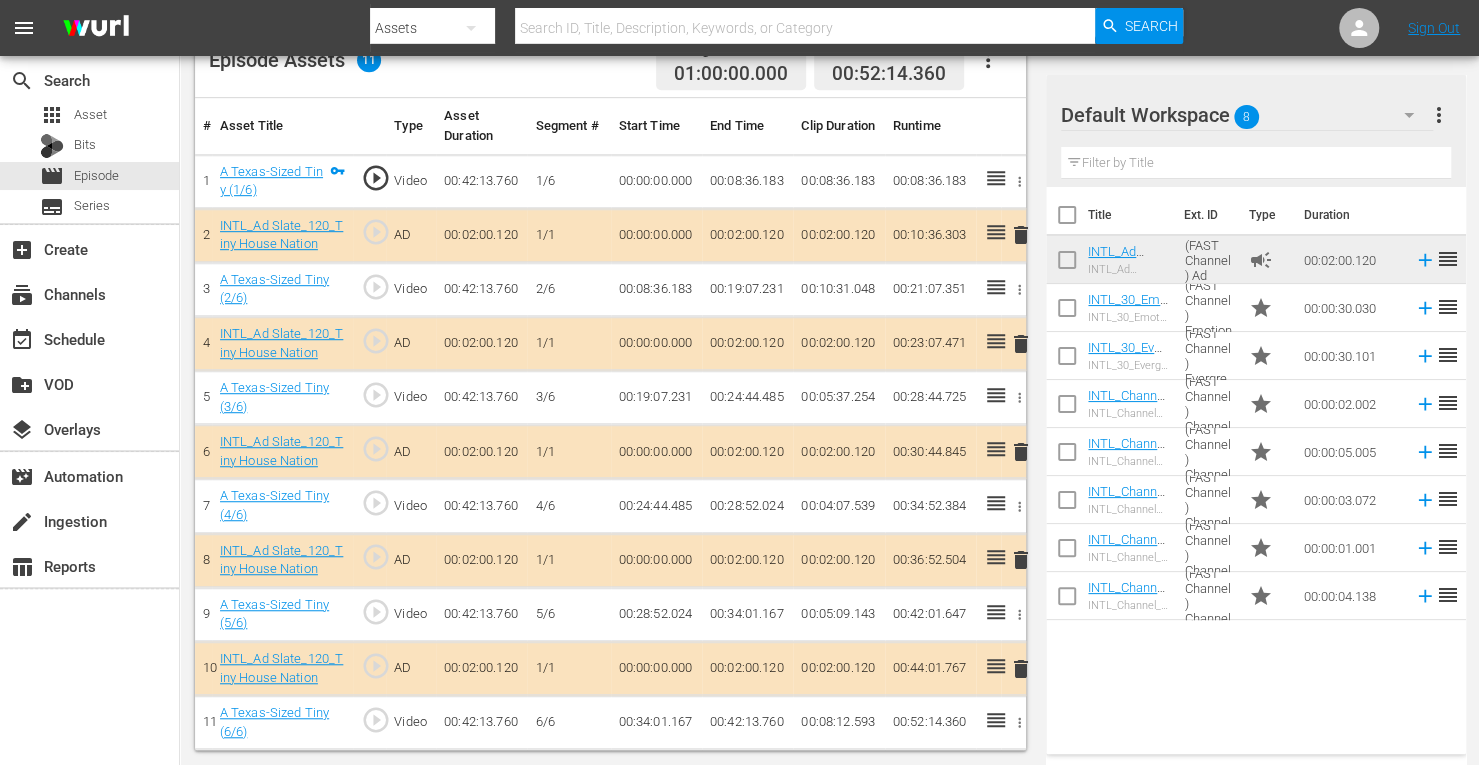 scroll, scrollTop: 554, scrollLeft: 0, axis: vertical 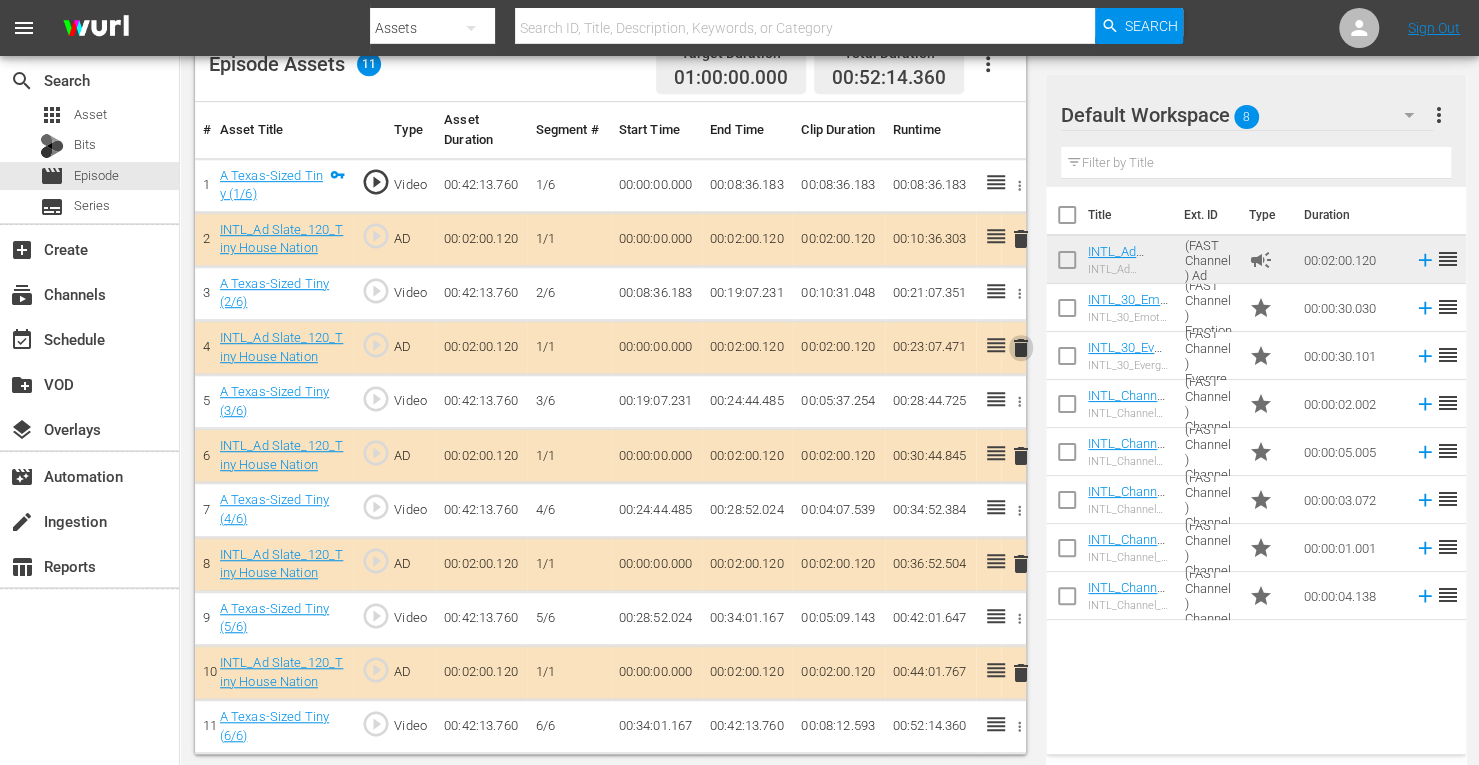 click on "delete" at bounding box center [1021, 348] 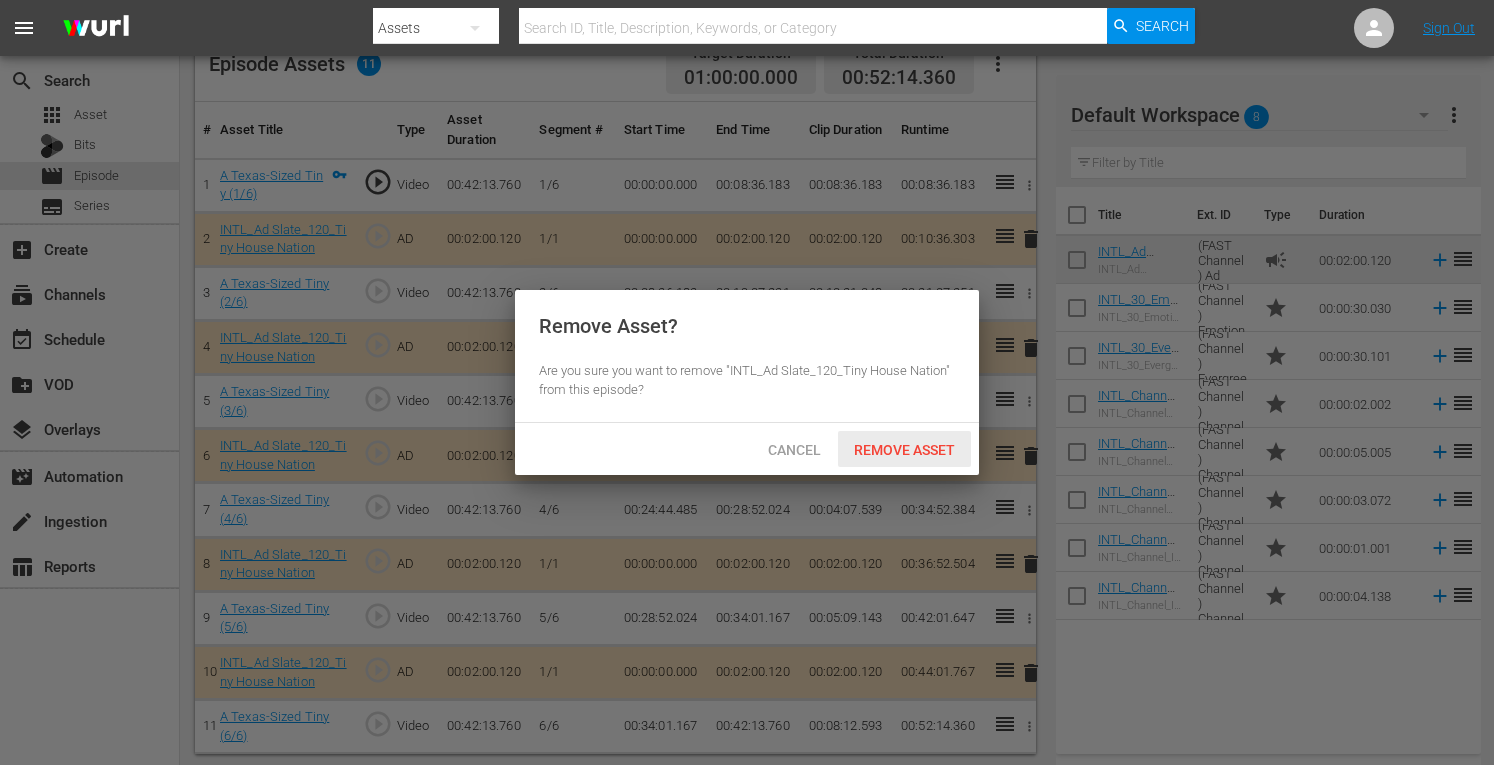 click on "Remove Asset" at bounding box center (904, 450) 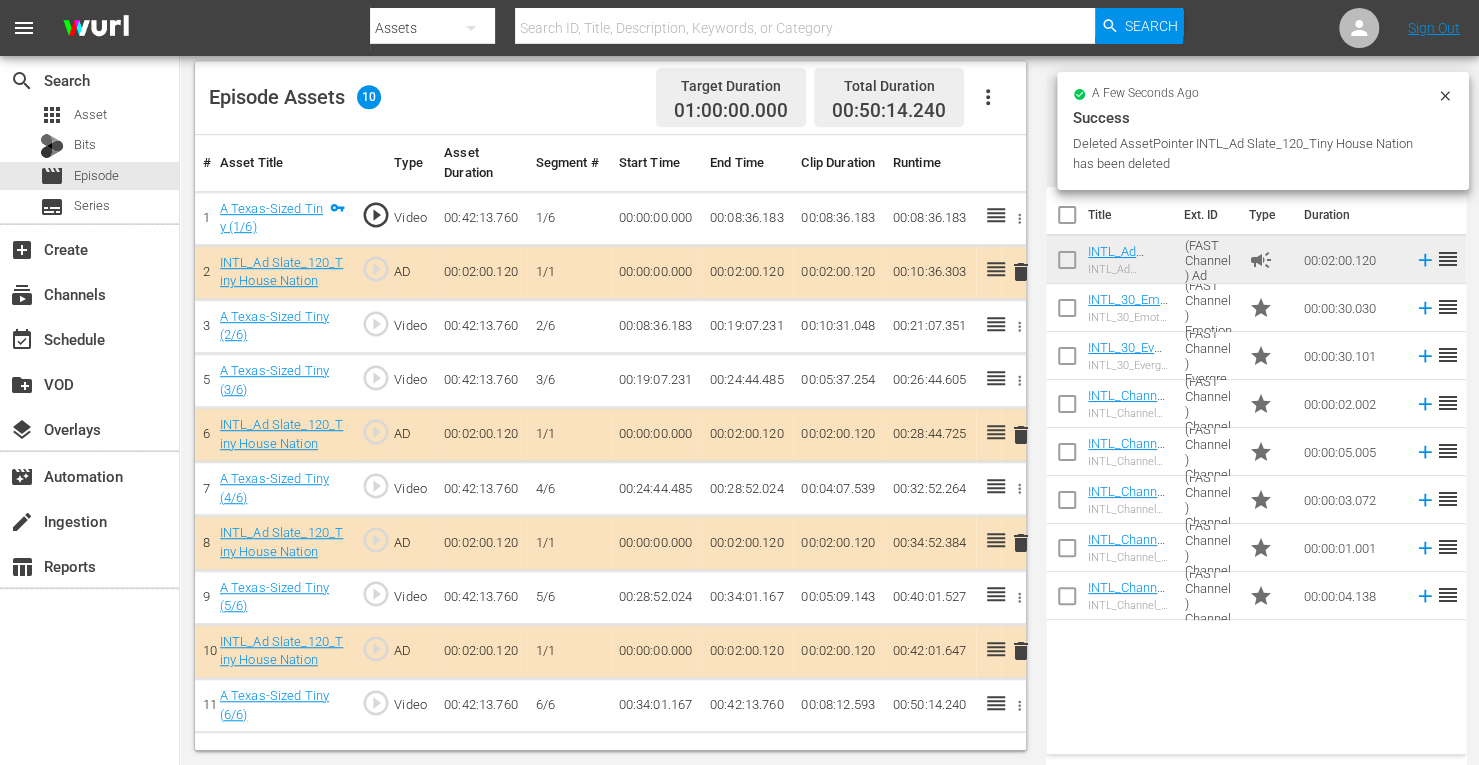 scroll, scrollTop: 520, scrollLeft: 0, axis: vertical 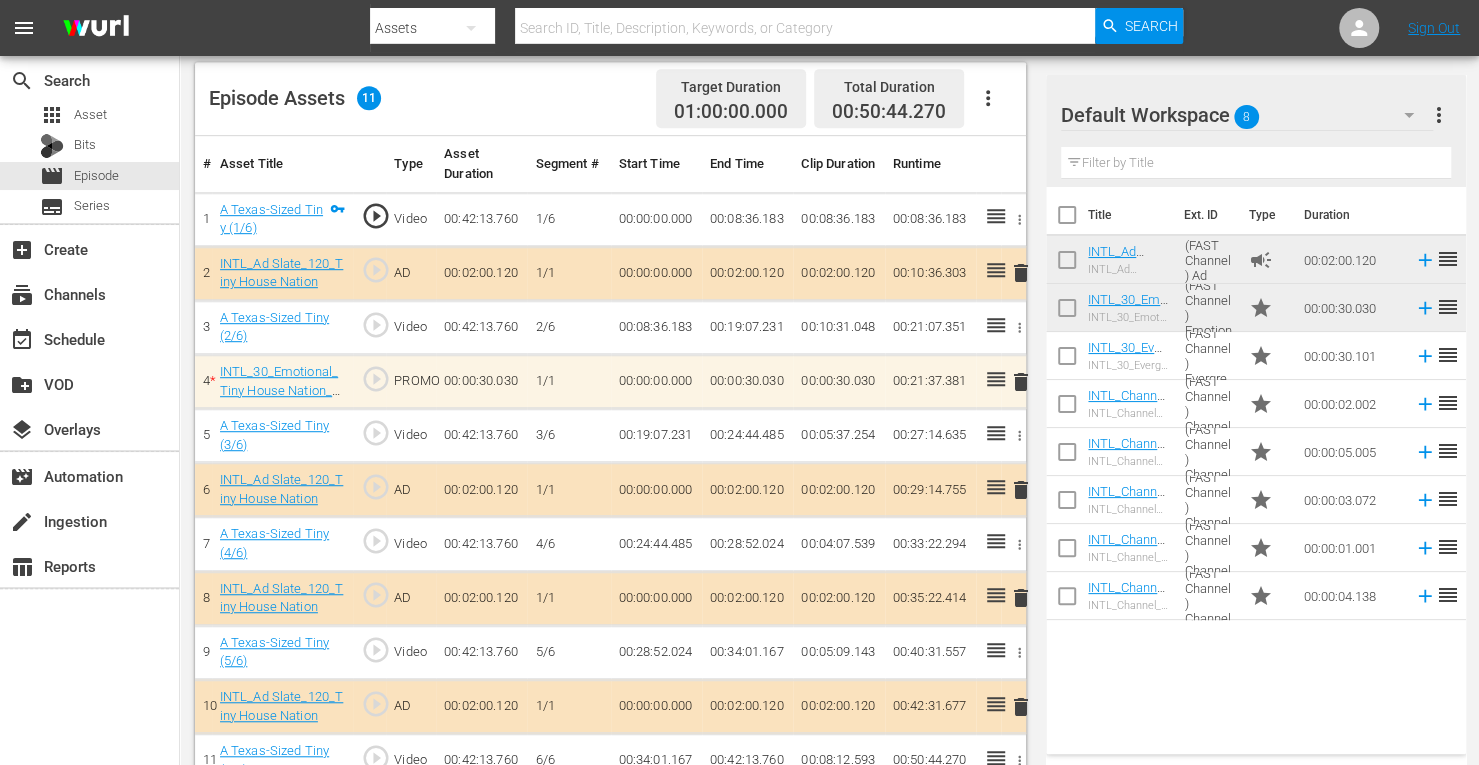 click on "delete" at bounding box center [1021, 598] 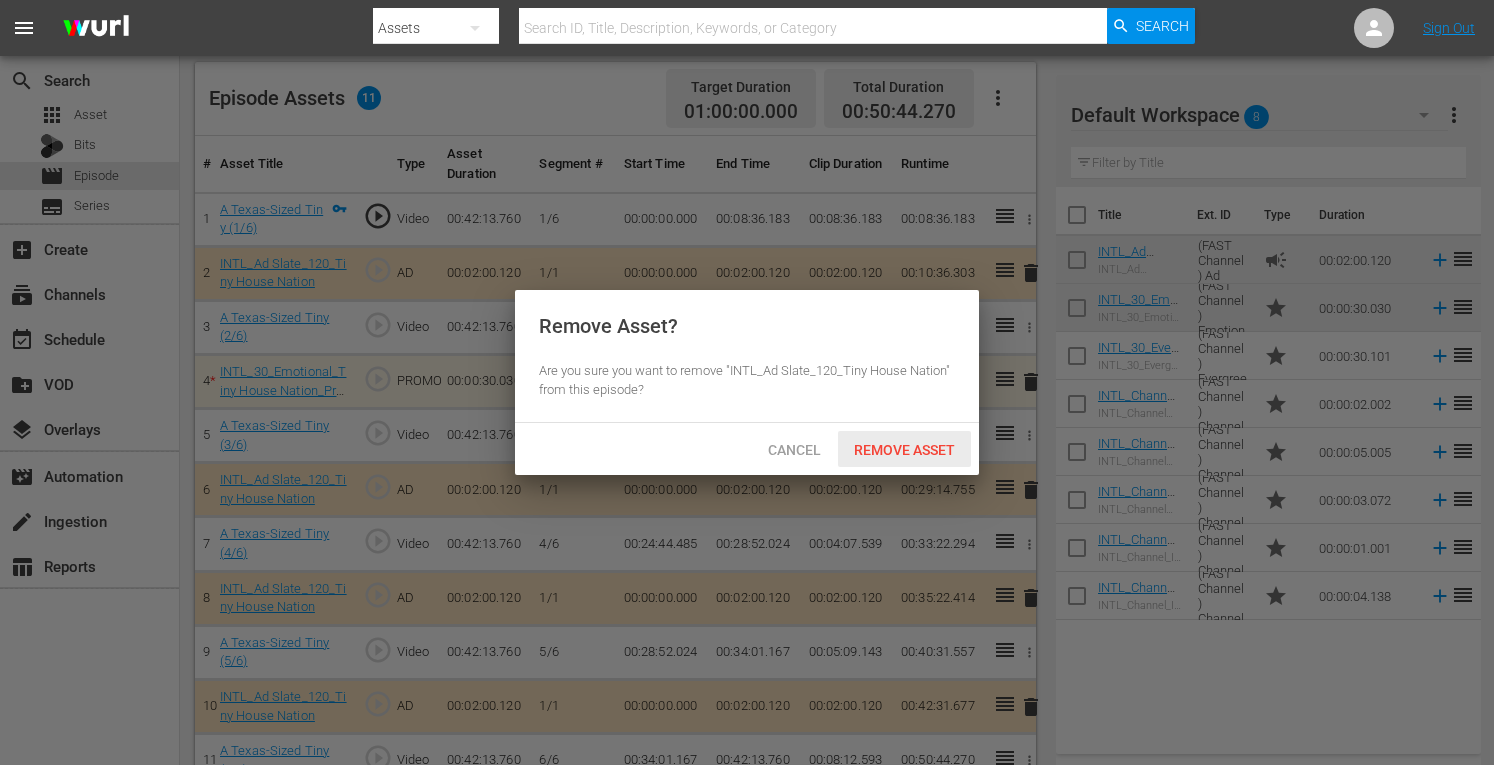 click on "Remove Asset" at bounding box center (904, 450) 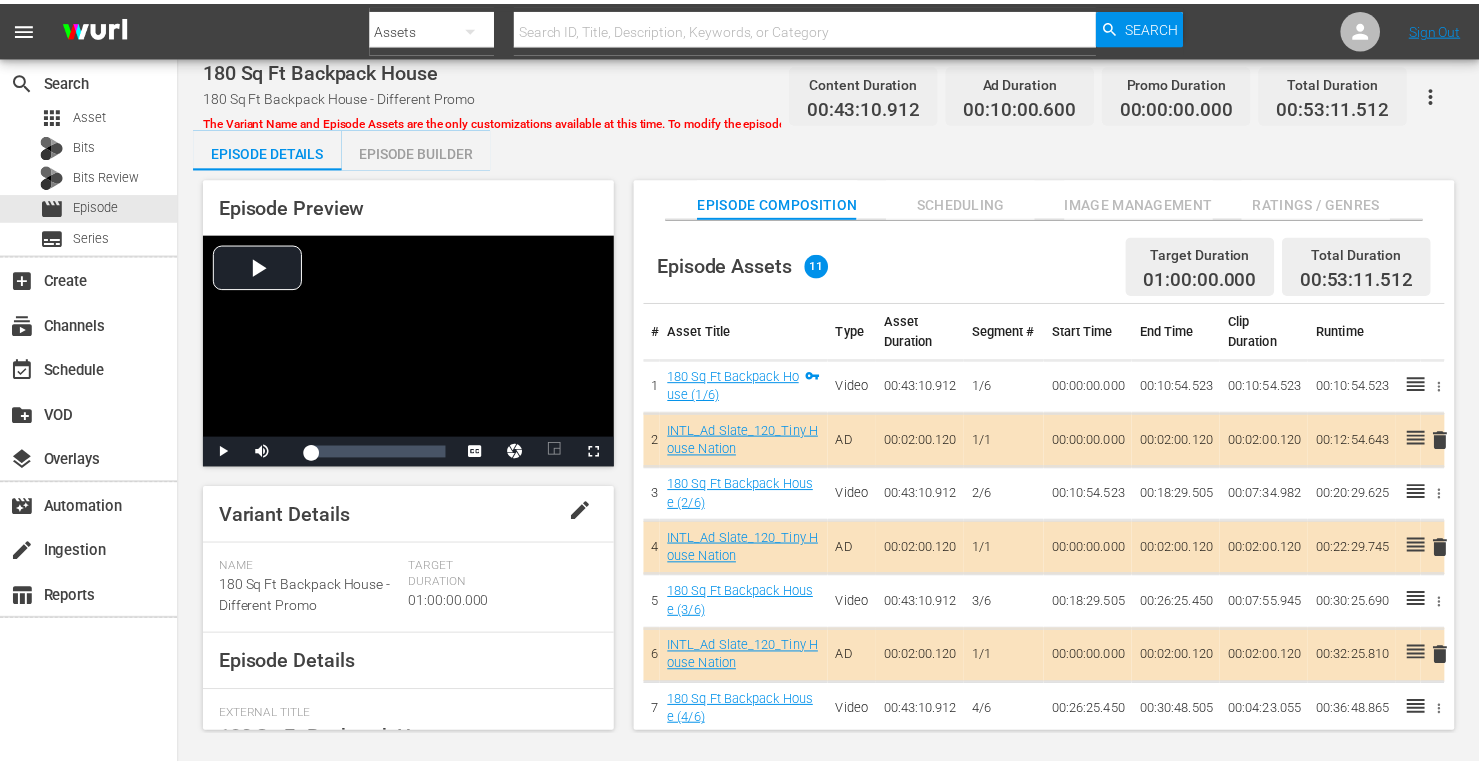 scroll, scrollTop: 0, scrollLeft: 0, axis: both 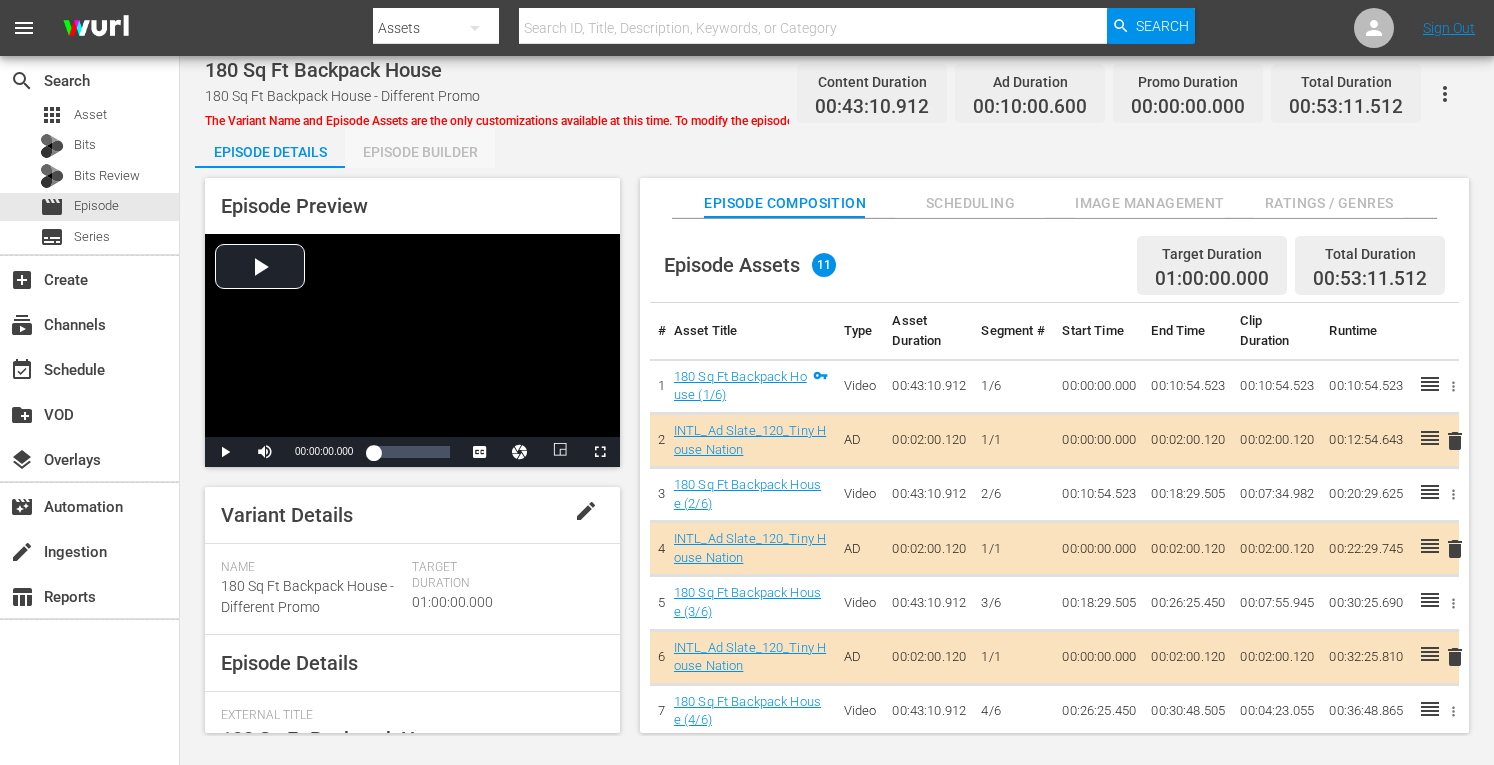 click on "Episode Builder" at bounding box center (420, 152) 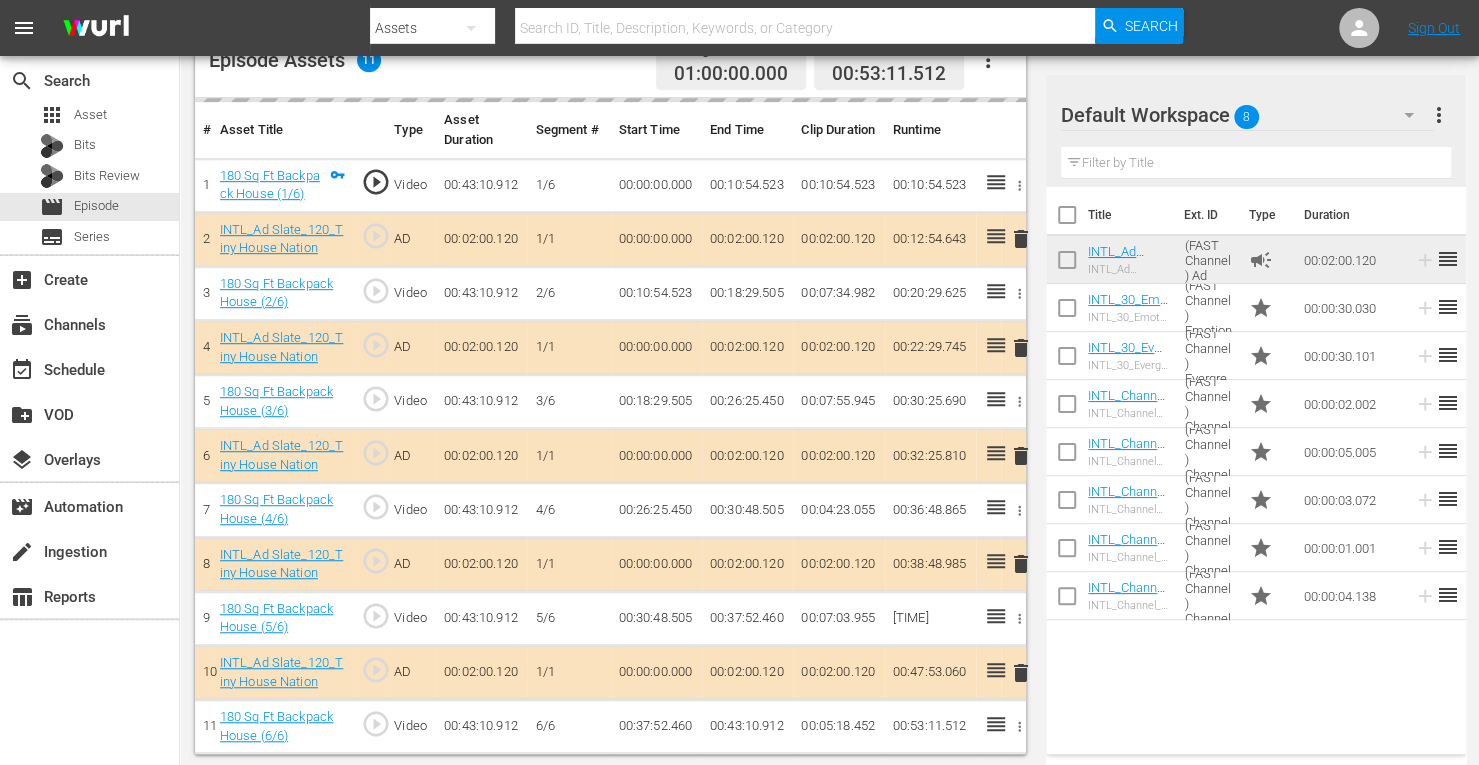 scroll, scrollTop: 554, scrollLeft: 0, axis: vertical 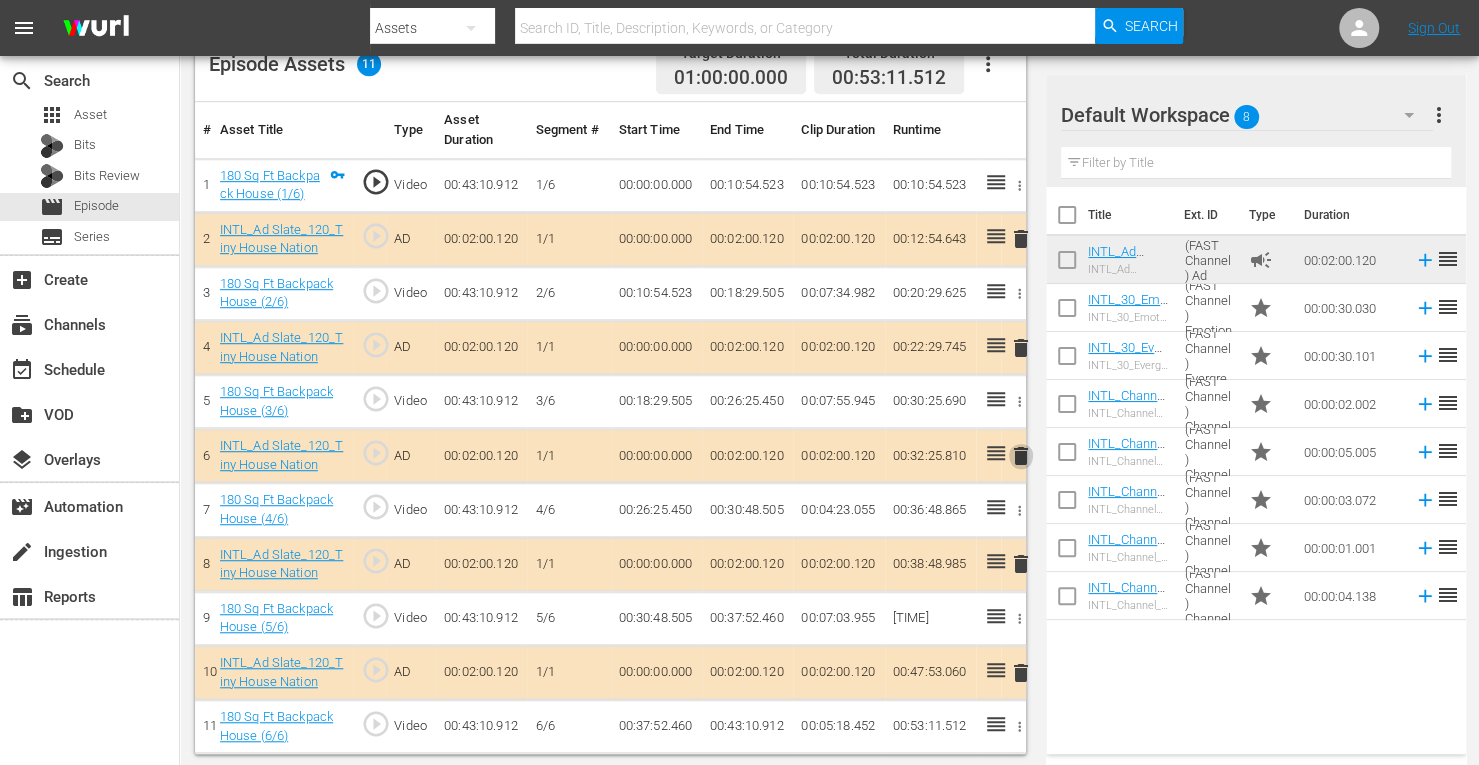 click on "delete" at bounding box center (1021, 456) 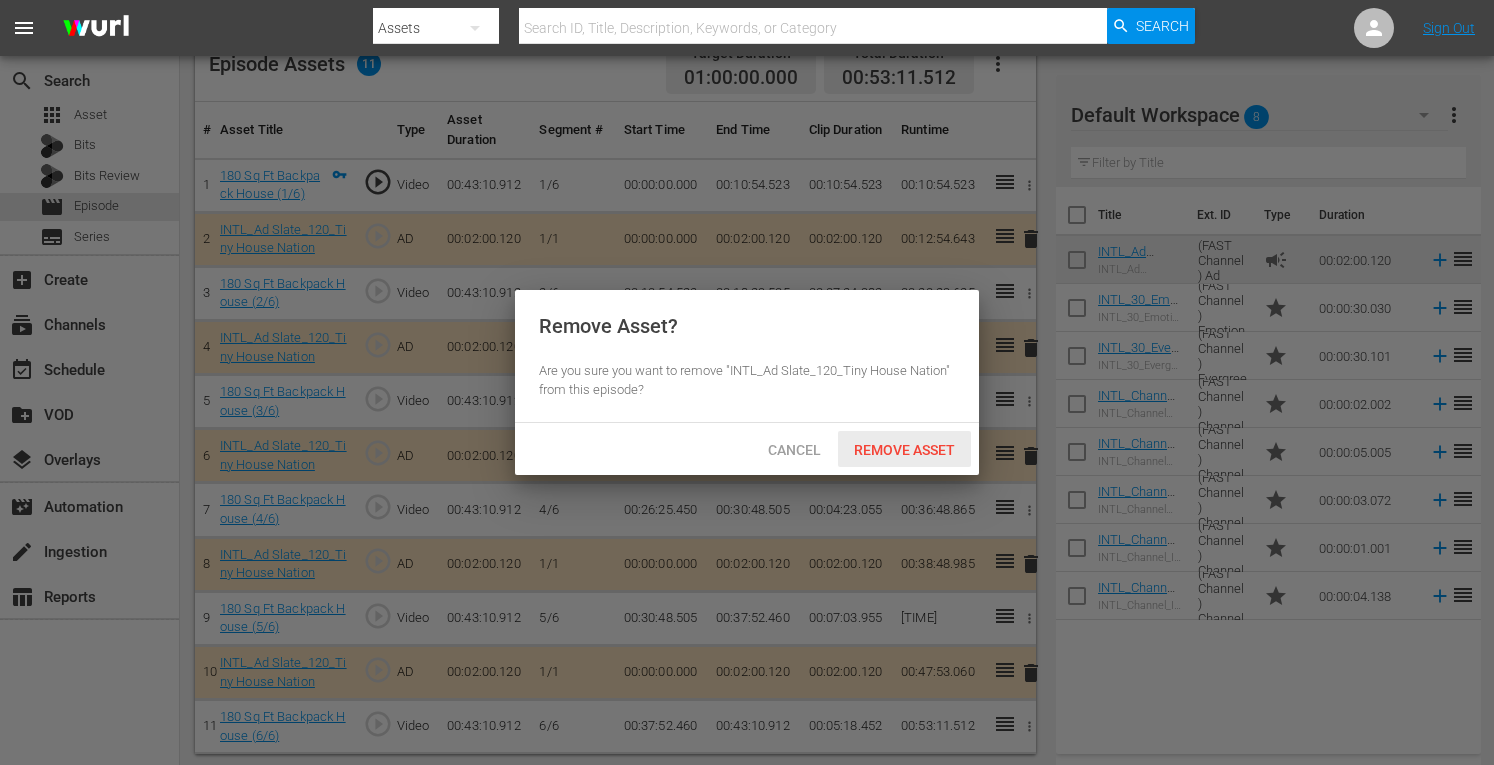 click on "Remove Asset" at bounding box center (904, 450) 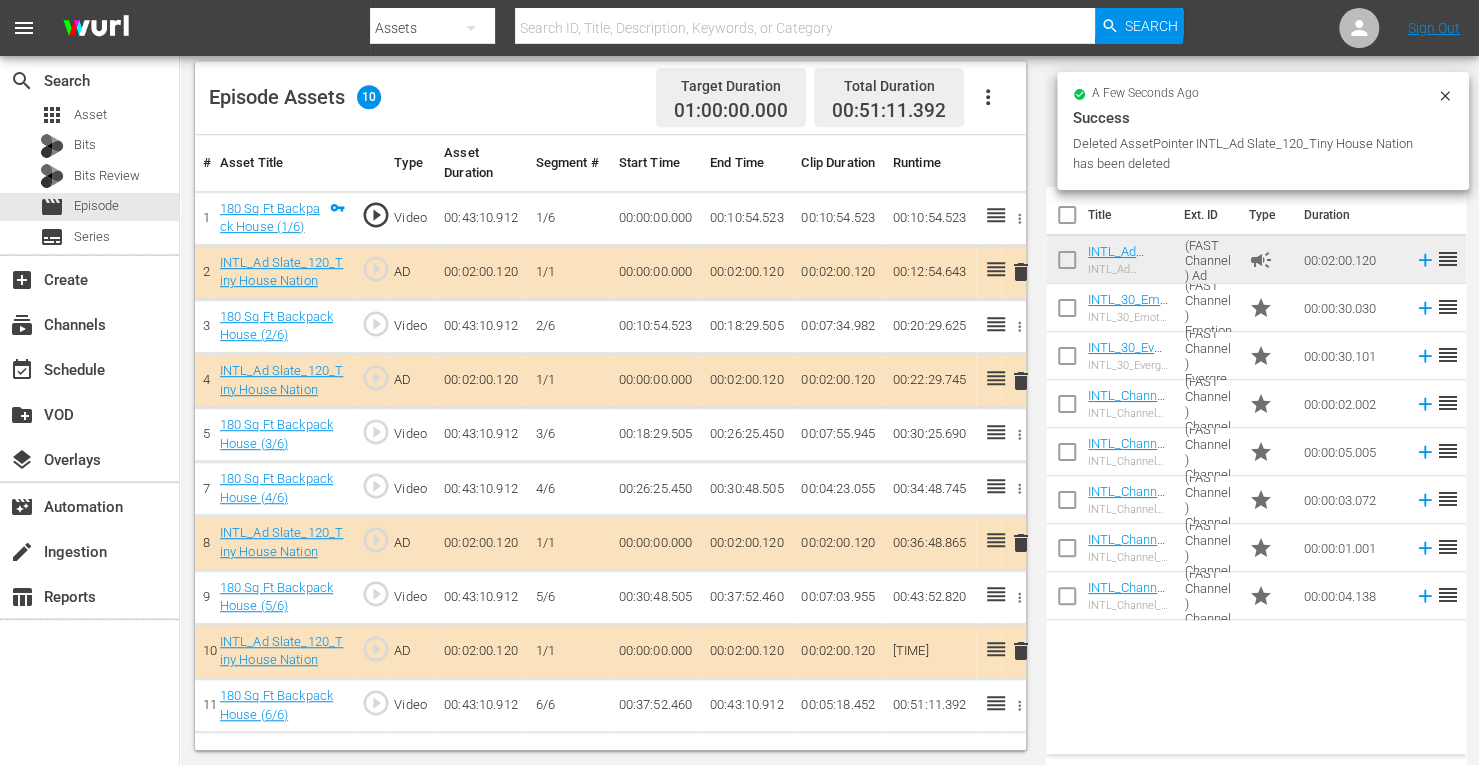 scroll, scrollTop: 520, scrollLeft: 0, axis: vertical 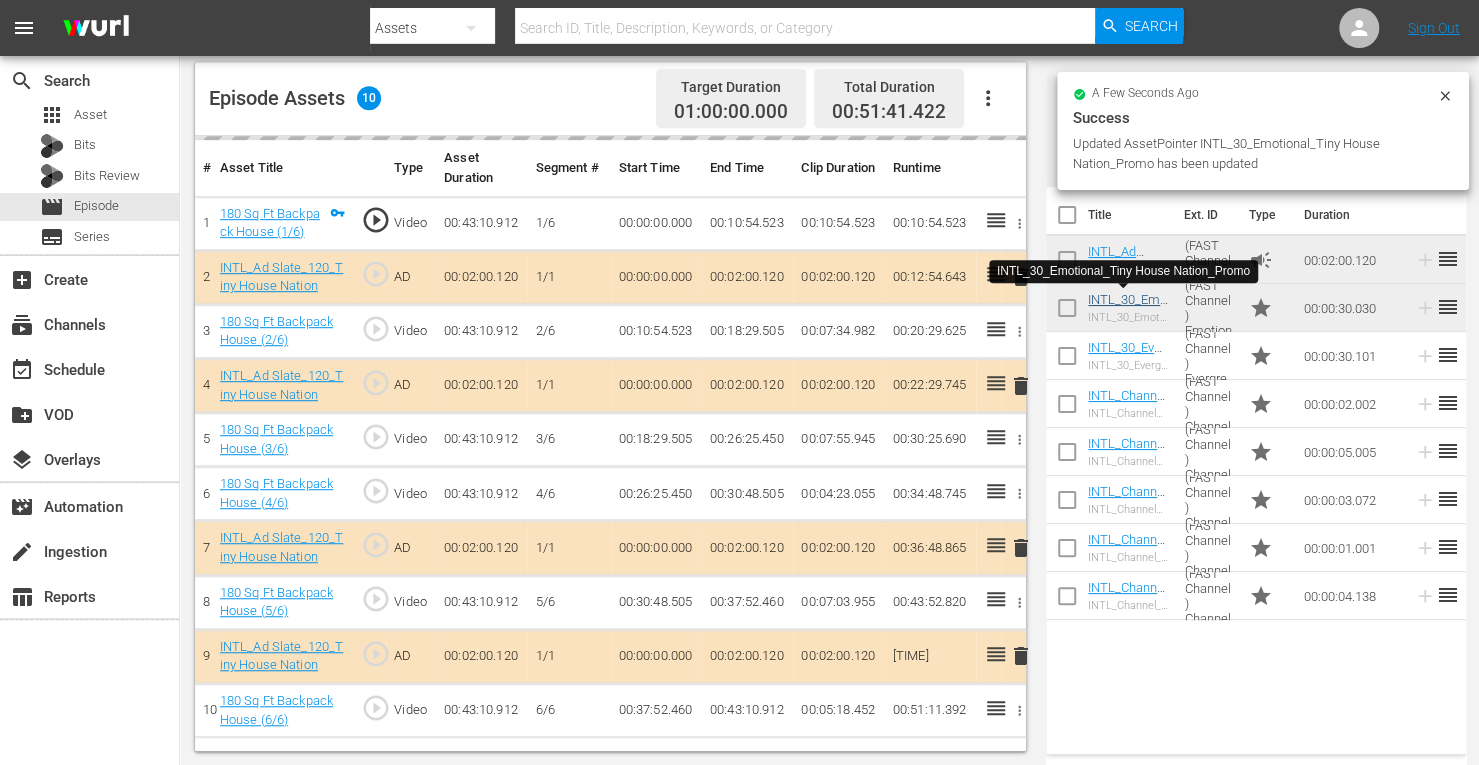 click on "00:30:25.690" at bounding box center [930, 440] 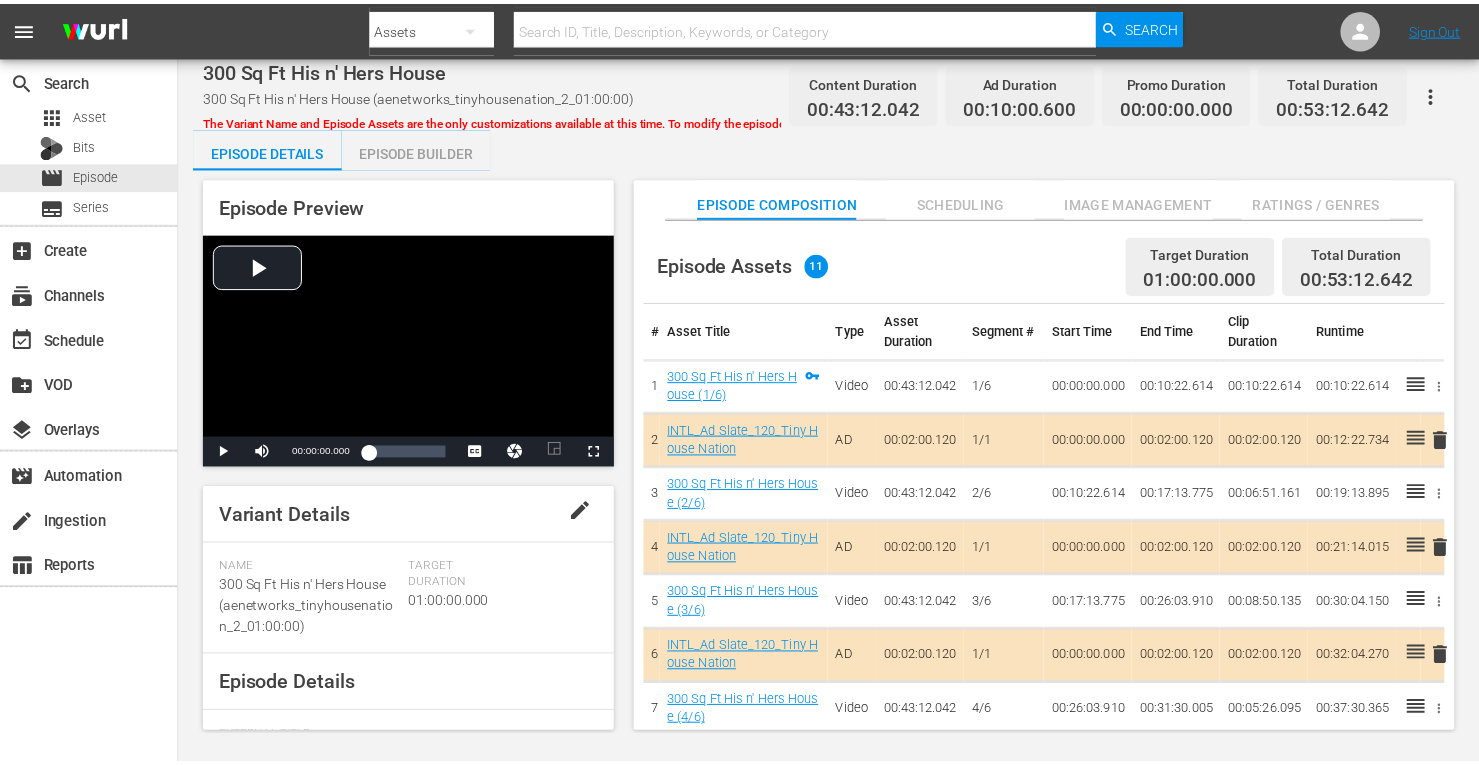 scroll, scrollTop: 0, scrollLeft: 0, axis: both 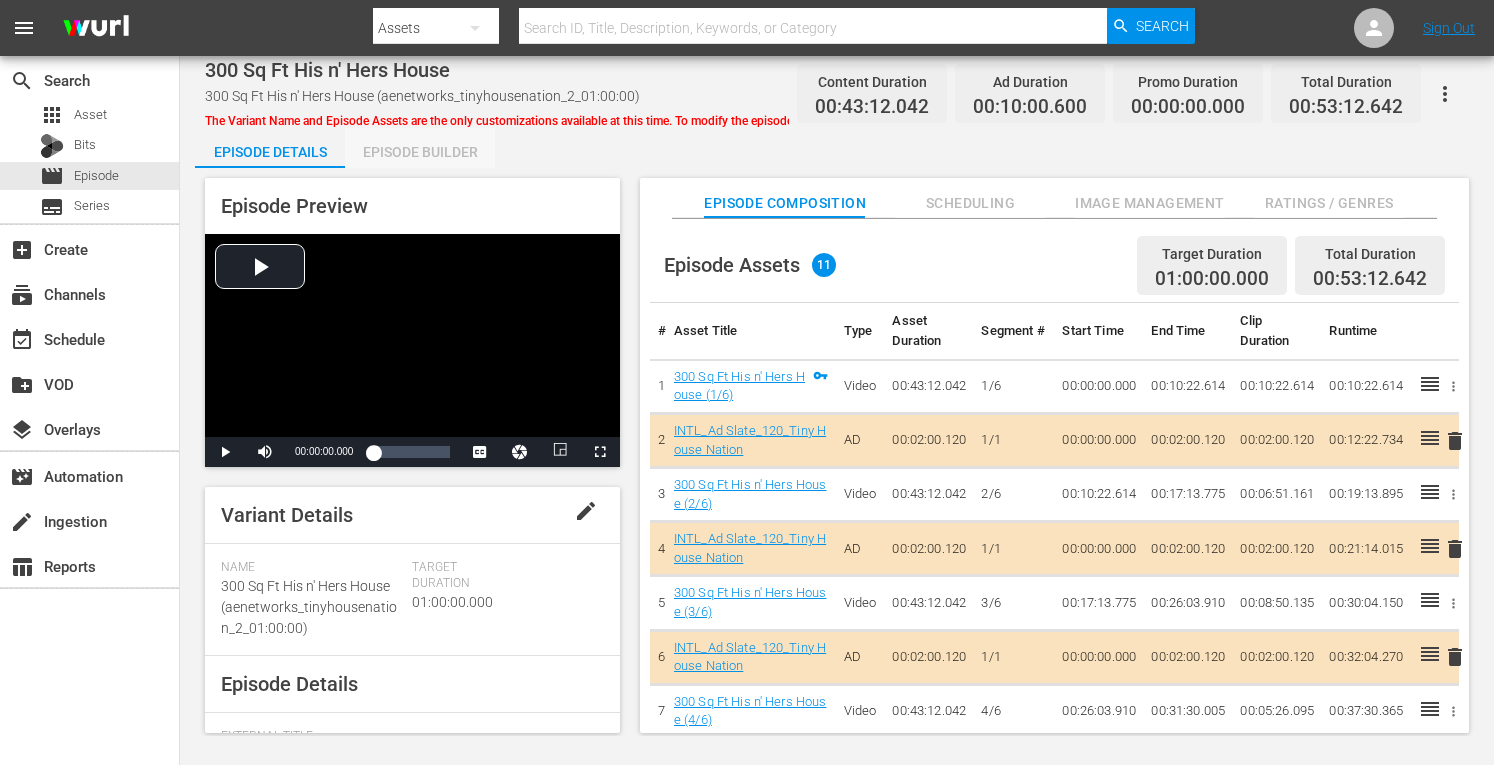 click on "Episode Builder" at bounding box center [420, 152] 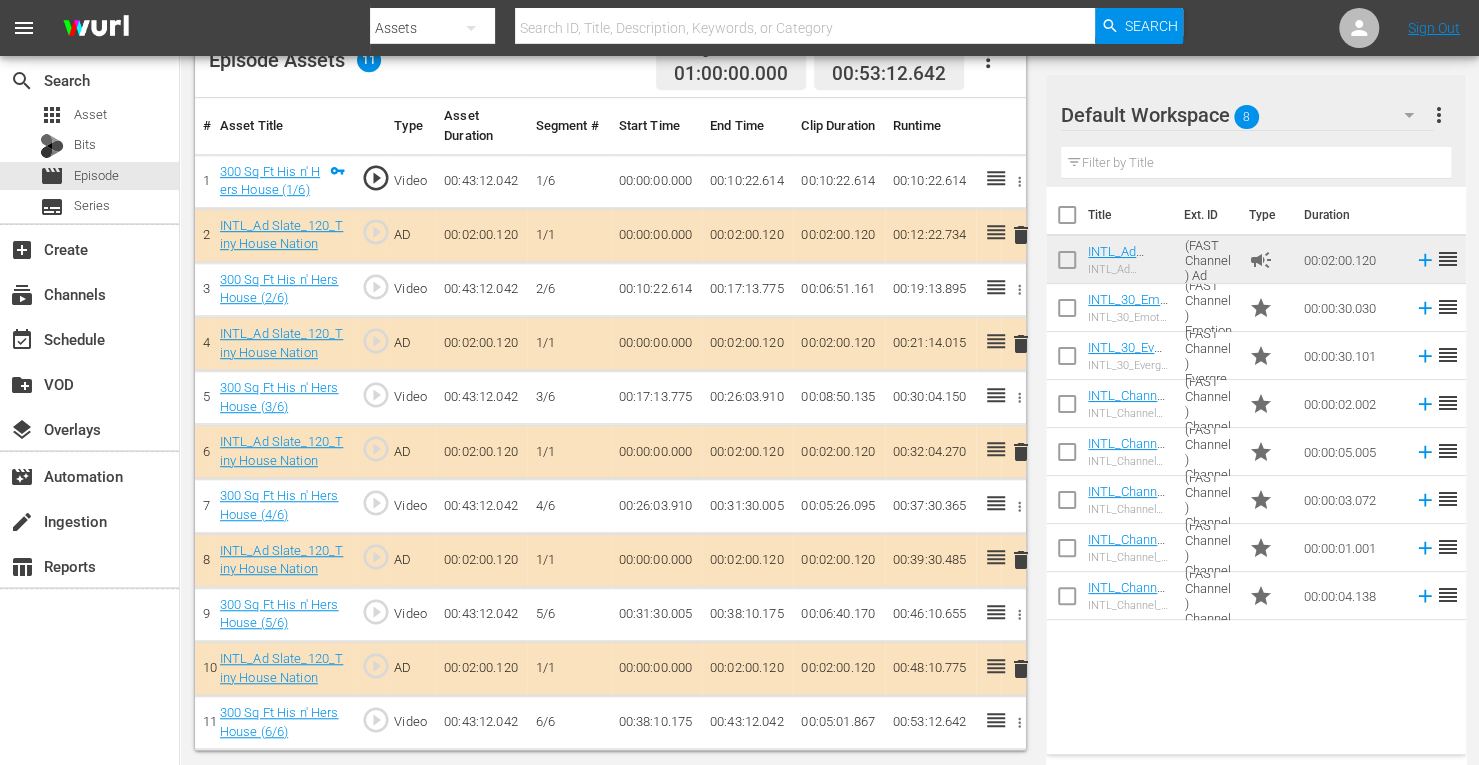 scroll, scrollTop: 554, scrollLeft: 0, axis: vertical 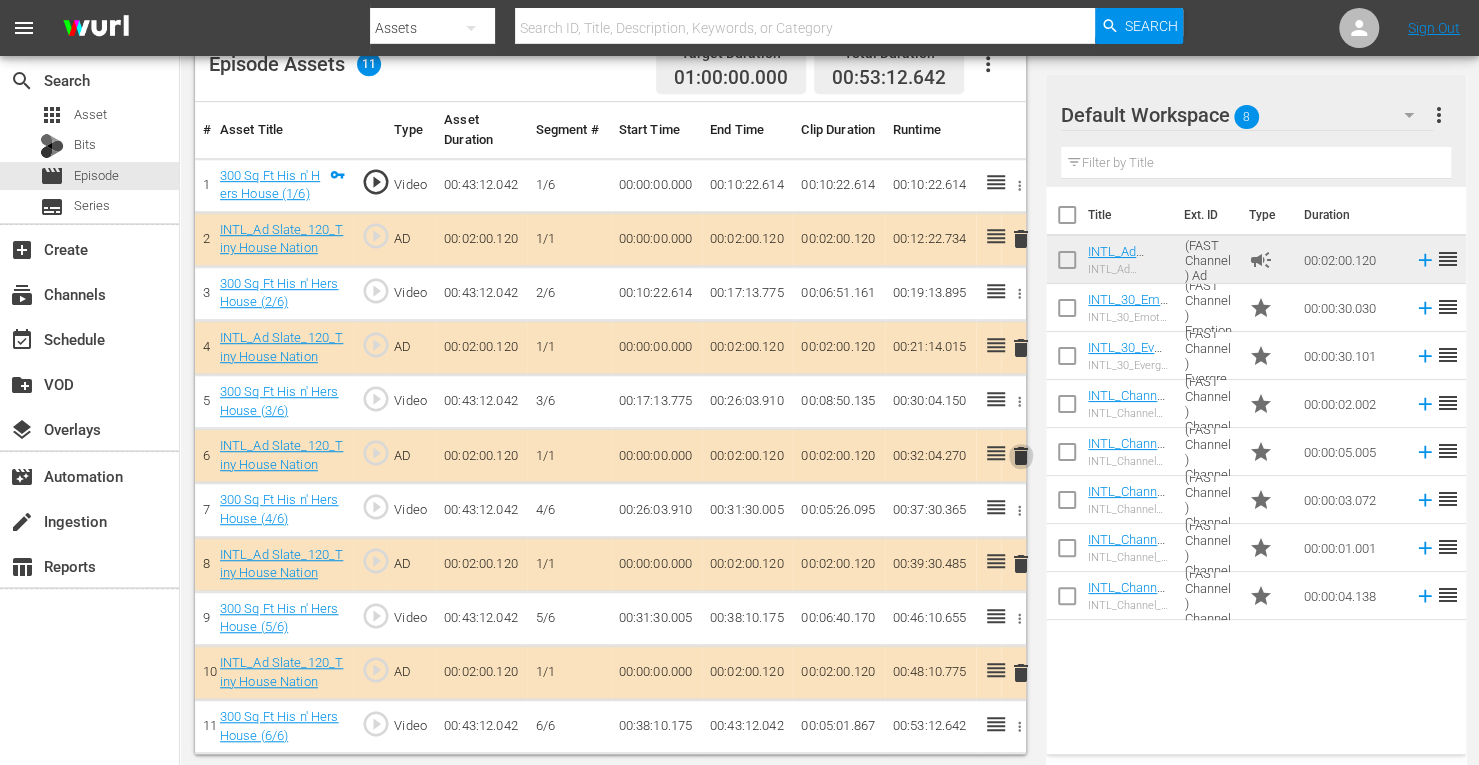 click on "delete" at bounding box center (1021, 456) 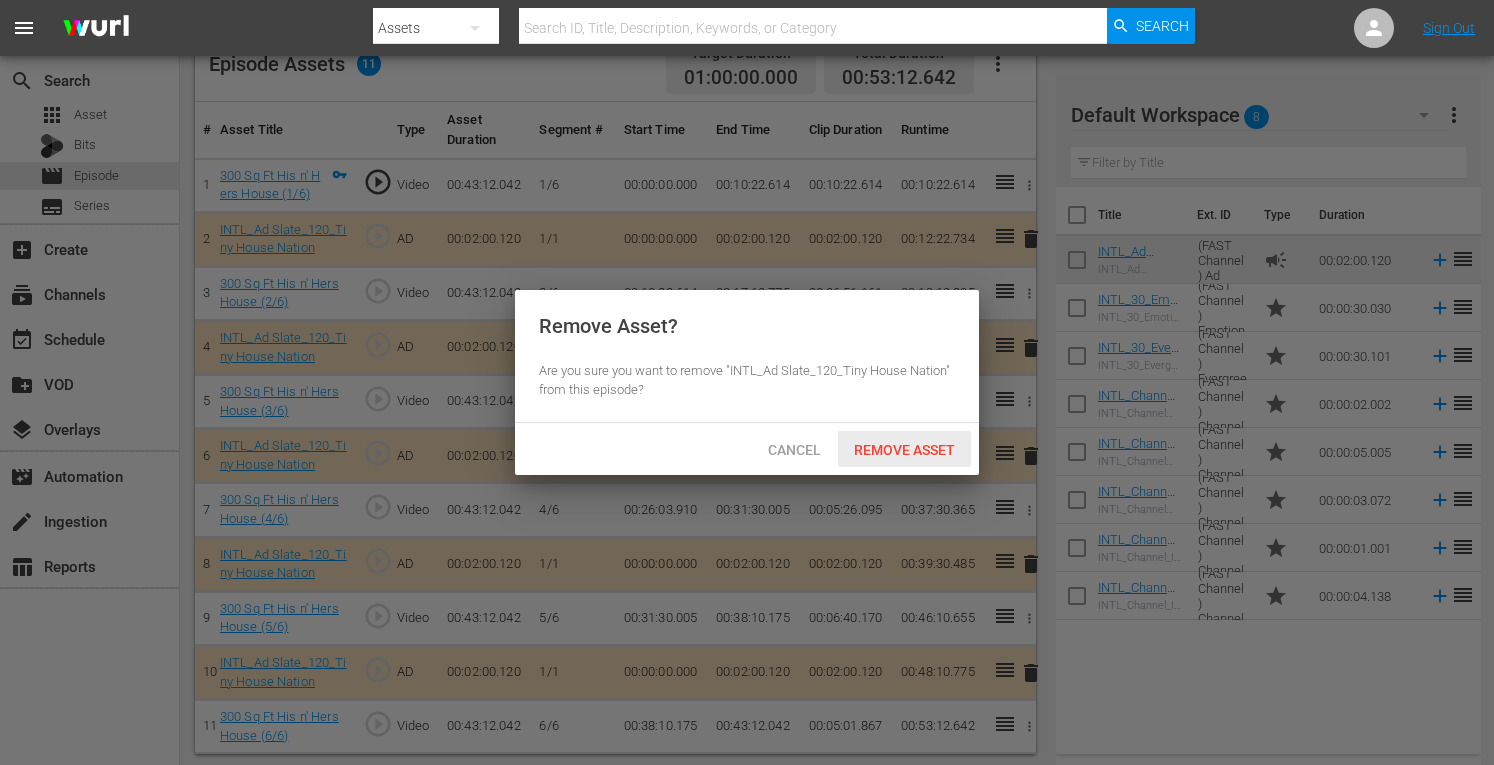click on "Remove Asset" at bounding box center (904, 450) 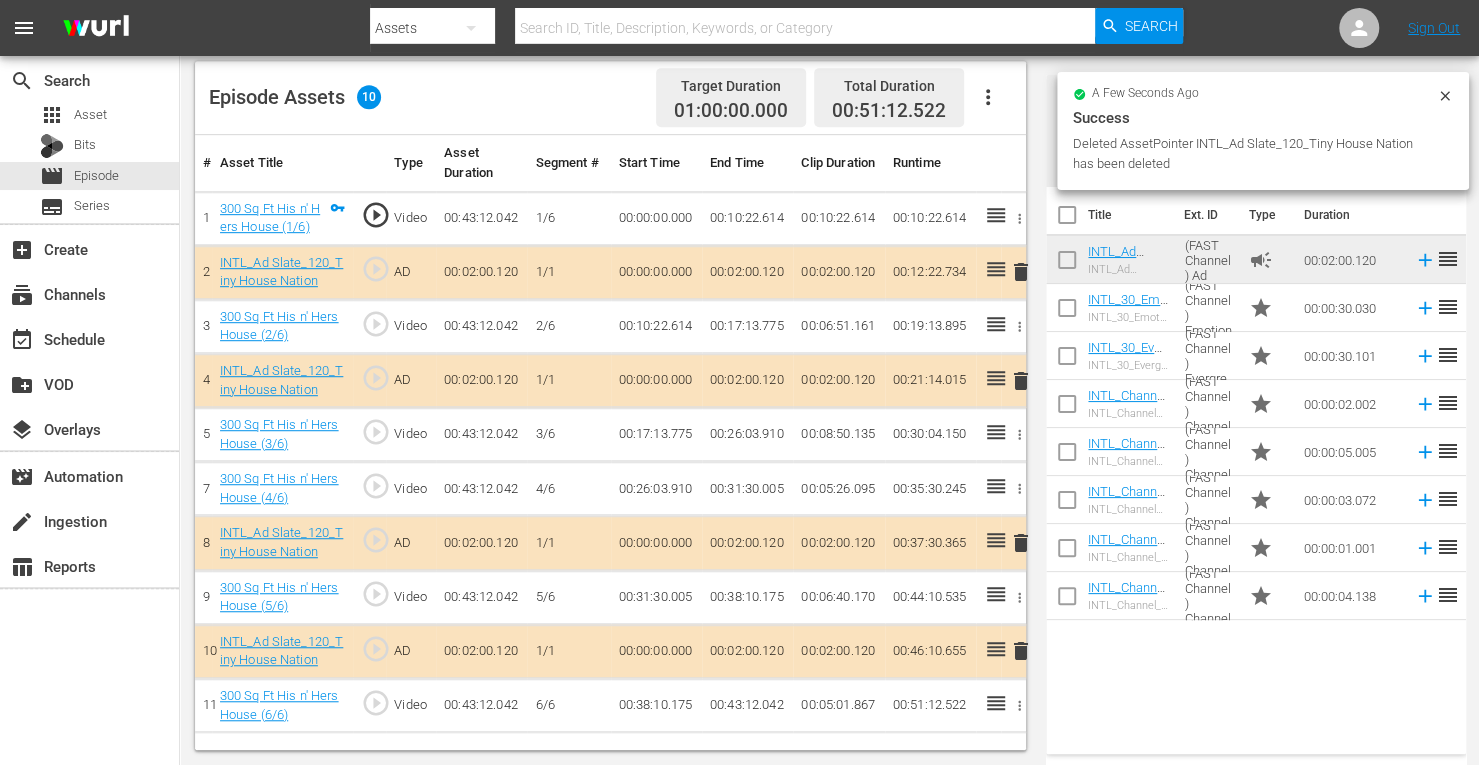 scroll, scrollTop: 520, scrollLeft: 0, axis: vertical 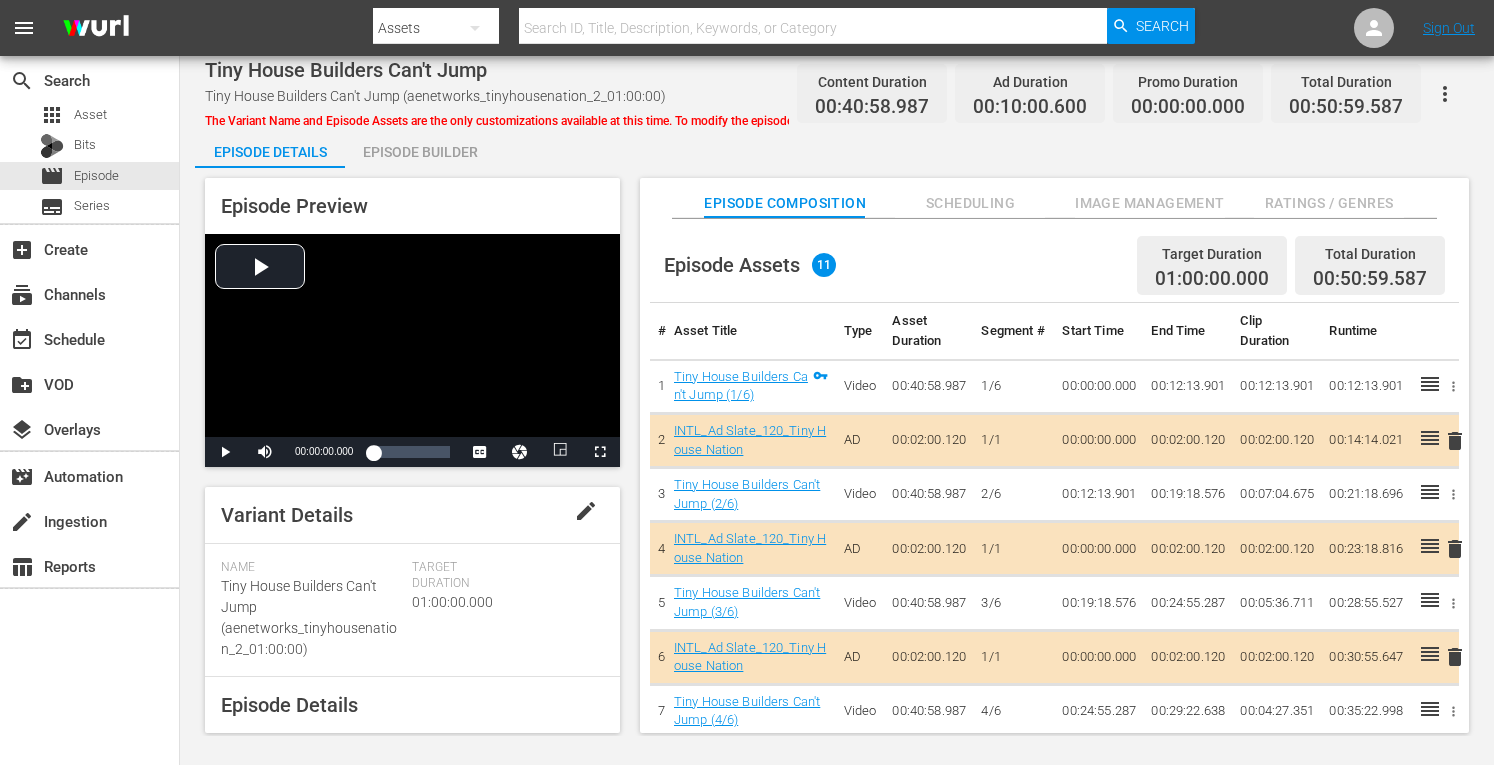 click on "Episode Builder" at bounding box center (420, 152) 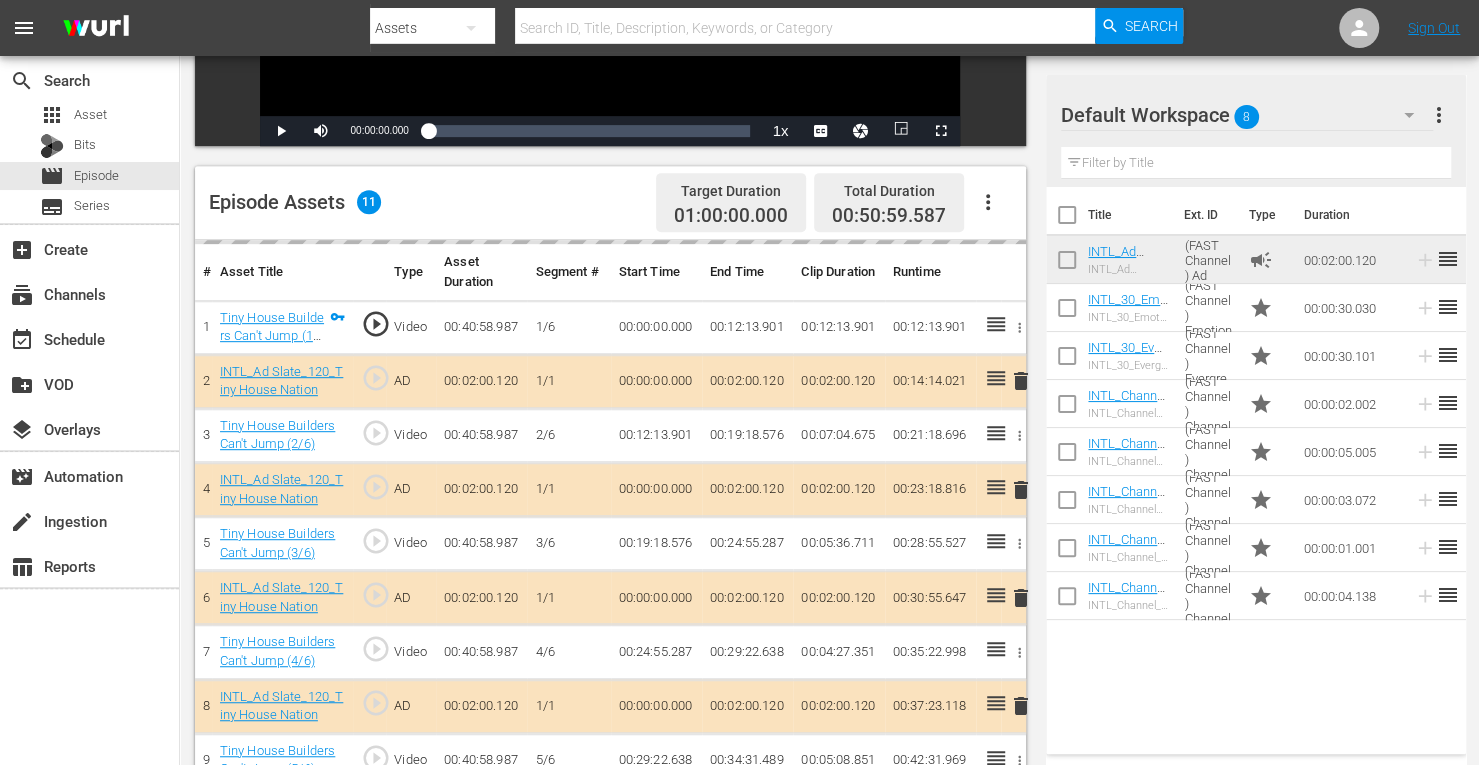 scroll, scrollTop: 440, scrollLeft: 0, axis: vertical 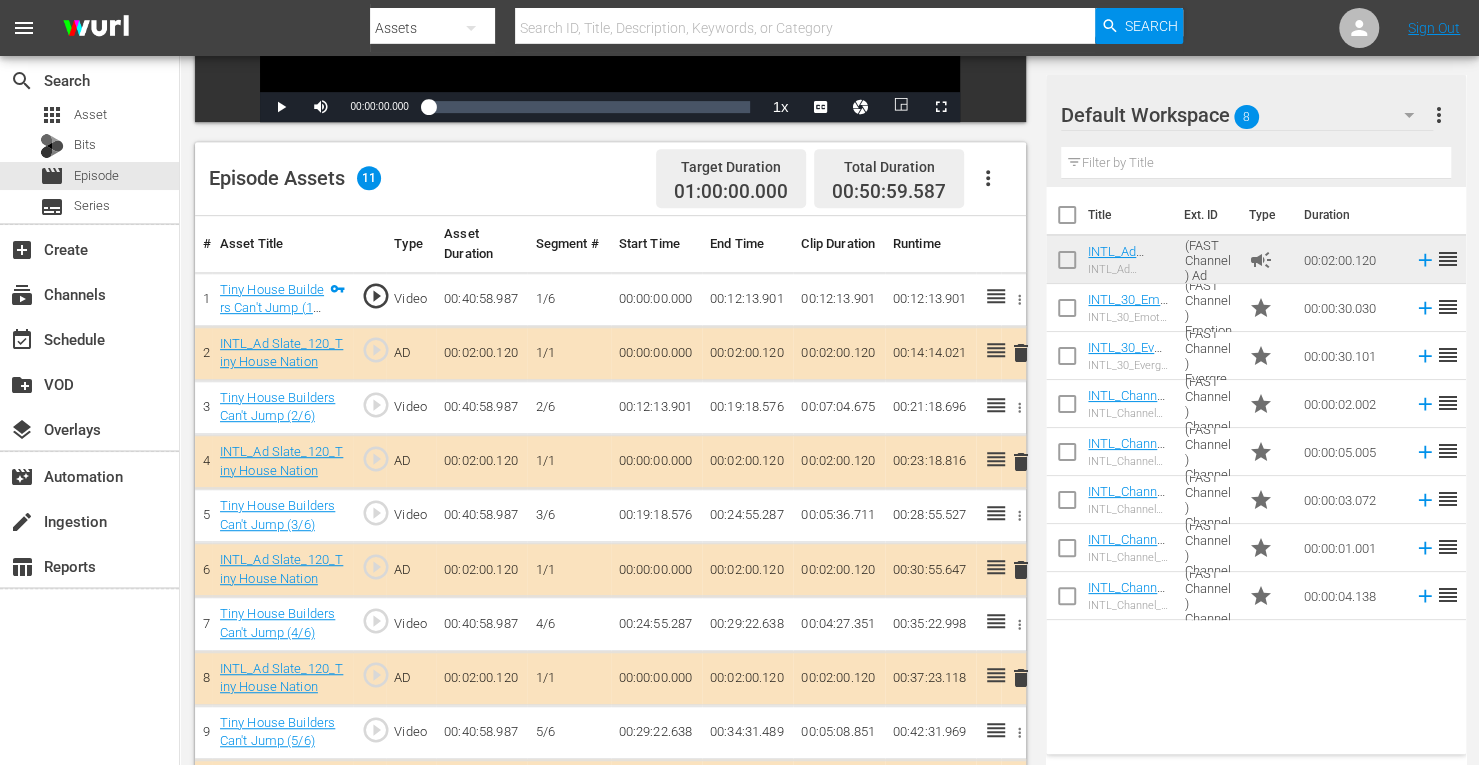 click on "delete" at bounding box center [1021, 570] 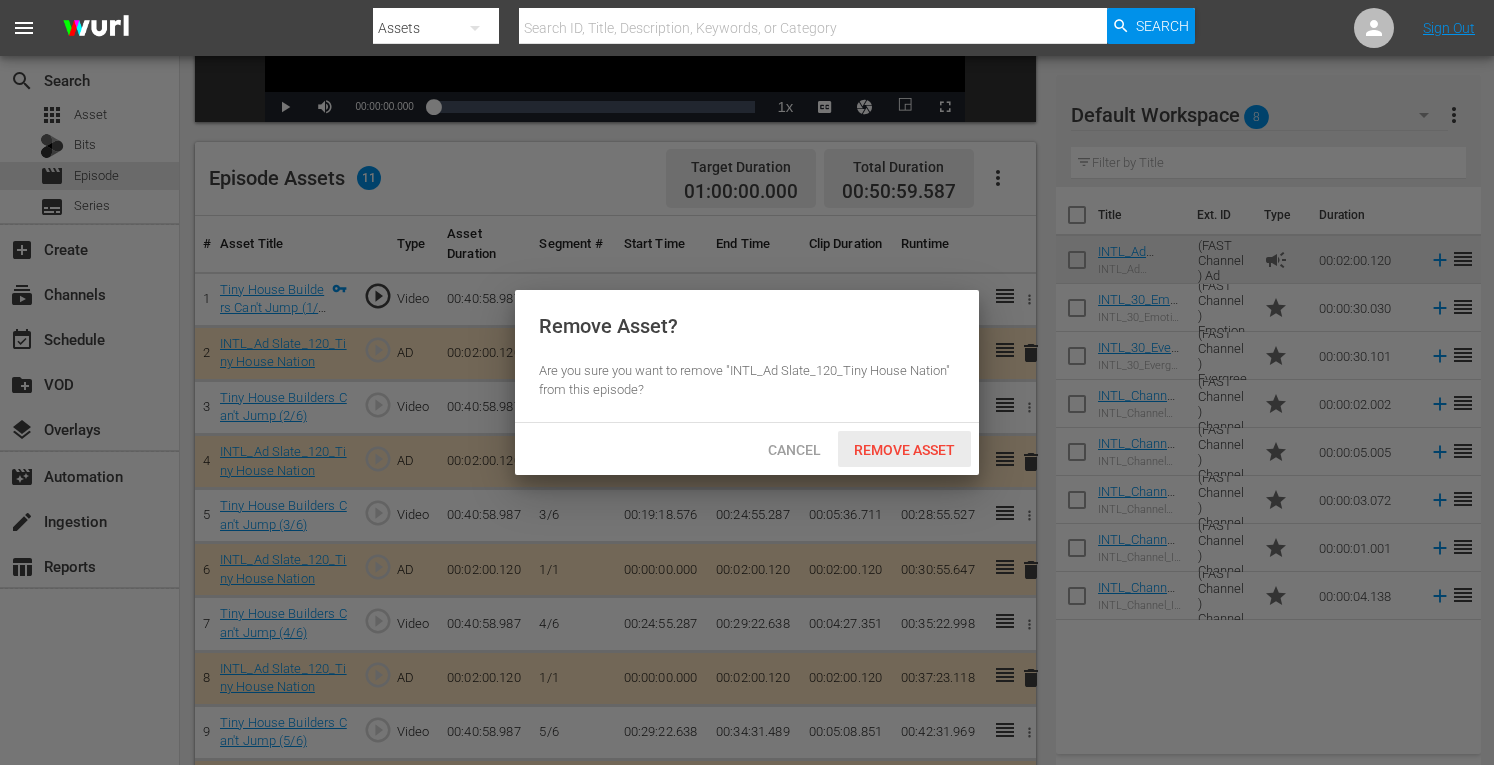click on "Remove Asset" at bounding box center (904, 450) 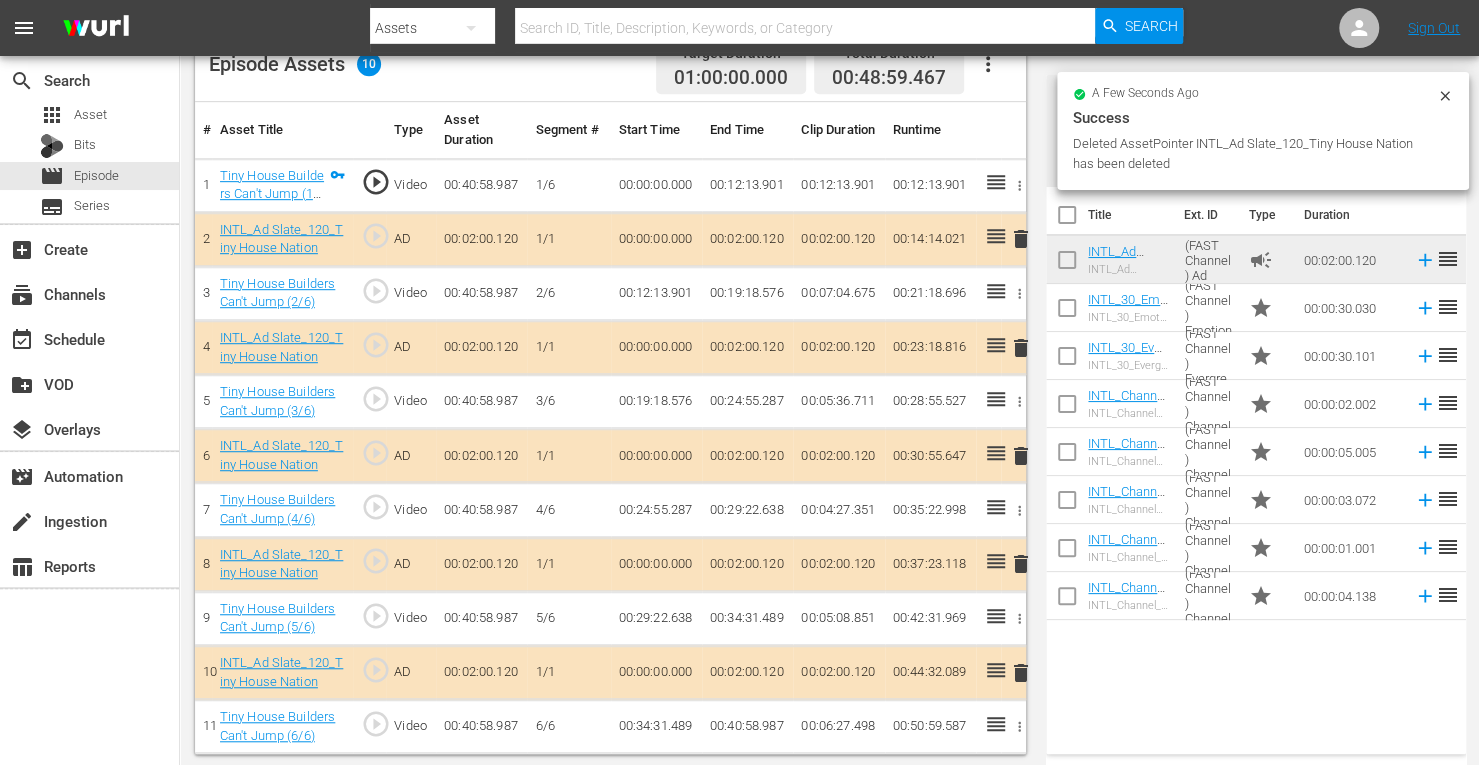 scroll, scrollTop: 520, scrollLeft: 0, axis: vertical 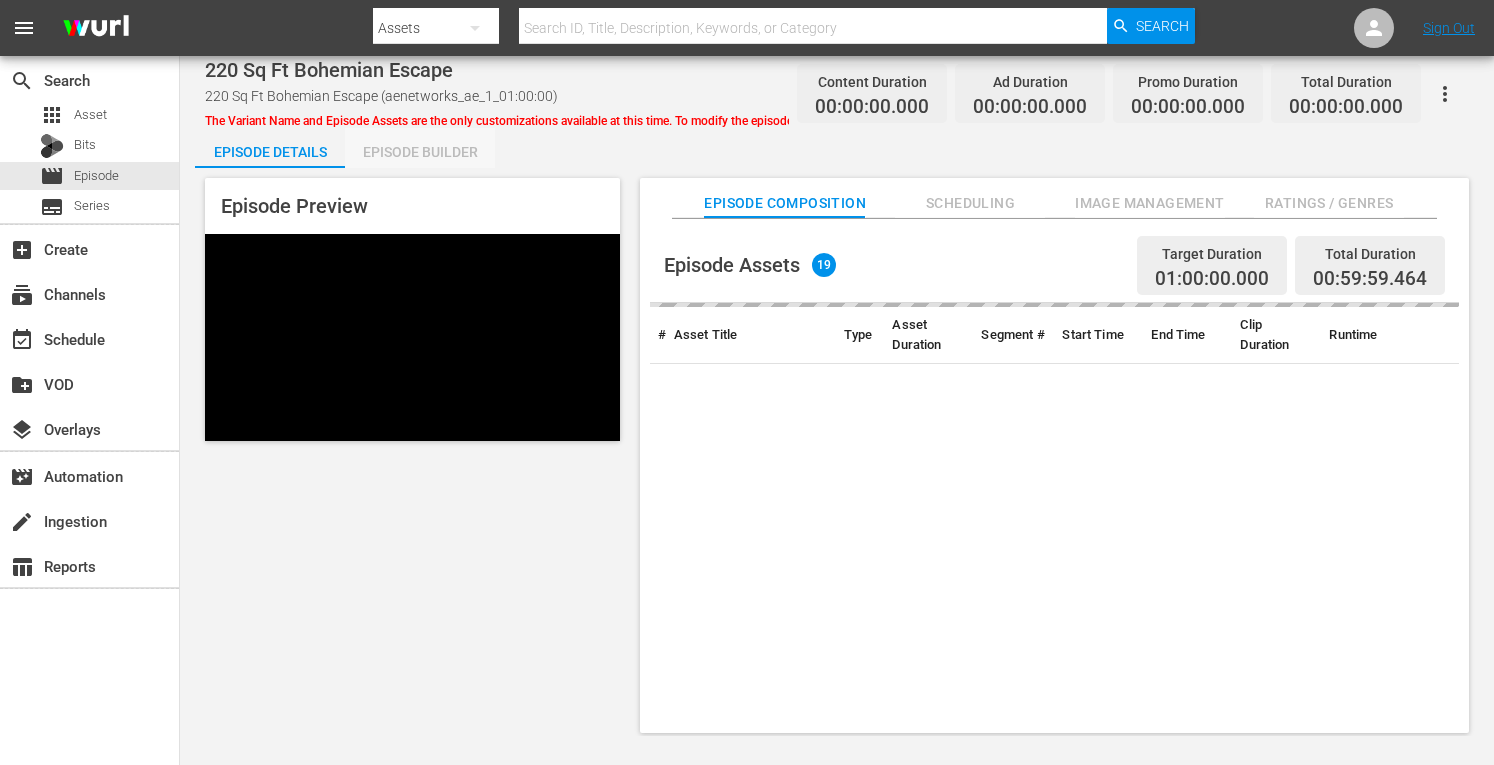 click on "Episode Builder" at bounding box center (420, 152) 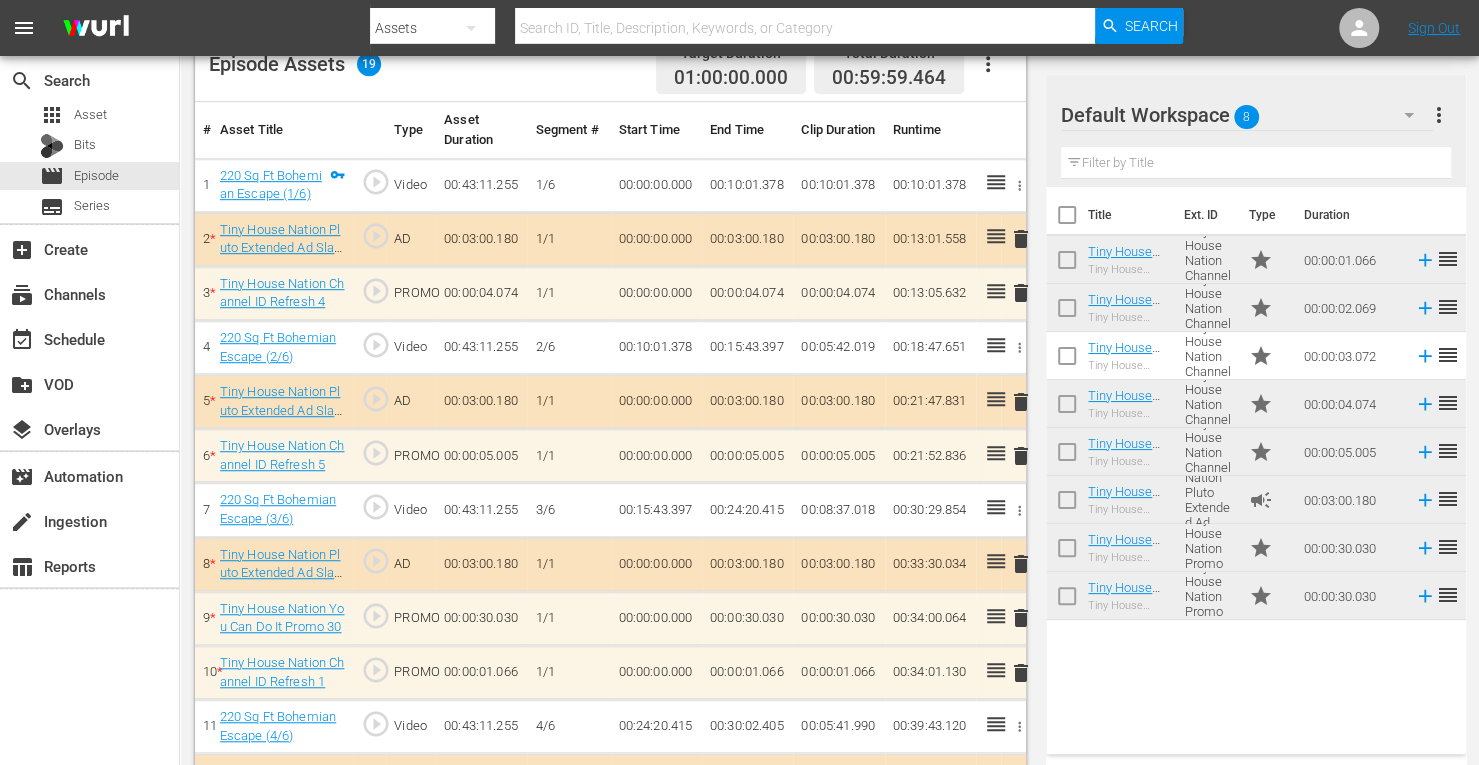 scroll, scrollTop: 554, scrollLeft: 0, axis: vertical 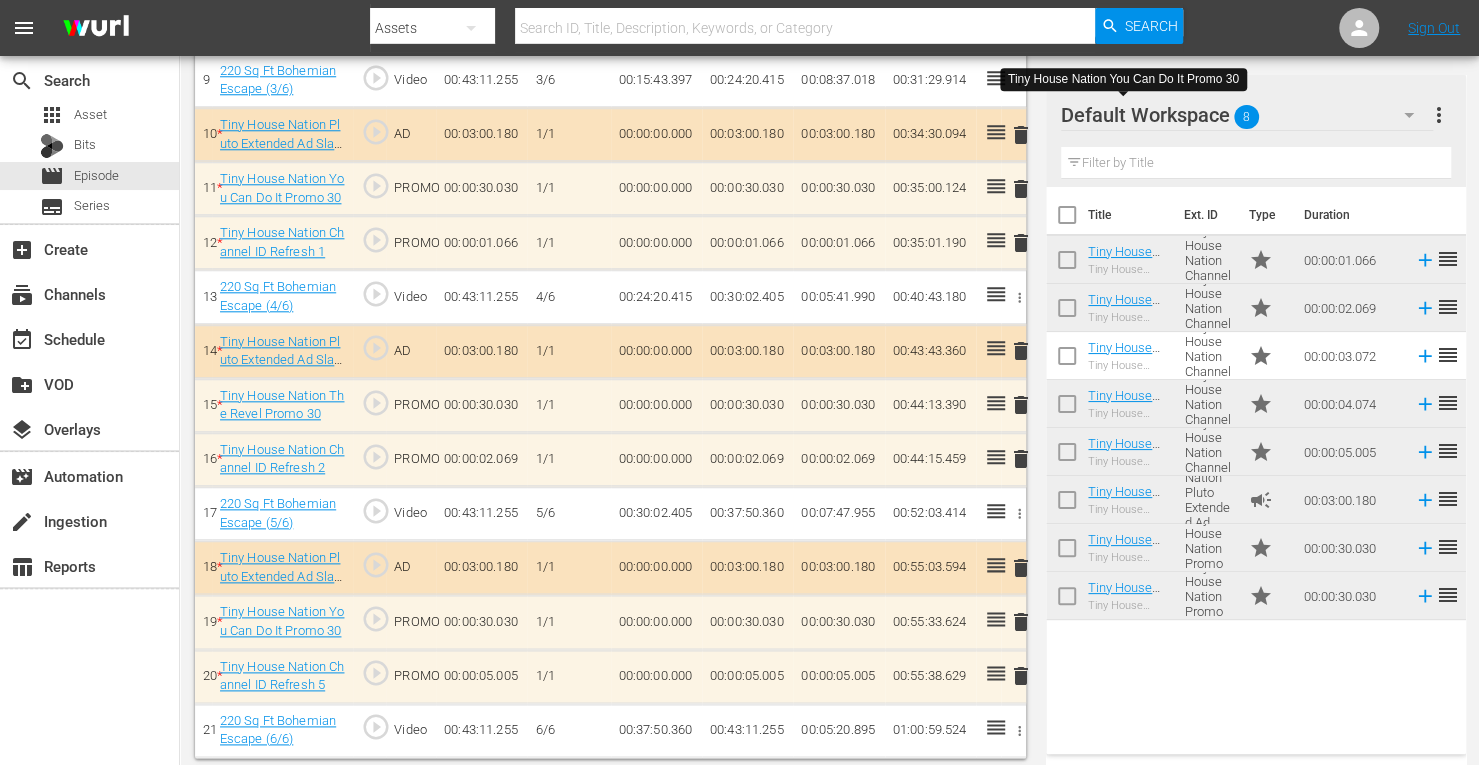 click on "delete" at bounding box center (1021, 243) 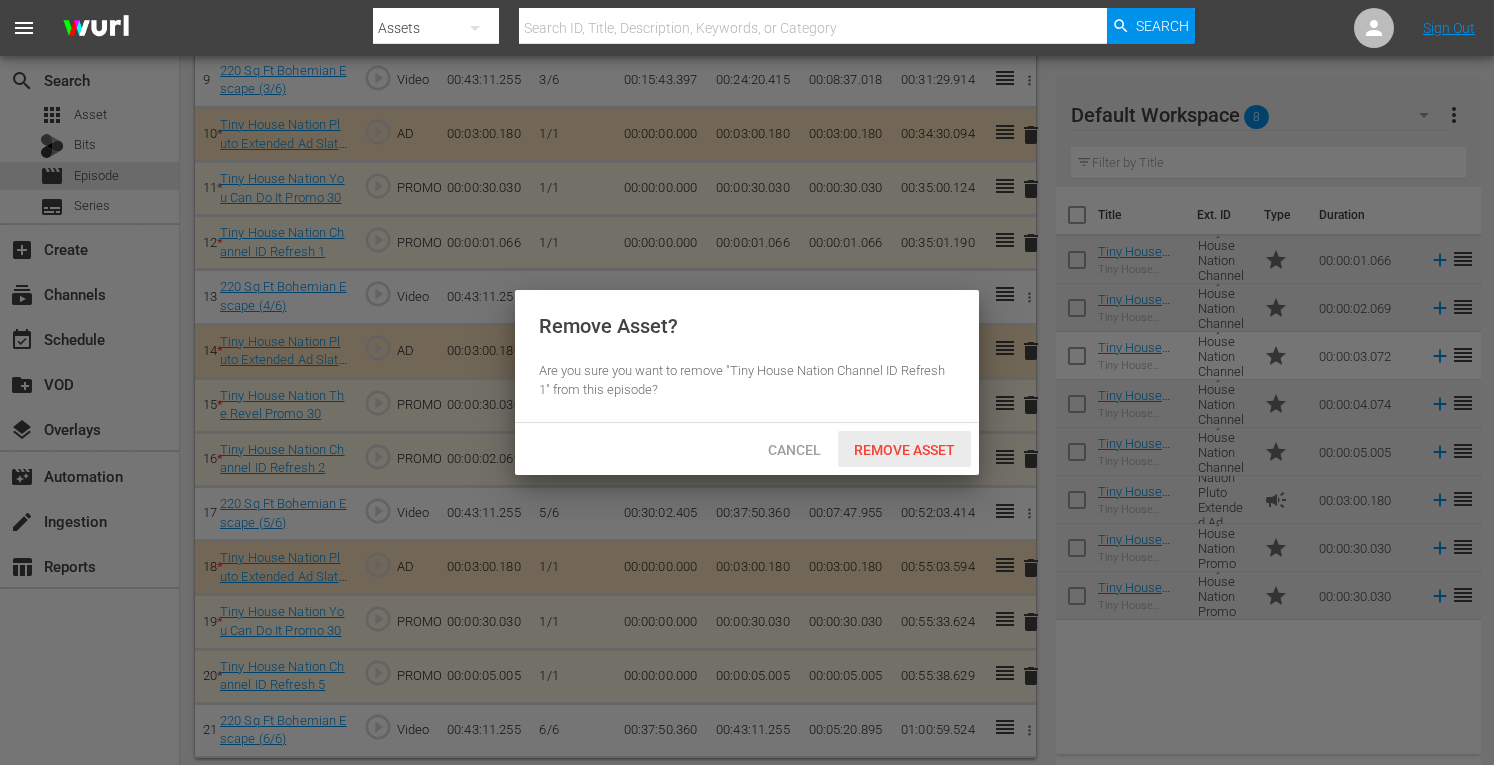click on "Remove Asset" at bounding box center (904, 450) 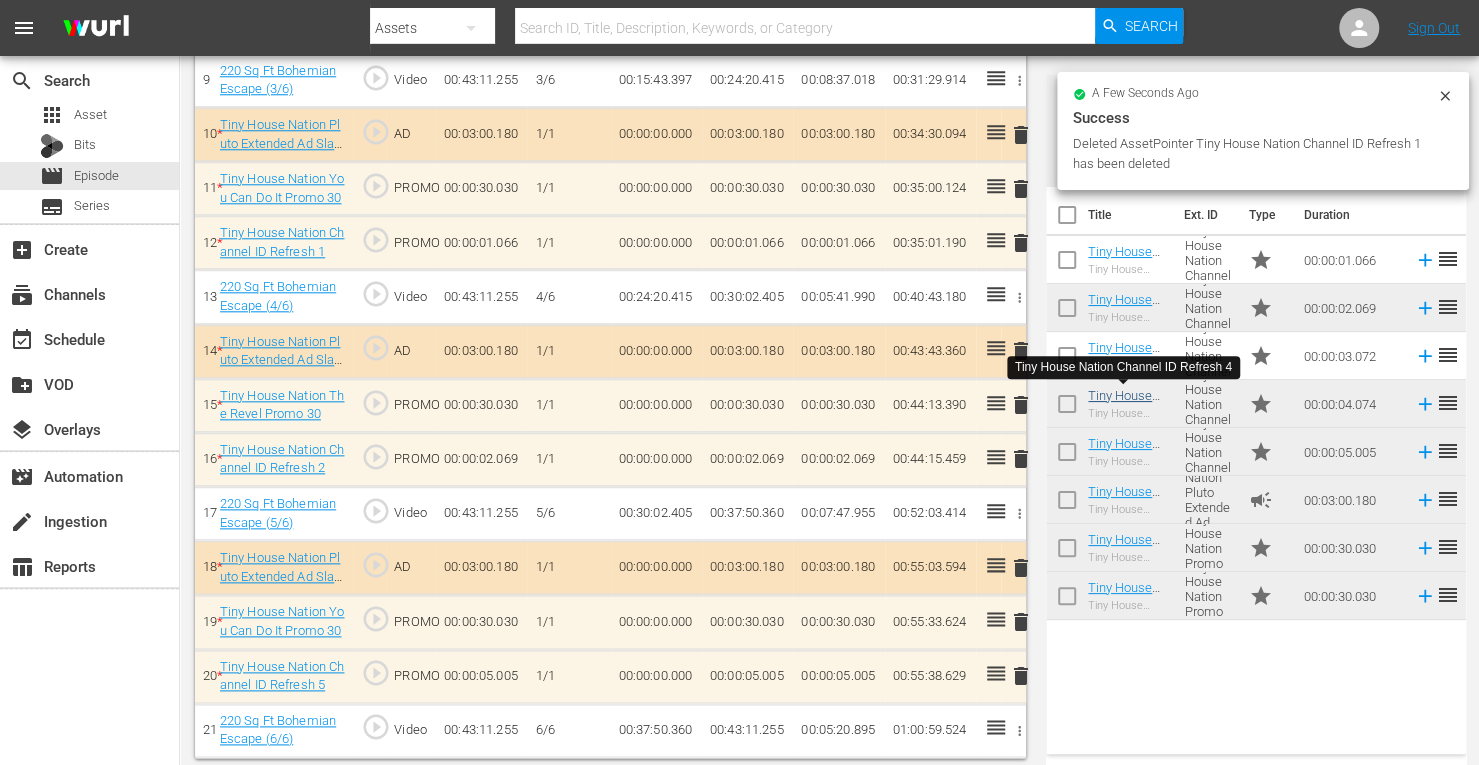 scroll, scrollTop: 1038, scrollLeft: 0, axis: vertical 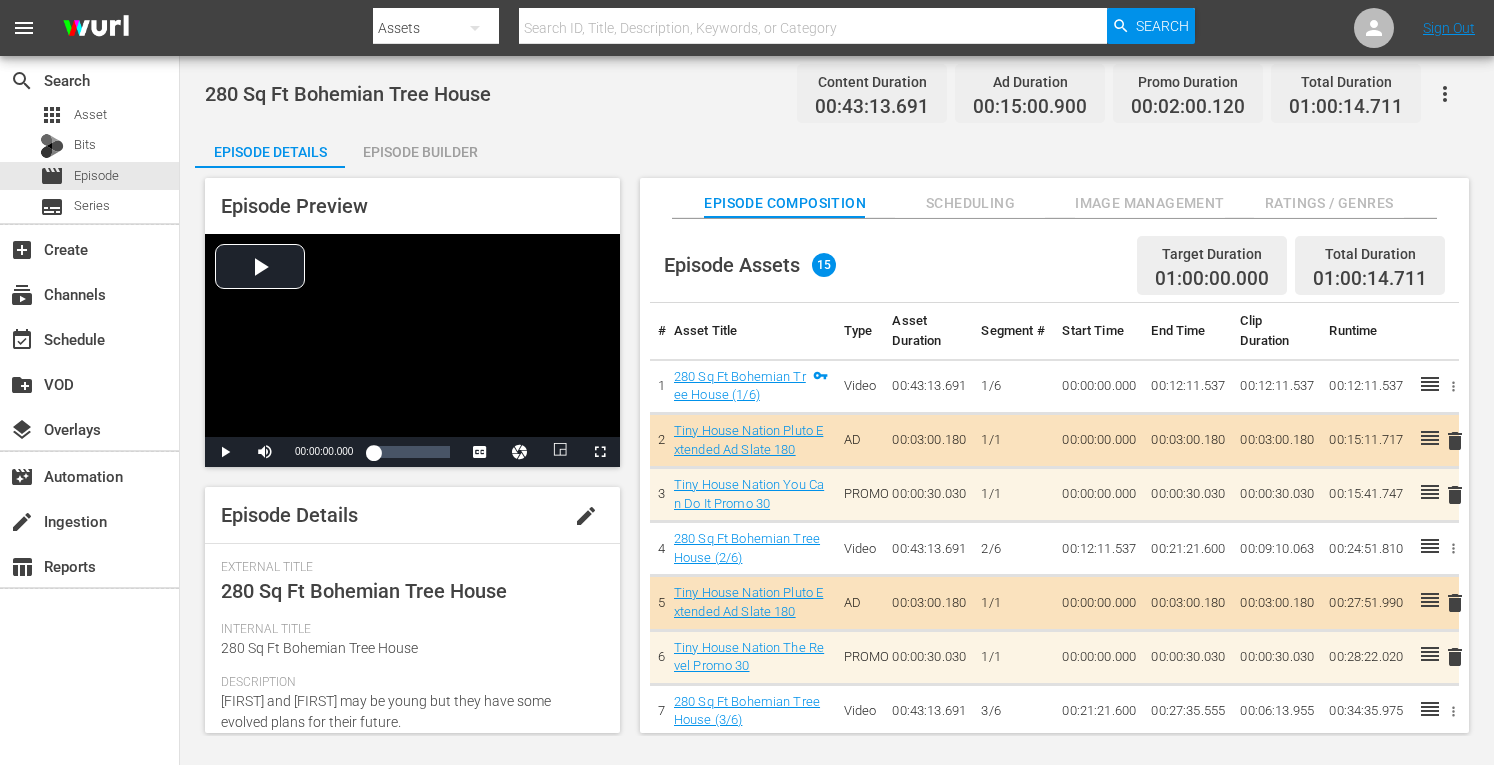 click on "Episode Builder" at bounding box center [420, 152] 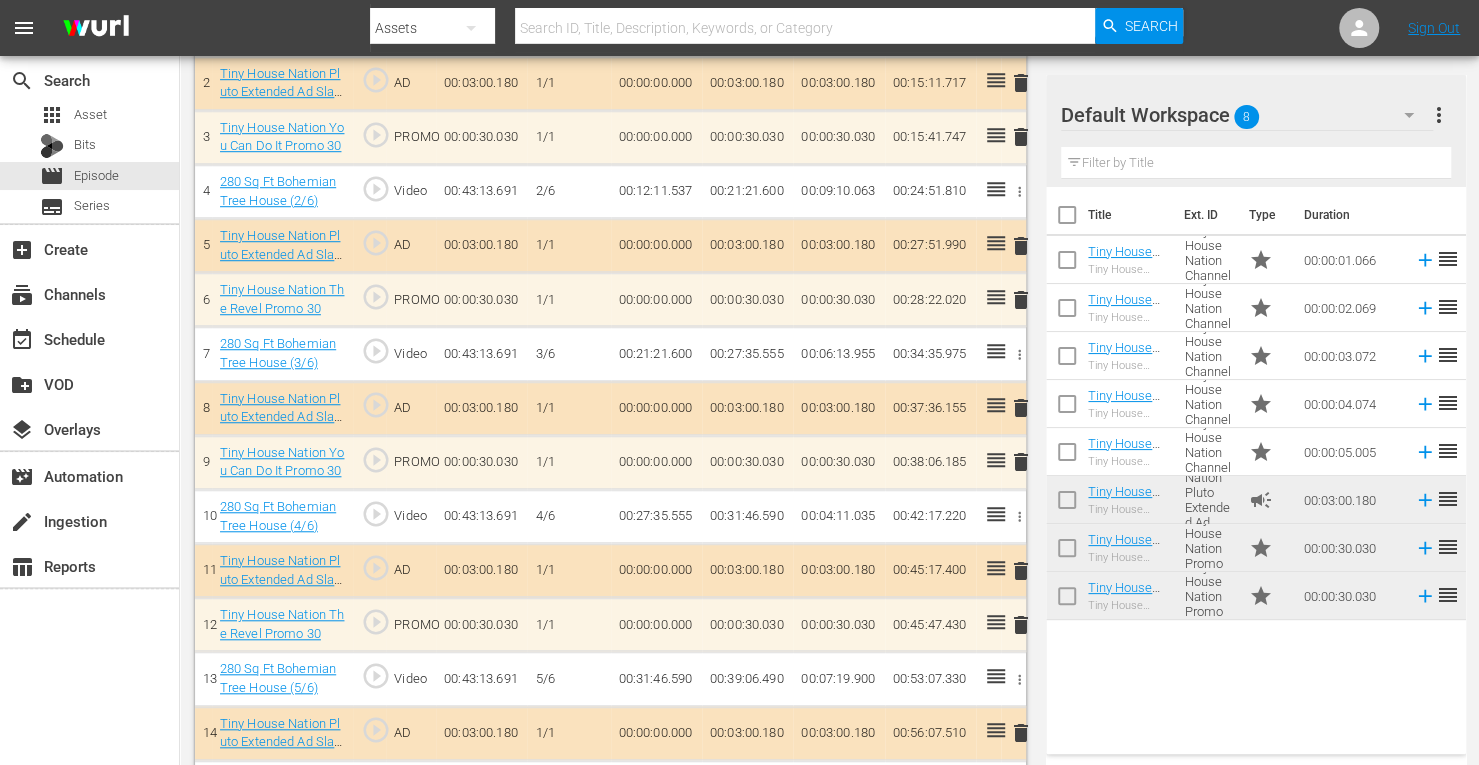 scroll, scrollTop: 769, scrollLeft: 0, axis: vertical 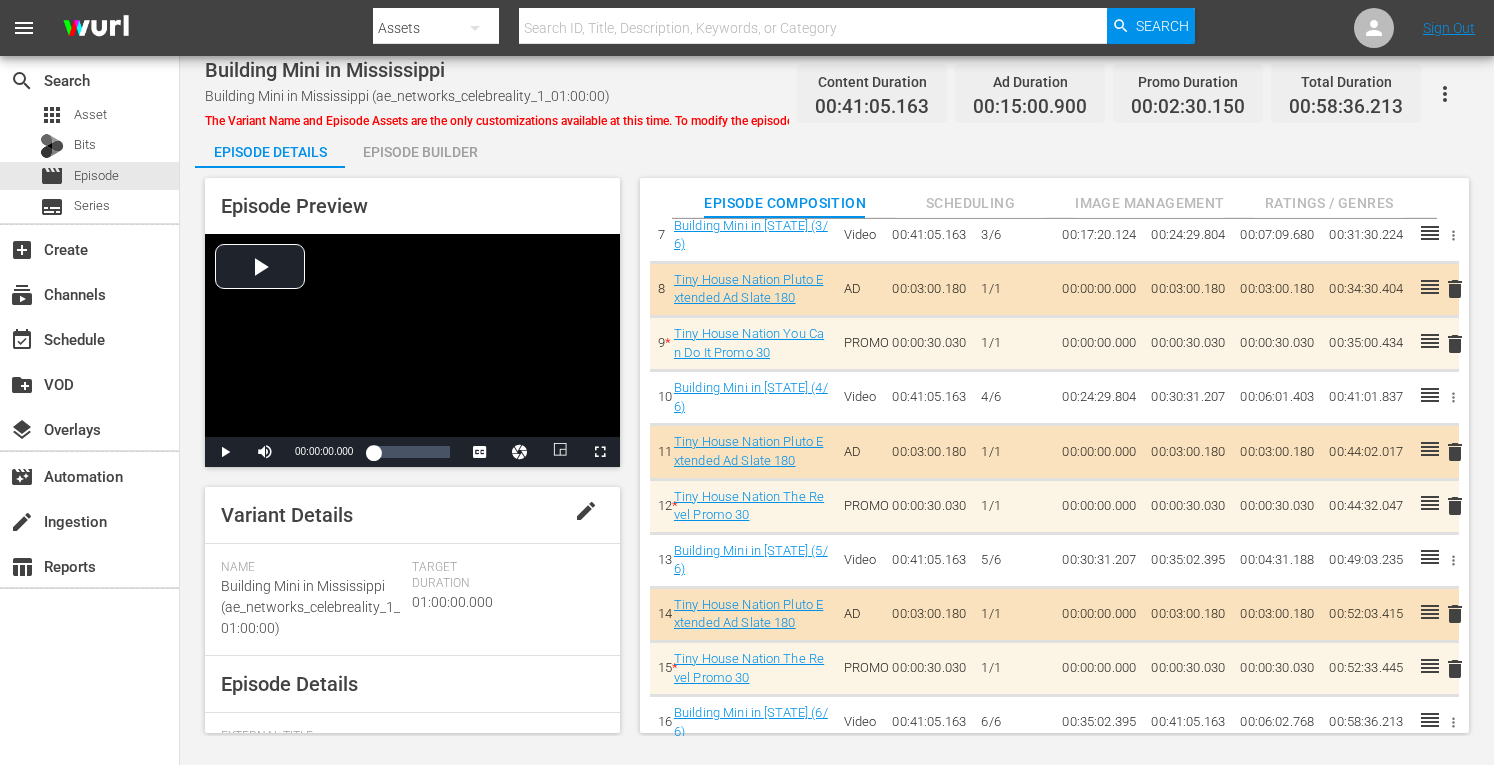 click on "Episode Builder" at bounding box center (420, 152) 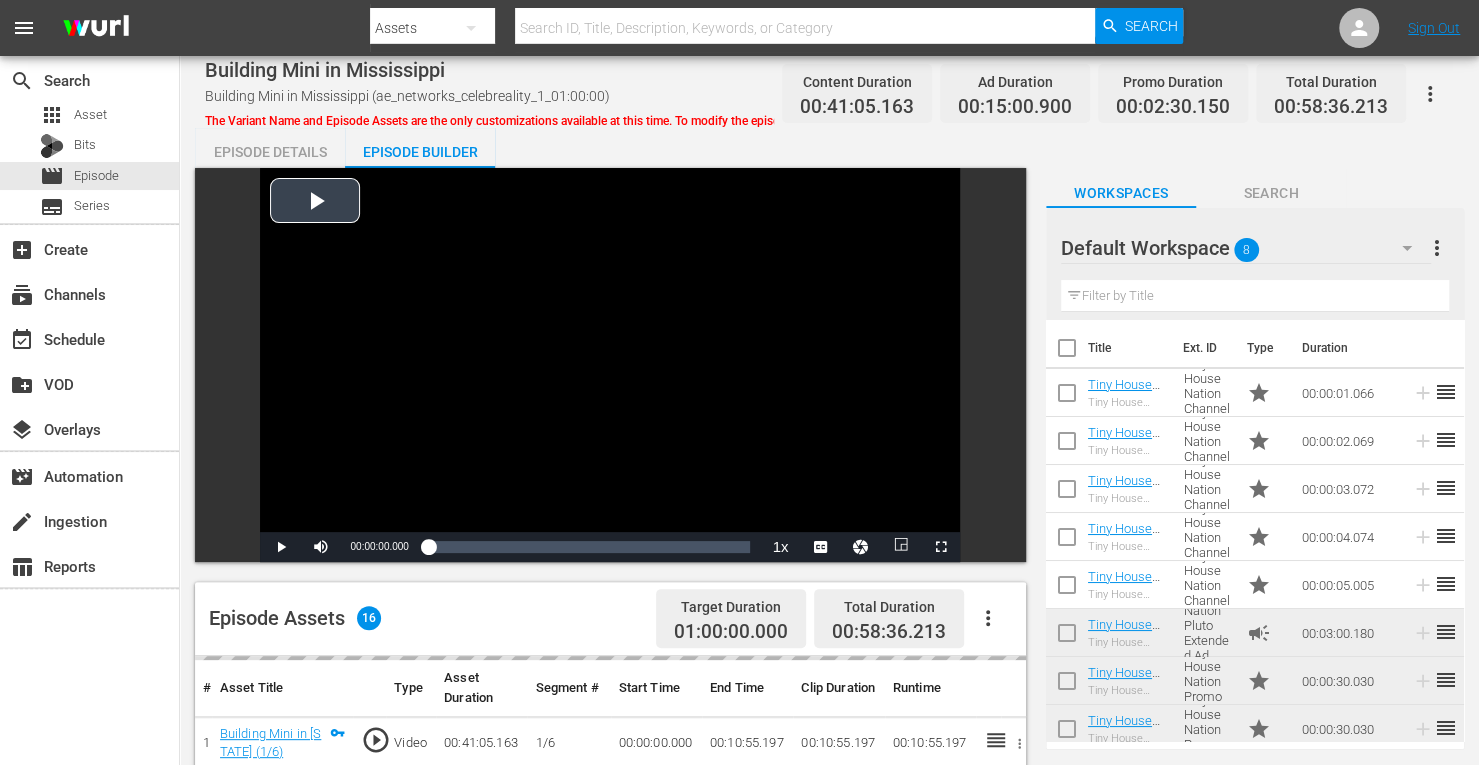 scroll, scrollTop: 480, scrollLeft: 0, axis: vertical 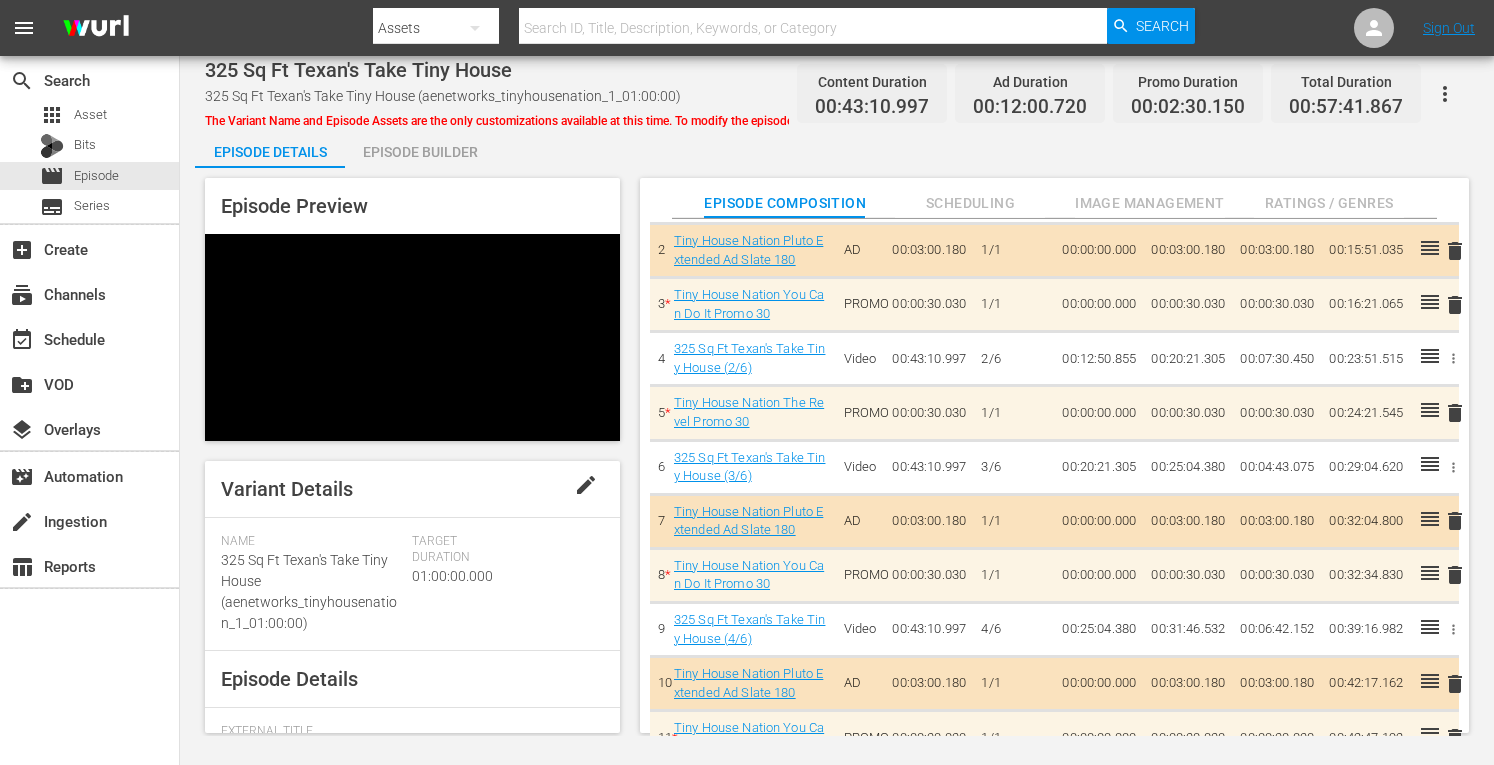click on "Episode Builder" at bounding box center (420, 152) 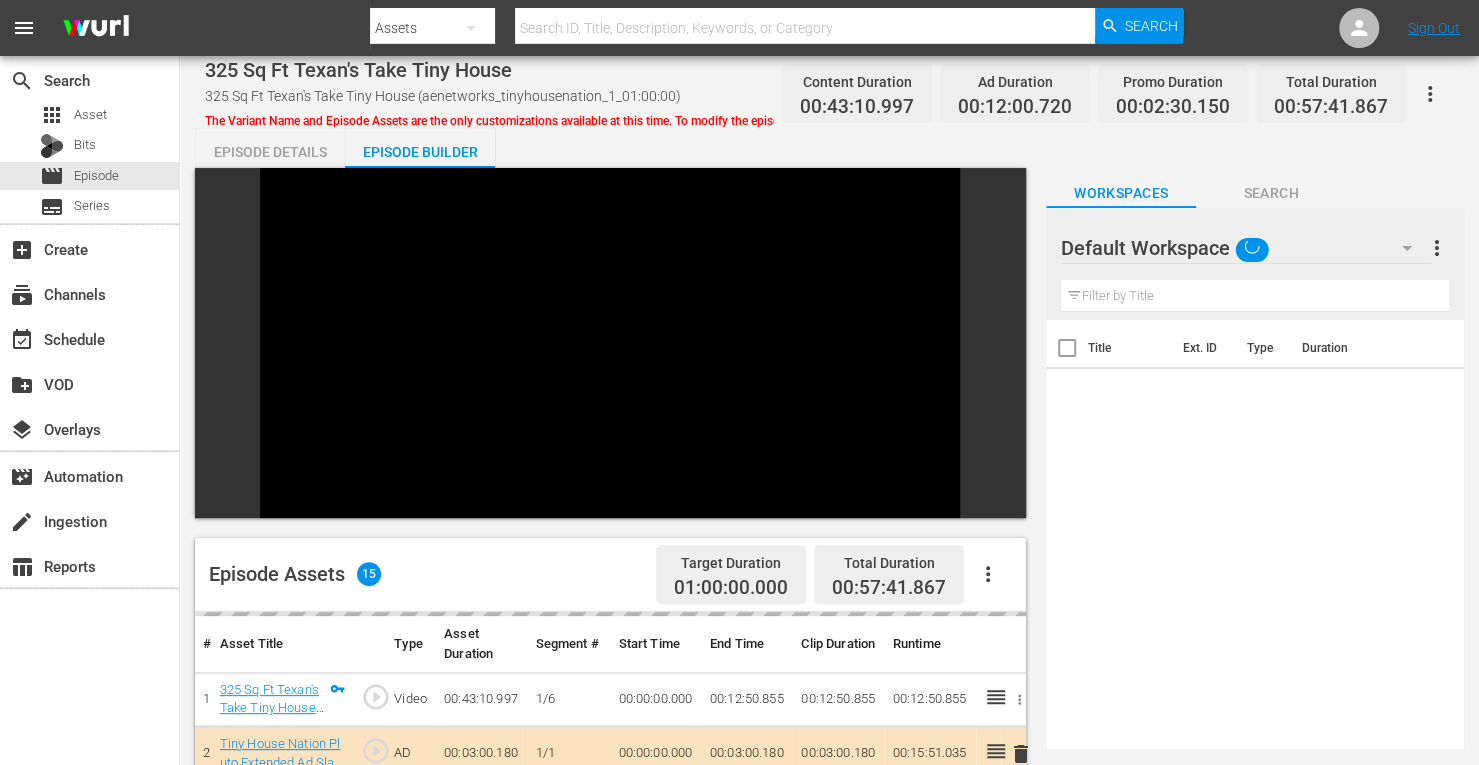 scroll, scrollTop: 194, scrollLeft: 0, axis: vertical 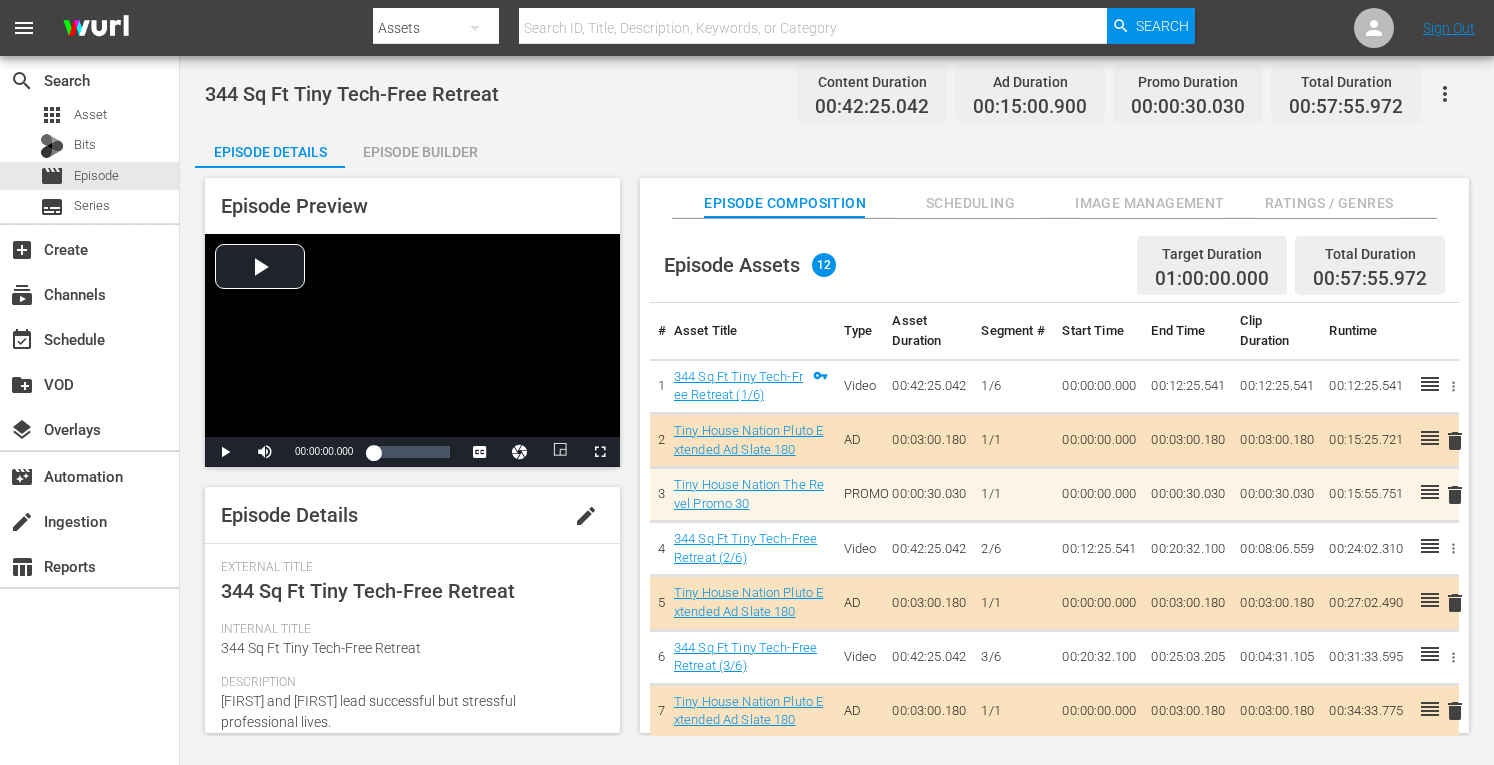 click on "Episode Builder" at bounding box center [420, 152] 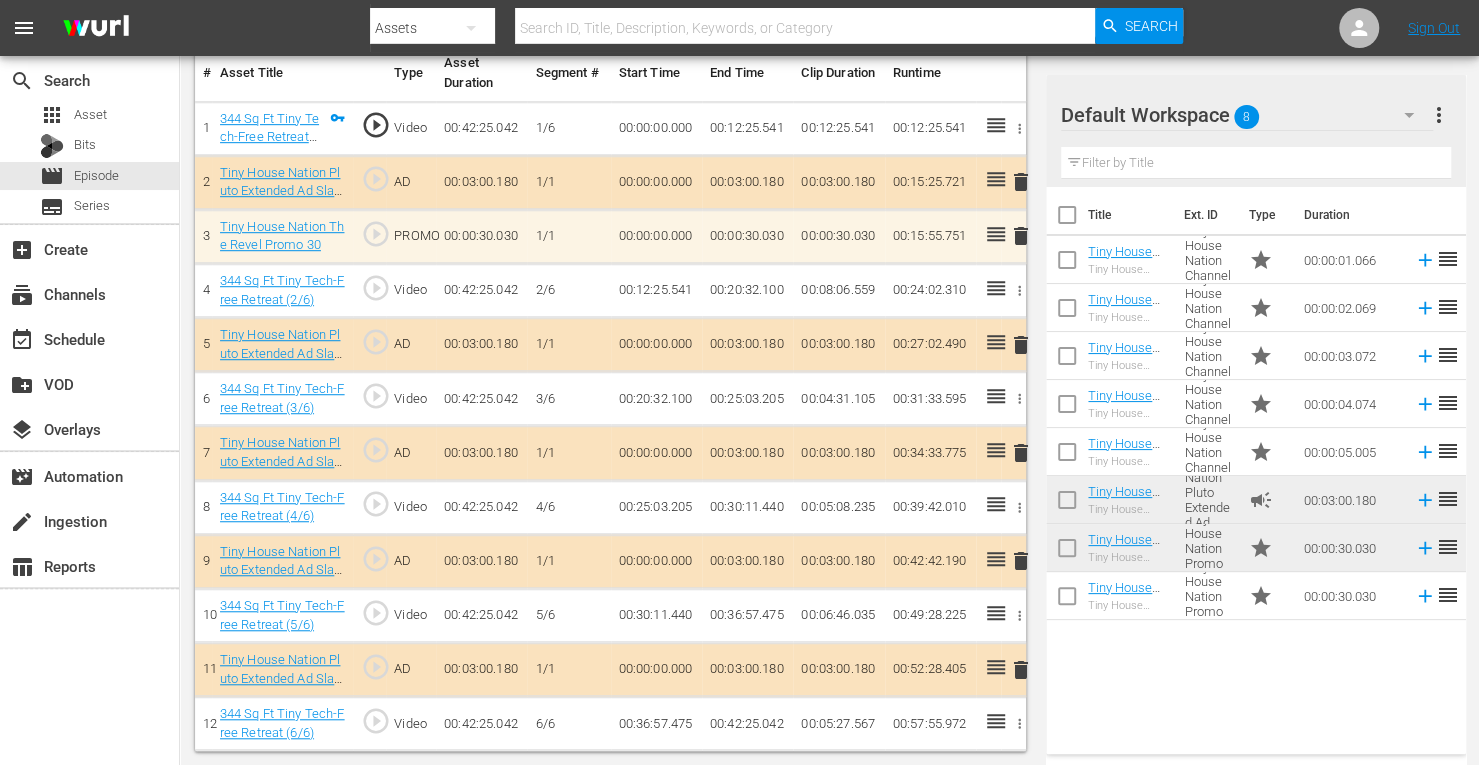 scroll, scrollTop: 607, scrollLeft: 0, axis: vertical 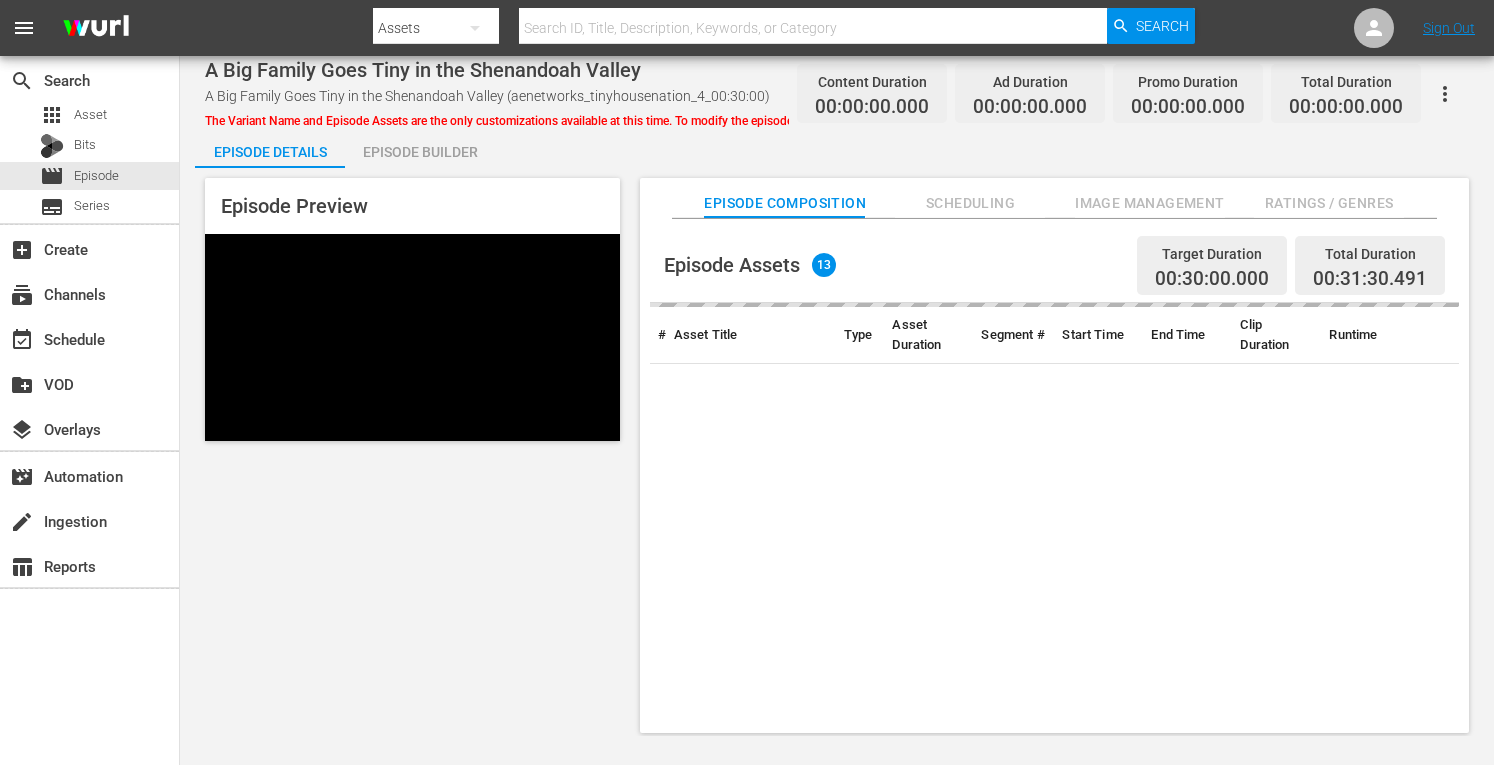 click on "Episode Preview Episode Composition Scheduling Image Management Ratings / Genres Episode Assets   13 Target Duration 00:30:00.000 Total Duration 00:31:30.491 # Asset Title Type Asset Duration Segment # Start Time End Time Clip Duration Runtime" at bounding box center [837, 458] 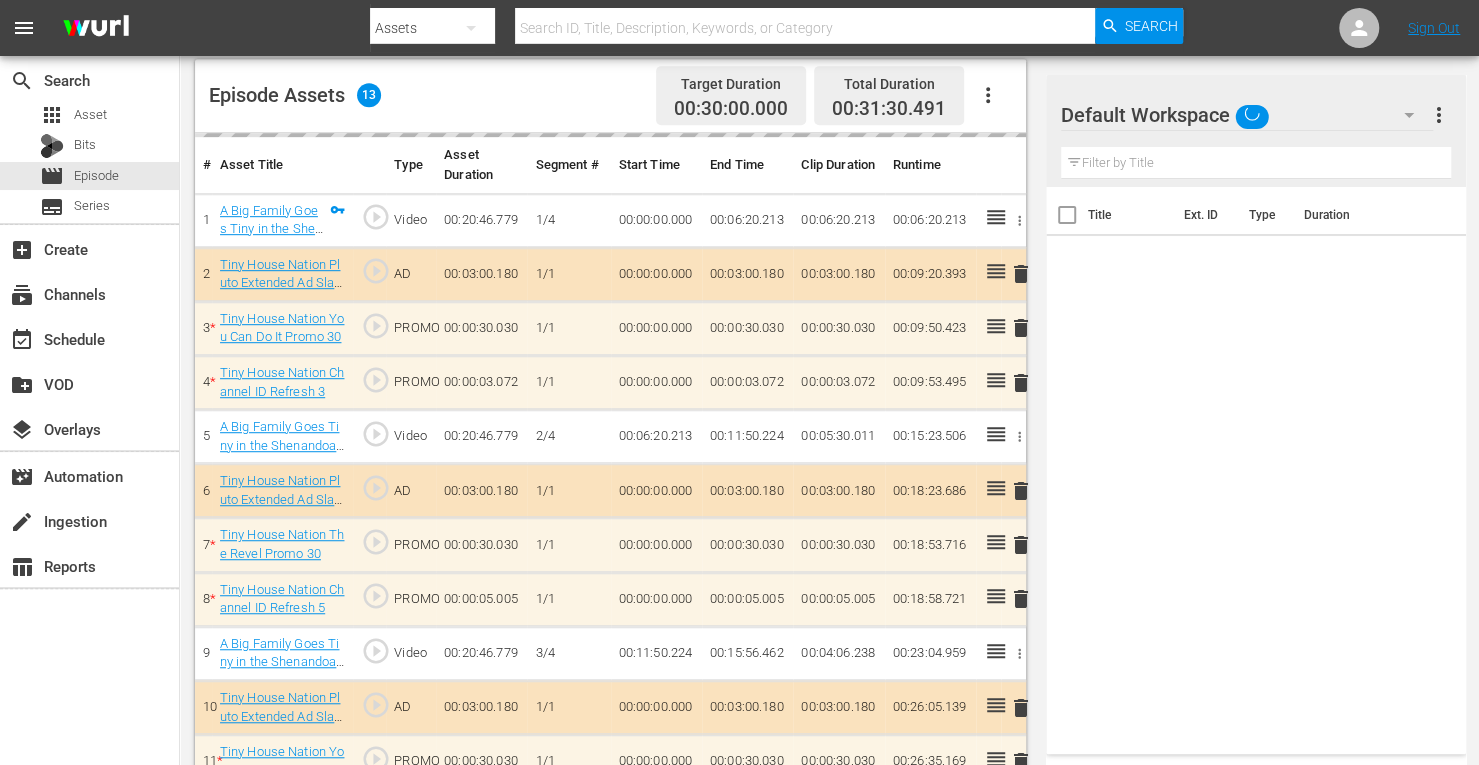 scroll, scrollTop: 568, scrollLeft: 0, axis: vertical 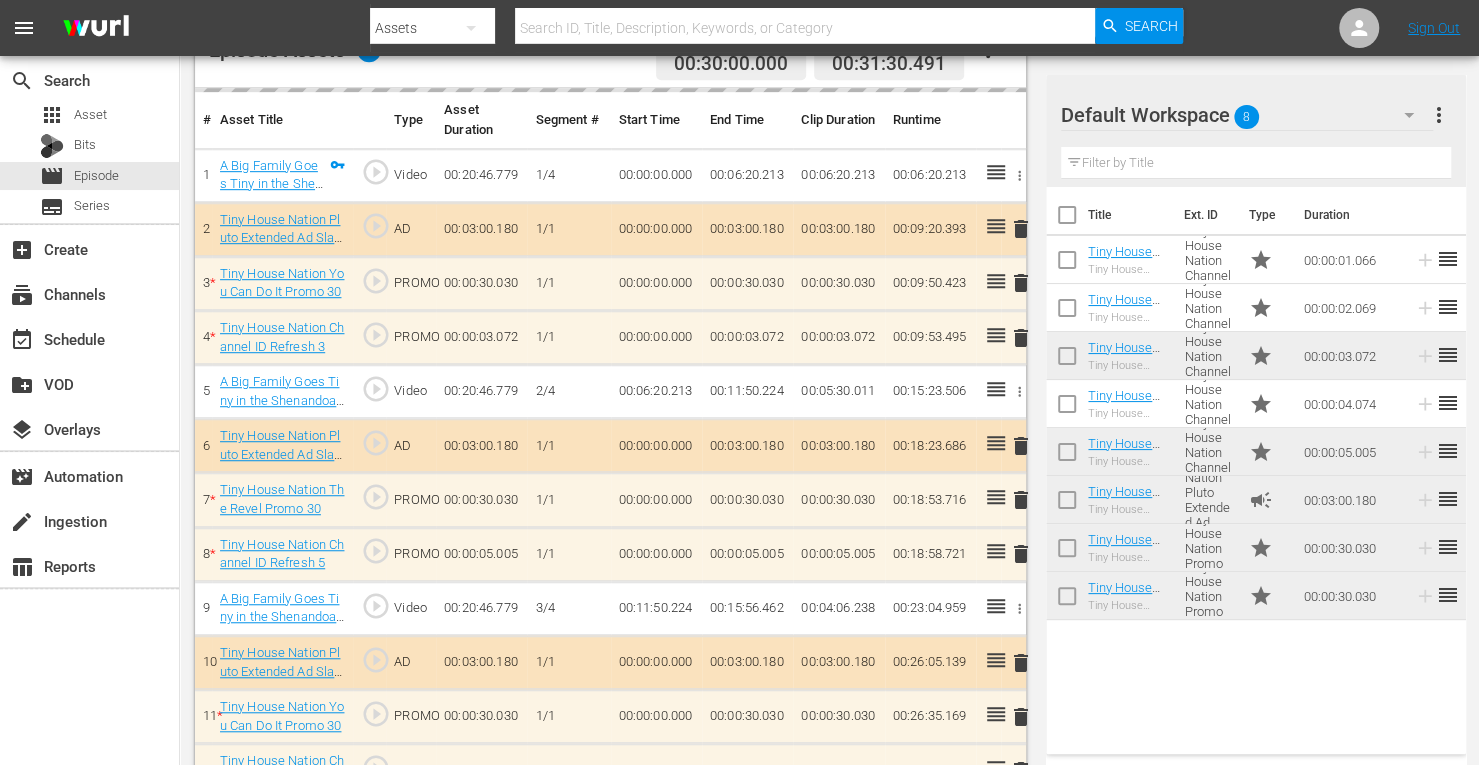 click on "delete" at bounding box center (1013, 283) 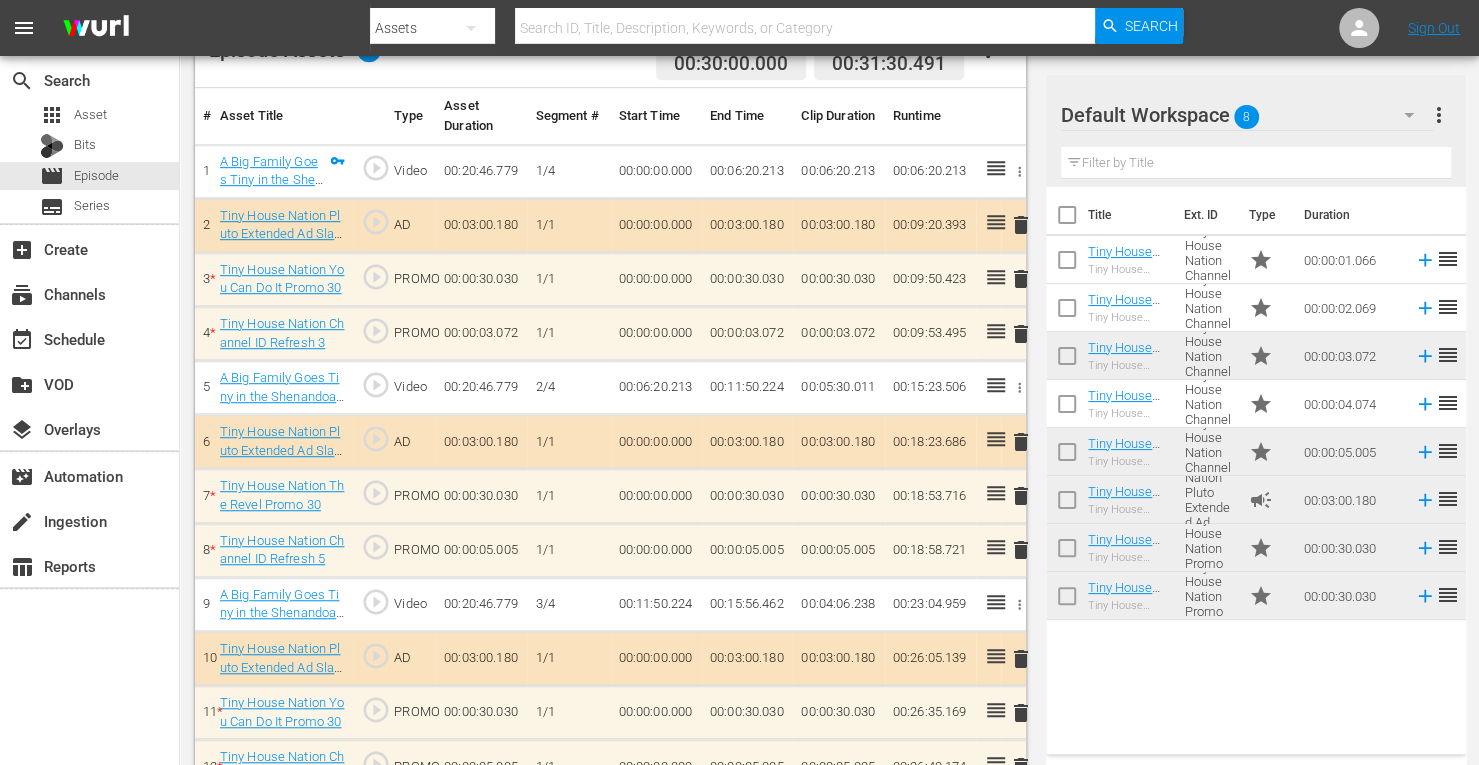 click on "delete" at bounding box center [1021, 279] 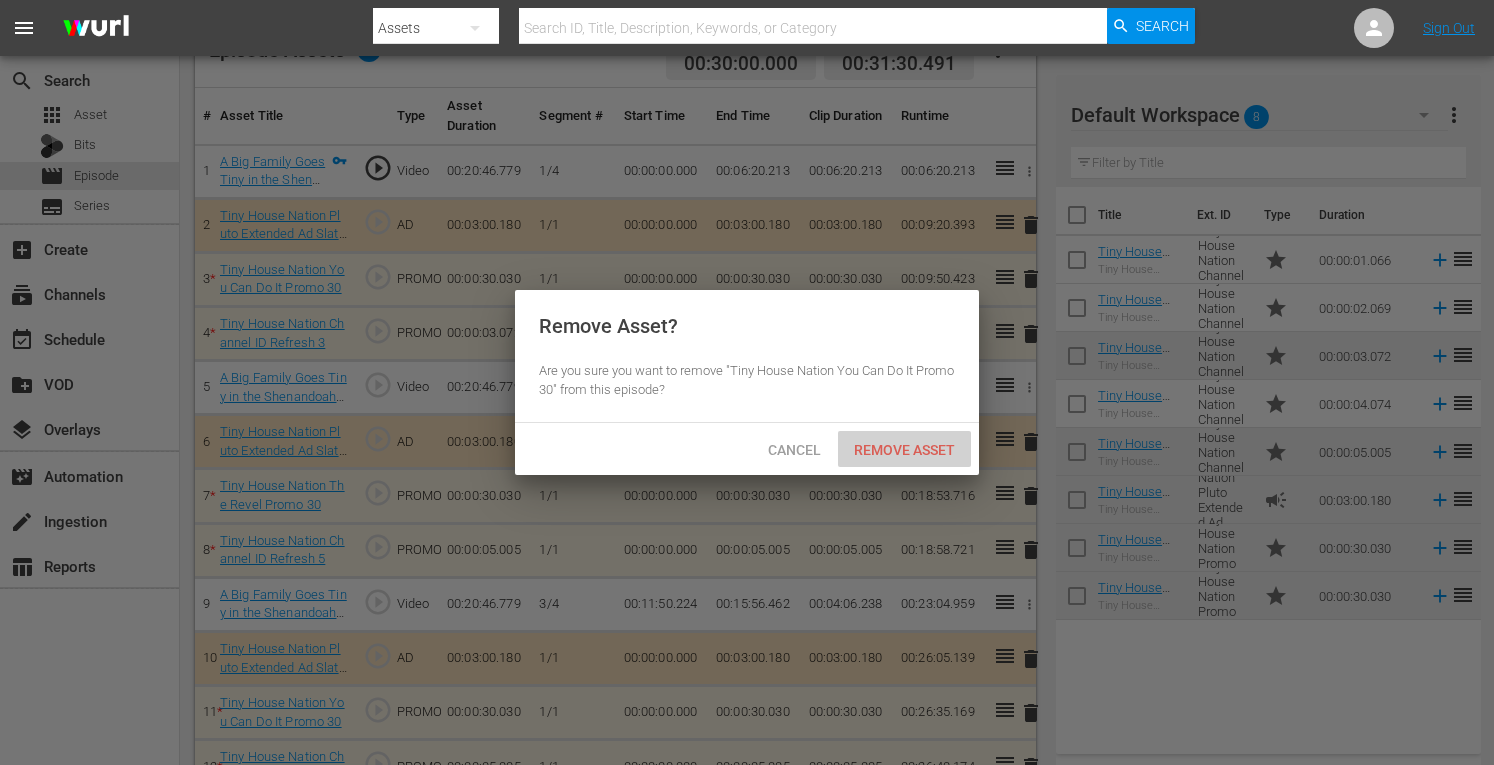 click on "Remove Asset" at bounding box center [904, 449] 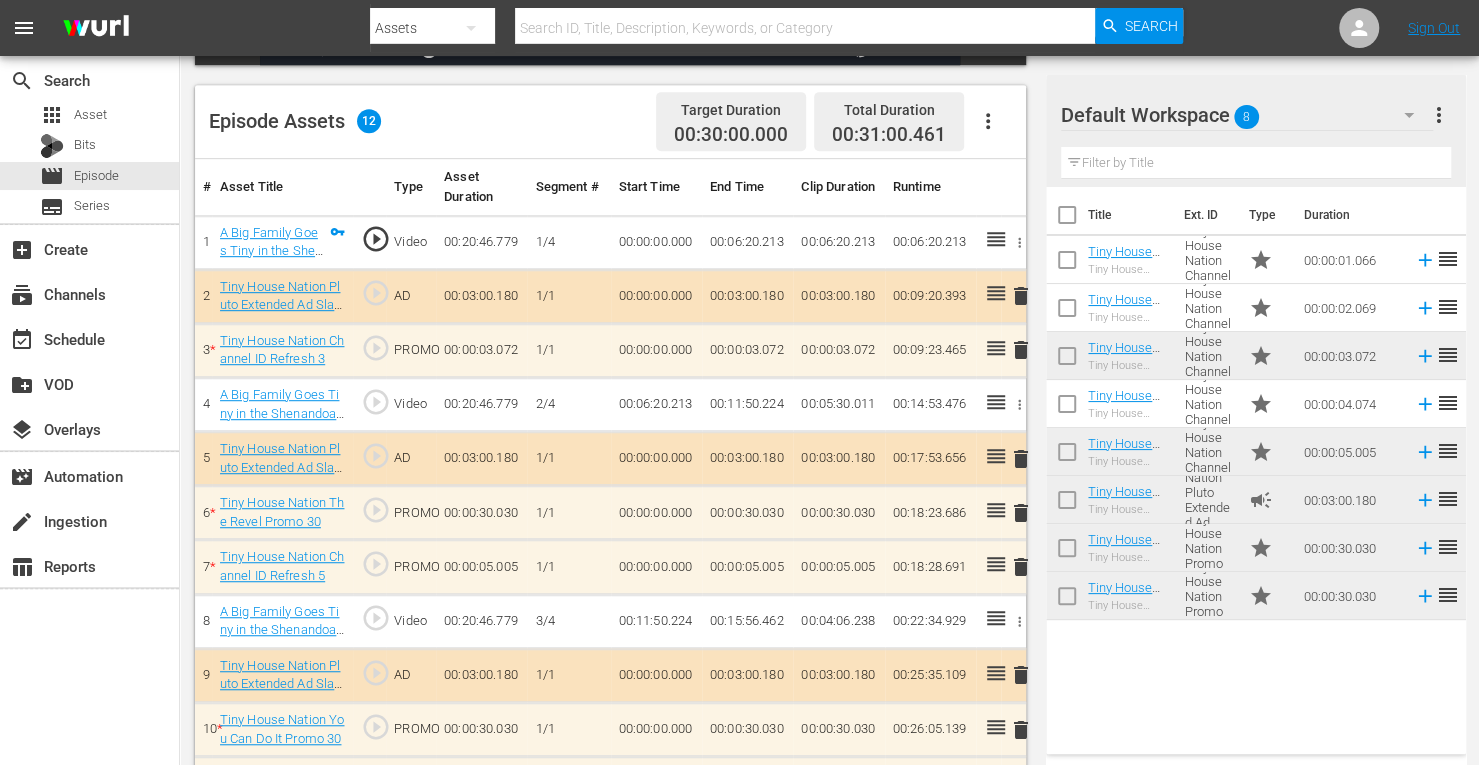 scroll, scrollTop: 494, scrollLeft: 0, axis: vertical 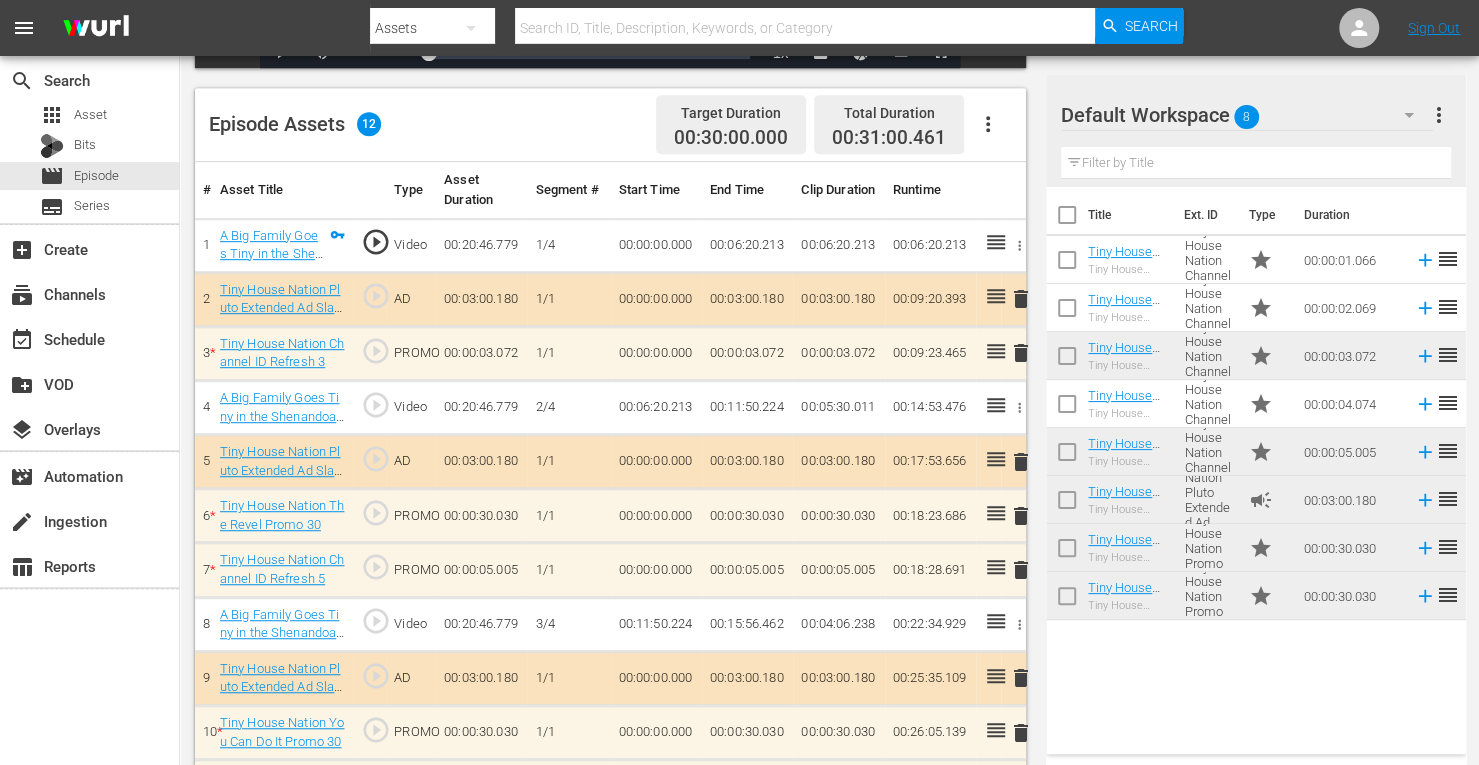 click on "delete" at bounding box center [1021, 353] 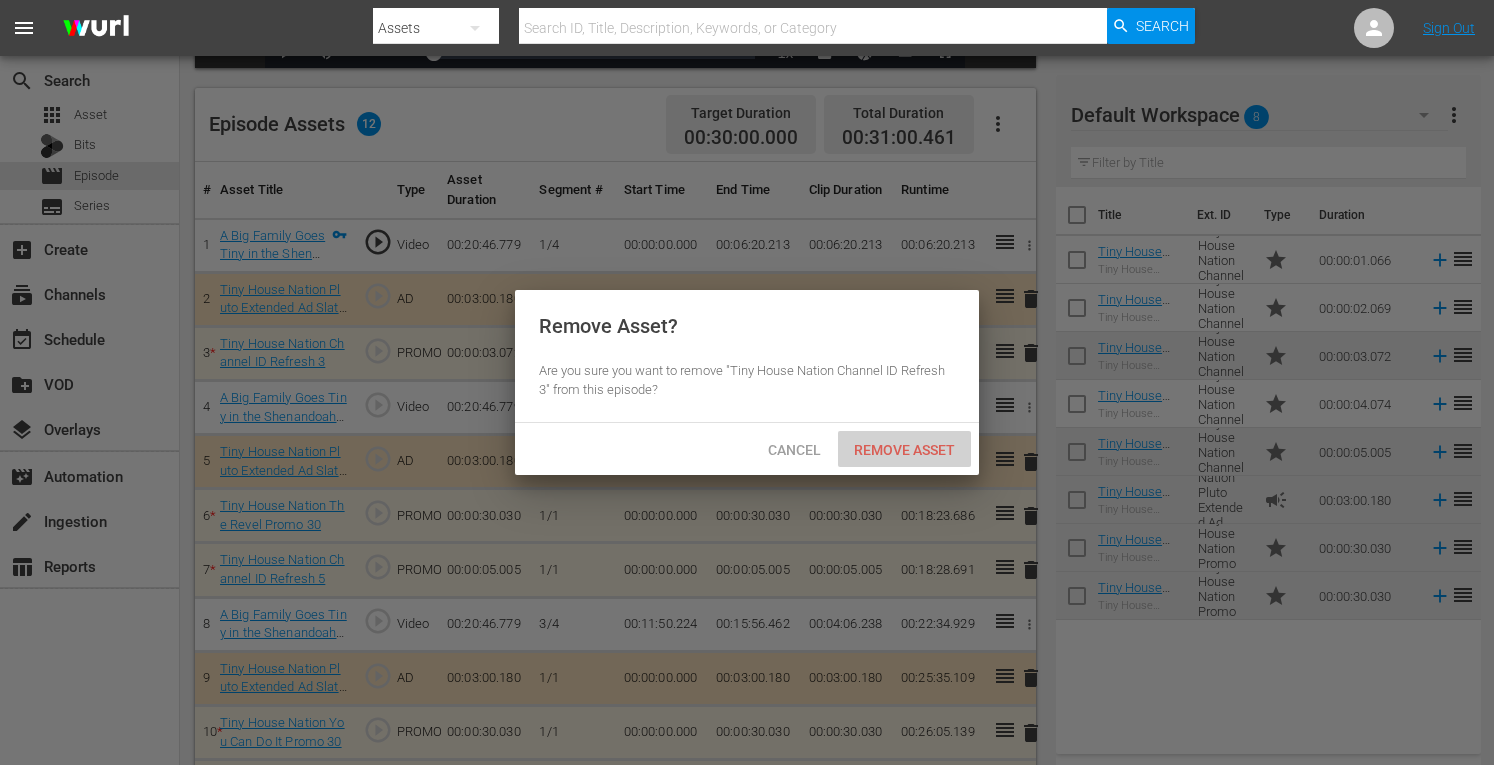 click on "Remove Asset" at bounding box center [904, 450] 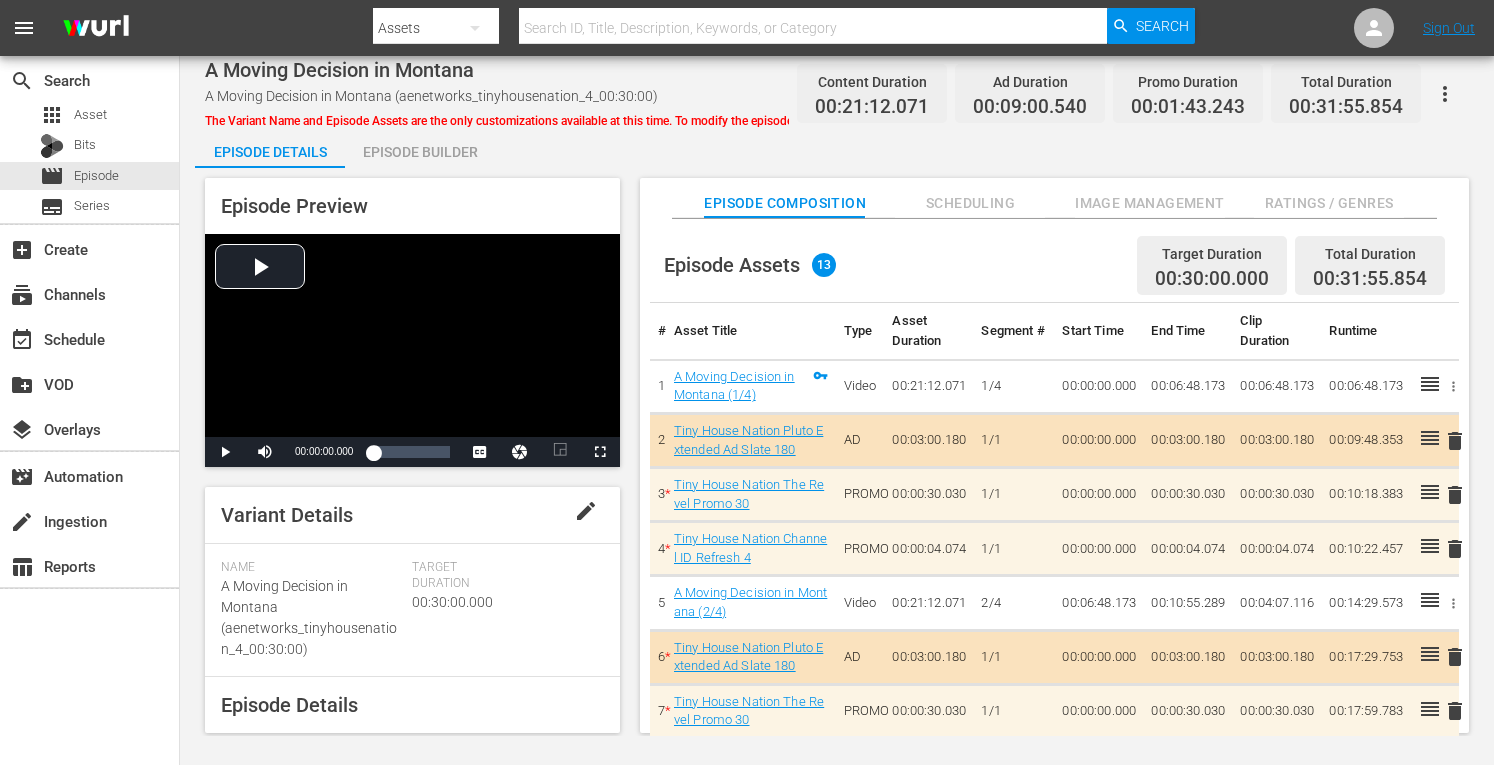 scroll, scrollTop: 0, scrollLeft: 0, axis: both 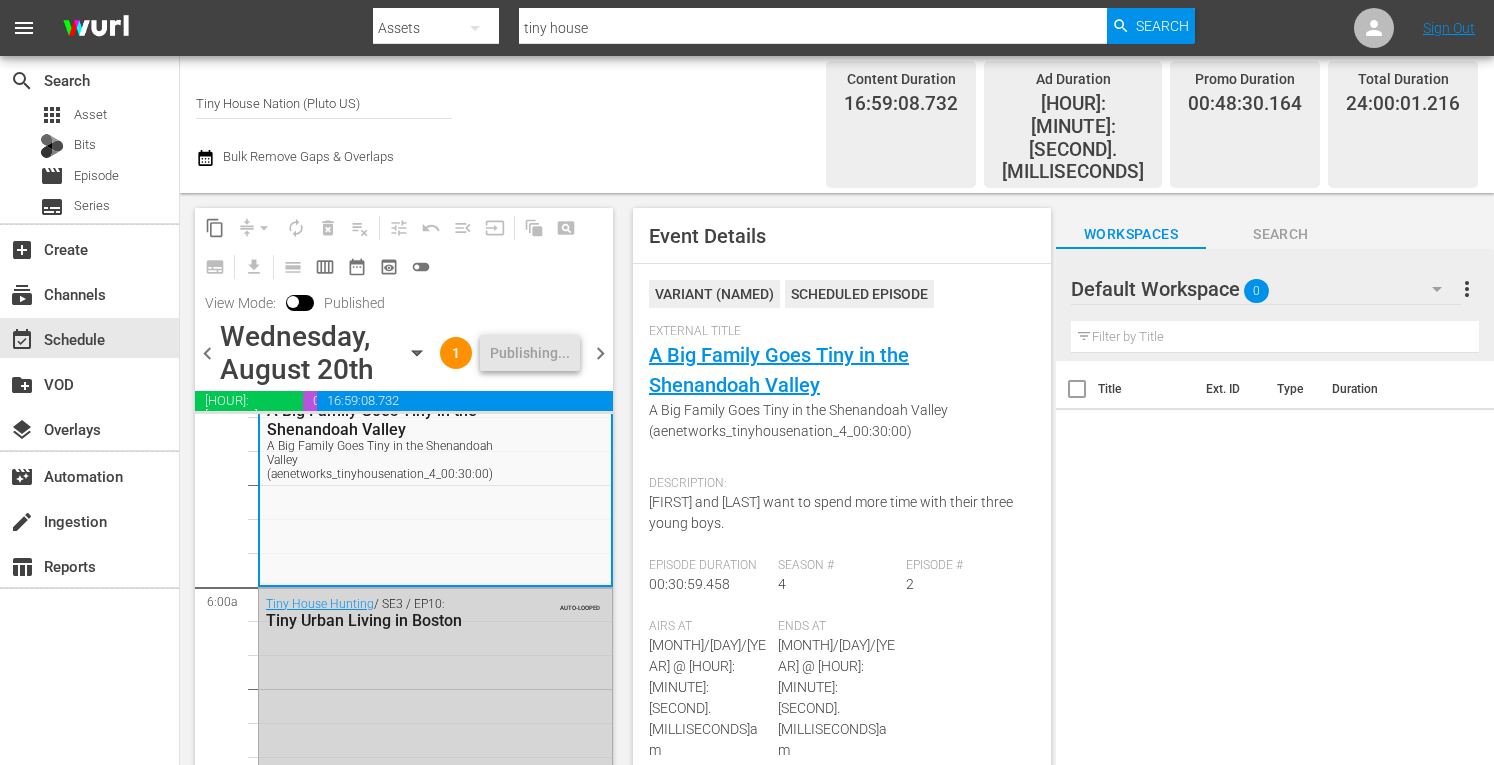 click on "chevron_right" at bounding box center [600, 353] 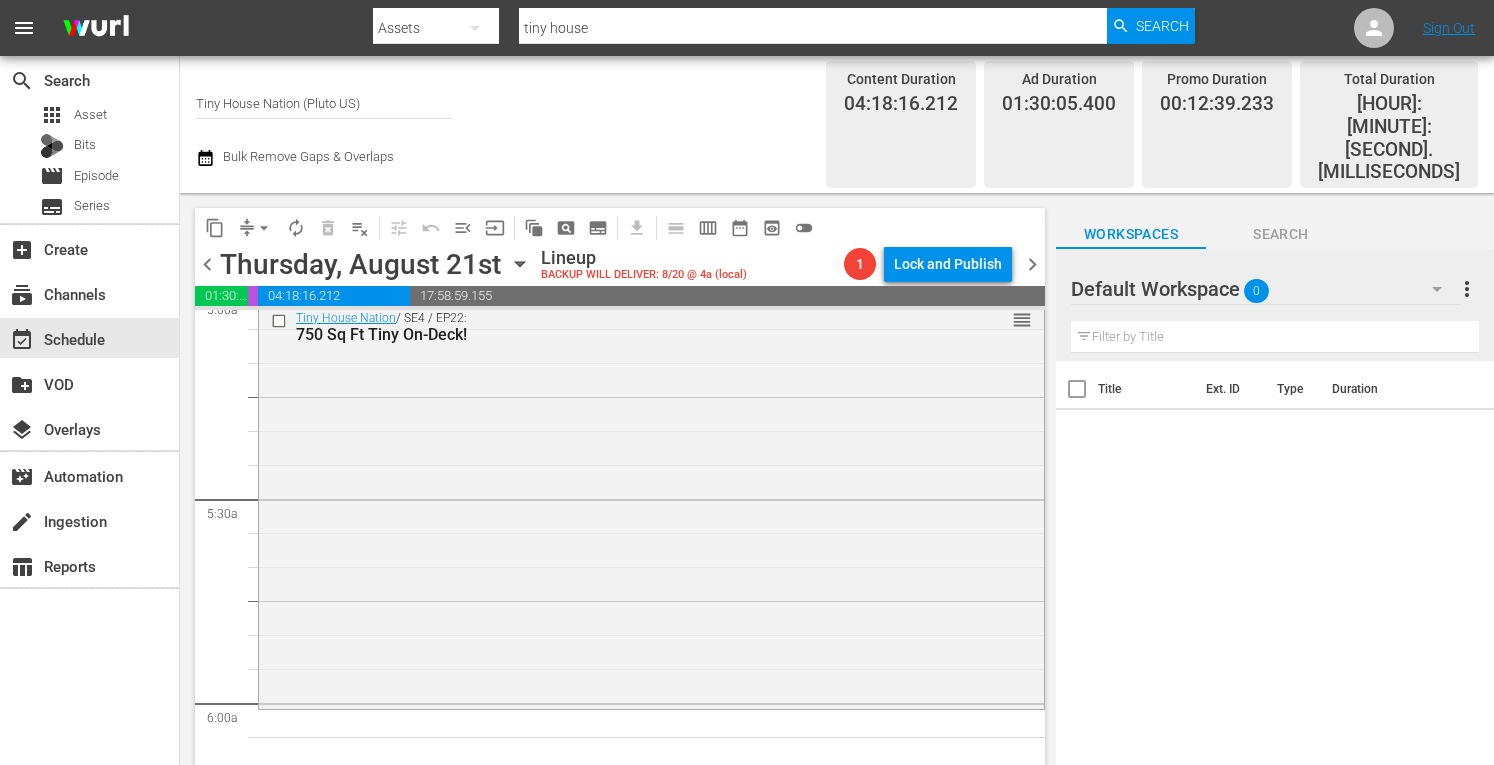 scroll, scrollTop: 2056, scrollLeft: 0, axis: vertical 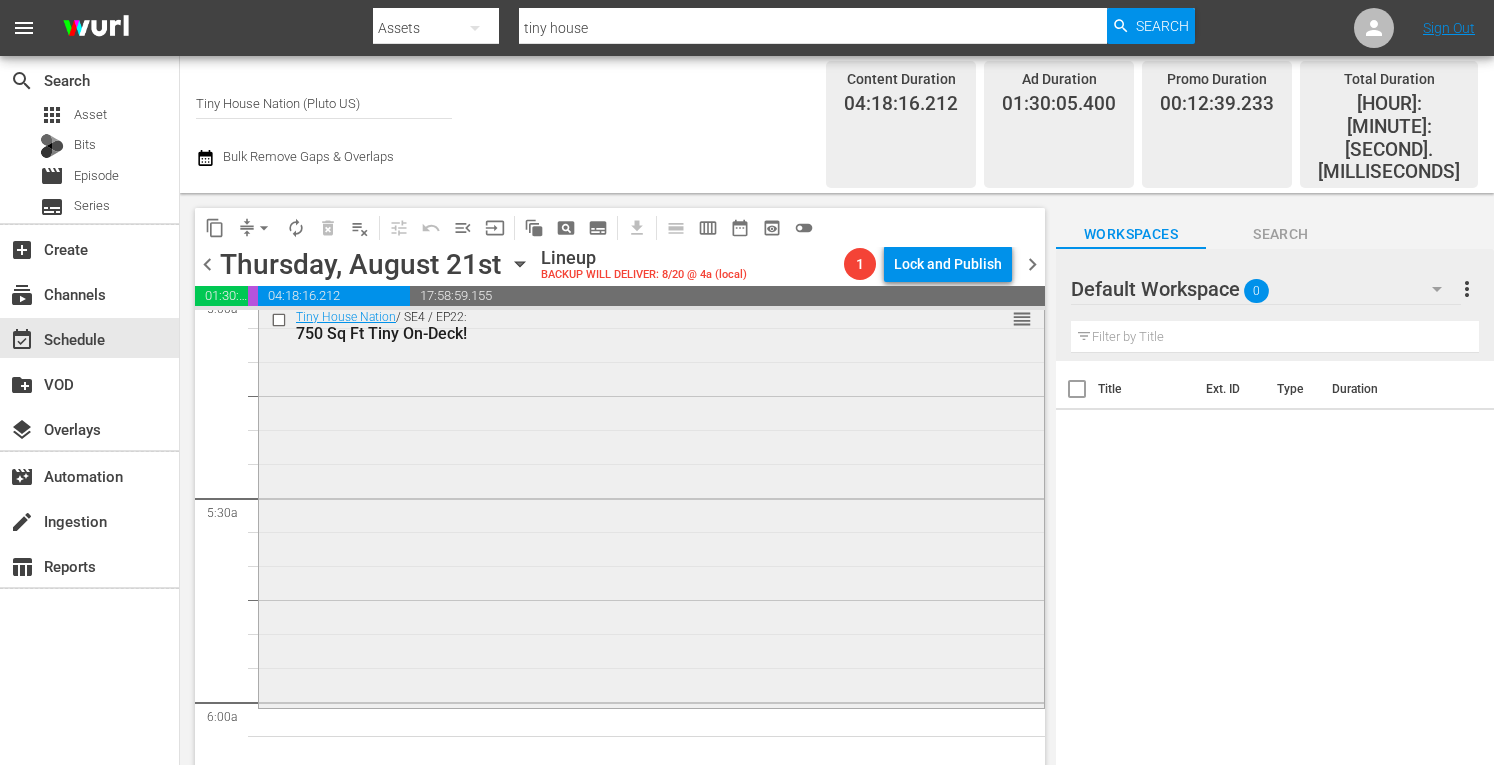 click on "Tiny House Nation  / SE4 / EP22:
750 Sq Ft Tiny On-Deck! reorder" at bounding box center [651, 502] 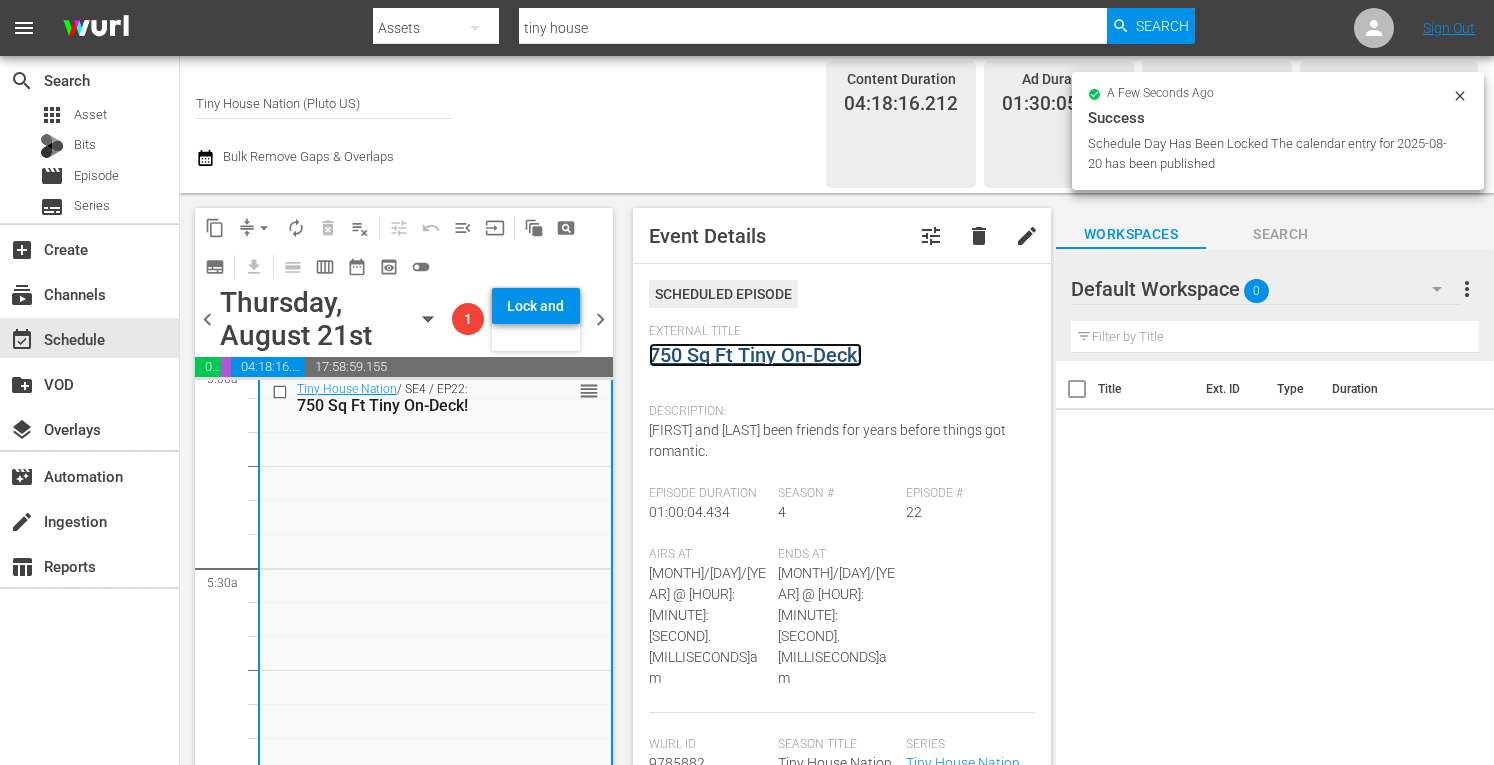 click on "750 Sq Ft Tiny On-Deck!" at bounding box center (755, 355) 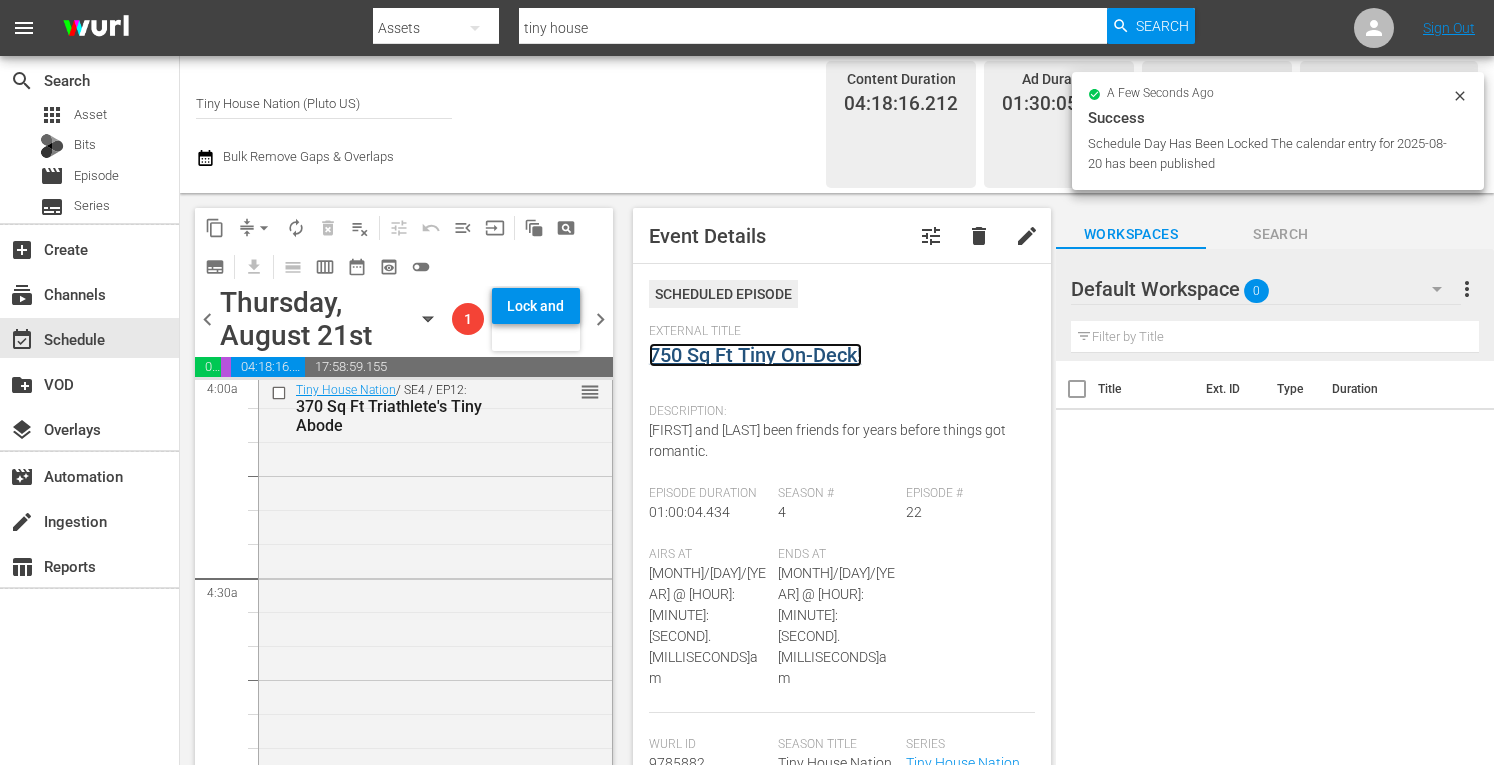 scroll, scrollTop: 1628, scrollLeft: 0, axis: vertical 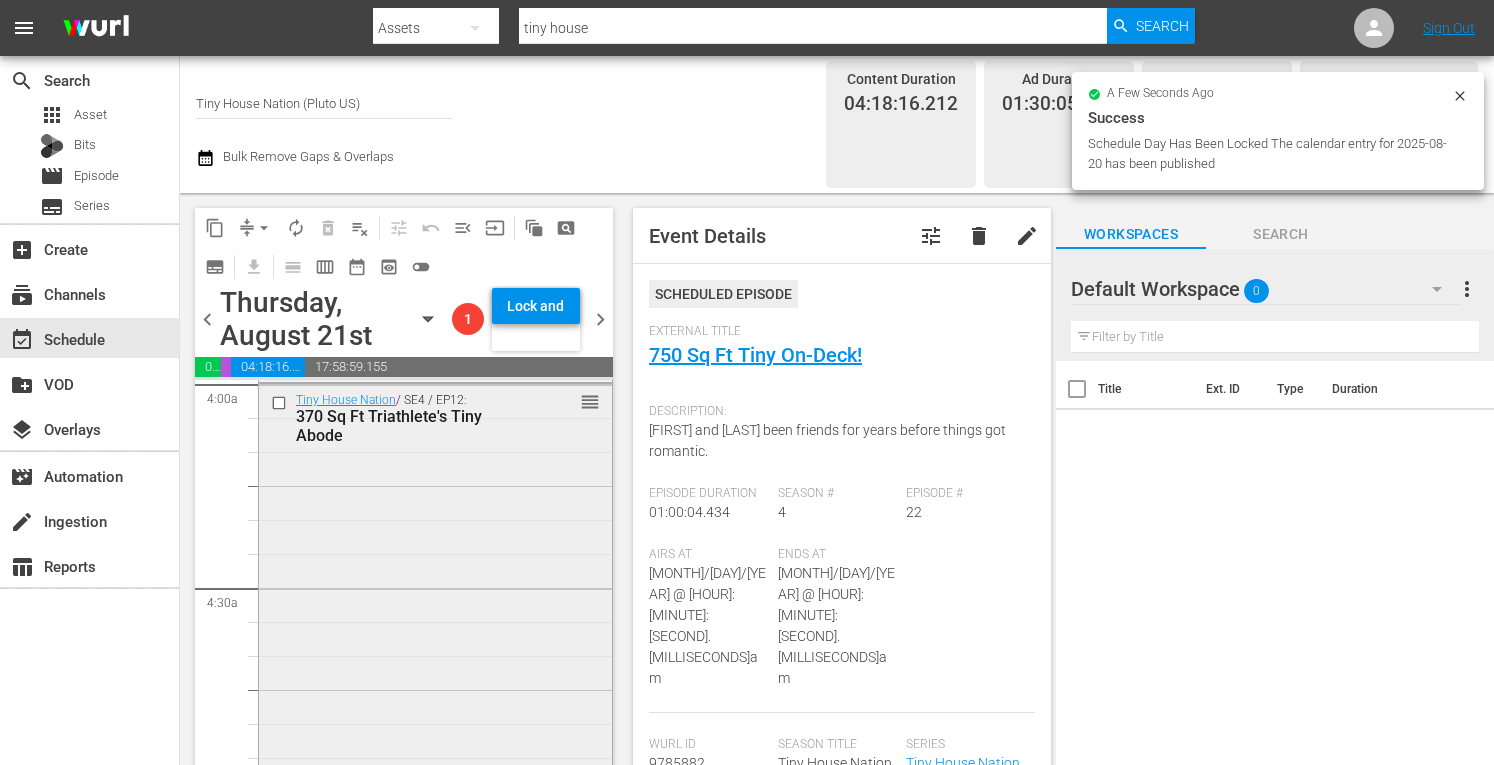 click on "Tiny House Nation  / SE4 / EP12:
370 Sq Ft Triathlete's Tiny Abode reorder" at bounding box center [435, 588] 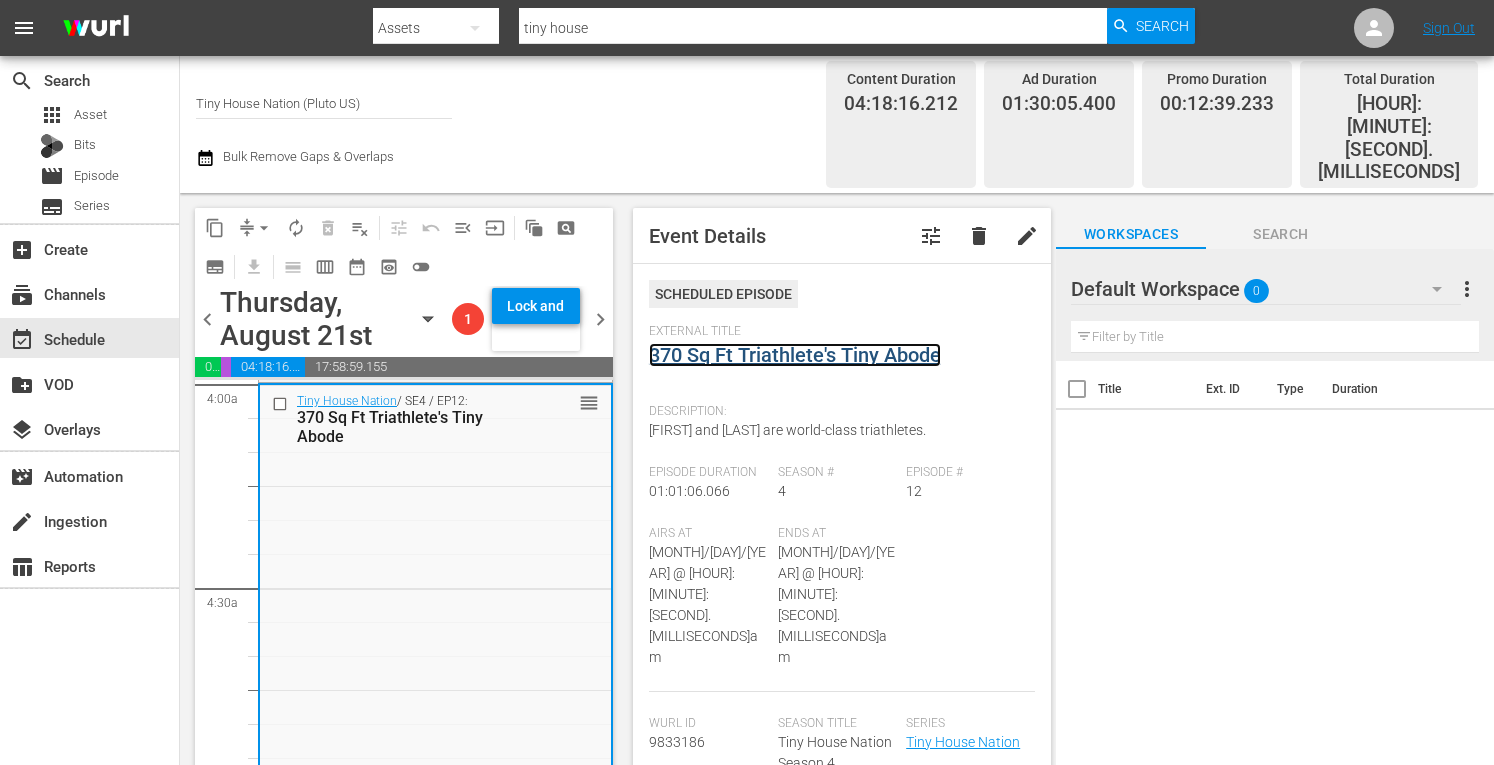 click on "370 Sq Ft Triathlete's Tiny Abode" at bounding box center (795, 355) 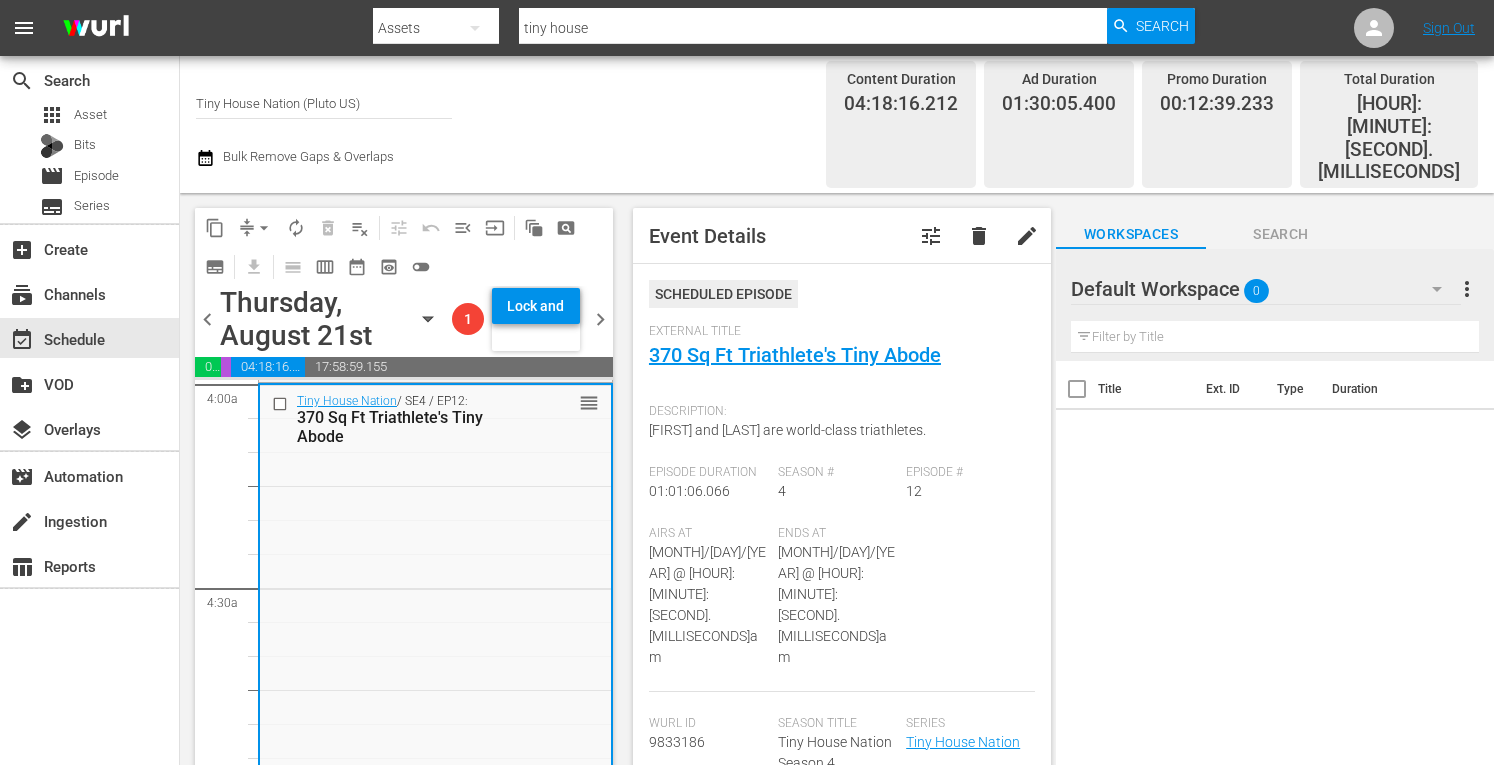 click on "arrow_drop_down" at bounding box center (264, 228) 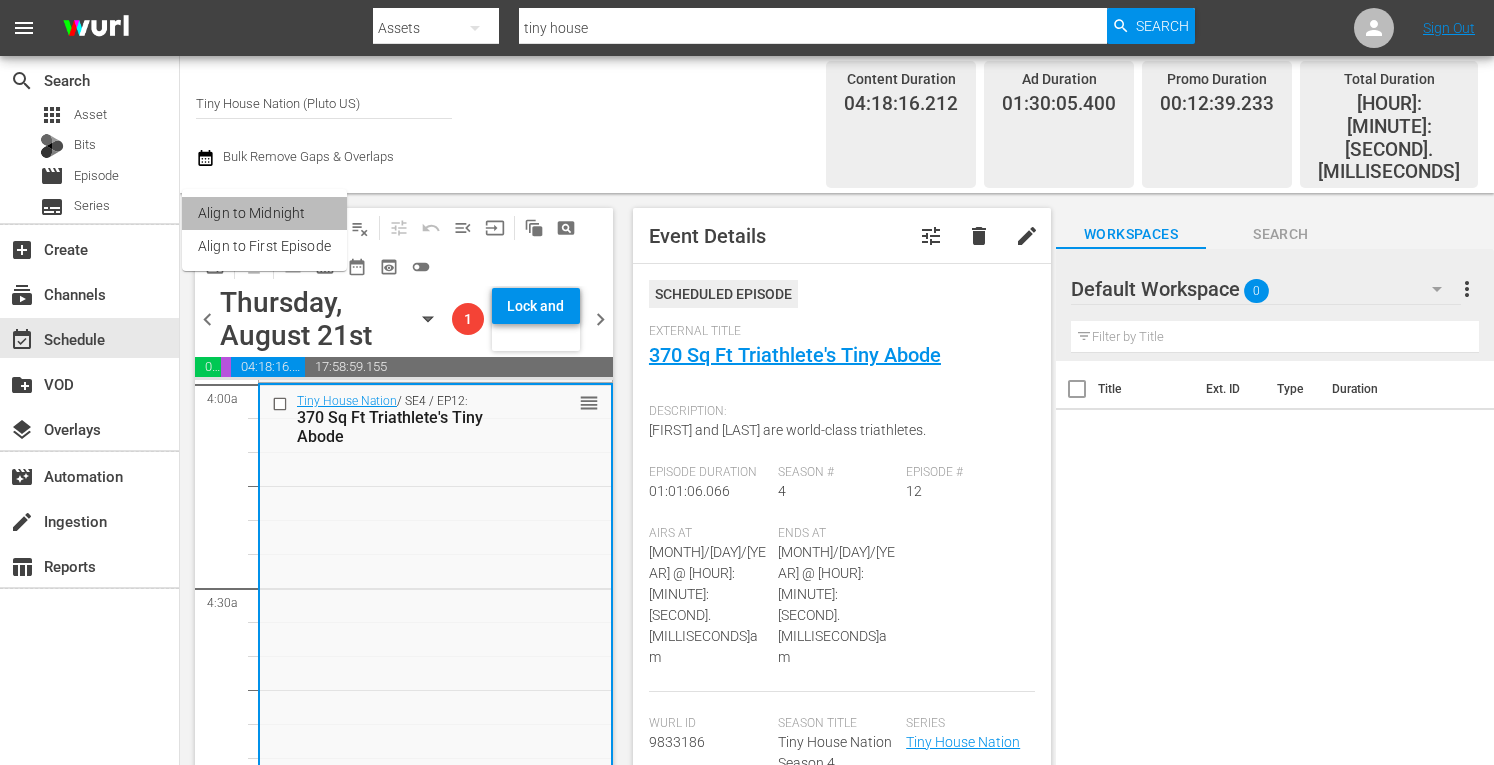 click on "Align to Midnight" at bounding box center [264, 213] 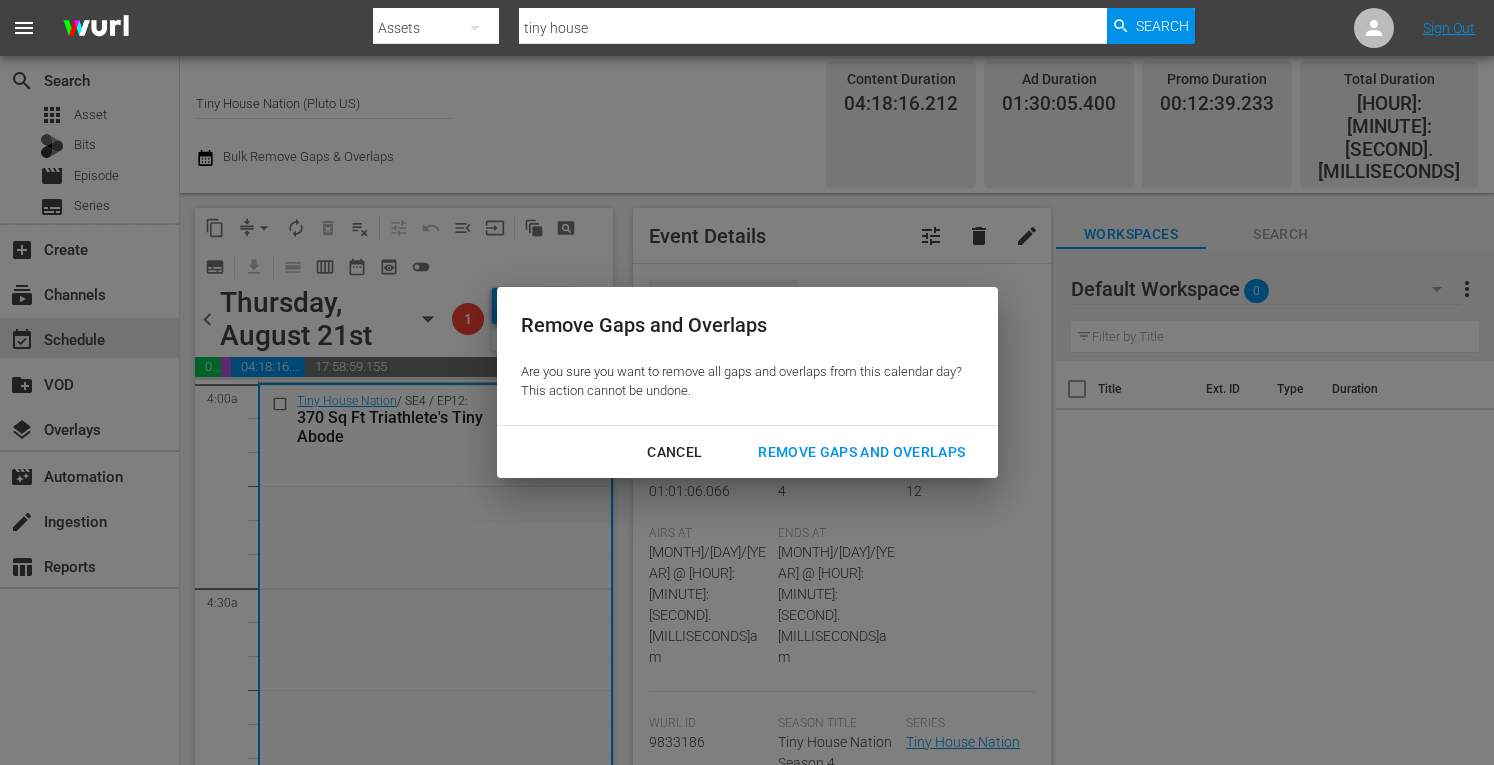 click on "Remove Gaps and Overlaps" at bounding box center [861, 452] 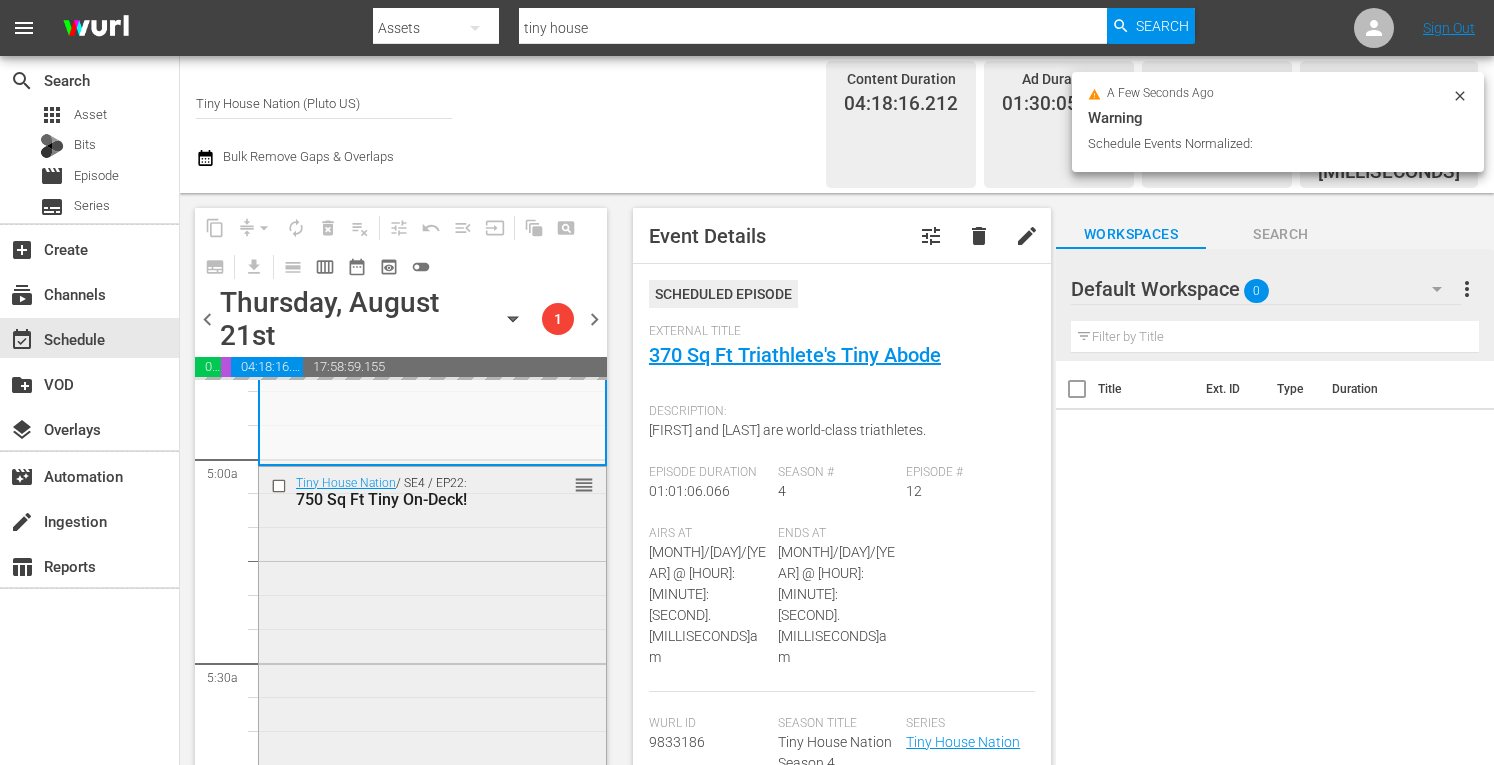 scroll, scrollTop: 2136, scrollLeft: 0, axis: vertical 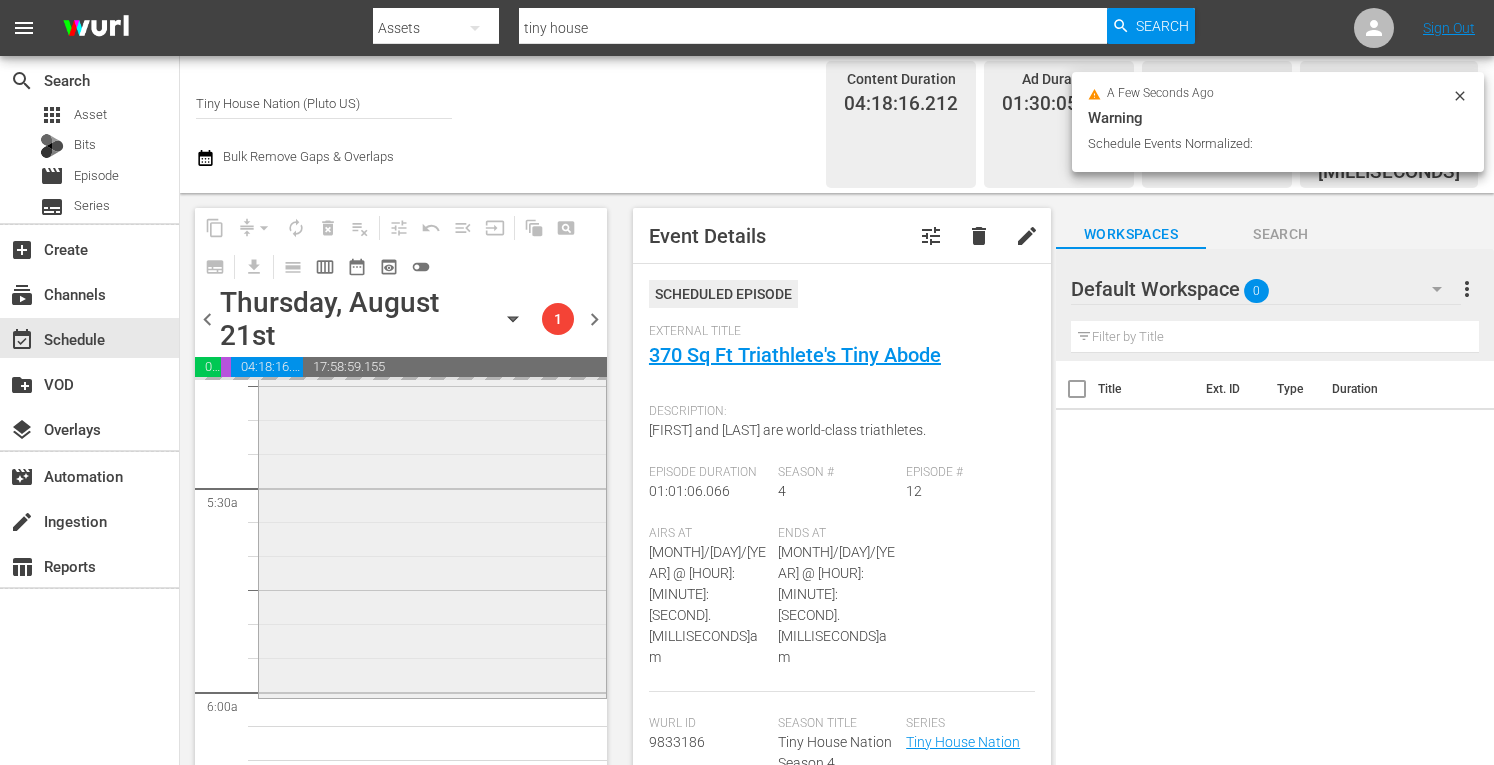click on "Tiny House Nation  / SE4 / EP22:
750 Sq Ft Tiny On-Deck! reorder" at bounding box center (432, 493) 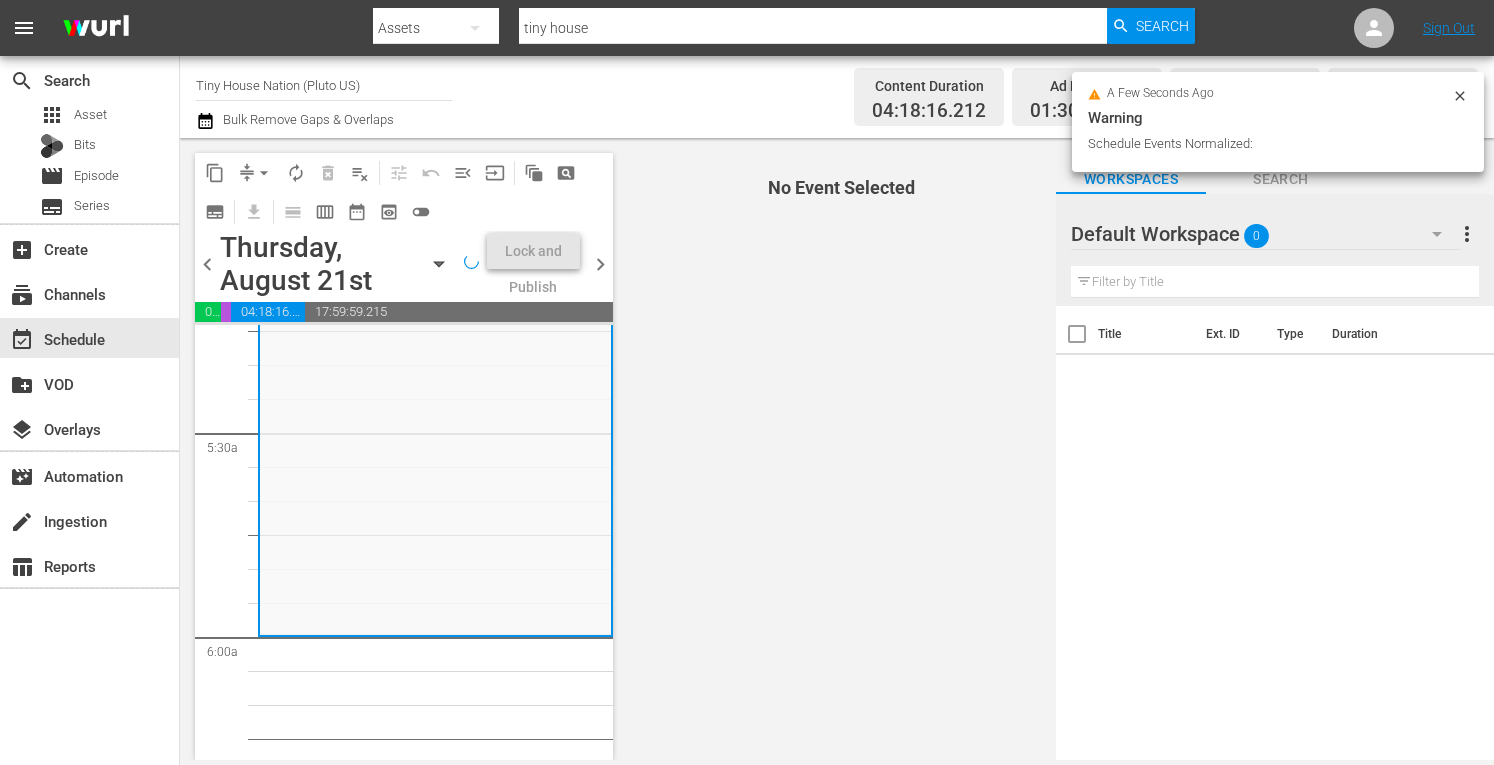 scroll, scrollTop: 2102, scrollLeft: 0, axis: vertical 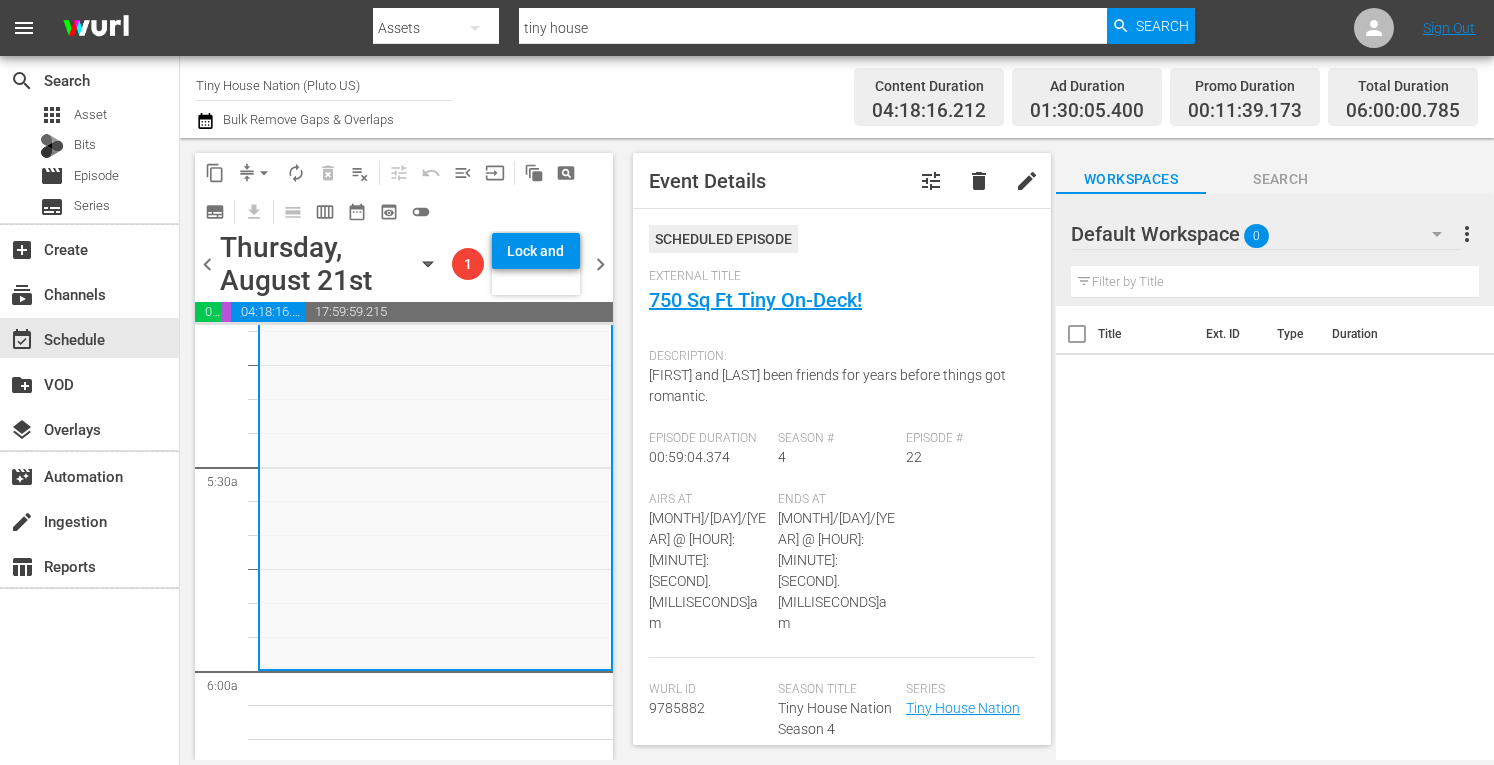 click on "autorenew_outlined" at bounding box center (296, 173) 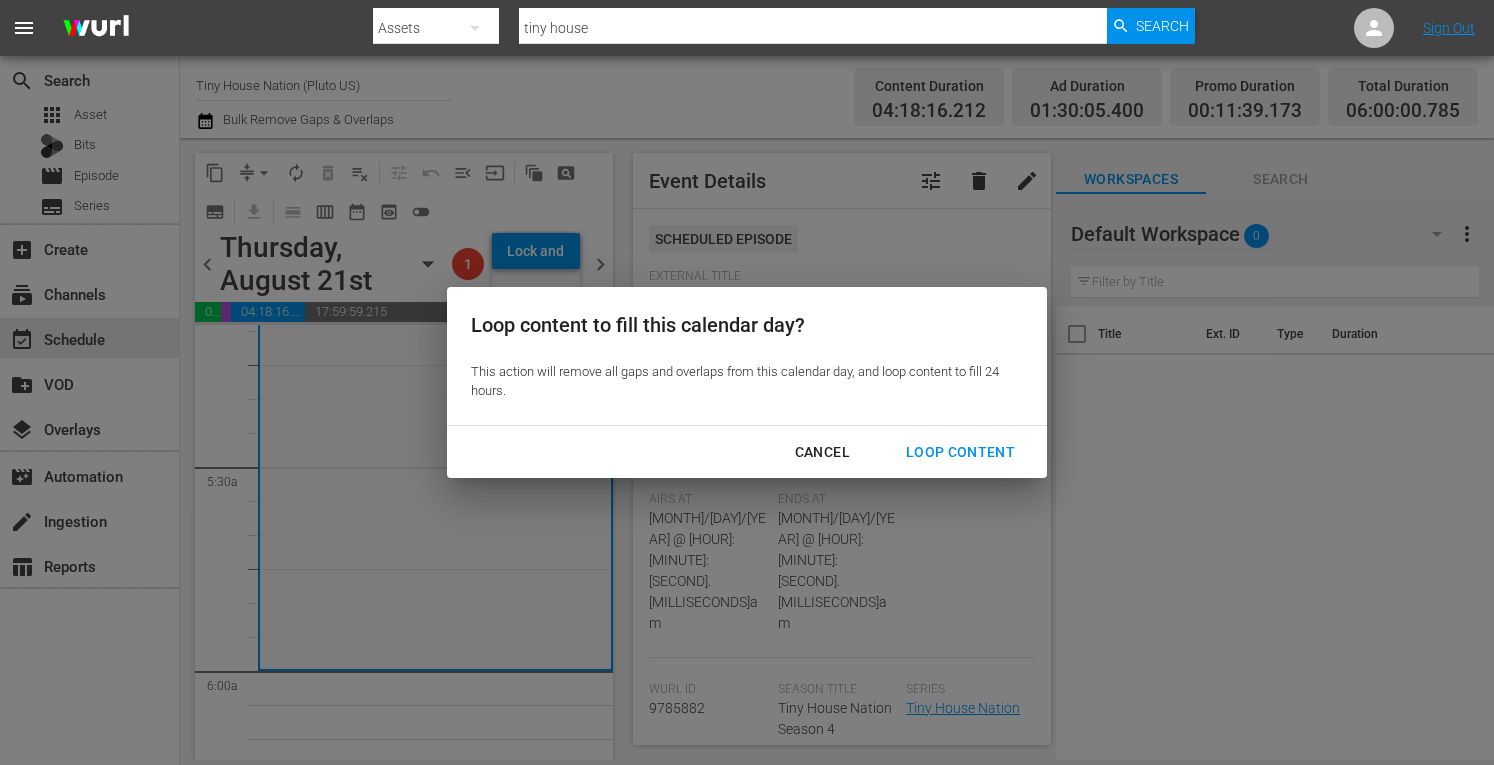 click on "Loop Content" at bounding box center (960, 452) 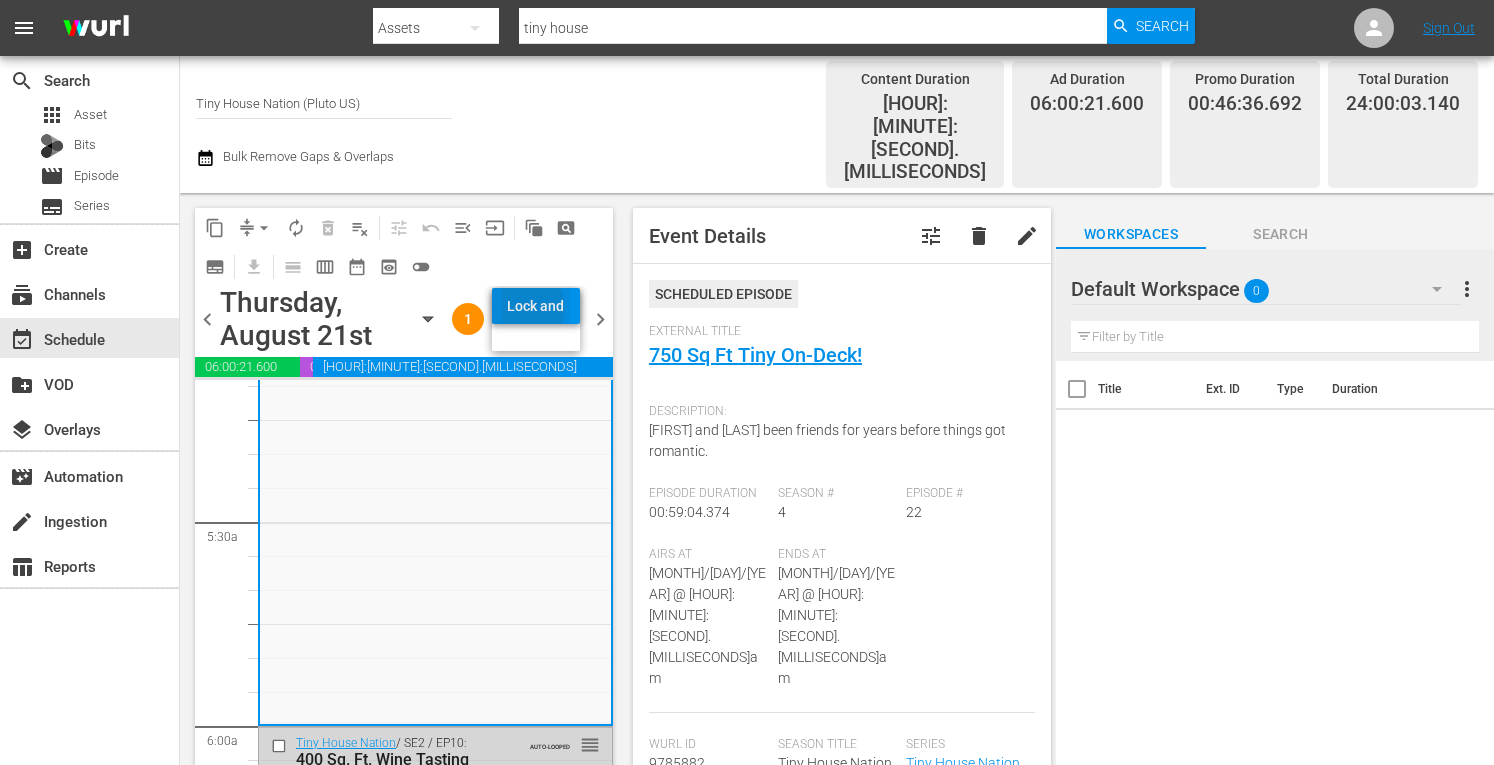 click on "Lock and Publish" at bounding box center [536, 306] 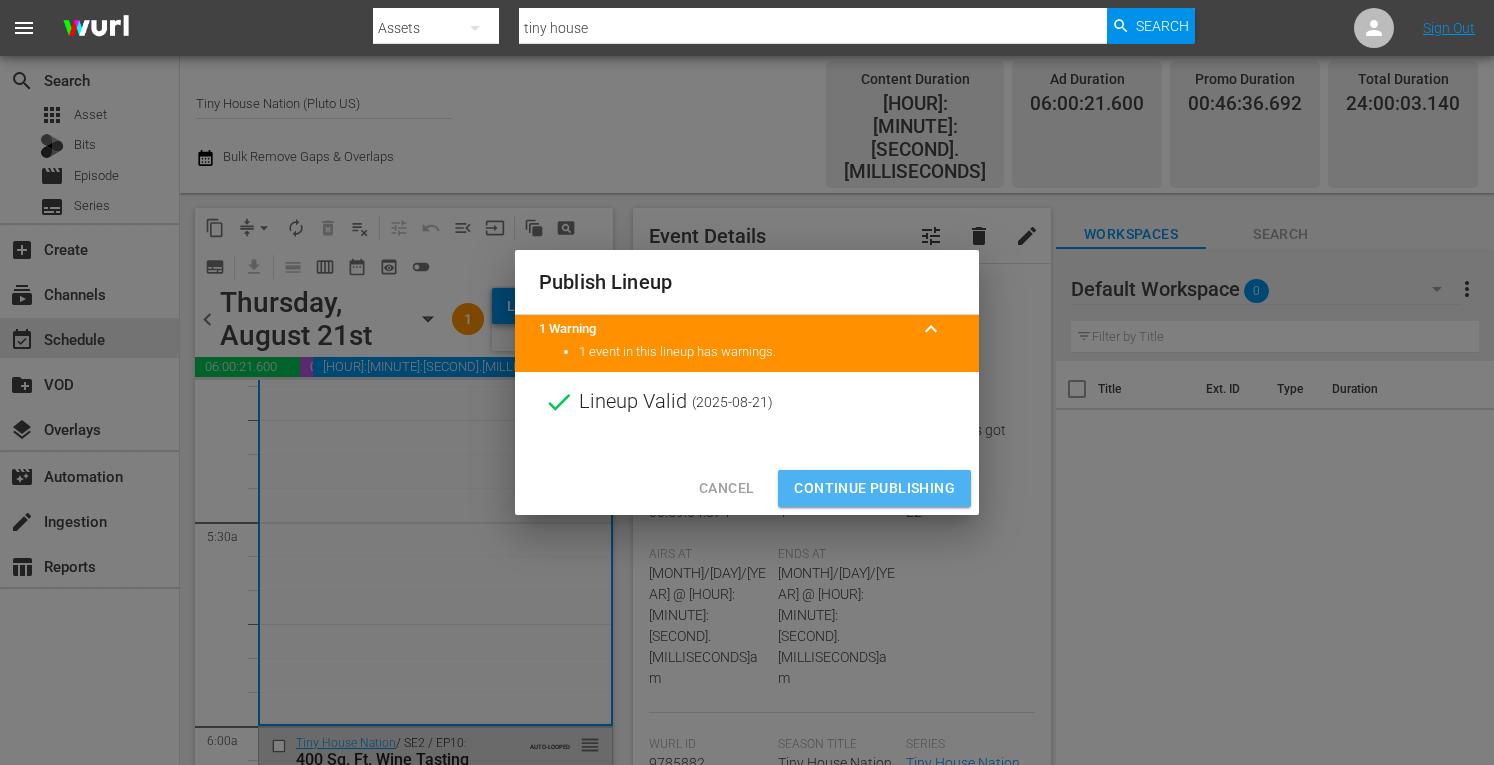 click on "Continue Publishing" at bounding box center (874, 488) 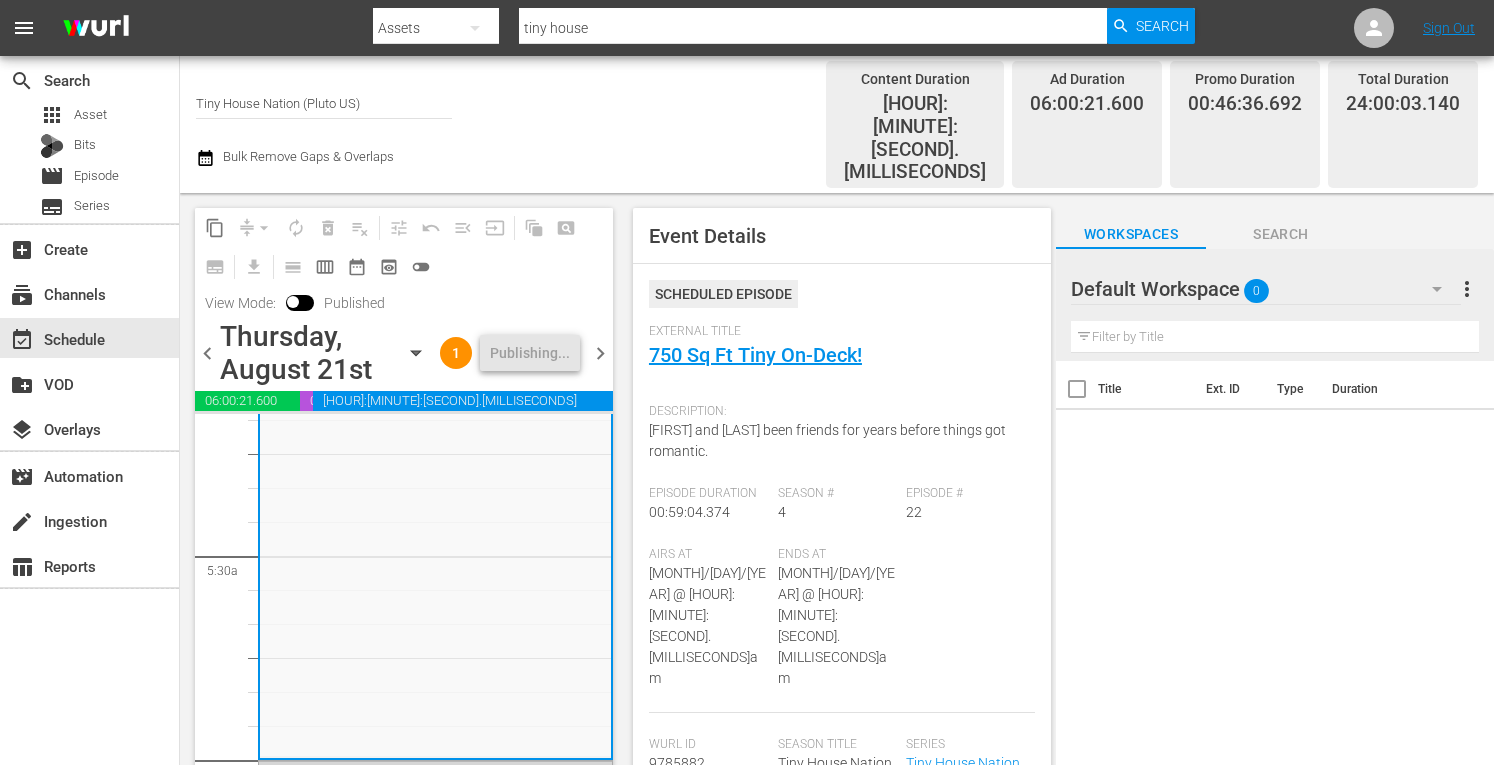 click on "chevron_right" at bounding box center [600, 353] 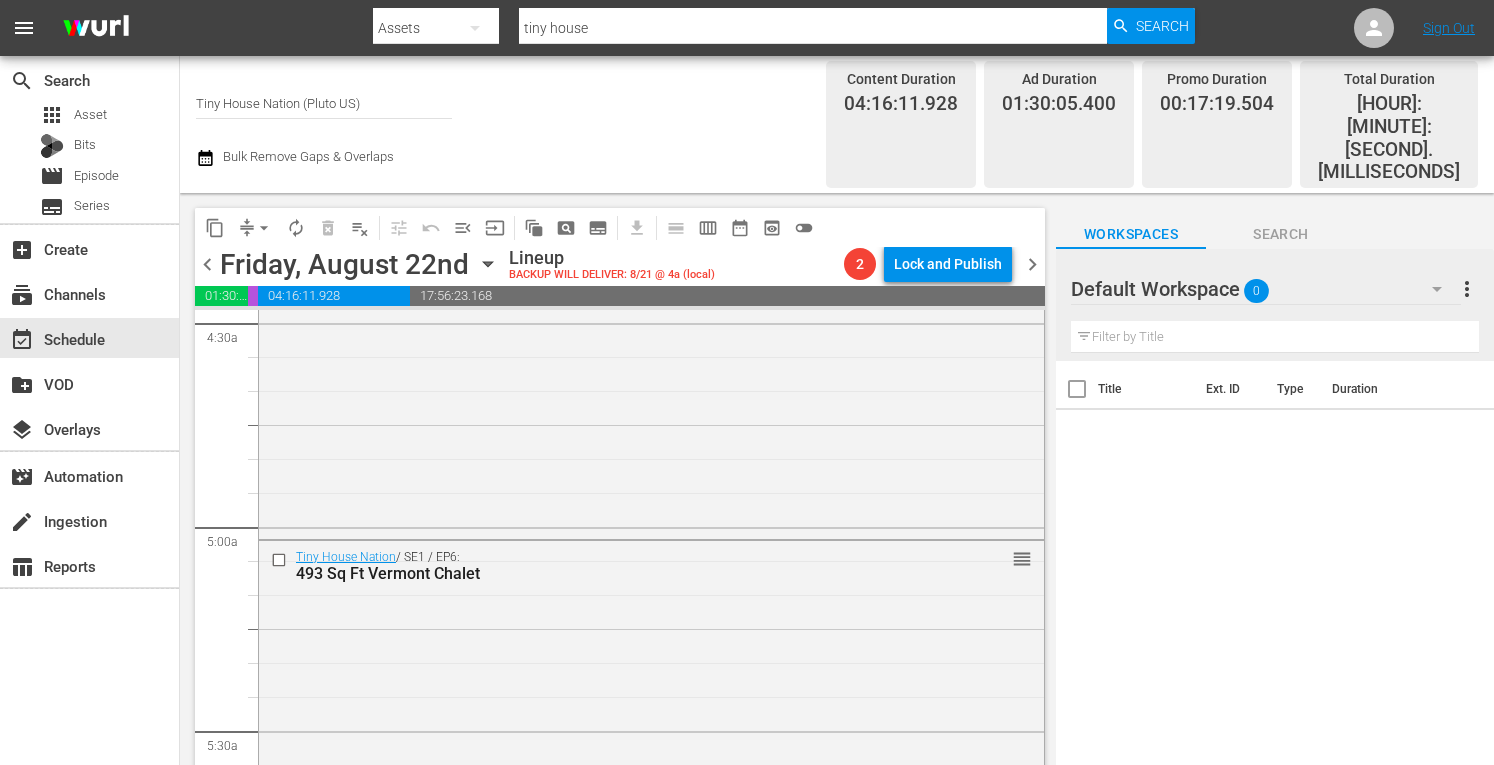 scroll, scrollTop: 1830, scrollLeft: 0, axis: vertical 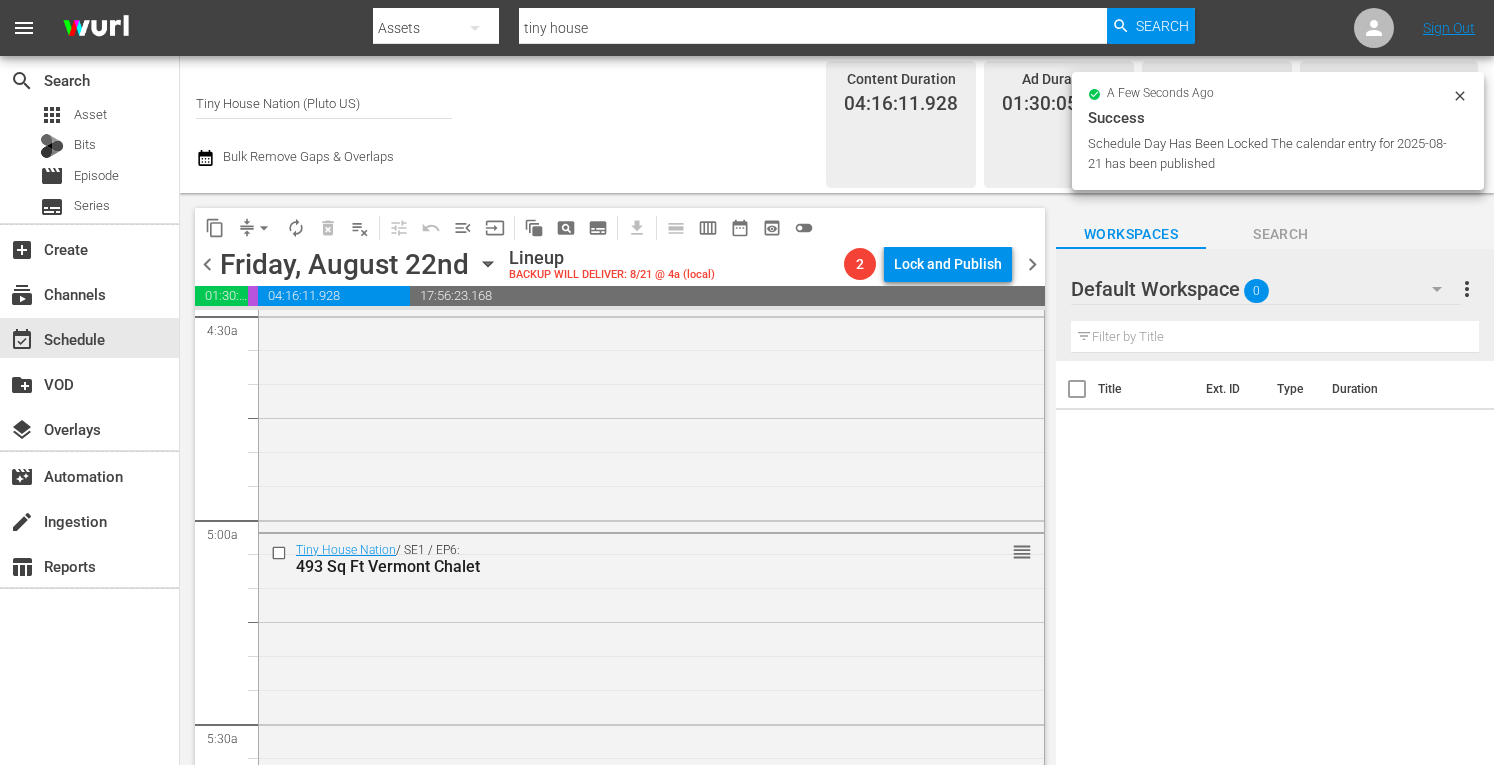 click on "arrow_drop_down" at bounding box center (264, 228) 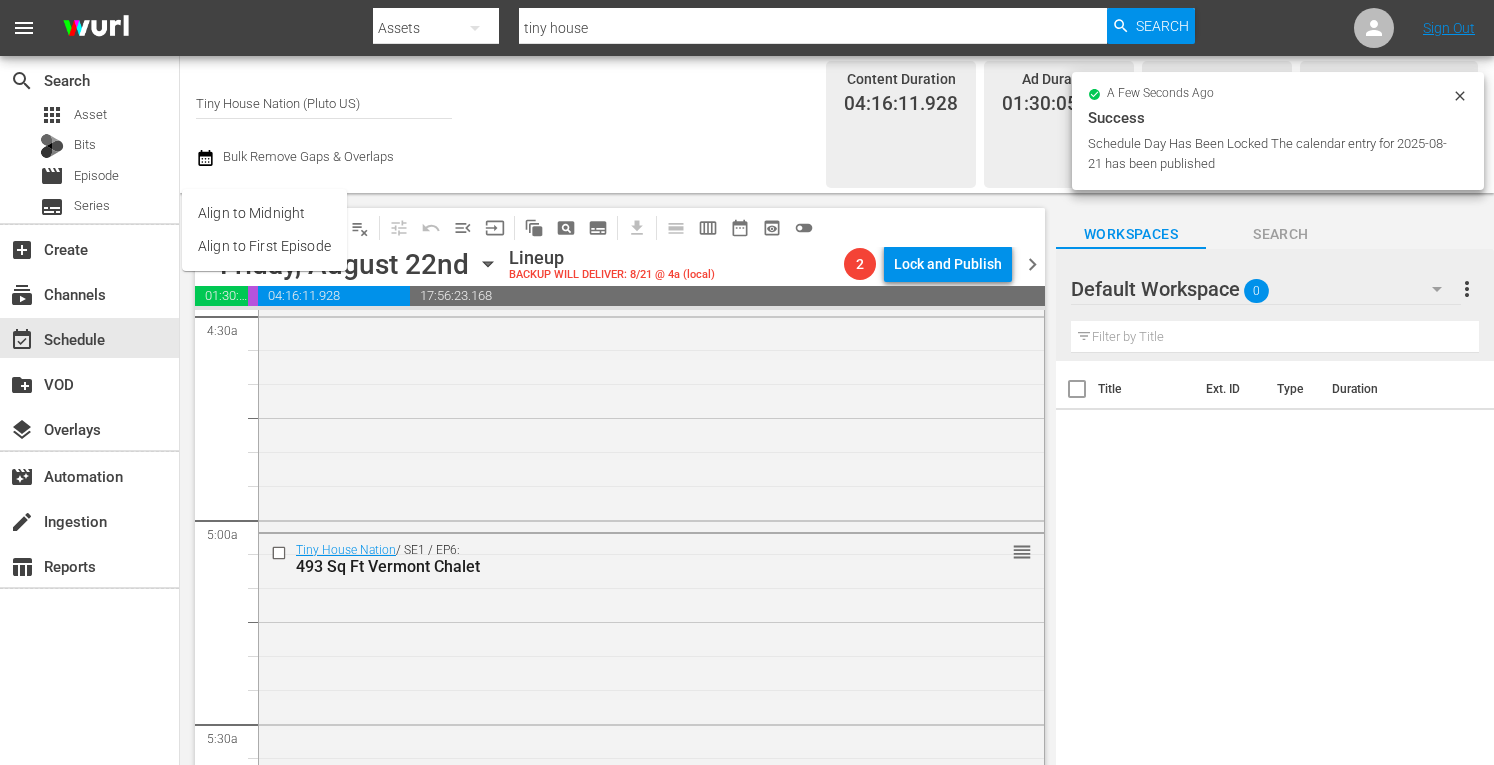 click on "Align to Midnight" at bounding box center [264, 213] 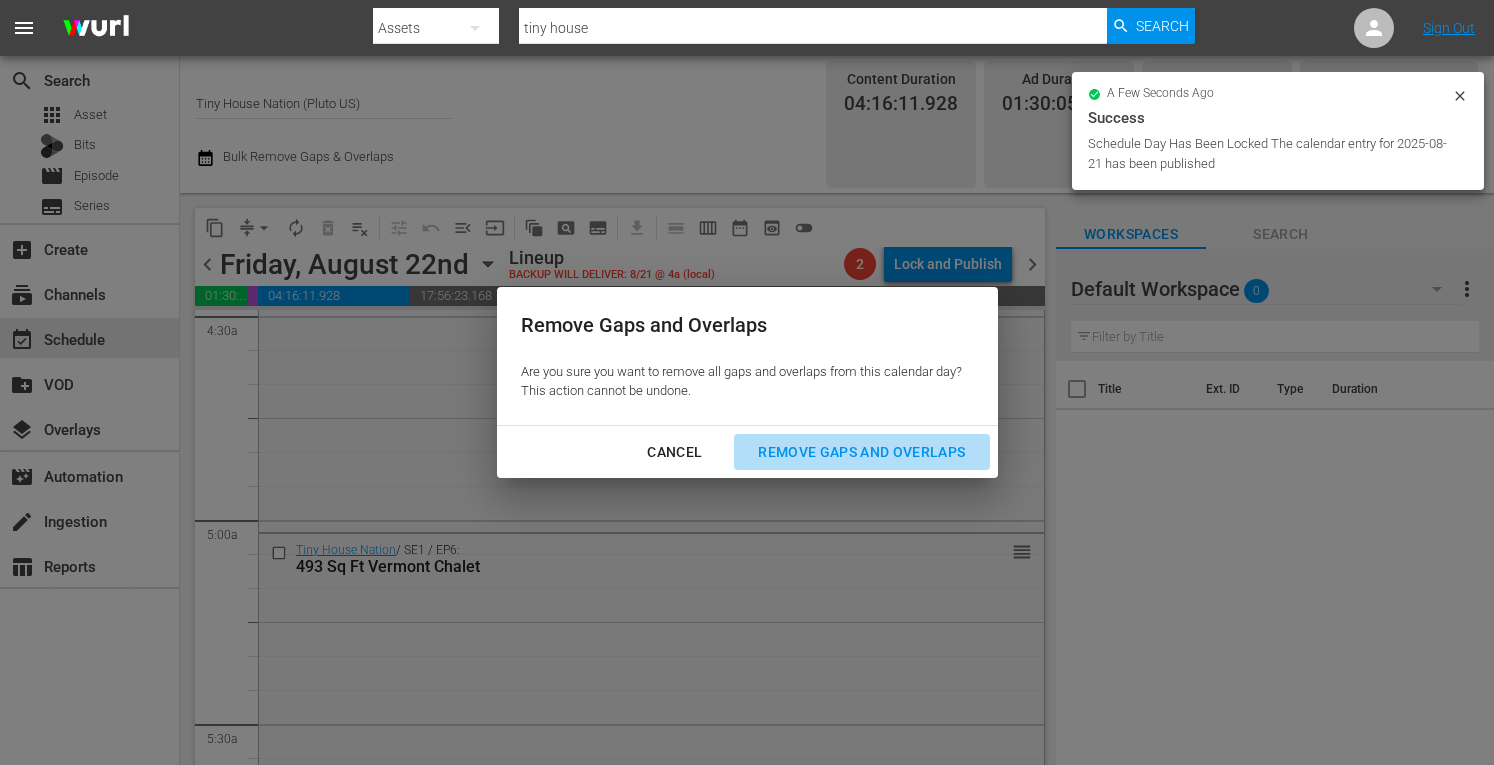 click on "Remove Gaps and Overlaps" at bounding box center (861, 452) 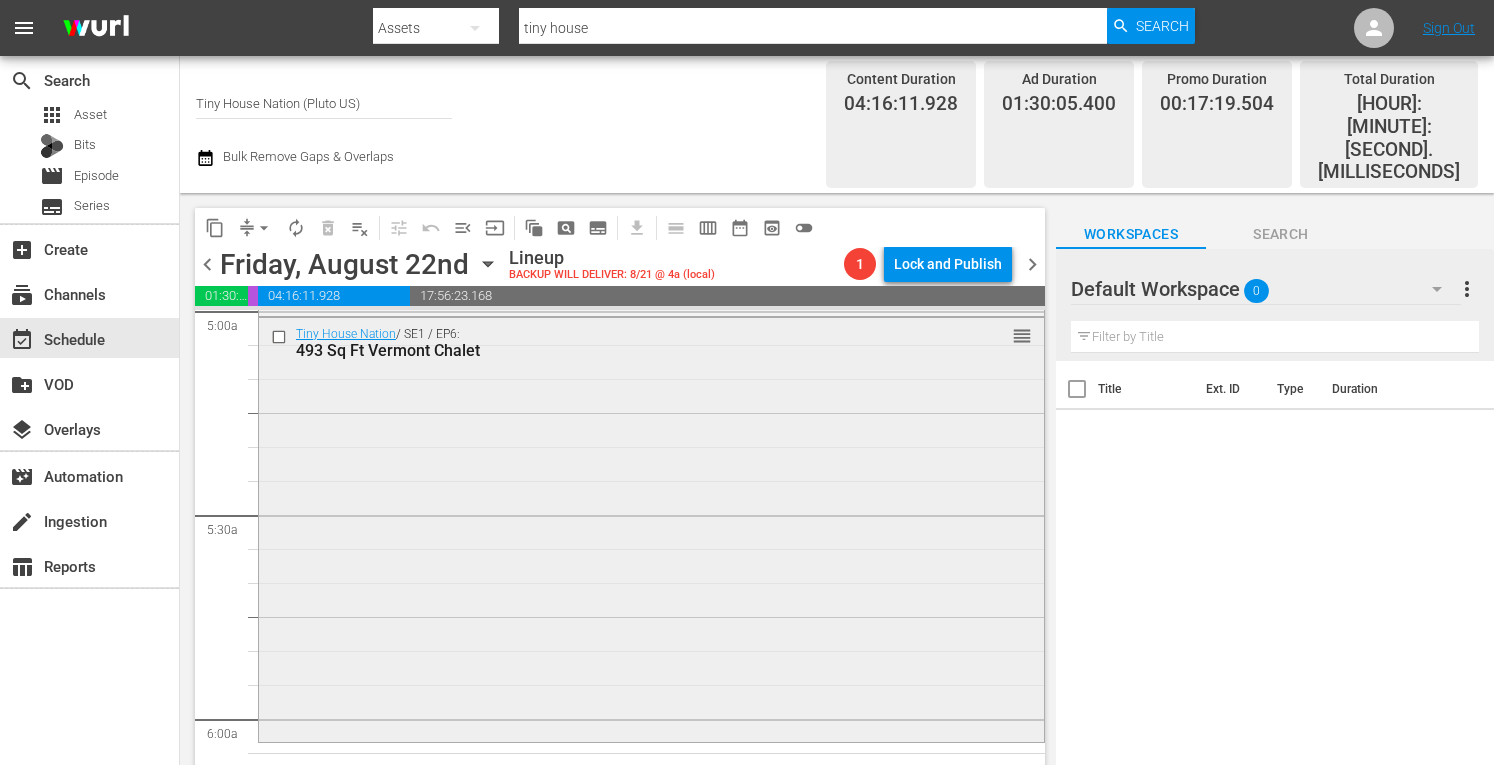 scroll, scrollTop: 2040, scrollLeft: 0, axis: vertical 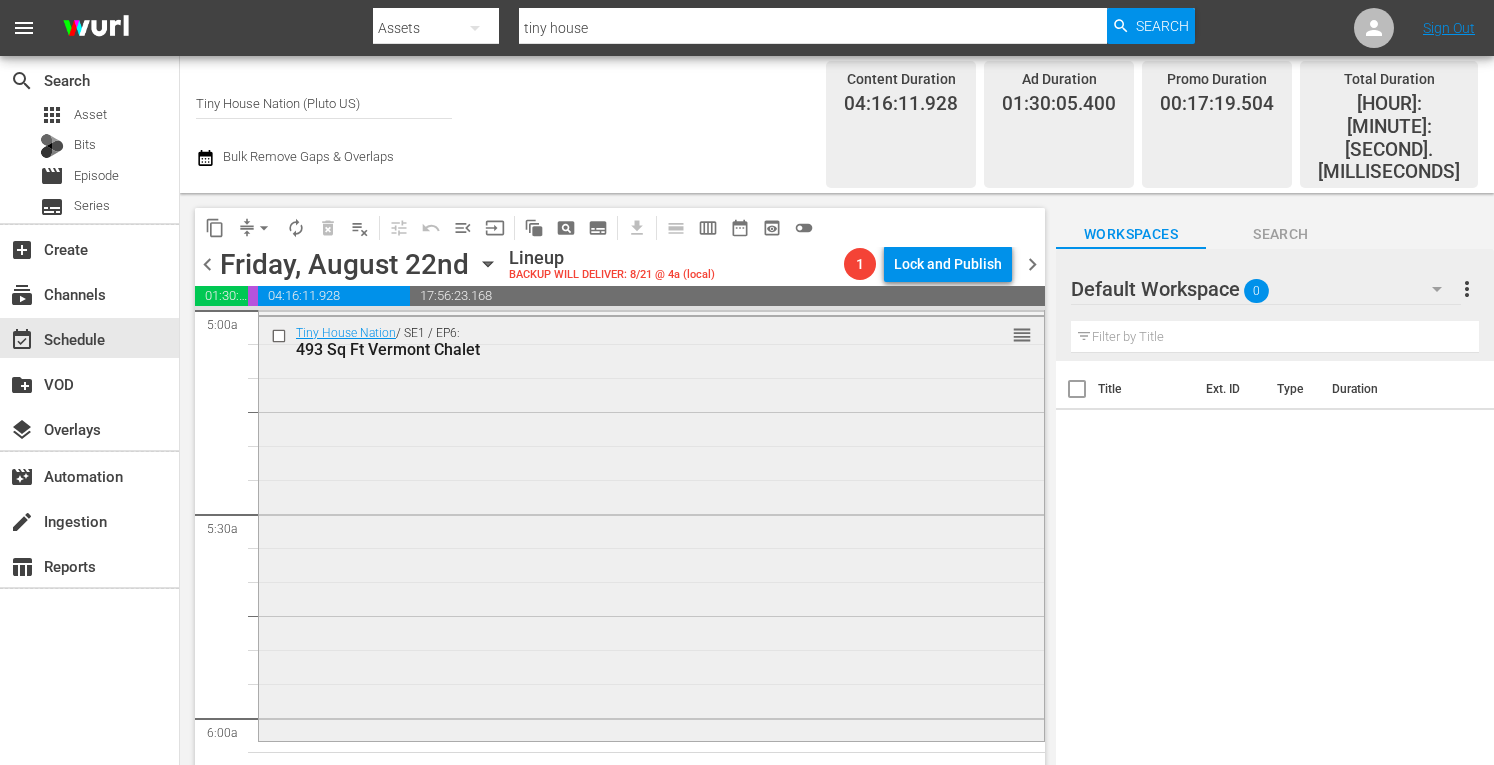 click on "Tiny House Nation  / SE1 / EP6:
493 Sq Ft Vermont Chalet reorder" at bounding box center [651, 527] 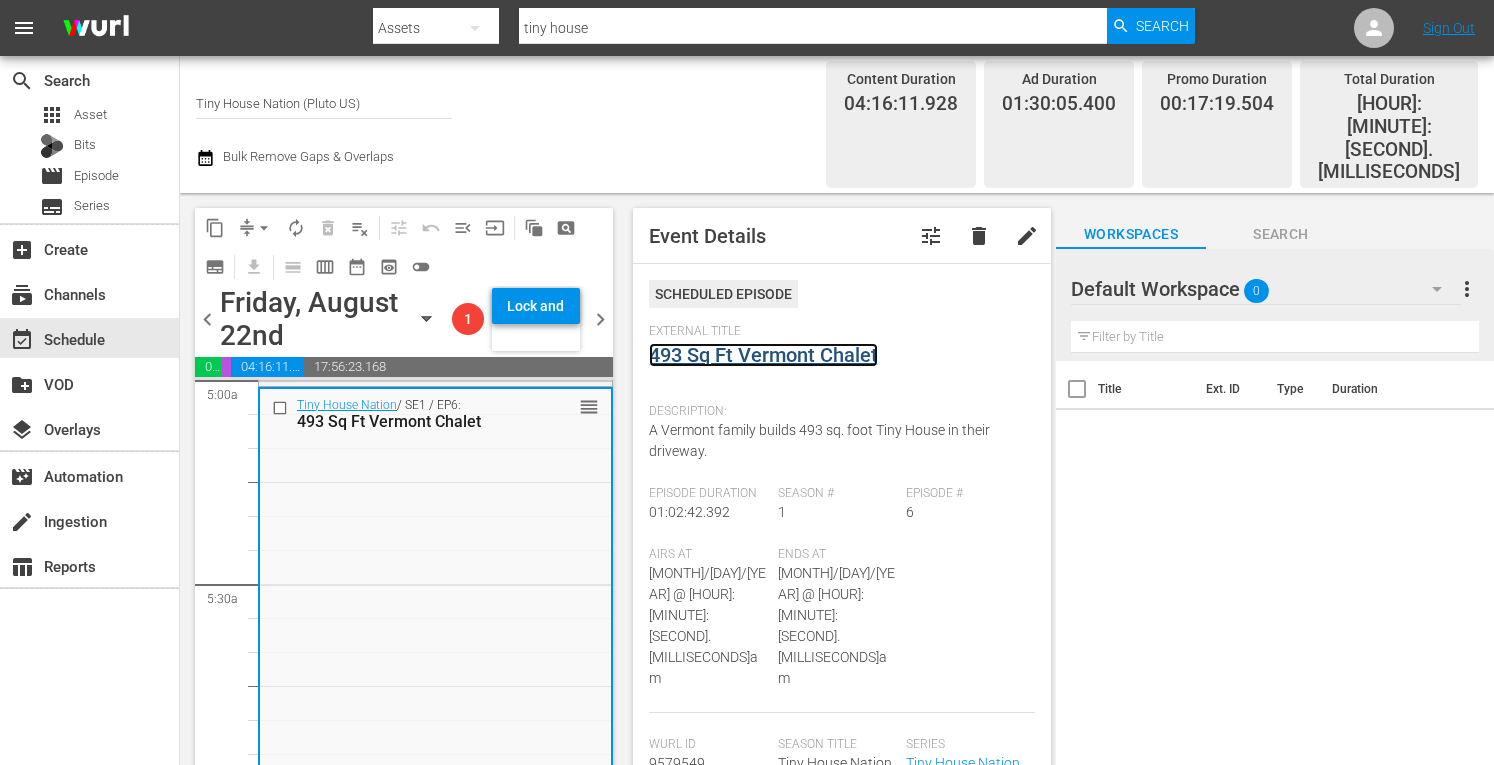 click on "493 Sq Ft Vermont Chalet" at bounding box center (763, 355) 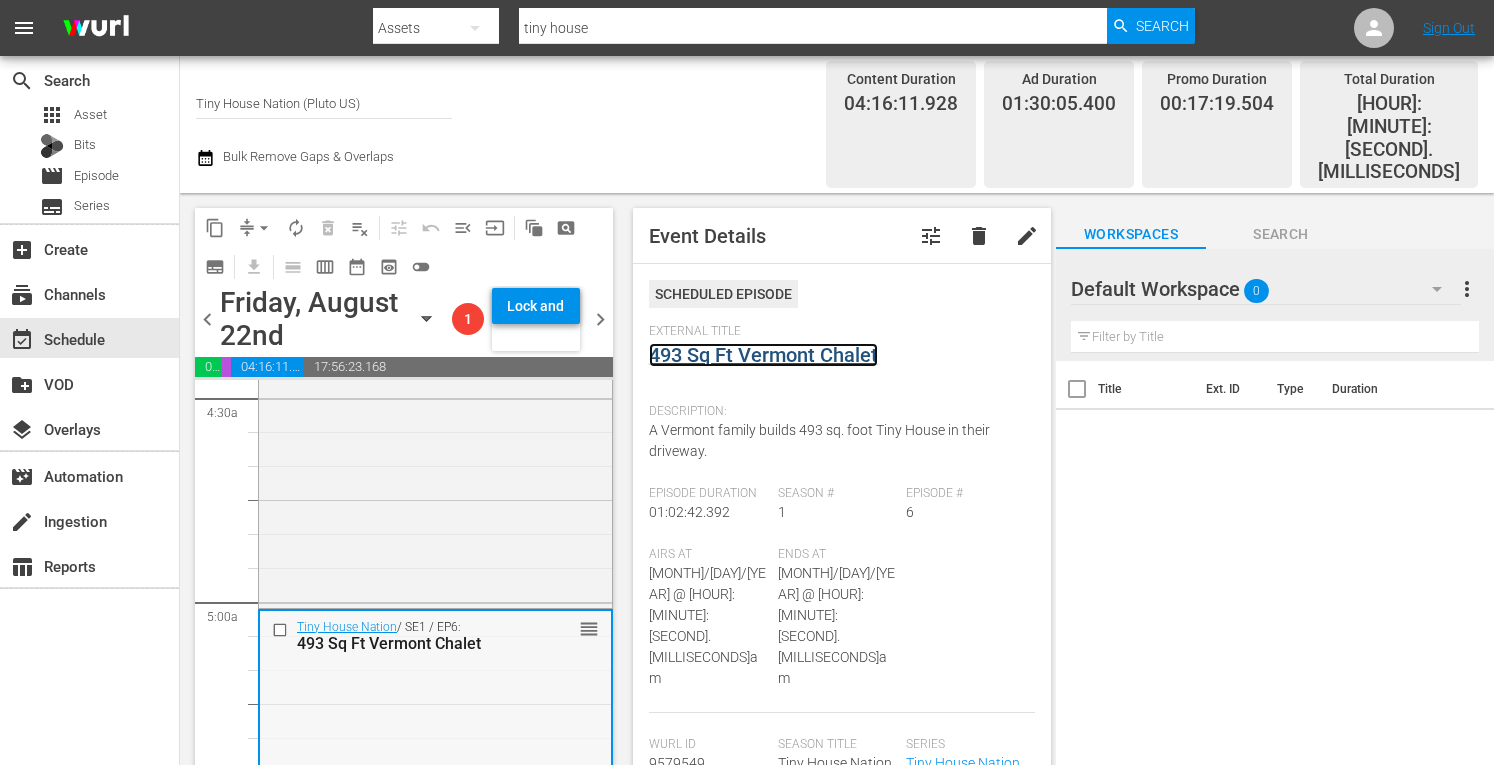 scroll, scrollTop: 1813, scrollLeft: 0, axis: vertical 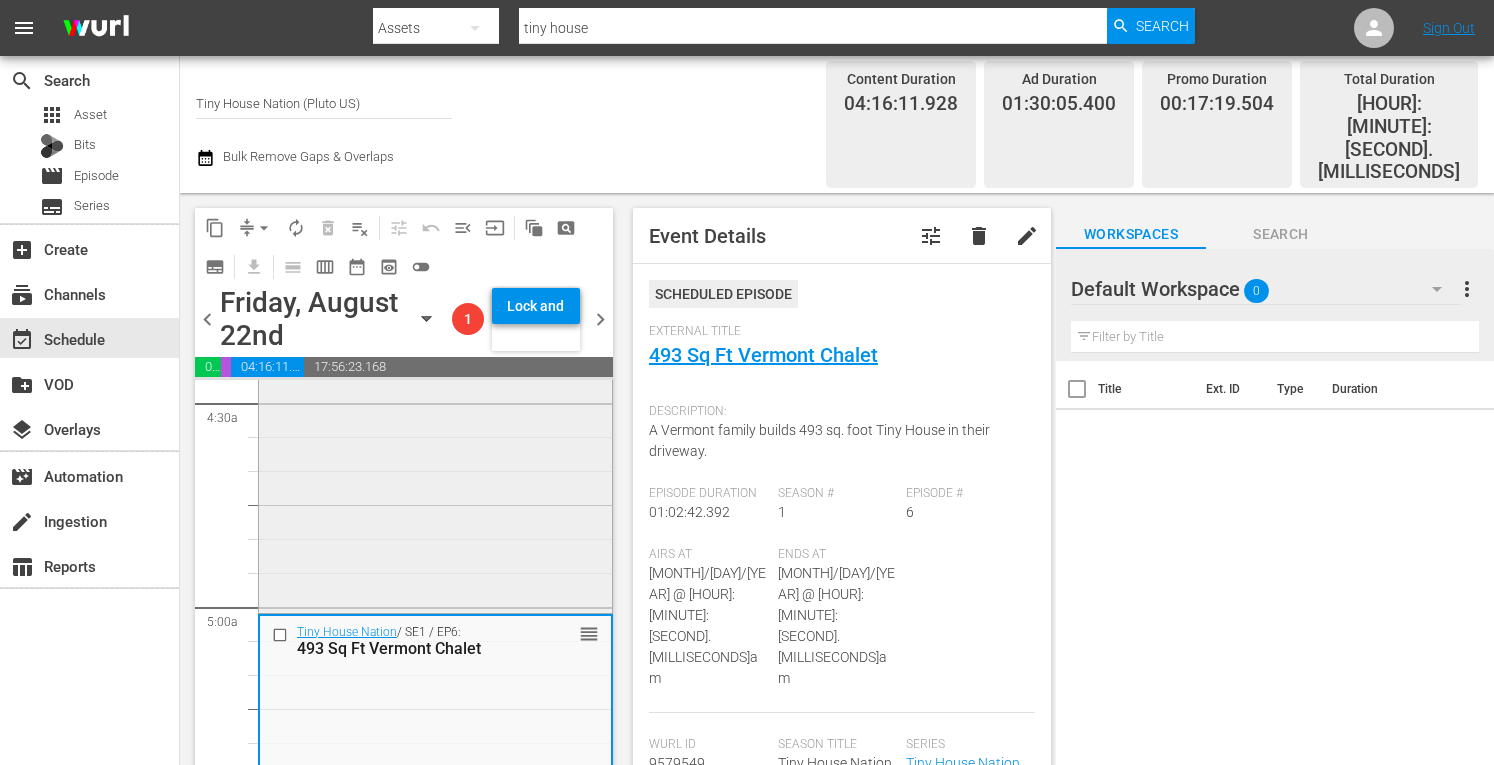 click on "Tiny House Nation  / SE4 / EP7:
460 Sq Ft Long Journey To Tiny 460 Sq Ft Long Journey To Tiny (aenetworks_tinyhousenation_1_01:00:00) VARIANT reorder" at bounding box center [435, 404] 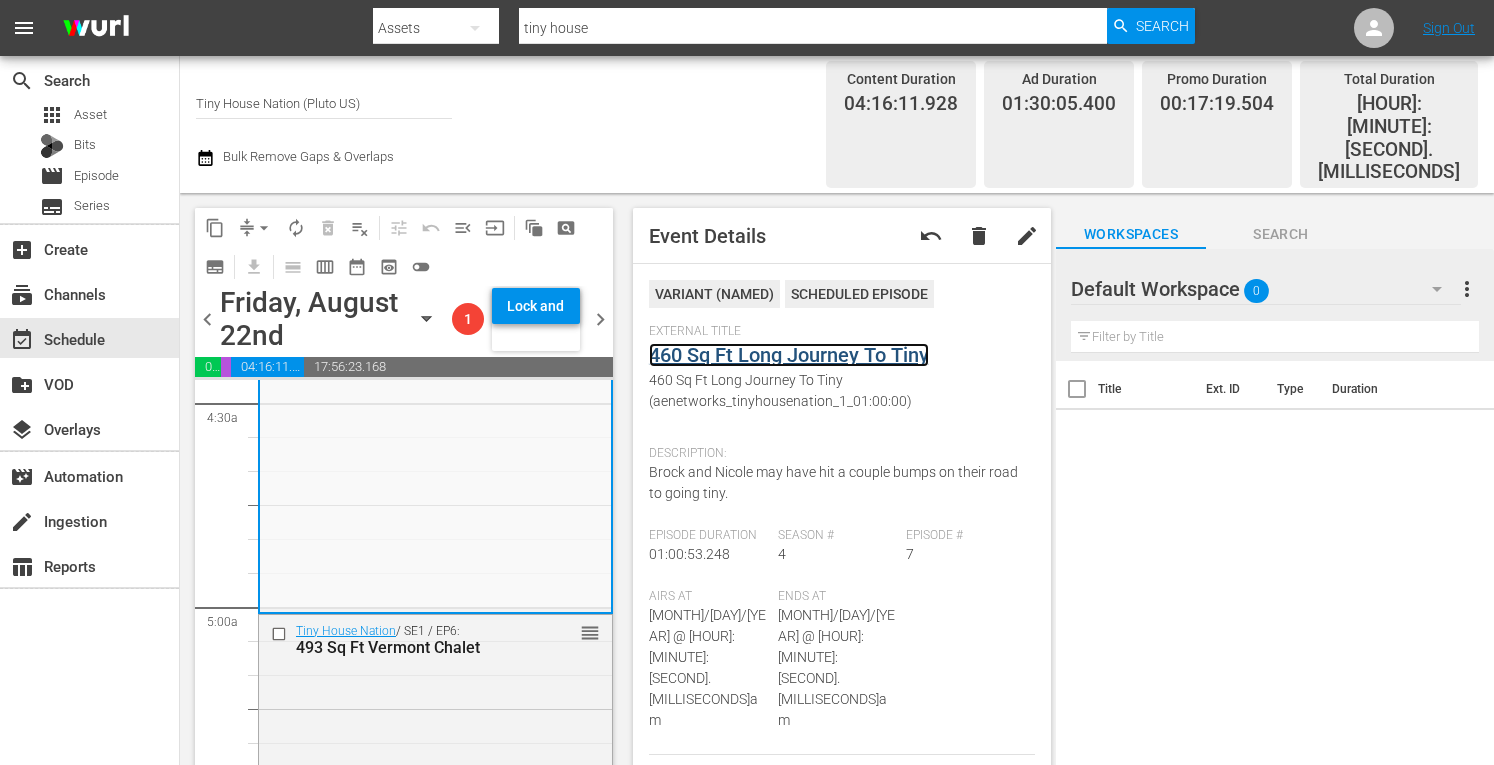 click on "460 Sq Ft Long Journey To Tiny" at bounding box center (789, 355) 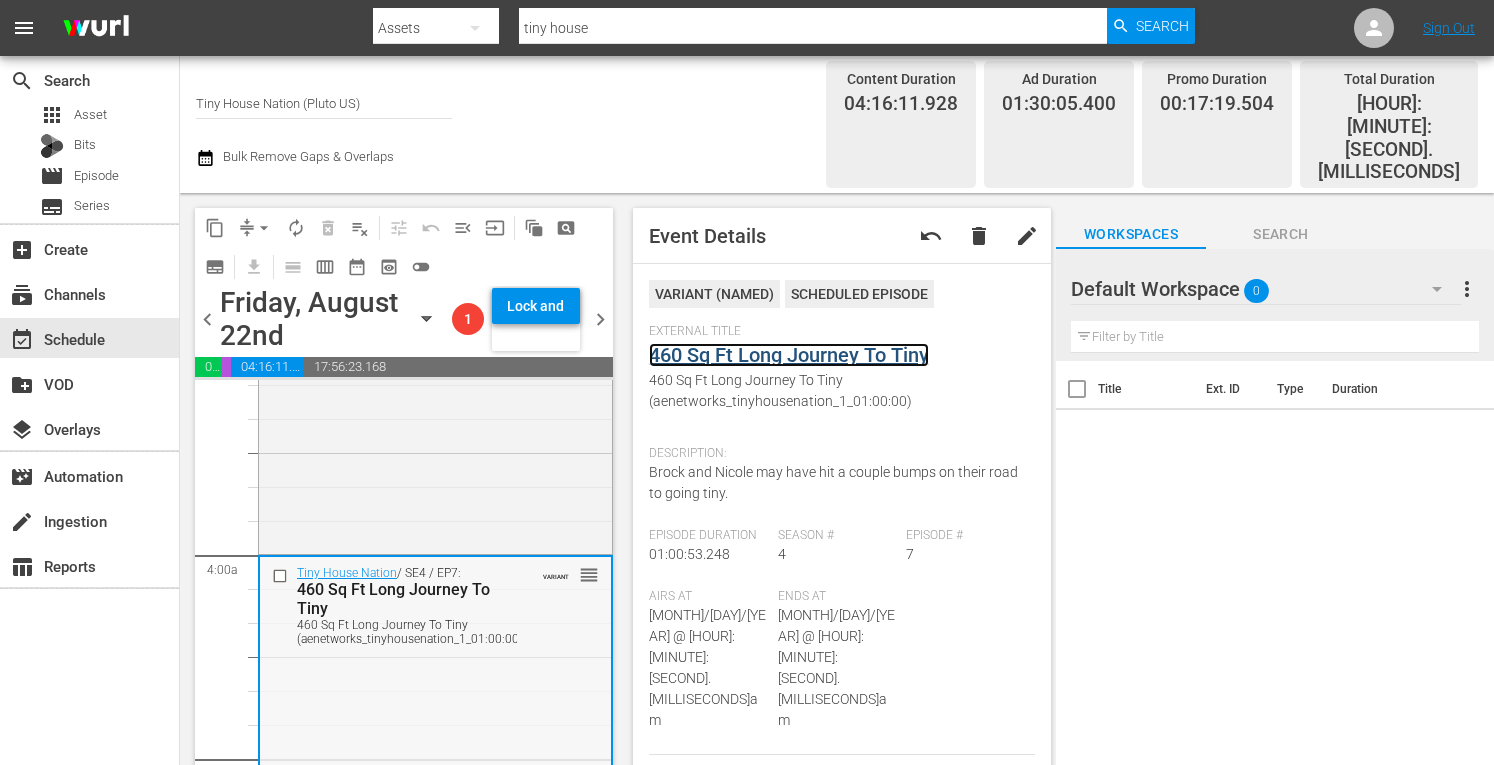 scroll, scrollTop: 1455, scrollLeft: 0, axis: vertical 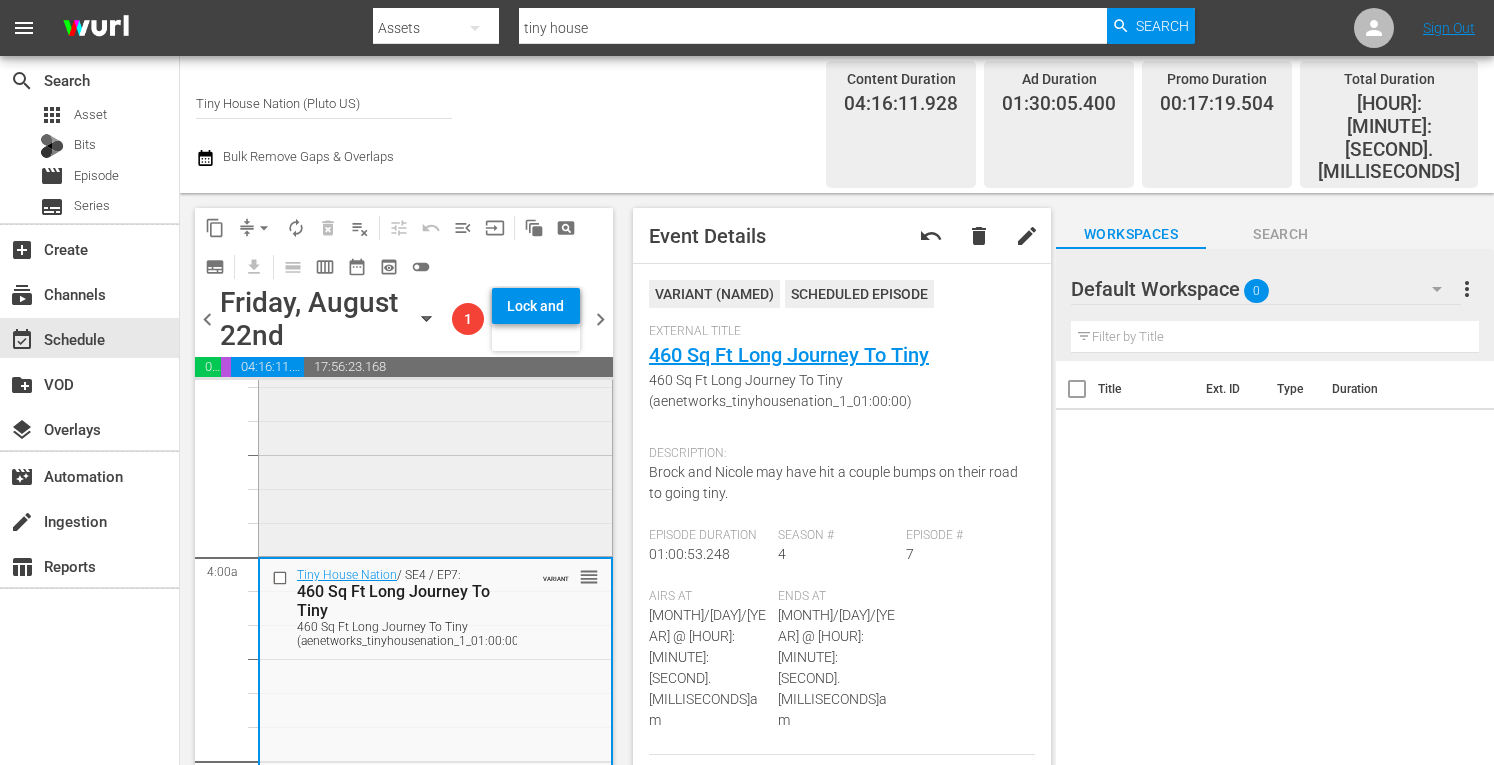 click on "Tiny House Nation  / SE4 / EP22:
750 Sq Ft Tiny On-Deck! reorder" at bounding box center (435, 354) 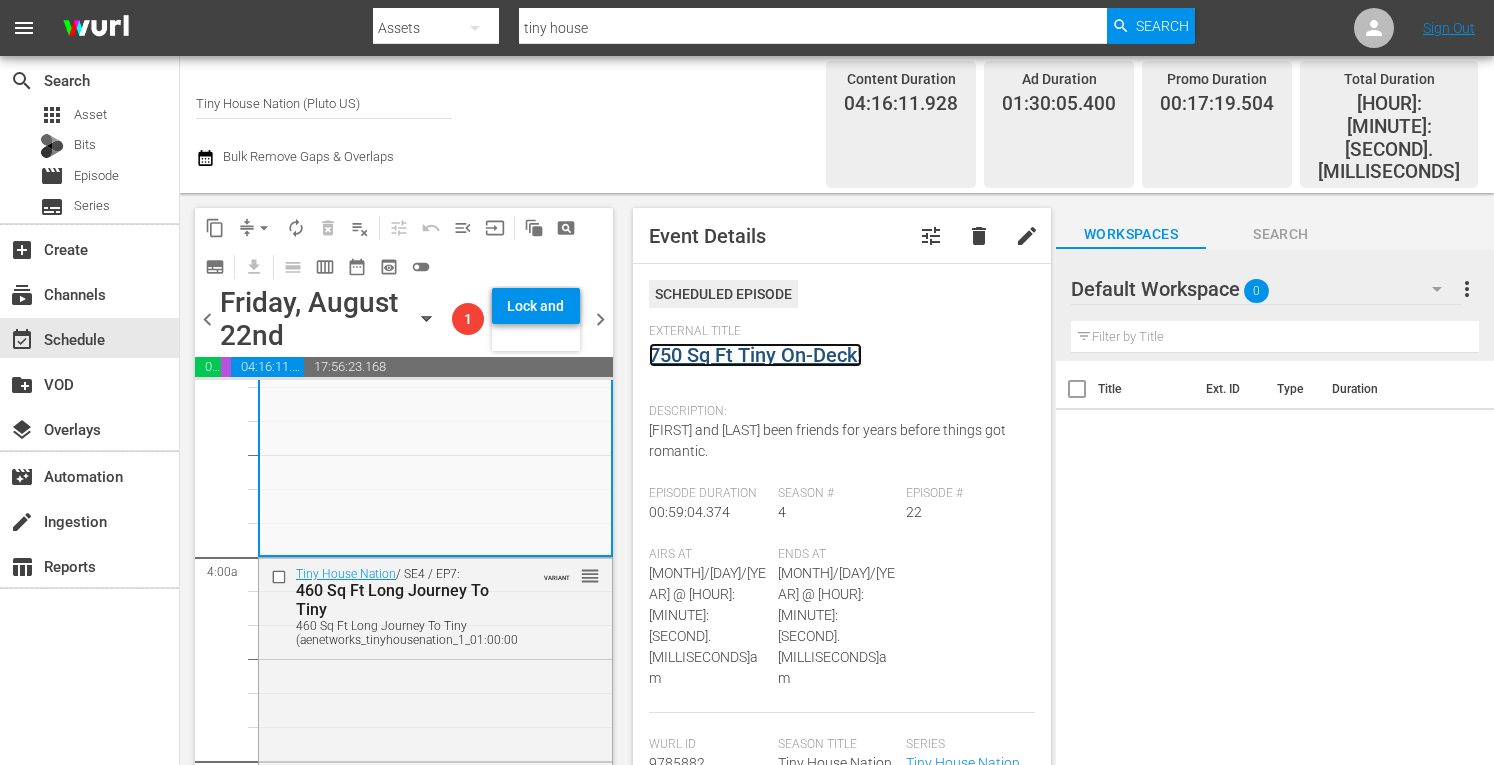 click on "750 Sq Ft Tiny On-Deck!" at bounding box center (755, 355) 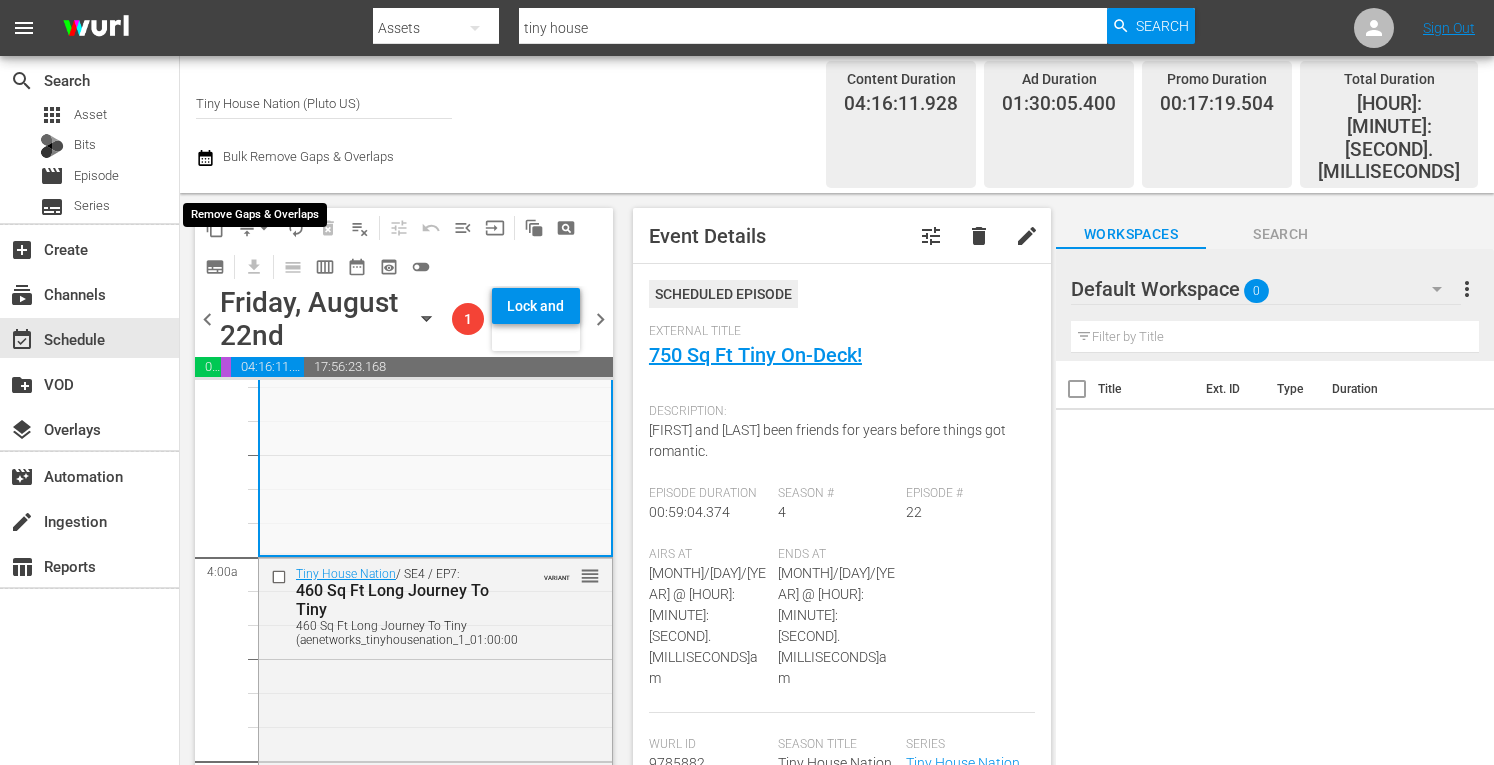 click on "arrow_drop_down" at bounding box center (264, 228) 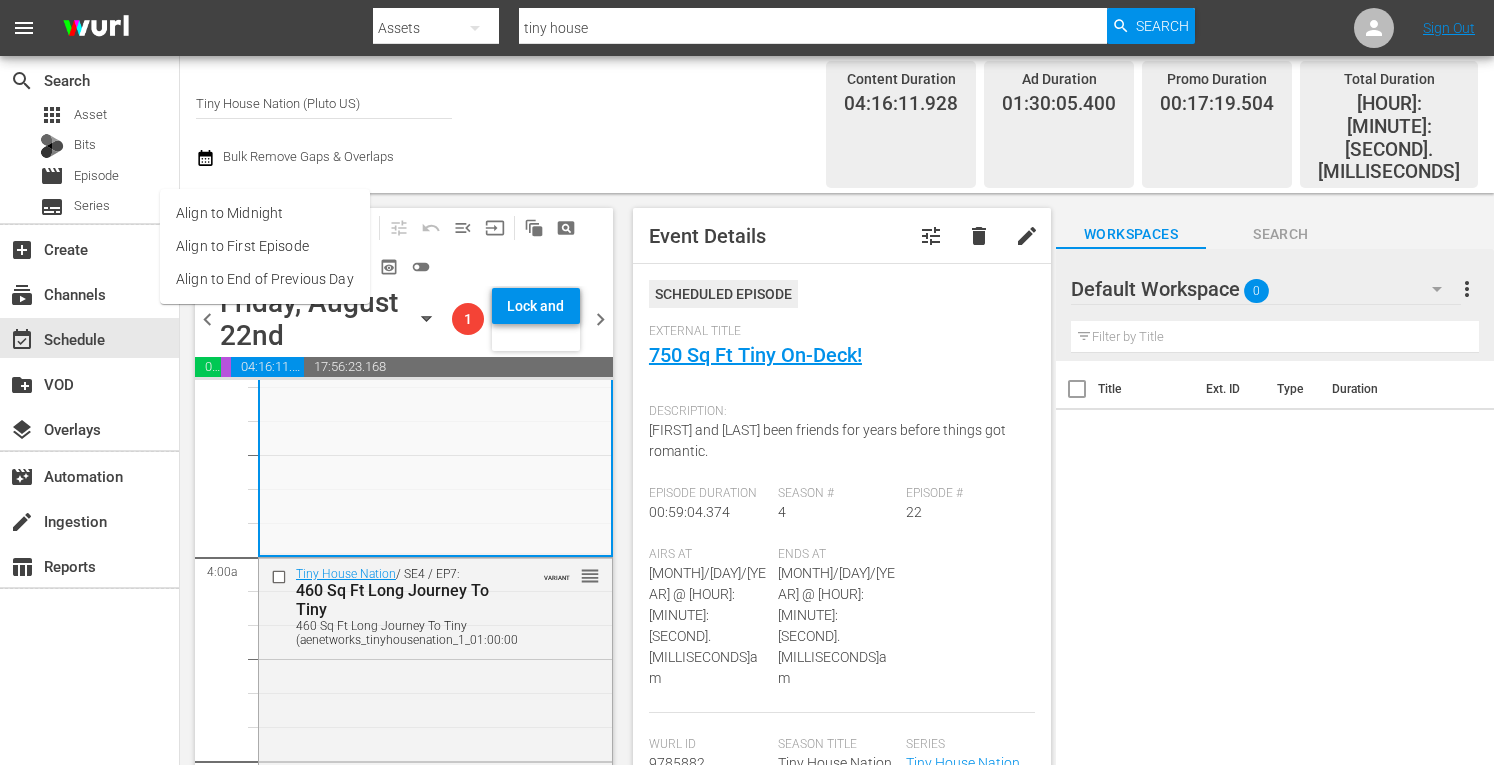 click on "Align to Midnight" at bounding box center [265, 213] 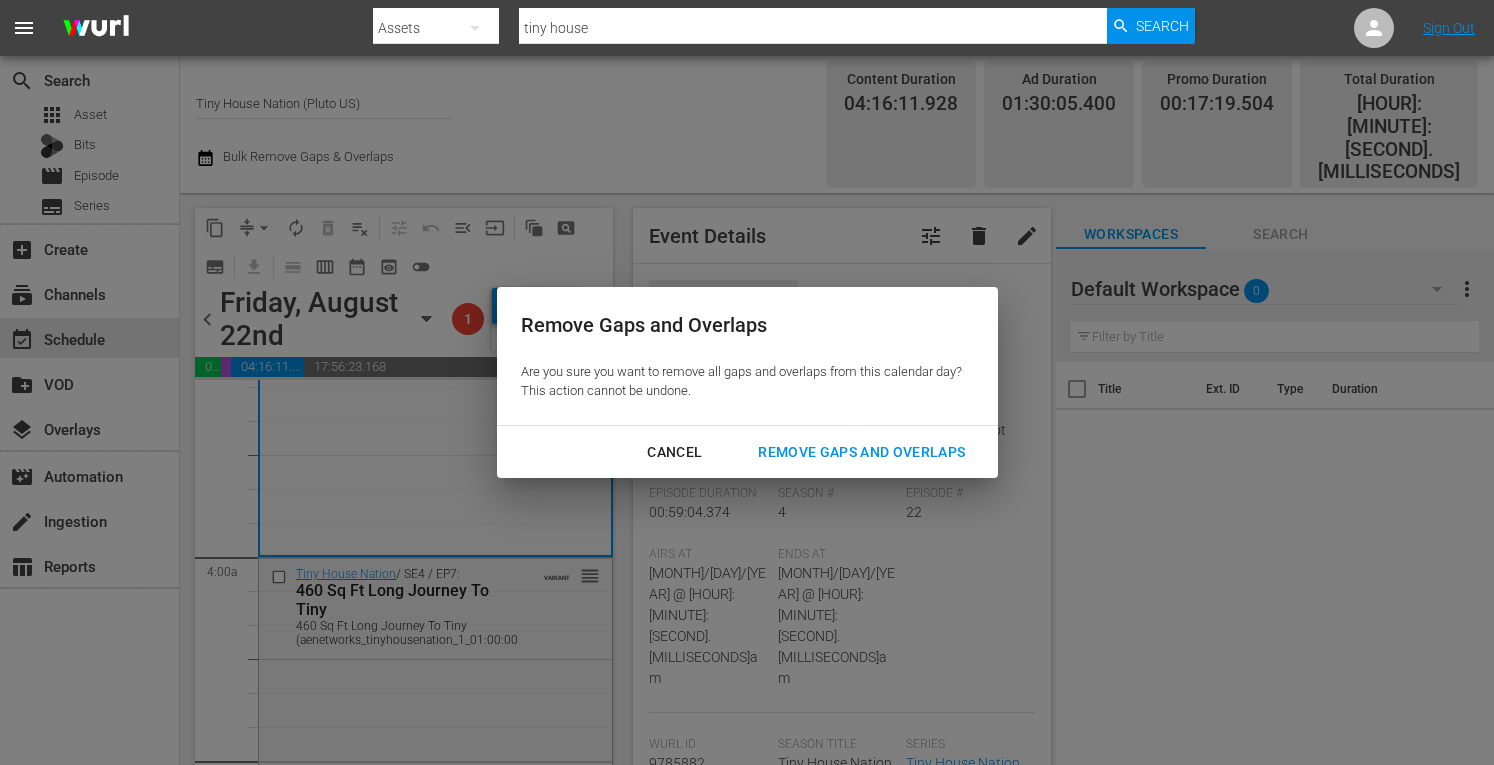 click on "Remove Gaps and Overlaps" at bounding box center [861, 452] 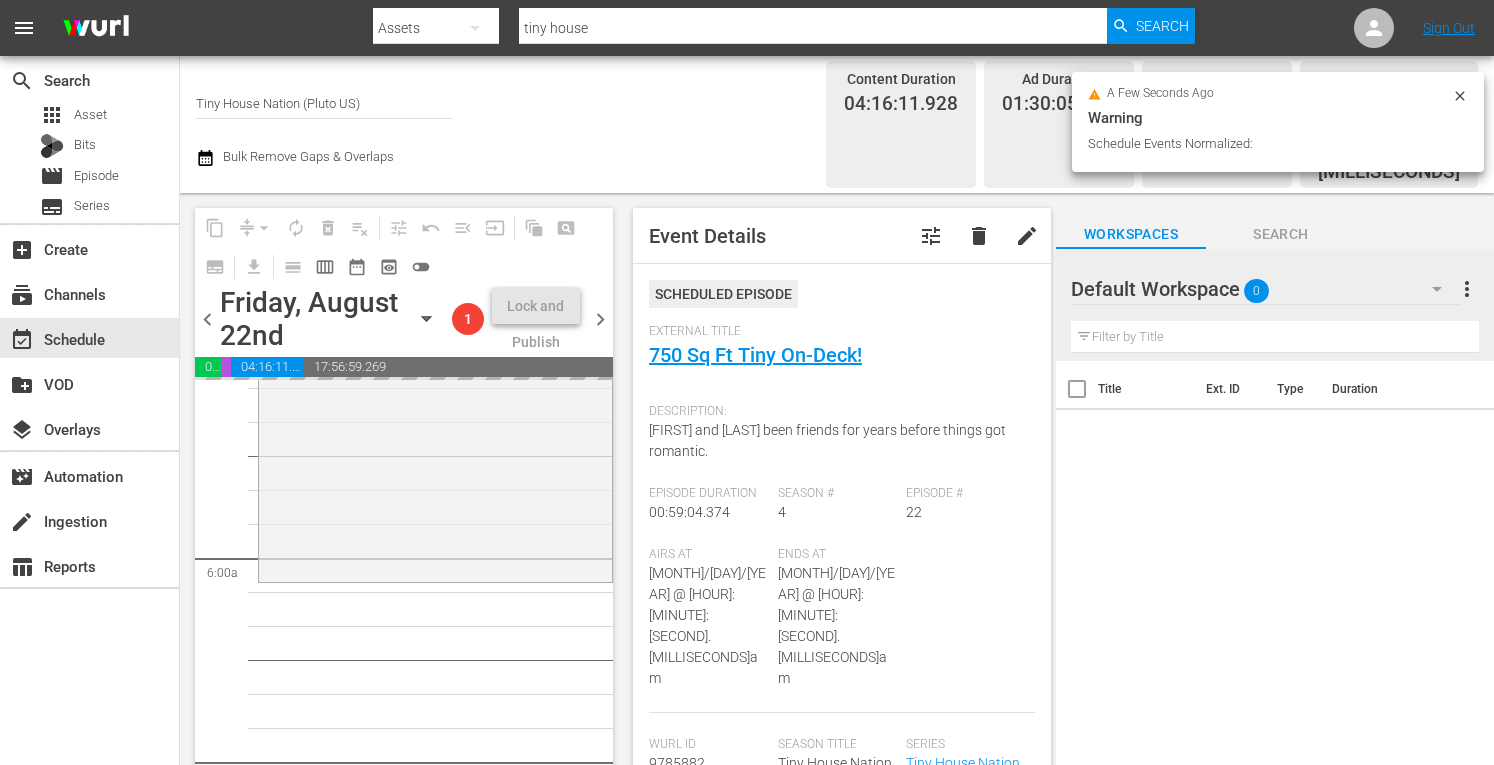 scroll, scrollTop: 2258, scrollLeft: 0, axis: vertical 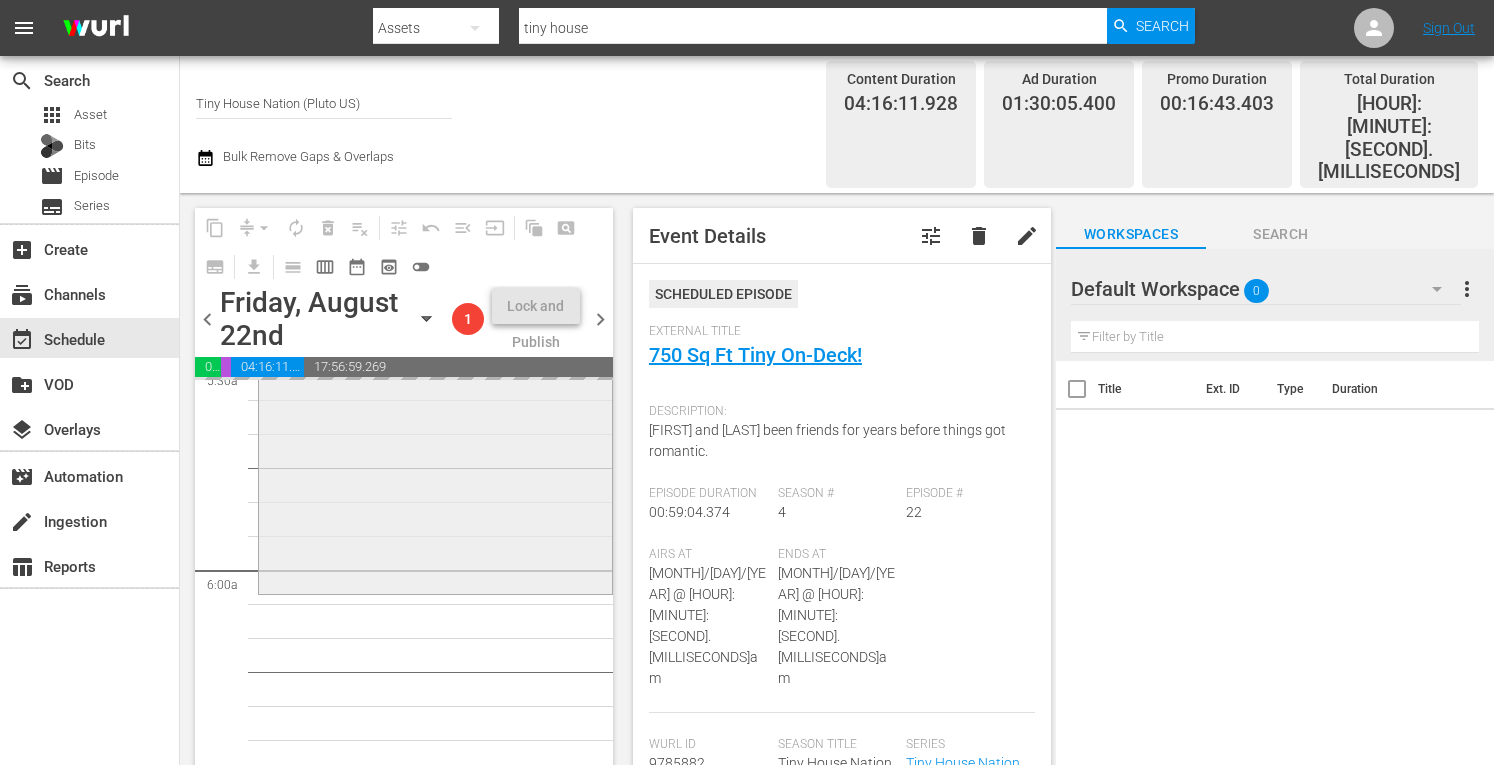 click on "Tiny House Nation  / SE1 / EP6:
493 Sq Ft Vermont Chalet reorder" at bounding box center (435, 380) 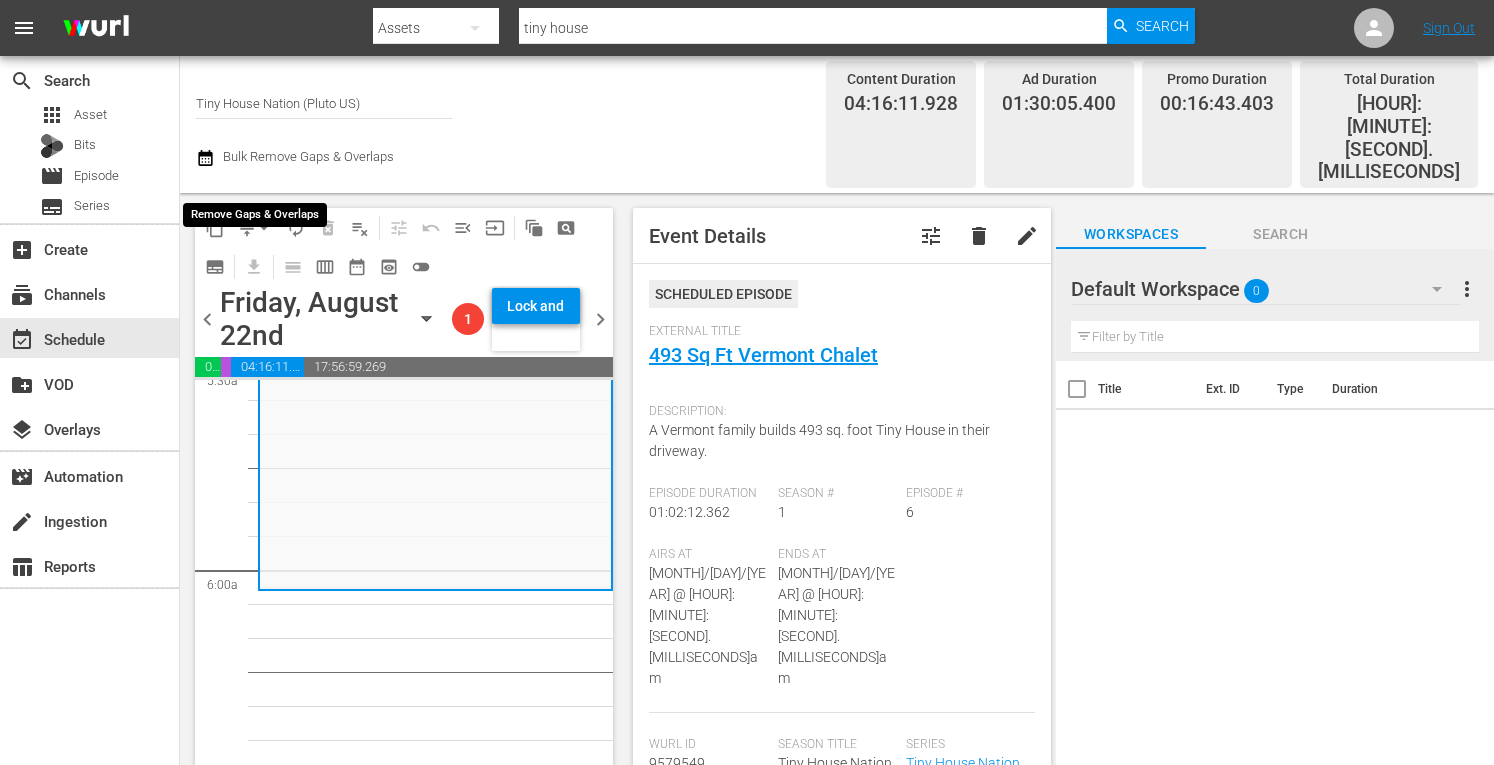 click on "arrow_drop_down" at bounding box center [264, 228] 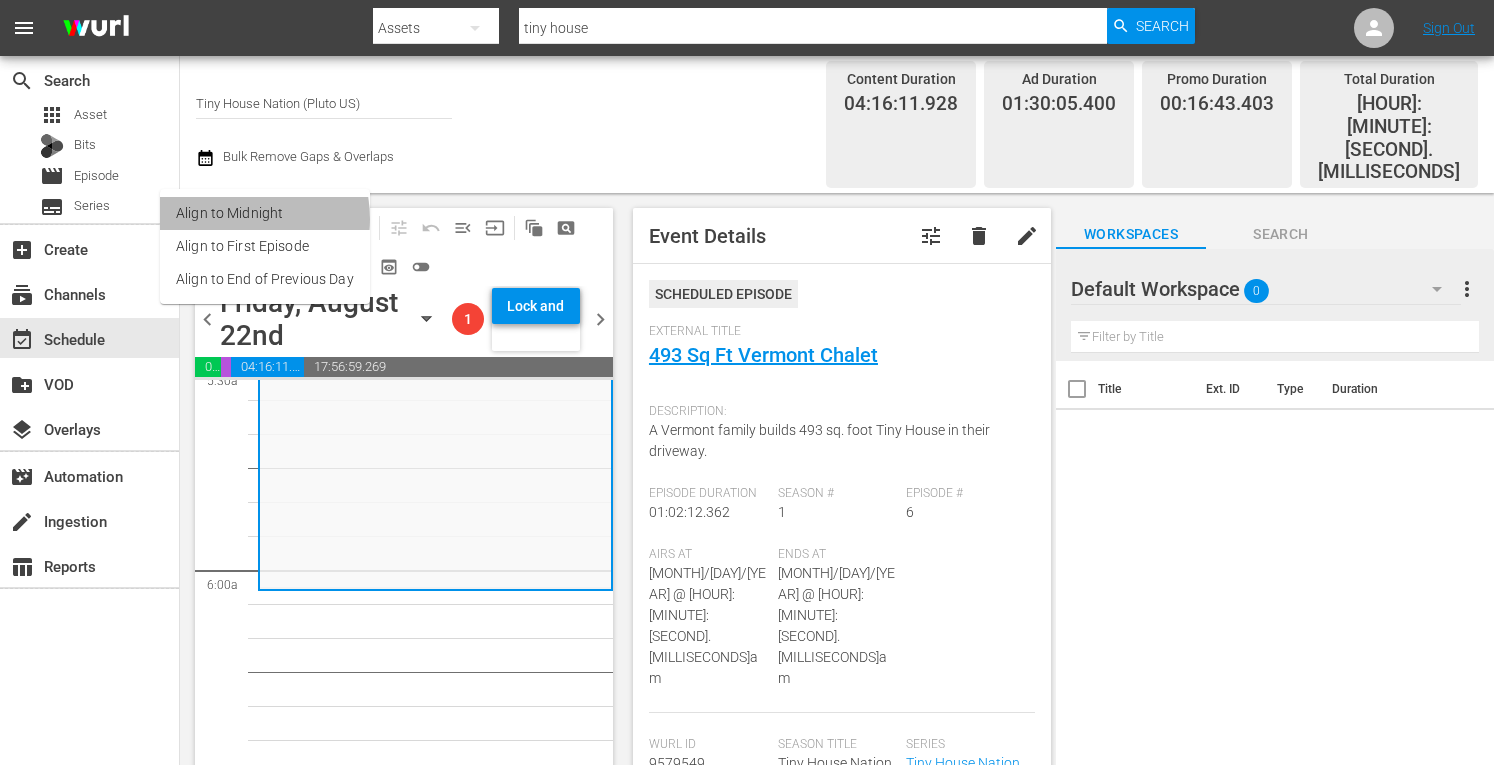 click on "Align to Midnight" at bounding box center [265, 213] 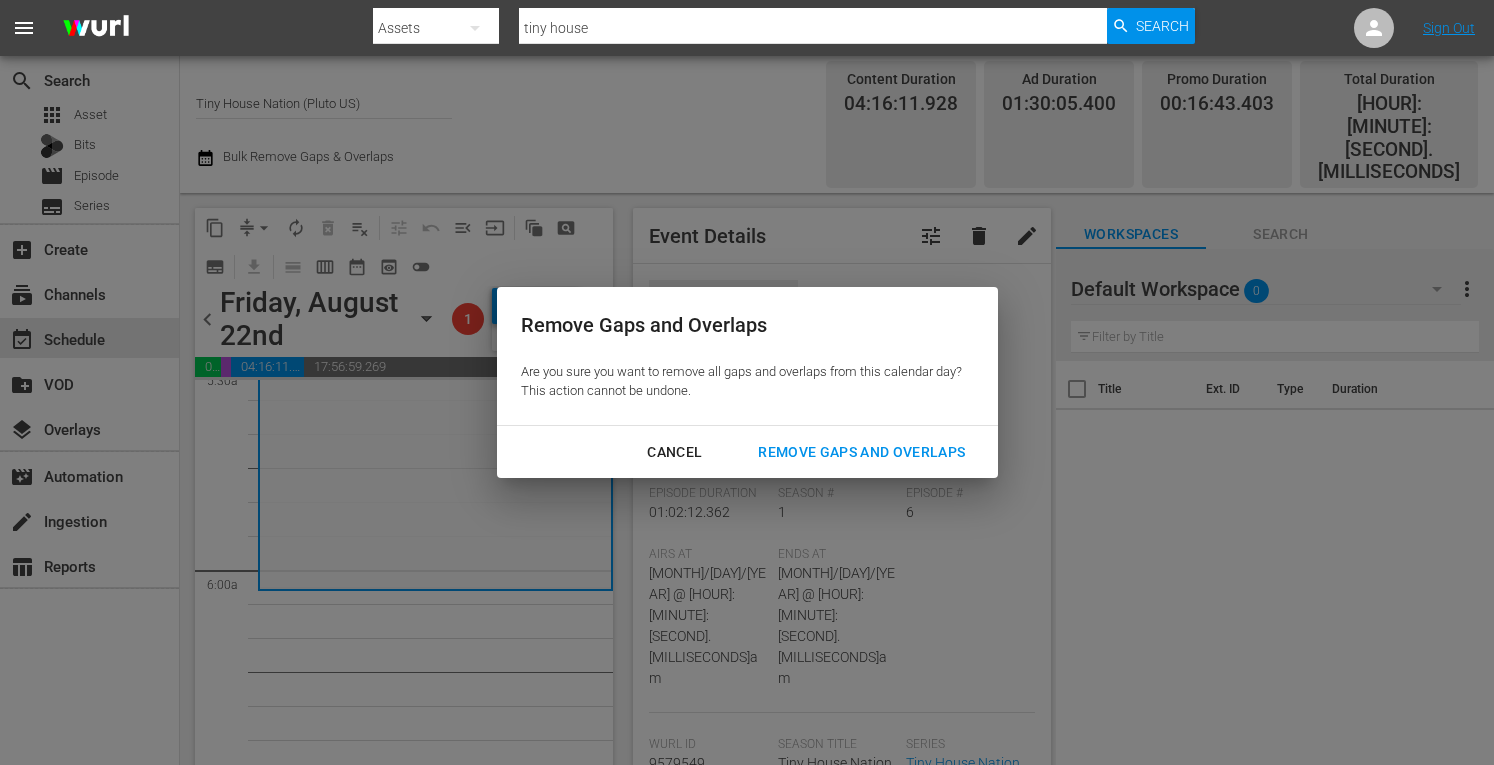click on "Remove Gaps and Overlaps" at bounding box center [861, 452] 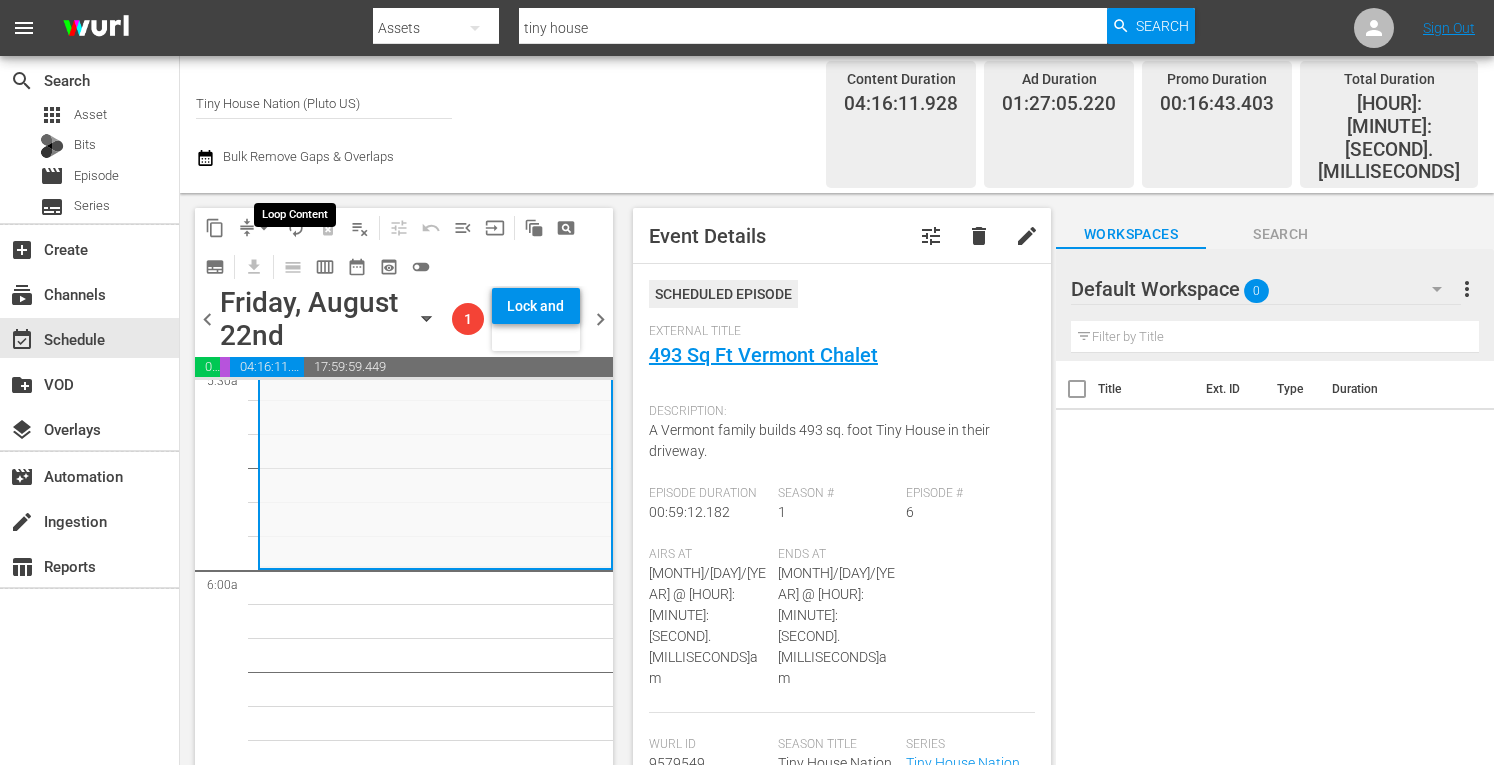 click on "autorenew_outlined" at bounding box center [296, 228] 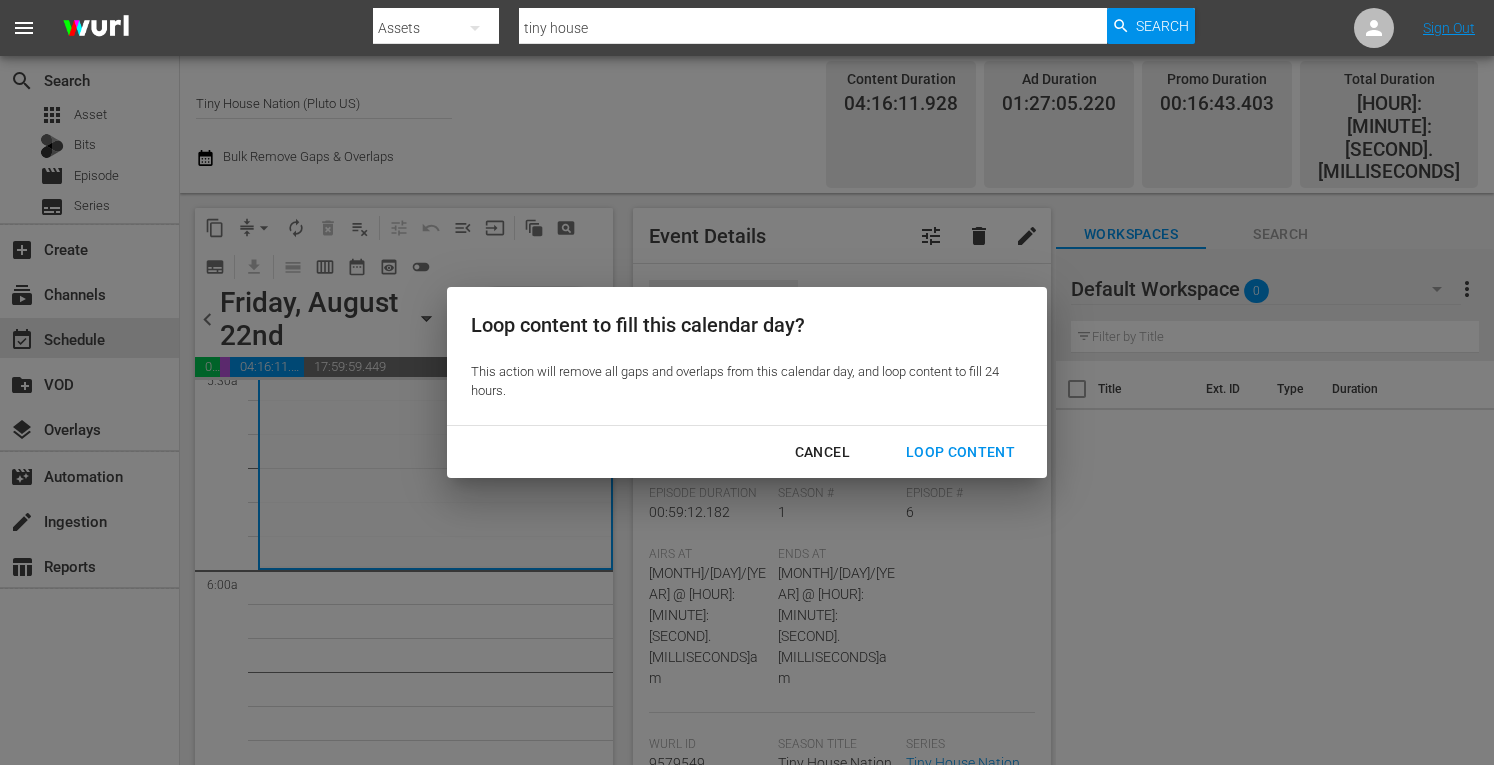 click on "Loop Content" at bounding box center (960, 452) 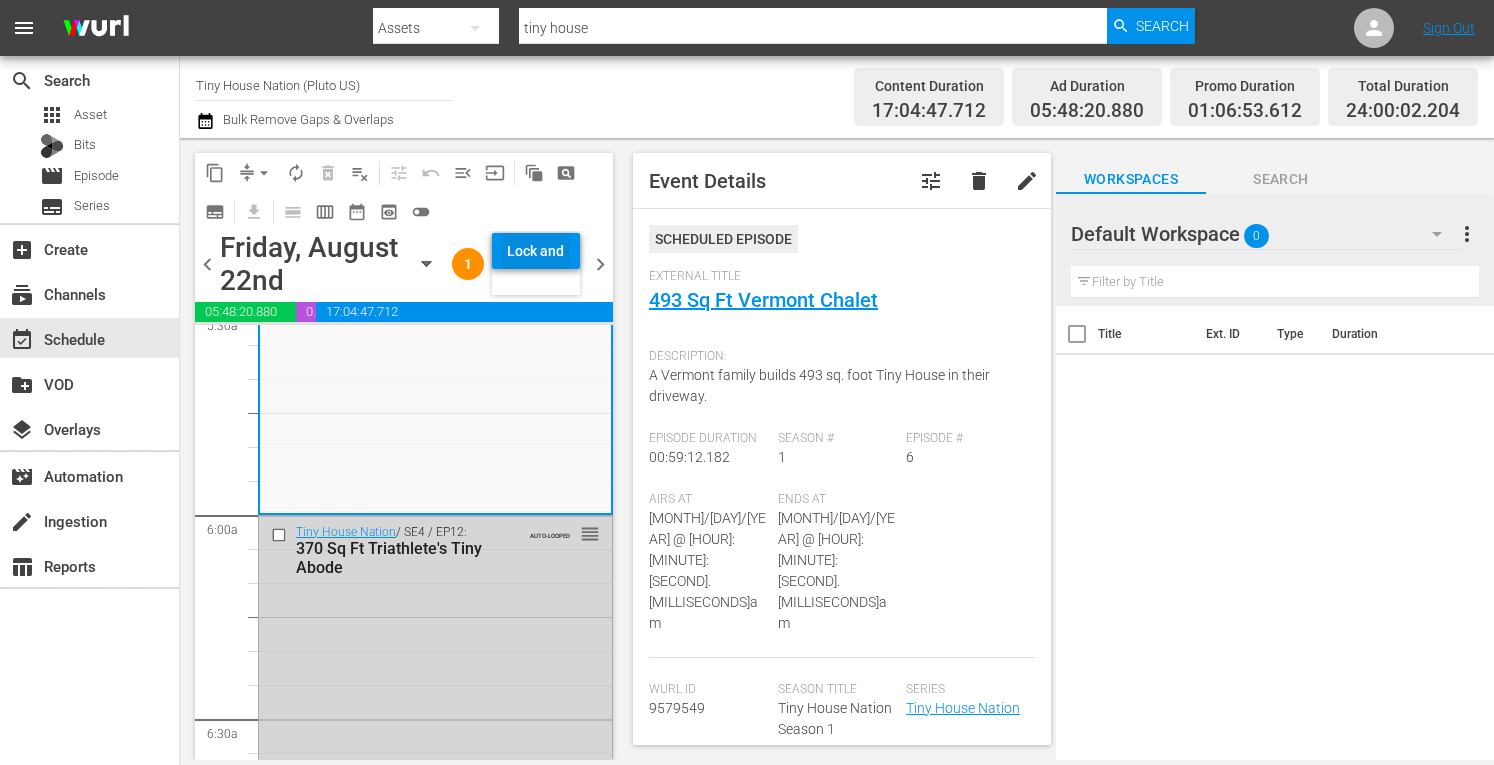click on "Lock and Publish" at bounding box center [536, 251] 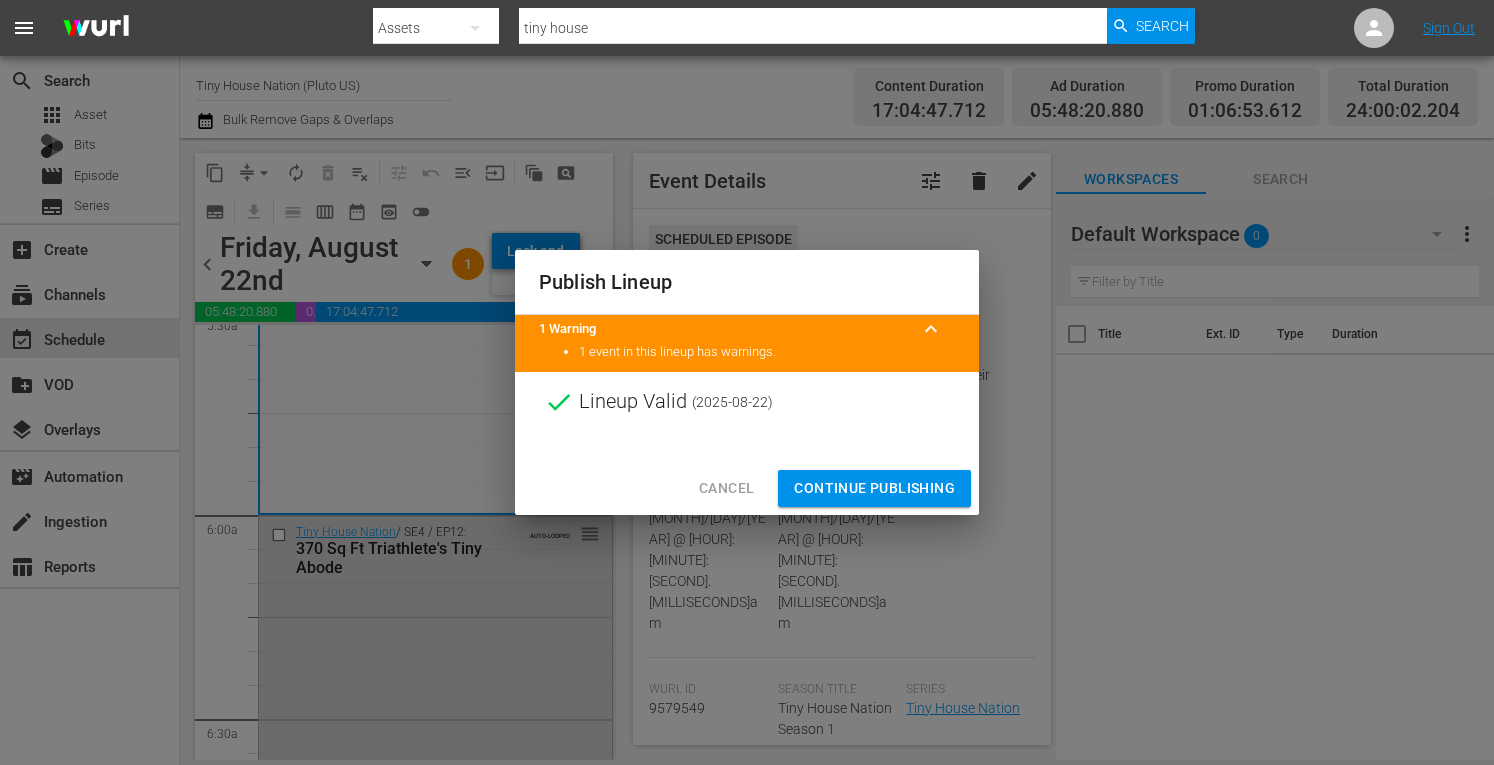click on "Continue Publishing" at bounding box center (874, 488) 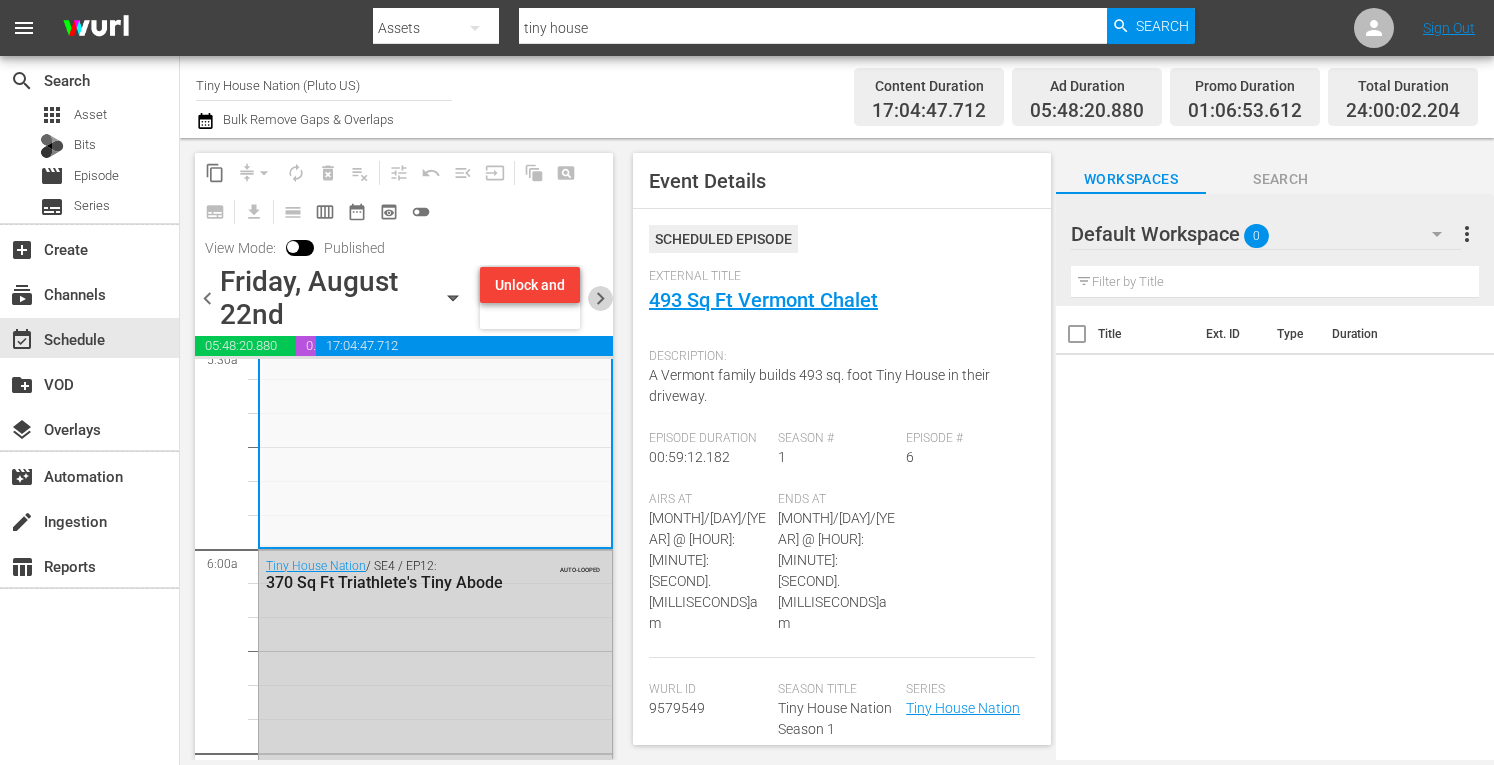 click on "chevron_right" at bounding box center [600, 298] 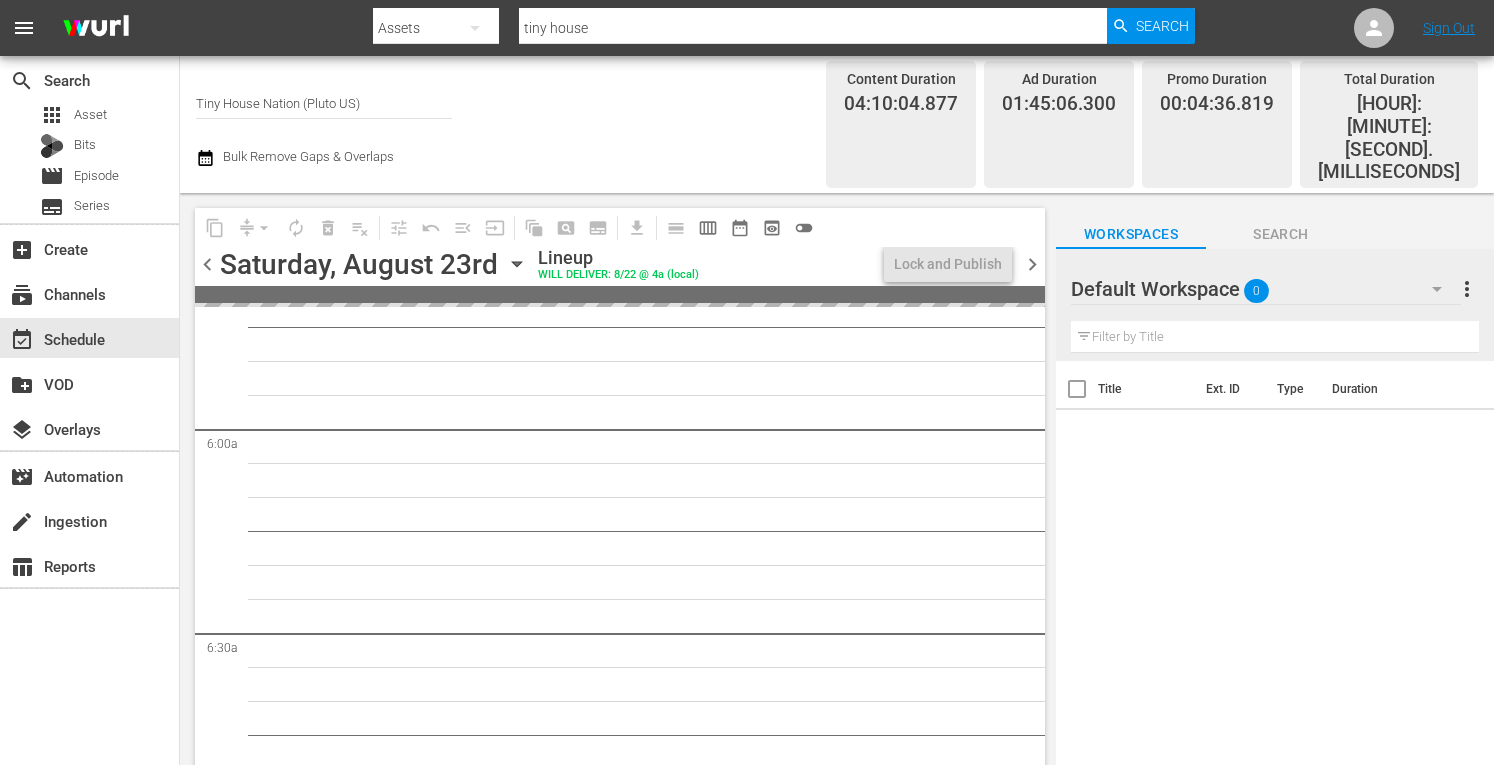 scroll, scrollTop: 2088, scrollLeft: 0, axis: vertical 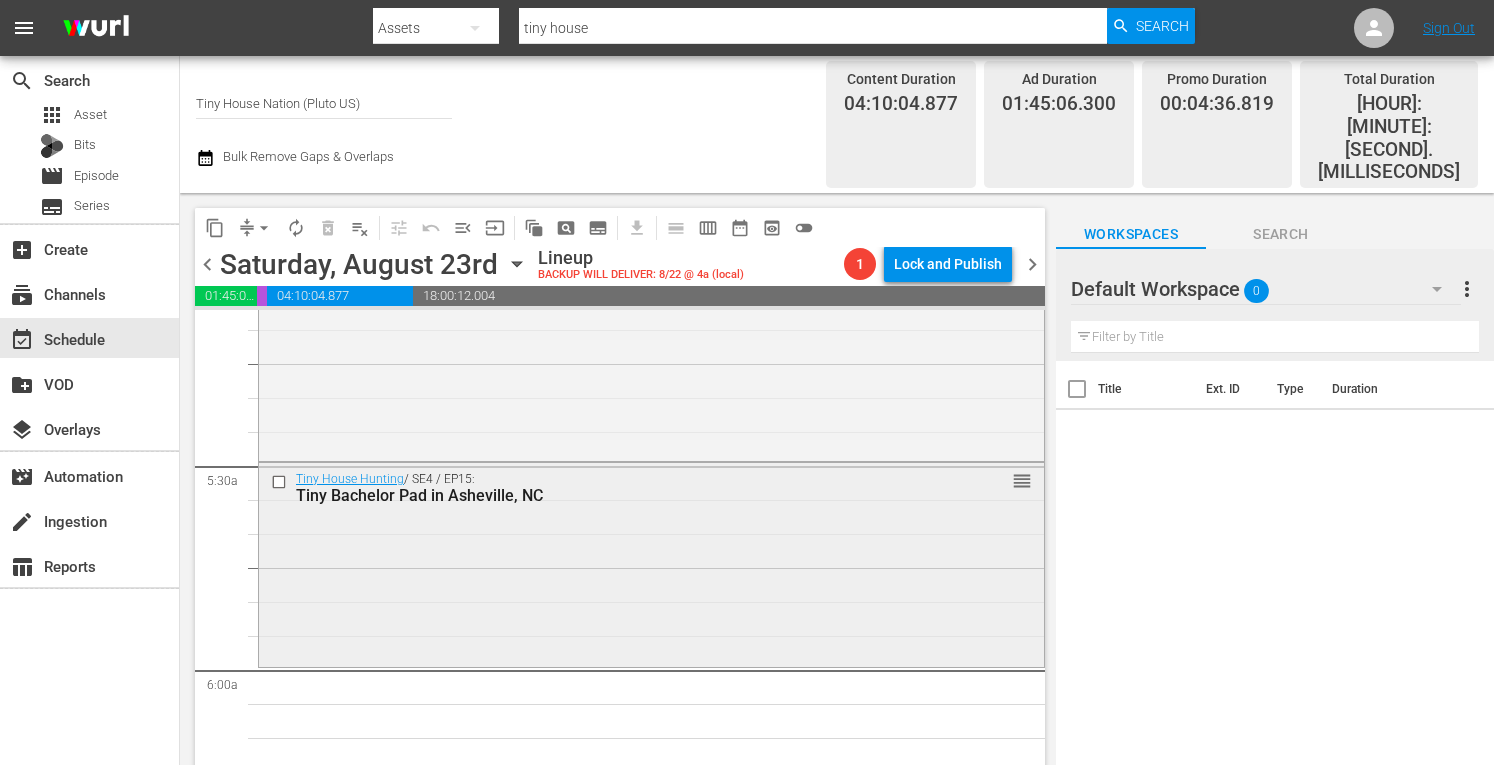 click on "Tiny House Hunting  / SE4 / EP15:
Tiny Bachelor Pad in Asheville, NC reorder" at bounding box center (651, 563) 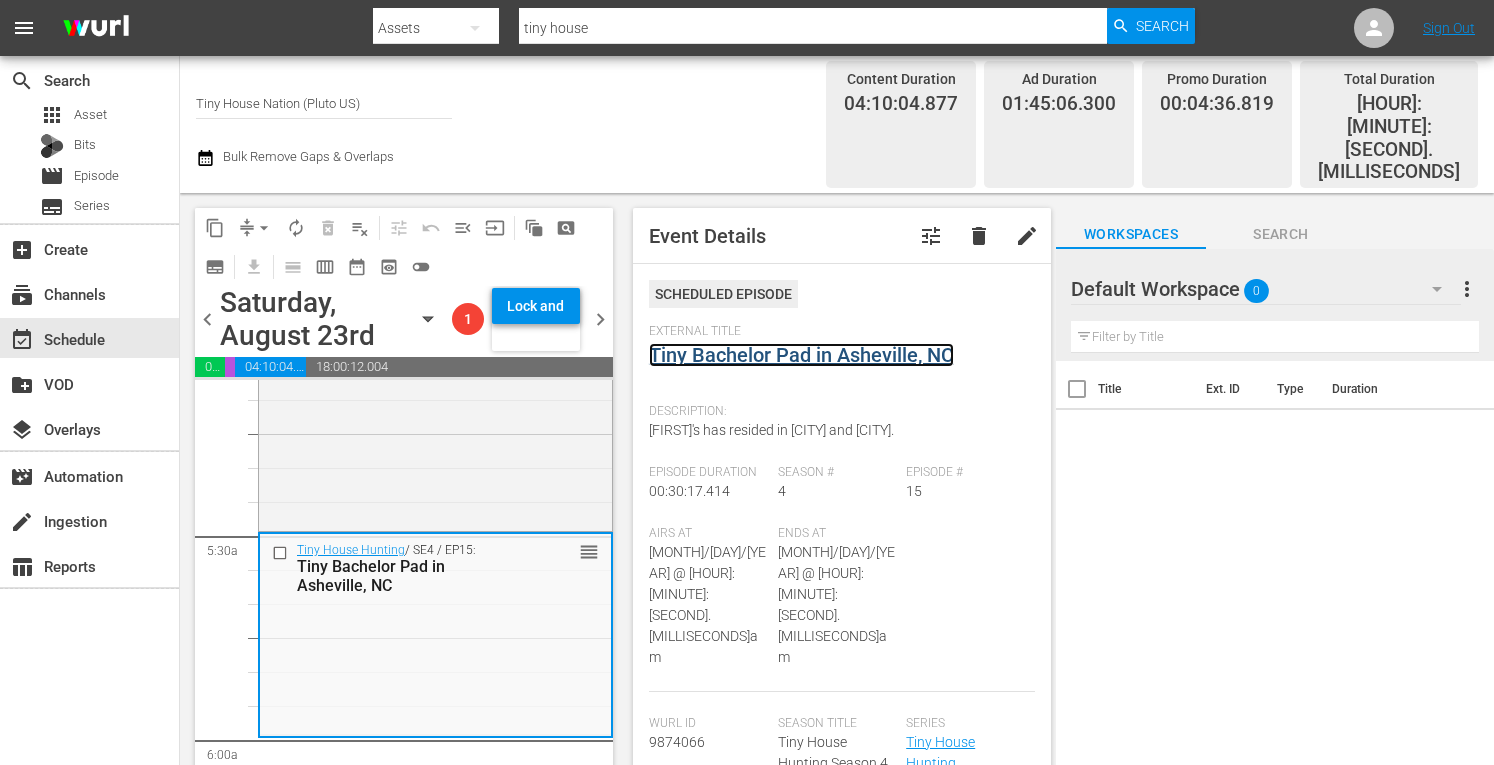 click on "Tiny Bachelor Pad in Asheville, NC" at bounding box center (801, 355) 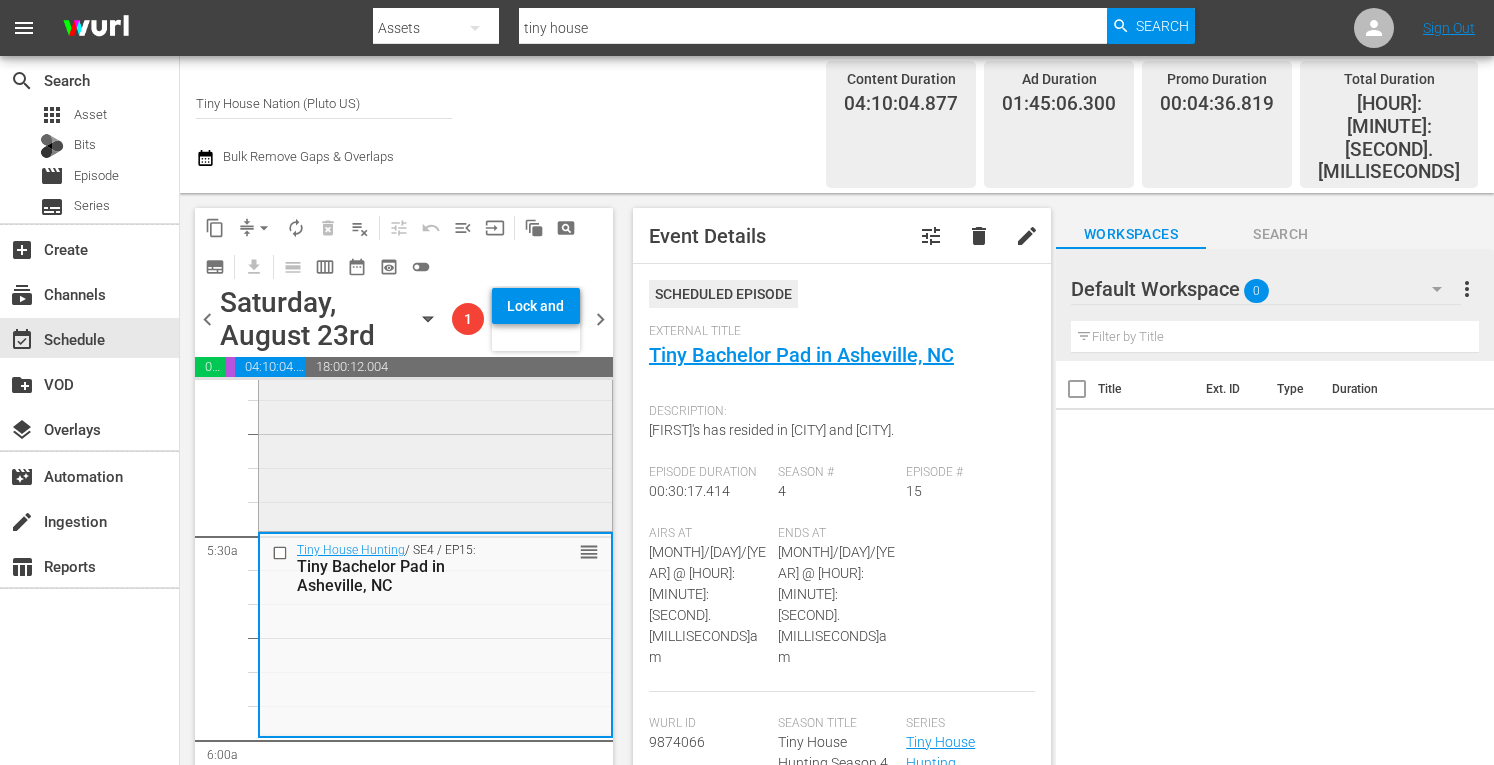 click on "Tiny House Hunting  / SE4 / EP13:
A Boulder Tiny Lifestyle reorder" at bounding box center (435, 429) 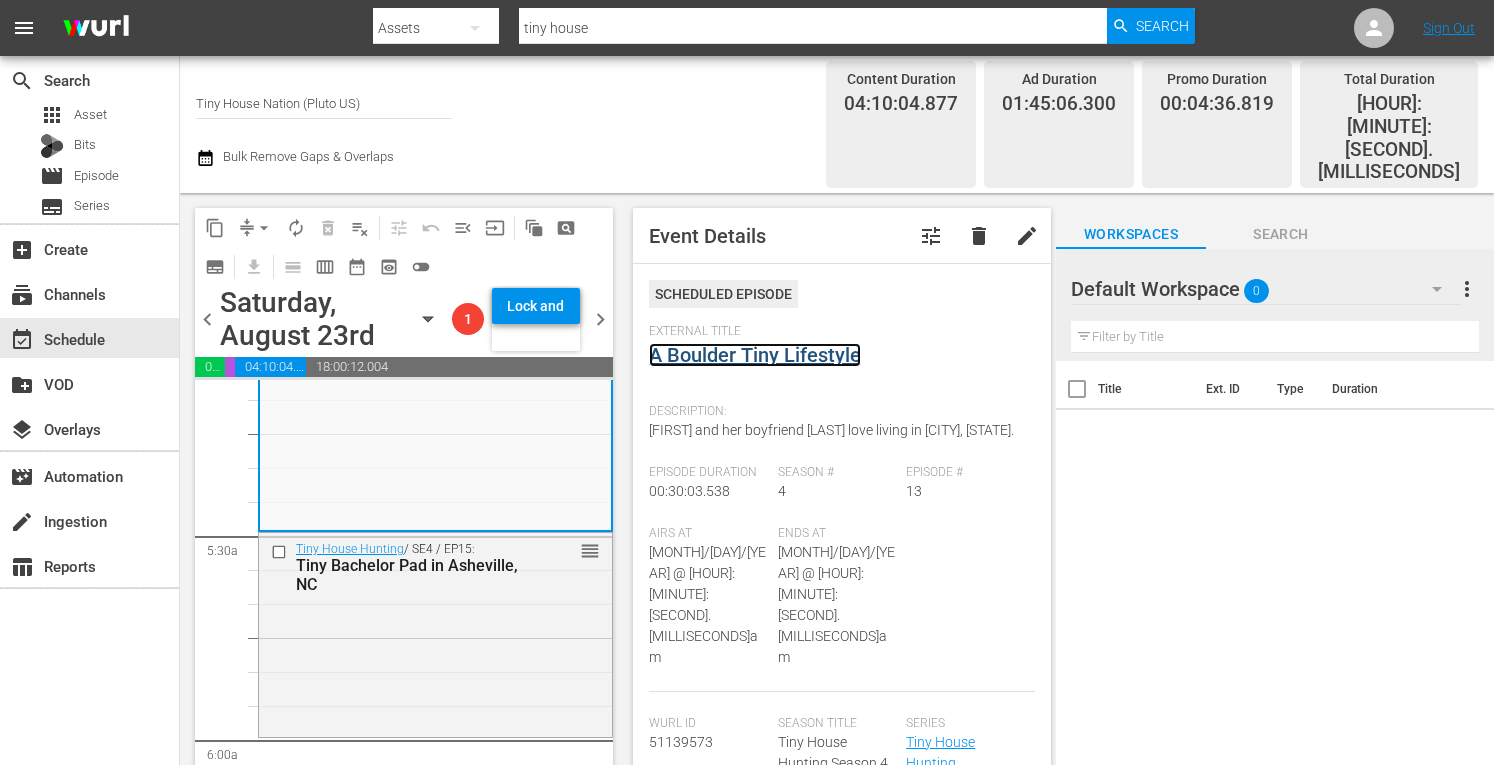 click on "A Boulder Tiny Lifestyle" at bounding box center [755, 355] 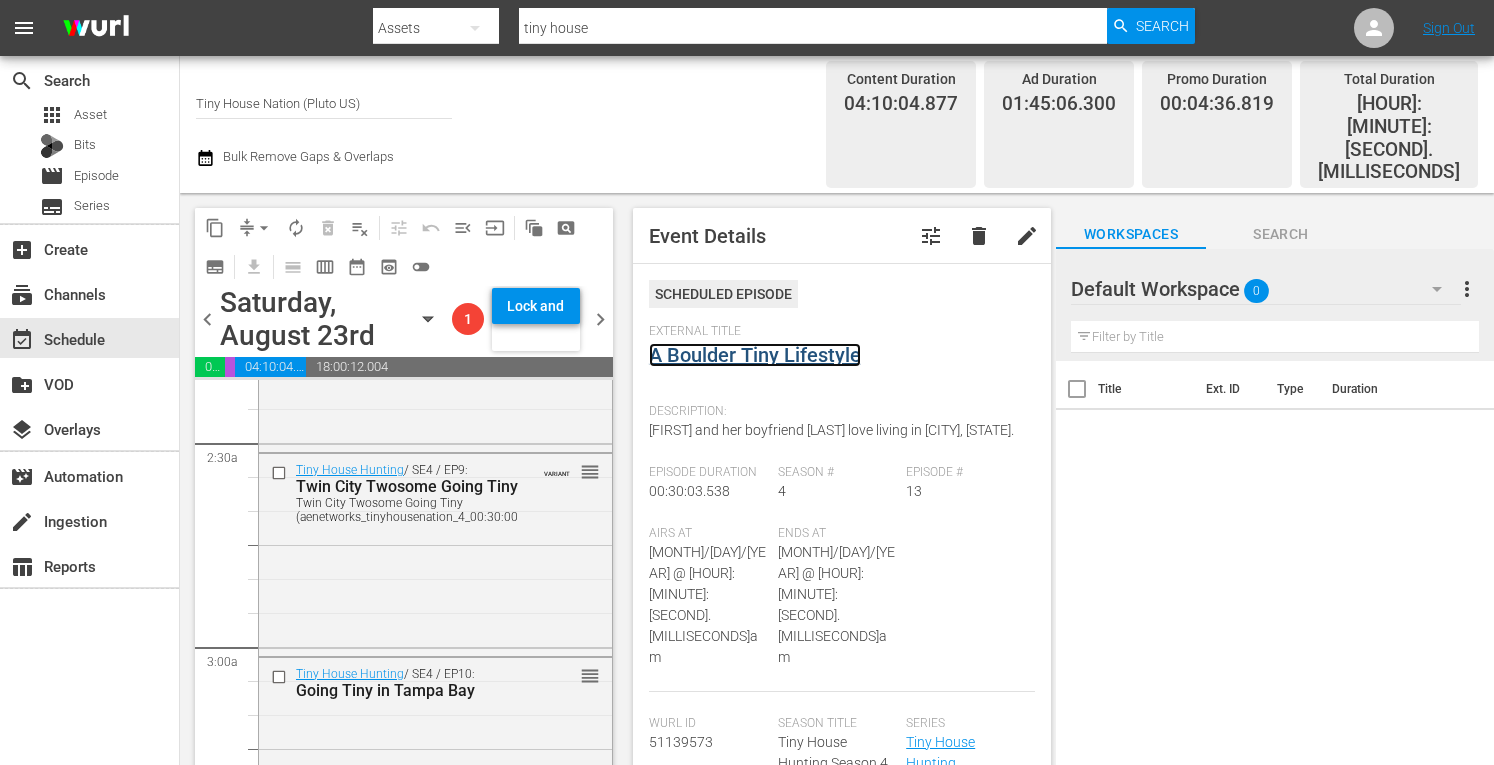 scroll, scrollTop: 0, scrollLeft: 0, axis: both 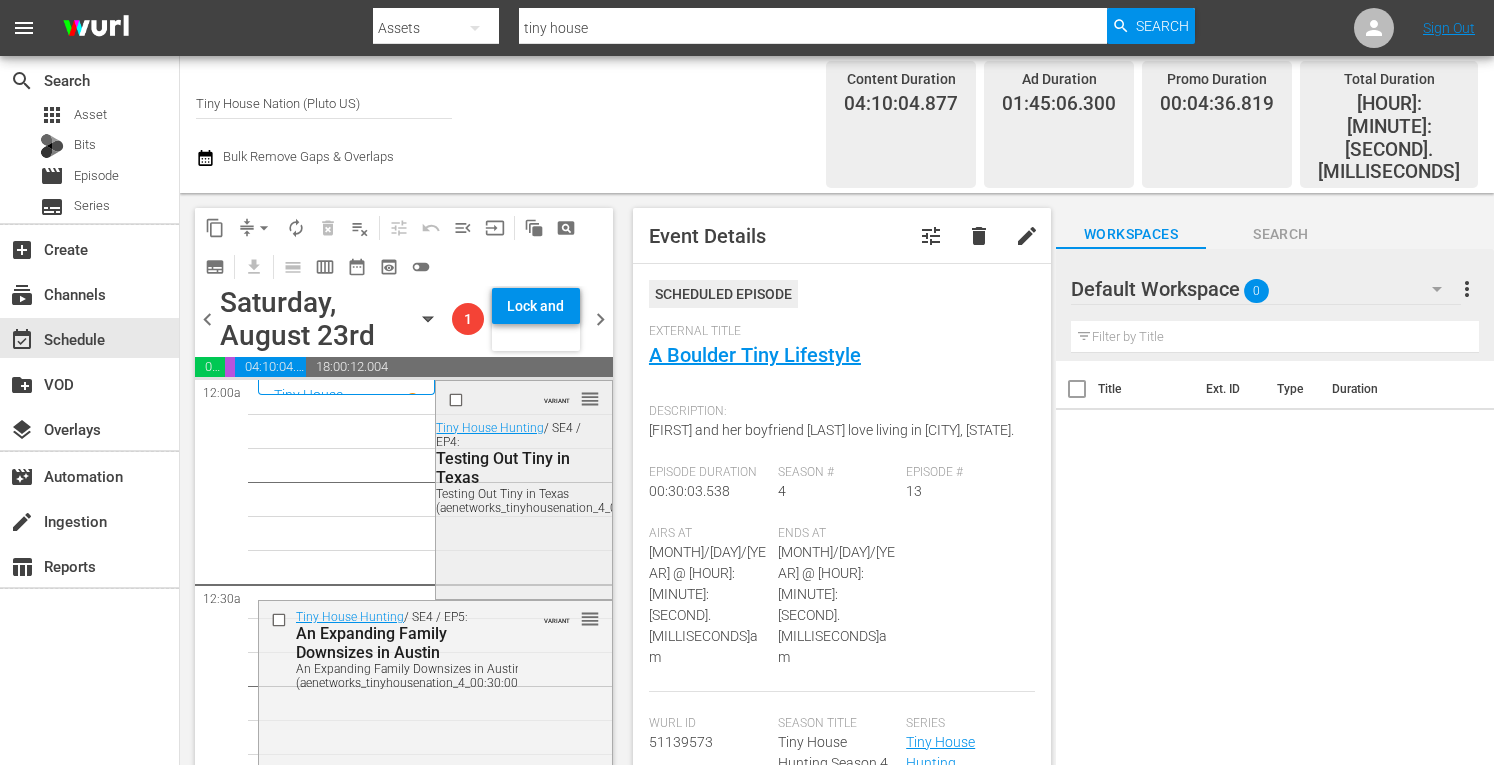 click on "Testing Out Tiny in Texas (aenetworks_tinyhousenation_4_00:30:00)" at bounding box center [521, 501] 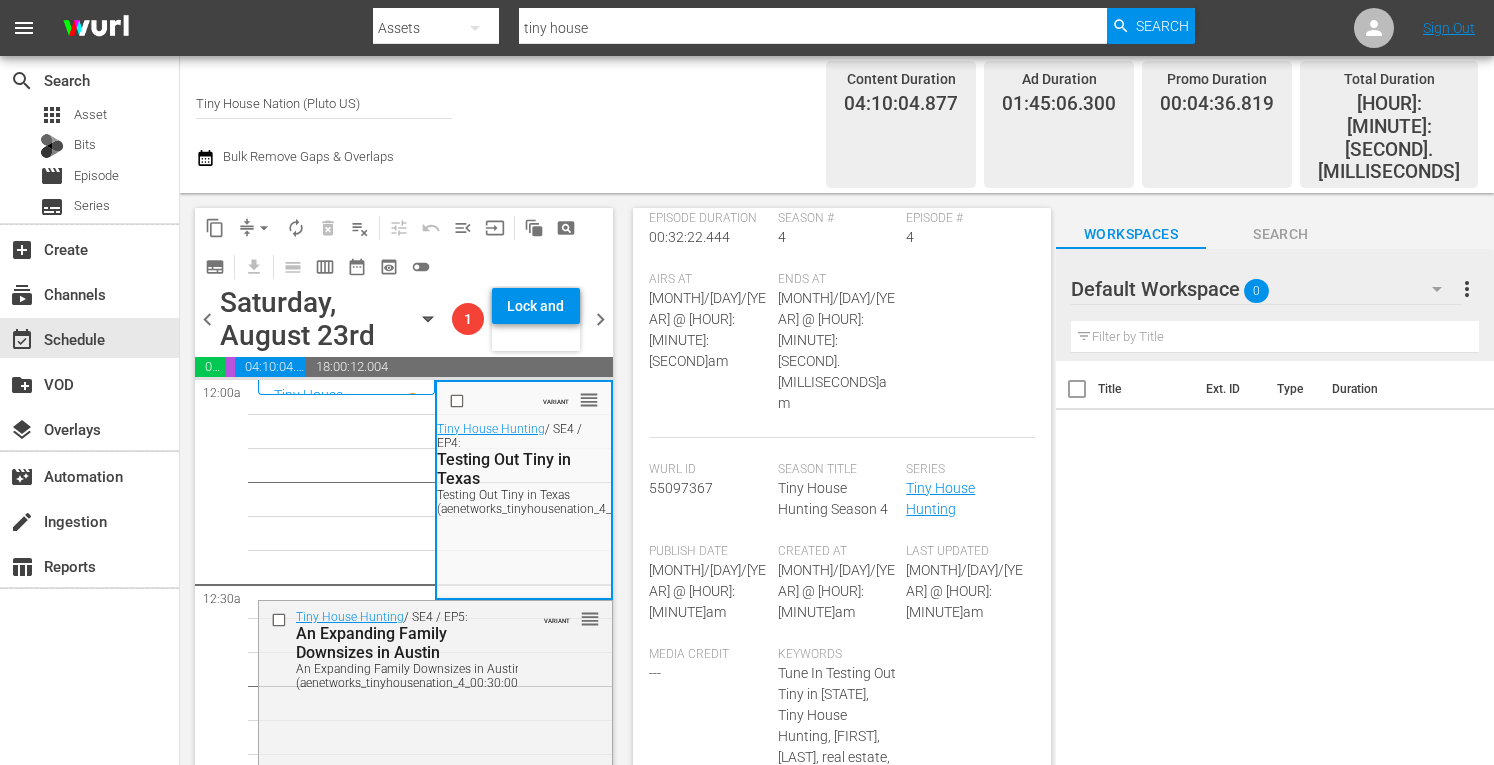 scroll, scrollTop: 0, scrollLeft: 0, axis: both 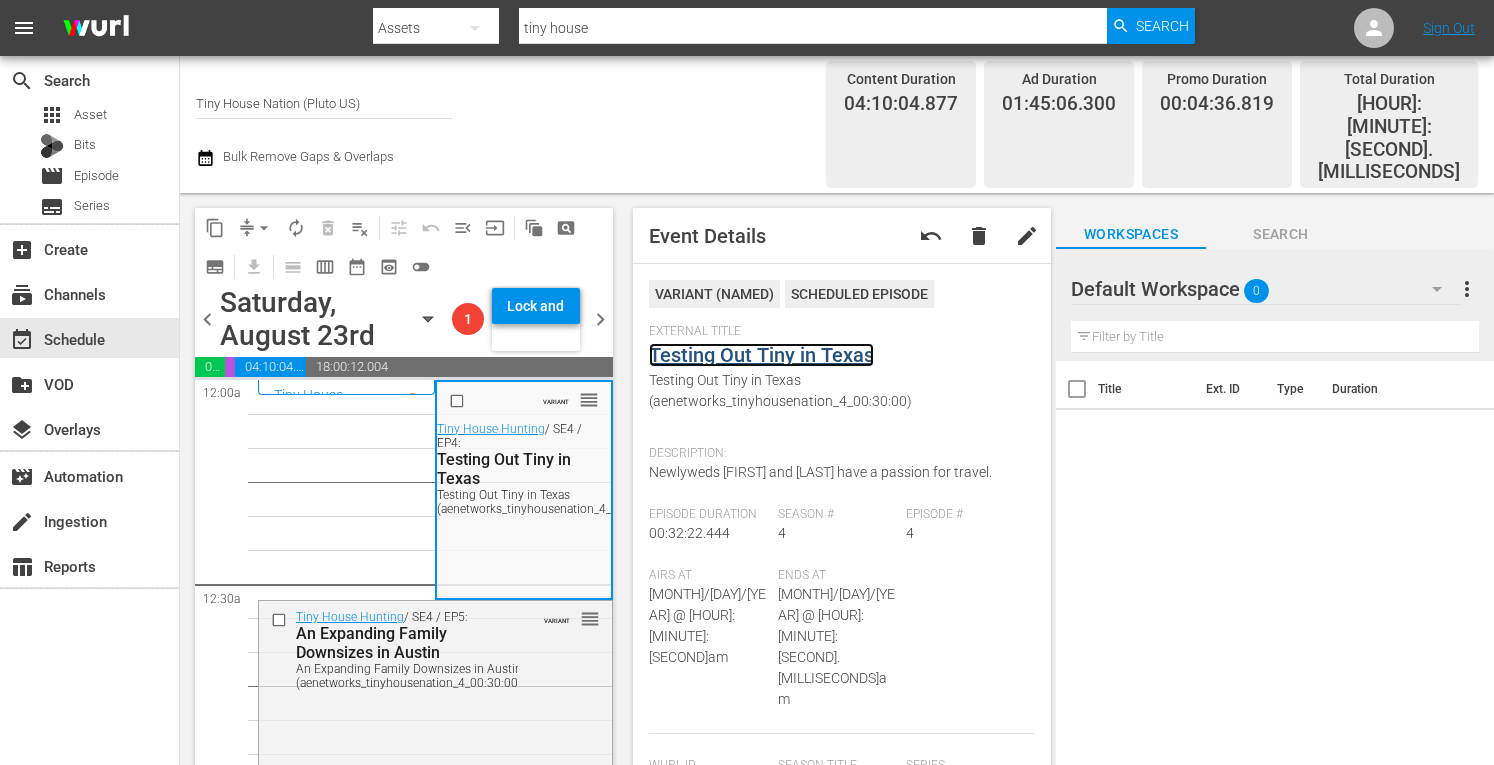 click on "Testing Out Tiny in Texas" at bounding box center [761, 355] 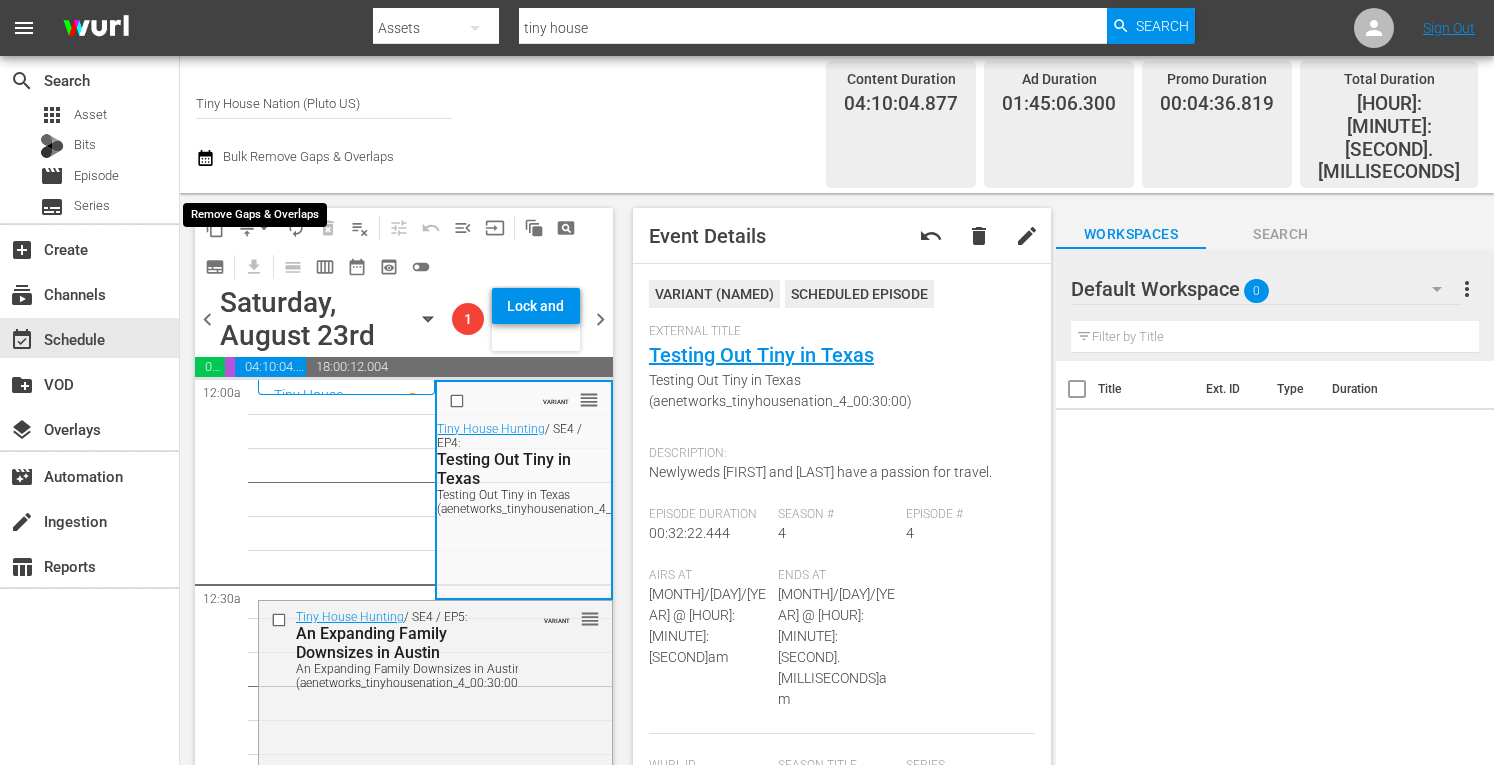 click on "arrow_drop_down" at bounding box center [264, 228] 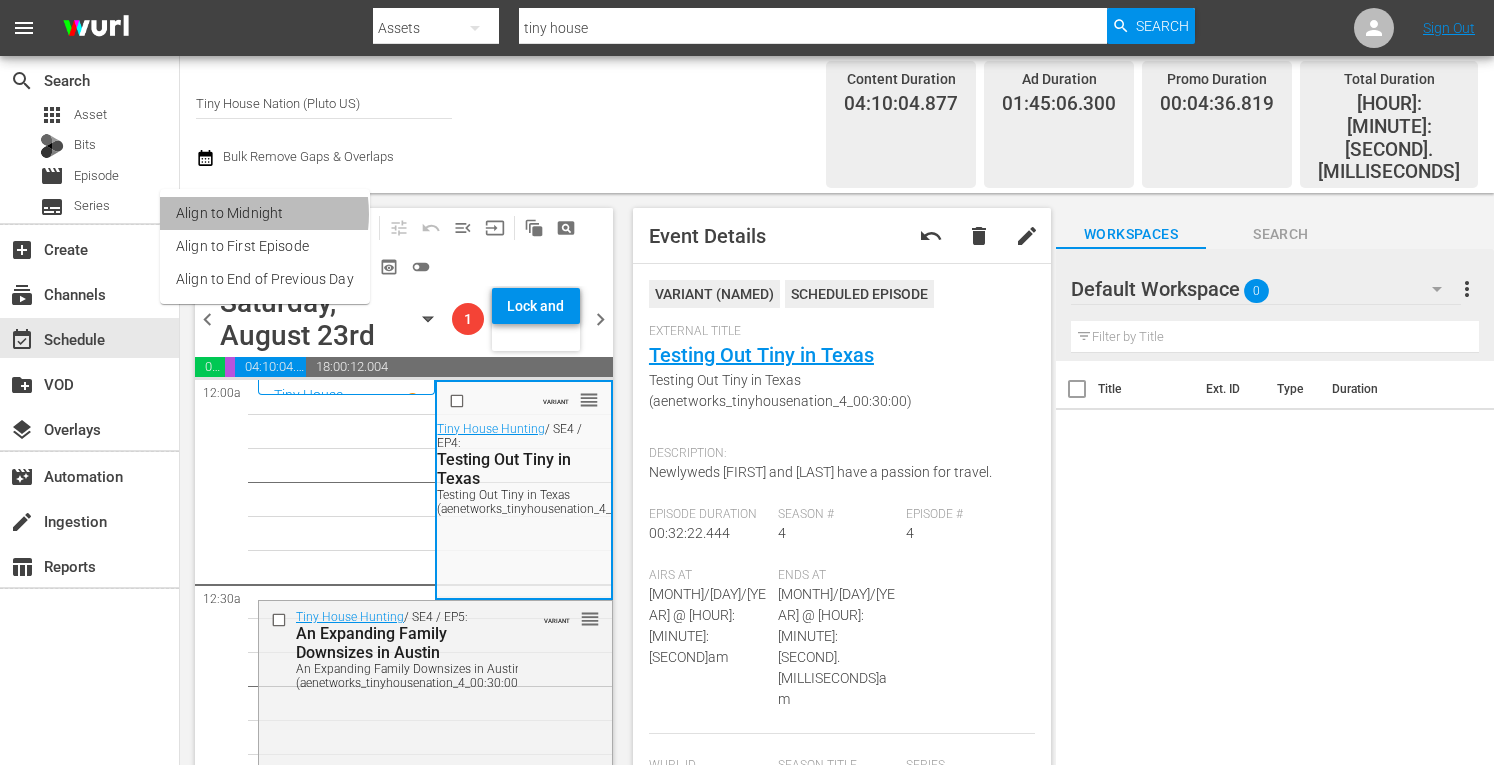 click on "Align to Midnight" at bounding box center (265, 213) 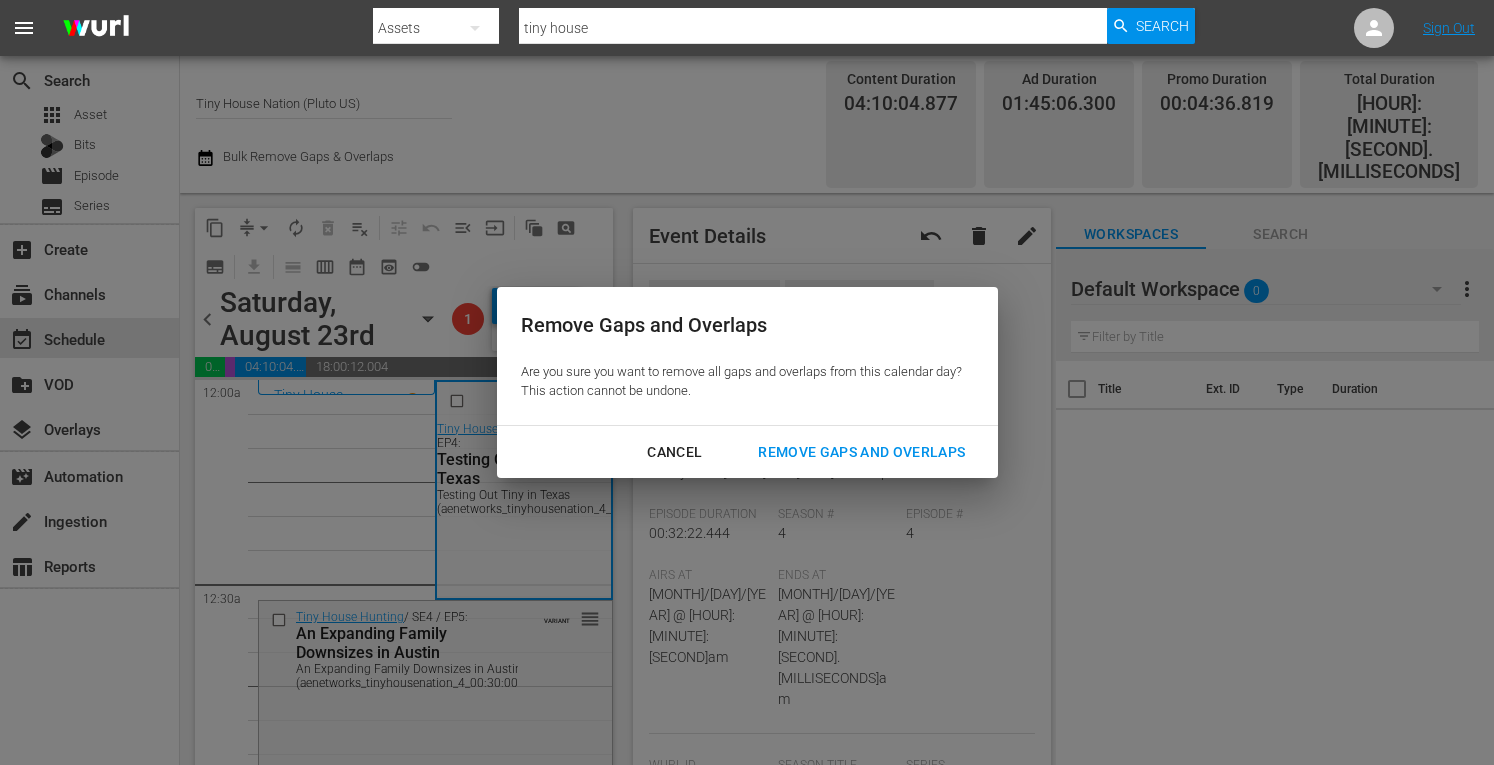 click on "Remove Gaps and Overlaps" at bounding box center [861, 452] 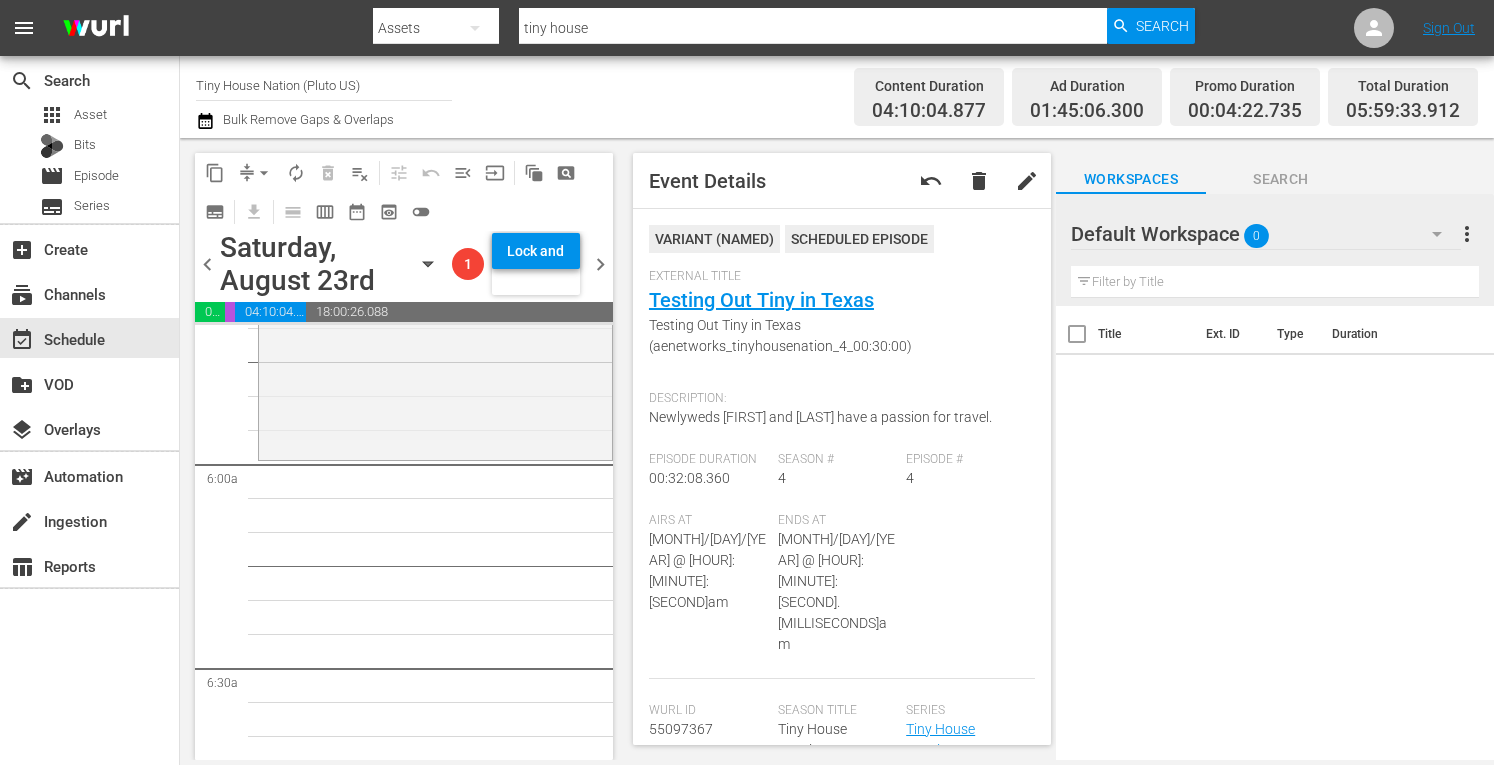 scroll, scrollTop: 2311, scrollLeft: 0, axis: vertical 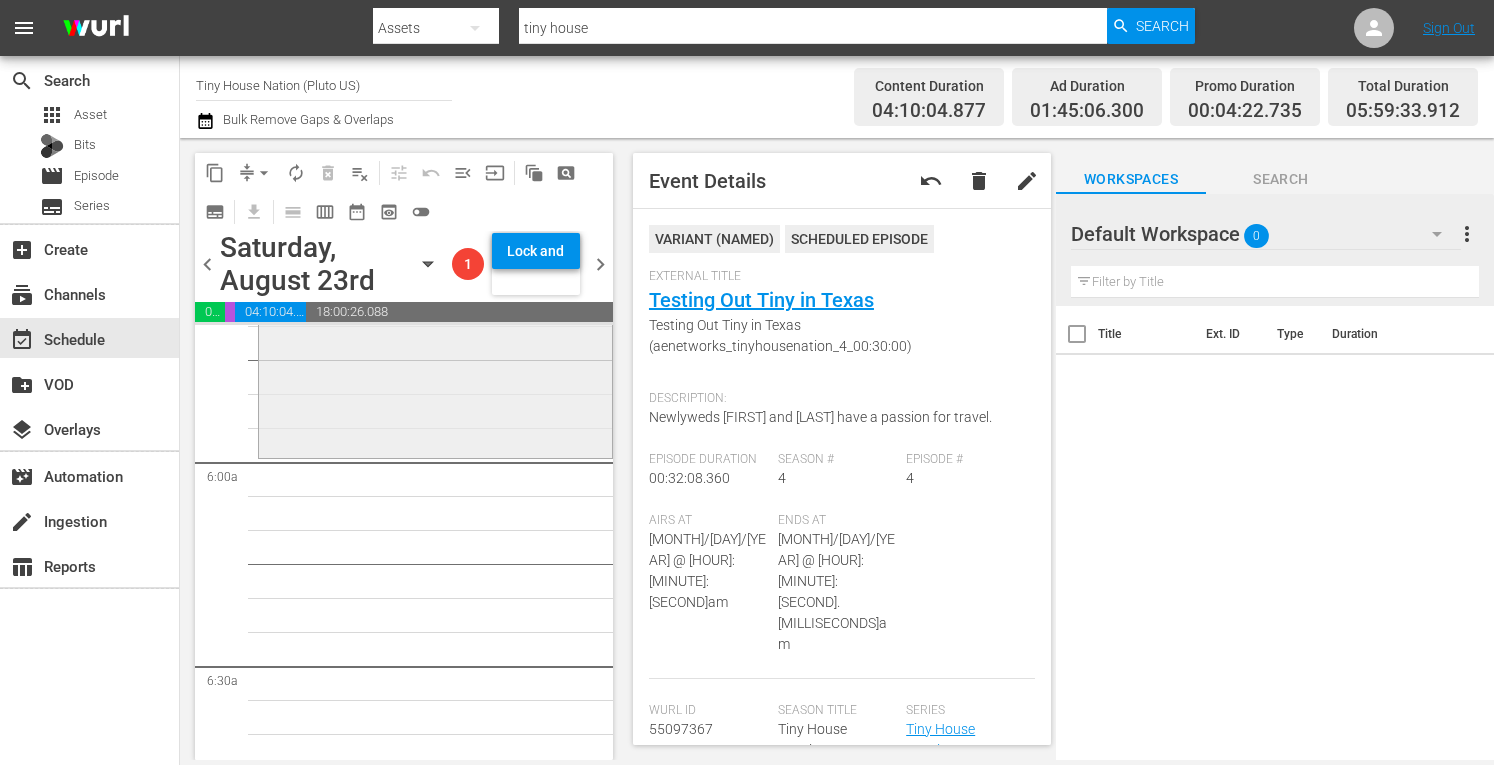 click on "Tiny House Hunting  / SE4 / EP15:
Tiny Bachelor Pad in Asheville, NC reorder" at bounding box center [435, 354] 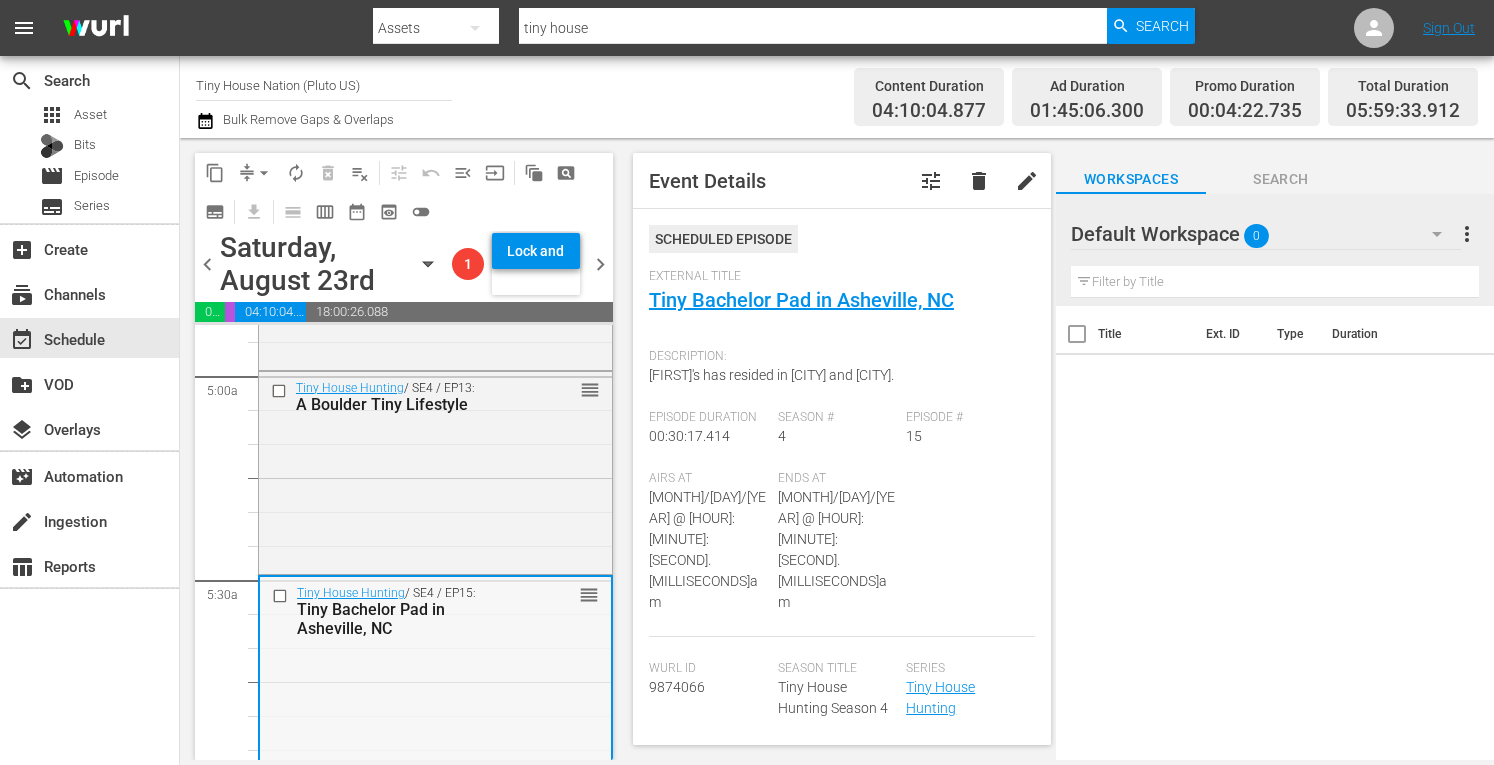 scroll, scrollTop: 1956, scrollLeft: 0, axis: vertical 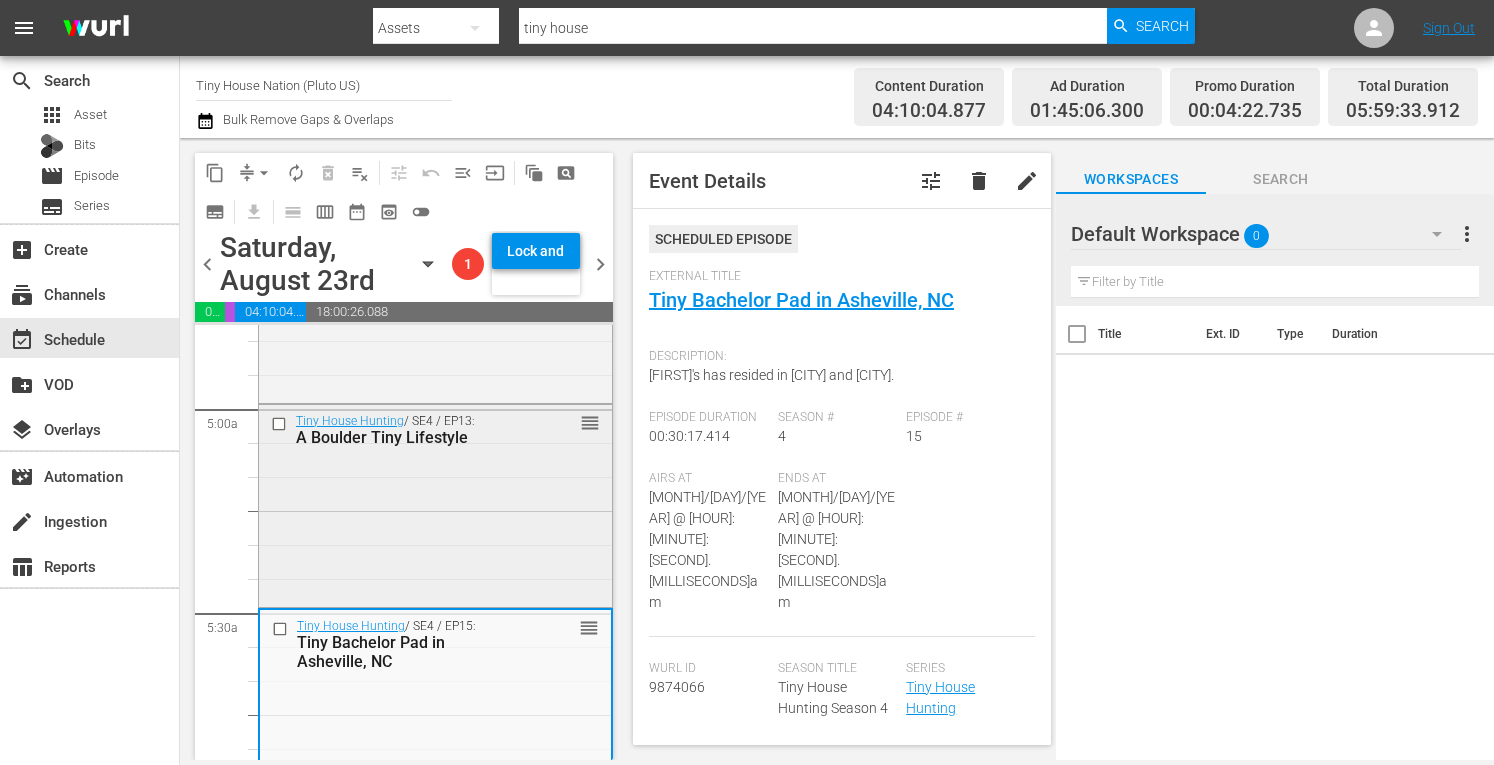 click on "Tiny House Hunting  / SE4 / EP13:
A Boulder Tiny Lifestyle reorder" at bounding box center [435, 504] 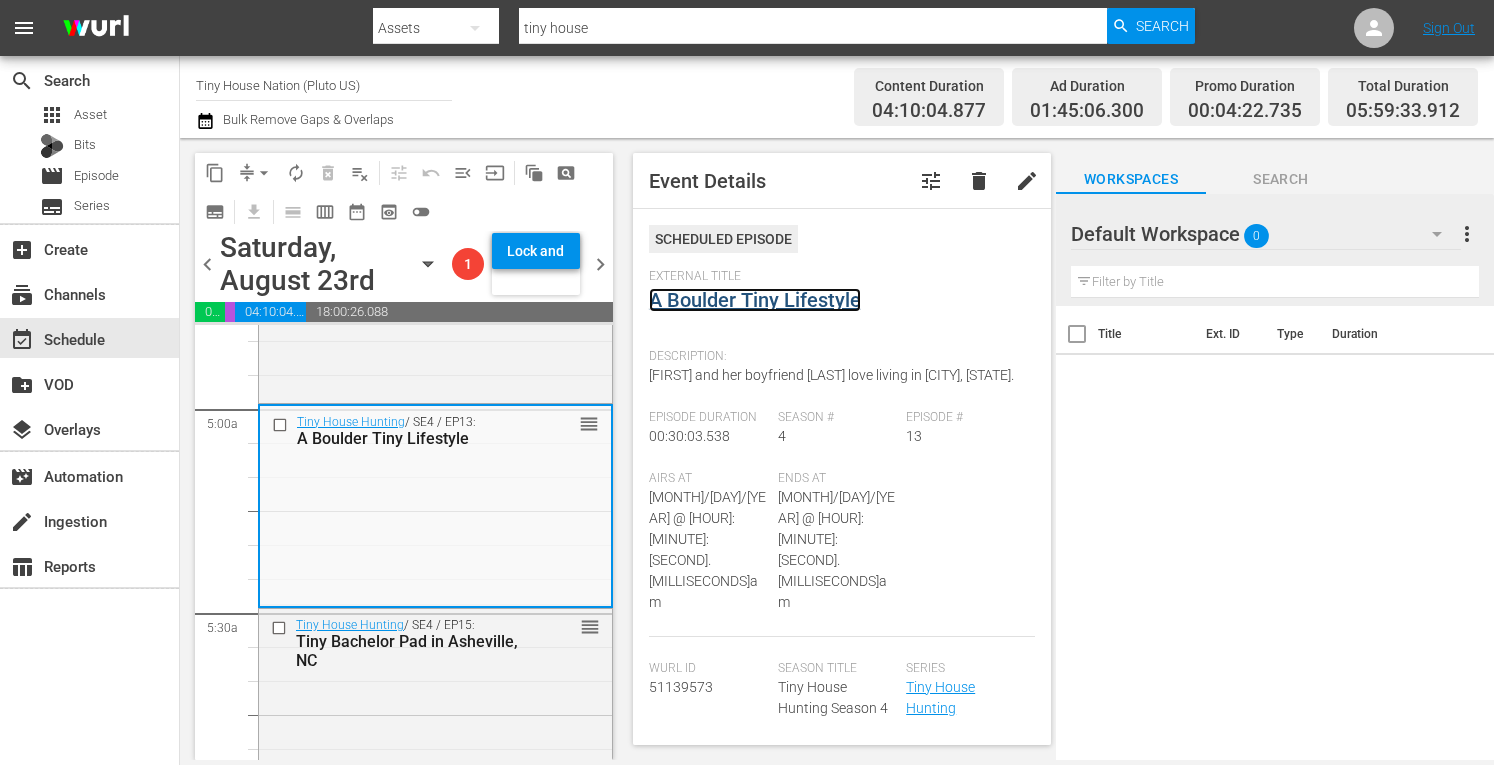 click on "A Boulder Tiny Lifestyle" at bounding box center (755, 300) 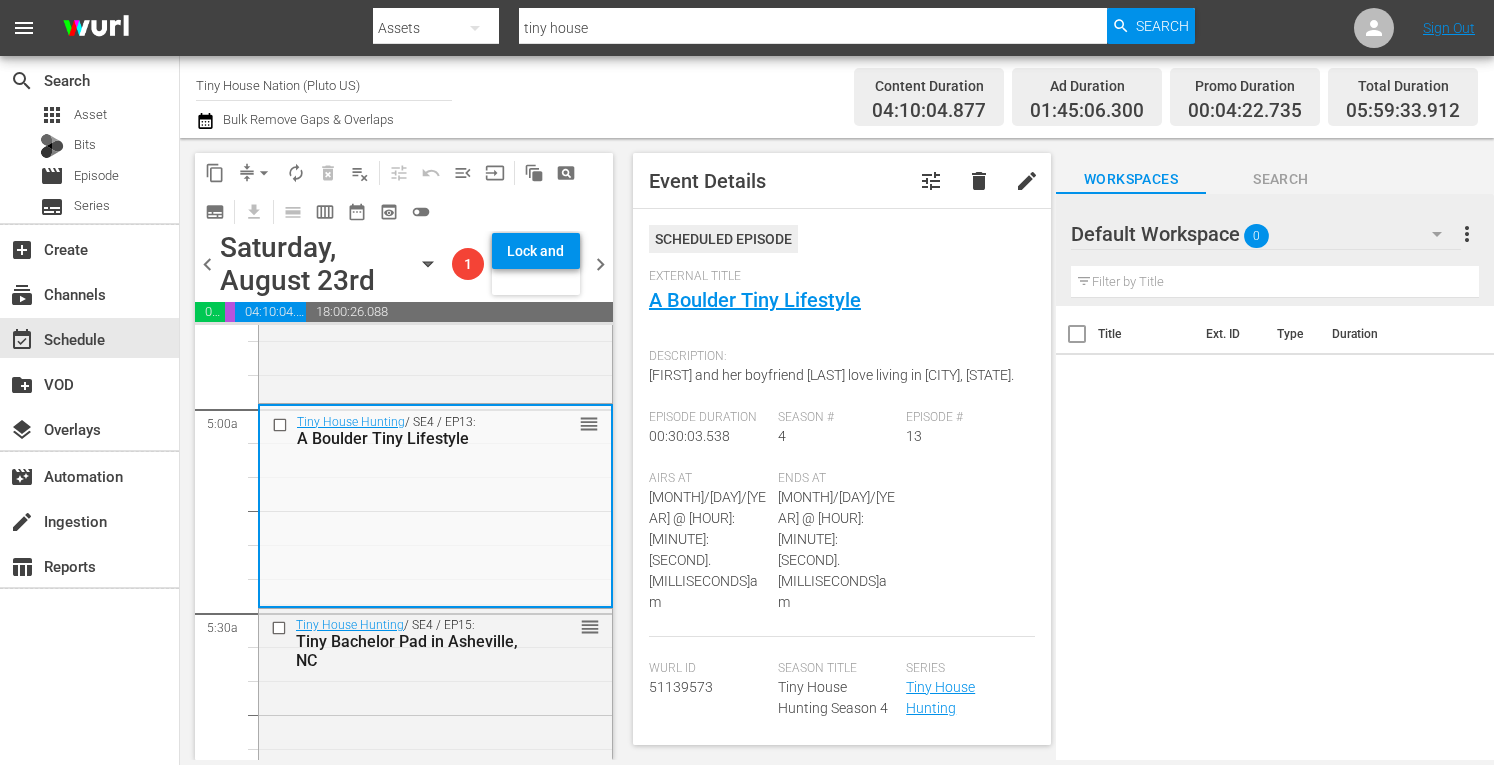 click on "arrow_drop_down" at bounding box center [264, 173] 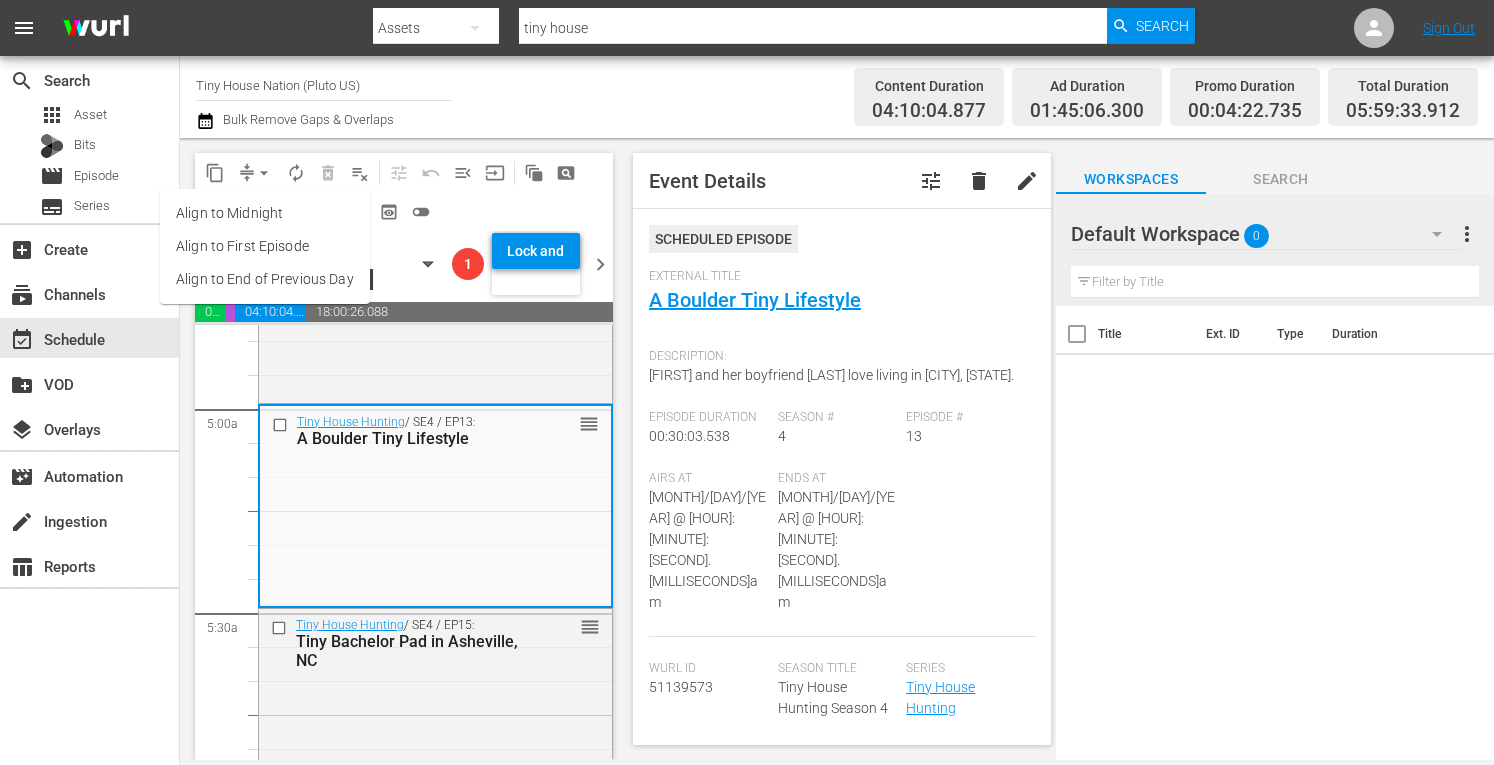 click on "Align to Midnight" at bounding box center (265, 213) 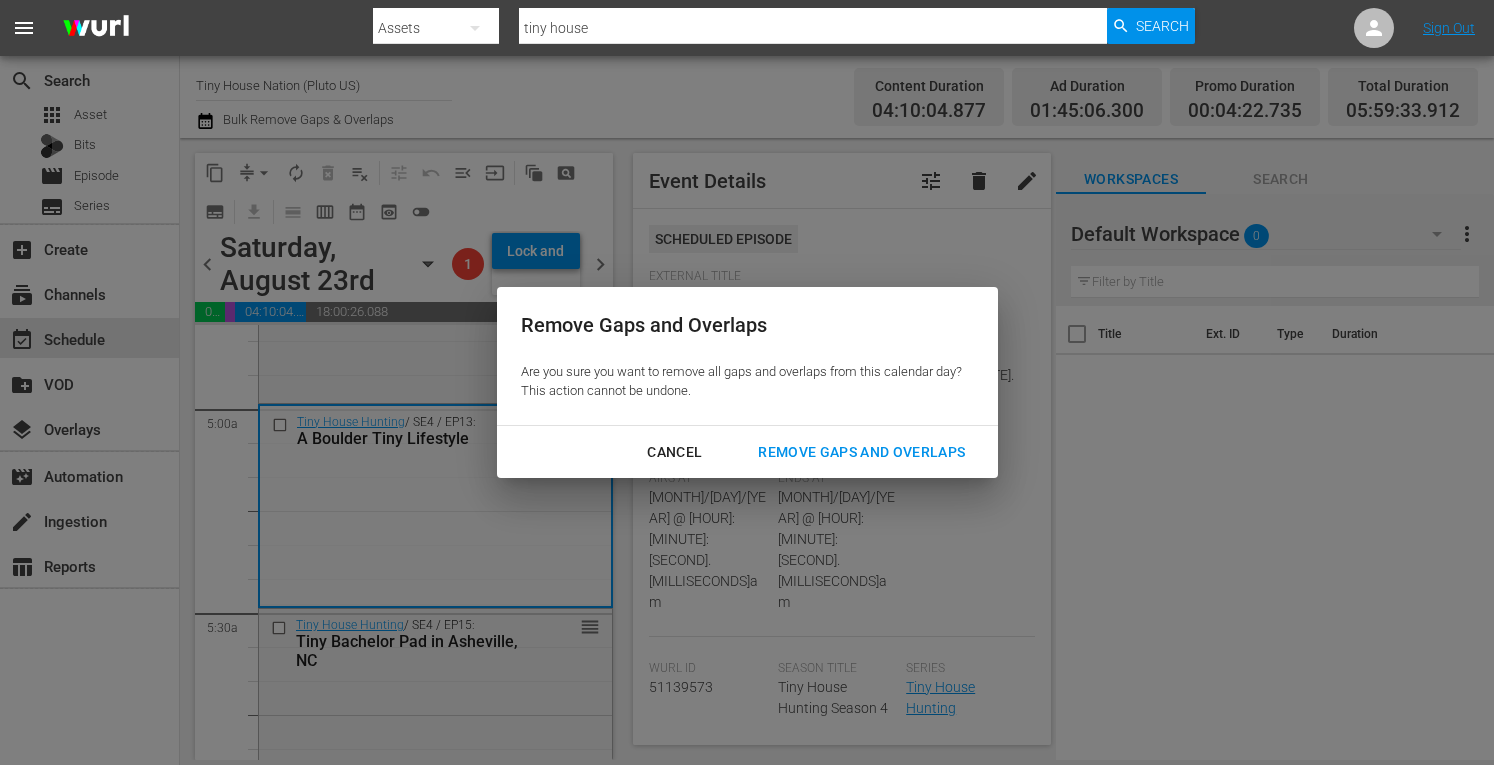 click on "Remove Gaps and Overlaps" at bounding box center [861, 452] 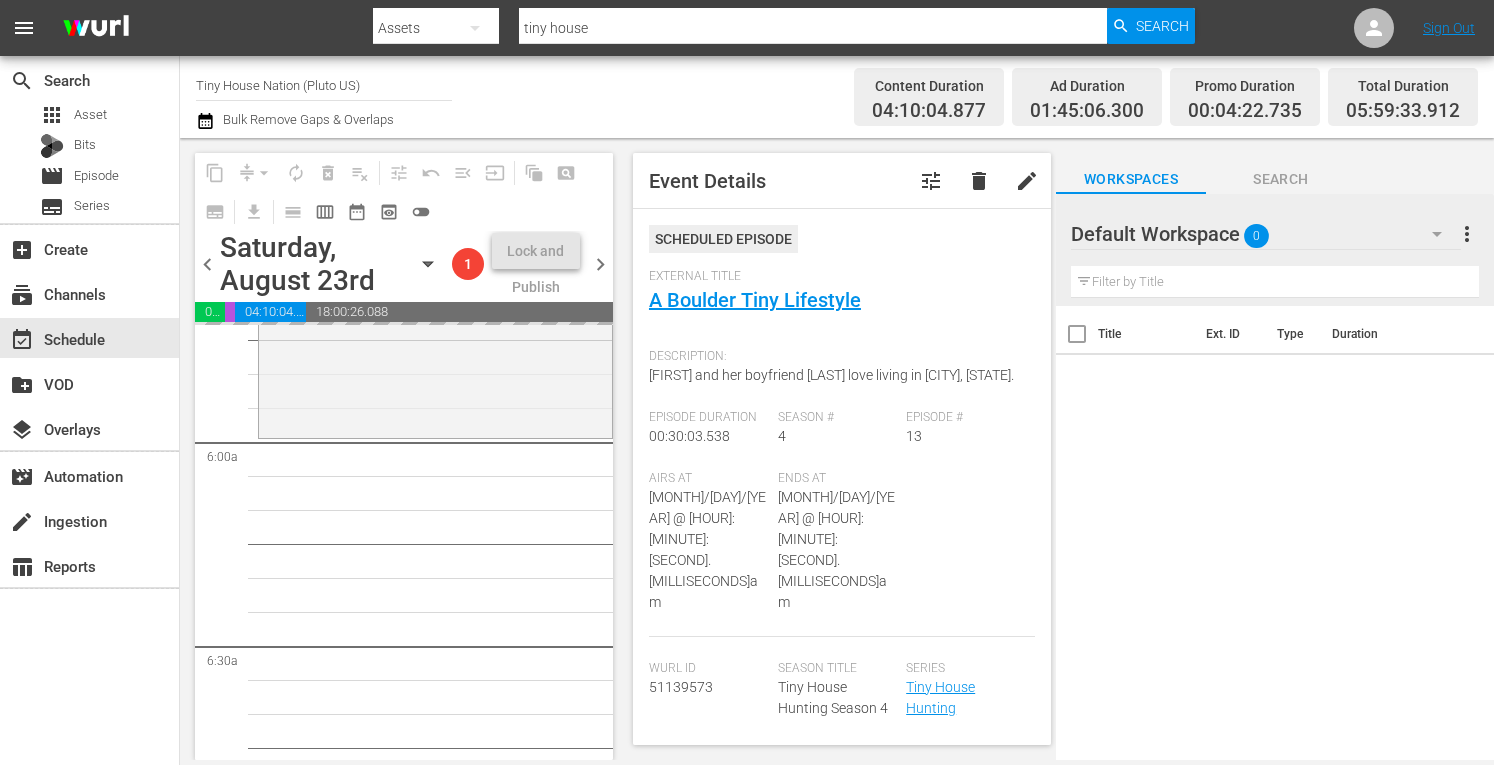scroll, scrollTop: 2218, scrollLeft: 0, axis: vertical 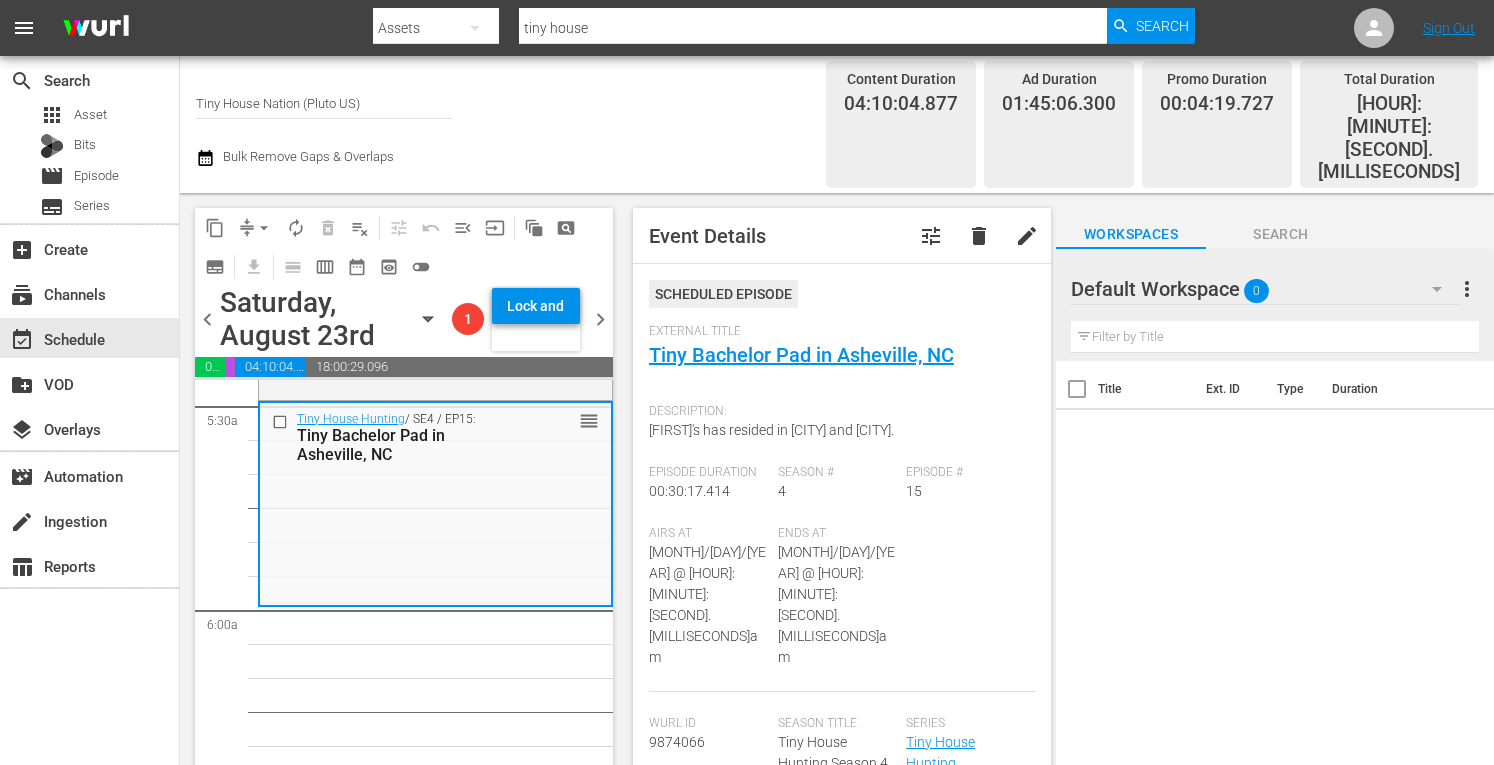 click on "arrow_drop_down" at bounding box center [264, 228] 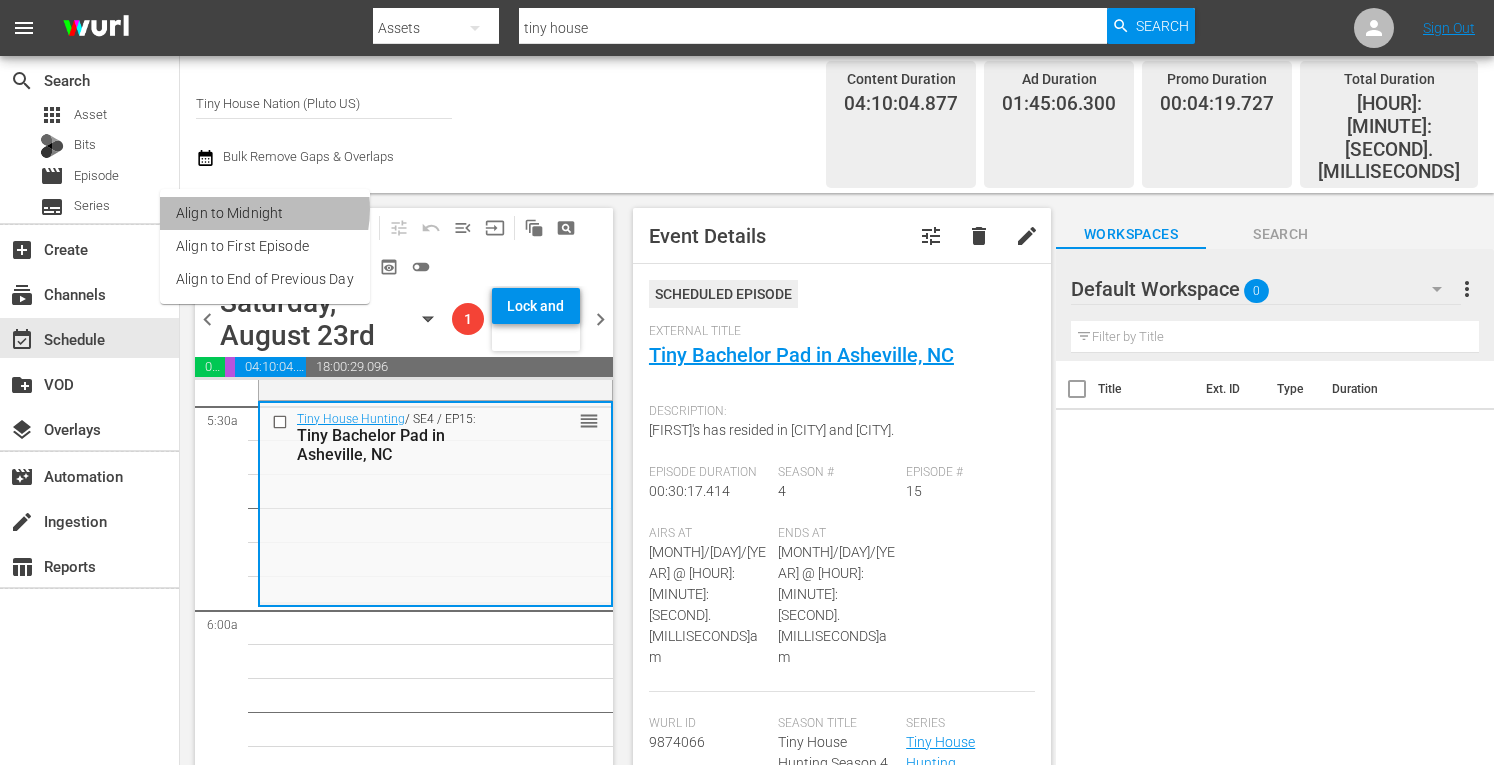 click on "Align to Midnight" at bounding box center (265, 213) 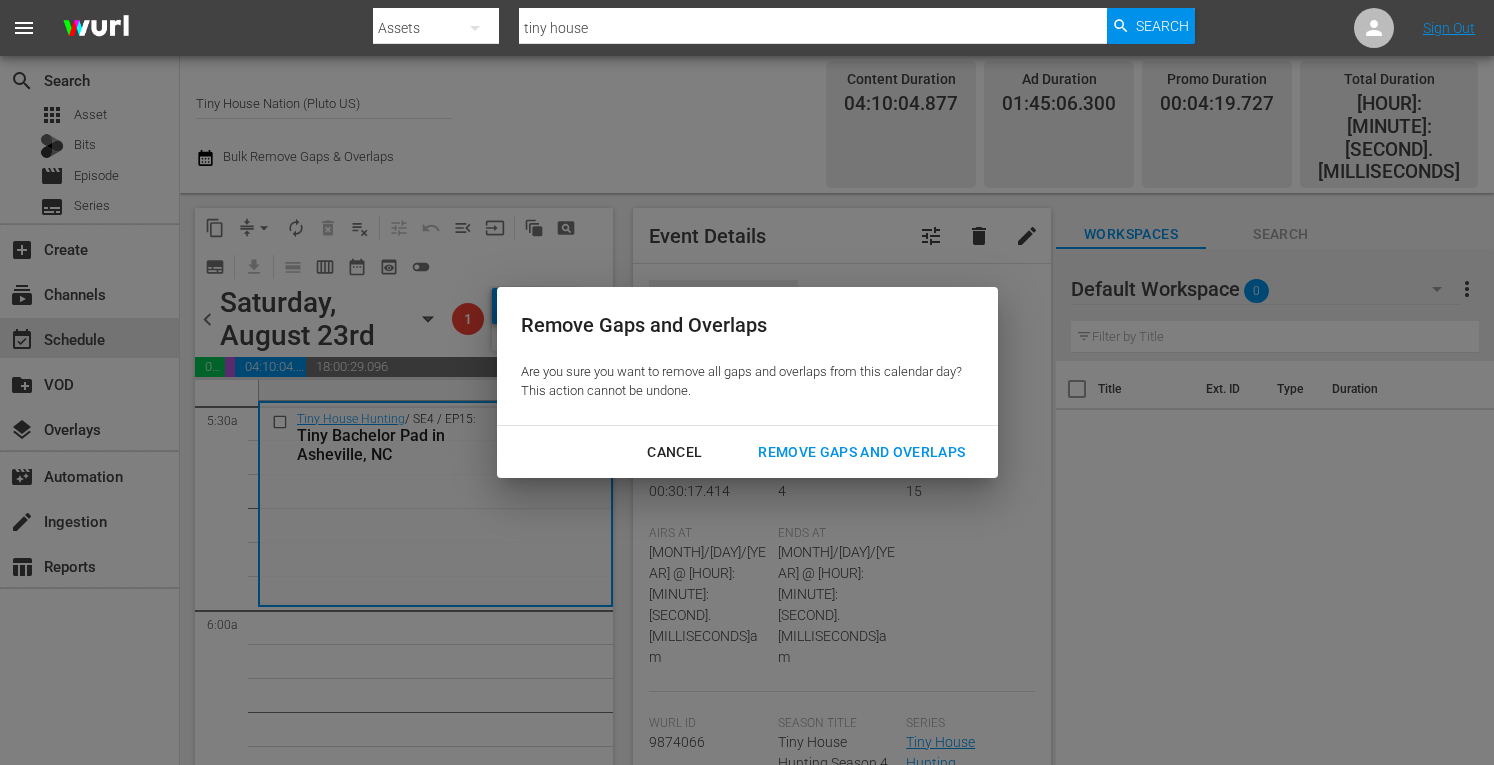 click on "Remove Gaps and Overlaps" at bounding box center (861, 452) 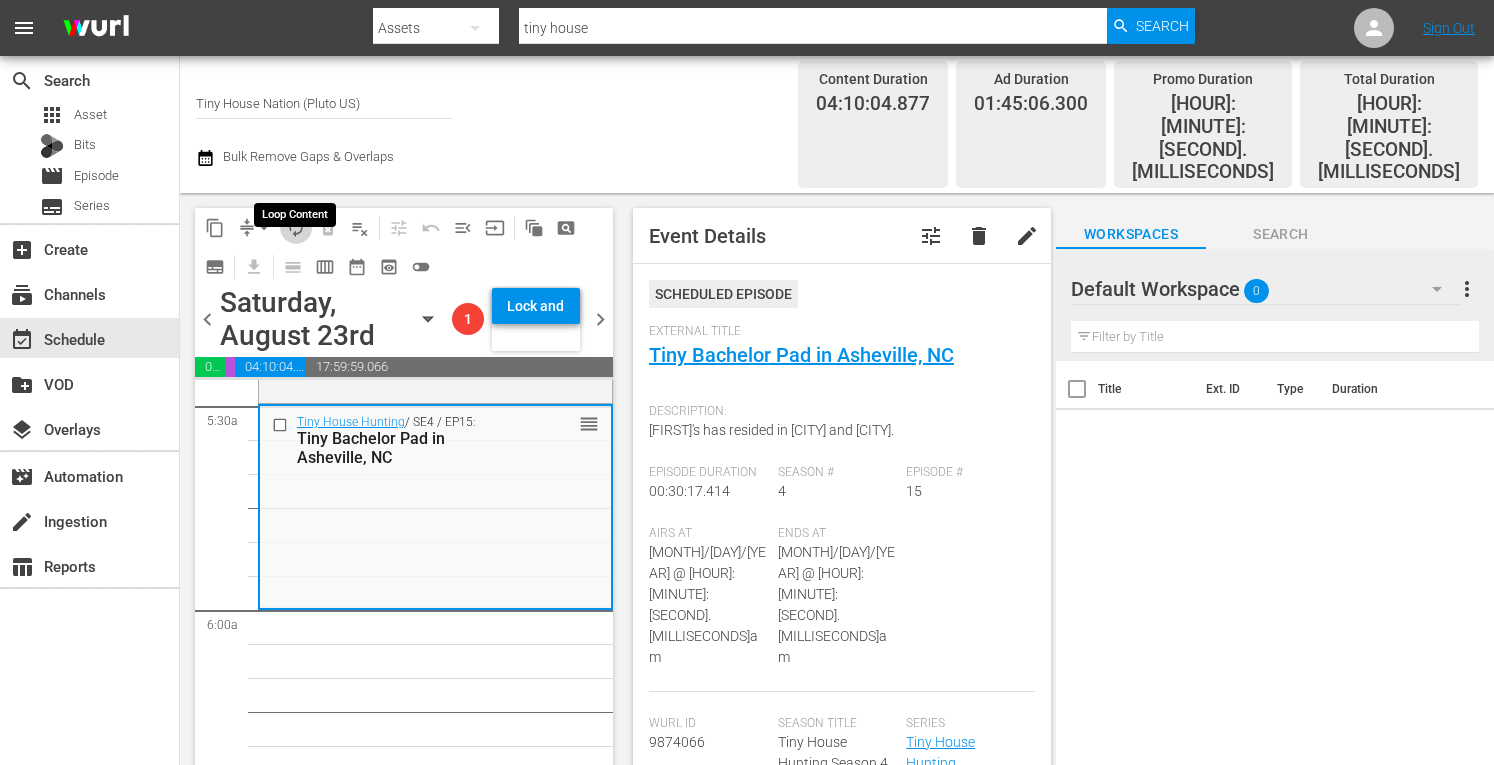 click on "autorenew_outlined" at bounding box center (296, 228) 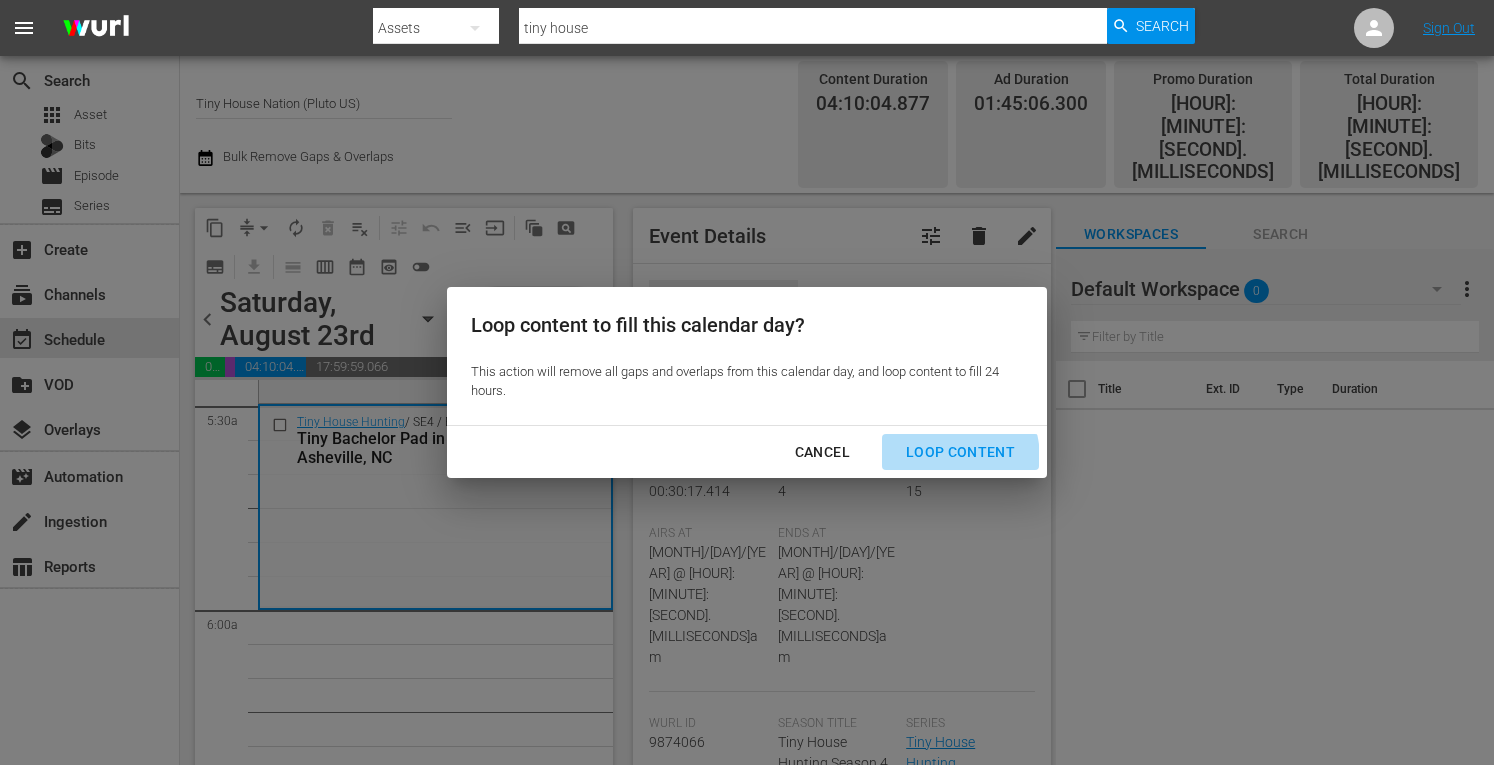 click on "Loop Content" at bounding box center [960, 452] 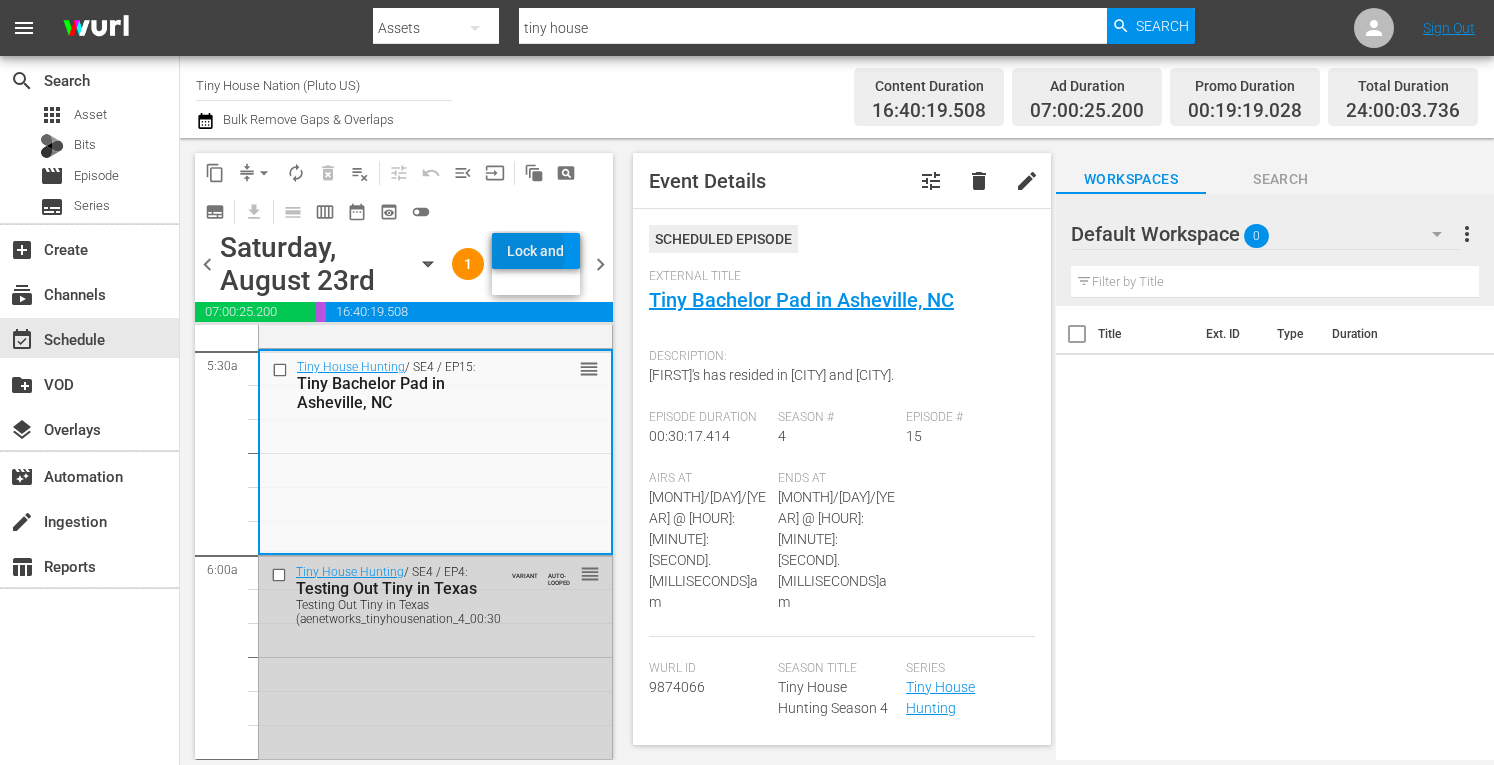 click on "Lock and Publish" at bounding box center [536, 251] 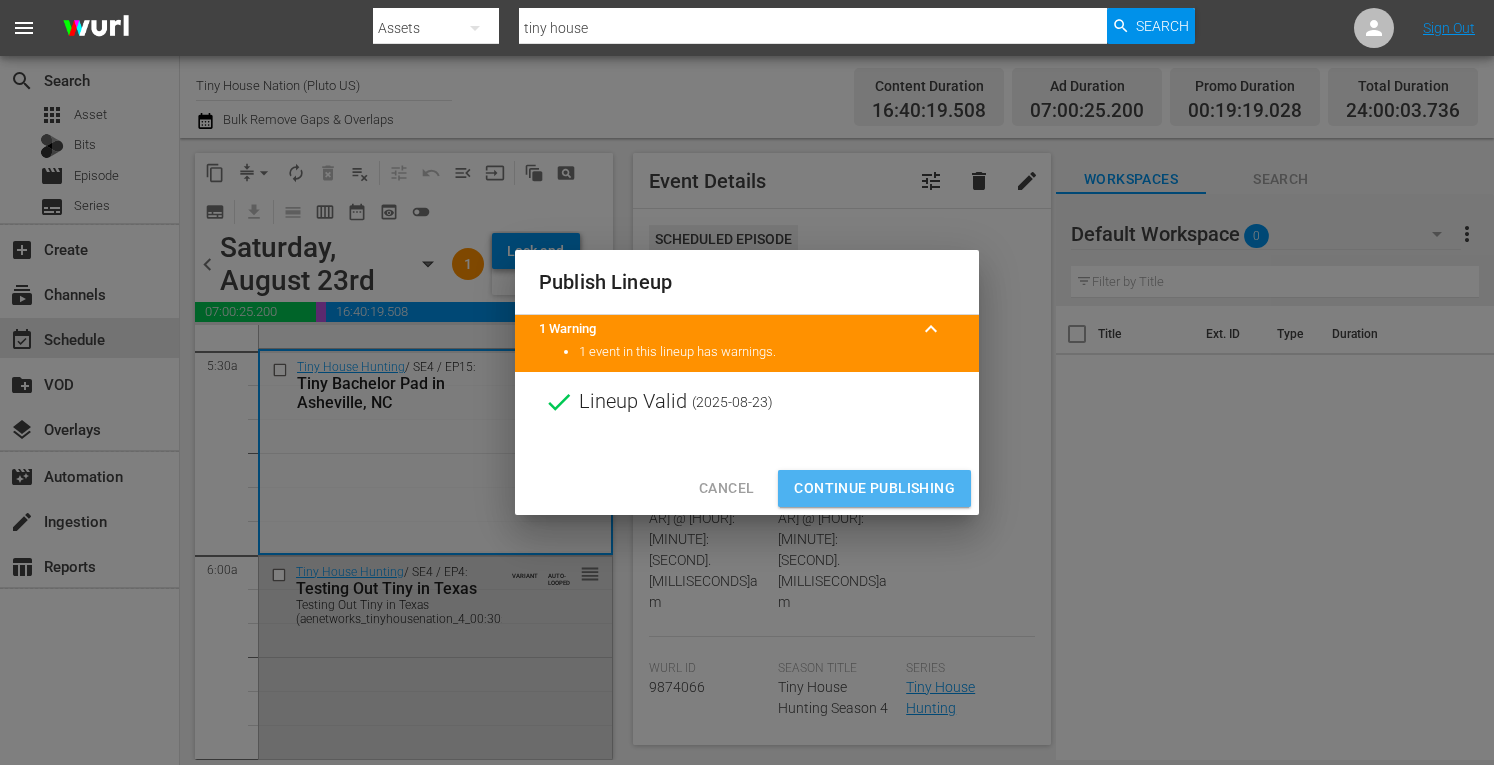 click on "Continue Publishing" at bounding box center [874, 488] 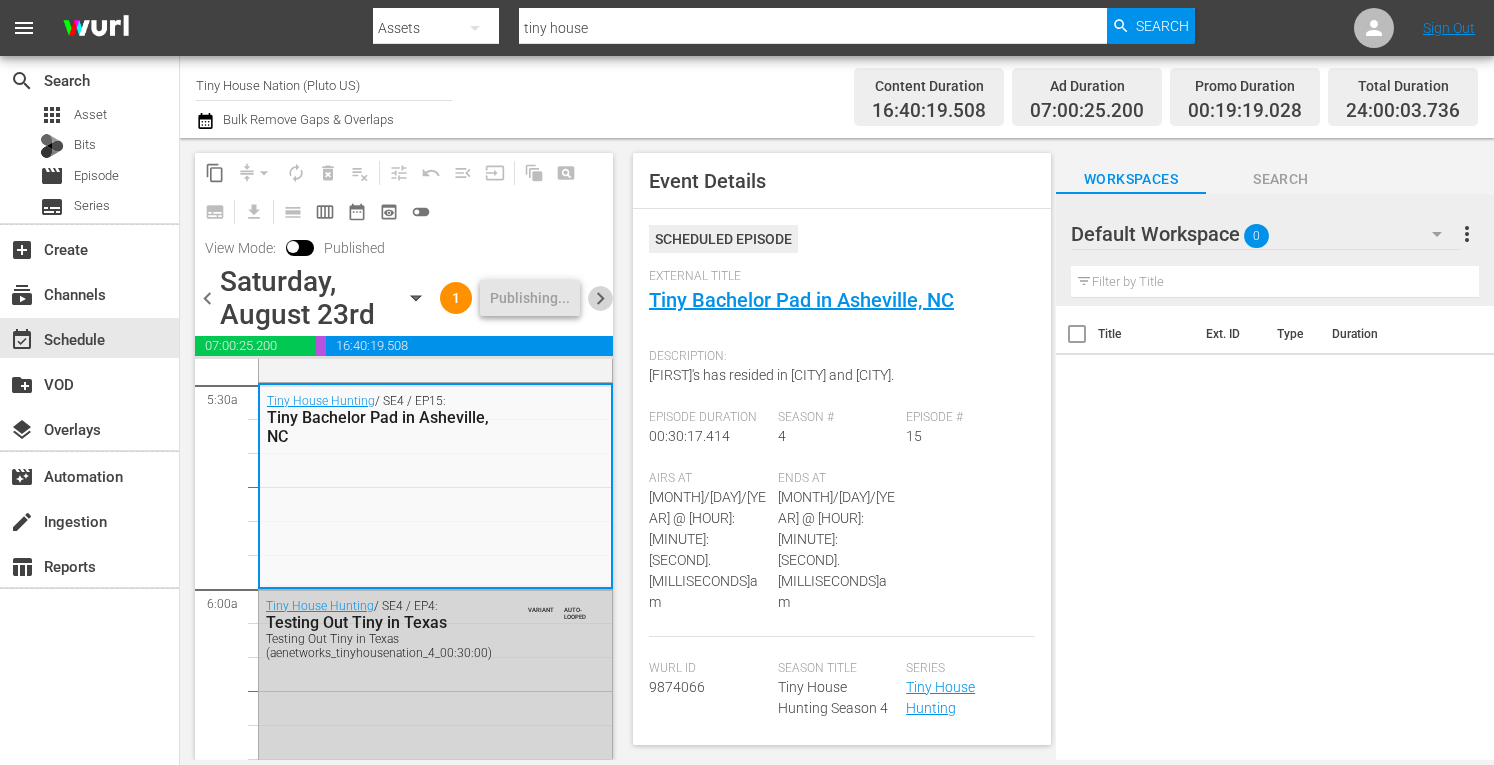 click on "chevron_right" at bounding box center (600, 298) 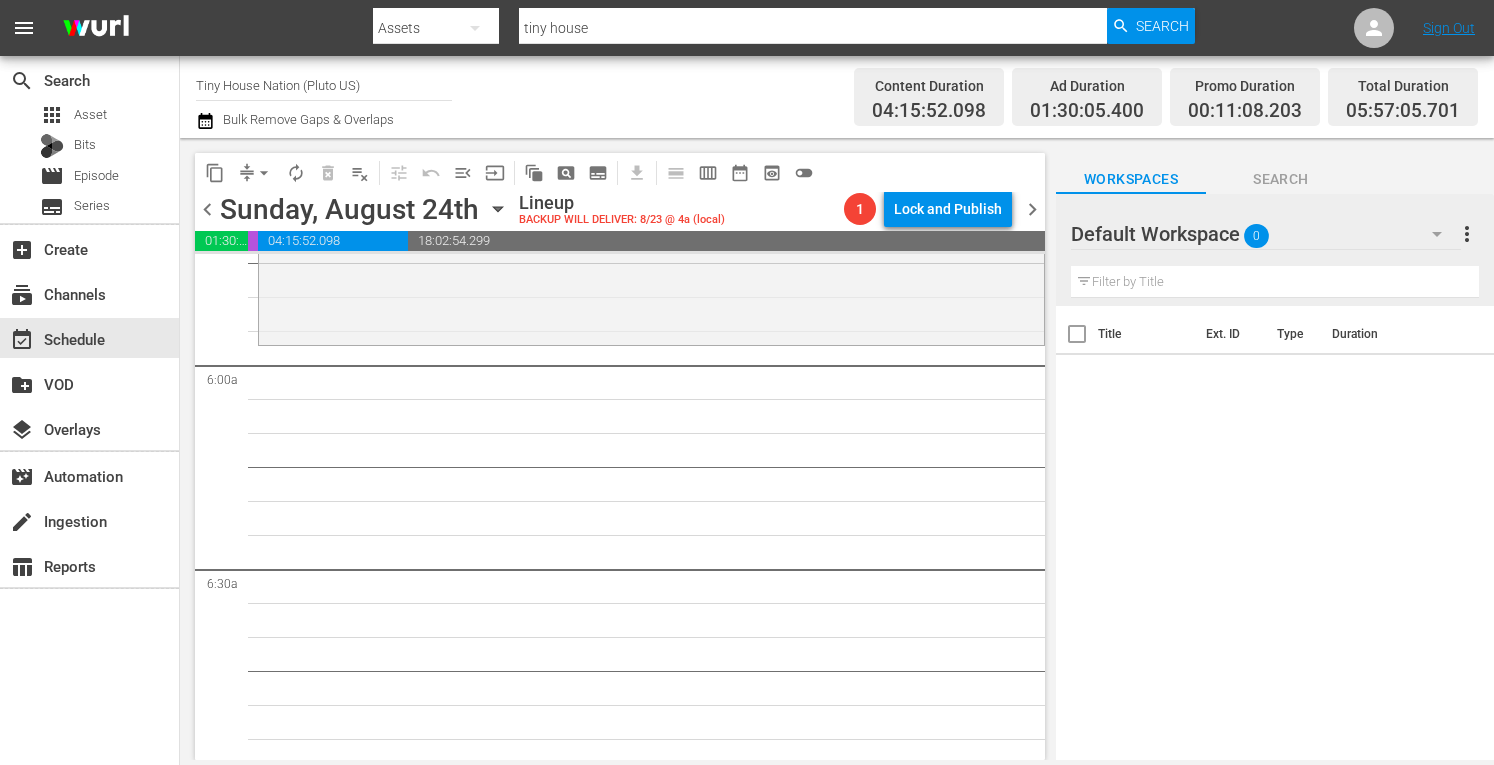 scroll, scrollTop: 2181, scrollLeft: 0, axis: vertical 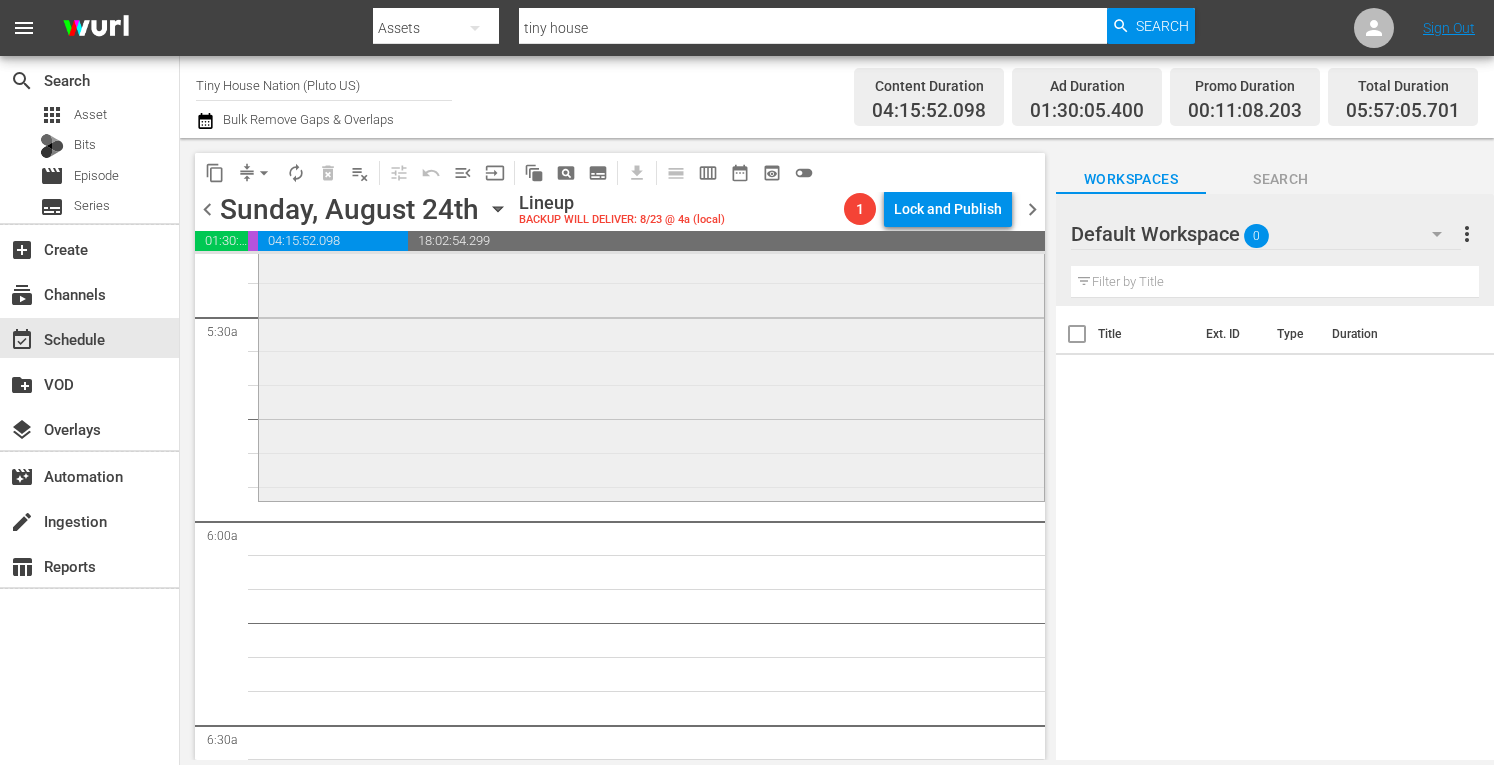 click on "Tiny House Nation  / SE5 / EP3:
Tiny House Builders Can't Jump reorder" at bounding box center [651, 297] 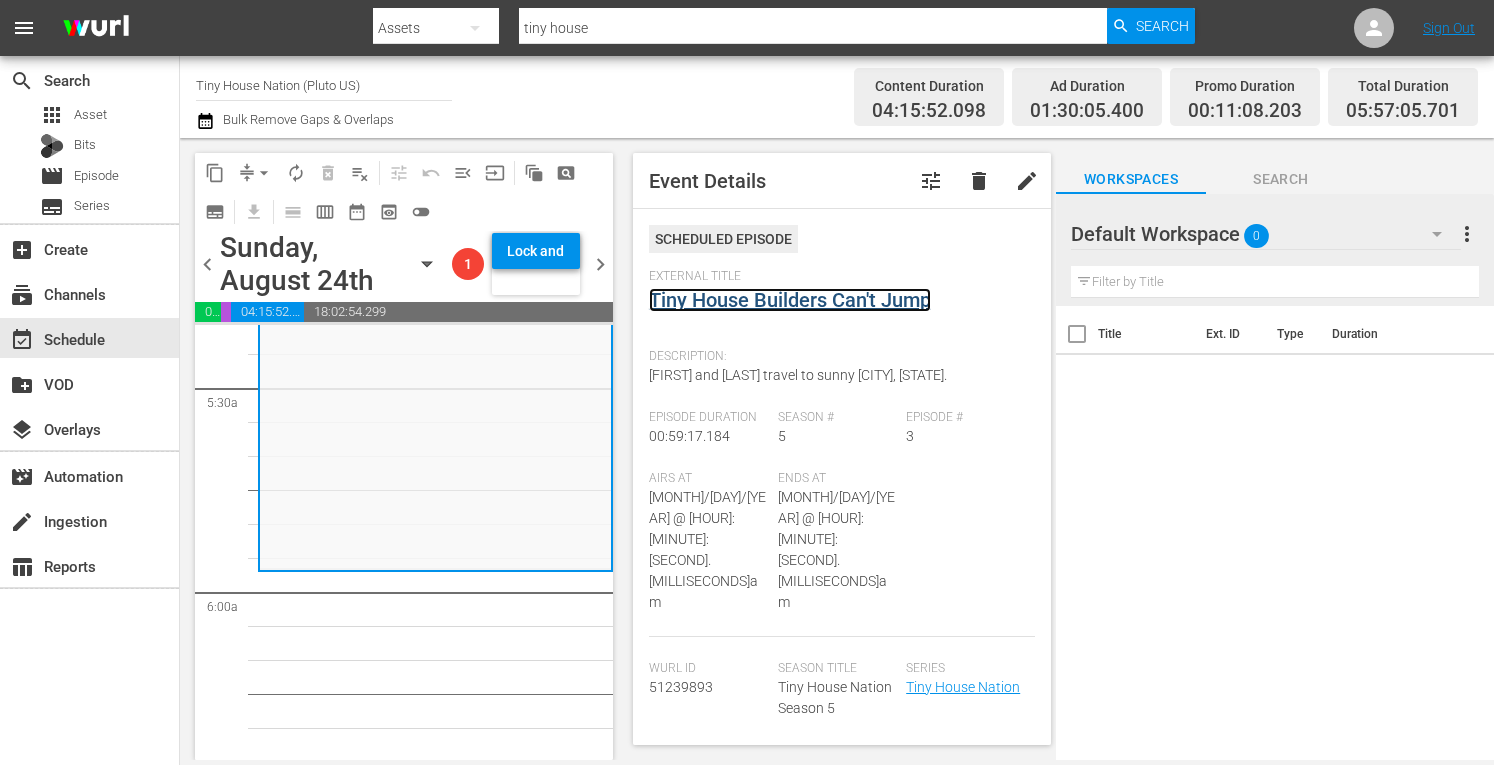click on "Tiny House Builders Can't Jump" at bounding box center (790, 300) 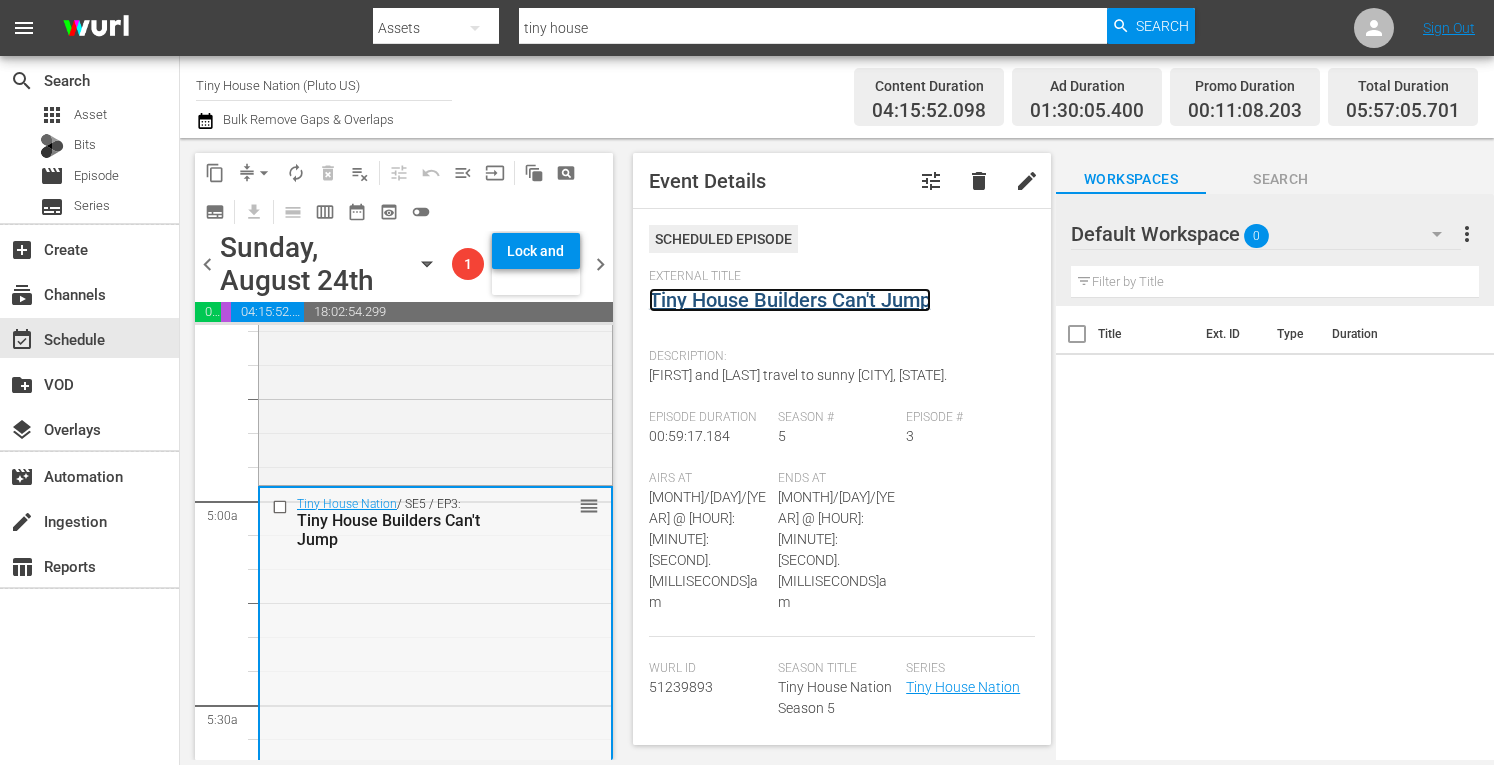 scroll, scrollTop: 1847, scrollLeft: 0, axis: vertical 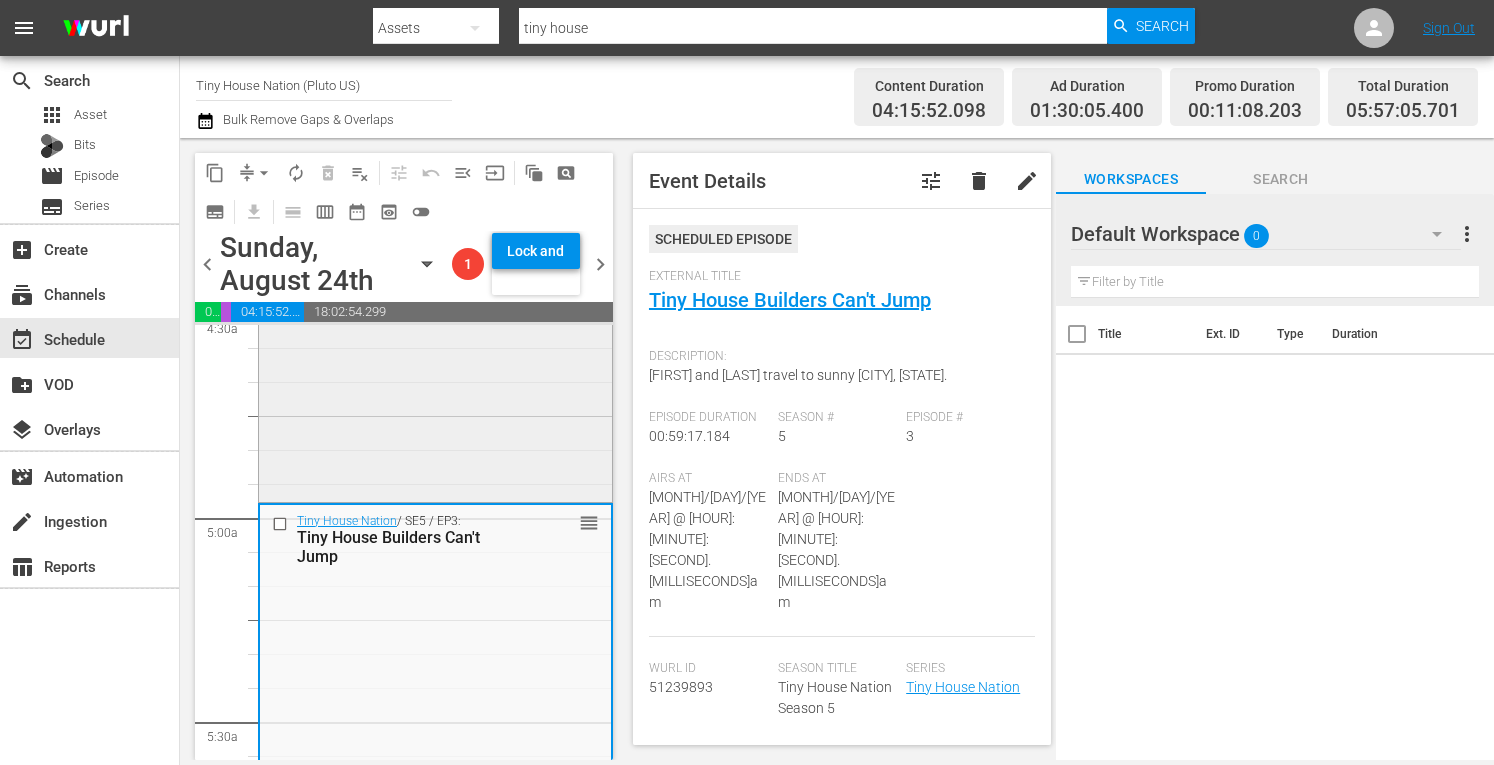 click on "Tiny House Nation  / SE2 / EP13:
300 Sq Ft His n' Hers House 300 Sq Ft His n' Hers House (aenetworks_tinyhousenation_1_01:00:00) VARIANT reorder" at bounding box center [435, 297] 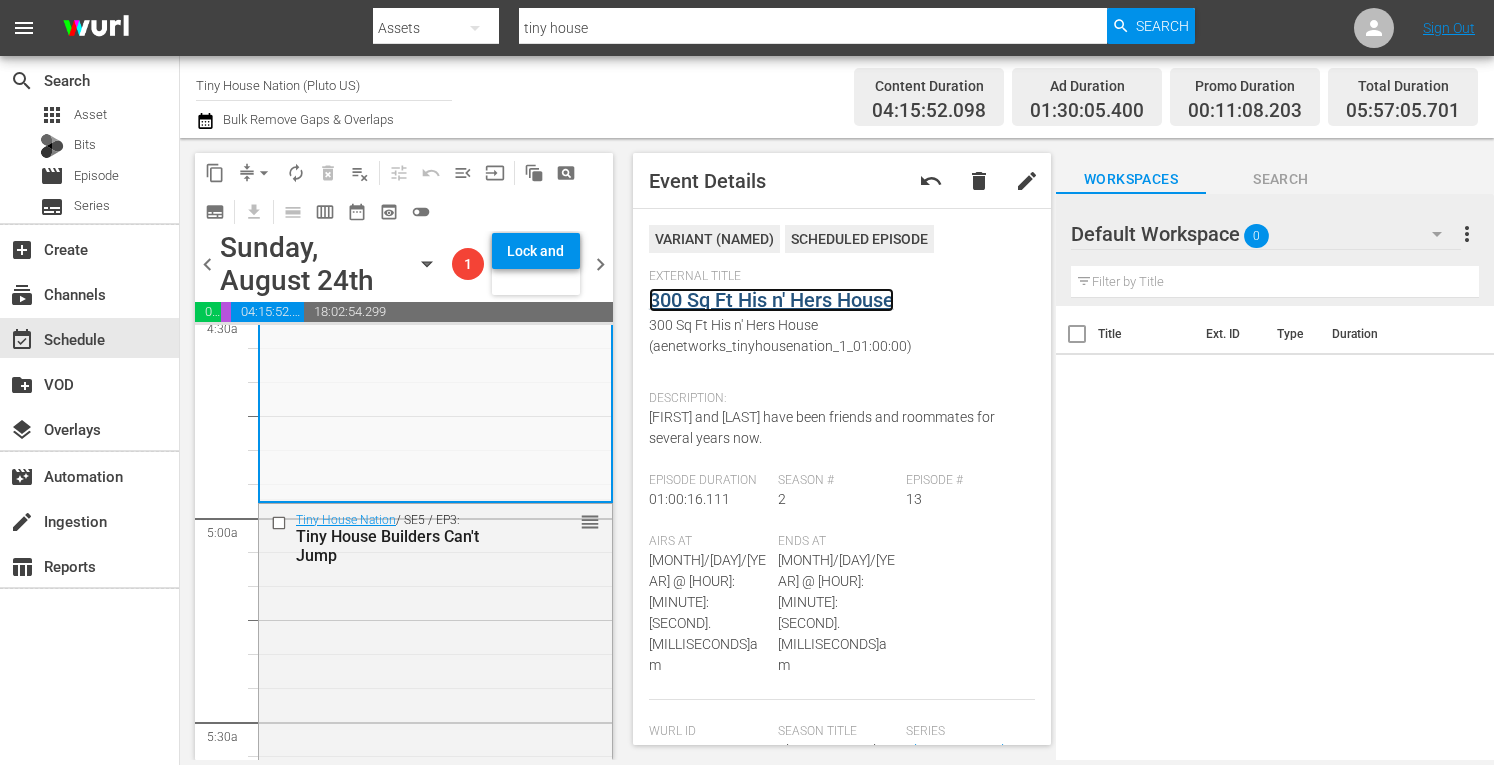 click on "300 Sq Ft His n' Hers House" at bounding box center [771, 300] 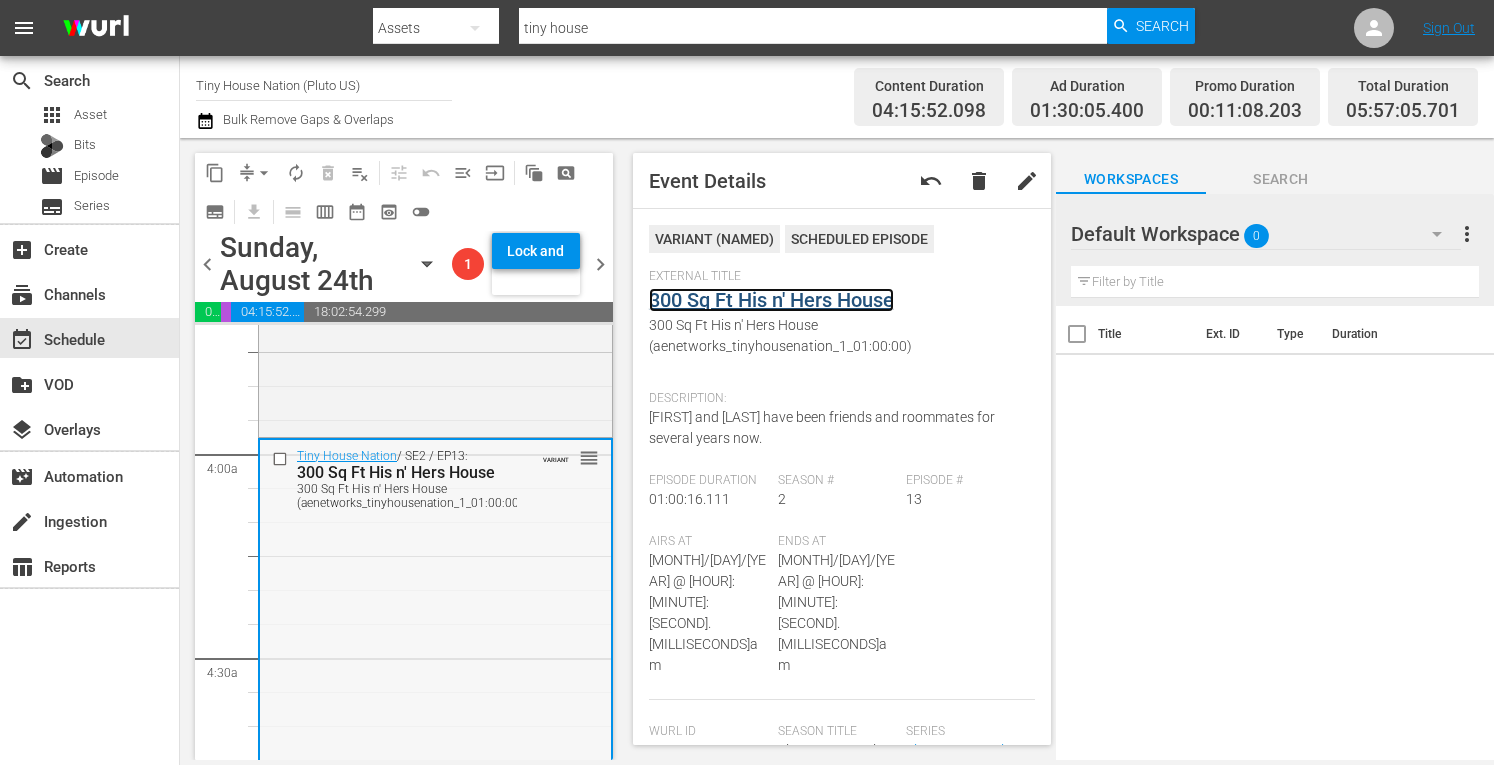 scroll, scrollTop: 1481, scrollLeft: 0, axis: vertical 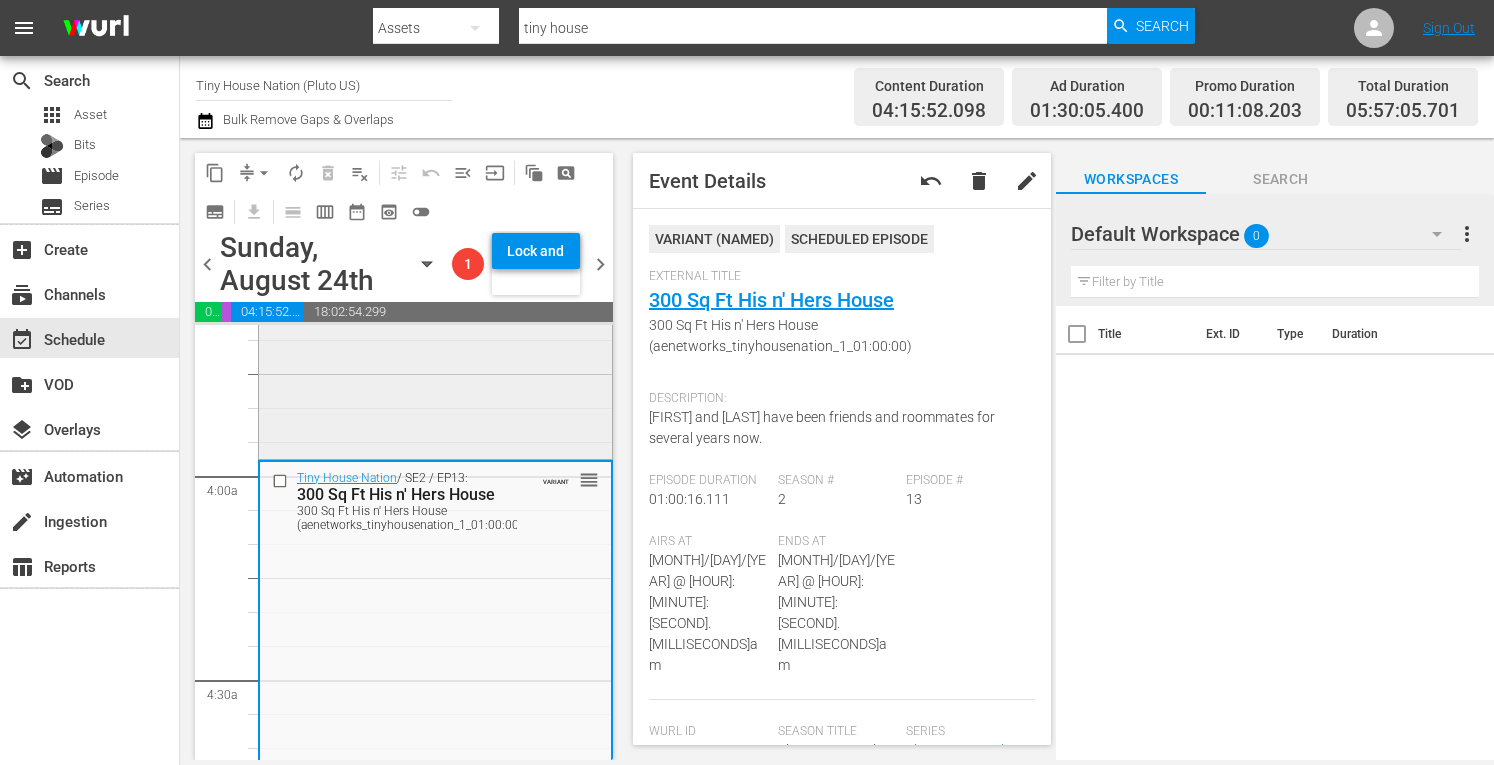 click on "Tiny House Nation  / SE2 / EP15:
180 Sq Ft Backpack House 180 Sq Ft Backpack House (aenetworks_tinyhousenation_1_01:00:00) VARIANT reorder" at bounding box center (435, 256) 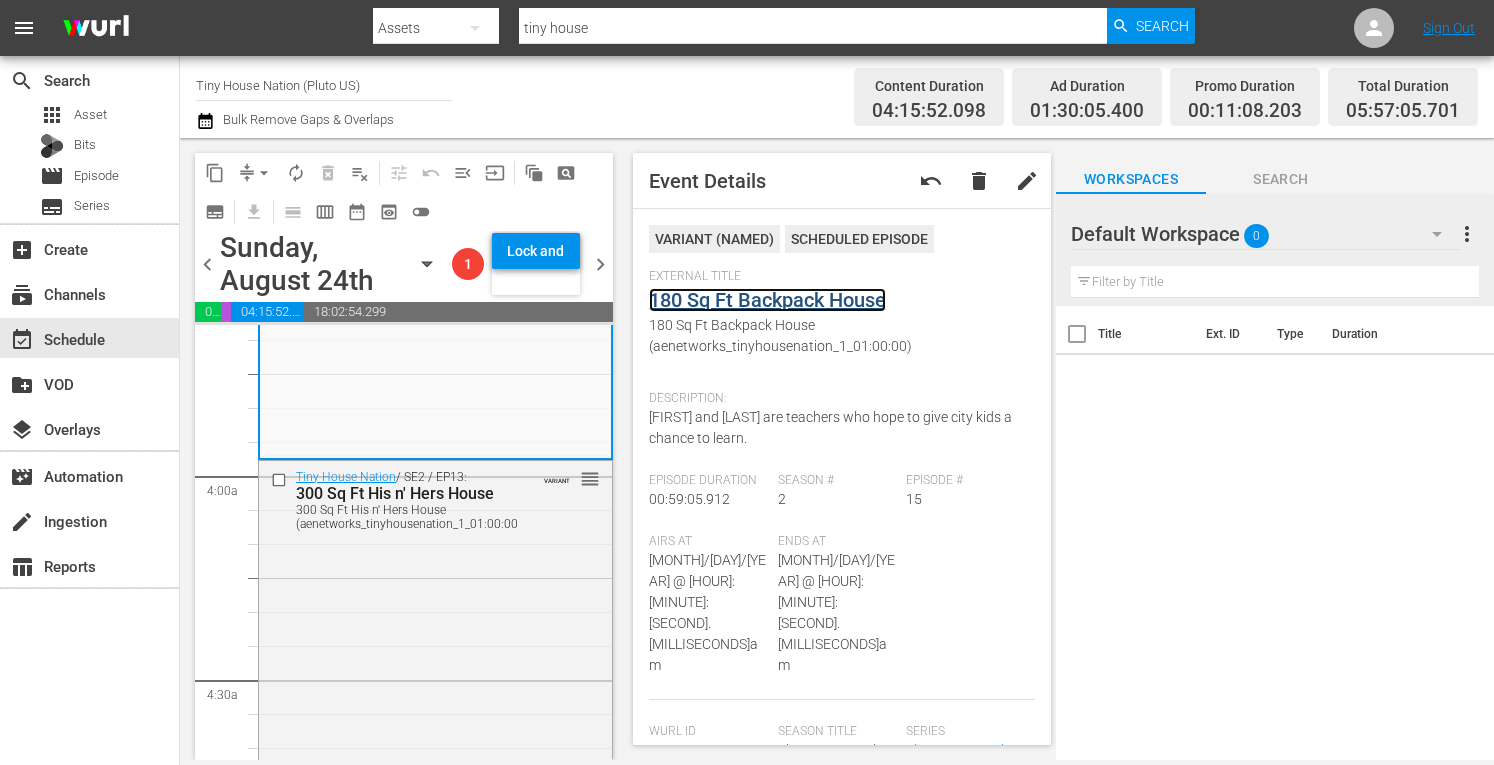 click on "180 Sq Ft Backpack House" at bounding box center [767, 300] 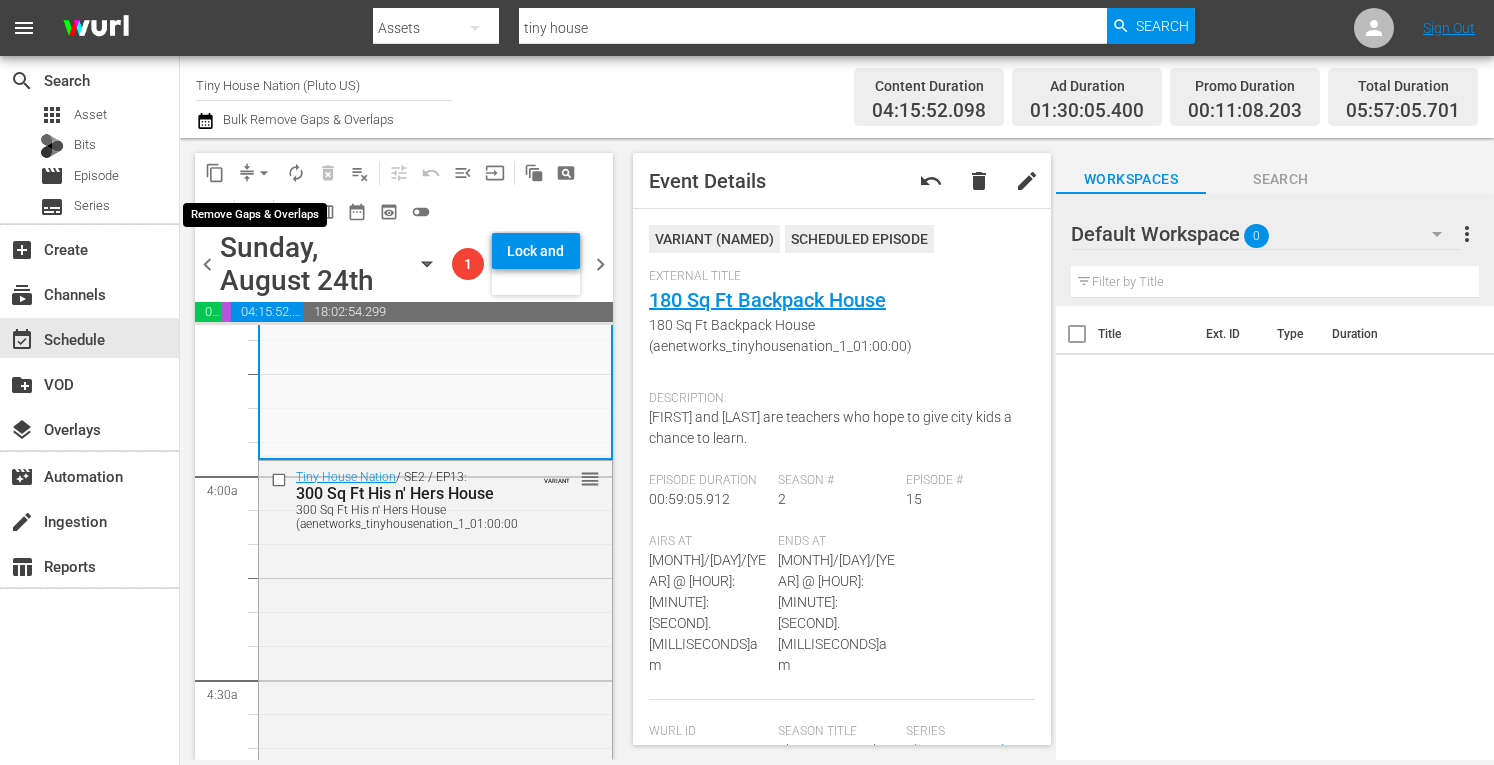 click on "arrow_drop_down" at bounding box center [264, 173] 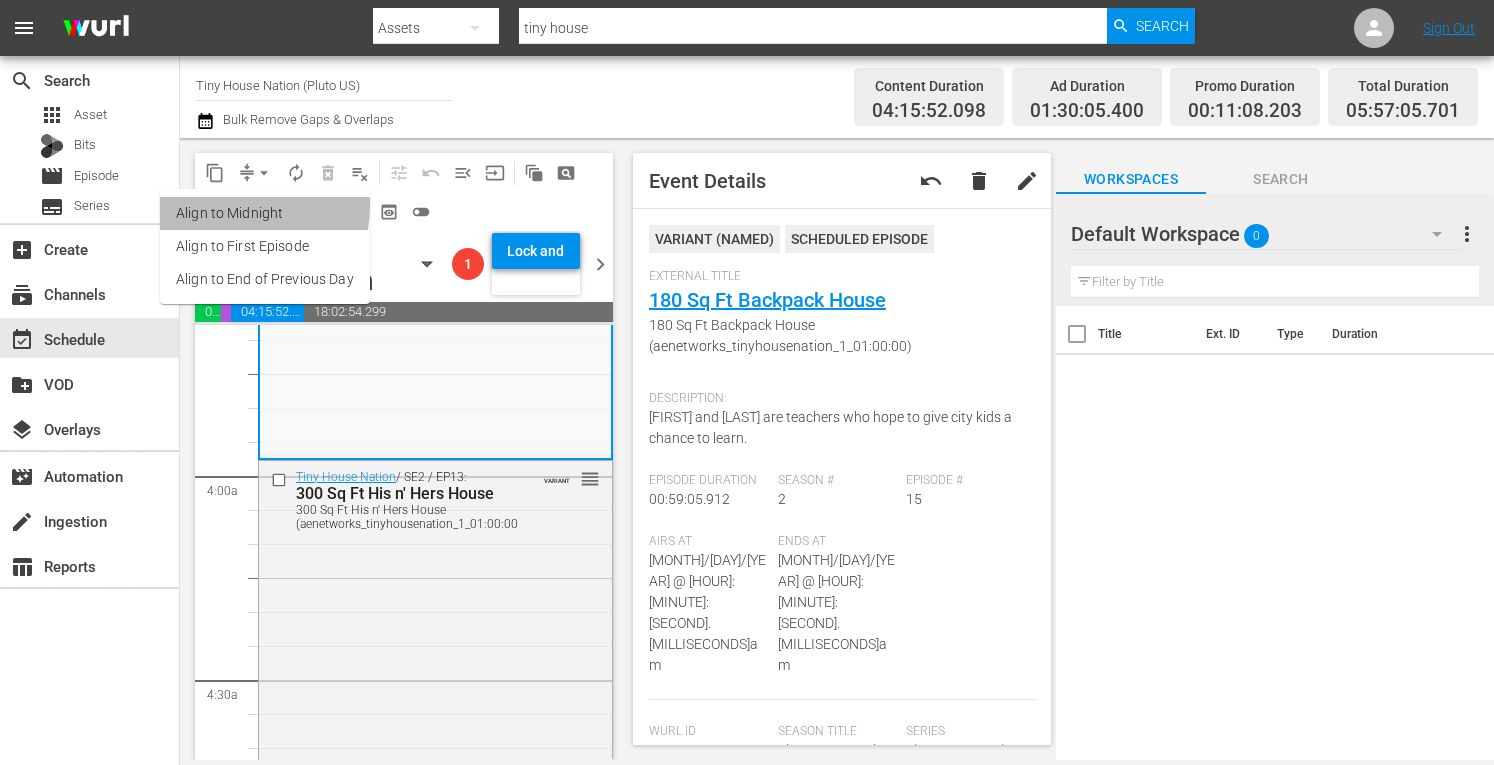 click on "Align to Midnight" at bounding box center [265, 213] 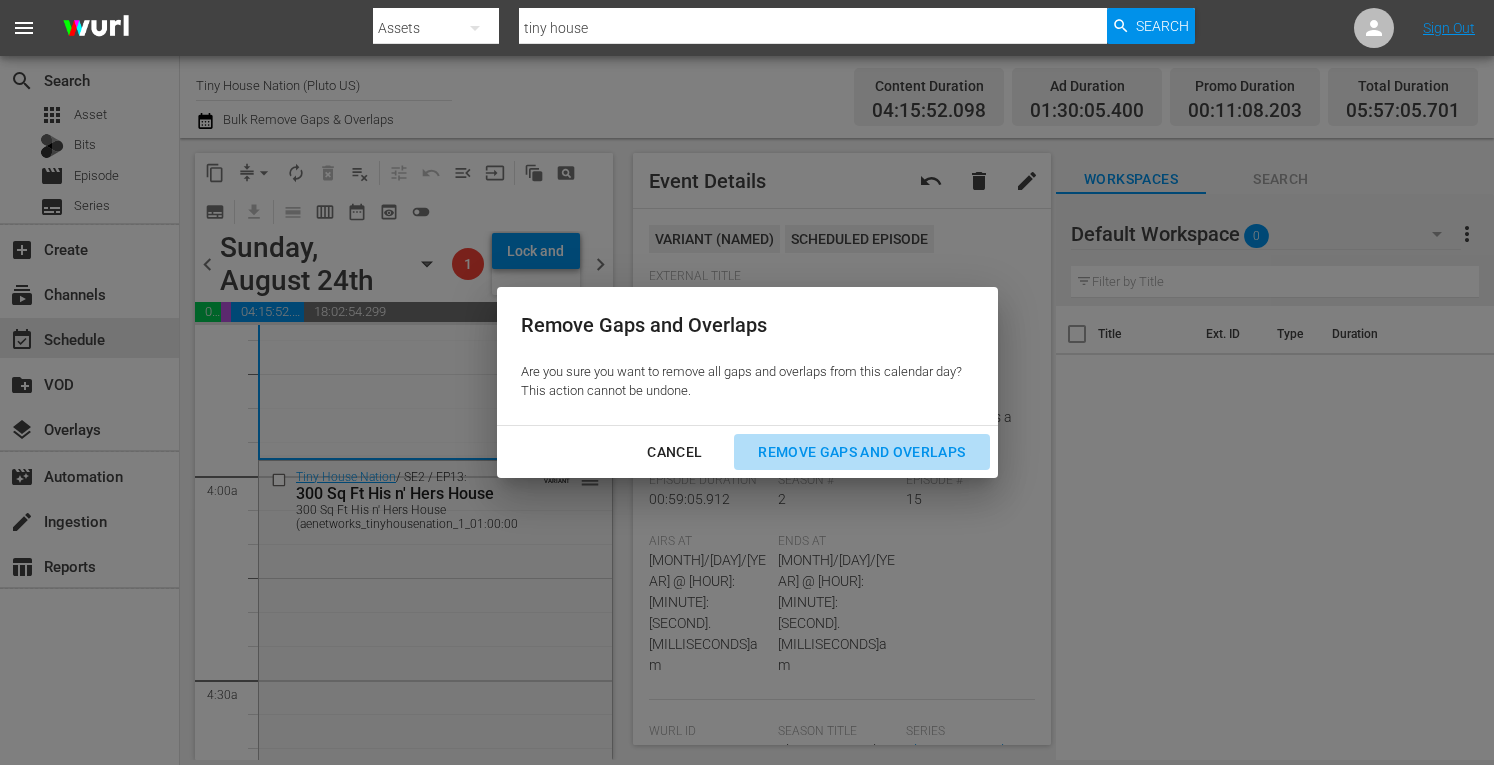 click on "Remove Gaps and Overlaps" at bounding box center (861, 452) 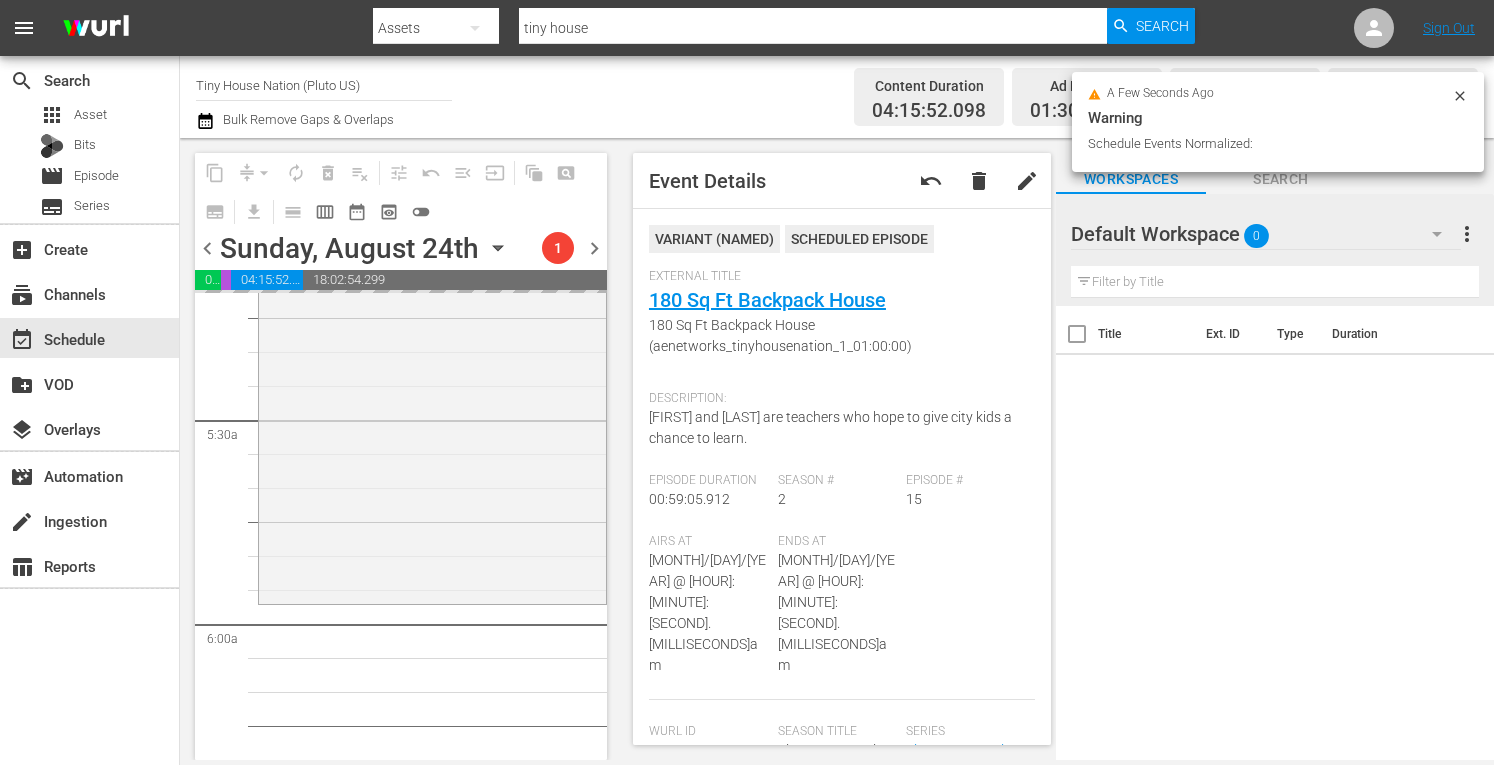 scroll, scrollTop: 2118, scrollLeft: 0, axis: vertical 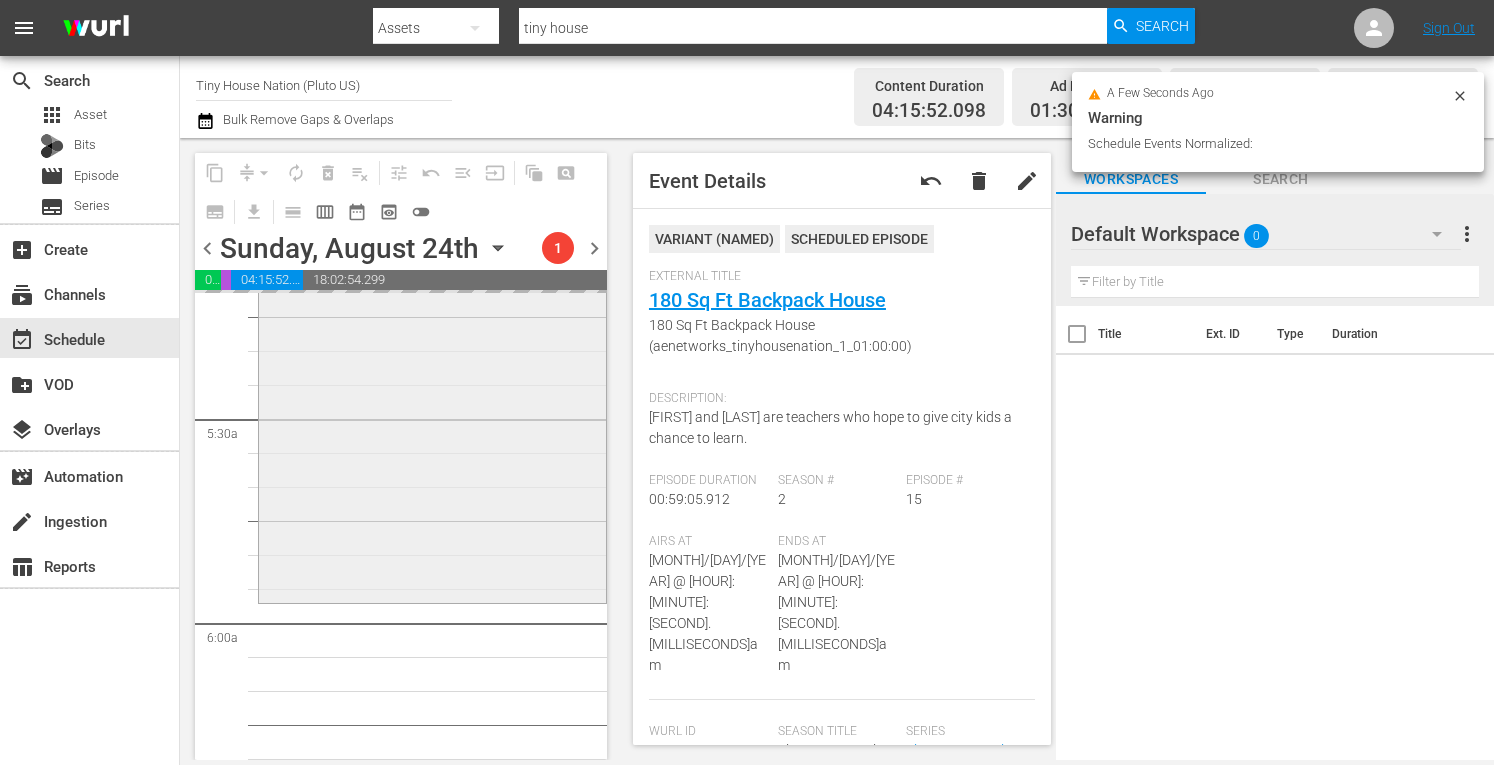 click on "Tiny House Nation  / SE5 / EP3:
Tiny House Builders Can't Jump reorder" at bounding box center [432, 399] 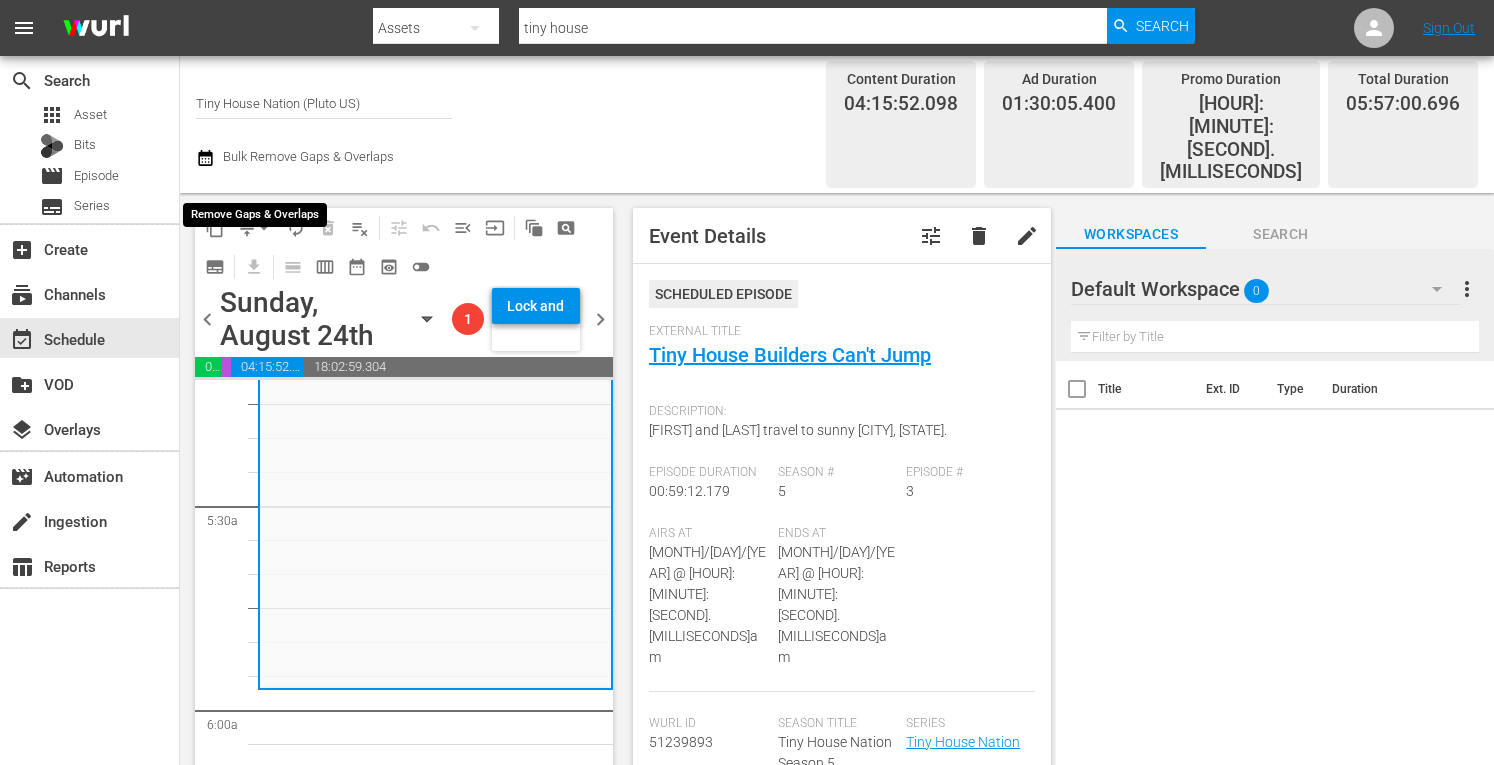 click on "arrow_drop_down" at bounding box center [264, 228] 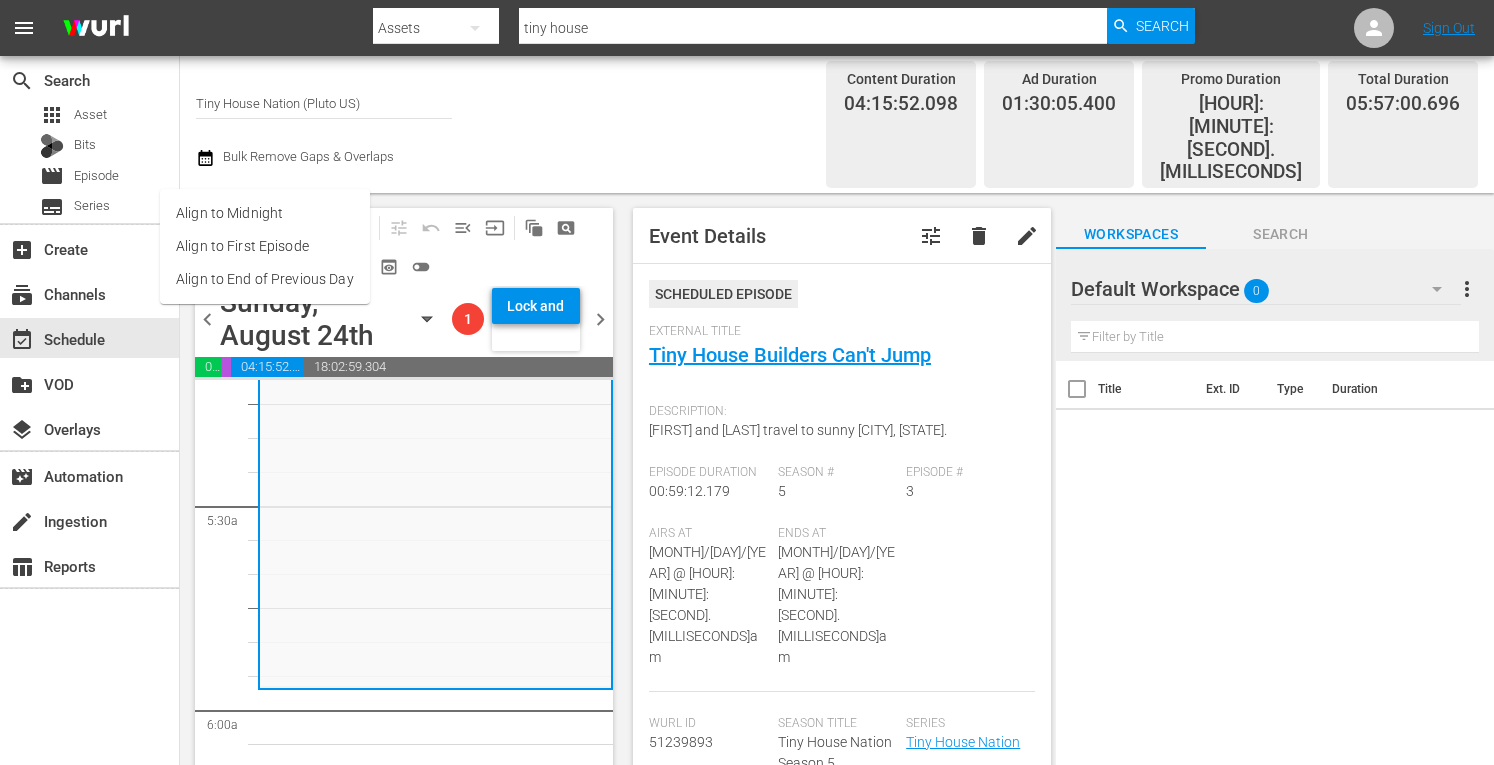 click on "Align to Midnight" at bounding box center [265, 213] 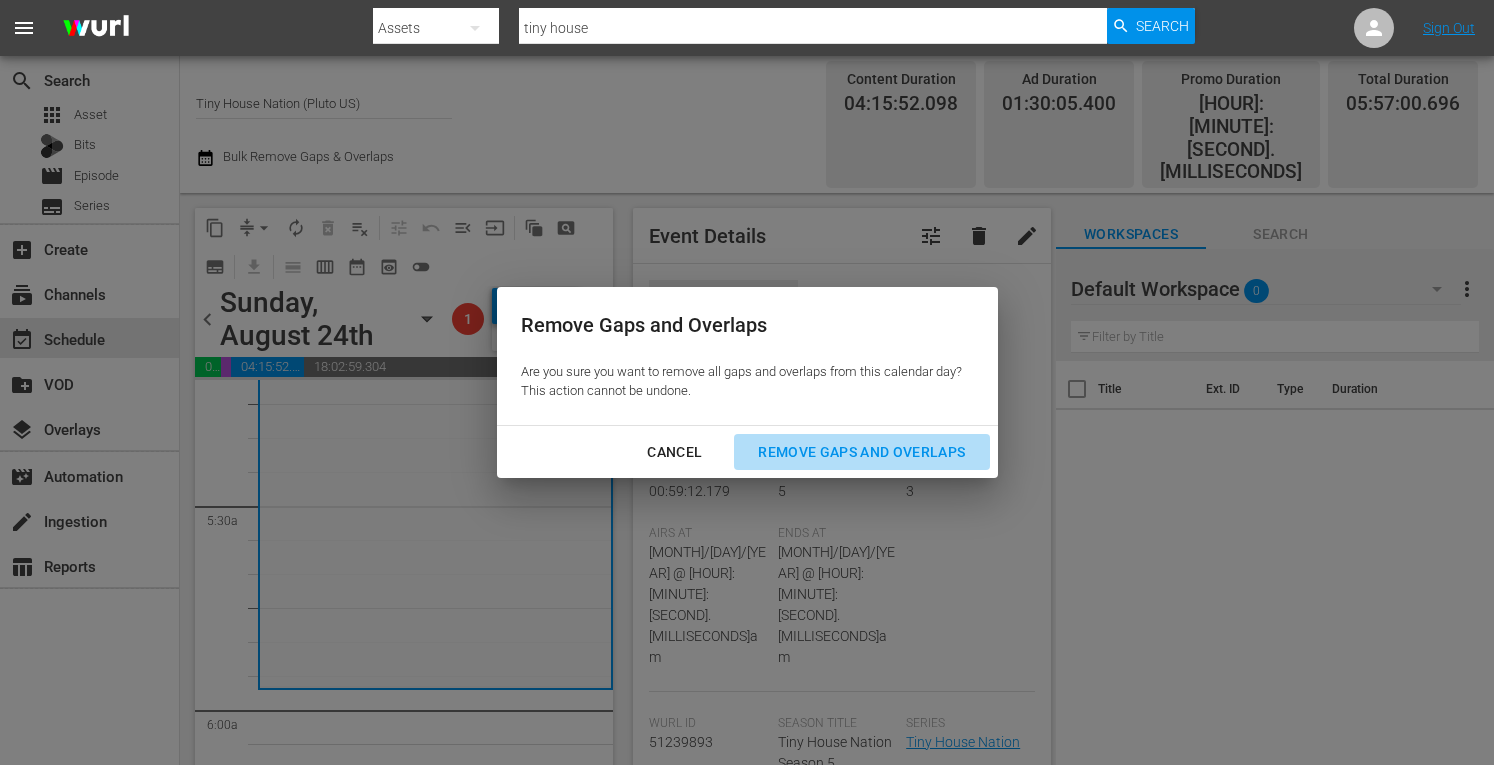 click on "Remove Gaps and Overlaps" at bounding box center [861, 452] 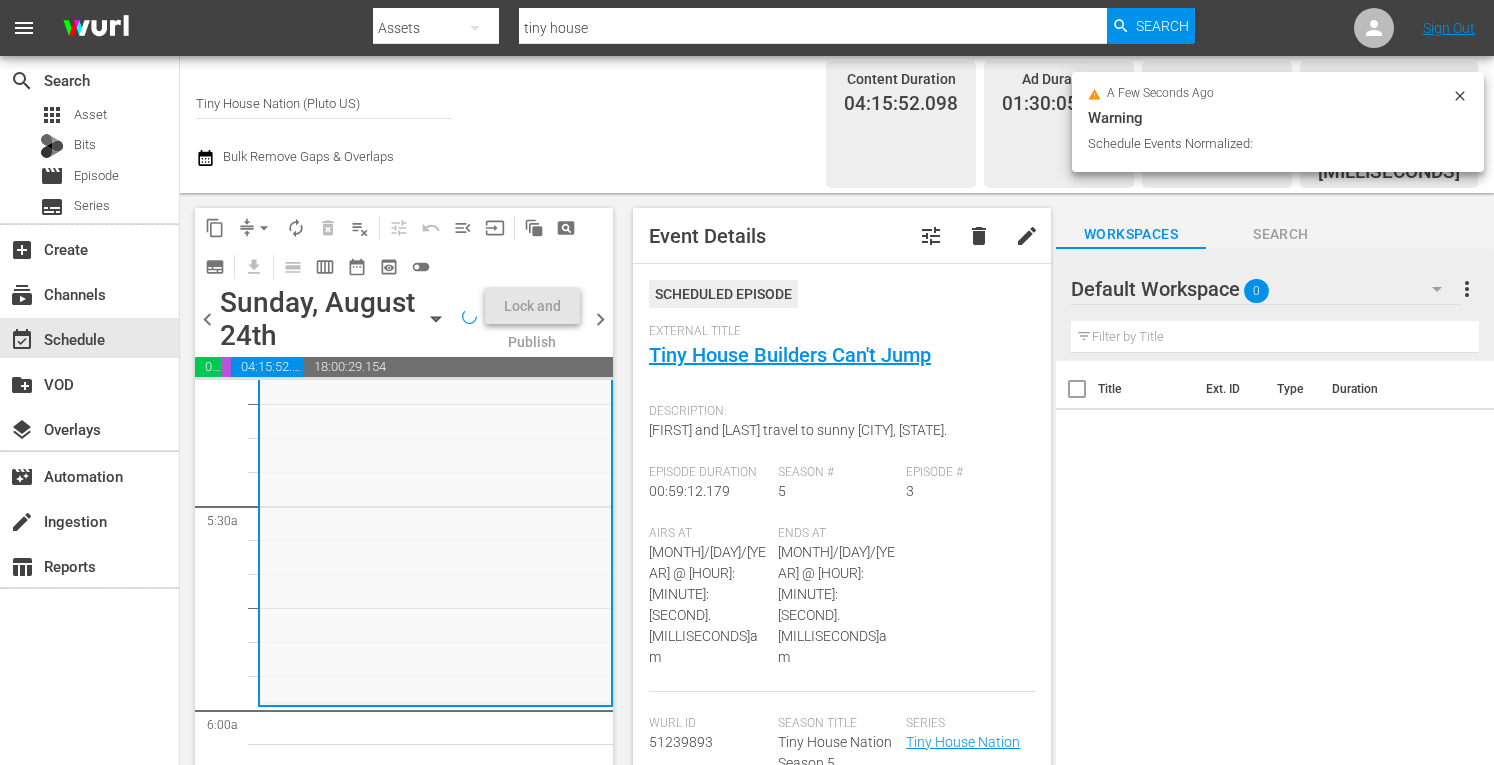 scroll, scrollTop: 2186, scrollLeft: 0, axis: vertical 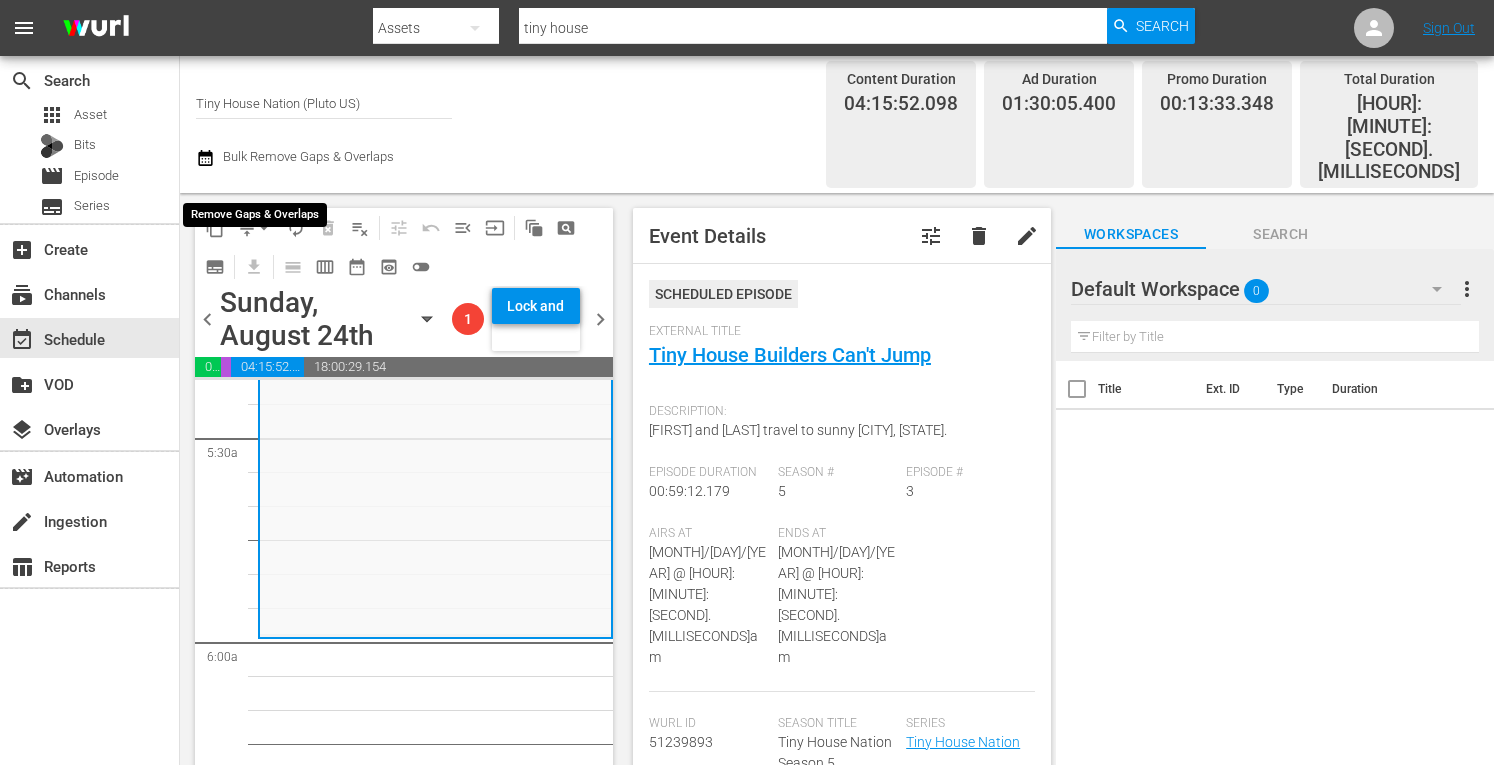 click on "arrow_drop_down" at bounding box center (264, 228) 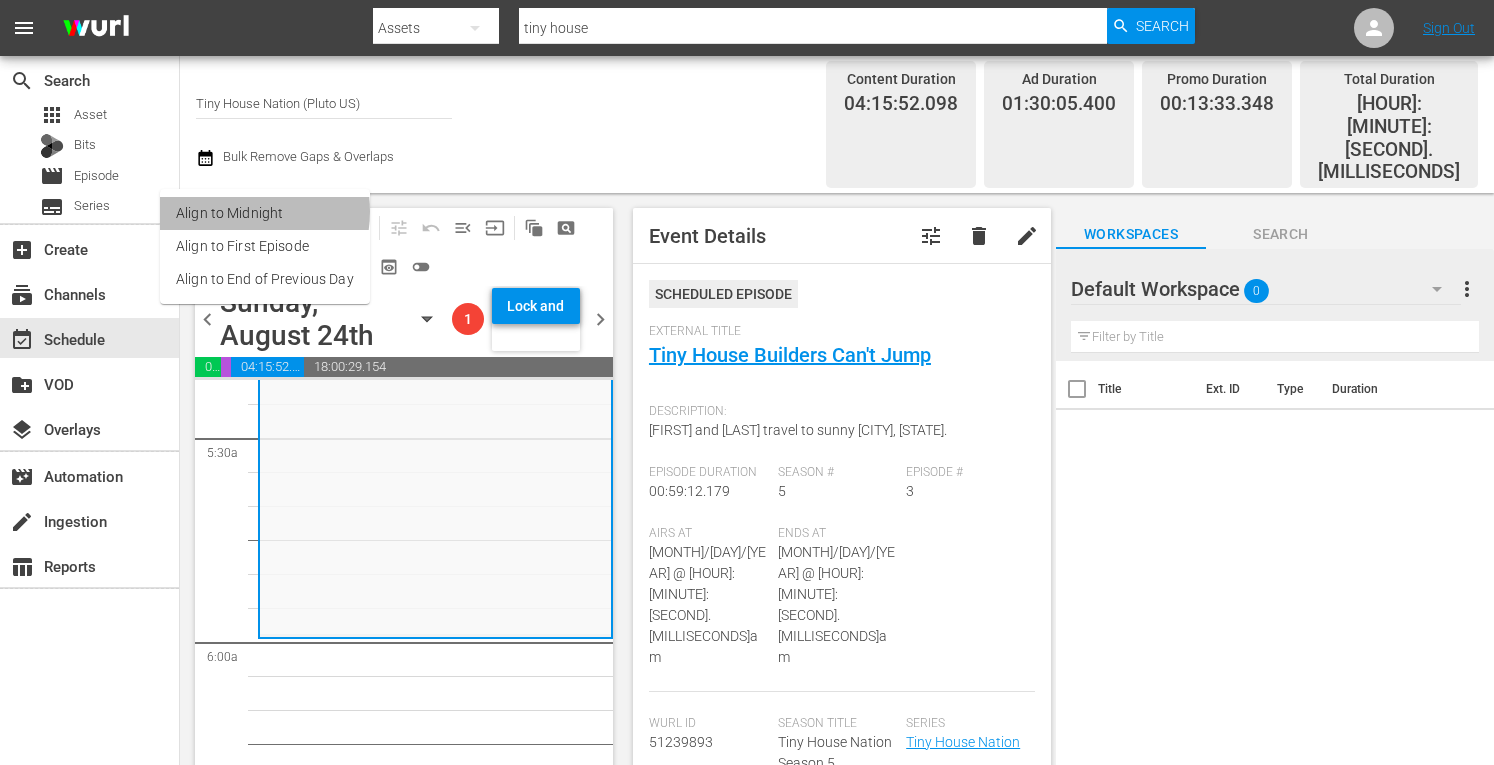 click on "Align to Midnight" at bounding box center [265, 213] 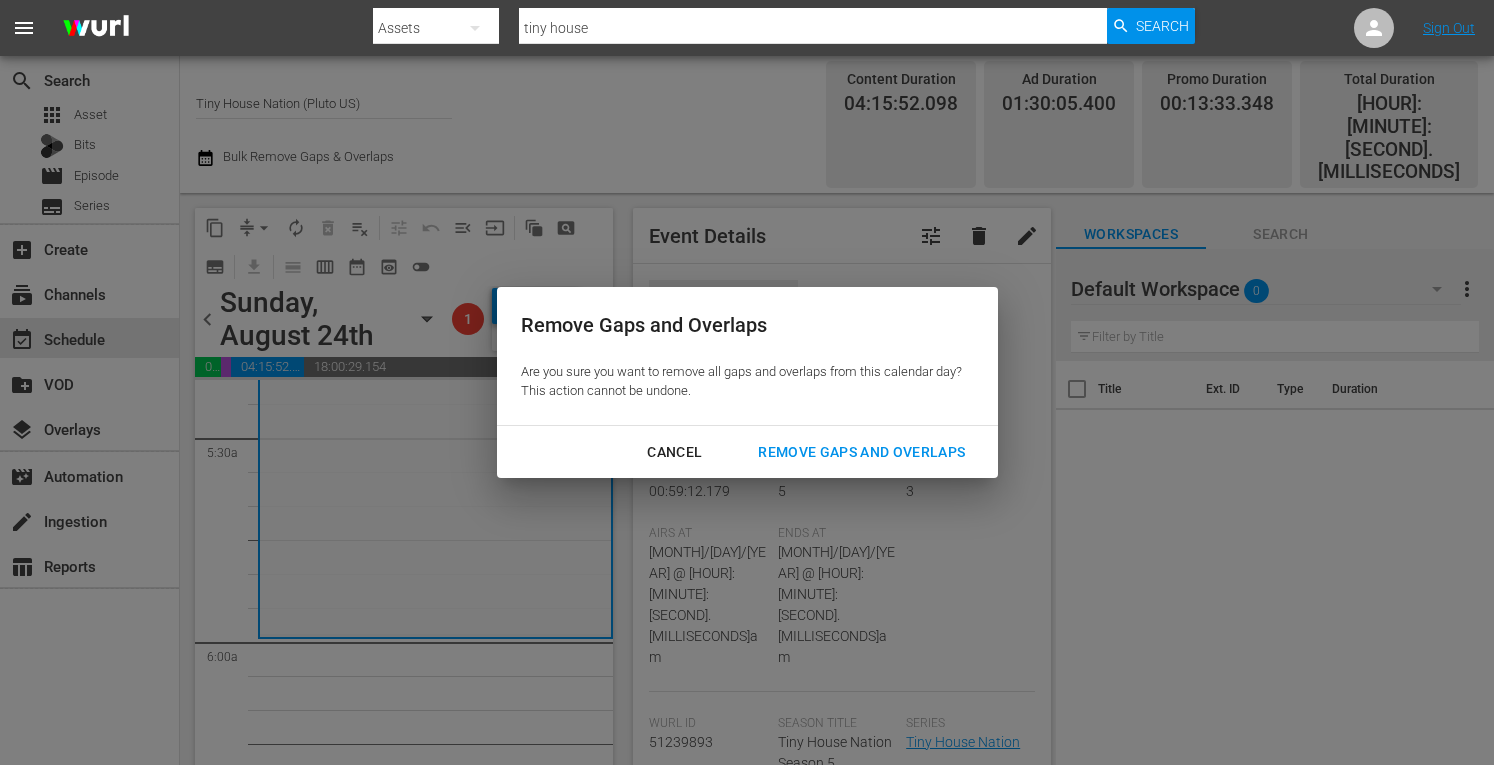 click on "Remove Gaps and Overlaps" at bounding box center [861, 452] 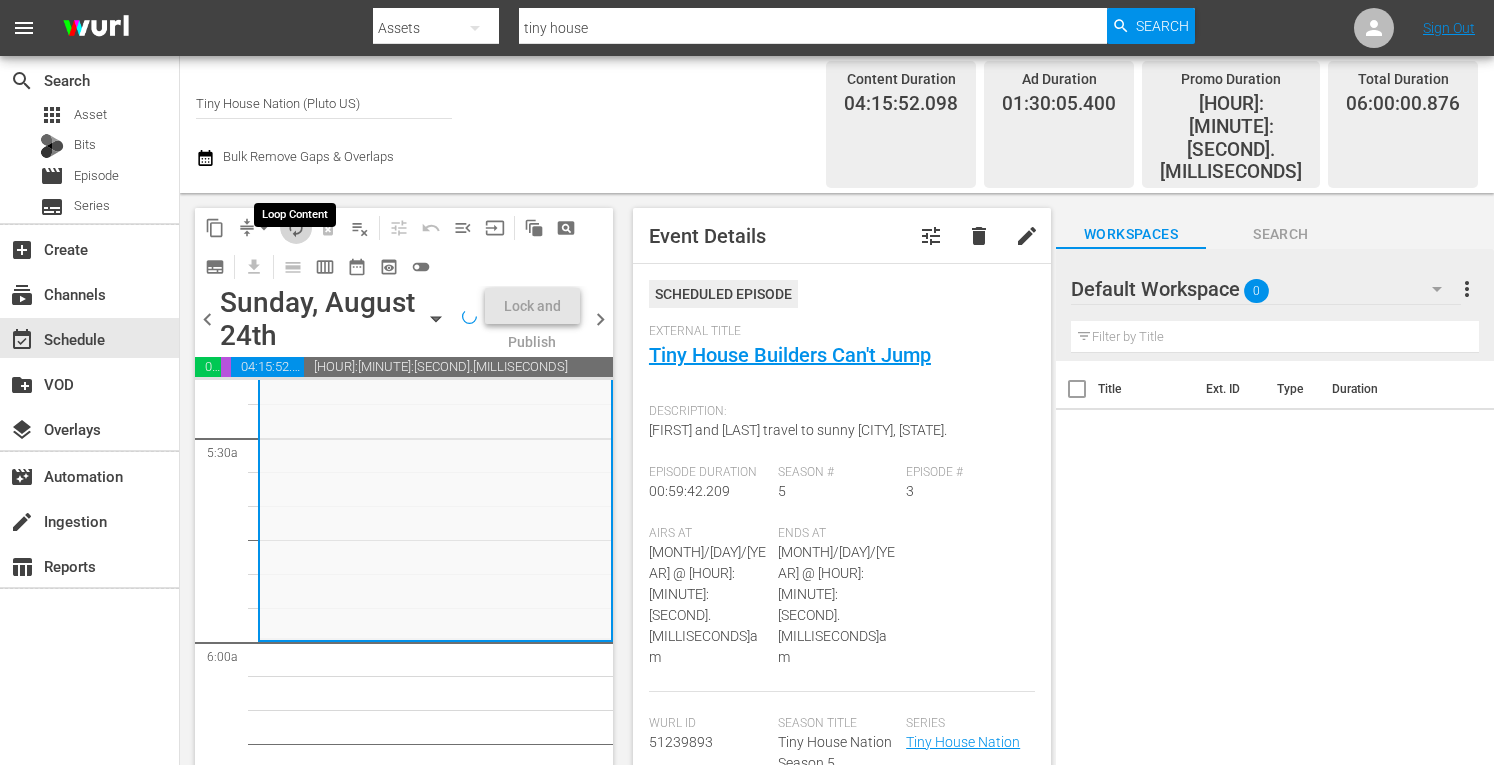 click on "autorenew_outlined" at bounding box center (296, 228) 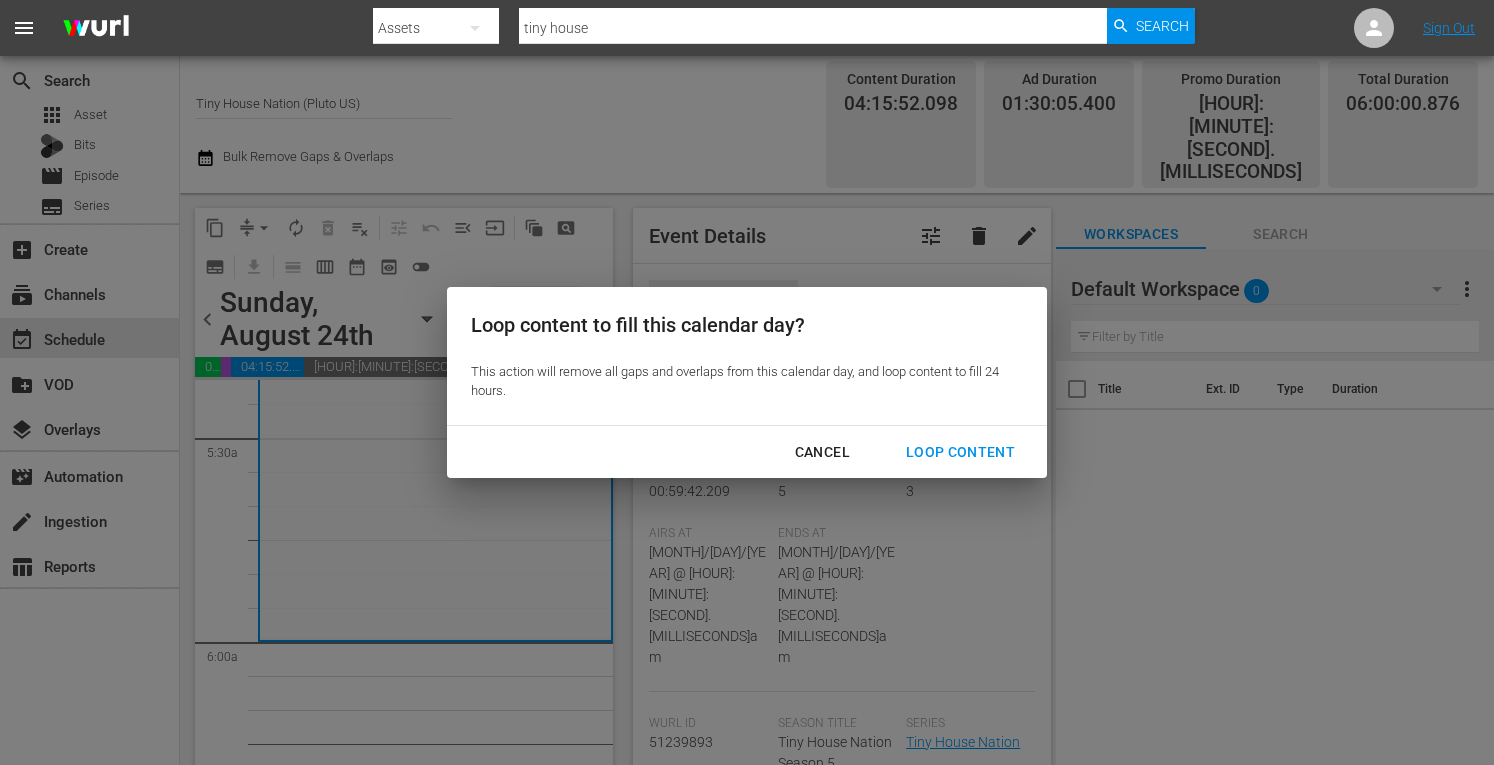 click on "Loop Content" at bounding box center [960, 452] 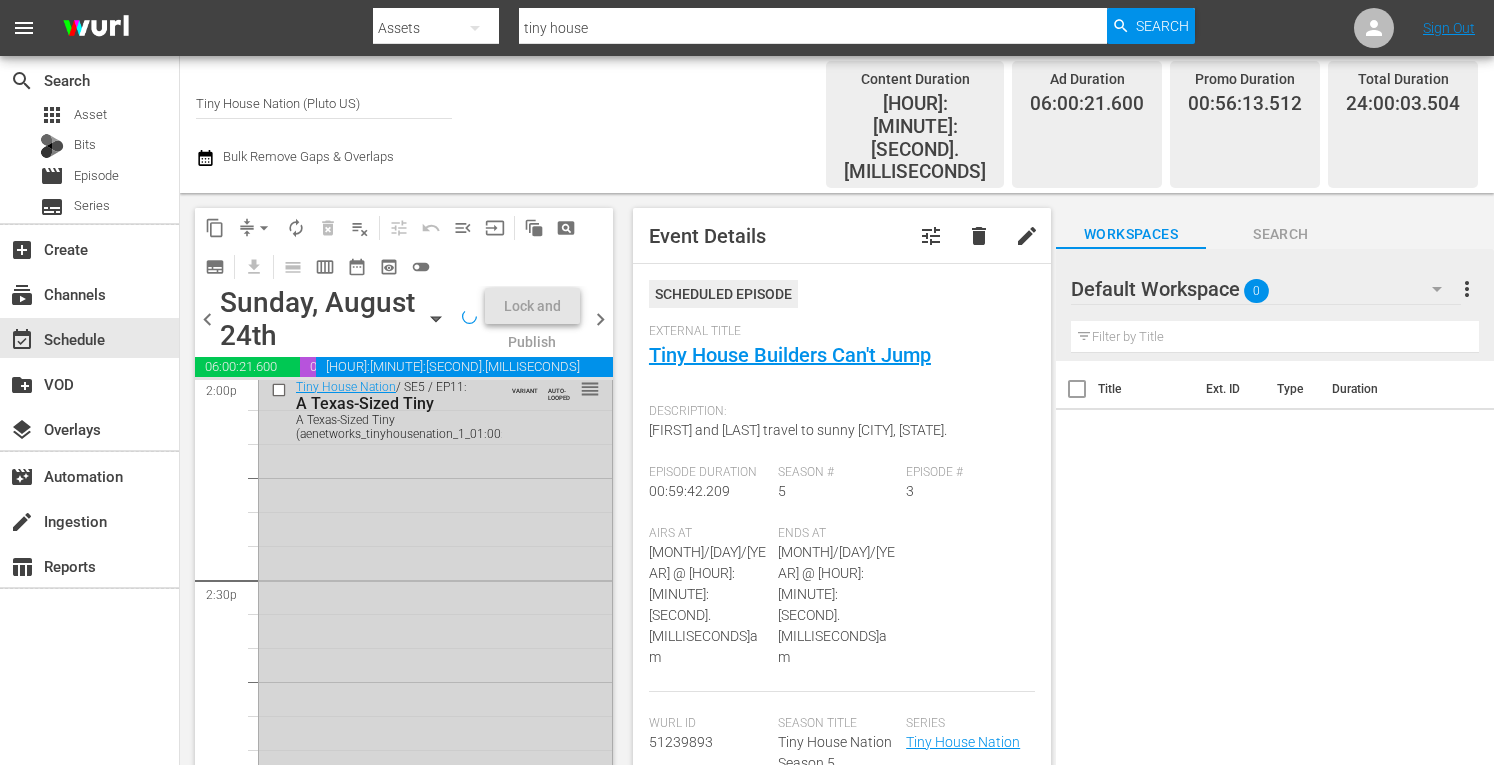 scroll, scrollTop: 5762, scrollLeft: 0, axis: vertical 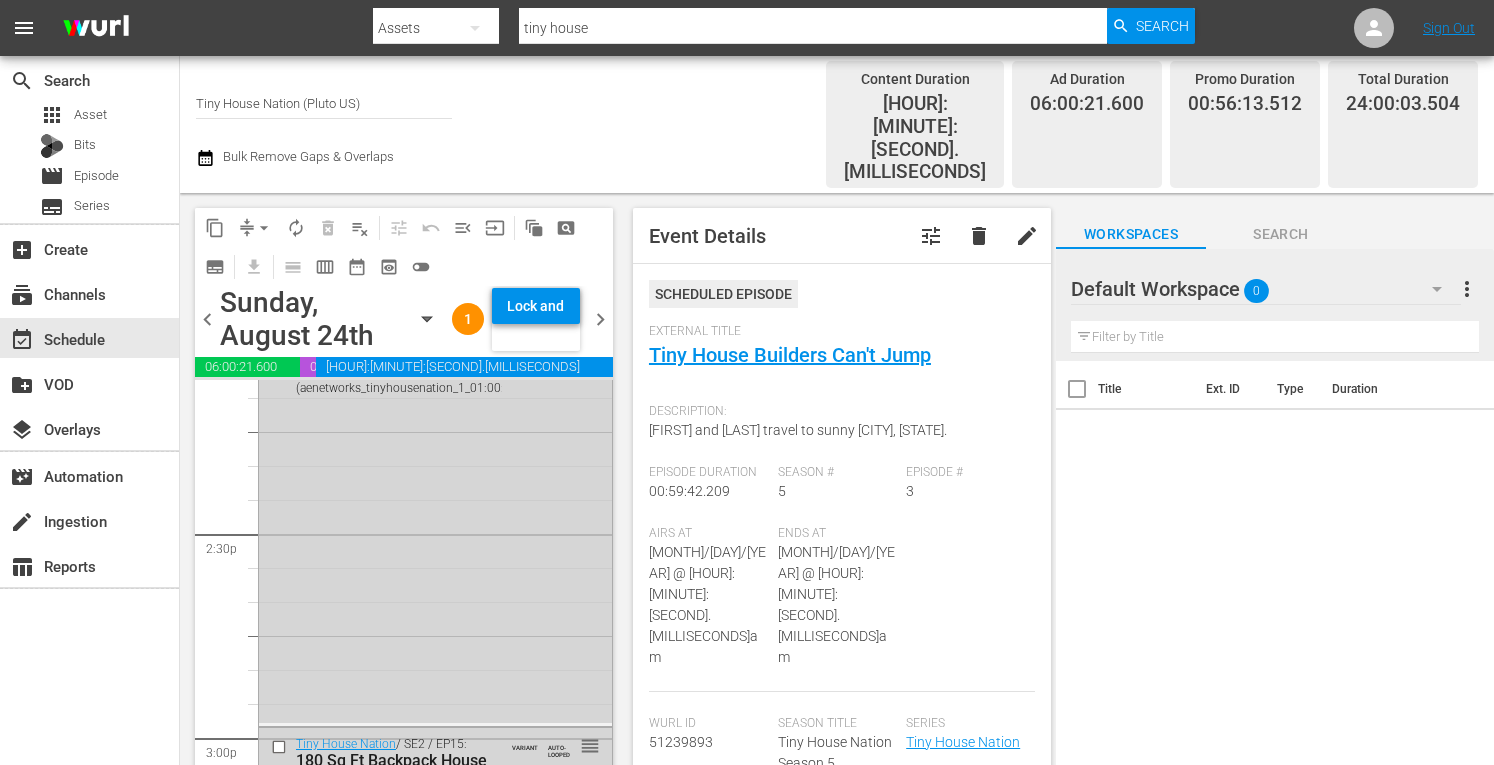 click on "Lock and Publish" at bounding box center [536, 306] 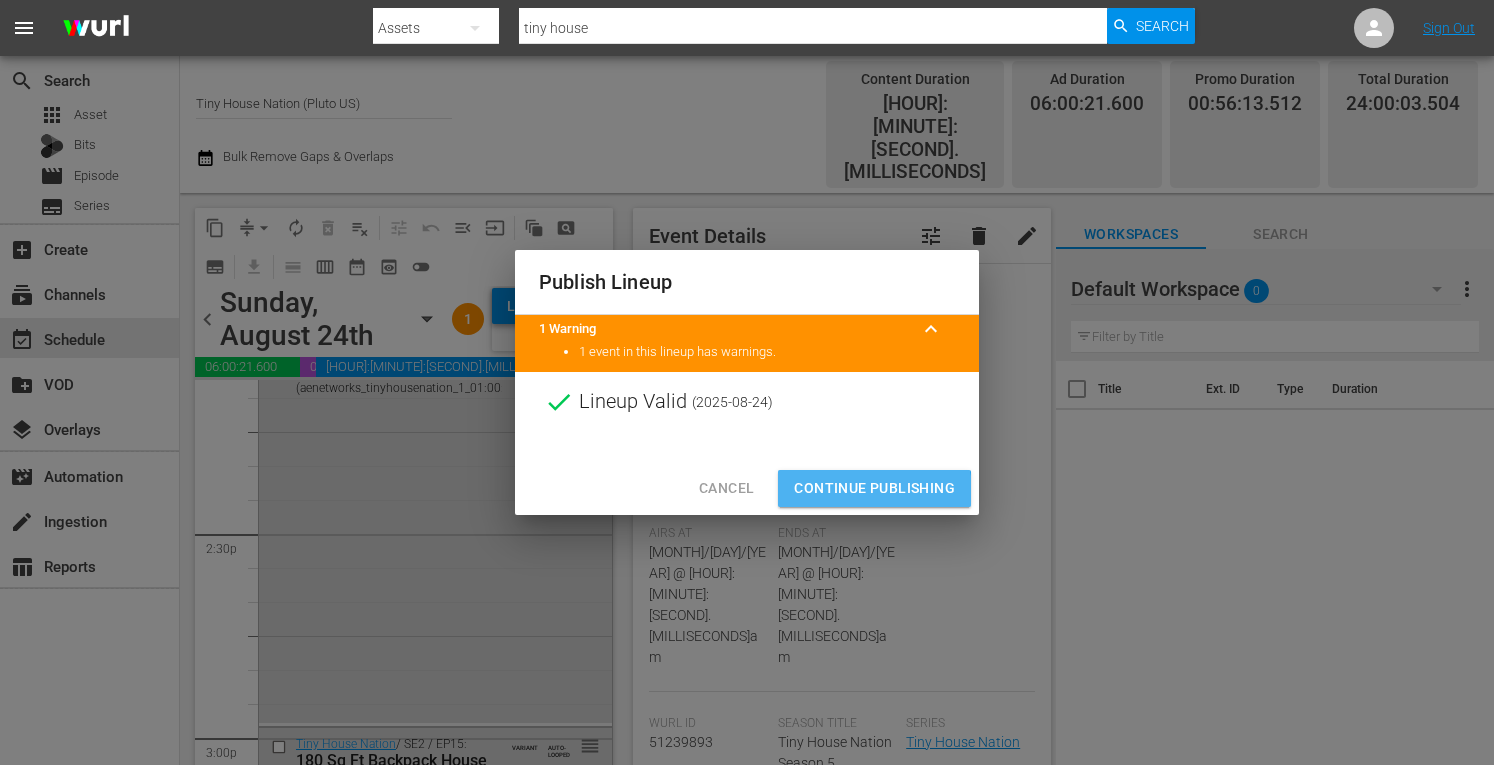 click on "Continue Publishing" at bounding box center (874, 488) 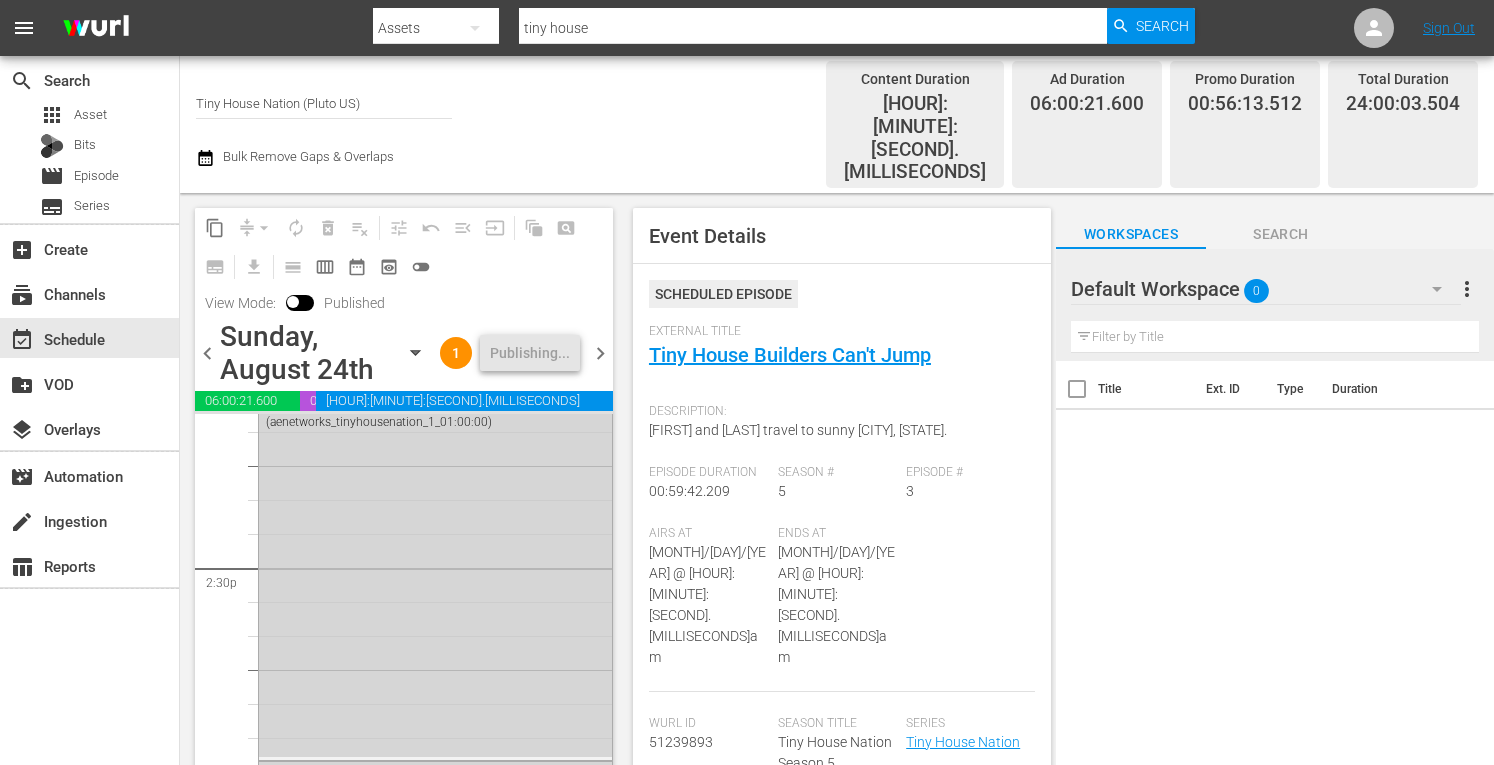 click on "chevron_left" at bounding box center [207, 353] 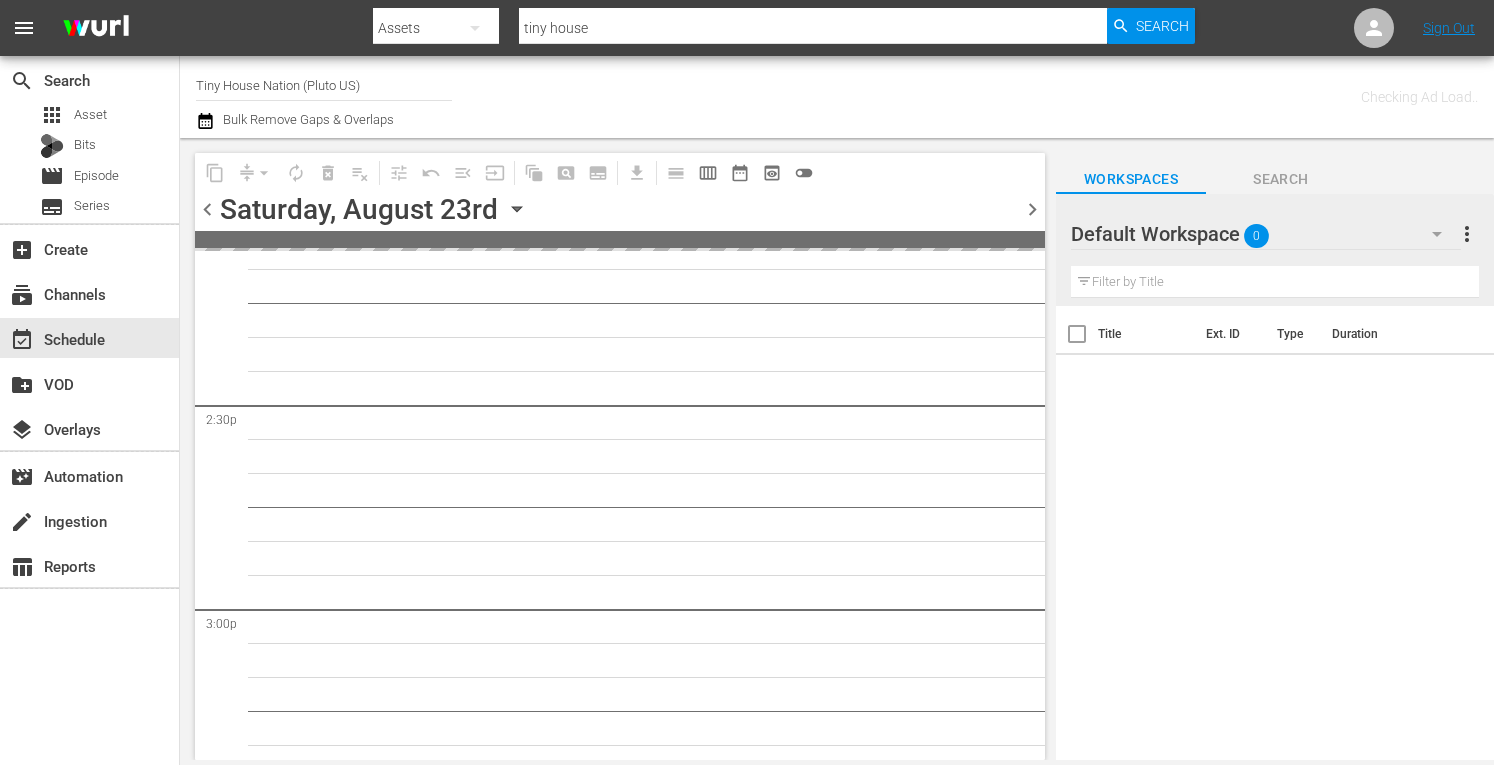 scroll, scrollTop: 5864, scrollLeft: 0, axis: vertical 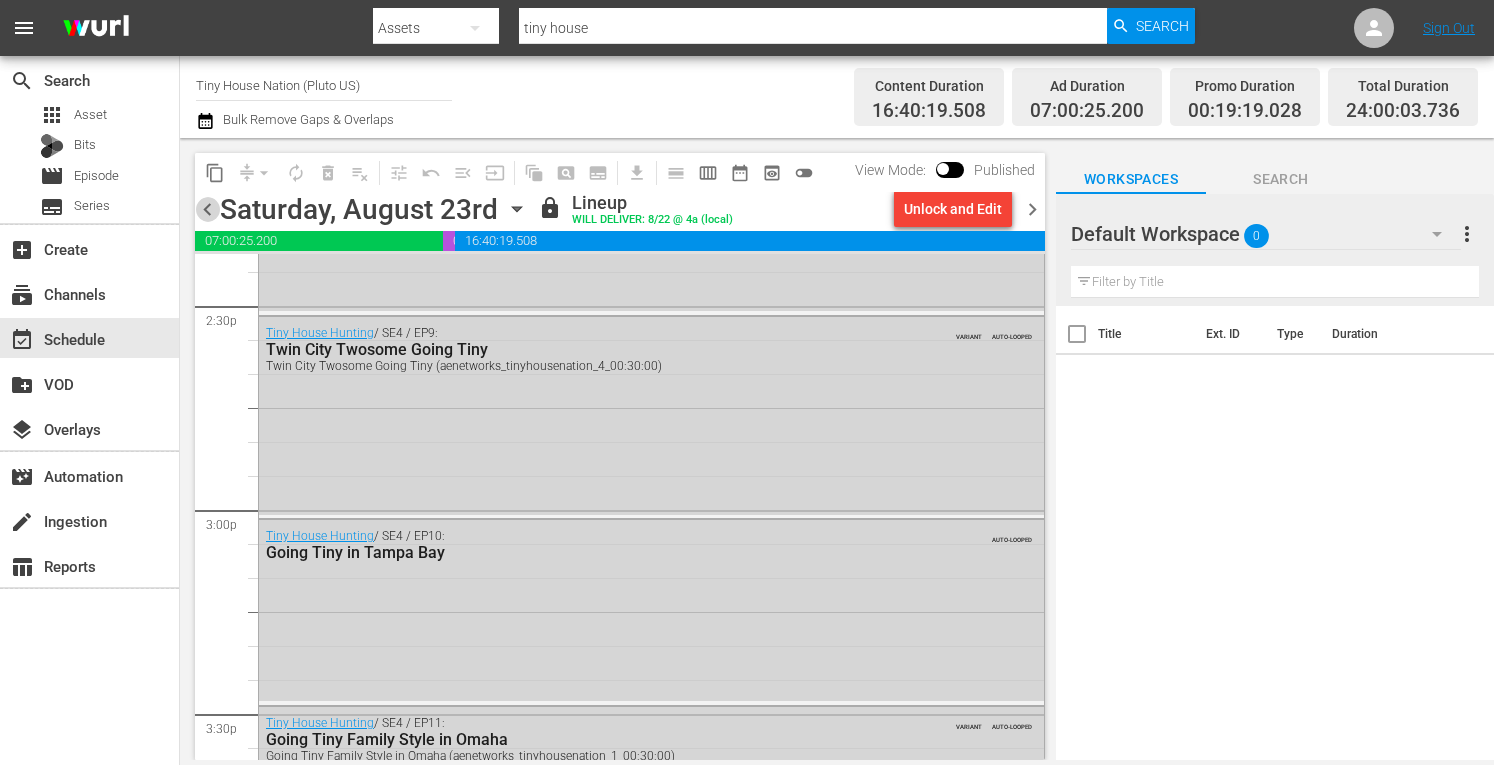 click on "chevron_left" at bounding box center (207, 209) 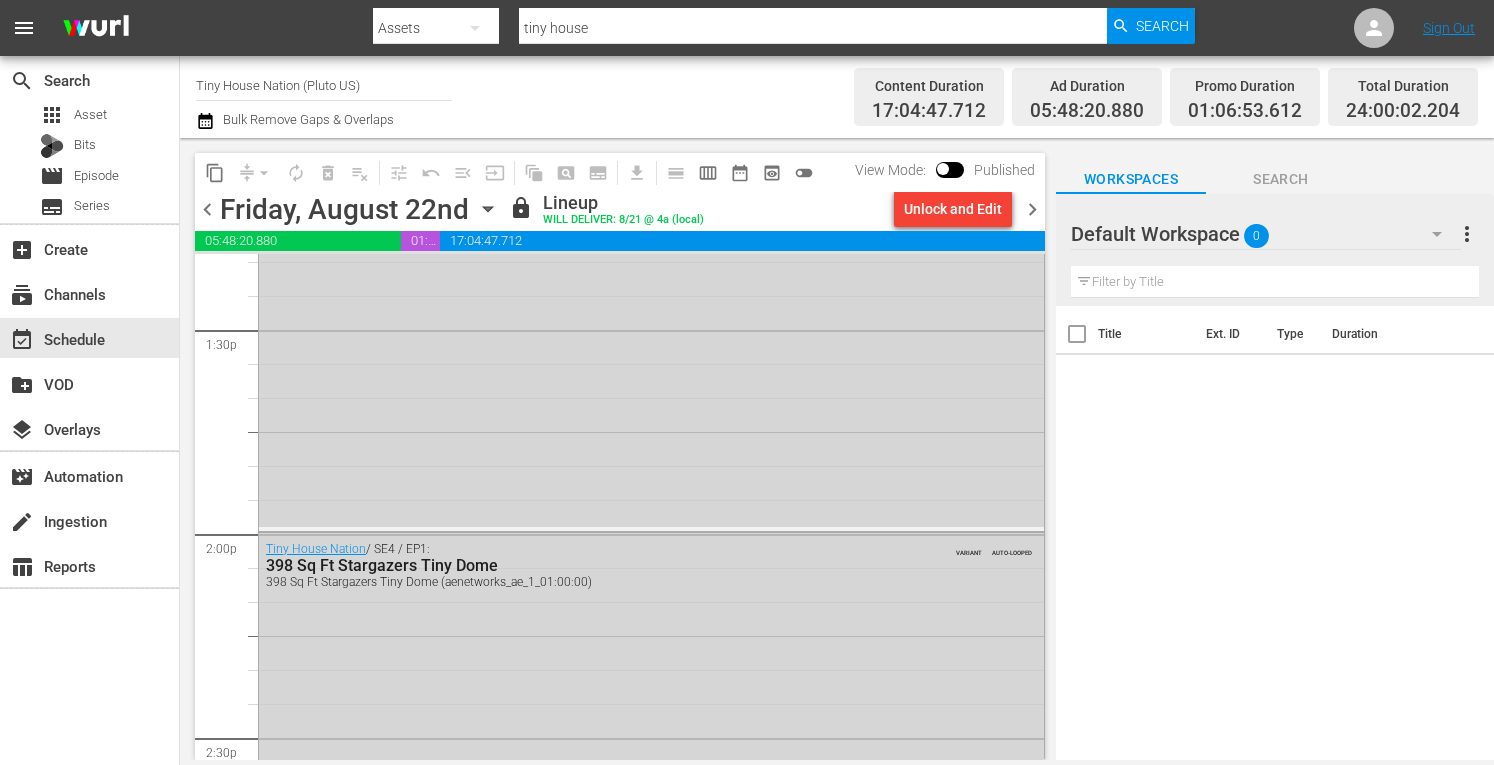 scroll, scrollTop: 5323, scrollLeft: 0, axis: vertical 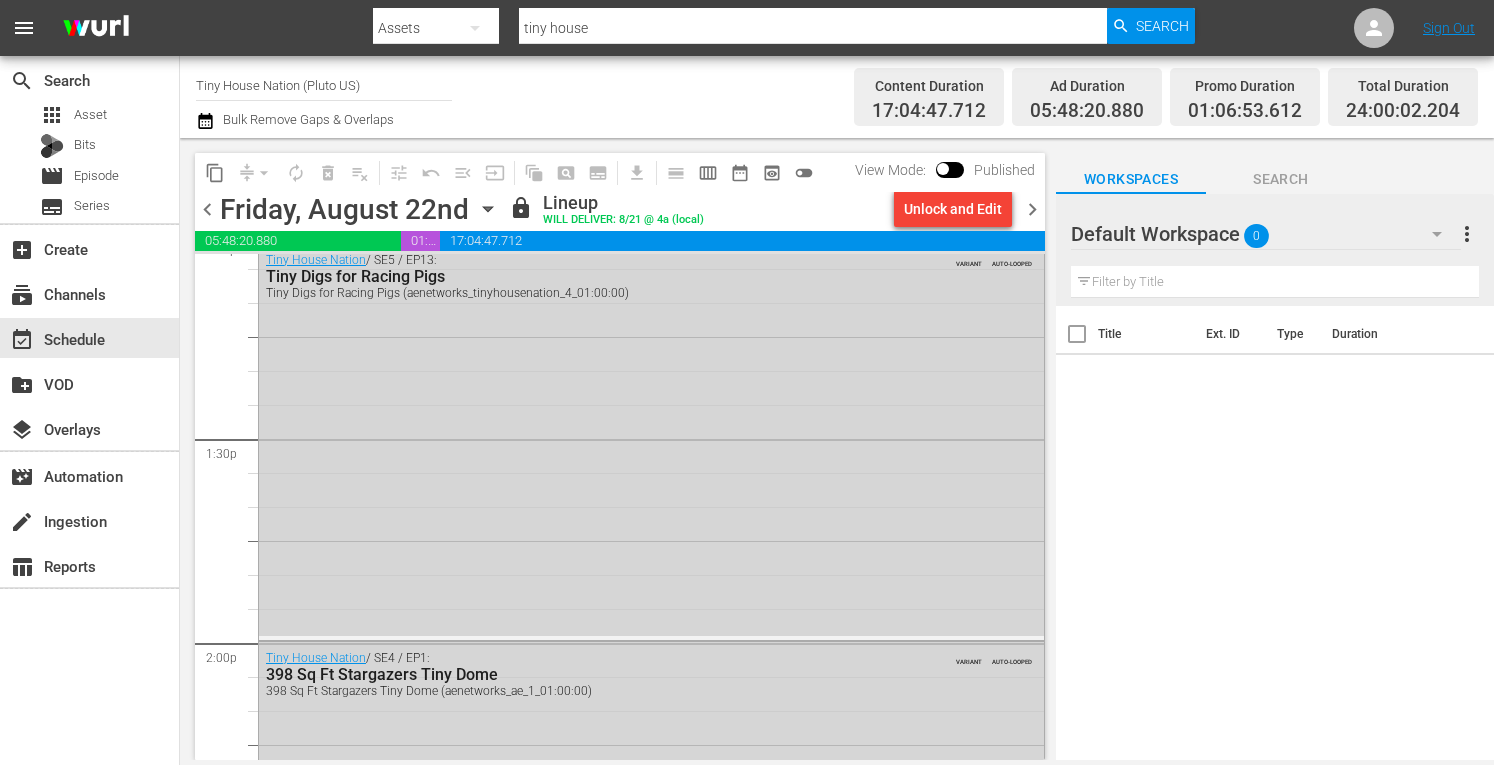 click on "chevron_left" at bounding box center (207, 209) 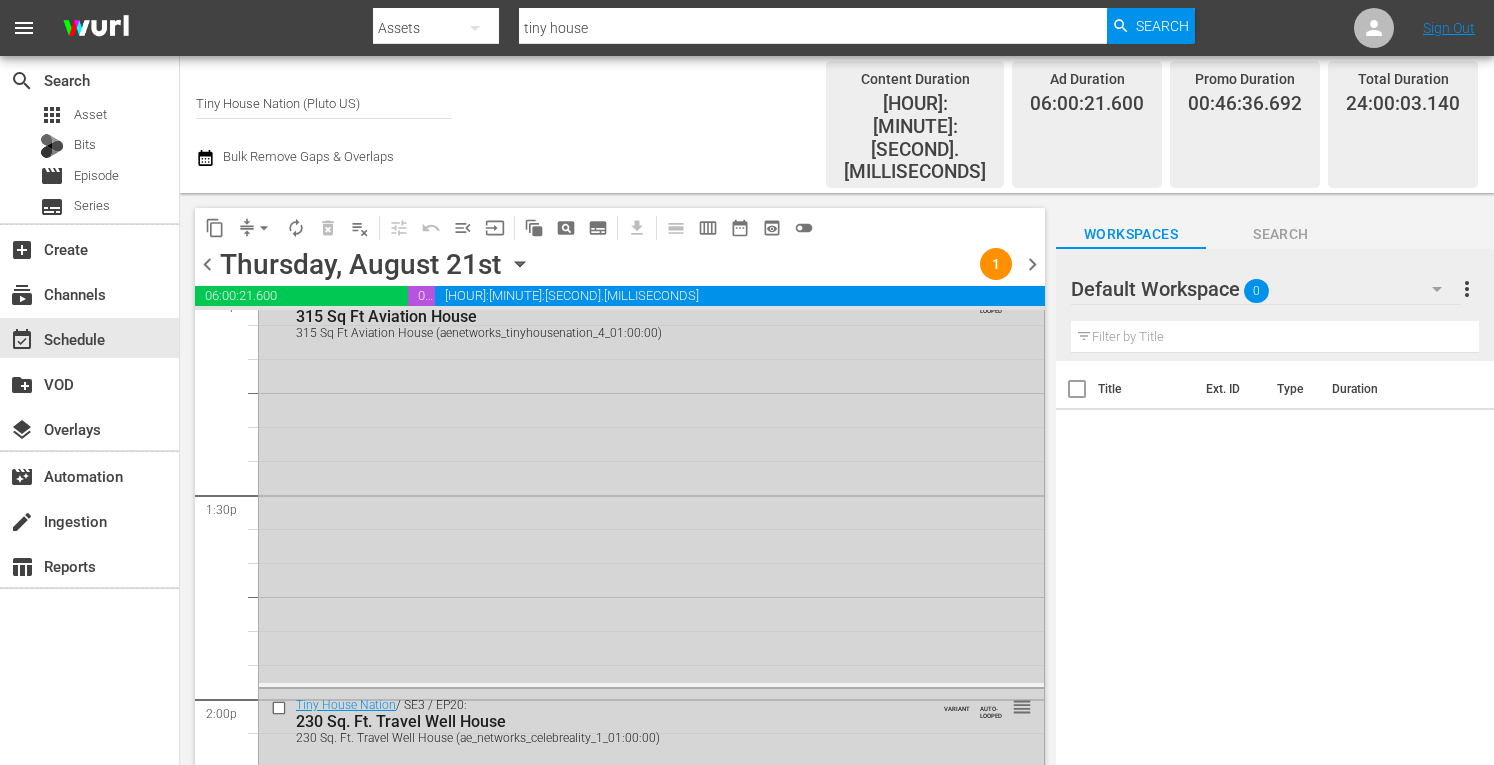 scroll, scrollTop: 5085, scrollLeft: 0, axis: vertical 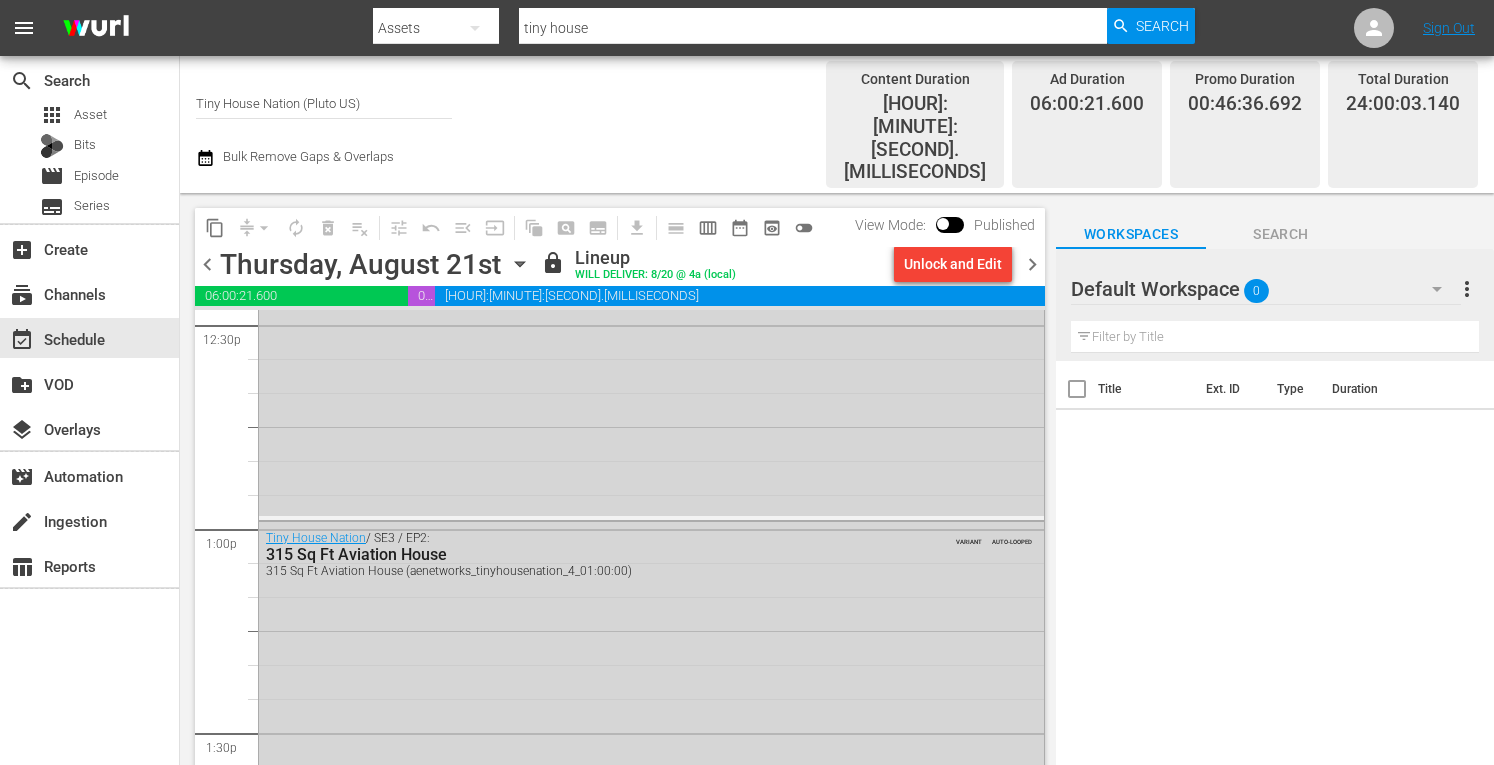 click on "chevron_left" at bounding box center [207, 264] 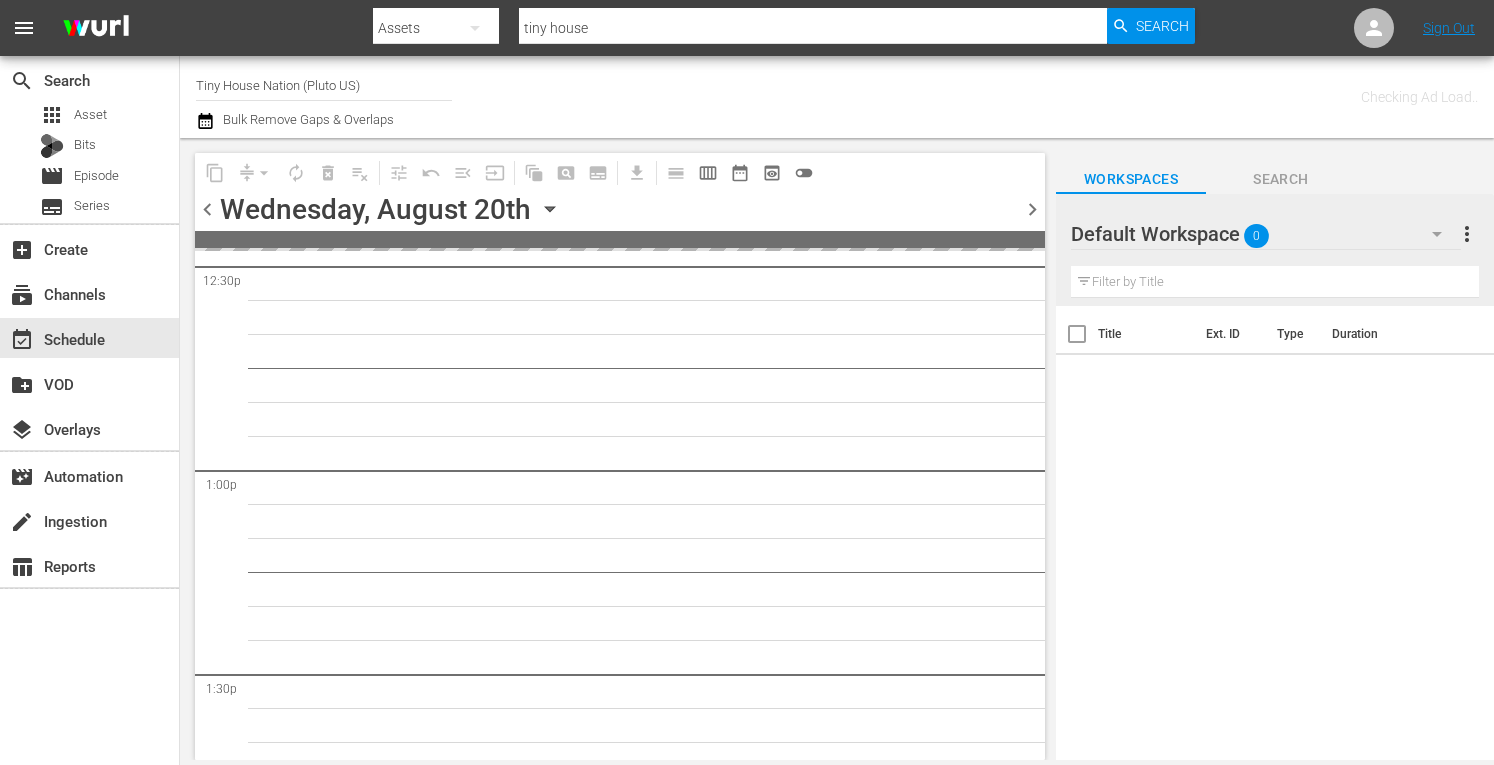 scroll, scrollTop: 5323, scrollLeft: 0, axis: vertical 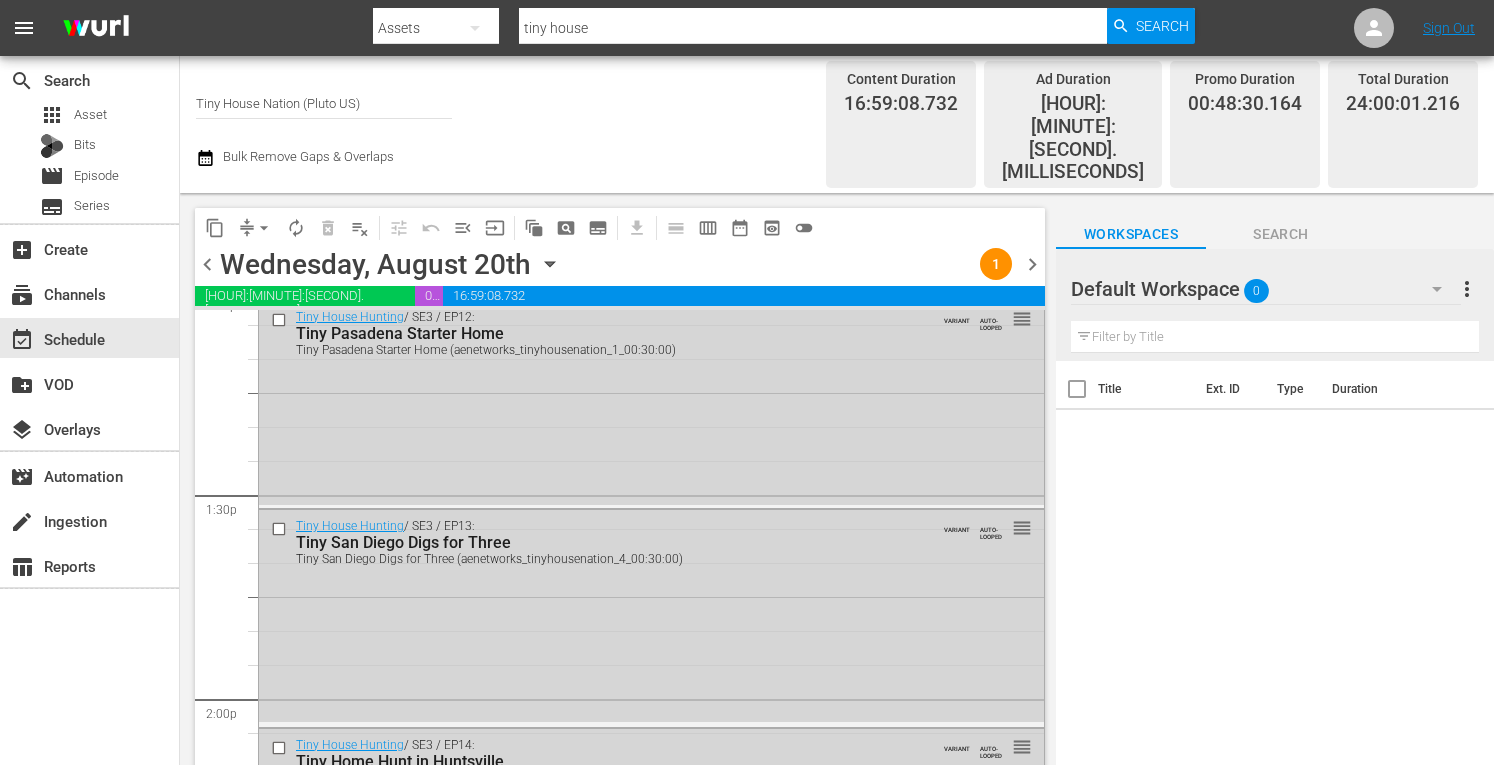 click on "chevron_left" at bounding box center (207, 264) 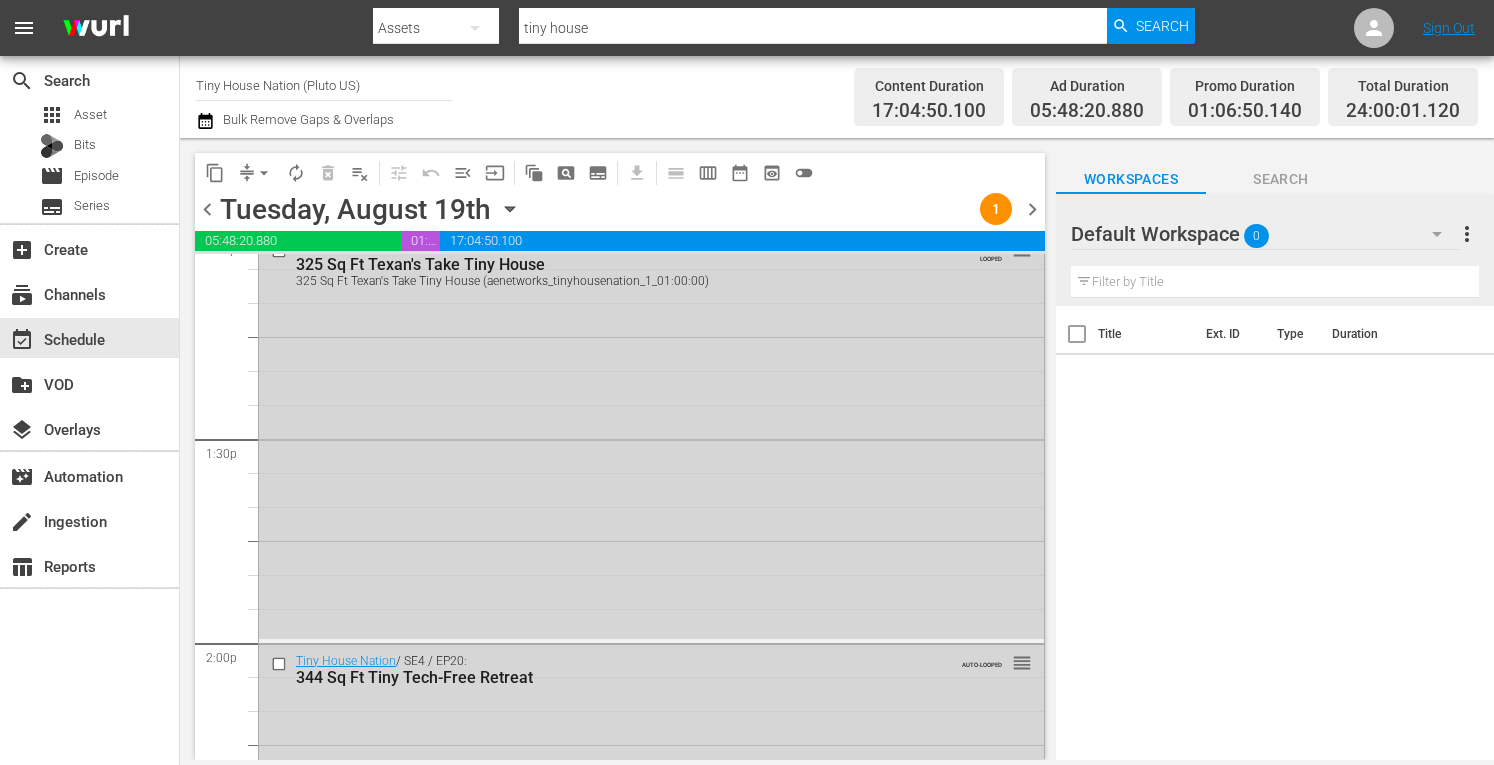 scroll, scrollTop: 5221, scrollLeft: 0, axis: vertical 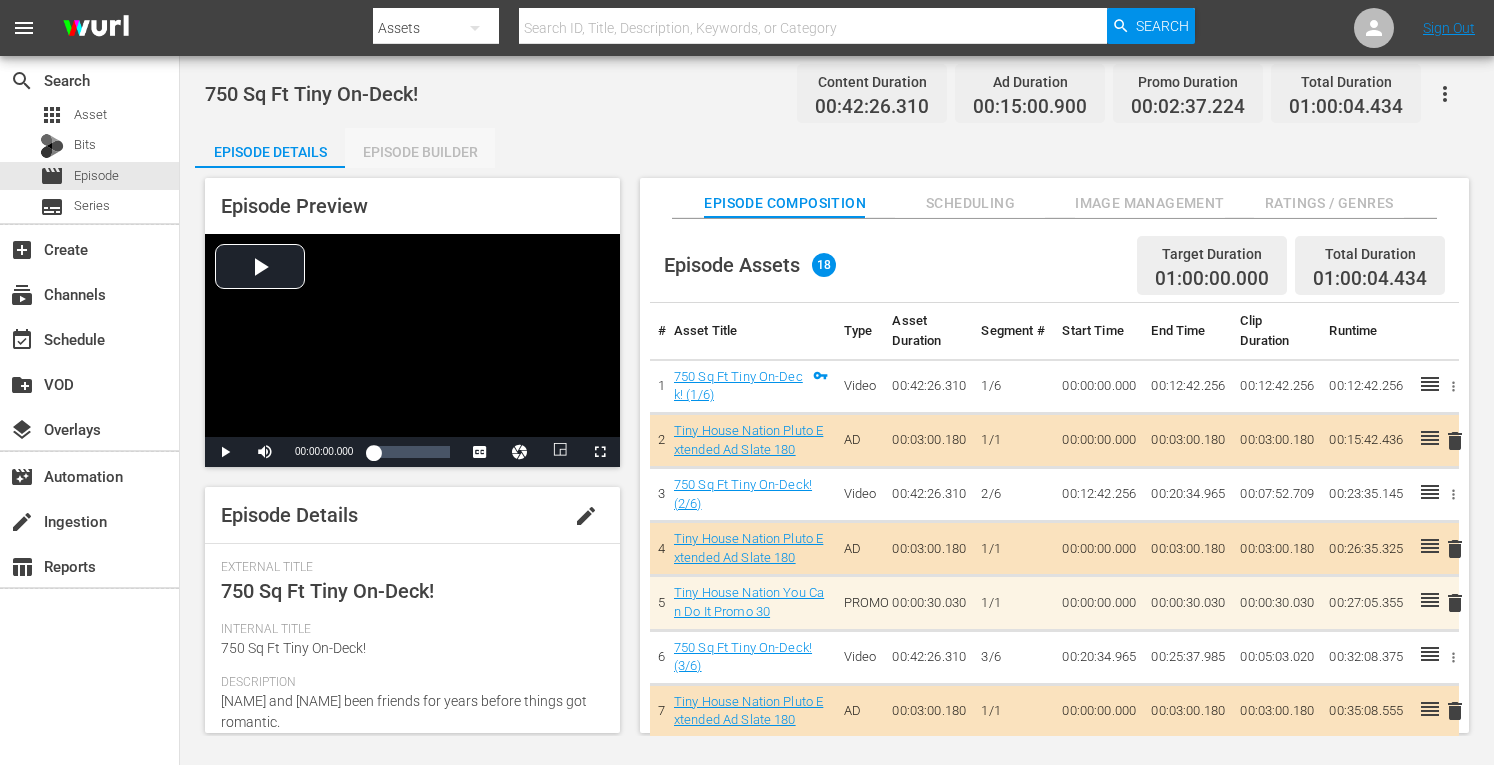 click on "Episode Builder" at bounding box center [420, 152] 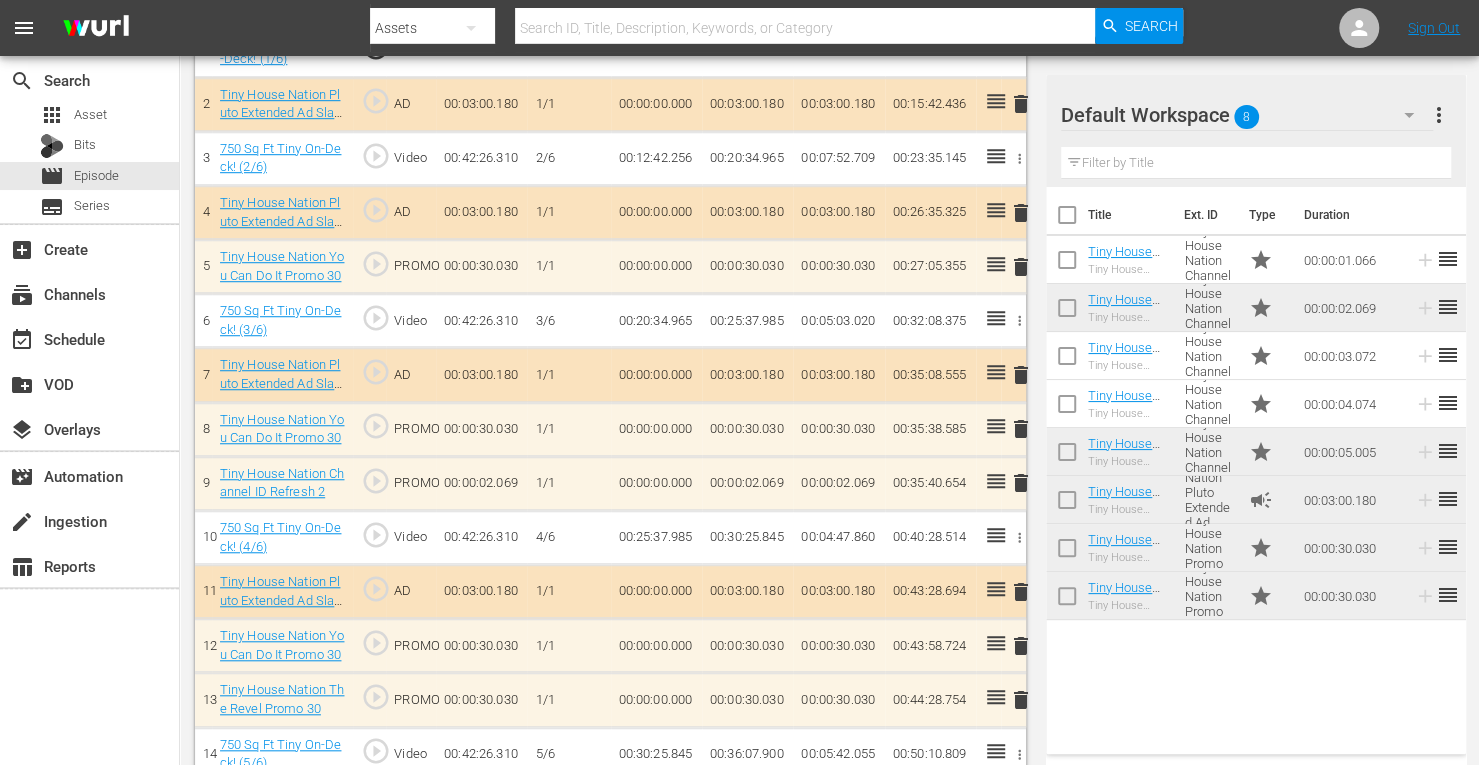 scroll, scrollTop: 689, scrollLeft: 0, axis: vertical 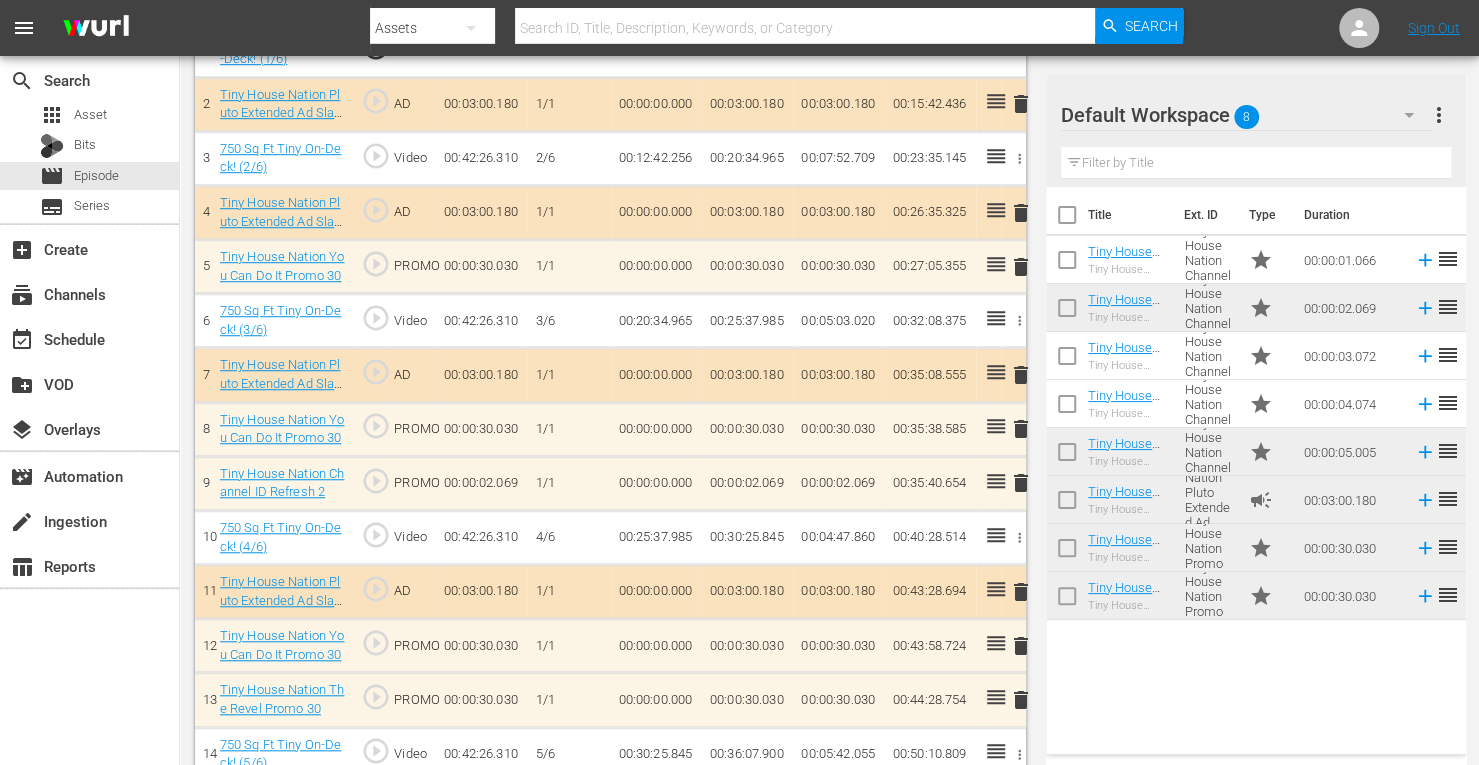 click on "delete" at bounding box center (1021, 429) 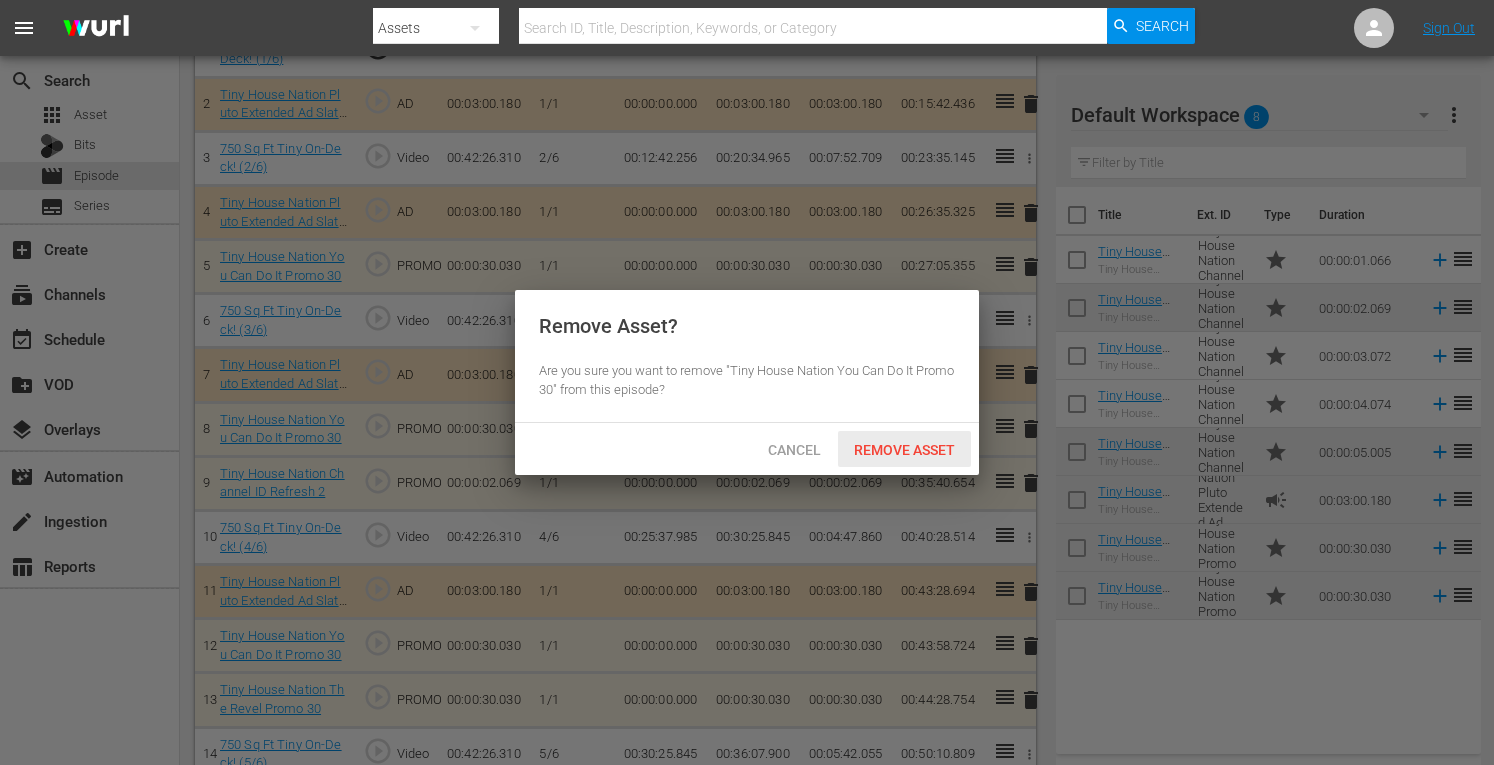 click on "Remove Asset" at bounding box center [904, 450] 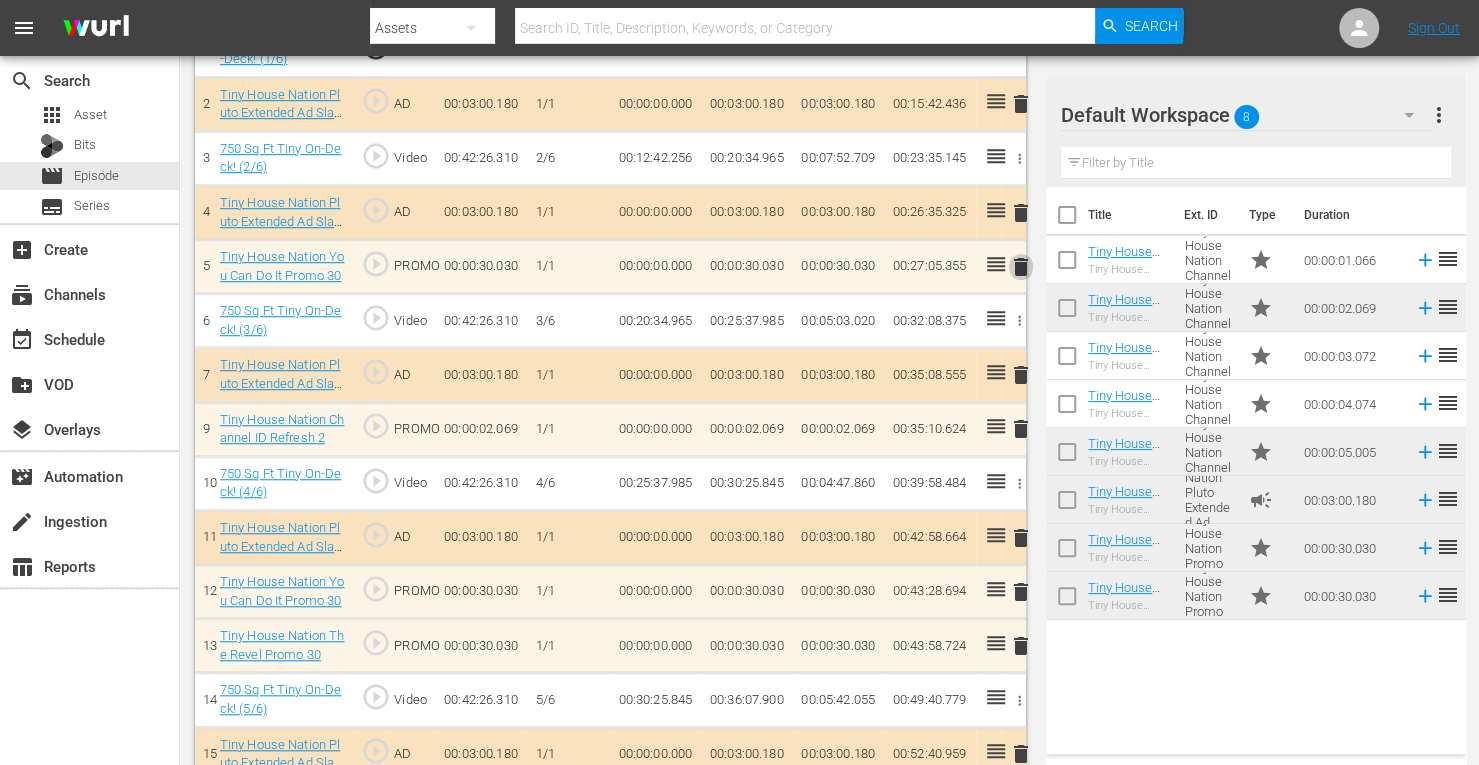 click on "delete" at bounding box center [1021, 267] 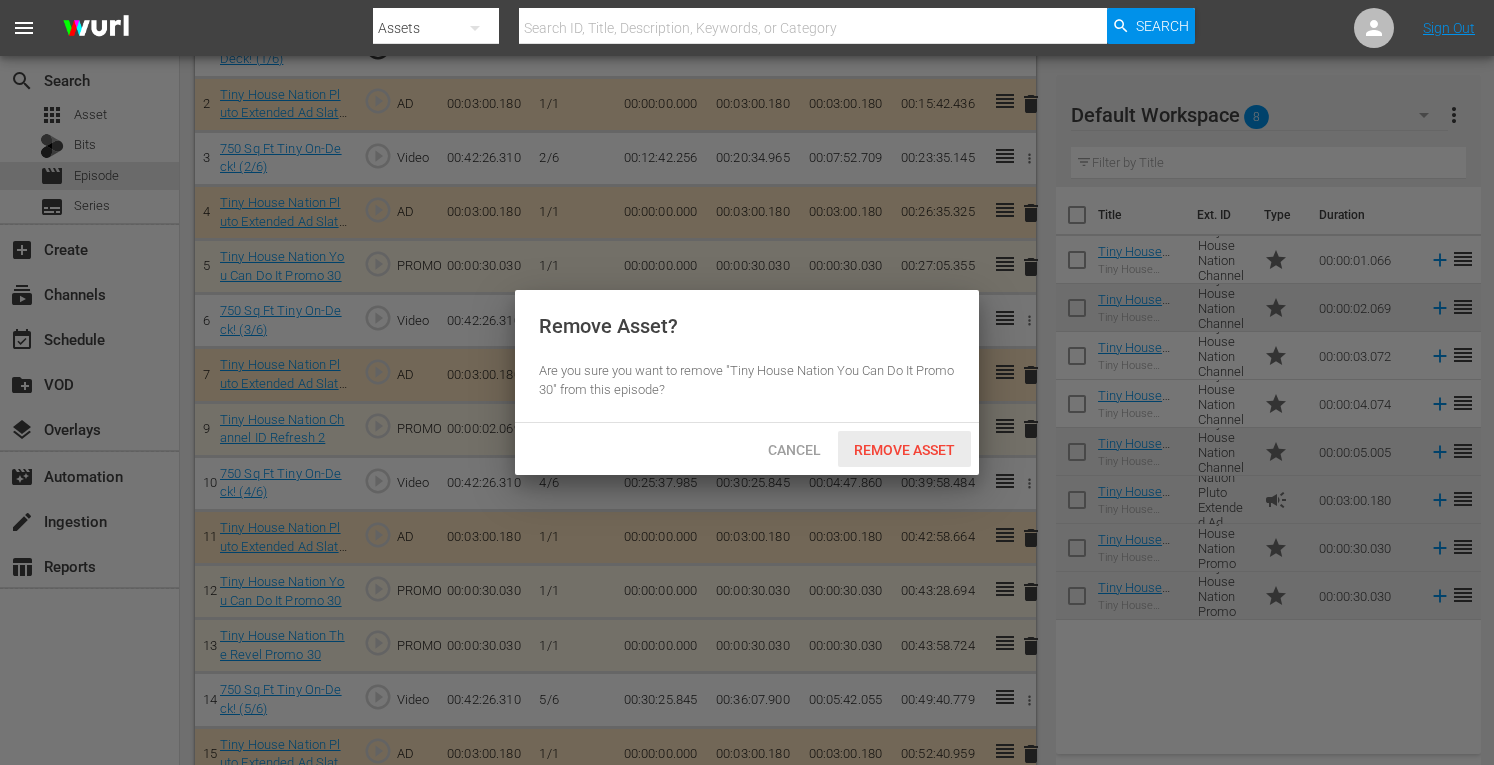 click on "Remove Asset" at bounding box center (904, 450) 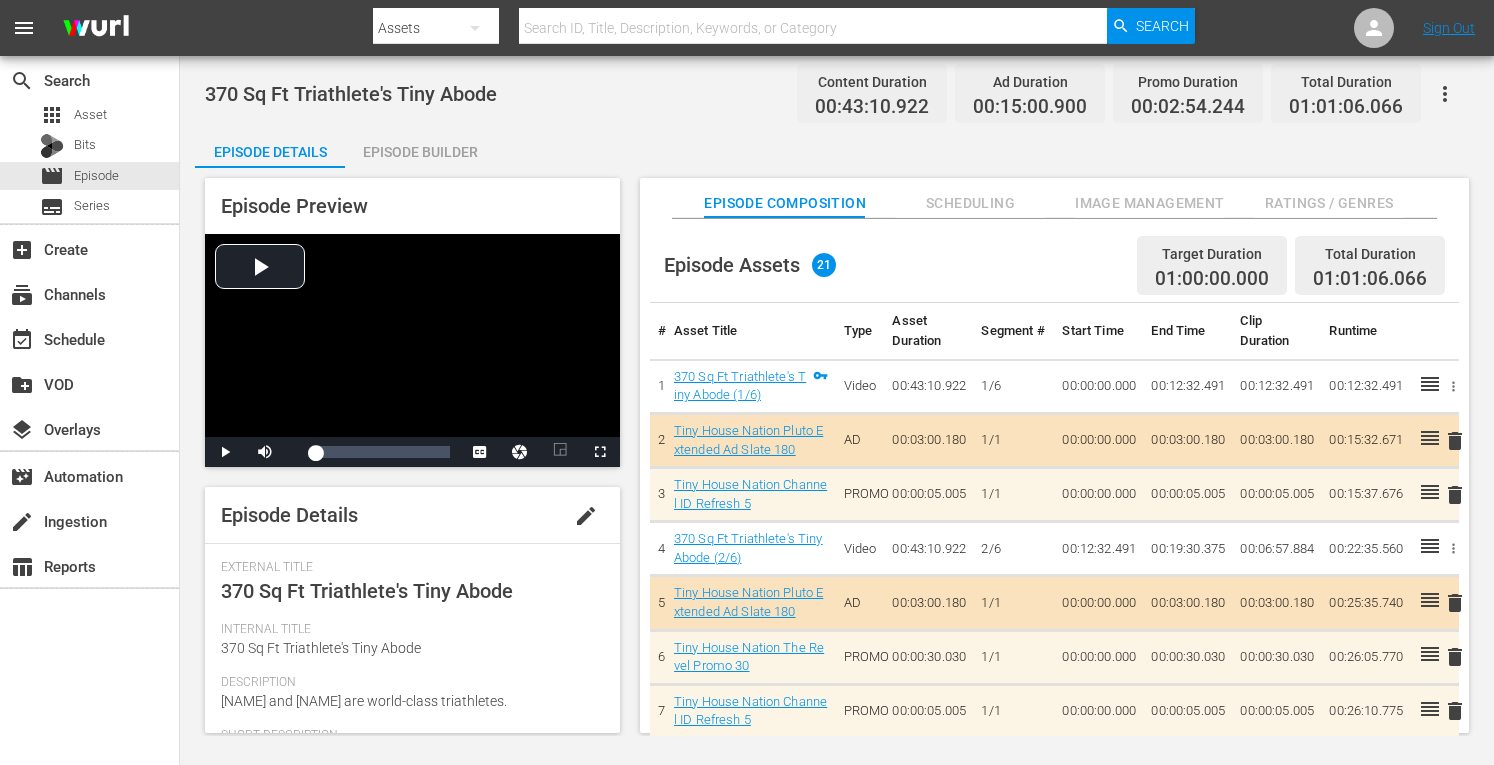 scroll, scrollTop: 0, scrollLeft: 0, axis: both 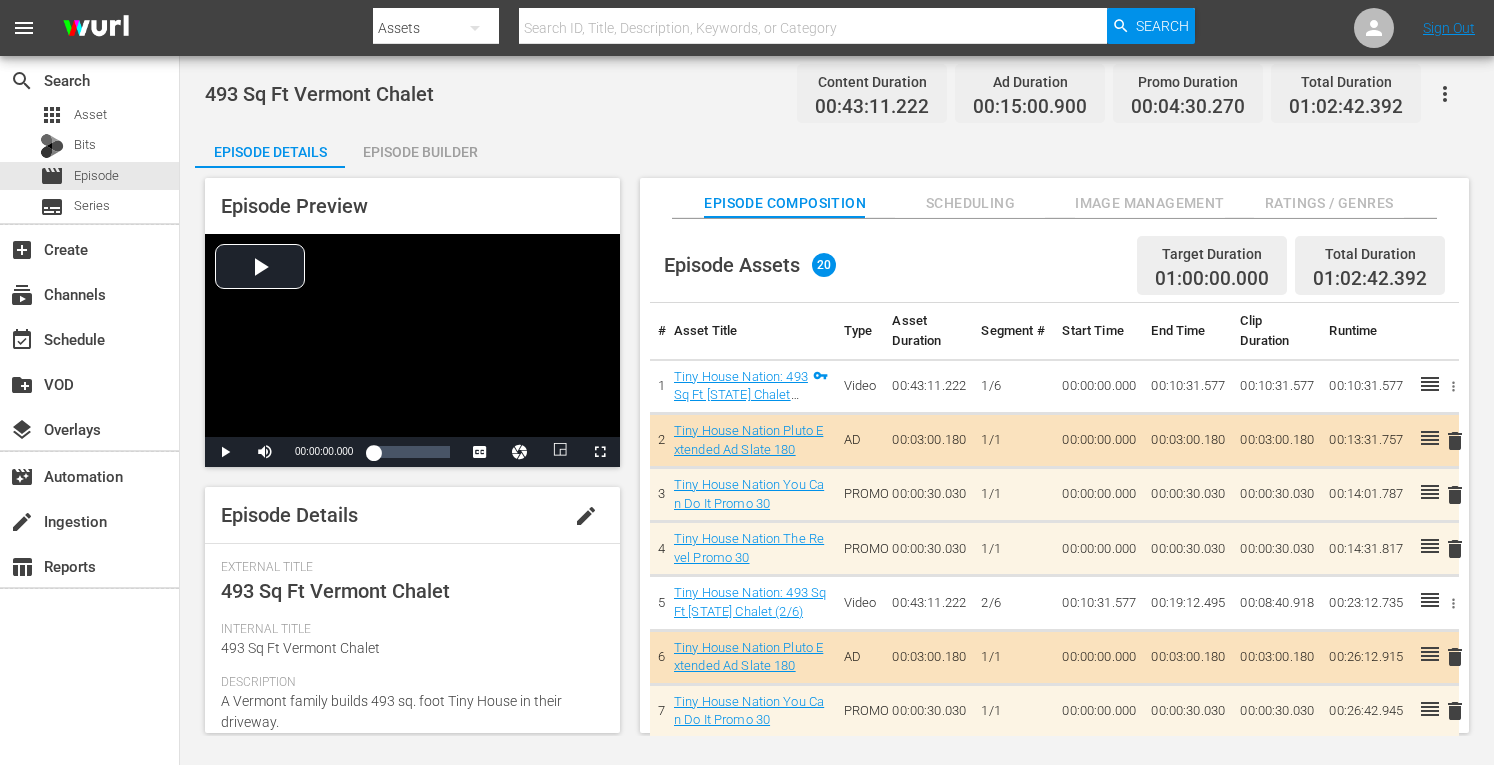 click on "Episode Builder" at bounding box center [420, 152] 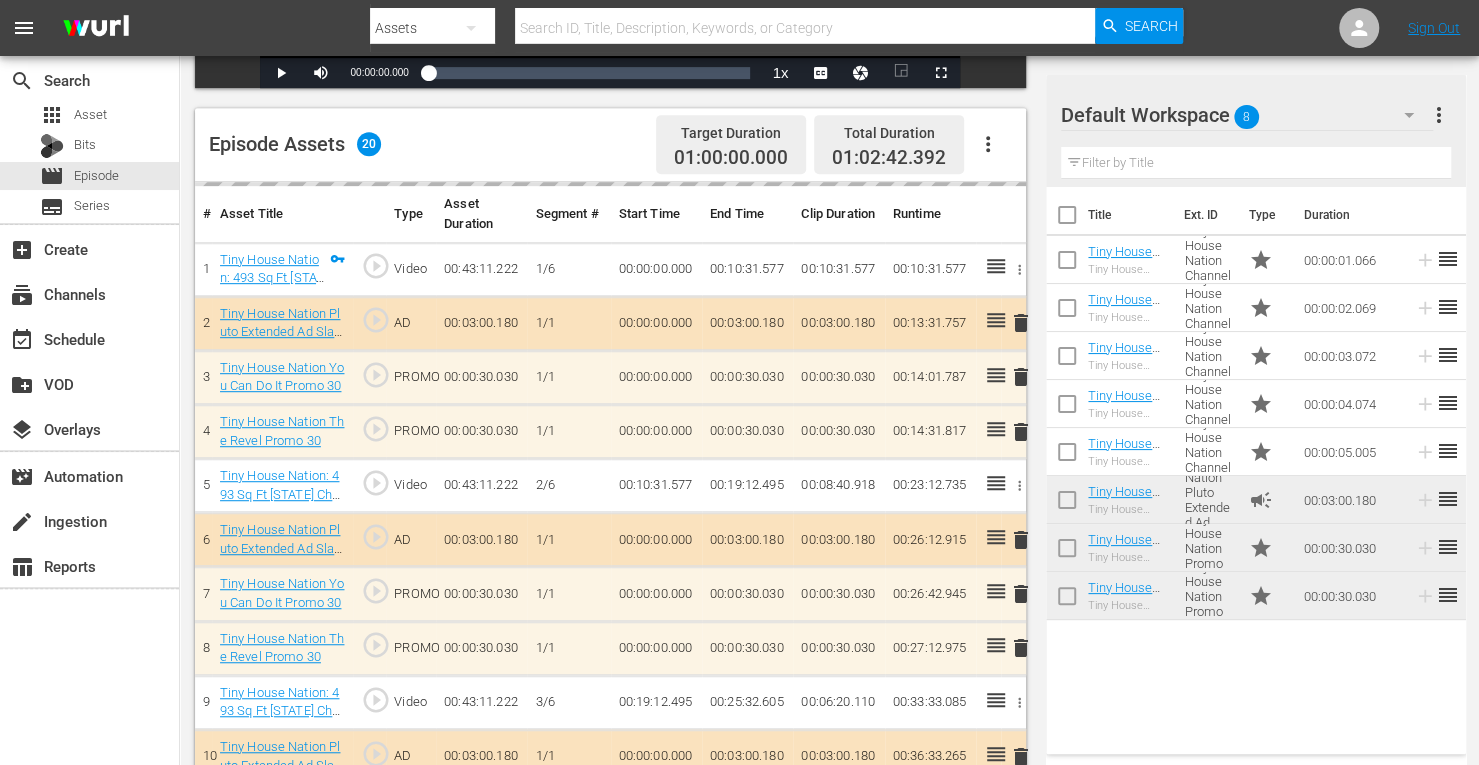 scroll, scrollTop: 475, scrollLeft: 0, axis: vertical 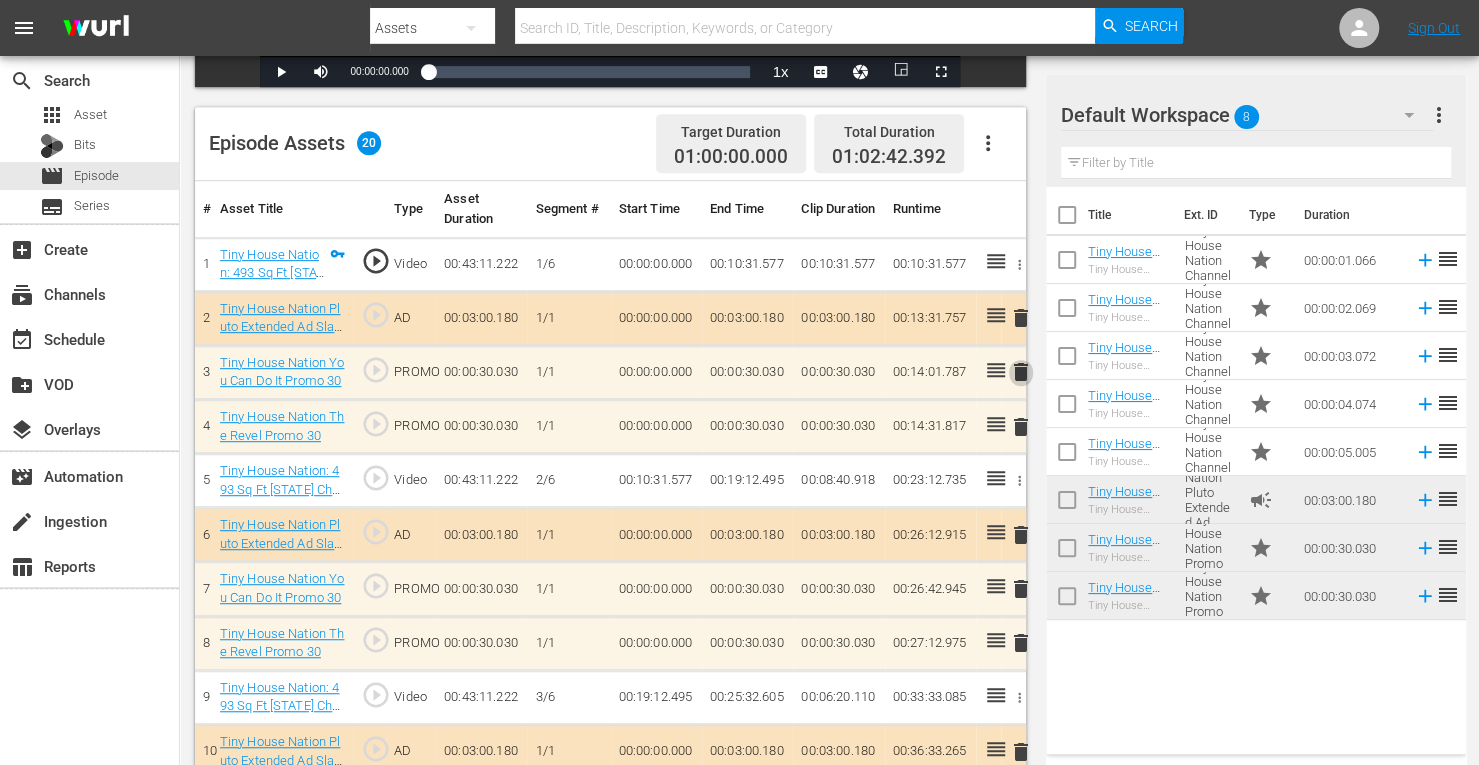 click on "delete" at bounding box center (1021, 372) 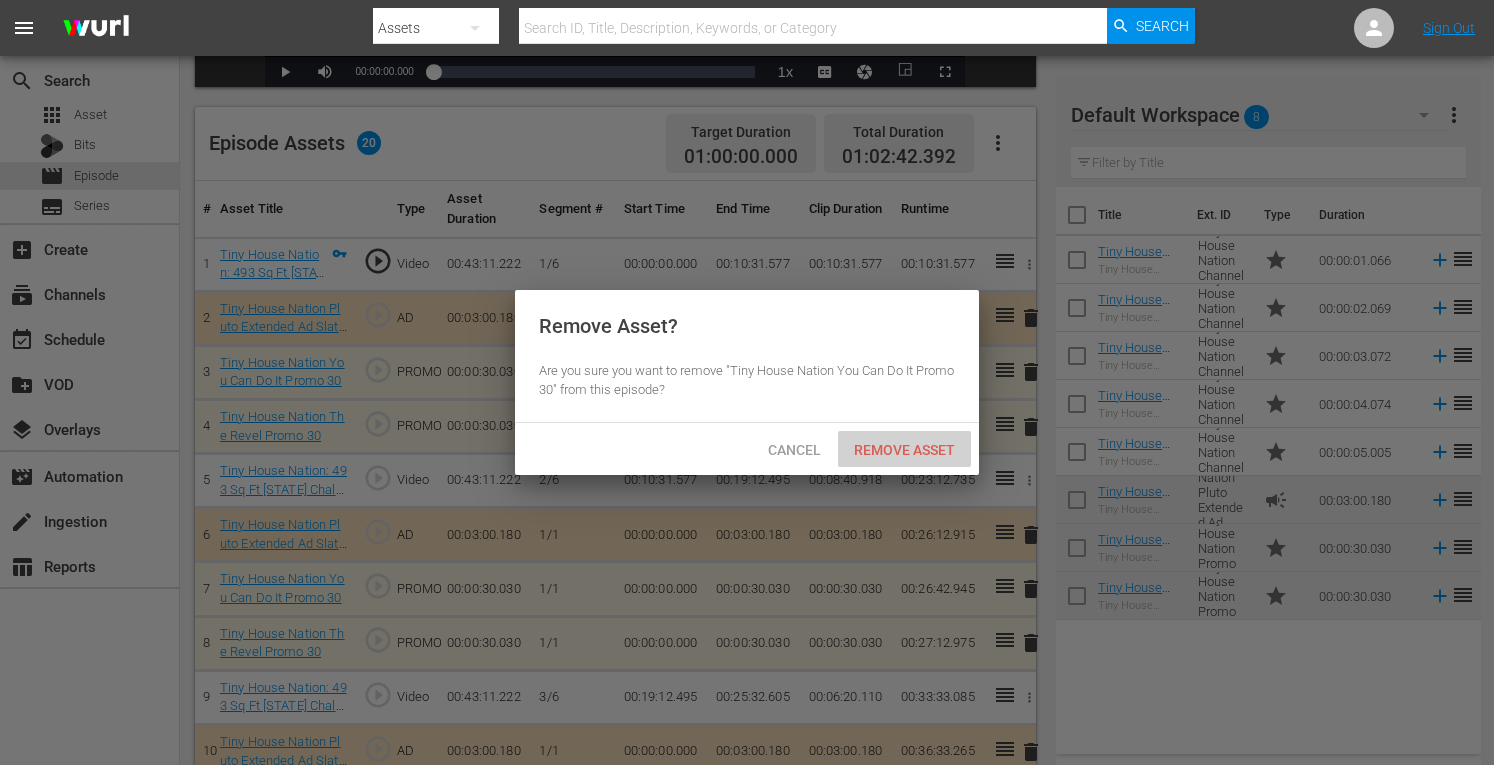 click on "Remove Asset" at bounding box center [904, 450] 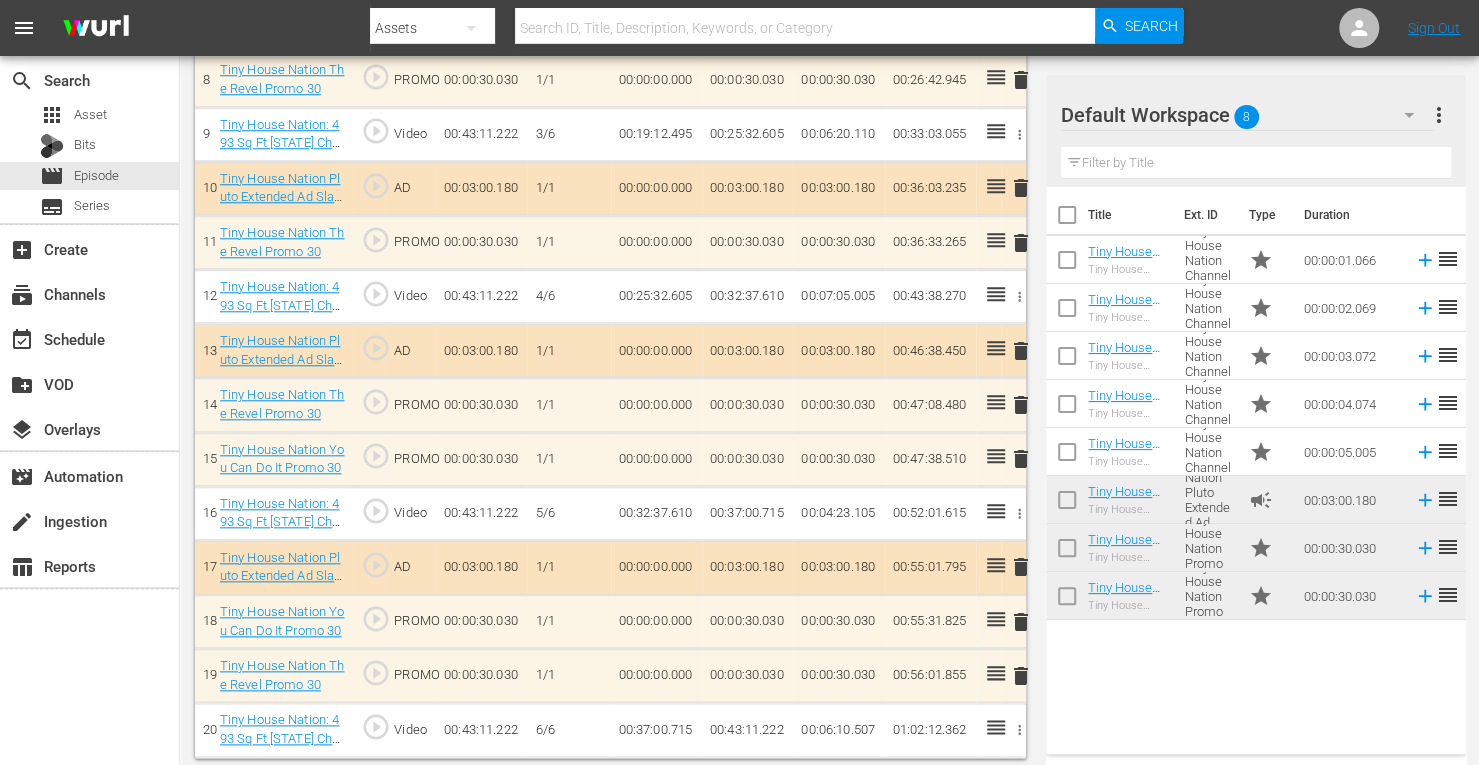 scroll, scrollTop: 938, scrollLeft: 0, axis: vertical 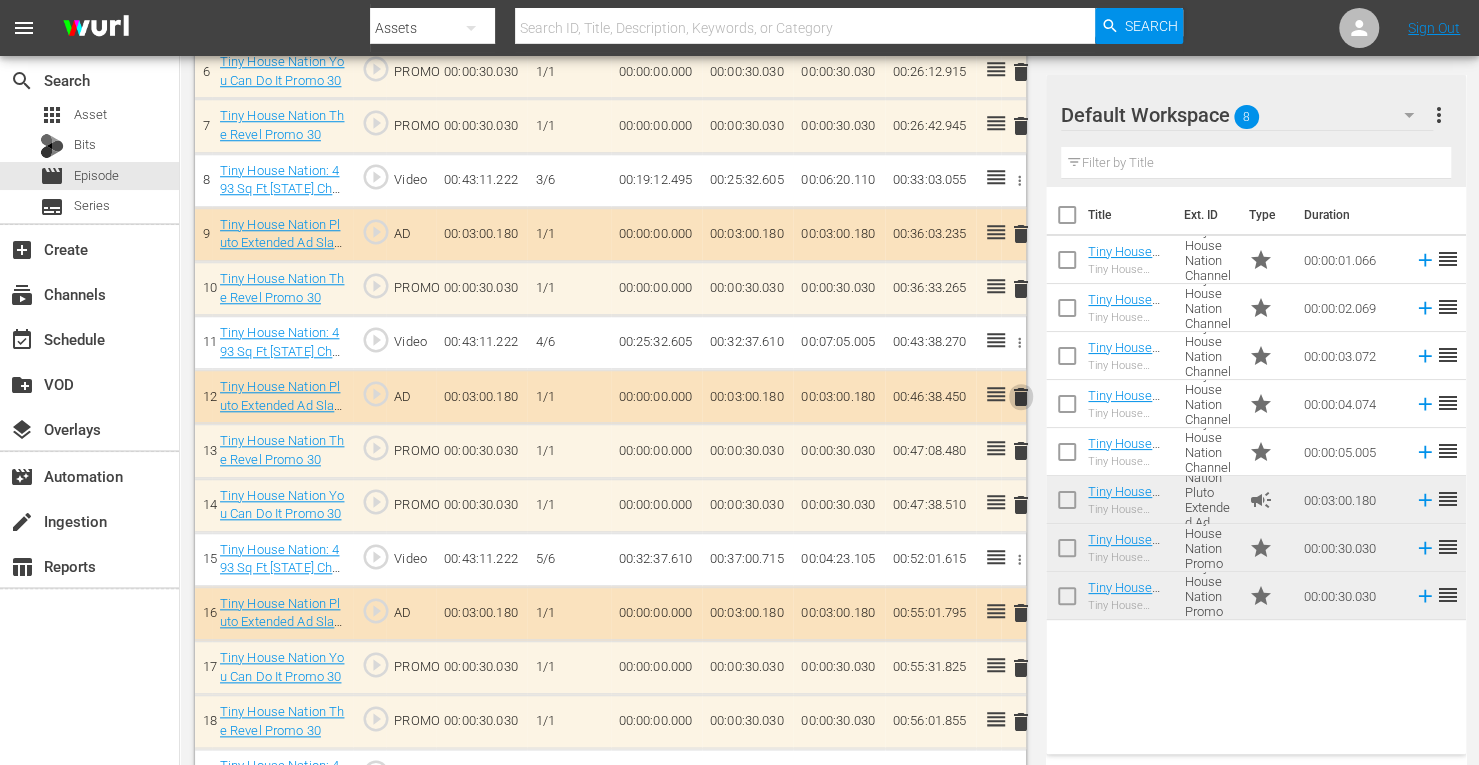 click on "delete" at bounding box center [1021, 397] 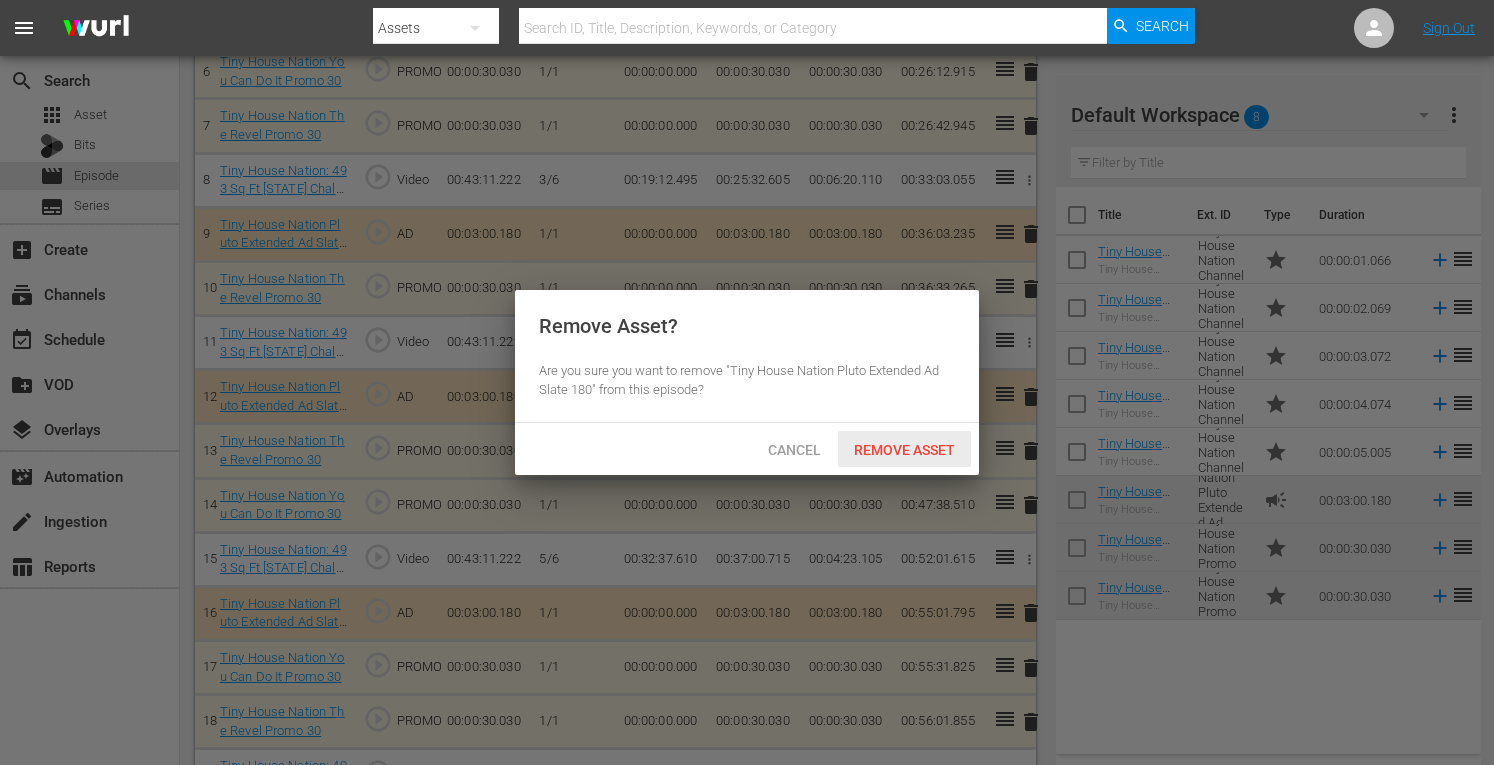 click on "Remove Asset" at bounding box center (904, 450) 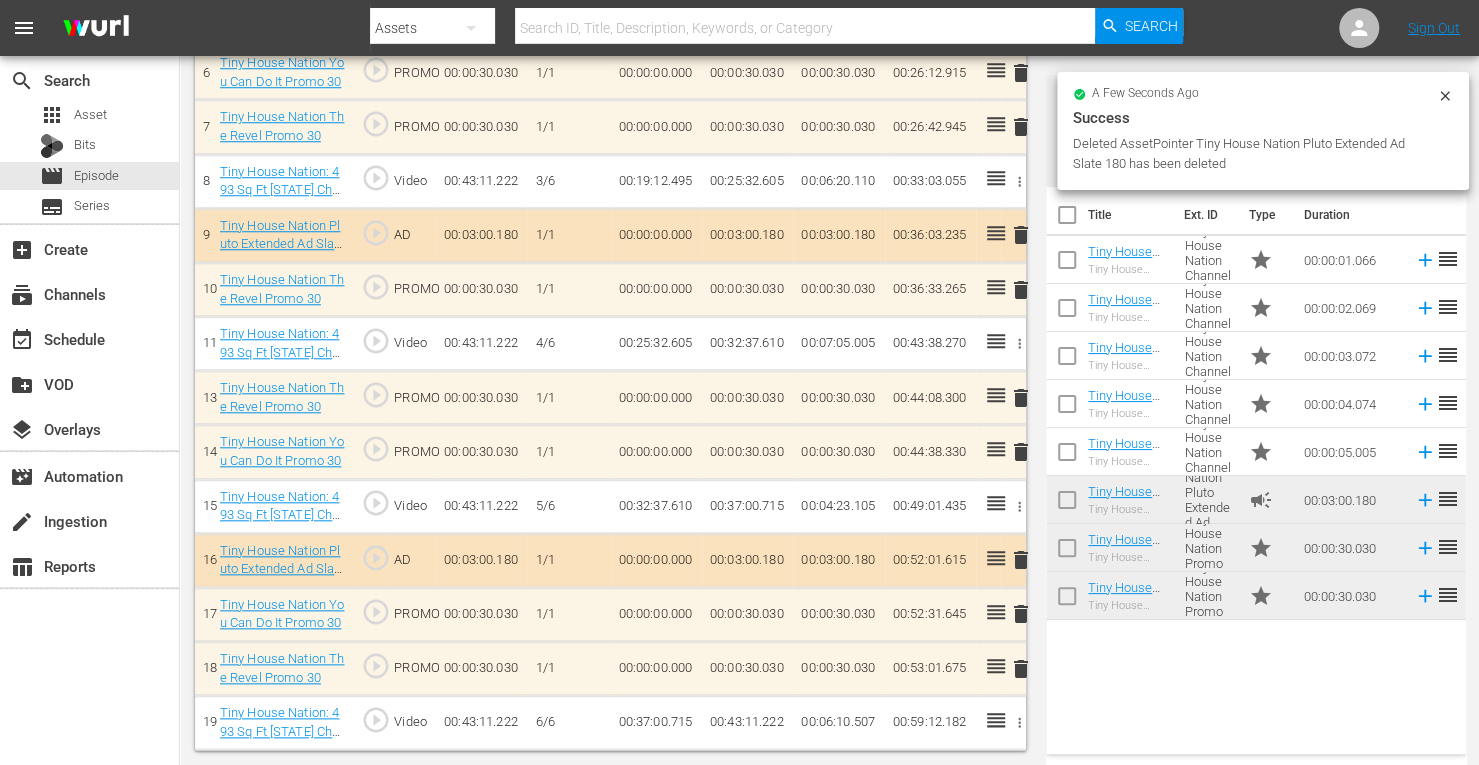 scroll, scrollTop: 930, scrollLeft: 0, axis: vertical 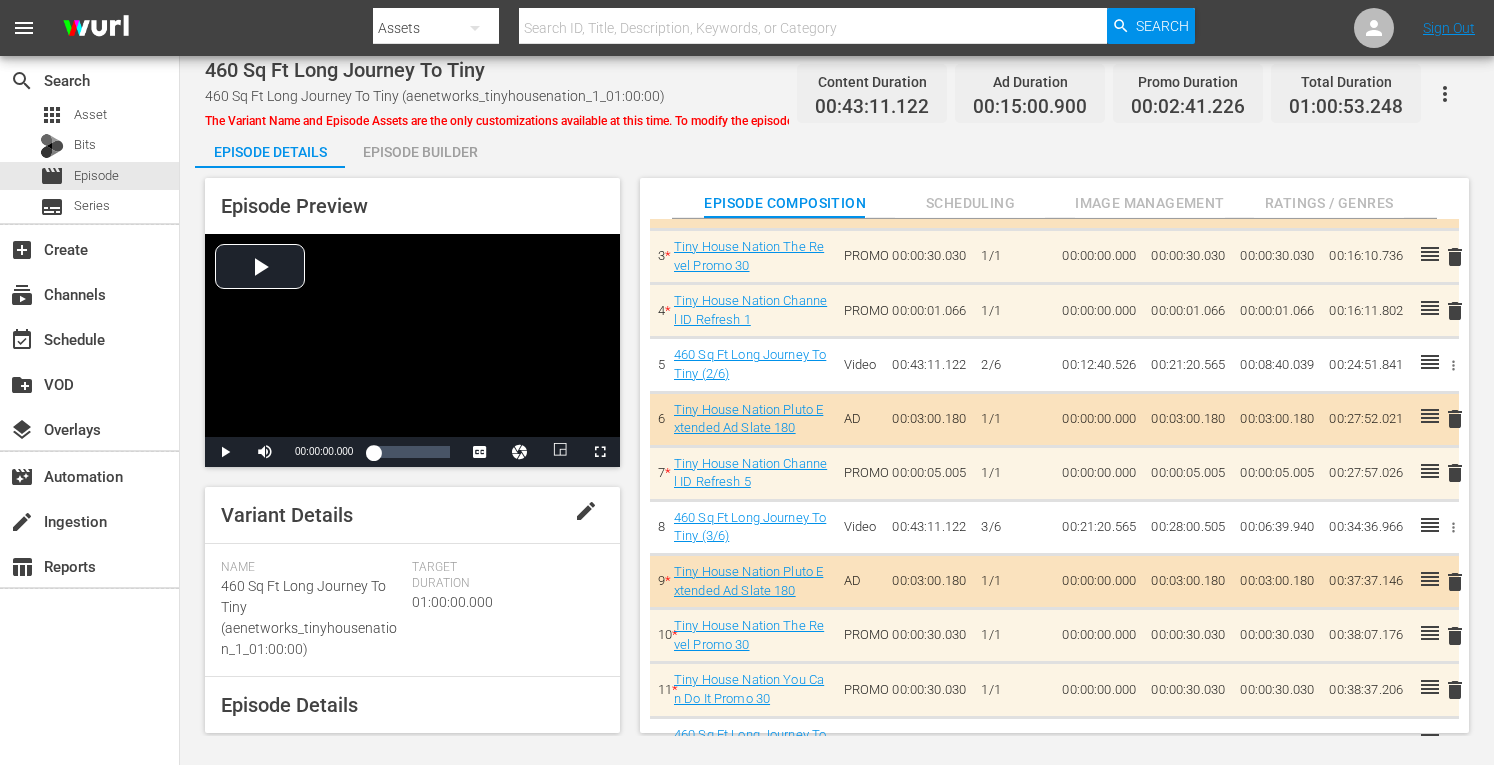 click on "delete" at bounding box center (1455, 473) 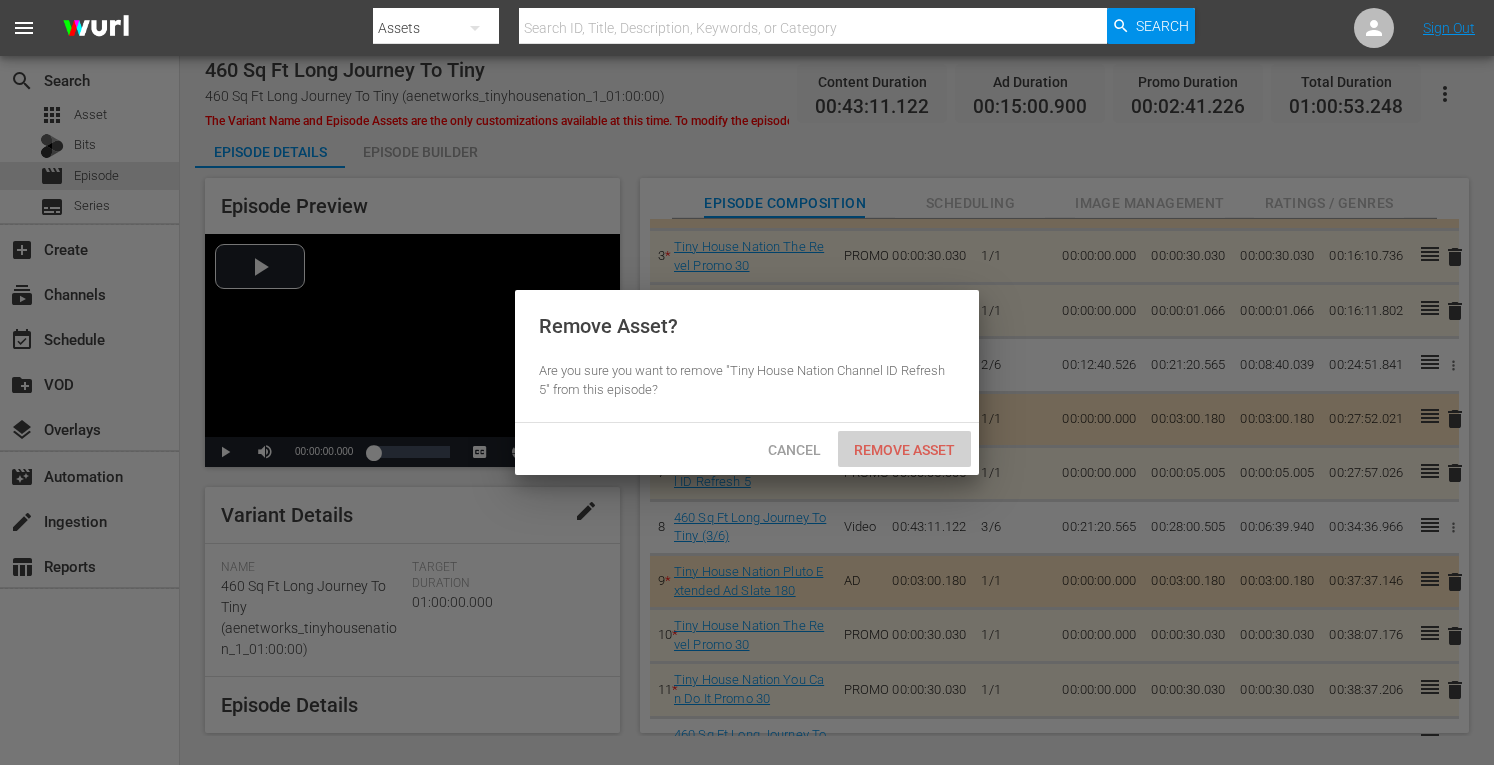click on "Remove Asset" at bounding box center (904, 450) 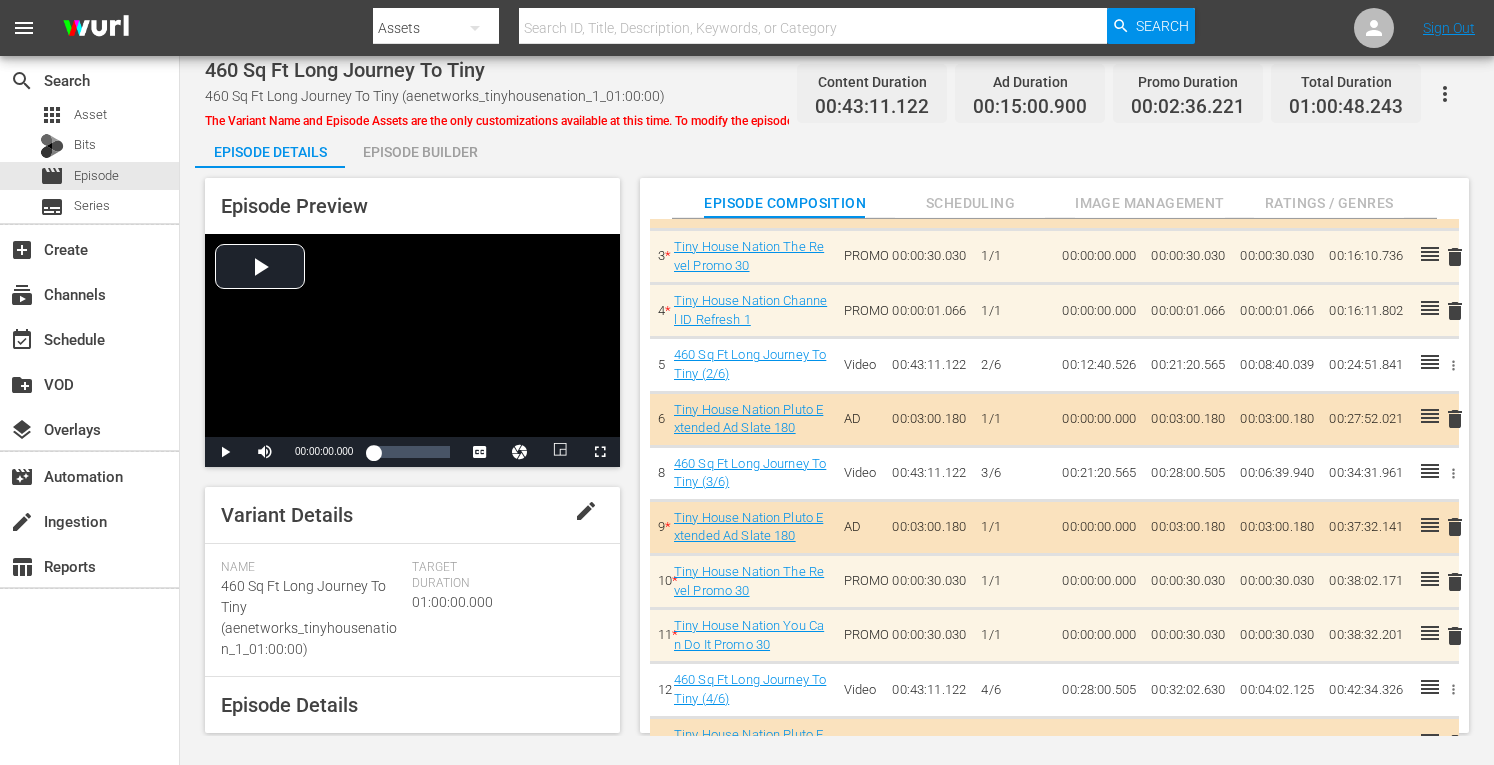 click on "delete" at bounding box center [1455, 311] 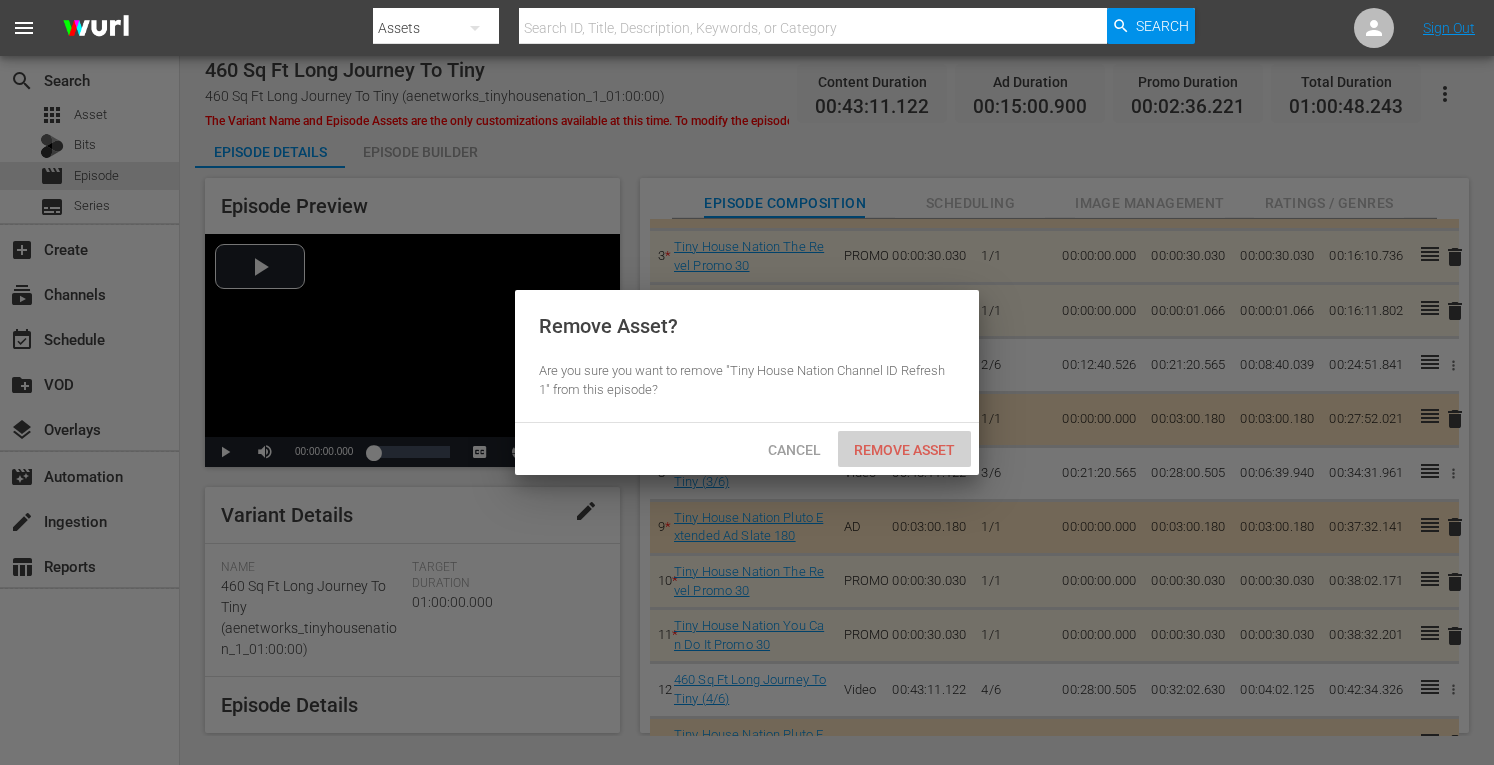 click on "Remove Asset" at bounding box center [904, 449] 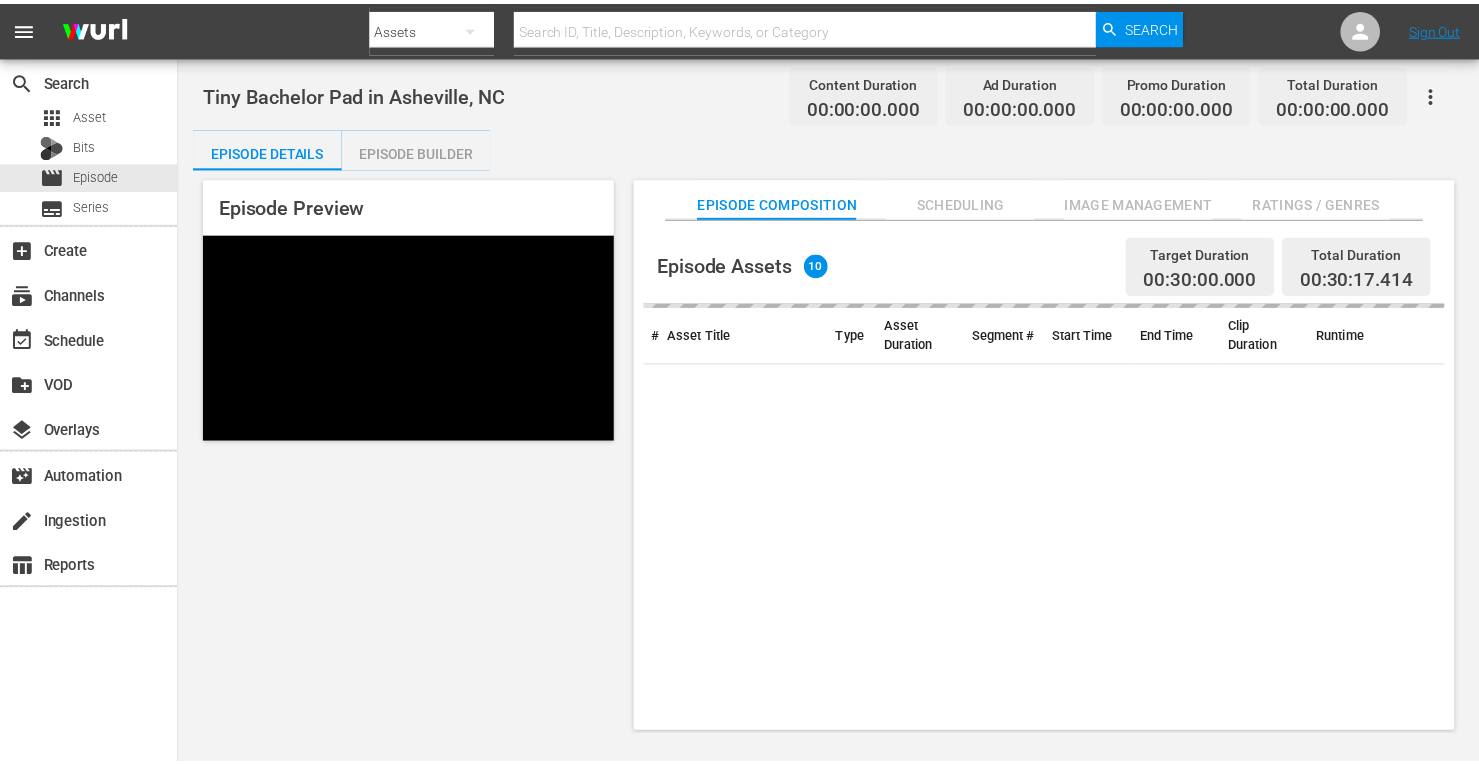 scroll, scrollTop: 0, scrollLeft: 0, axis: both 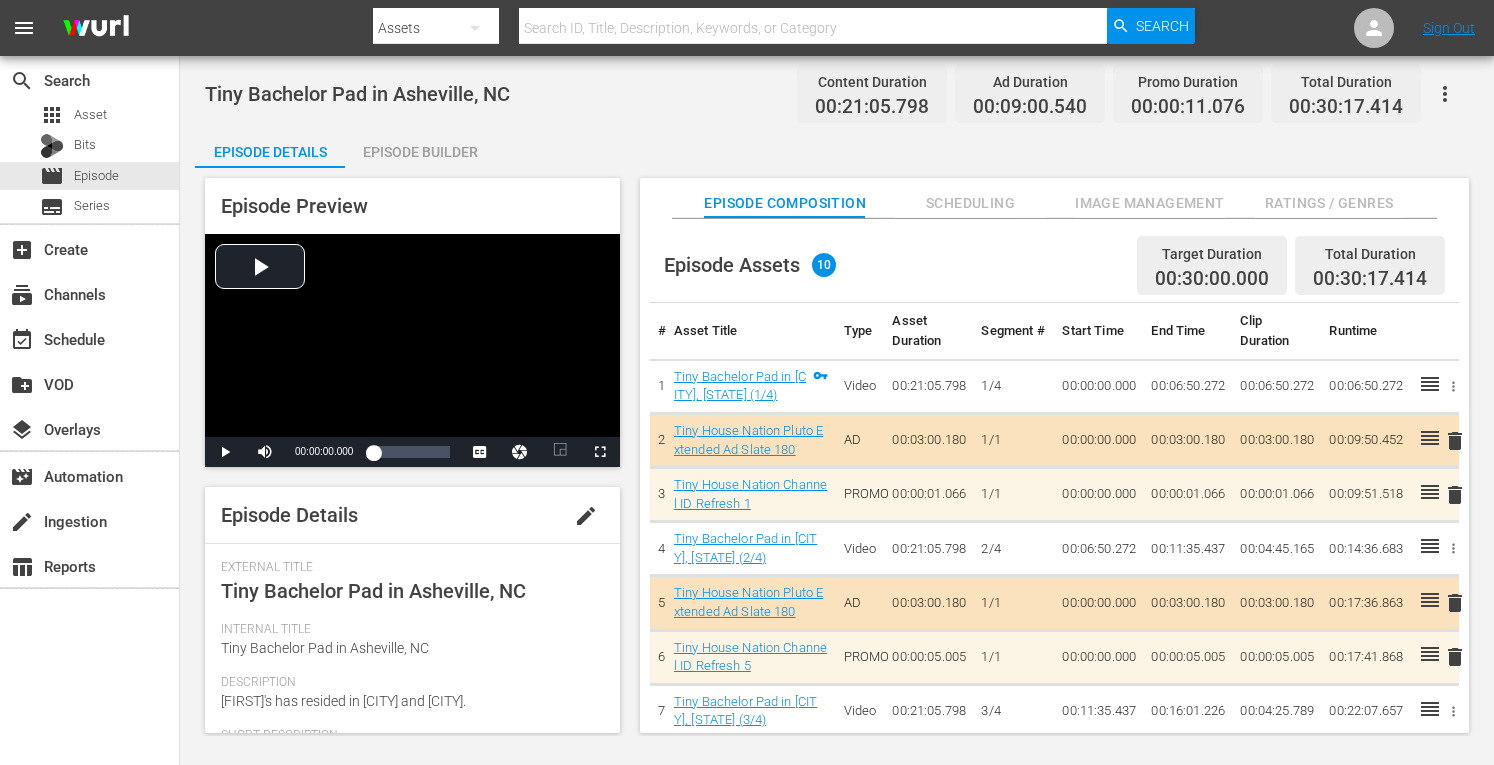 click on "Episode Builder" at bounding box center (420, 152) 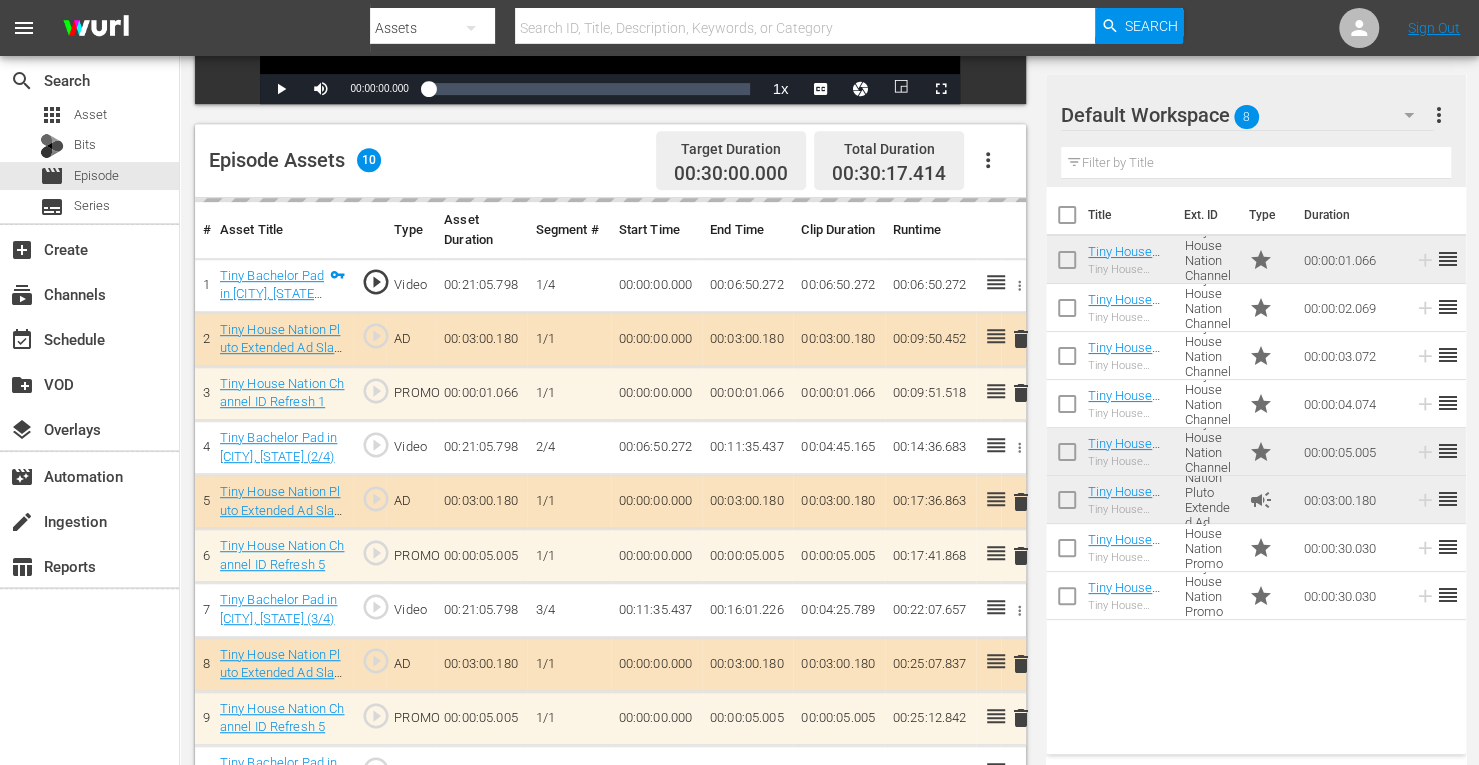 scroll, scrollTop: 520, scrollLeft: 0, axis: vertical 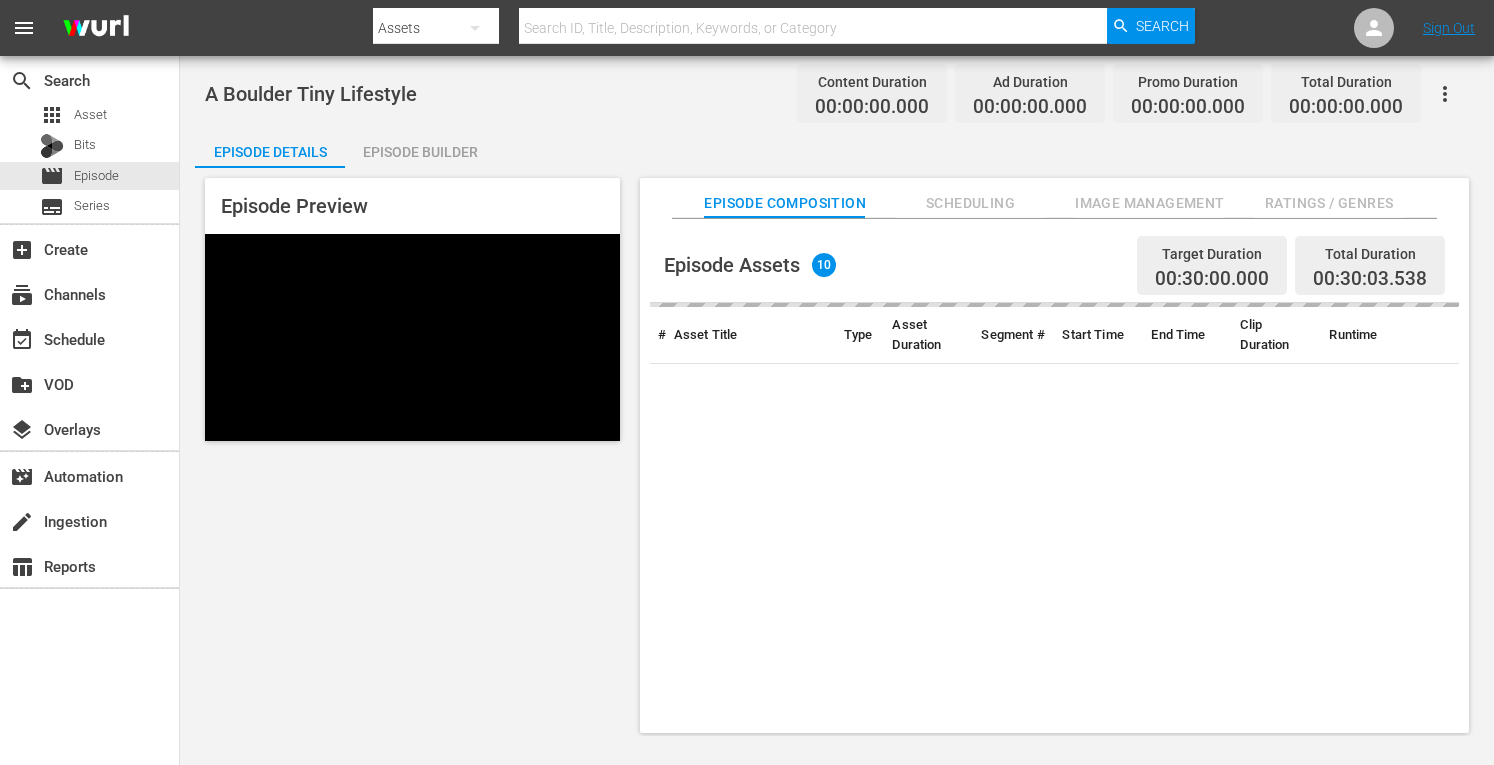 click on "Episode Builder" at bounding box center [420, 152] 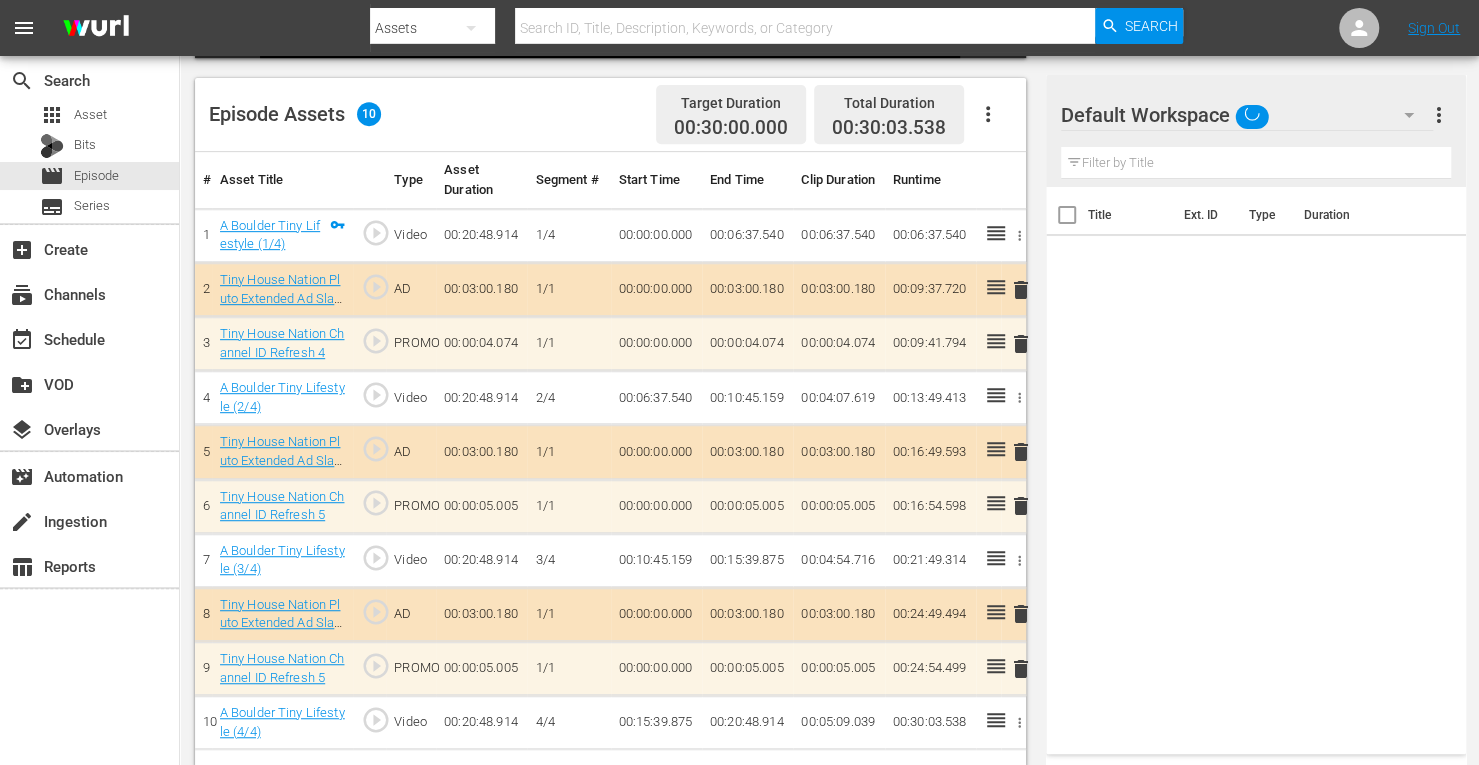 scroll, scrollTop: 476, scrollLeft: 0, axis: vertical 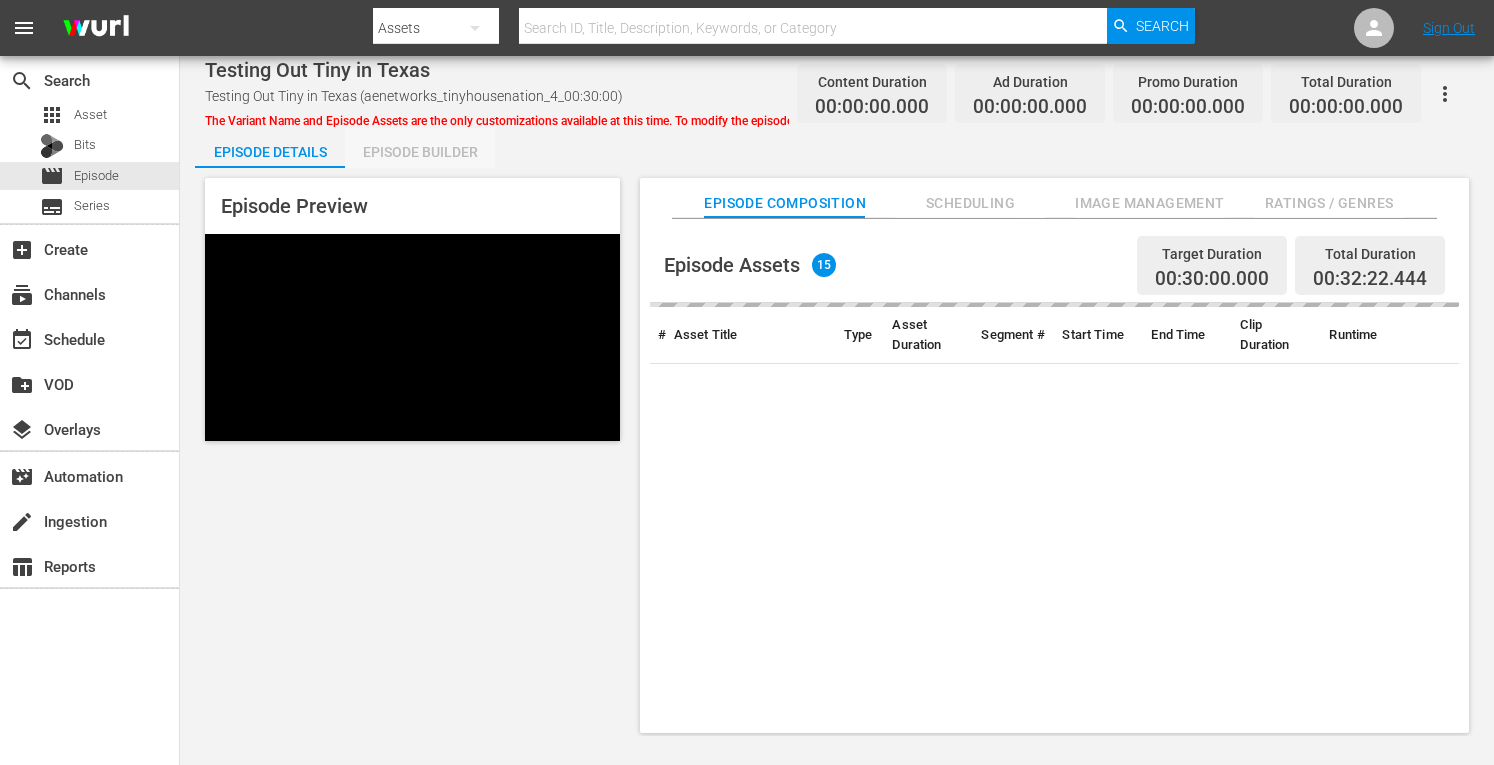 click on "Episode Builder" at bounding box center (420, 152) 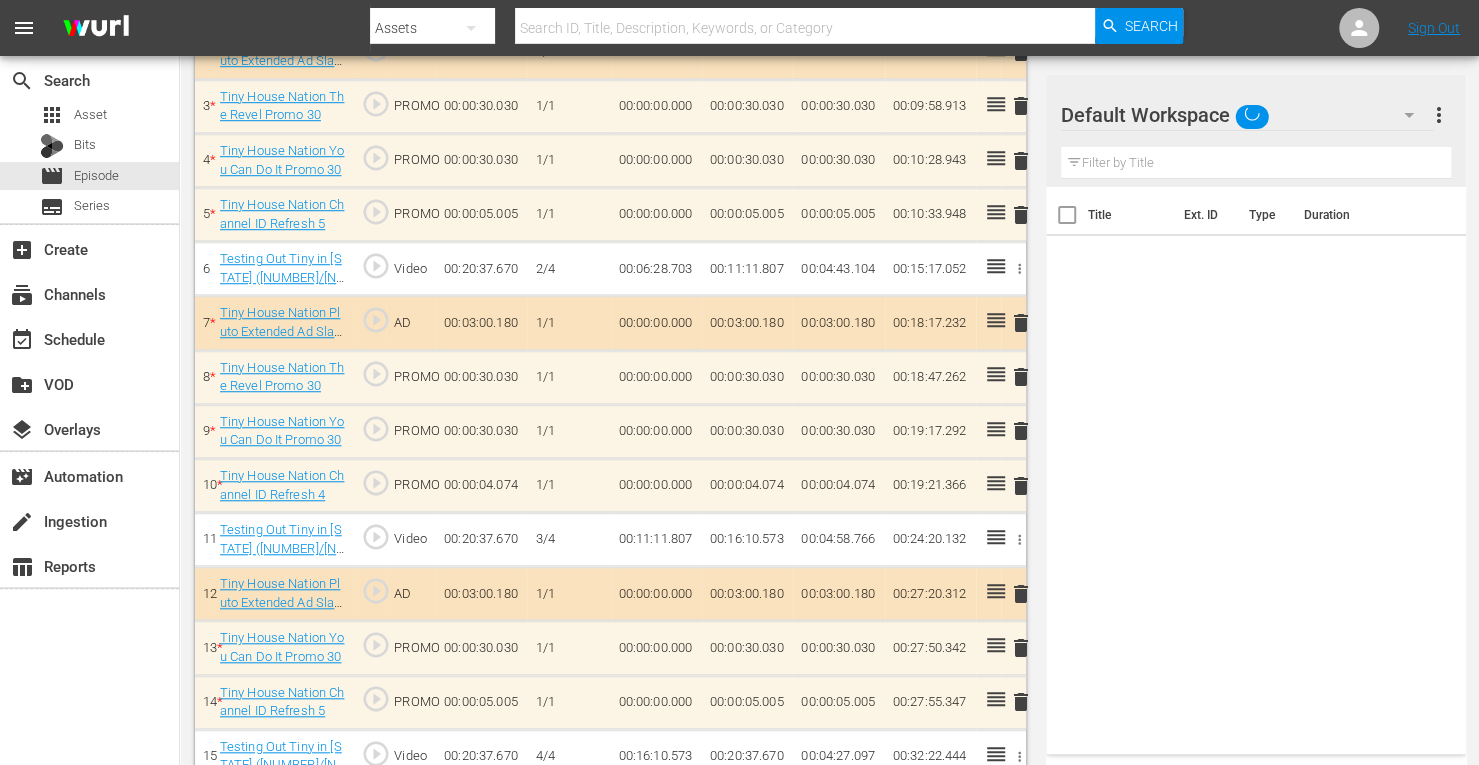 scroll, scrollTop: 738, scrollLeft: 0, axis: vertical 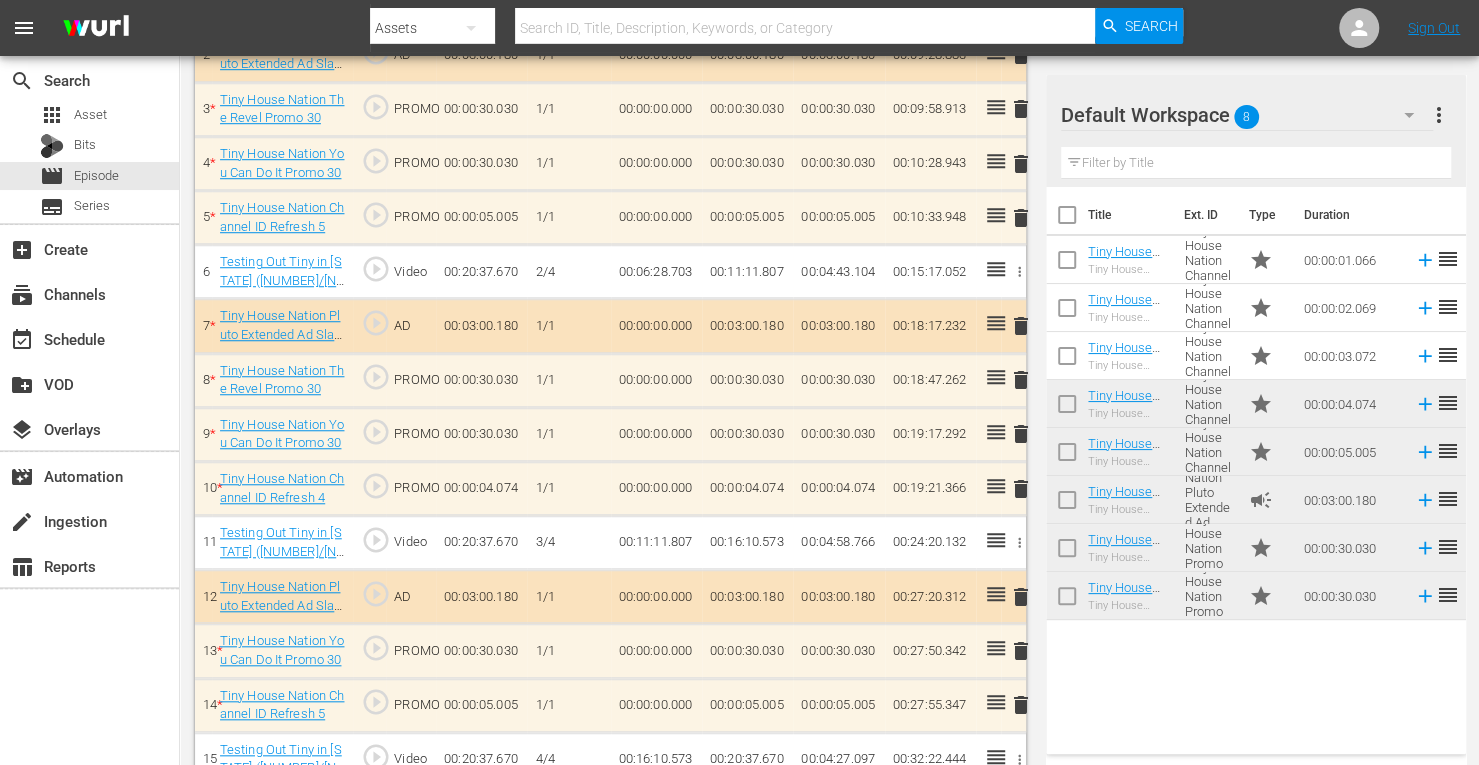 click on "delete" at bounding box center (1021, 218) 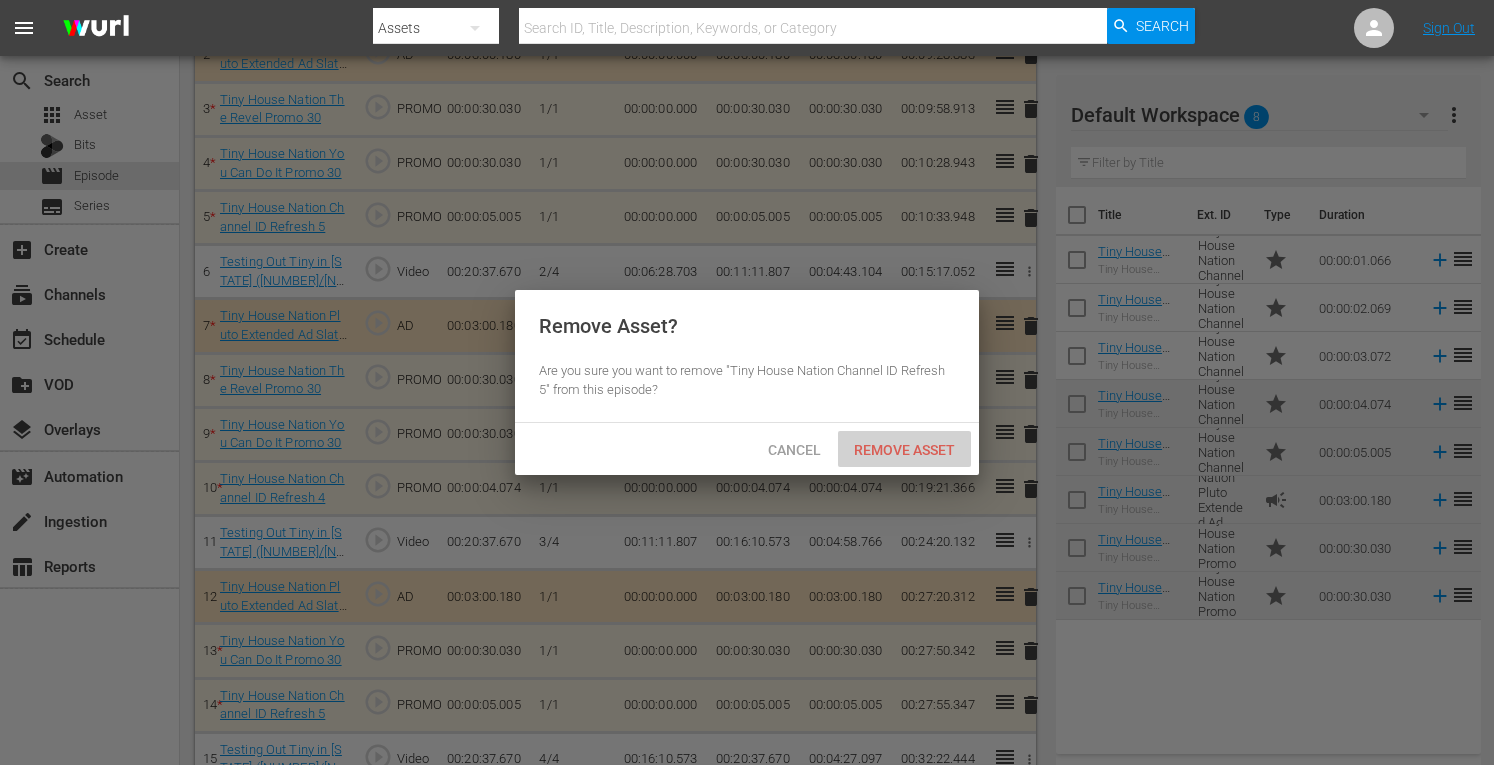 click on "Remove Asset" at bounding box center [904, 449] 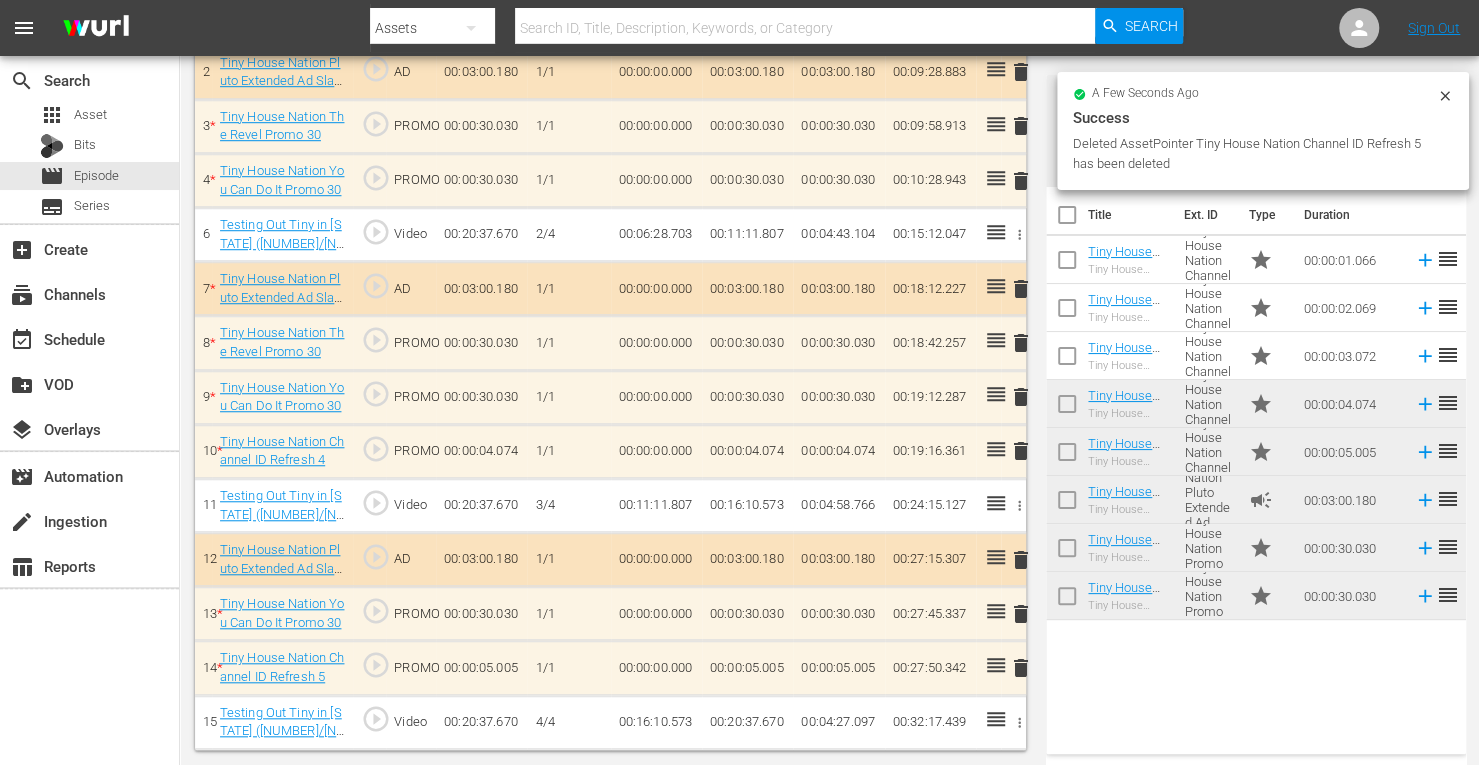 scroll, scrollTop: 715, scrollLeft: 0, axis: vertical 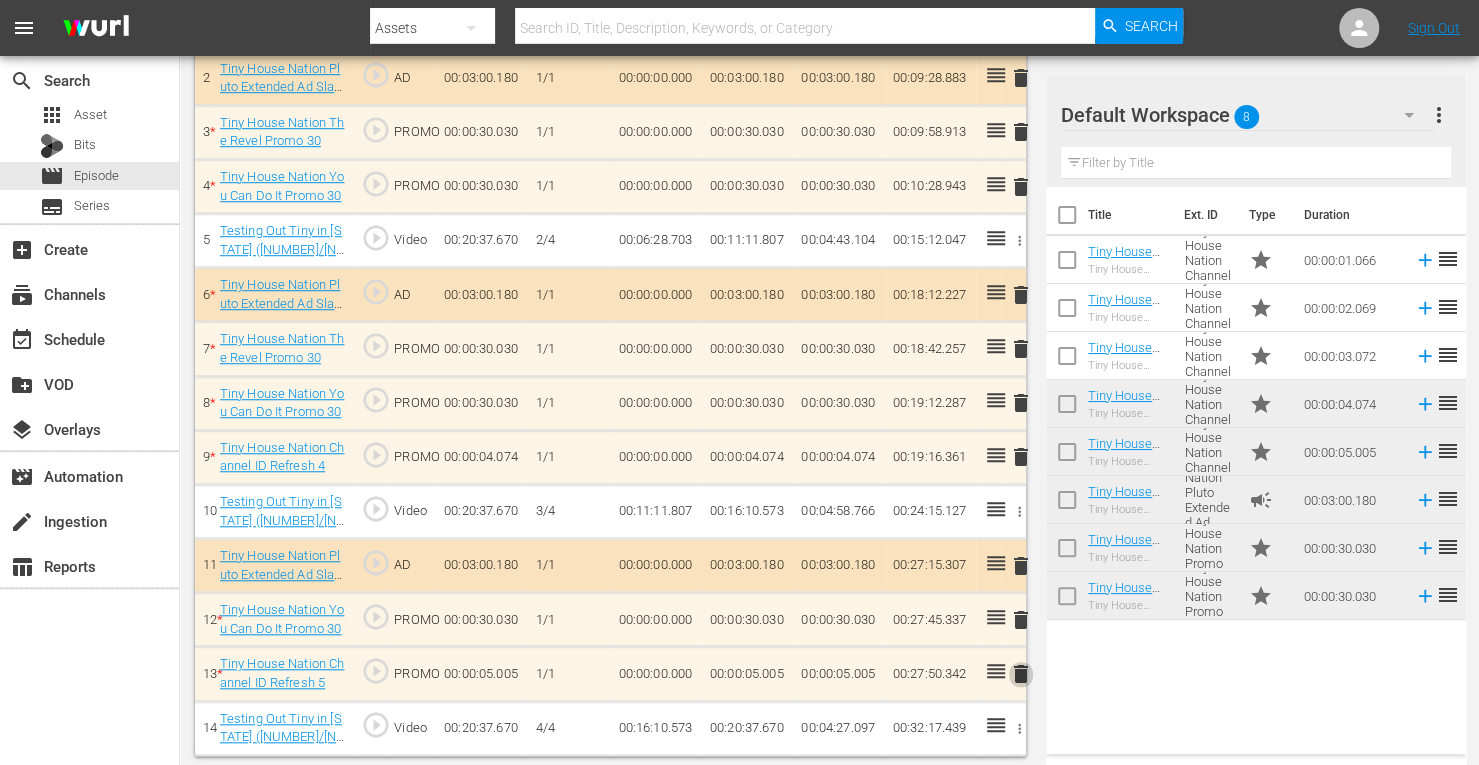 click on "delete" at bounding box center (1021, 674) 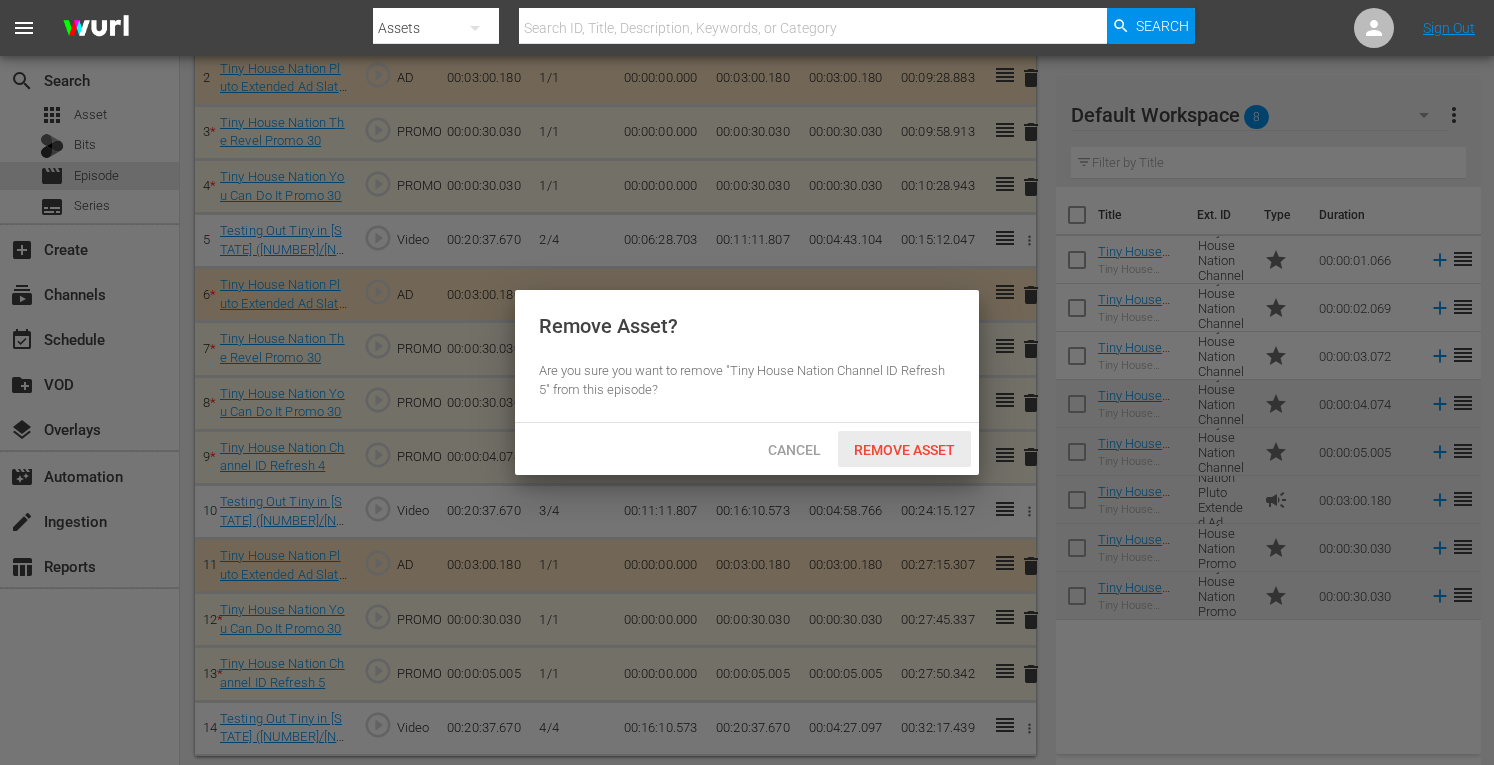 click on "Remove Asset" at bounding box center [904, 450] 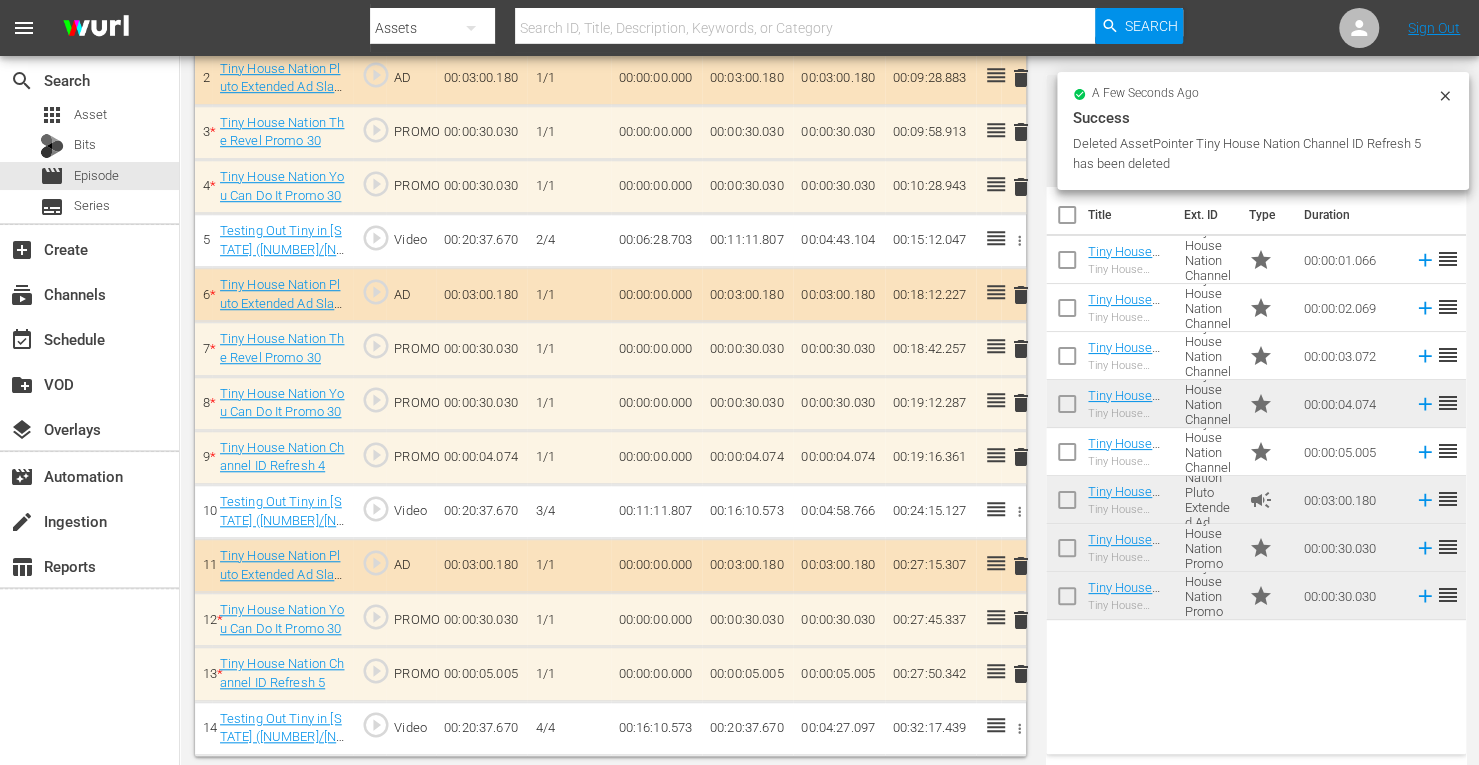 scroll, scrollTop: 661, scrollLeft: 0, axis: vertical 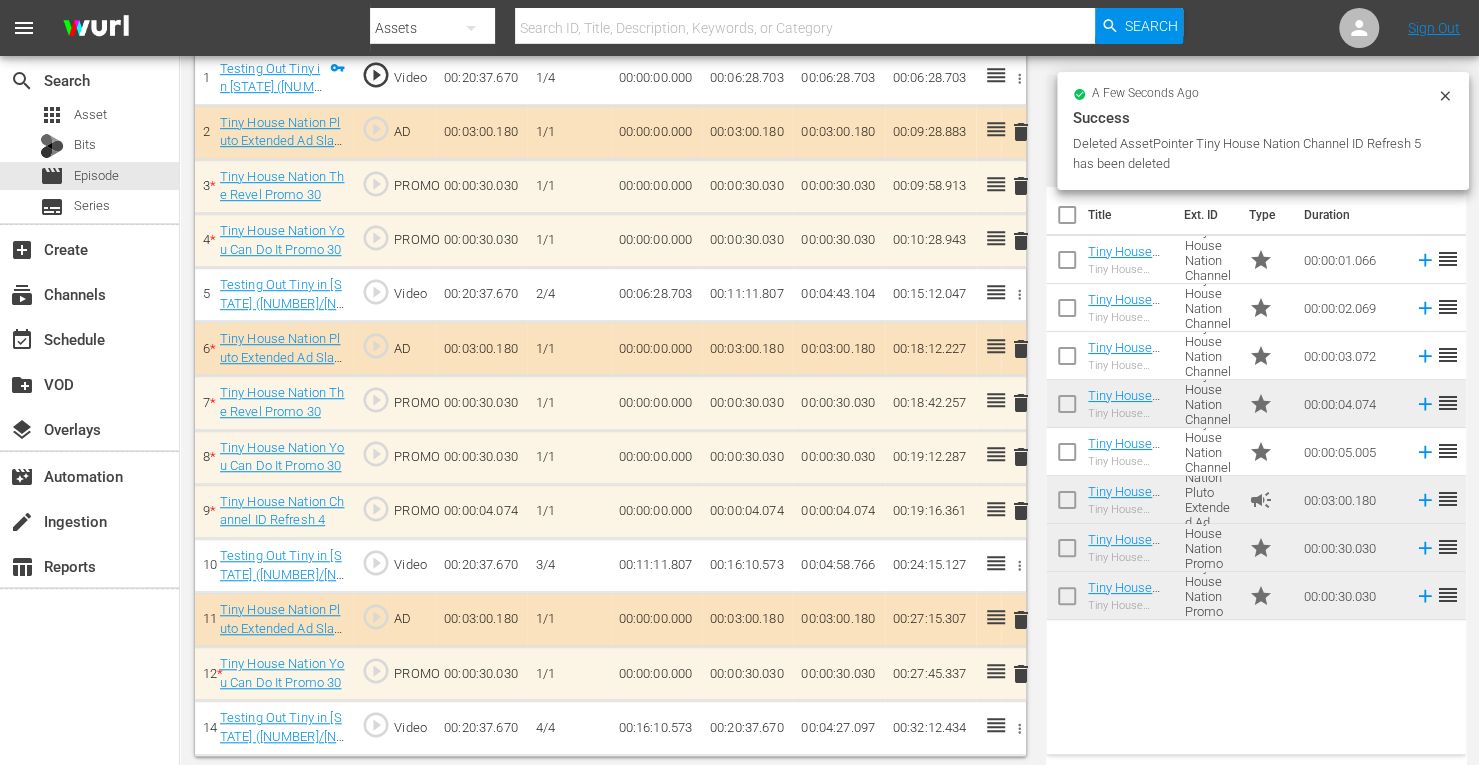 click on "delete" at bounding box center (1021, 511) 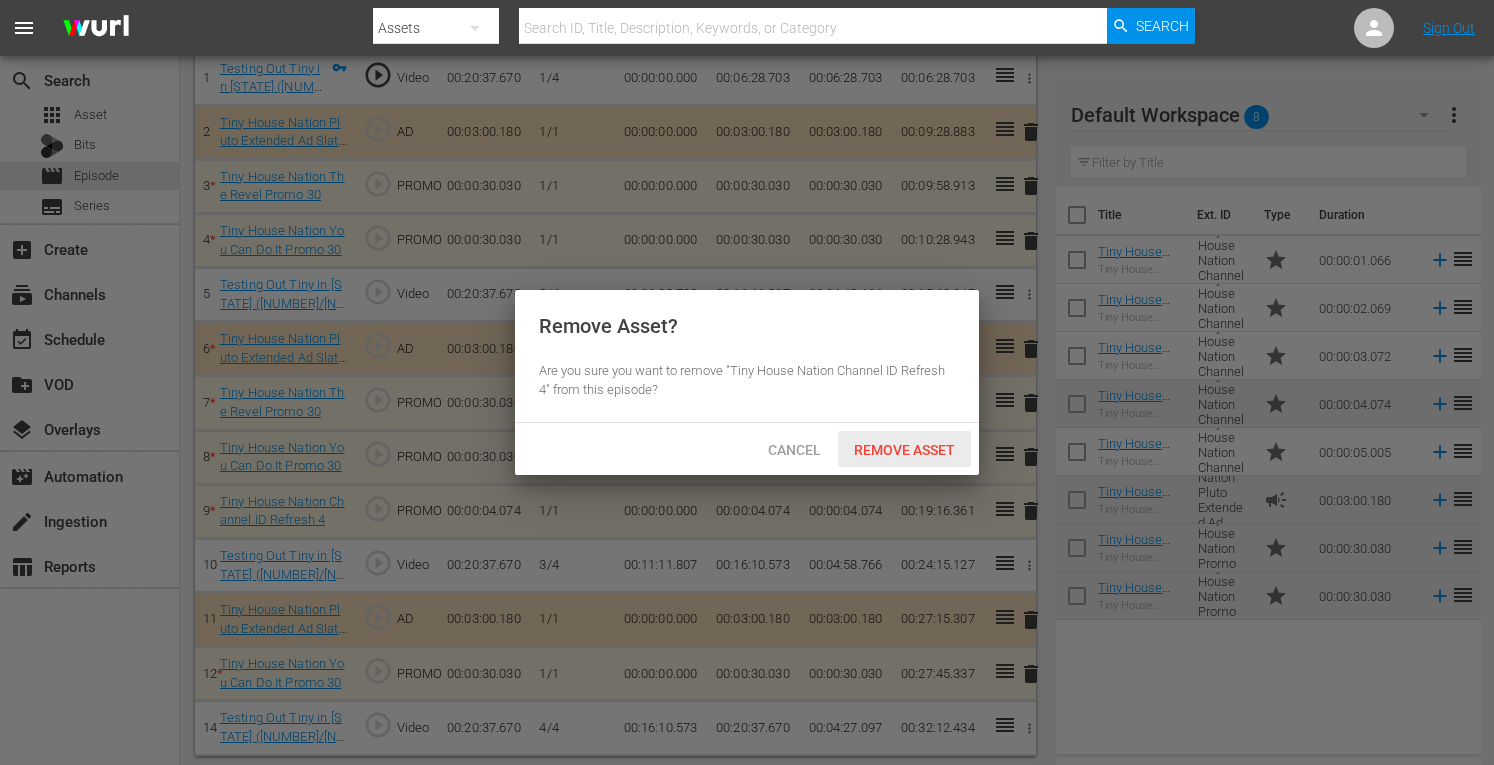 click on "Remove Asset" at bounding box center (904, 450) 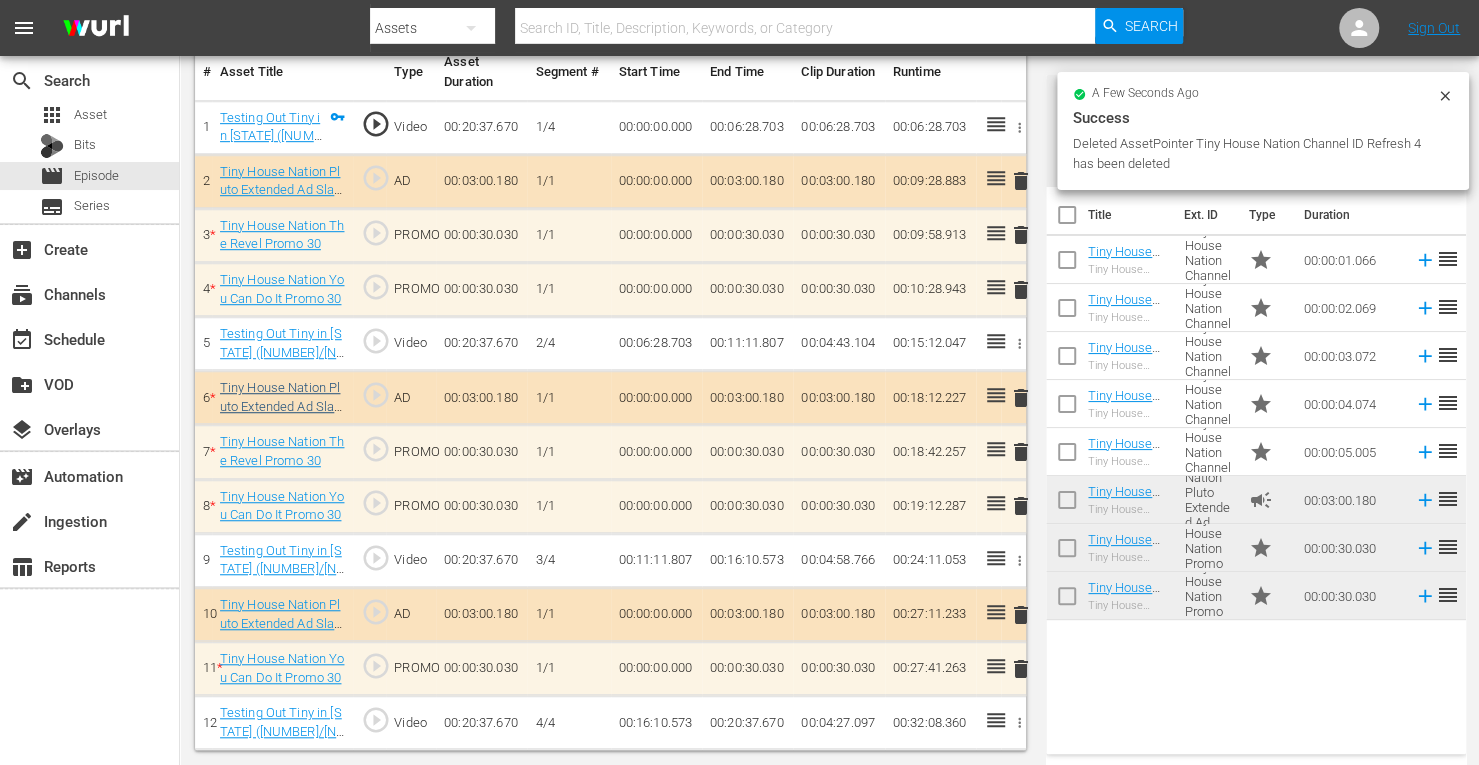 scroll, scrollTop: 607, scrollLeft: 0, axis: vertical 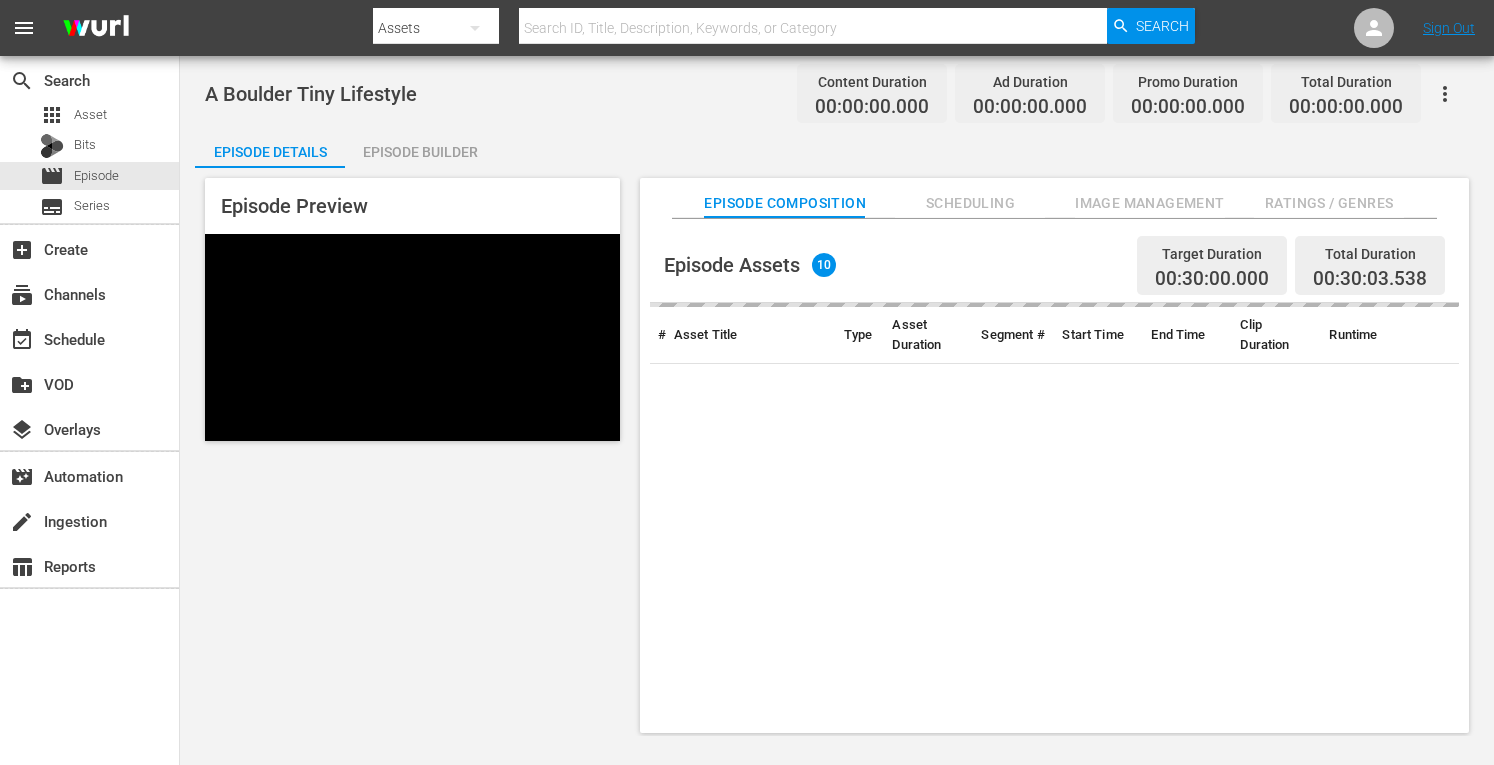 click on "Episode Builder" at bounding box center (420, 152) 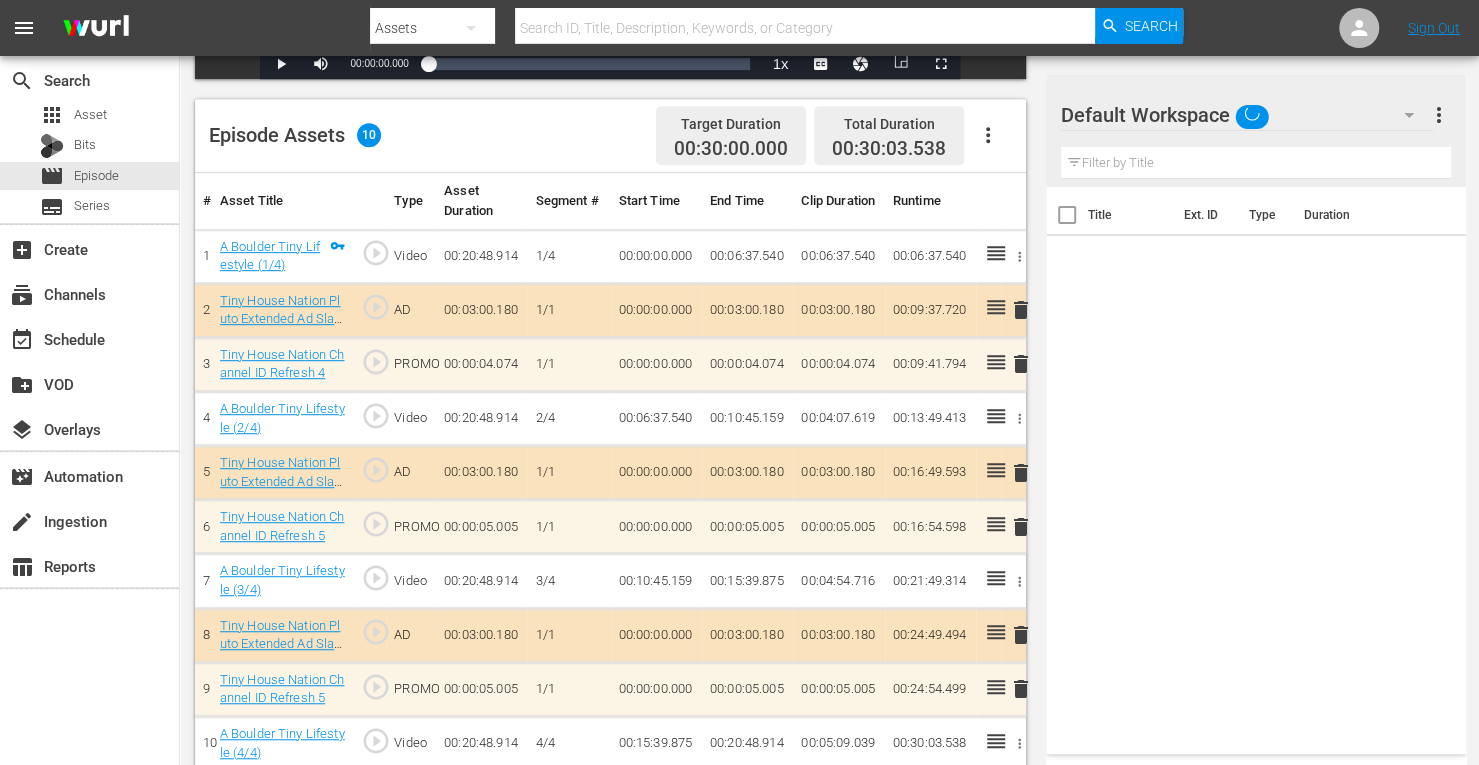 scroll, scrollTop: 520, scrollLeft: 0, axis: vertical 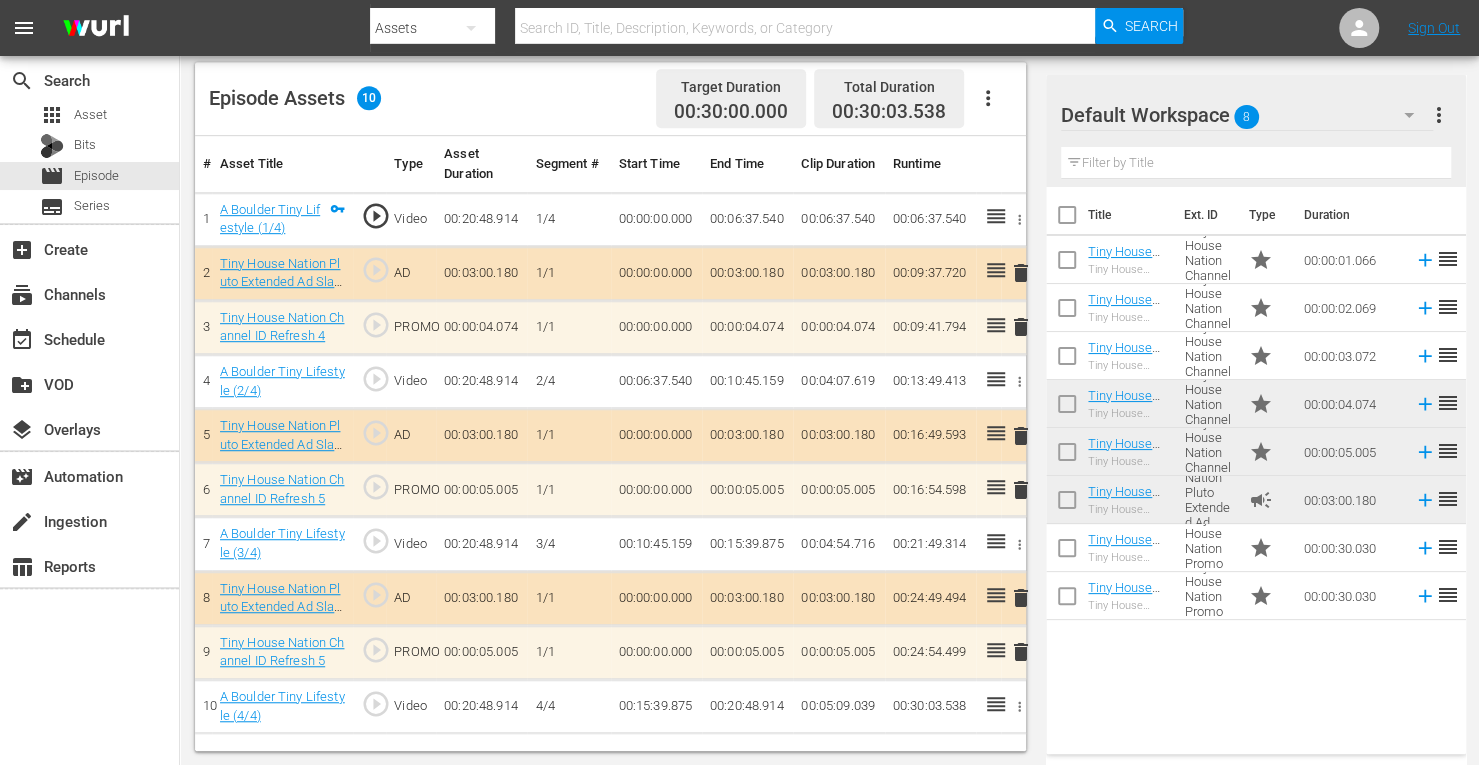 click on "delete" at bounding box center (1021, 327) 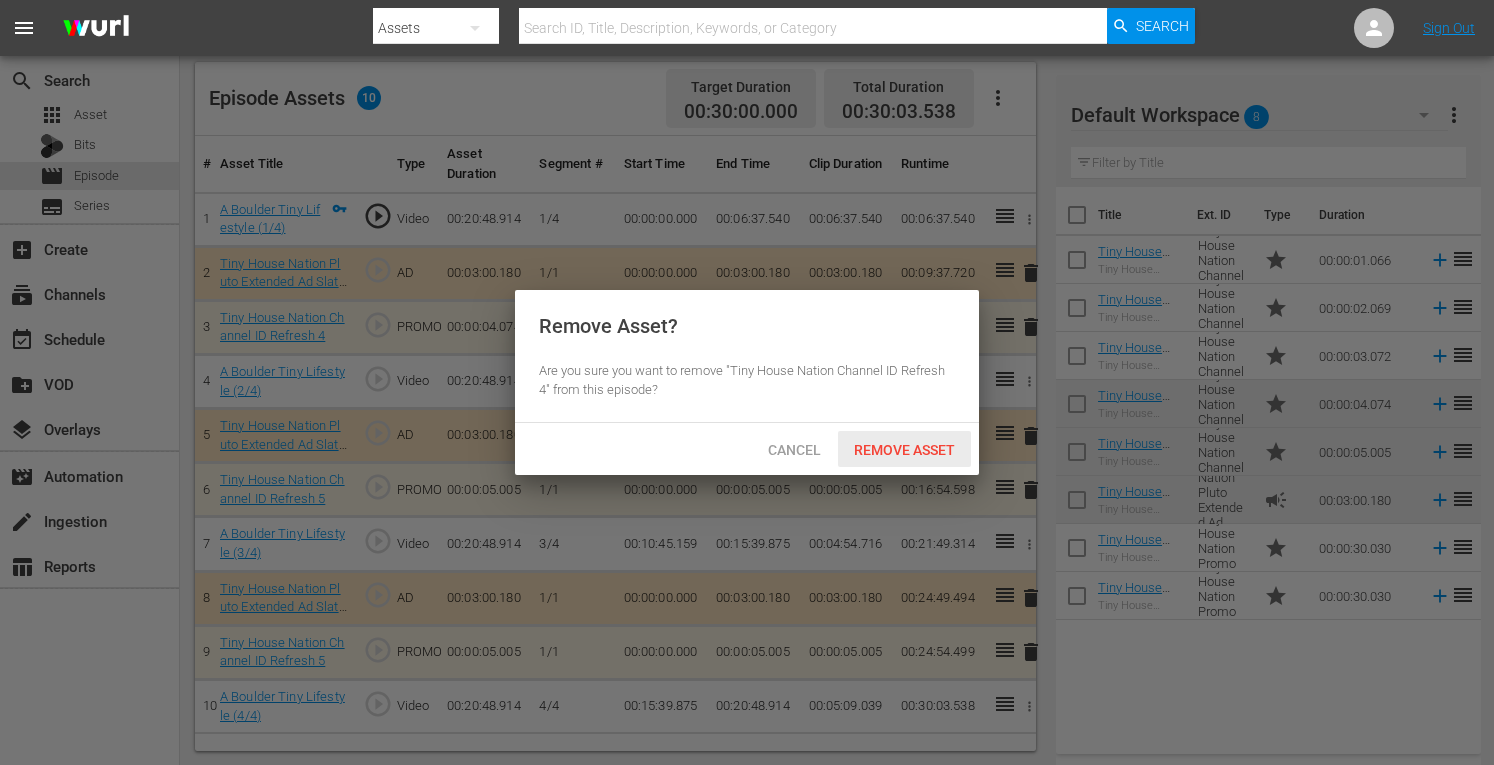 click on "Remove Asset" at bounding box center (904, 450) 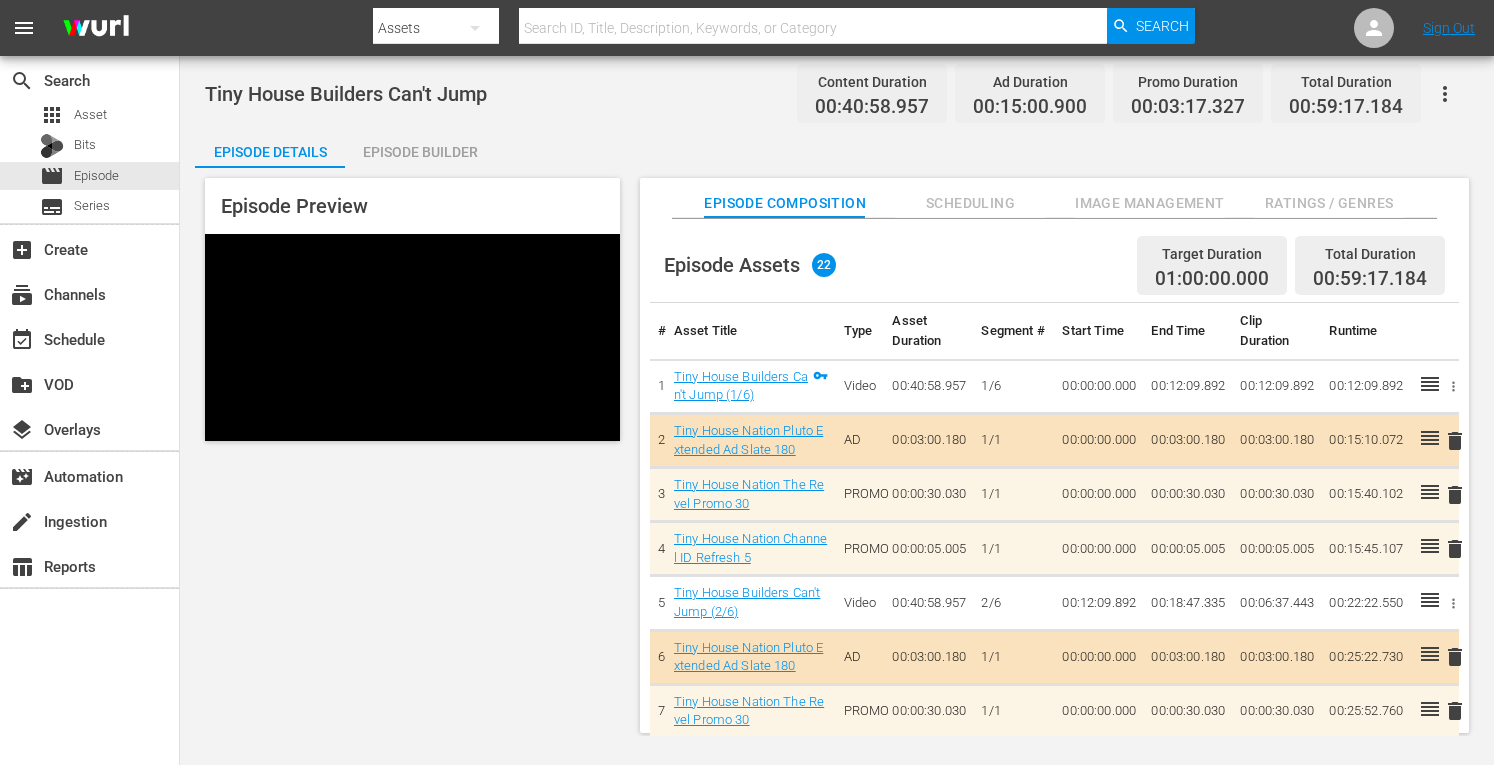 scroll, scrollTop: 0, scrollLeft: 0, axis: both 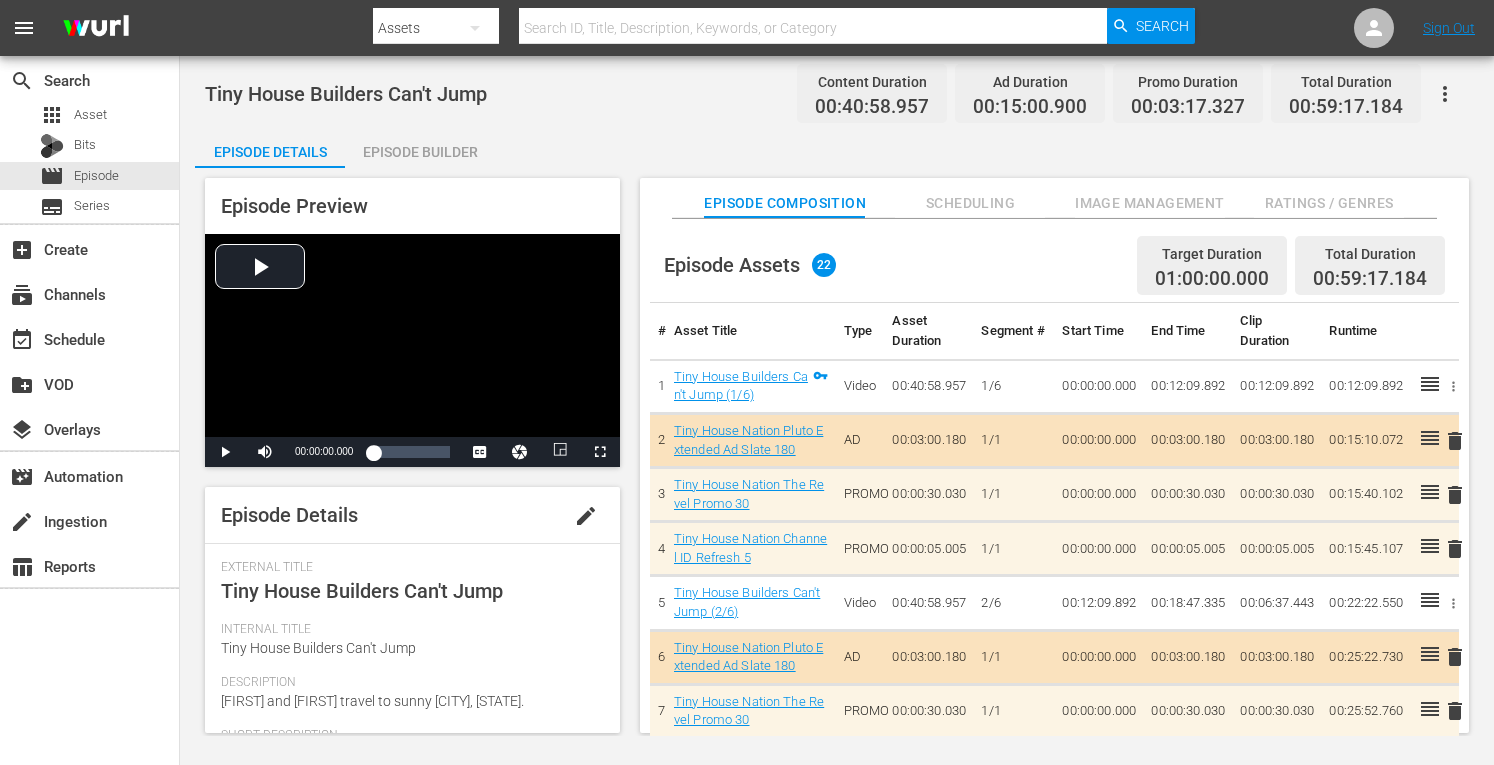 click on "delete" at bounding box center [1455, 549] 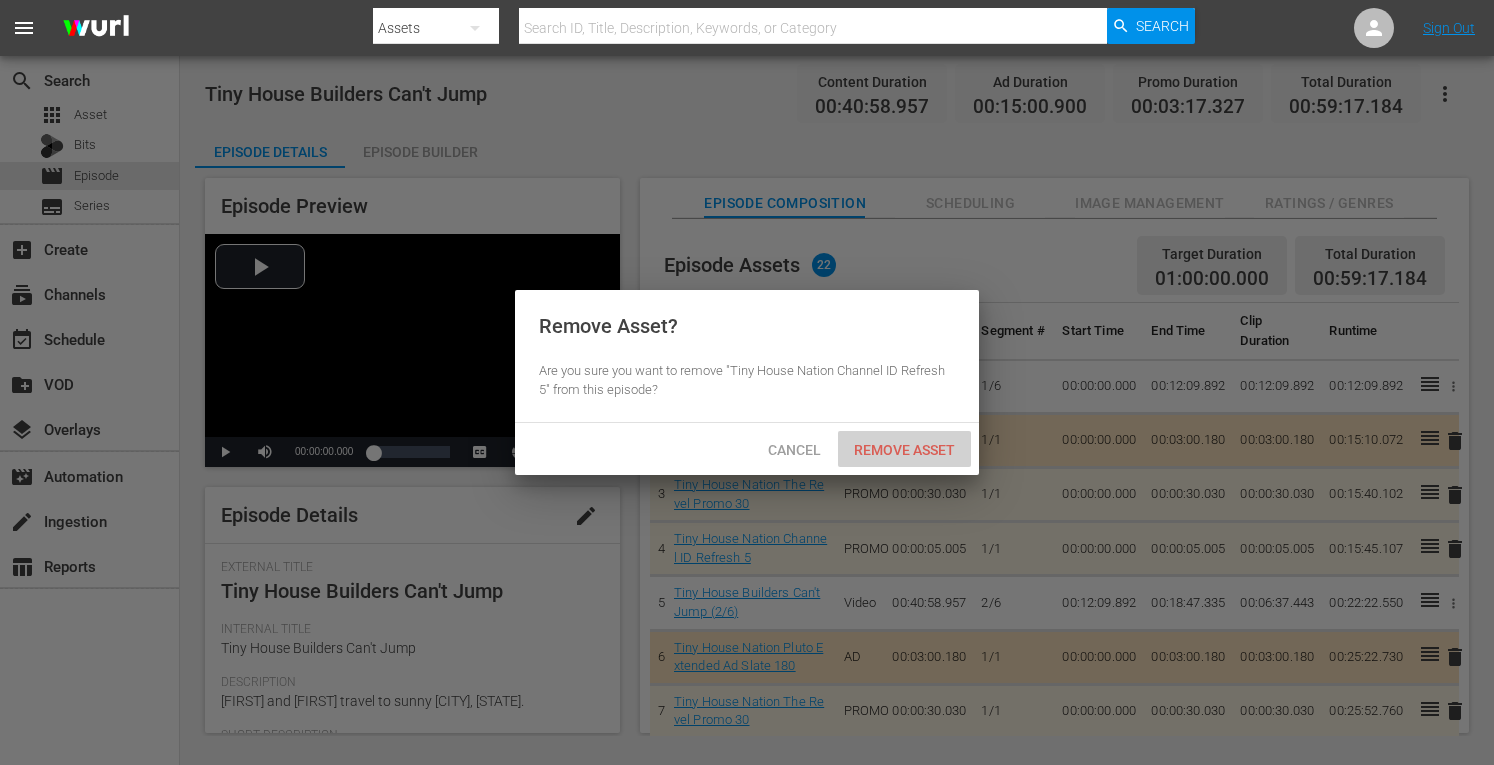 click on "Remove Asset" at bounding box center (904, 450) 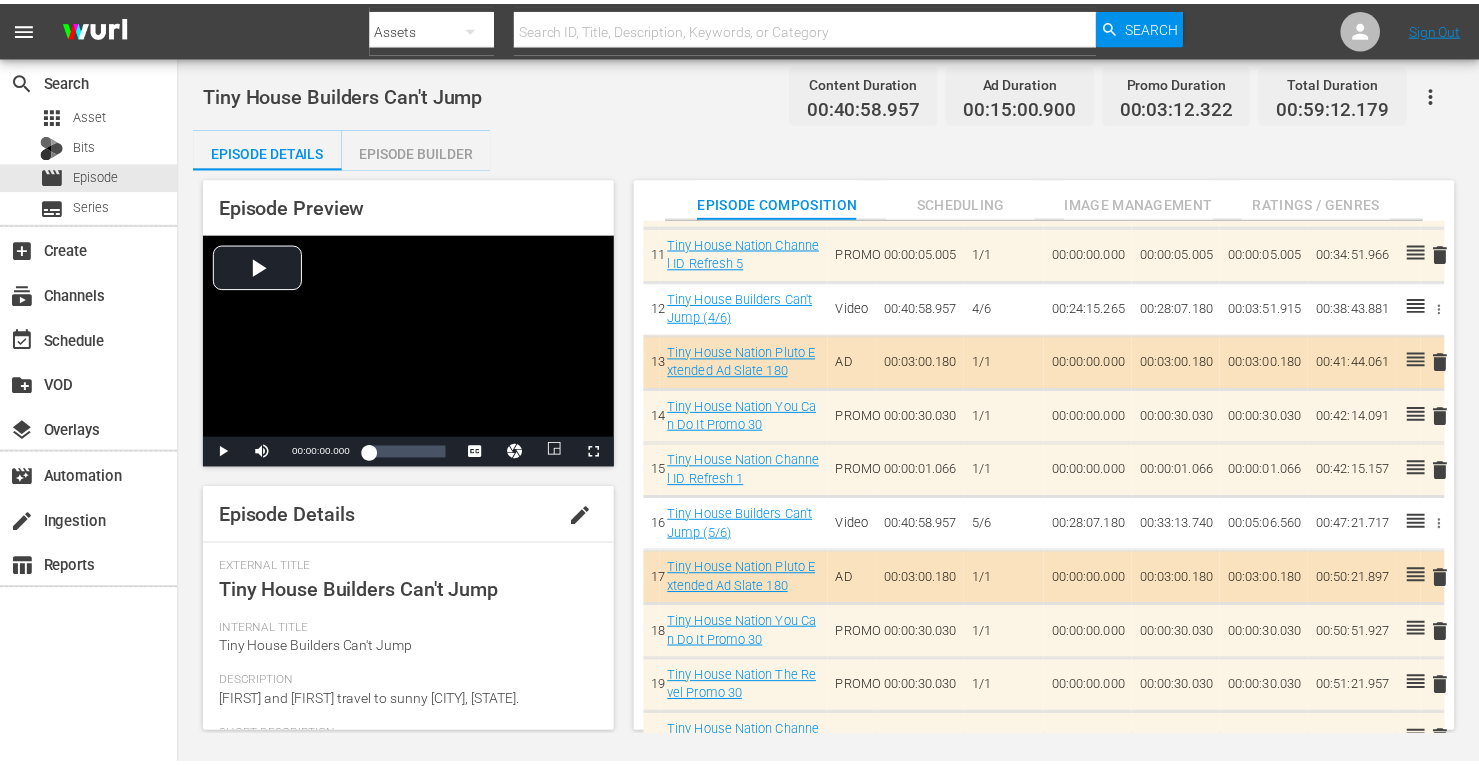 scroll, scrollTop: 745, scrollLeft: 0, axis: vertical 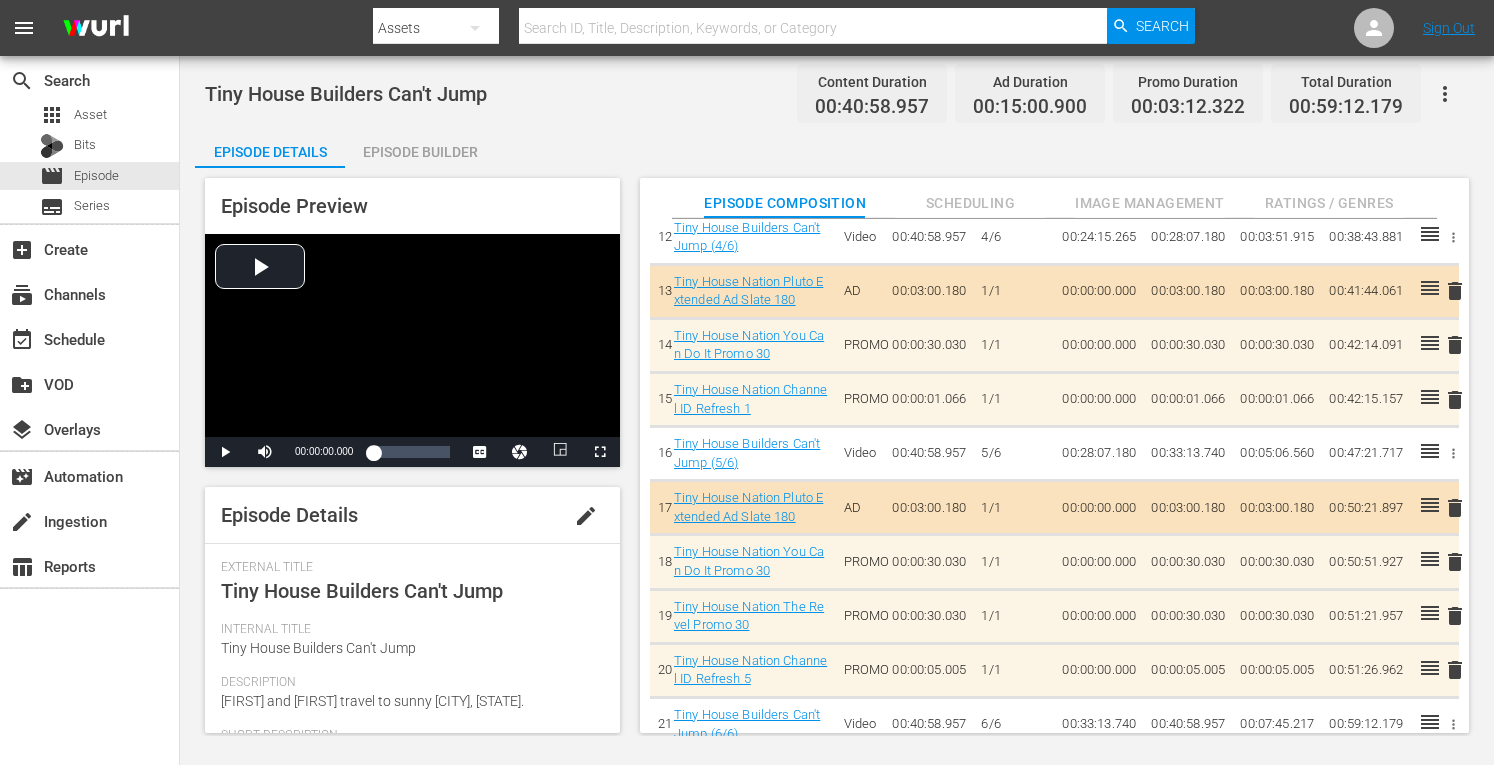 click on "Episode Builder" at bounding box center [420, 152] 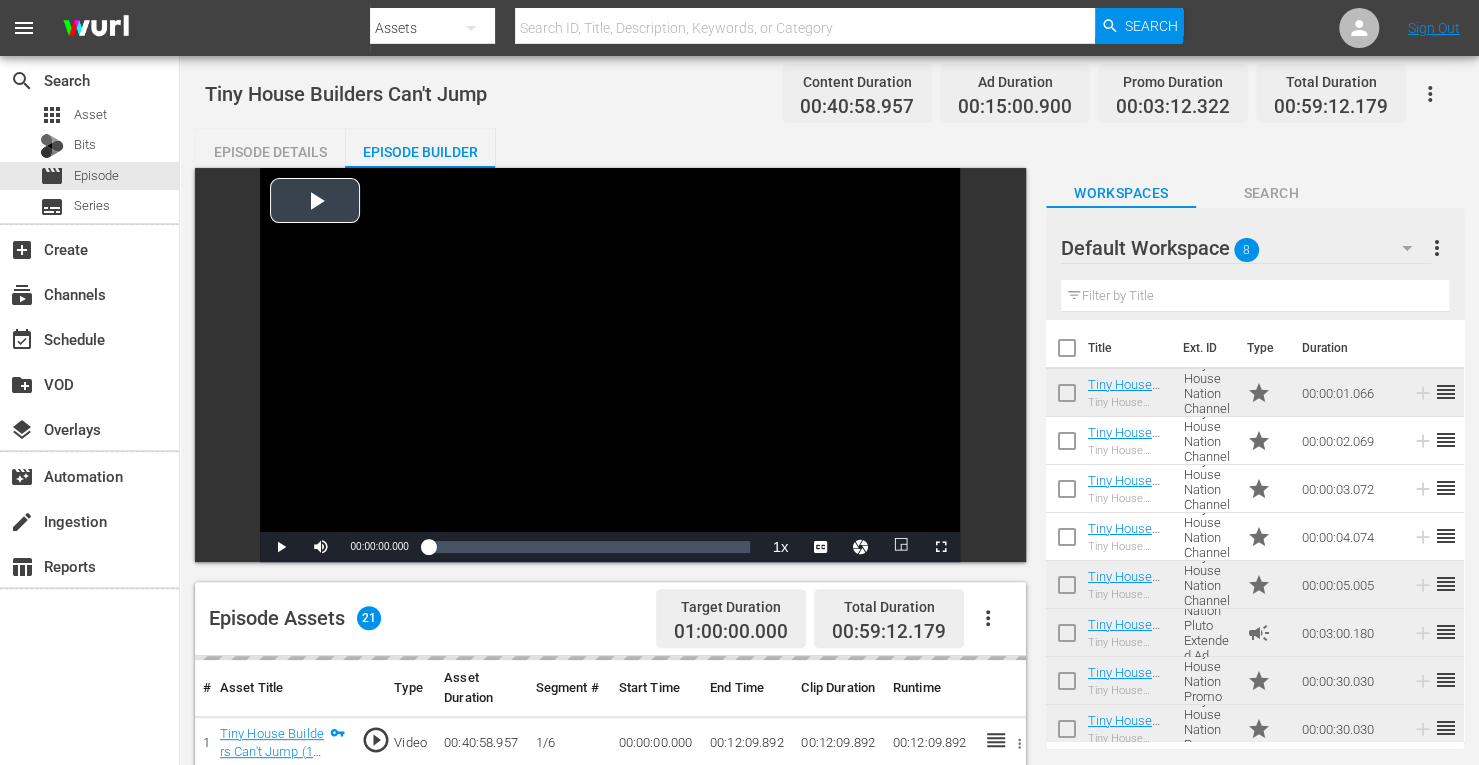 scroll, scrollTop: 749, scrollLeft: 0, axis: vertical 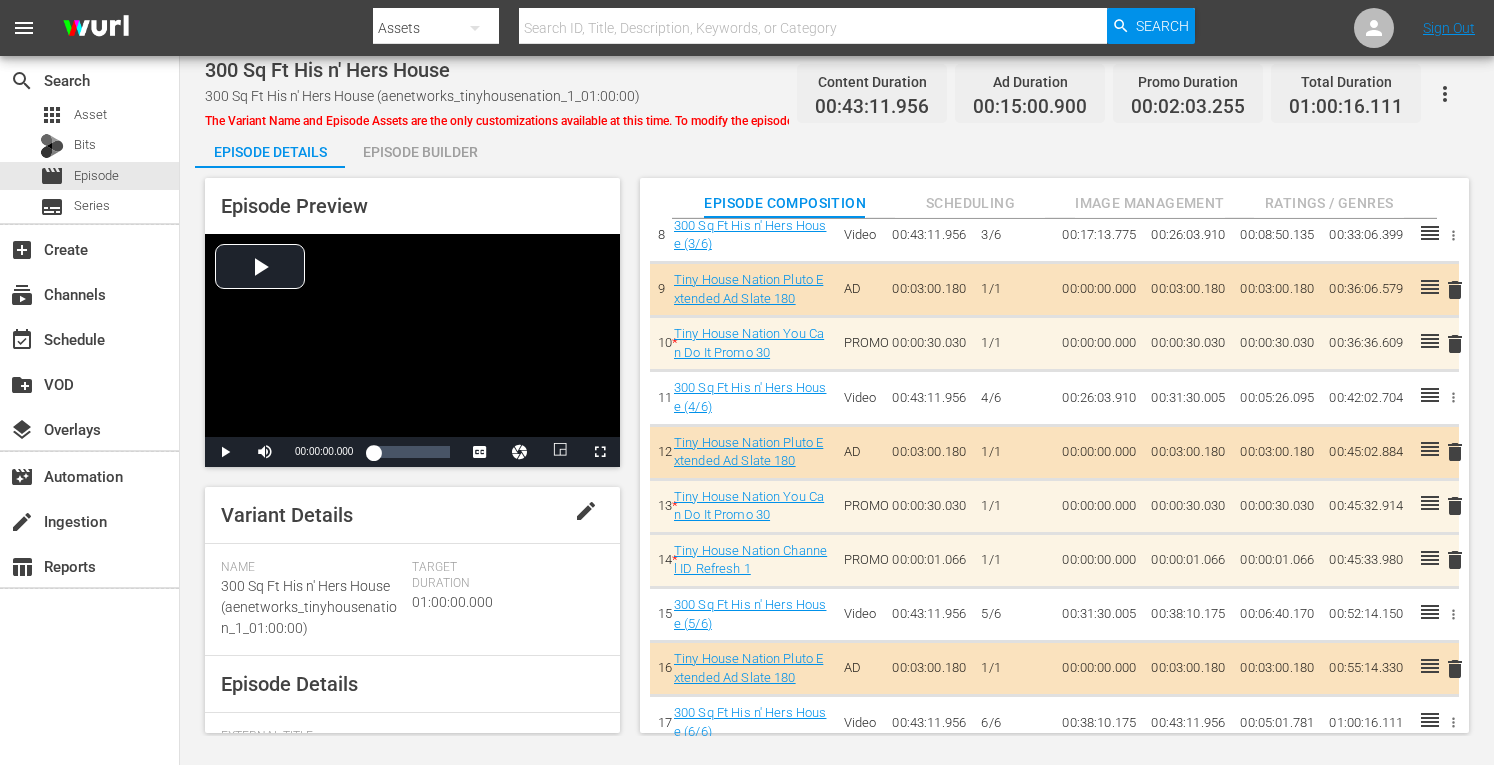 click on "Episode Builder" at bounding box center (420, 152) 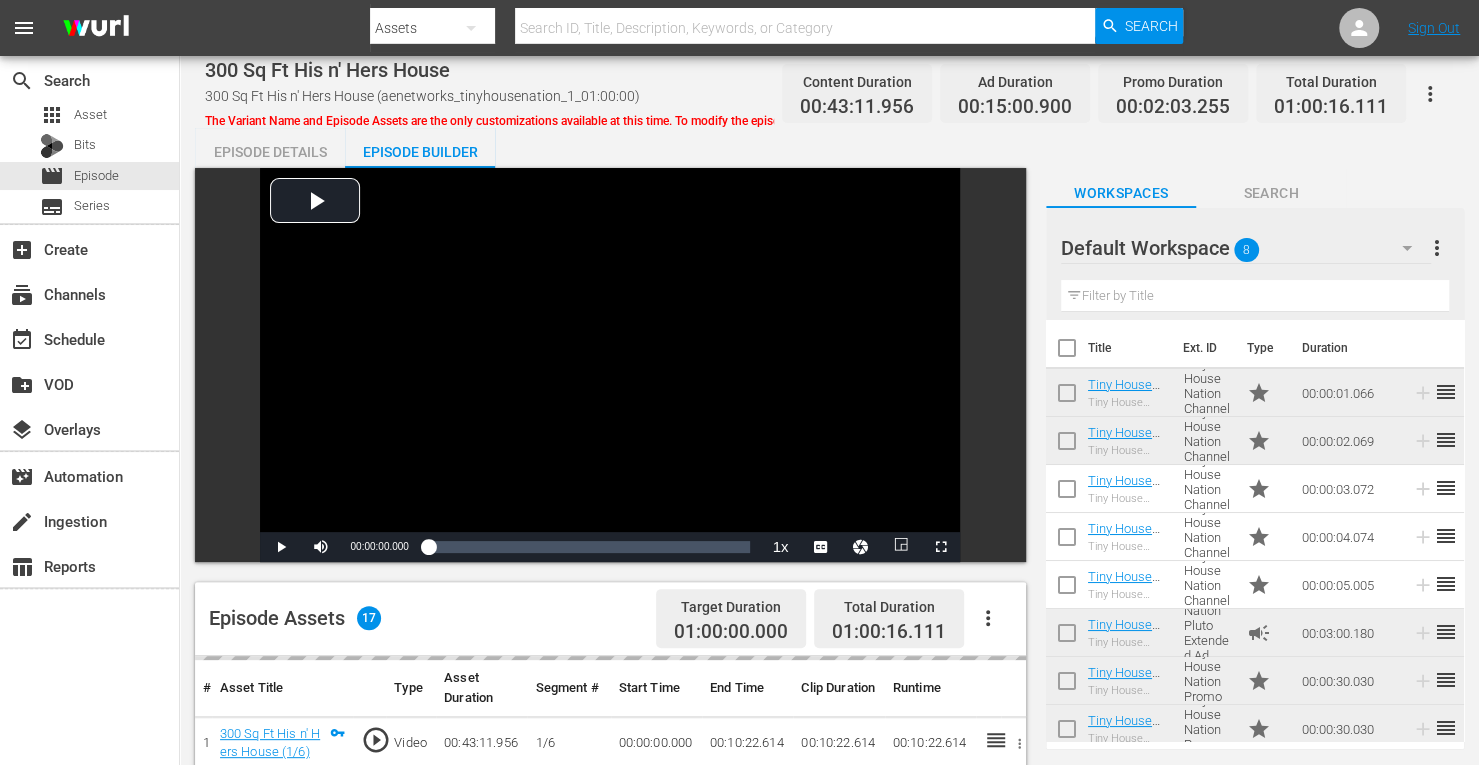 scroll, scrollTop: 534, scrollLeft: 0, axis: vertical 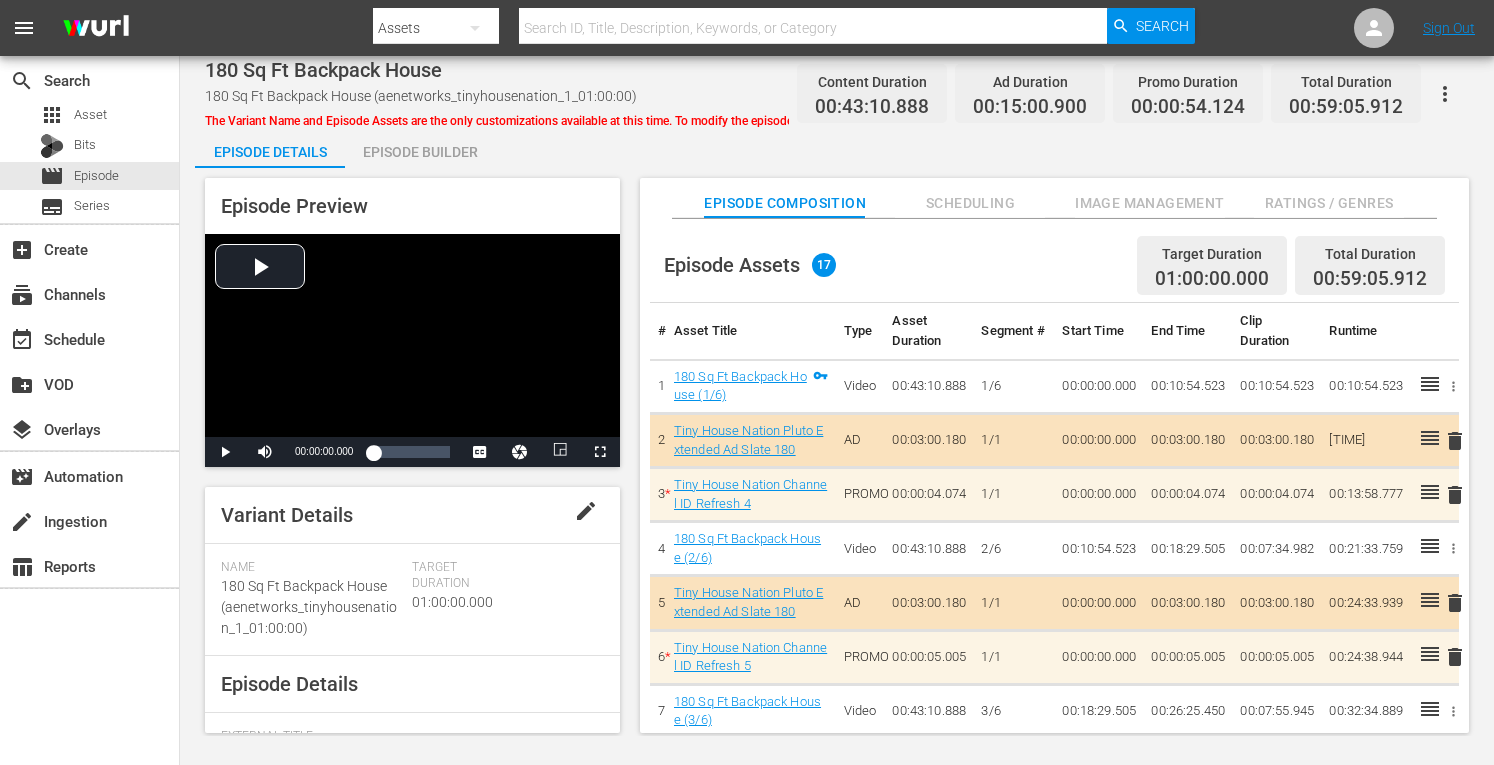 click on "Episode Builder" at bounding box center [420, 152] 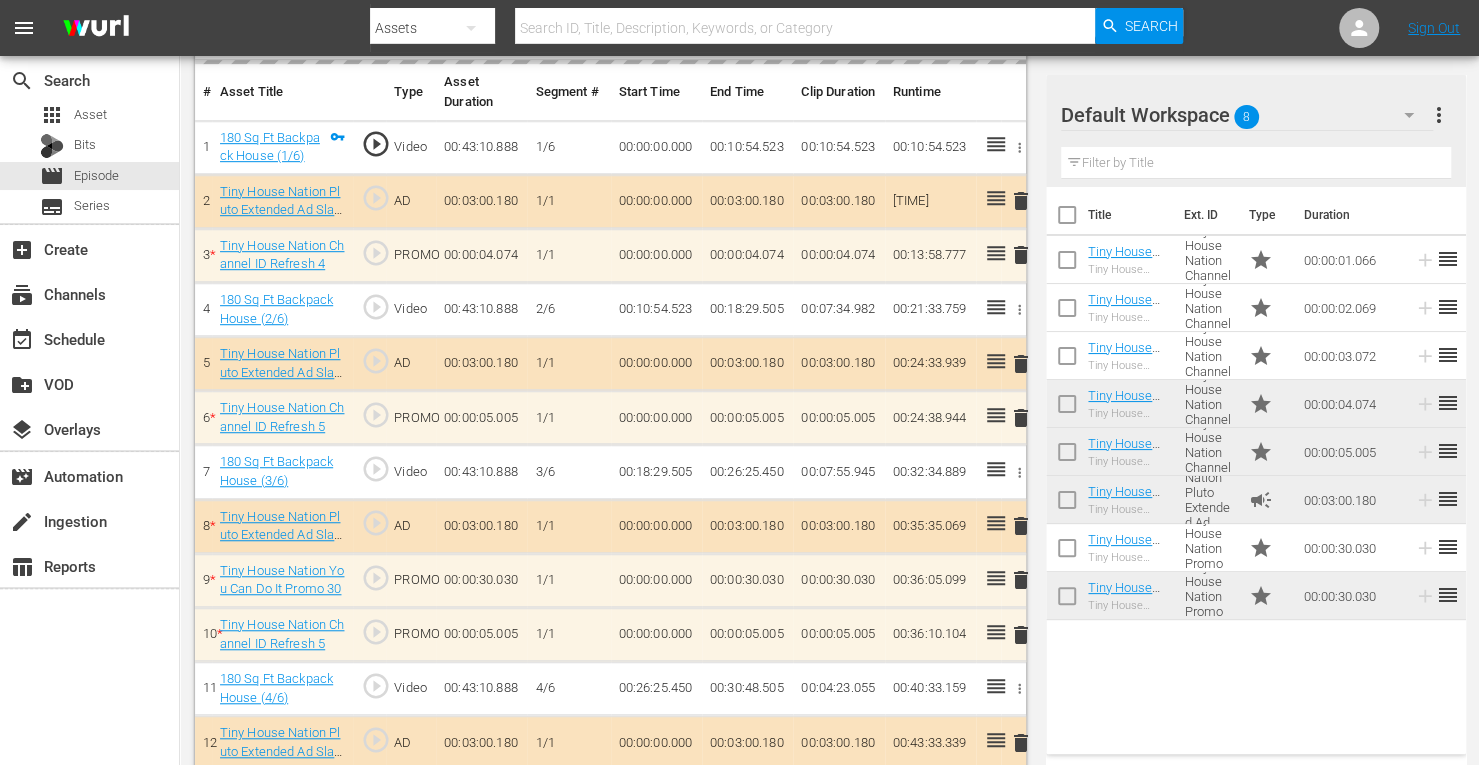 scroll, scrollTop: 633, scrollLeft: 0, axis: vertical 